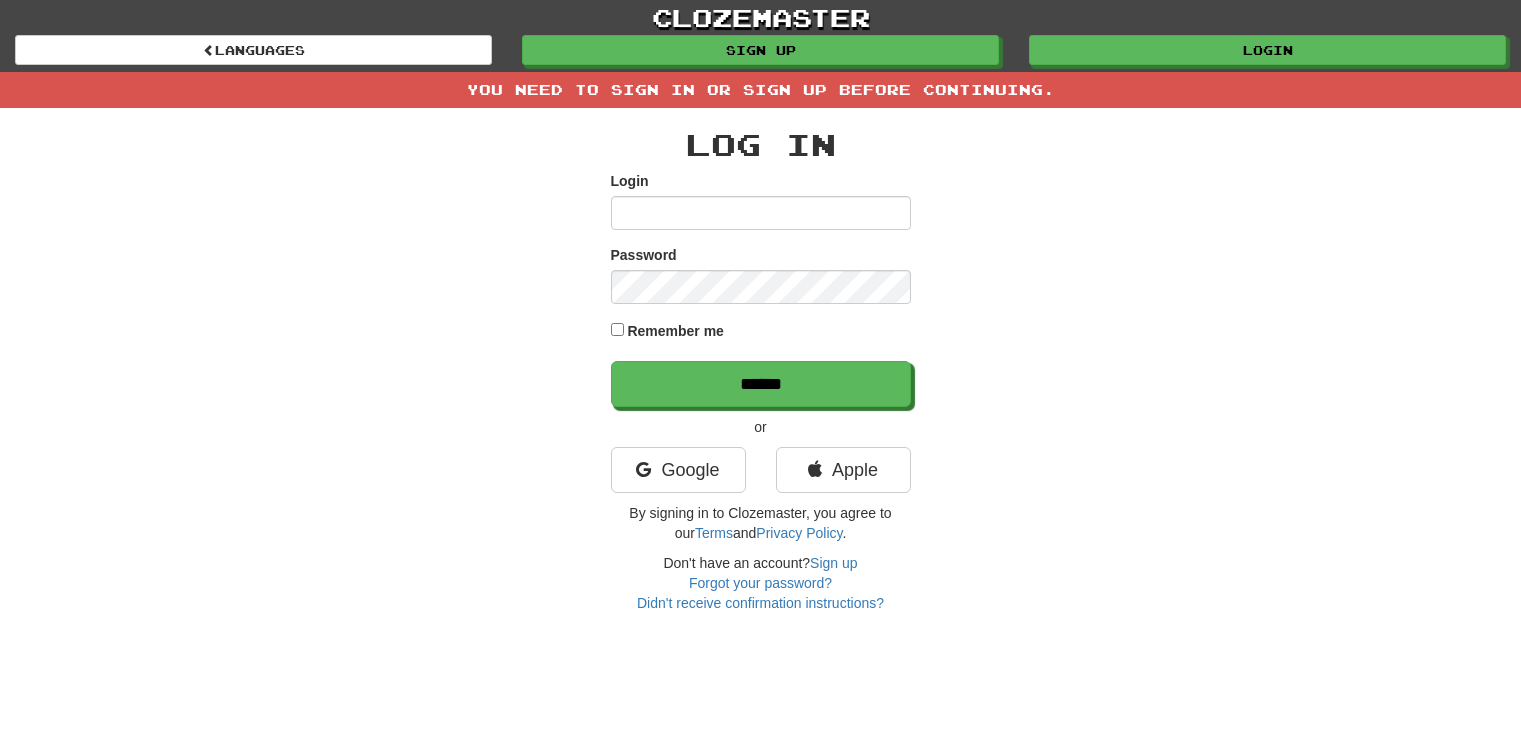 scroll, scrollTop: 0, scrollLeft: 0, axis: both 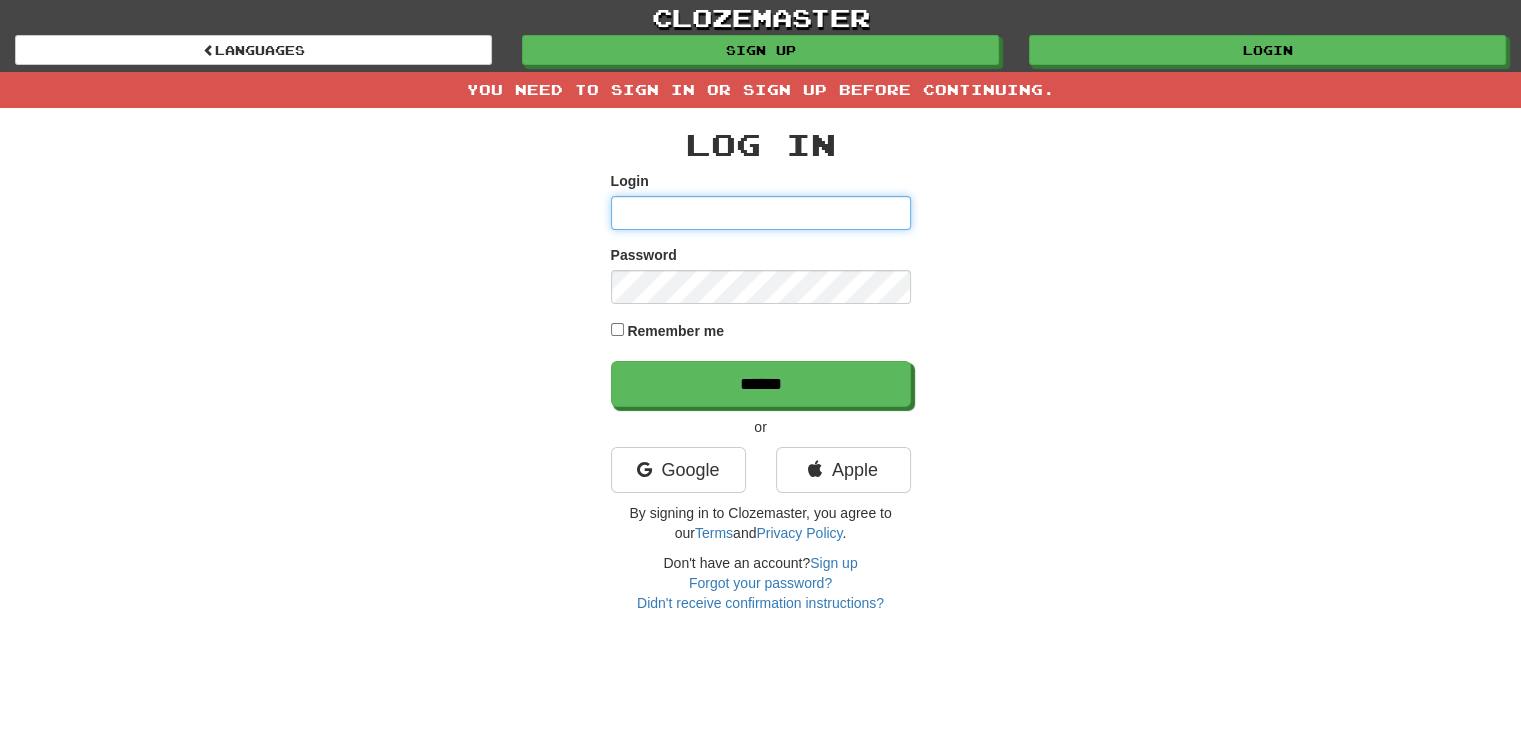 type on "**********" 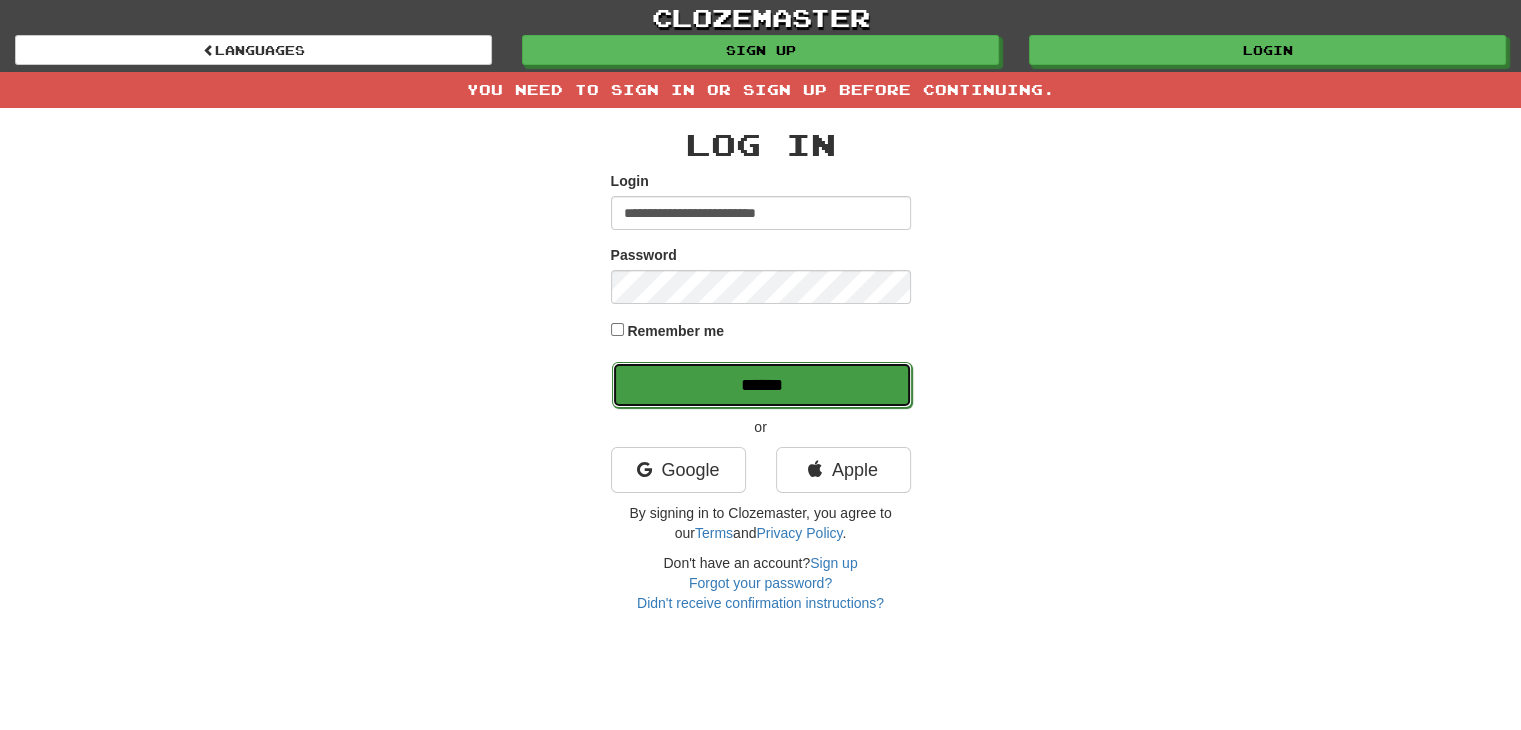click on "******" at bounding box center (762, 385) 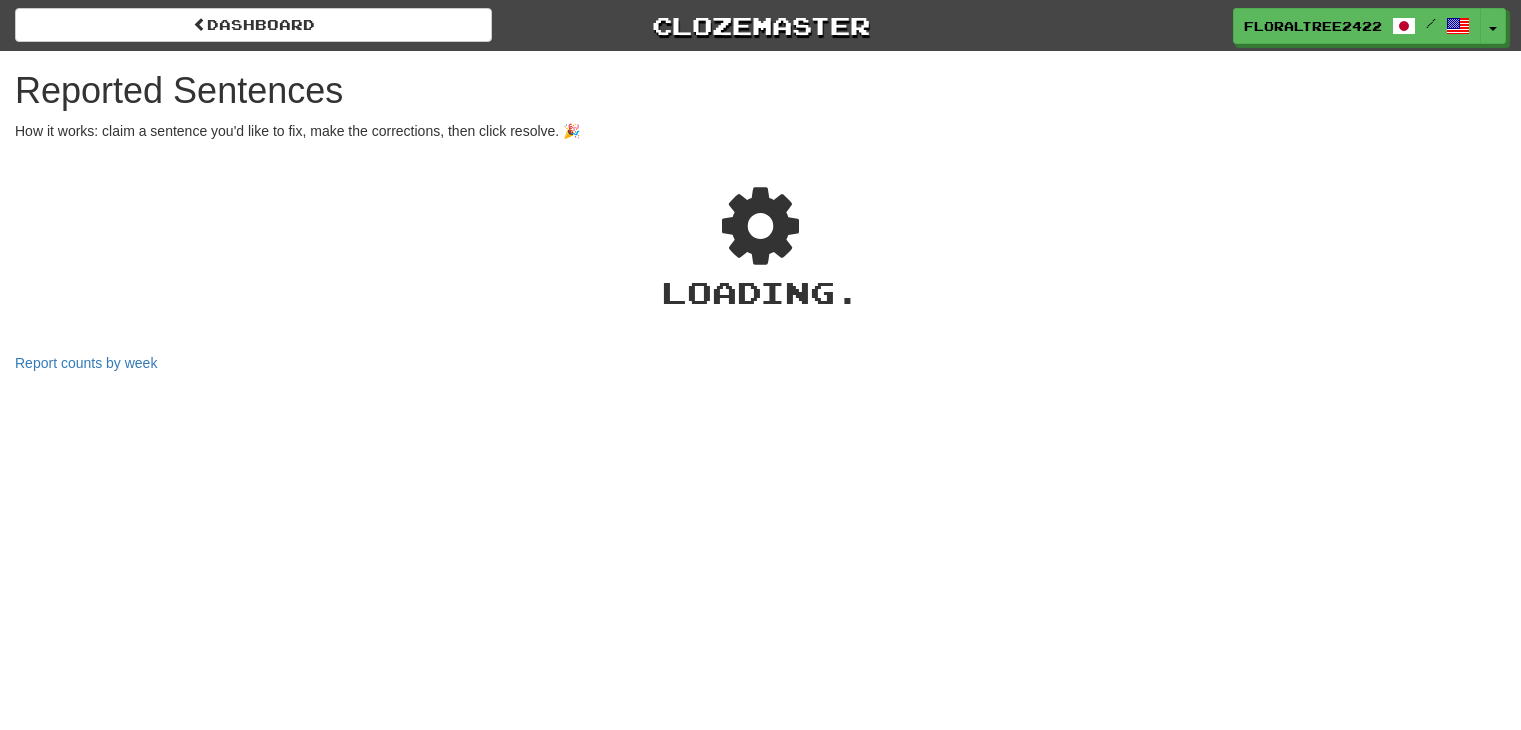 scroll, scrollTop: 0, scrollLeft: 0, axis: both 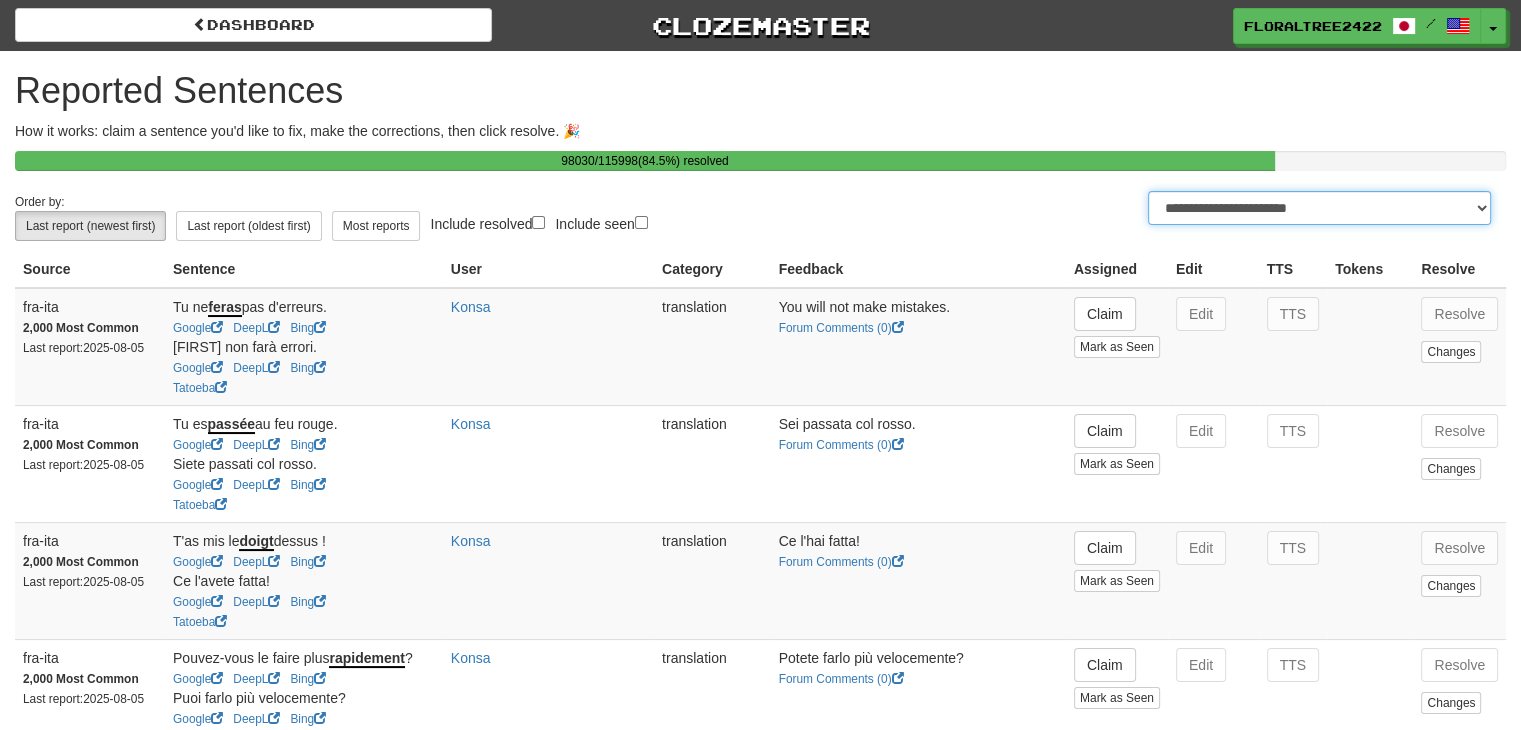 click on "**********" at bounding box center [1319, 208] 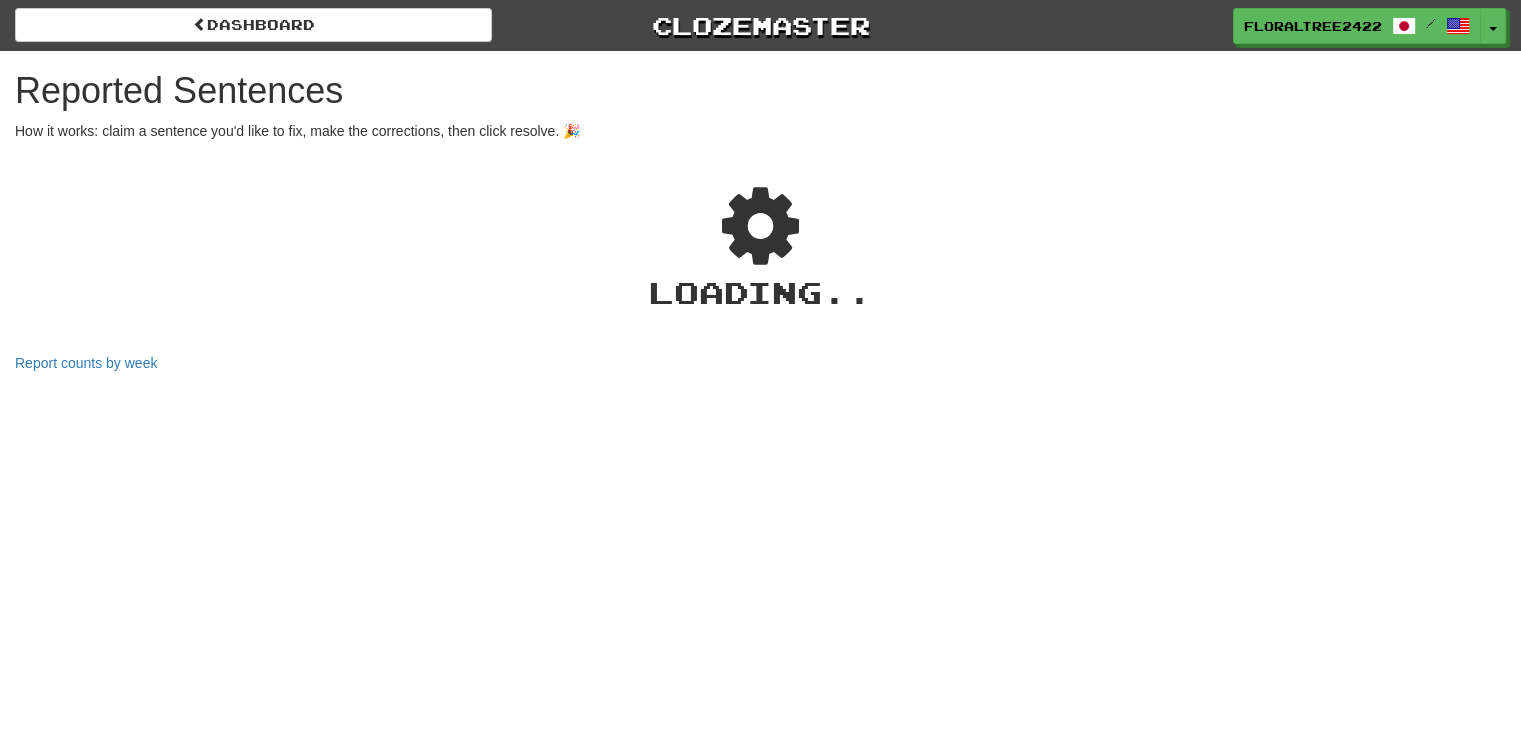 select on "**" 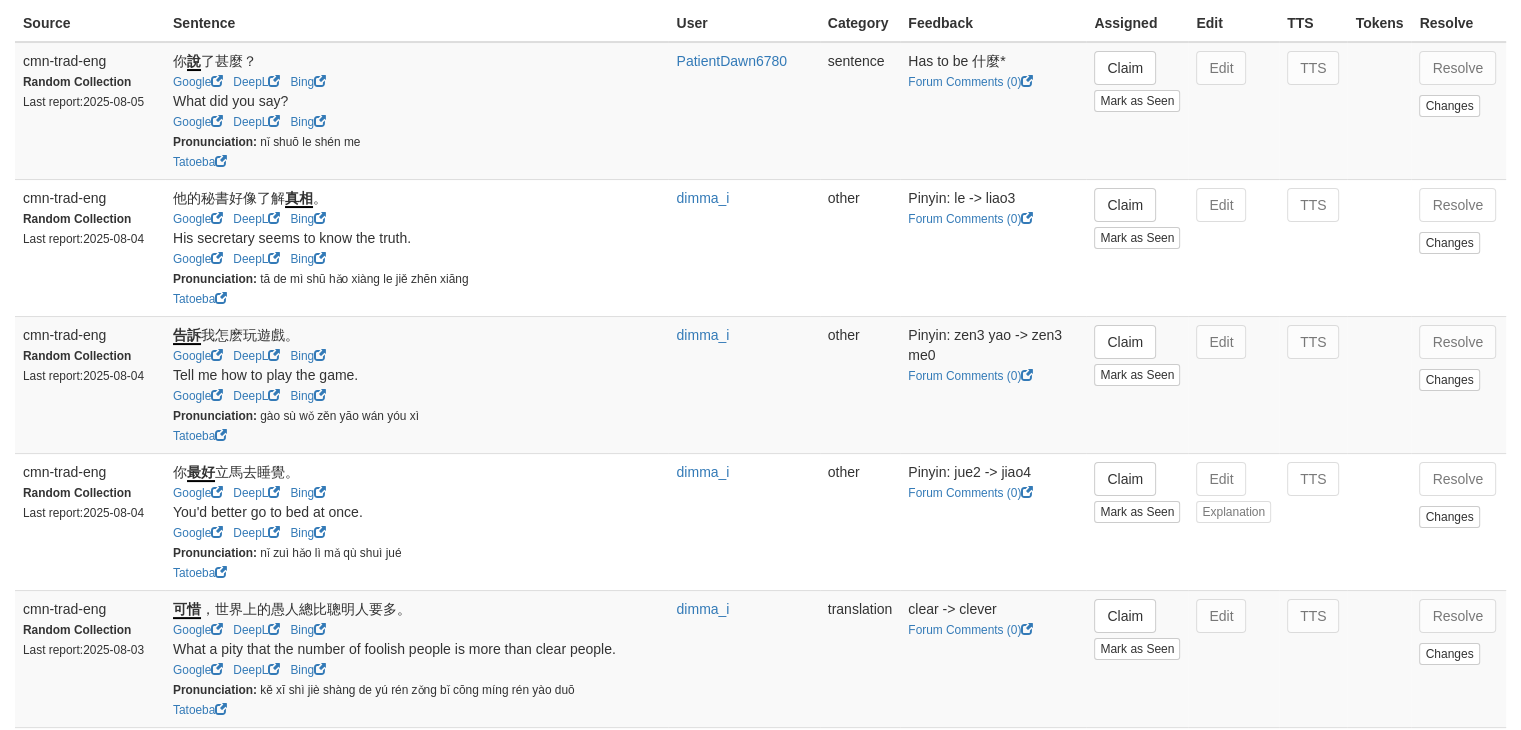 scroll, scrollTop: 247, scrollLeft: 0, axis: vertical 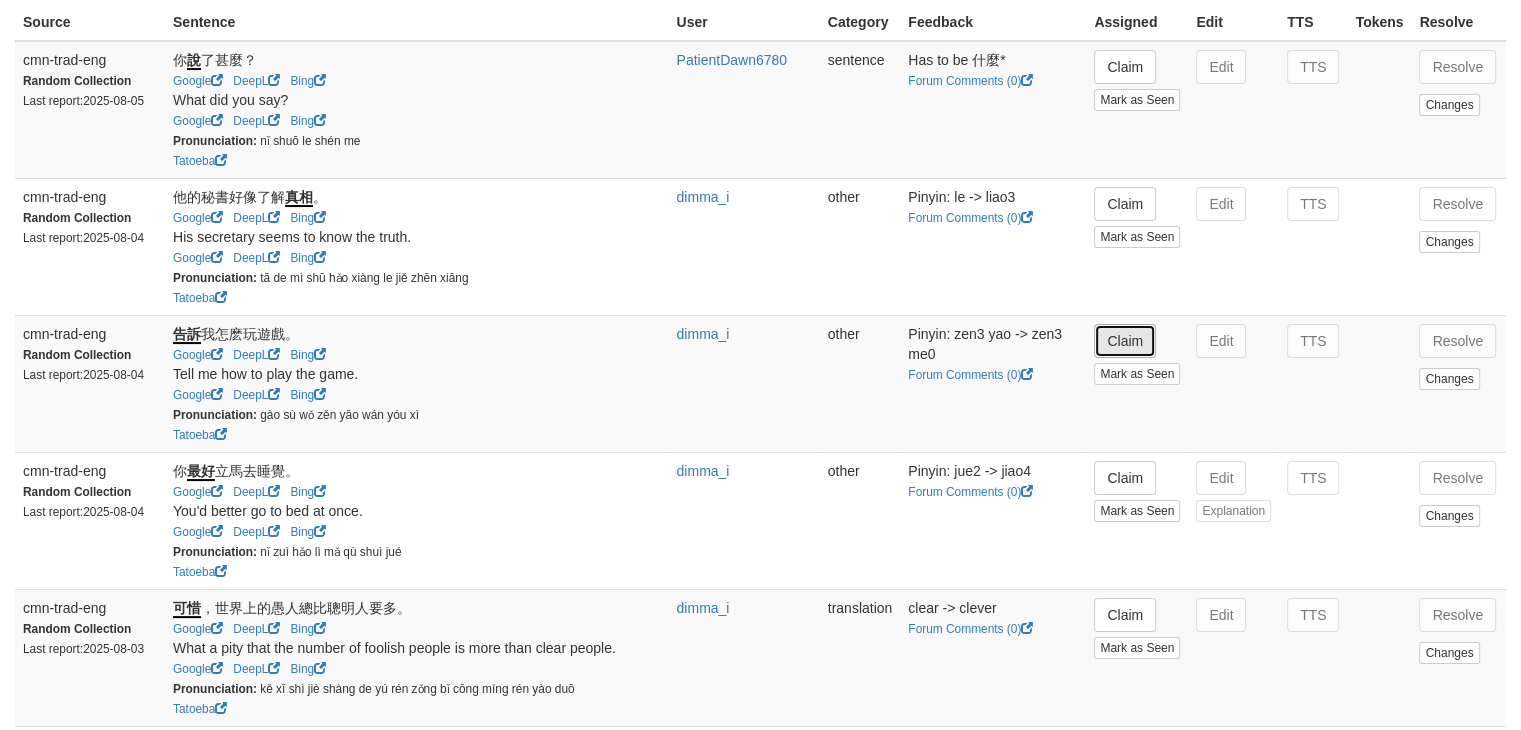 click on "Claim" at bounding box center [1125, 341] 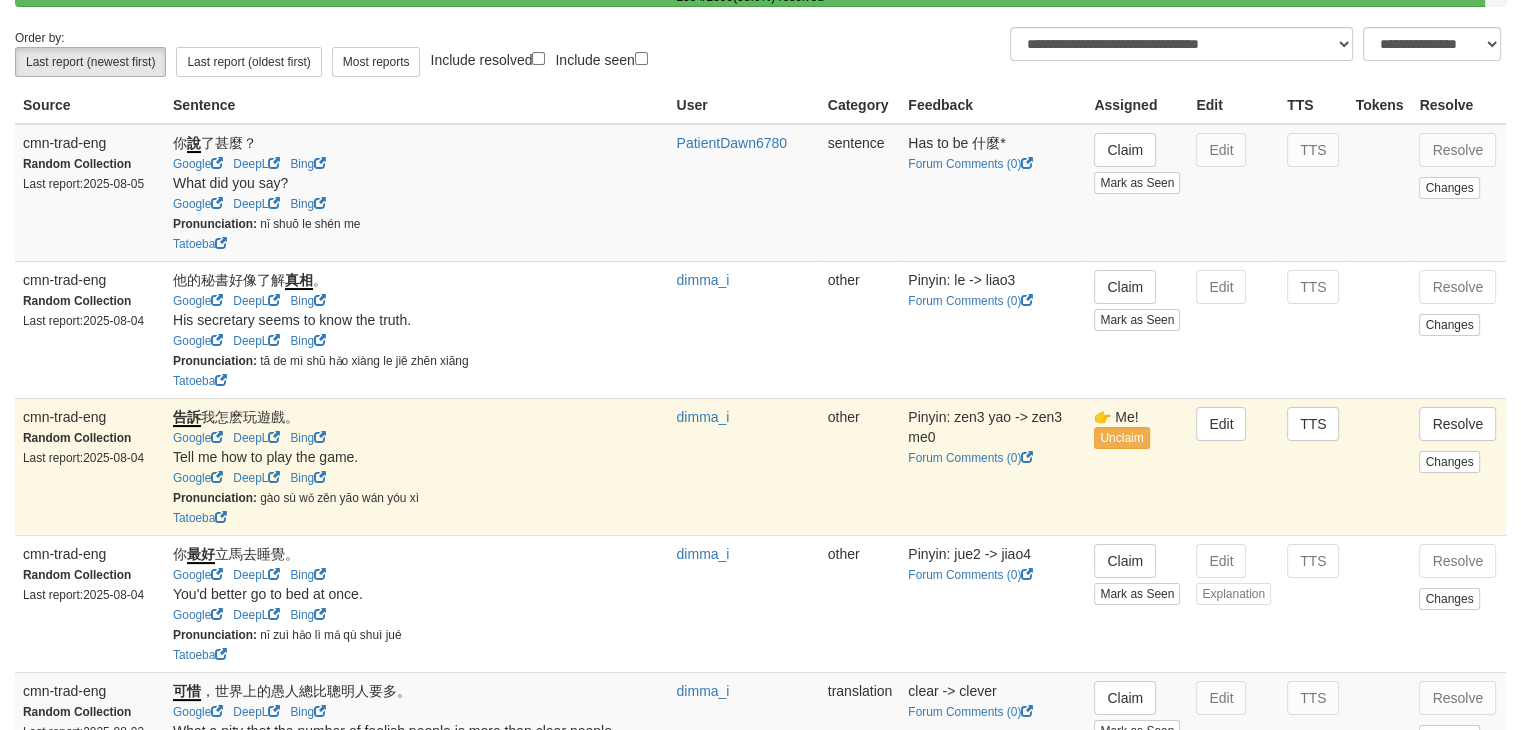 scroll, scrollTop: 142, scrollLeft: 0, axis: vertical 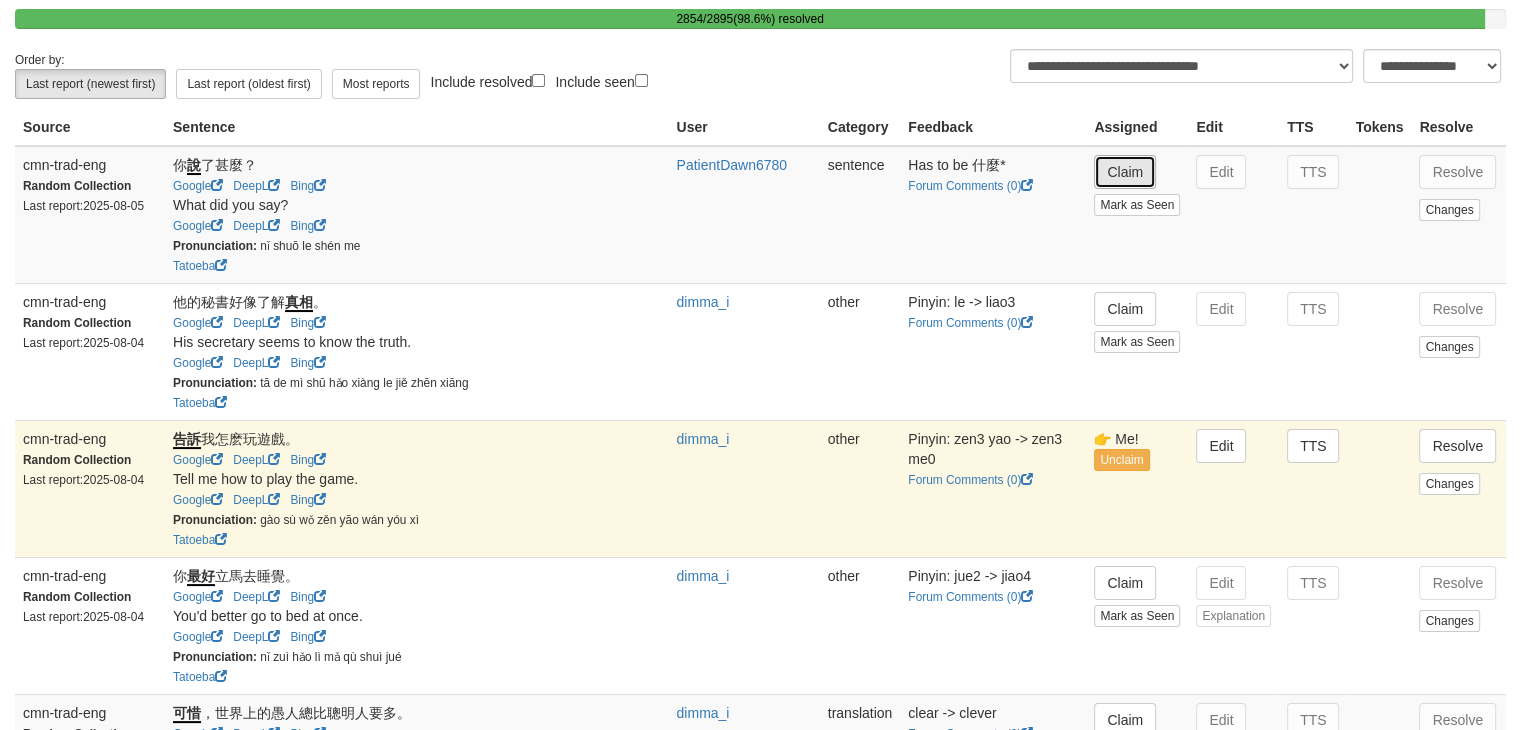 click on "Claim" at bounding box center [1125, 172] 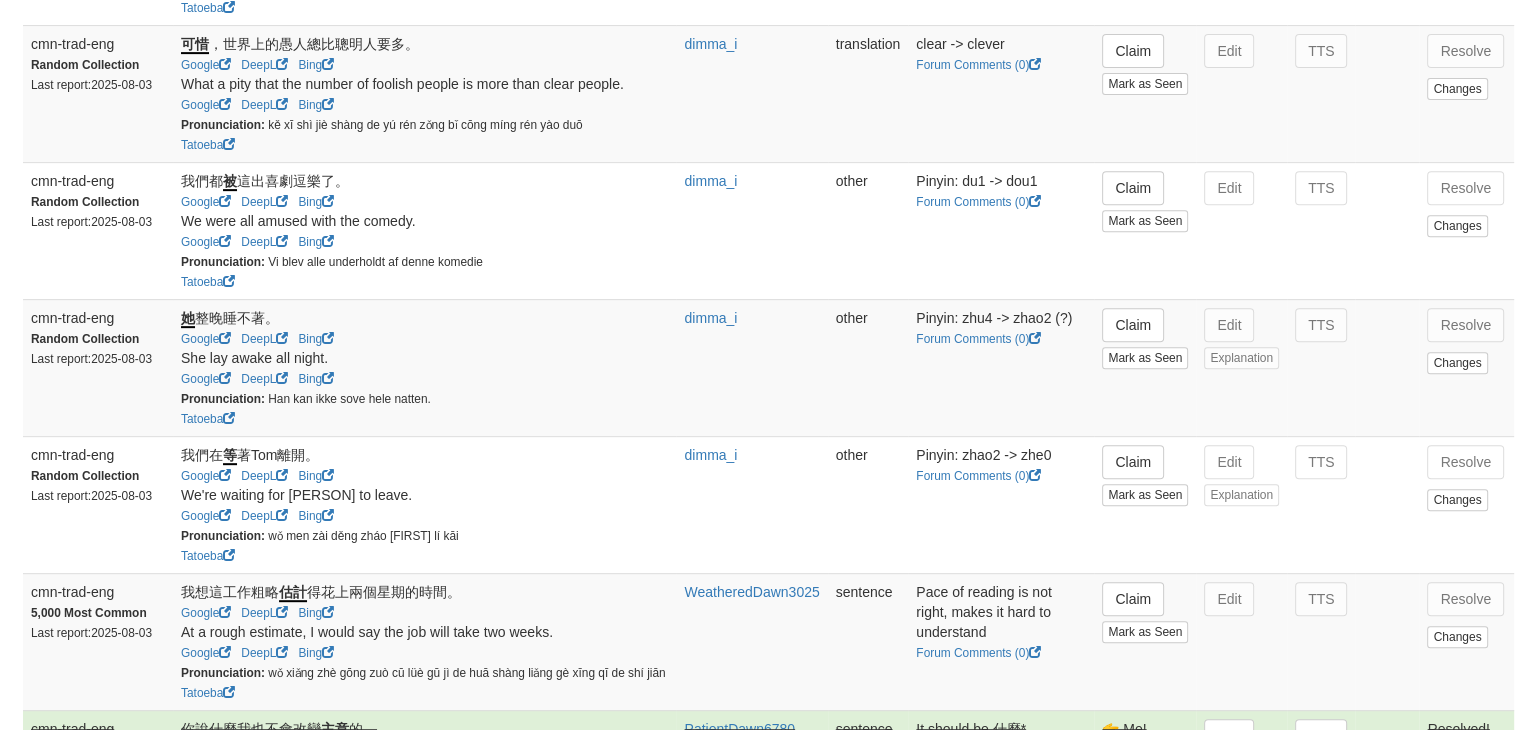 scroll, scrollTop: 812, scrollLeft: 0, axis: vertical 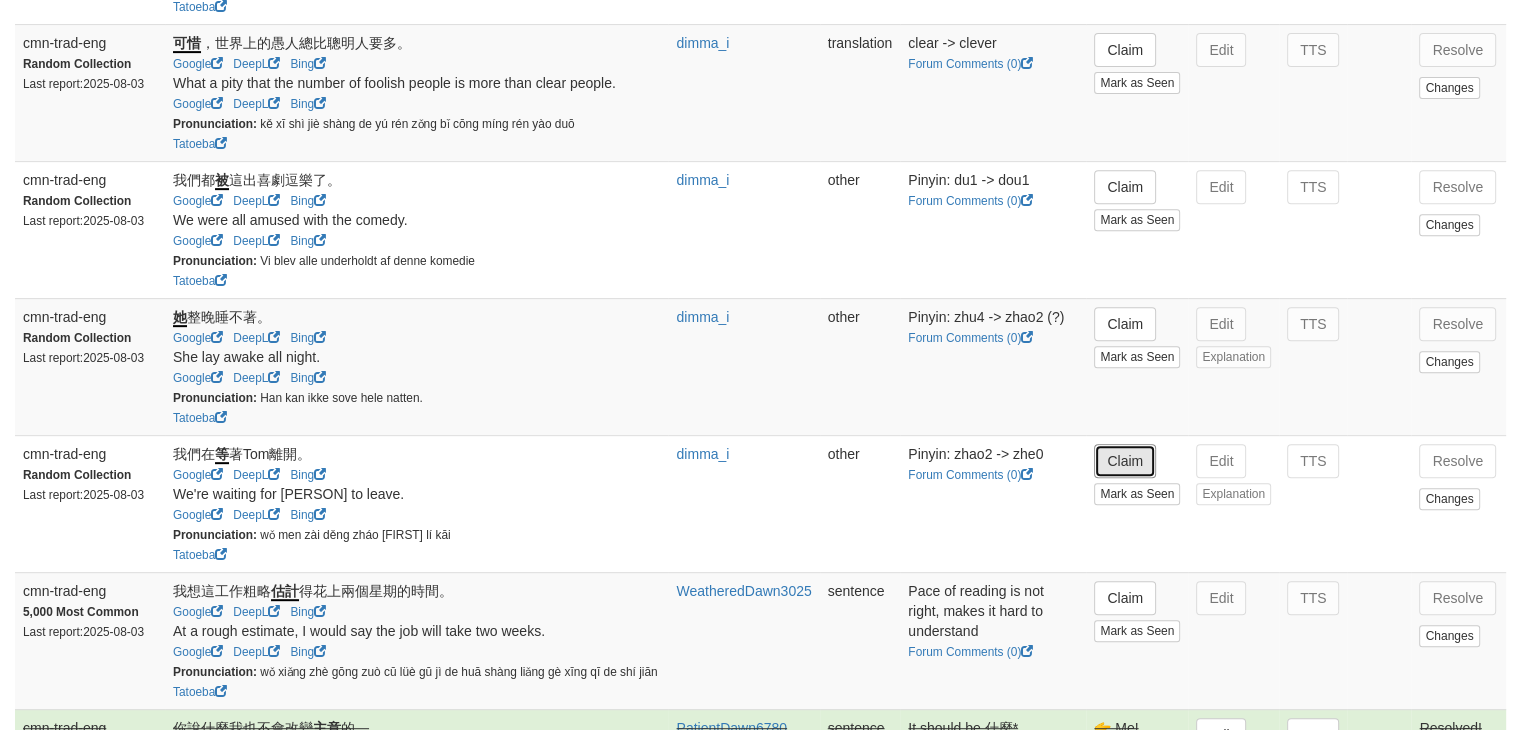 click on "Claim" at bounding box center (1125, 461) 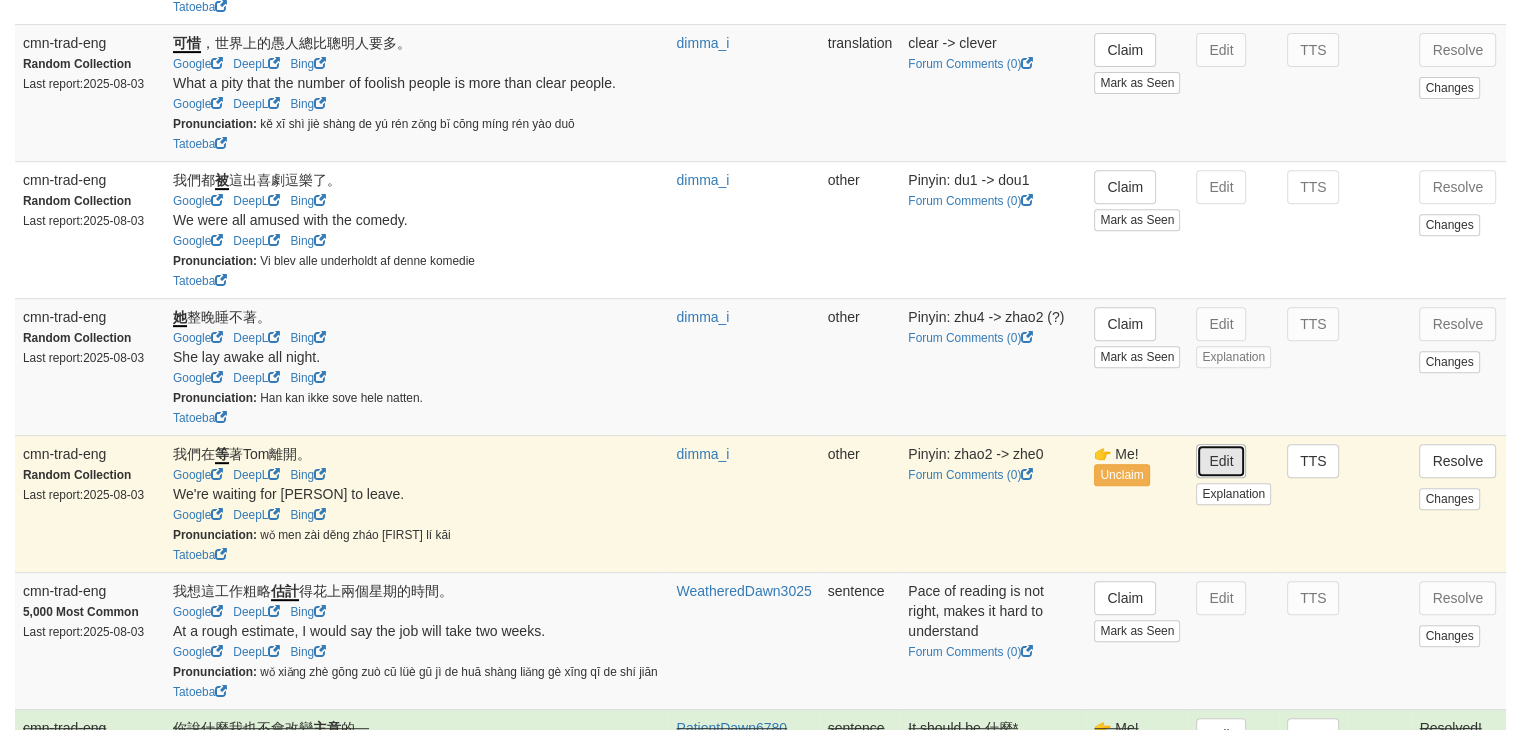 click on "Edit" at bounding box center (1221, 461) 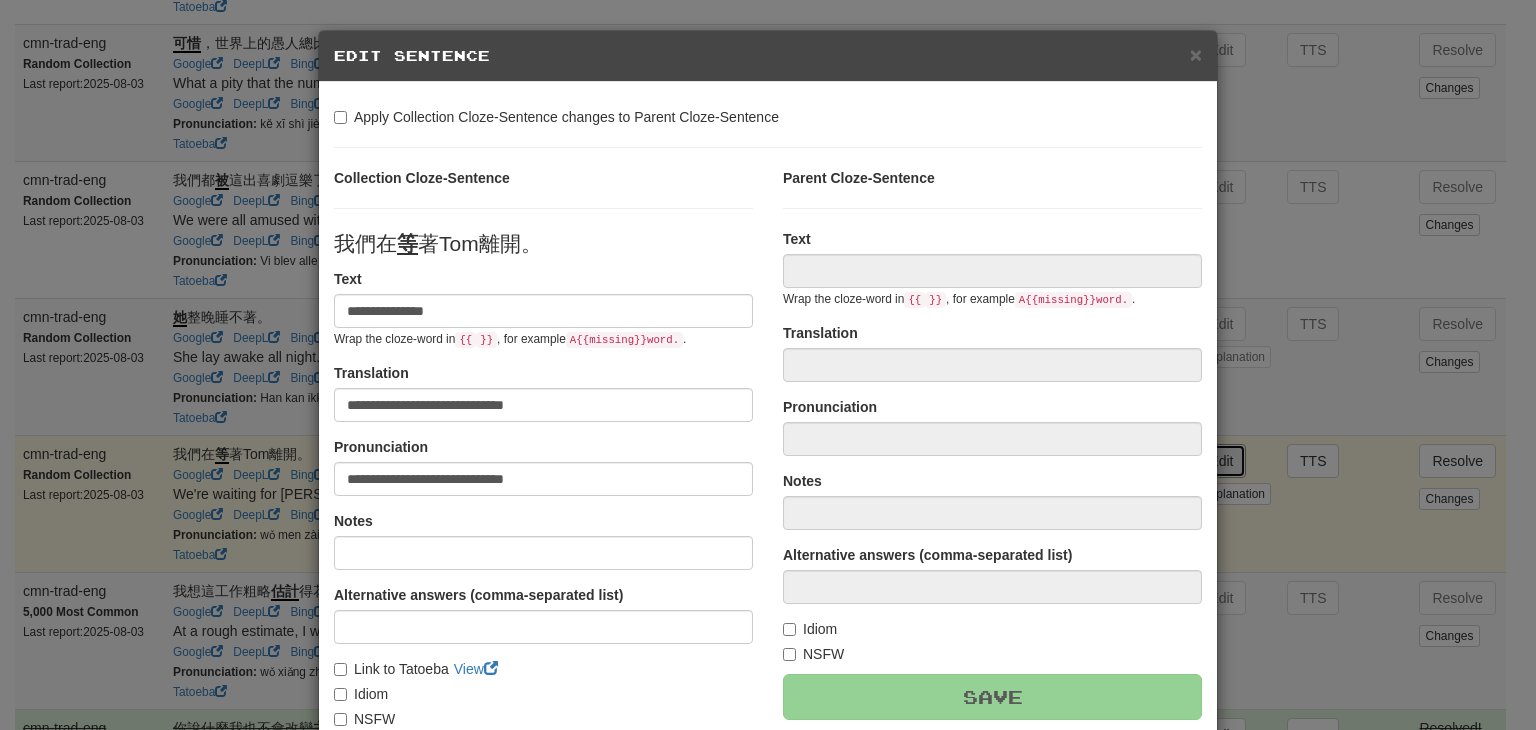 type on "**********" 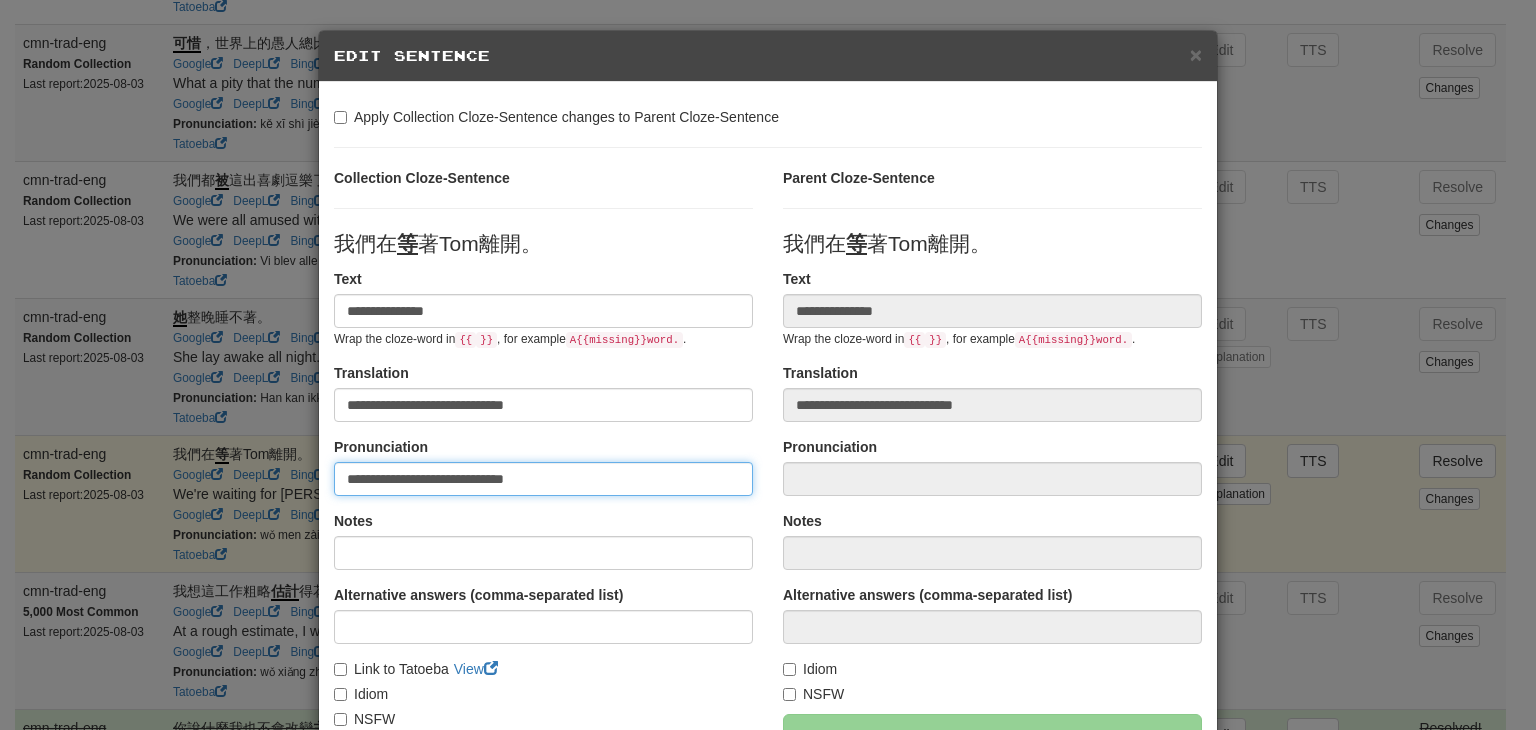 click on "**********" at bounding box center (543, 479) 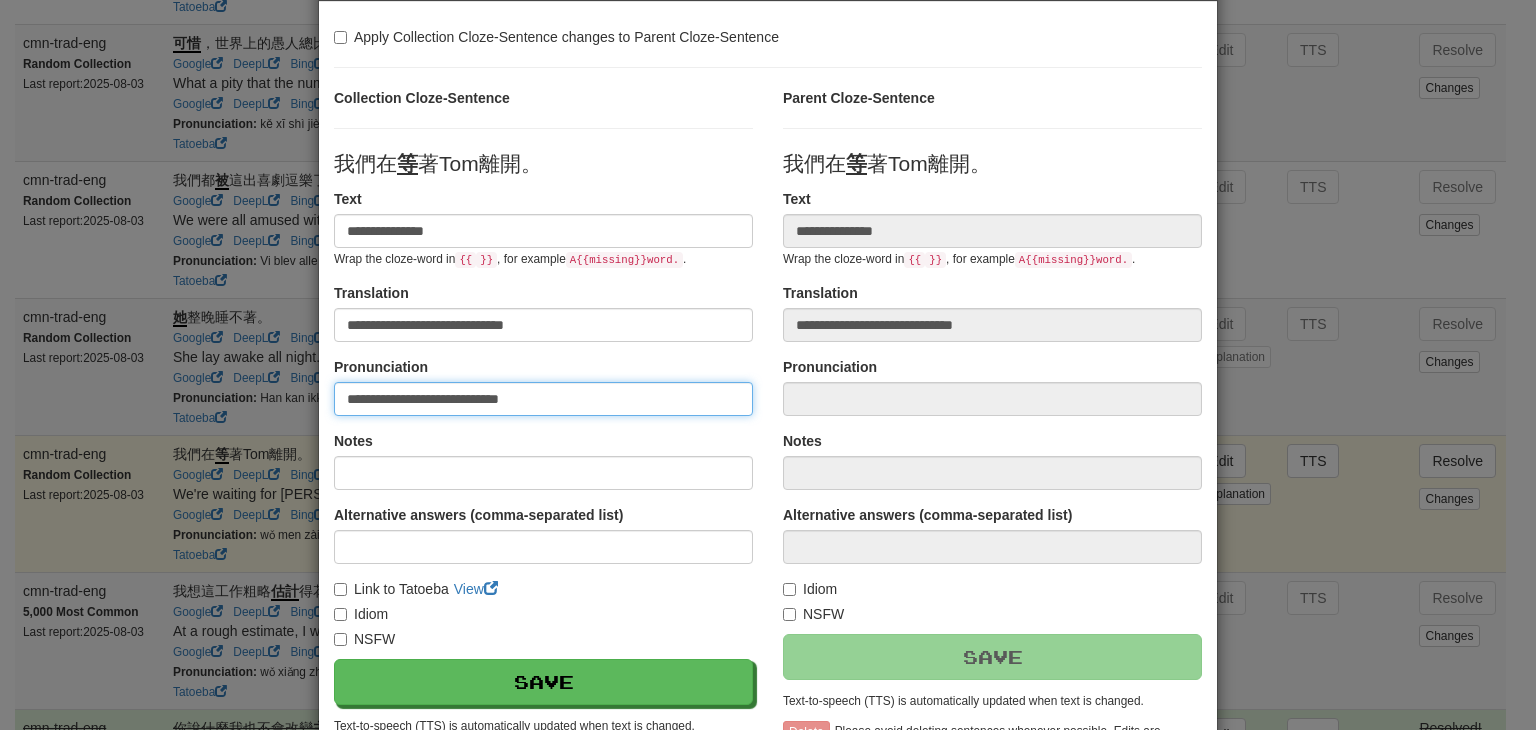 scroll, scrollTop: 88, scrollLeft: 0, axis: vertical 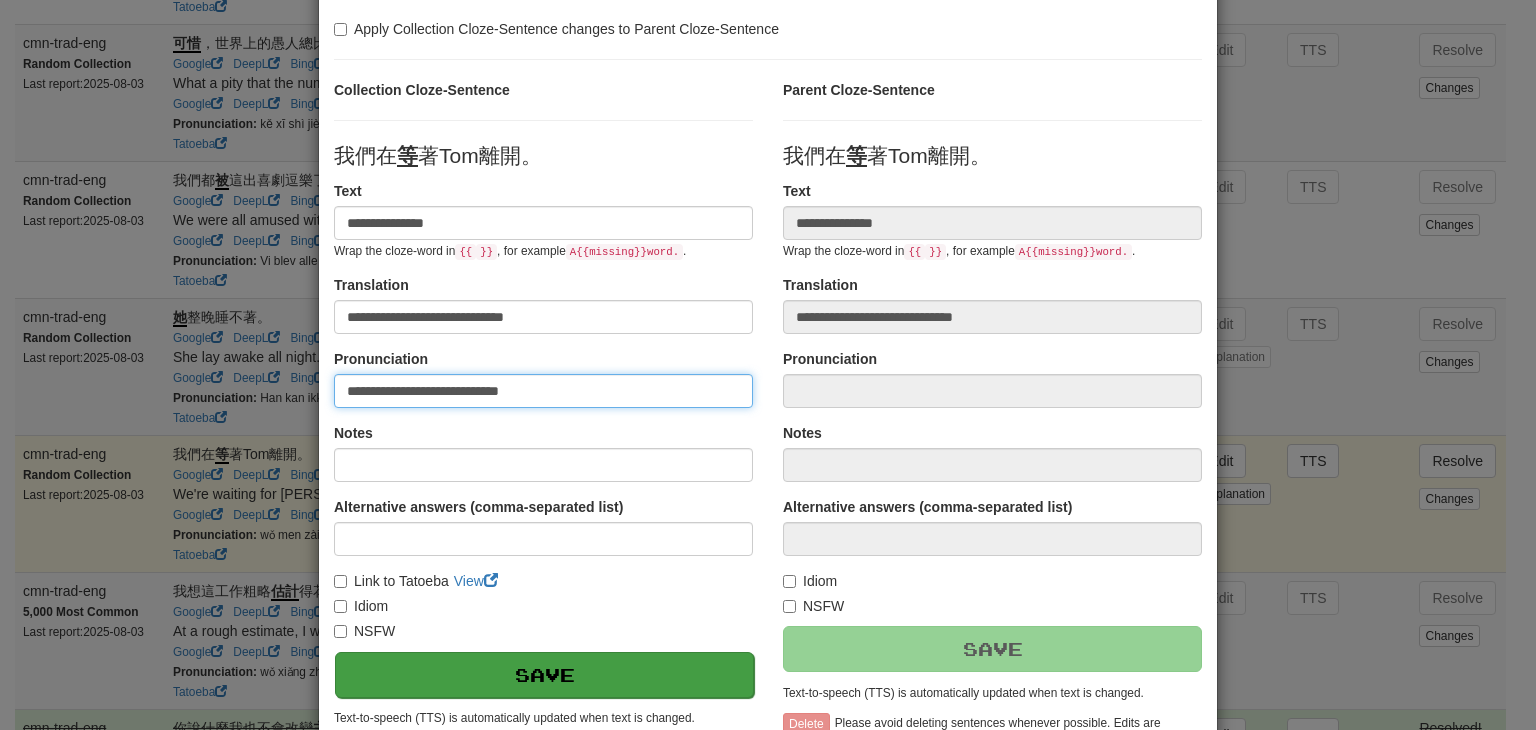 type on "**********" 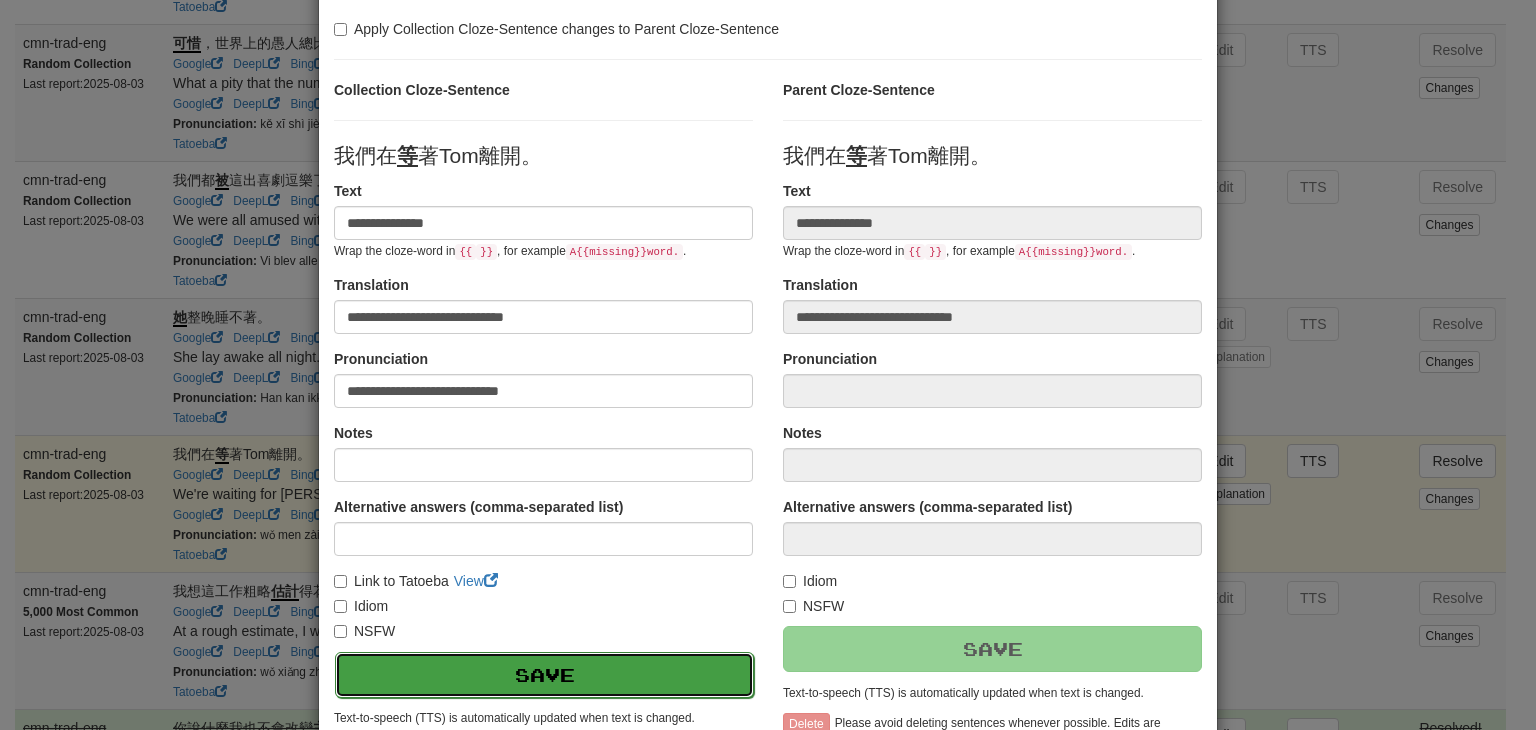 click on "Save" at bounding box center [544, 675] 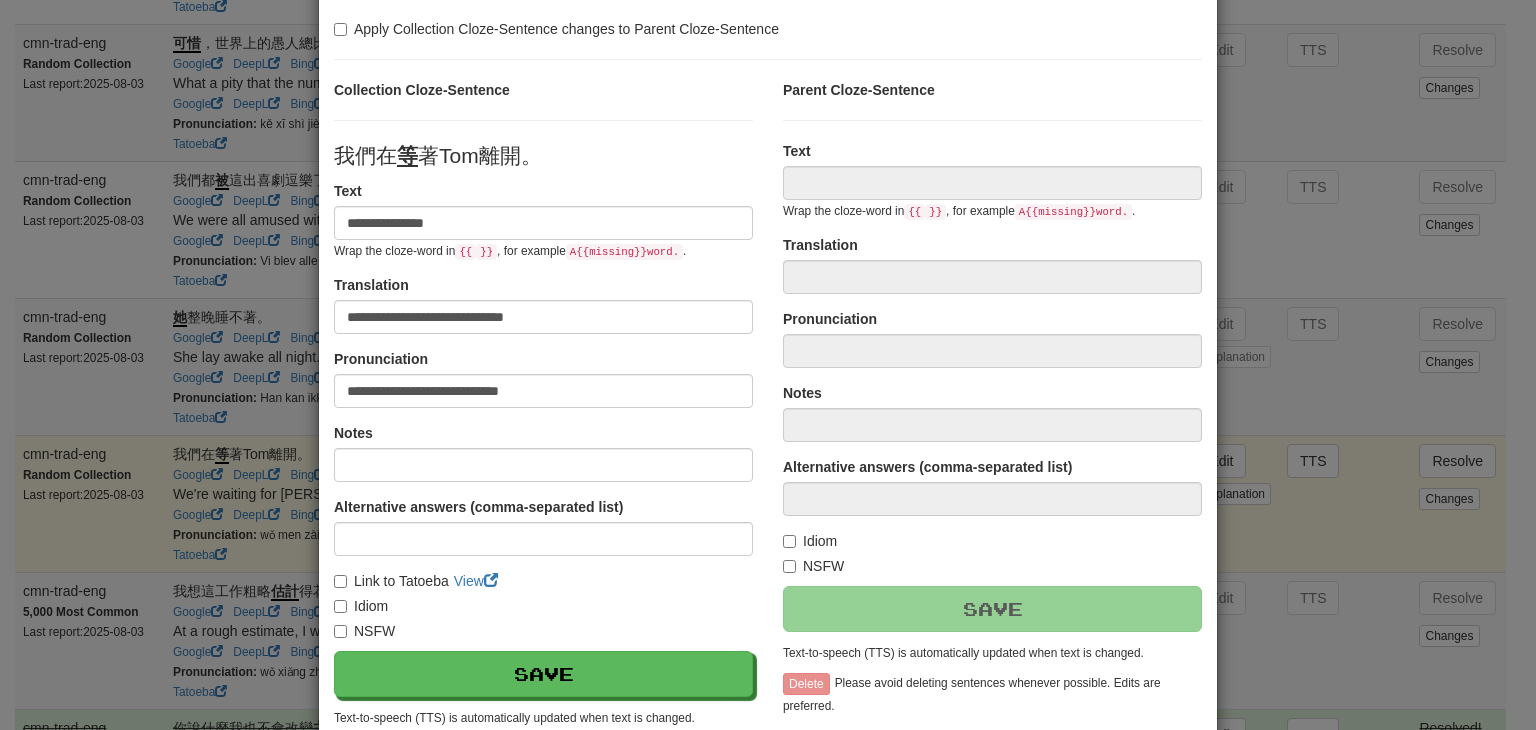 type on "**********" 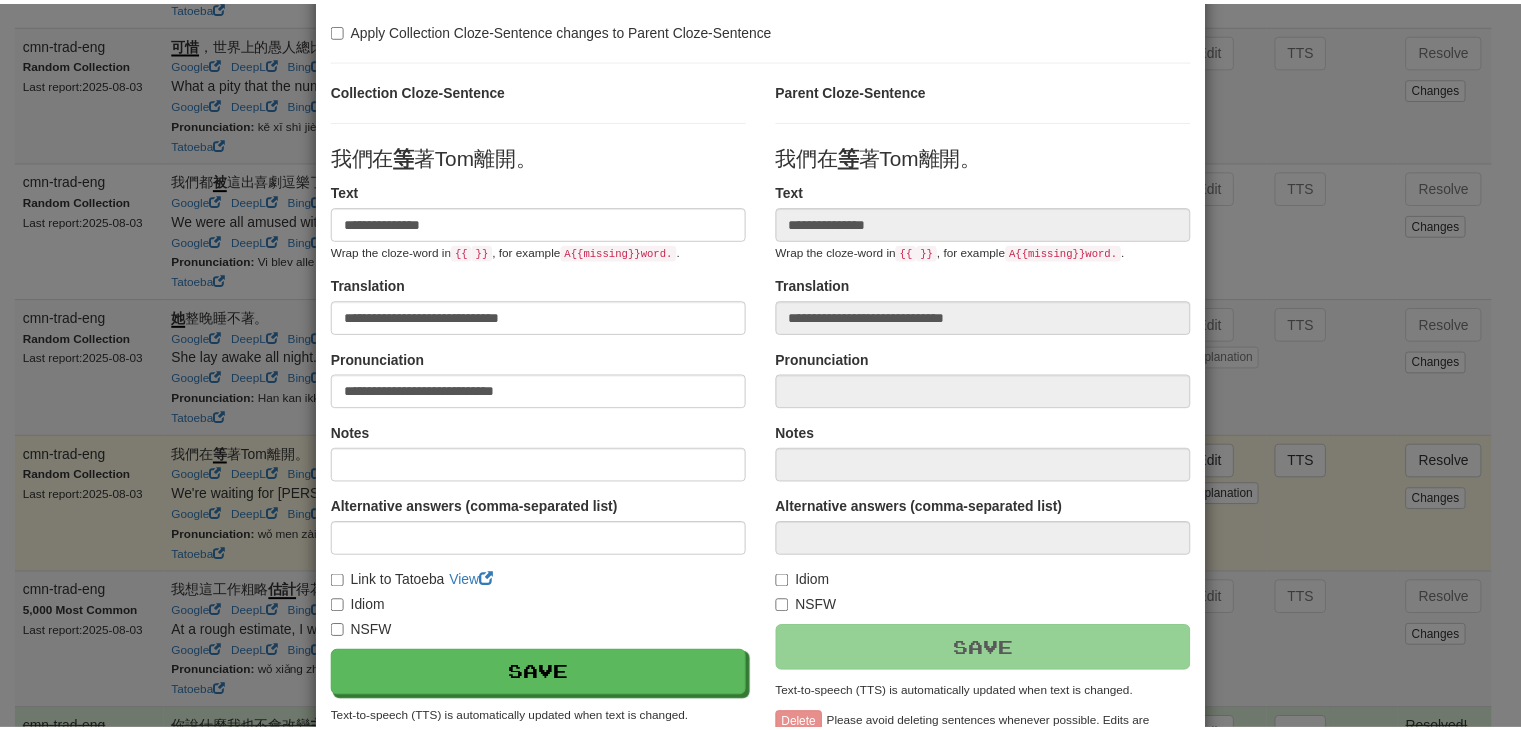 scroll, scrollTop: 246, scrollLeft: 0, axis: vertical 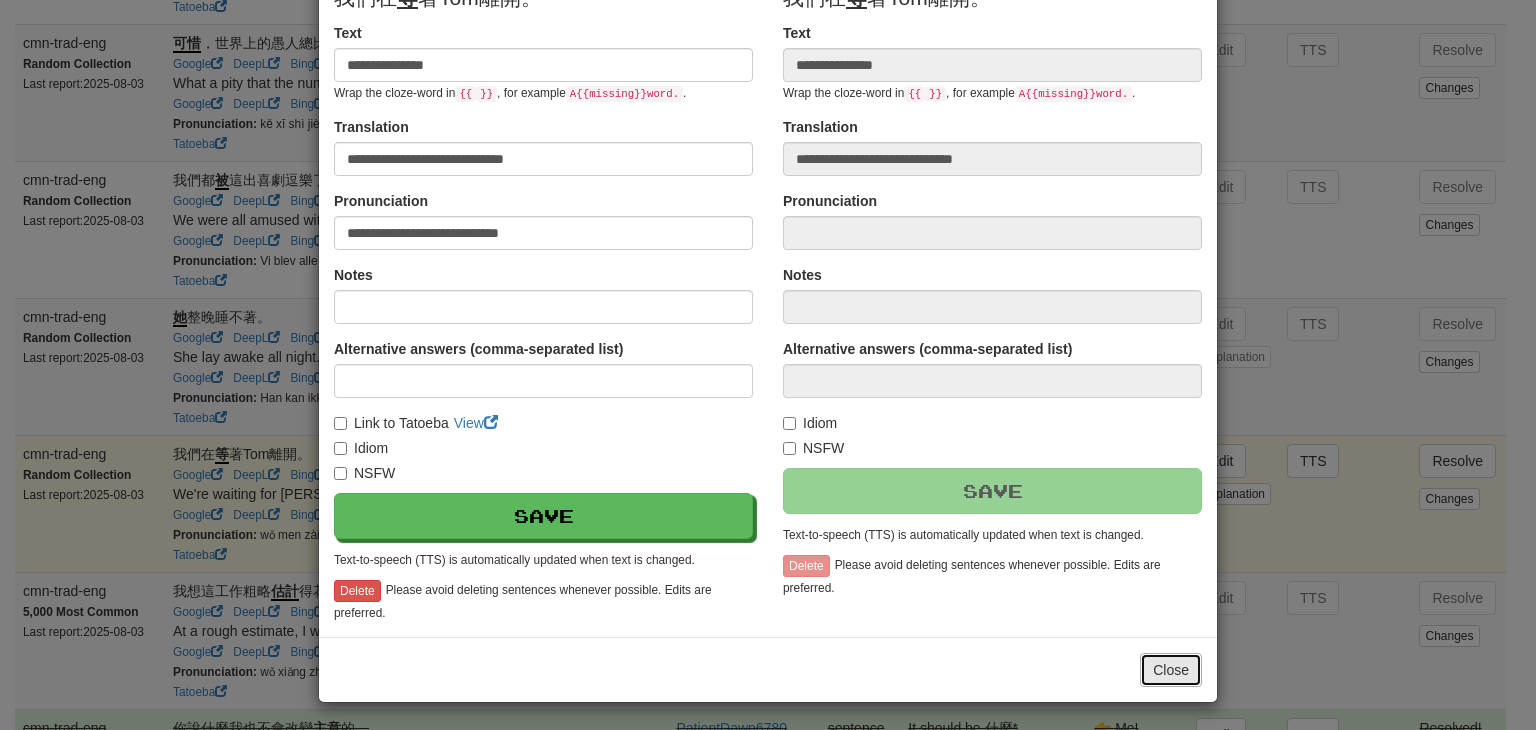 click on "Close" at bounding box center (1171, 670) 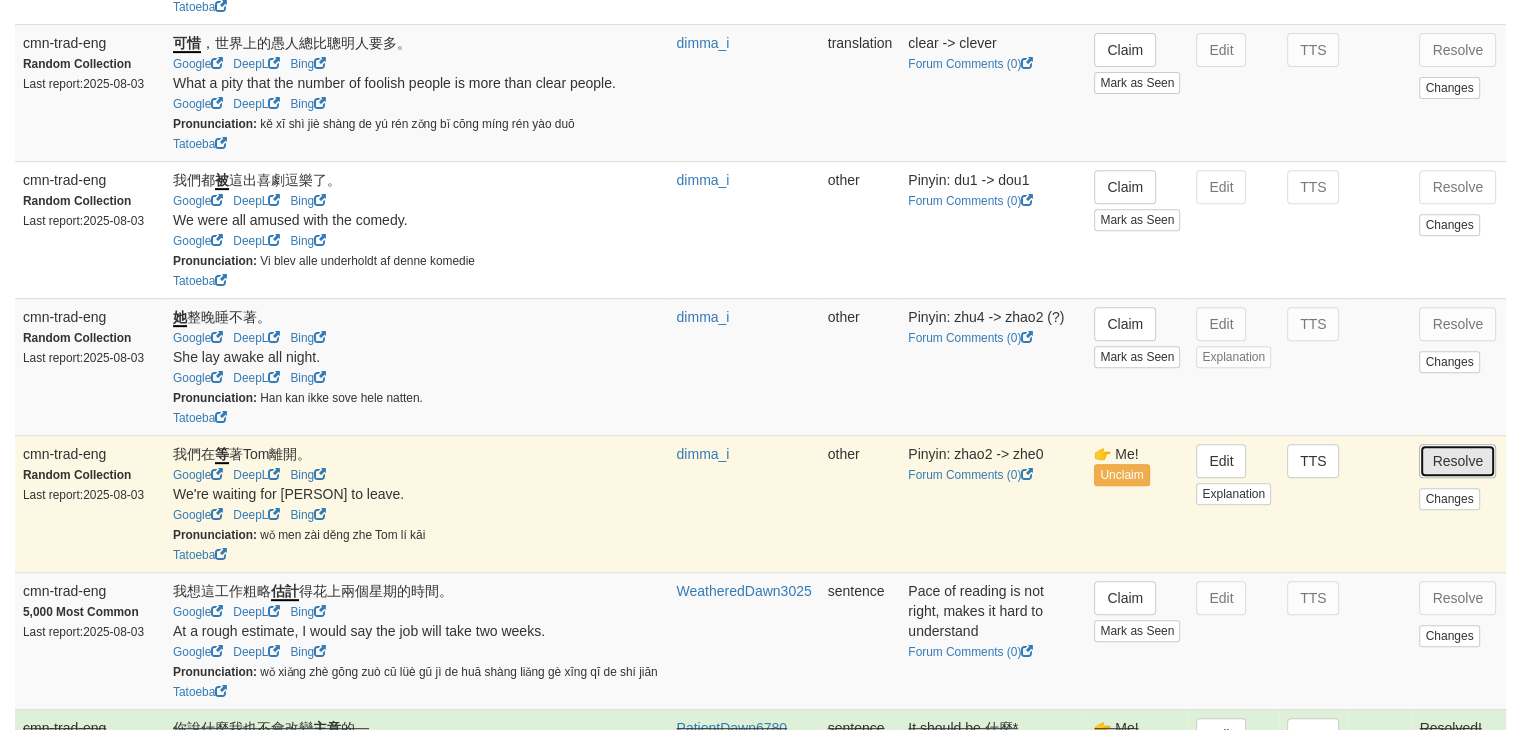 click on "Resolve" at bounding box center [1457, 461] 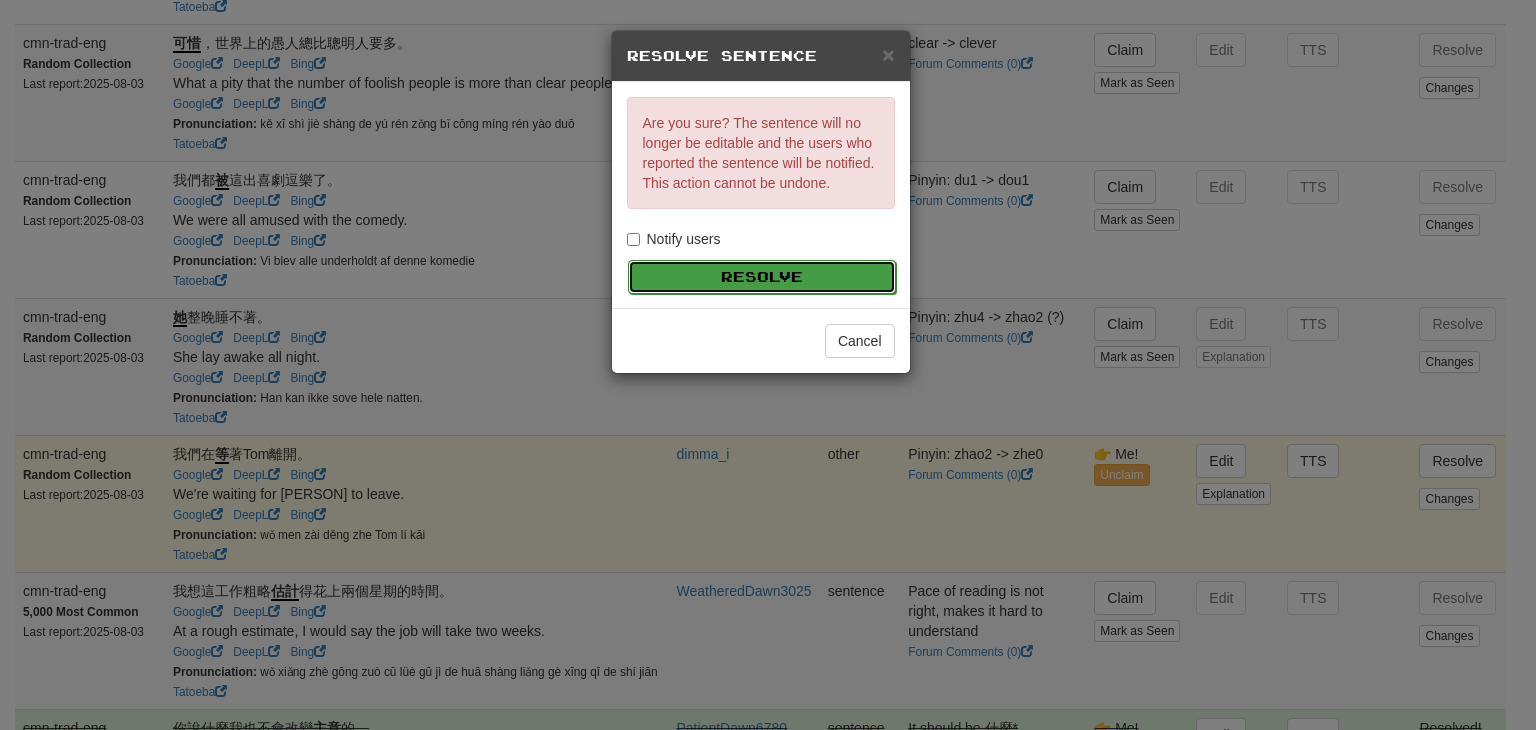 click on "Resolve" at bounding box center (762, 277) 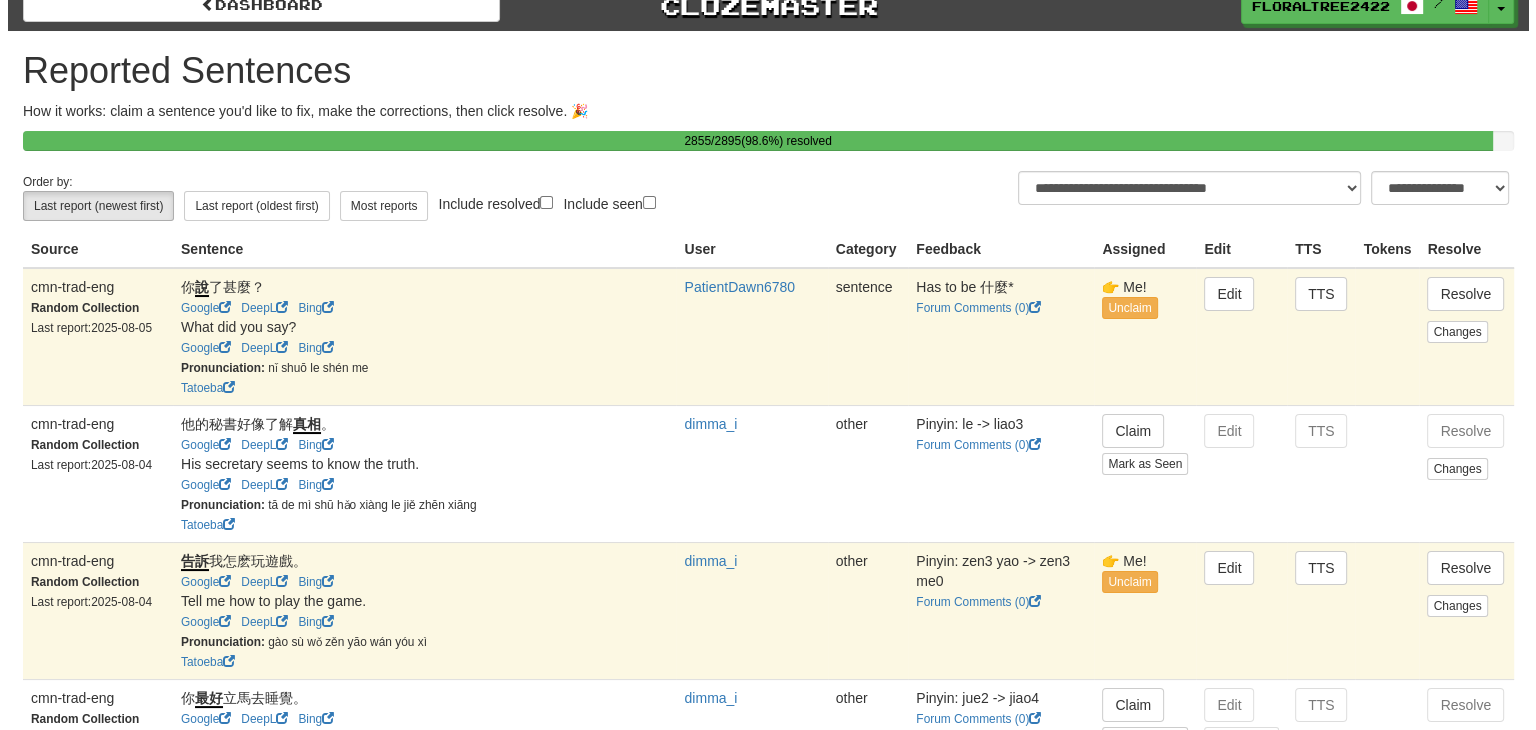 scroll, scrollTop: 0, scrollLeft: 0, axis: both 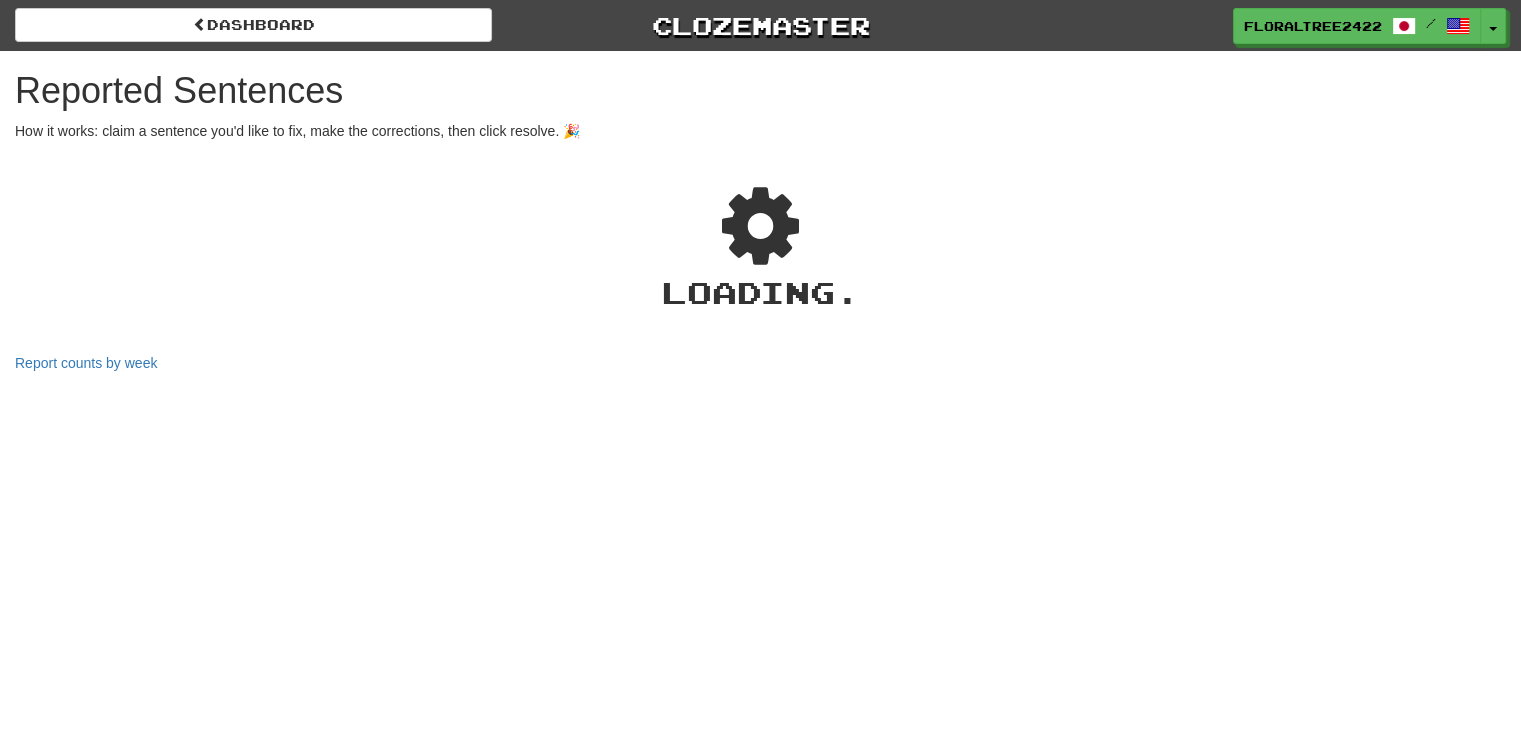 select on "**" 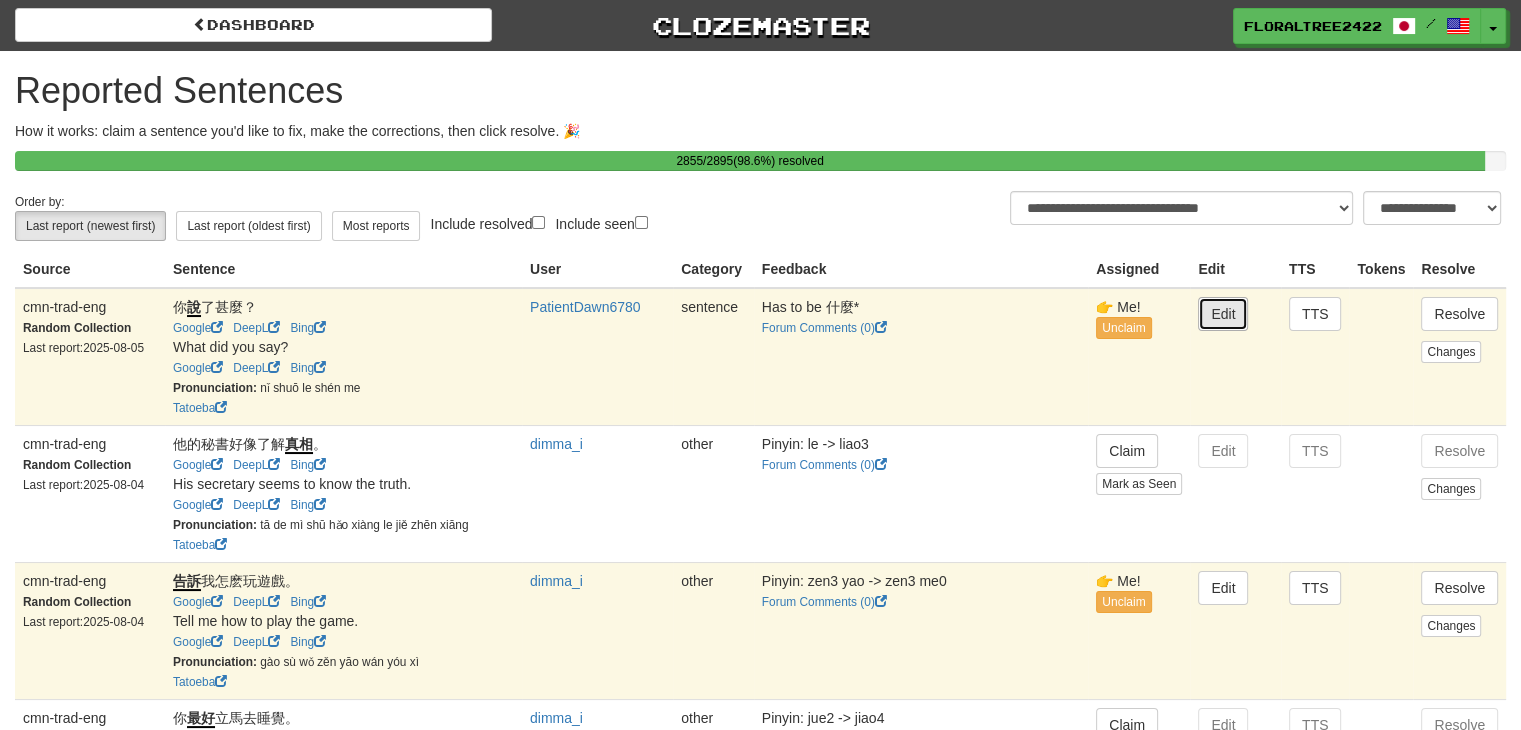 click on "Edit" at bounding box center (1223, 314) 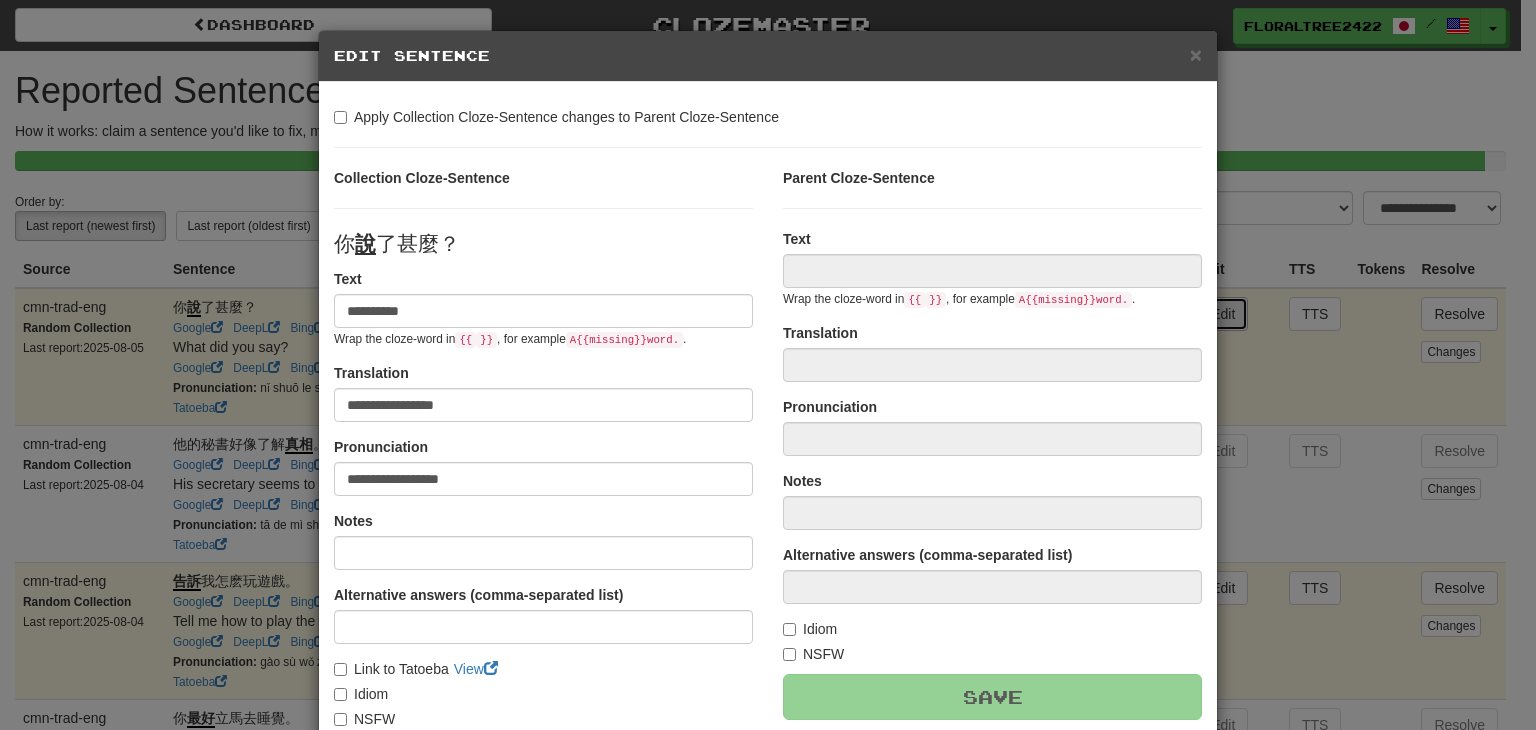 type on "**********" 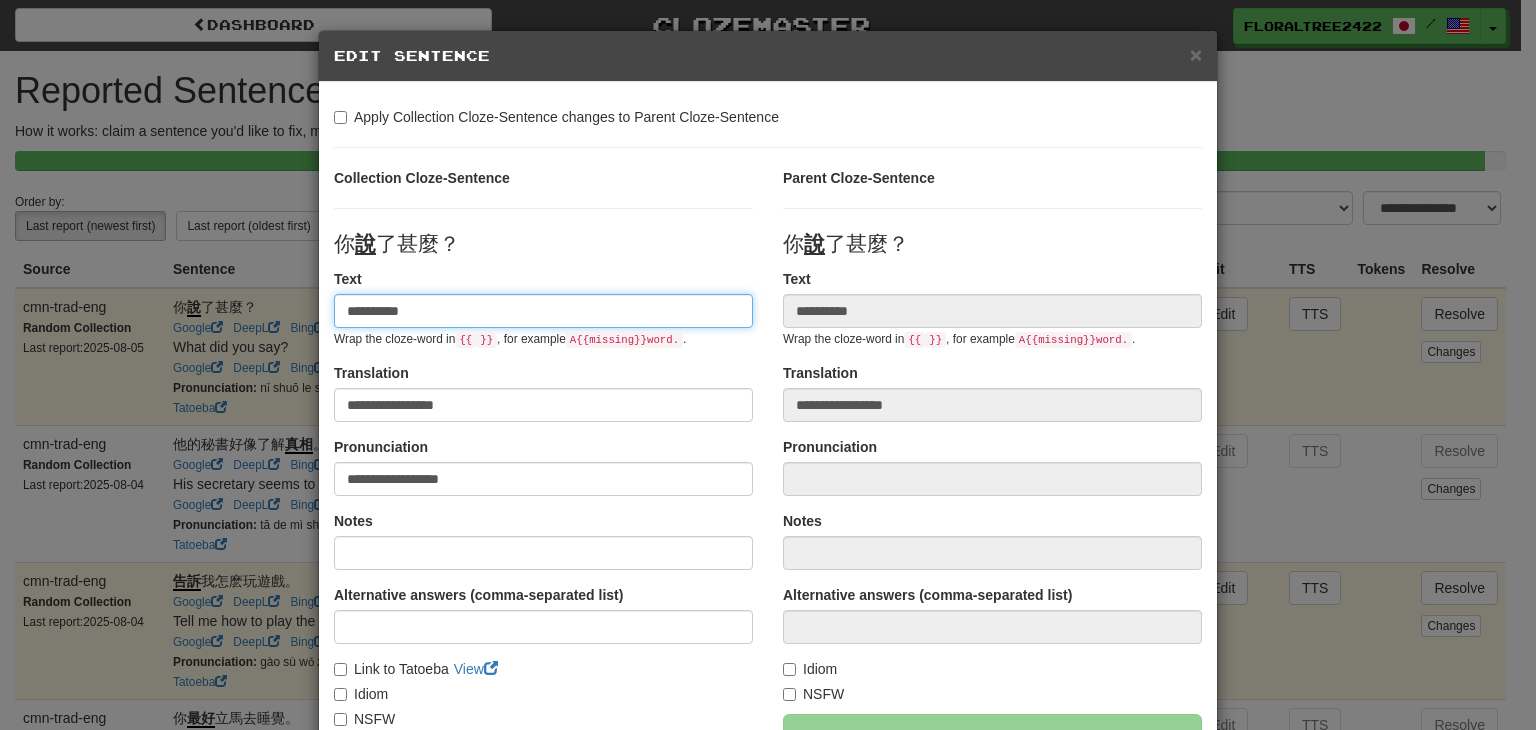 click on "**********" at bounding box center [543, 311] 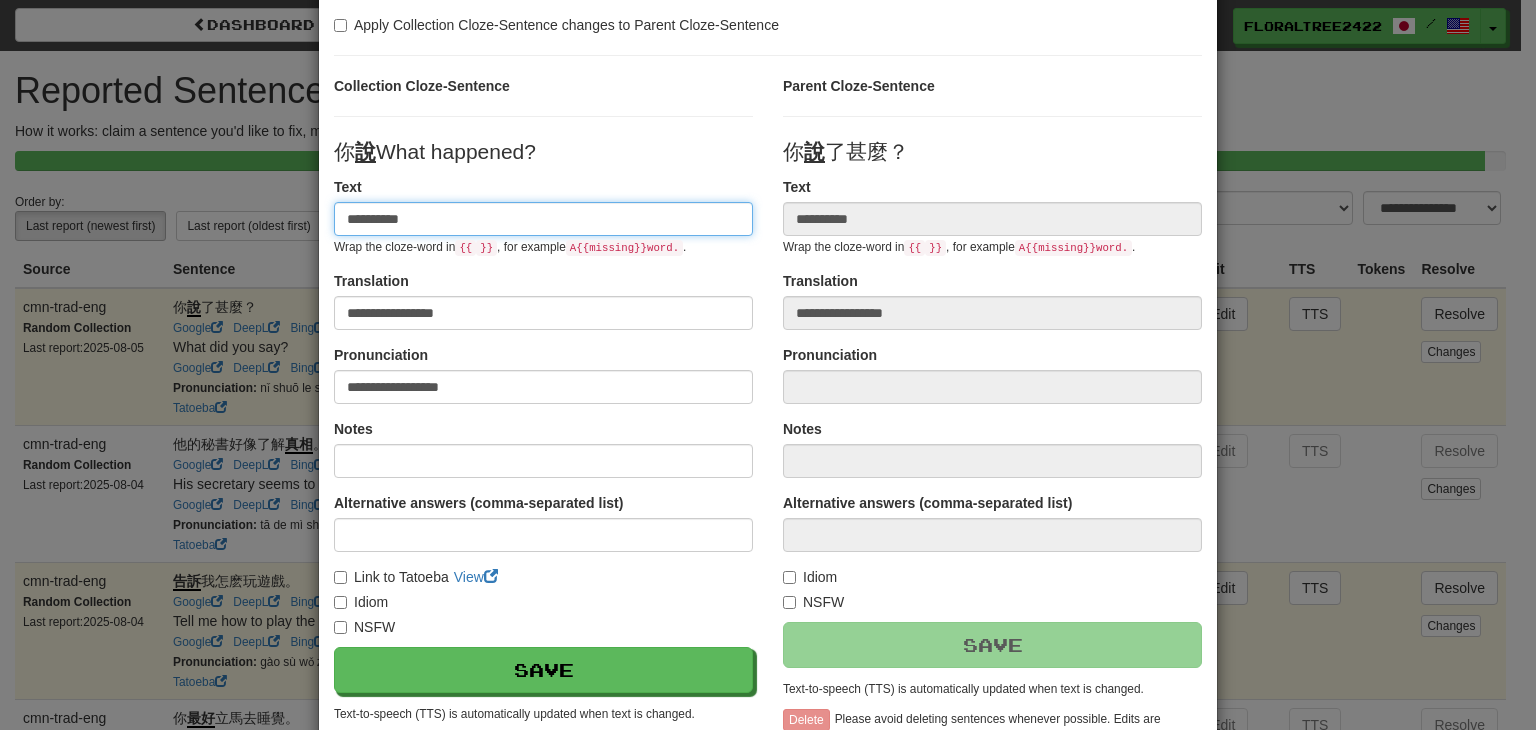 scroll, scrollTop: 136, scrollLeft: 0, axis: vertical 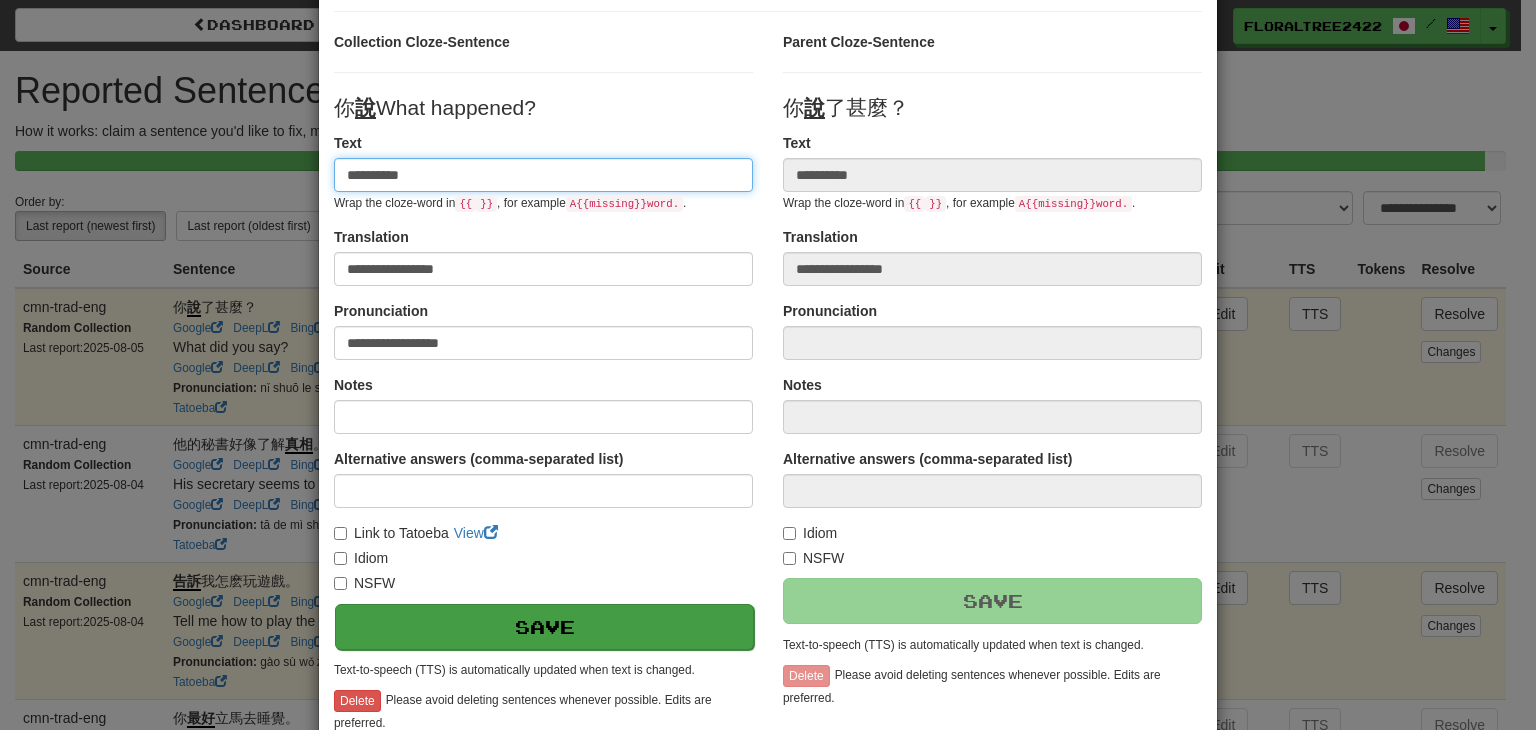 type on "**********" 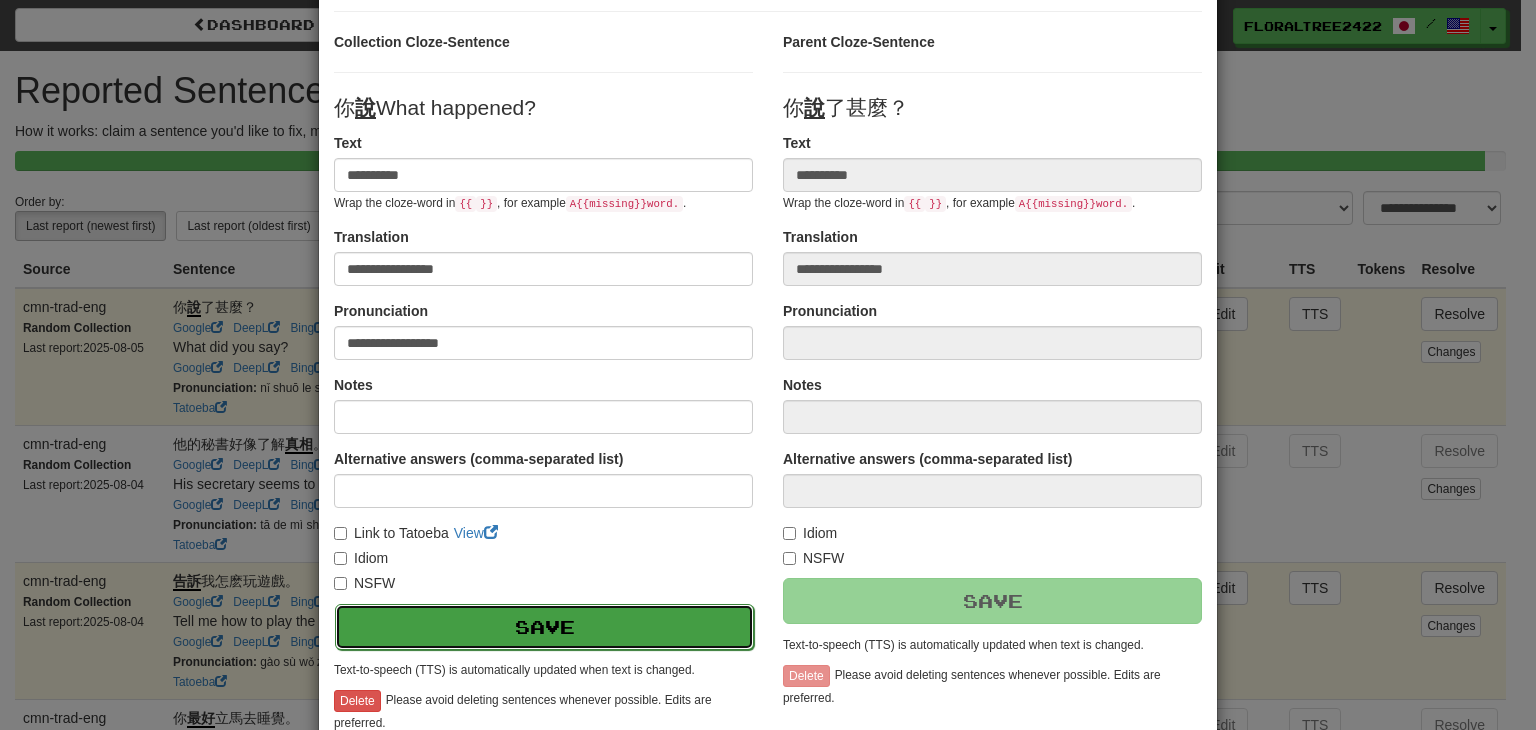 click on "Save" at bounding box center (544, 627) 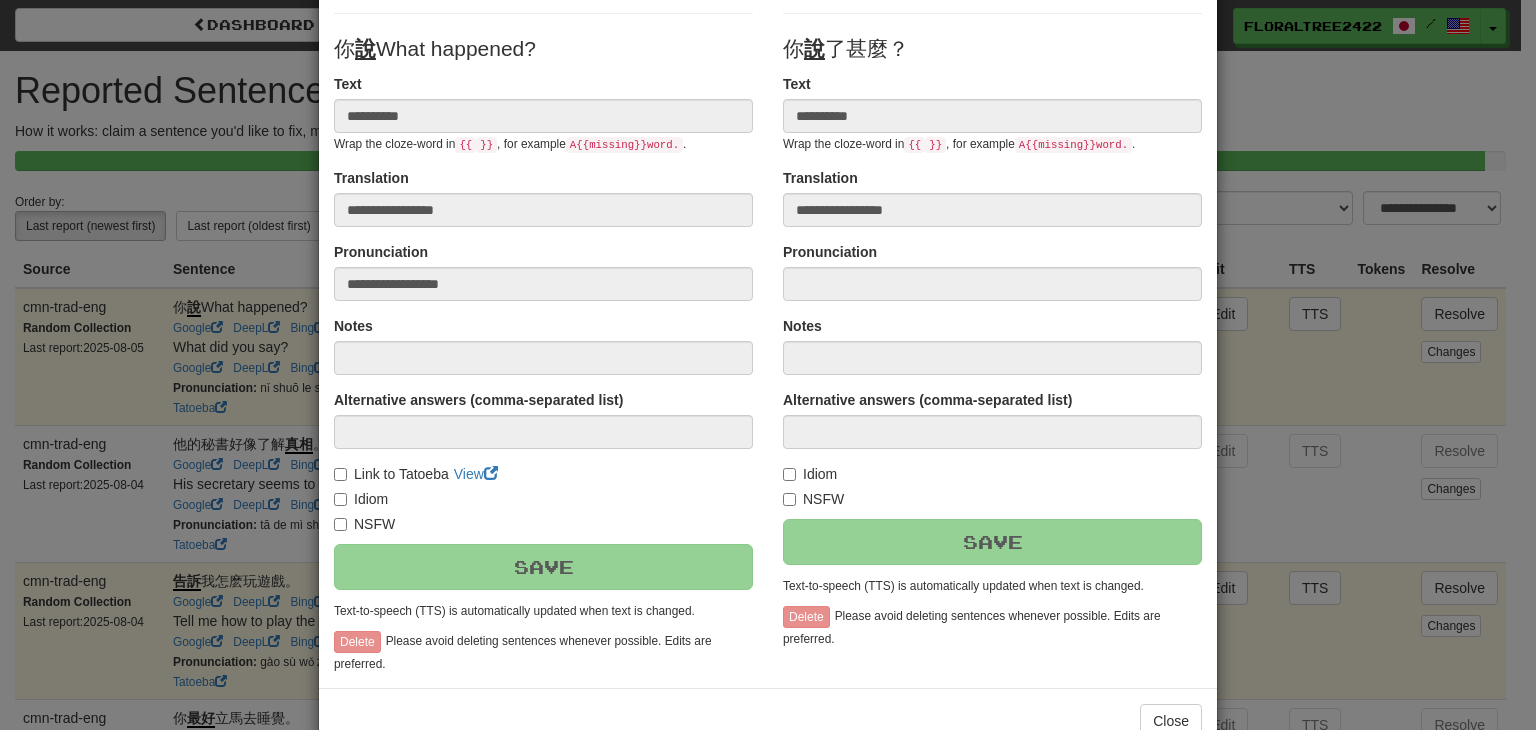 scroll, scrollTop: 196, scrollLeft: 0, axis: vertical 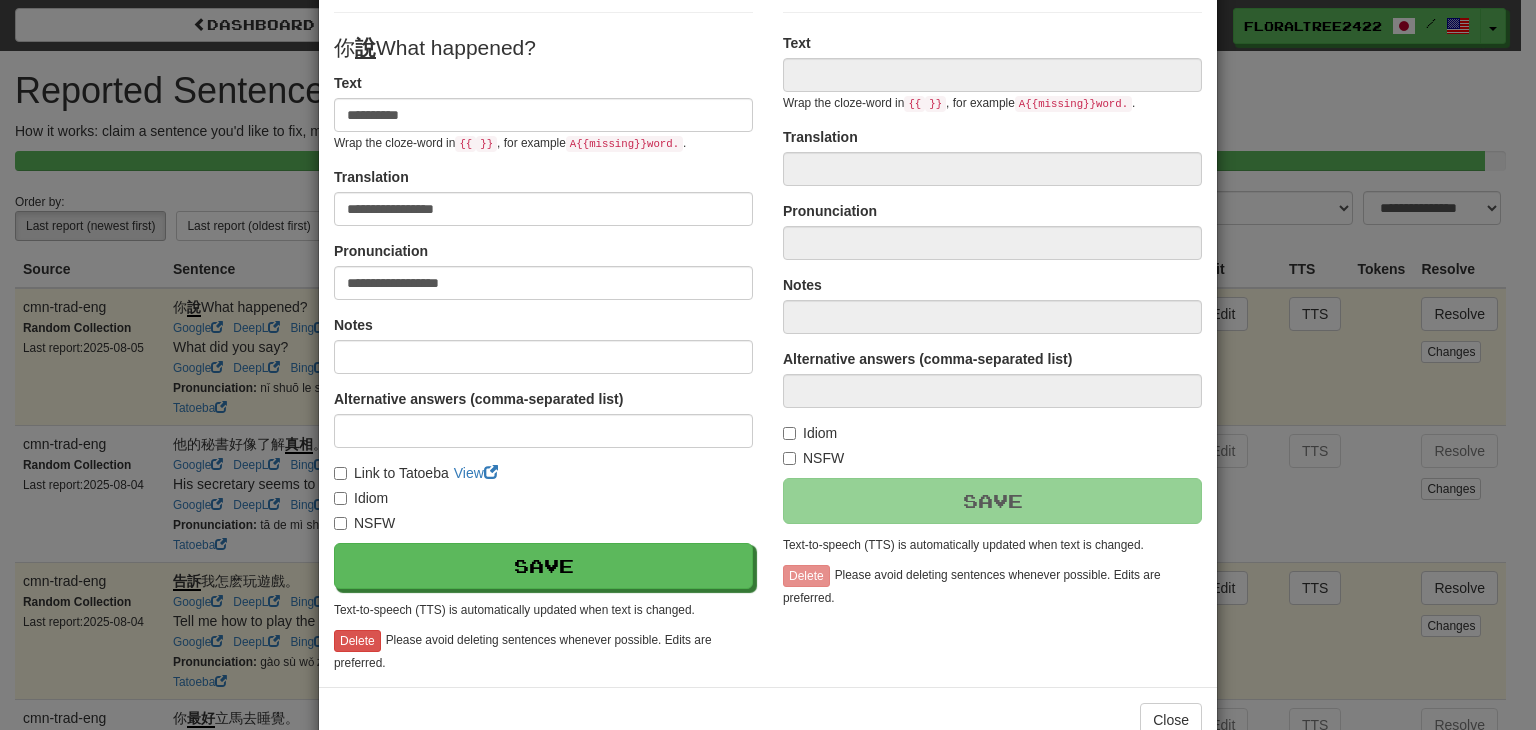 type on "**********" 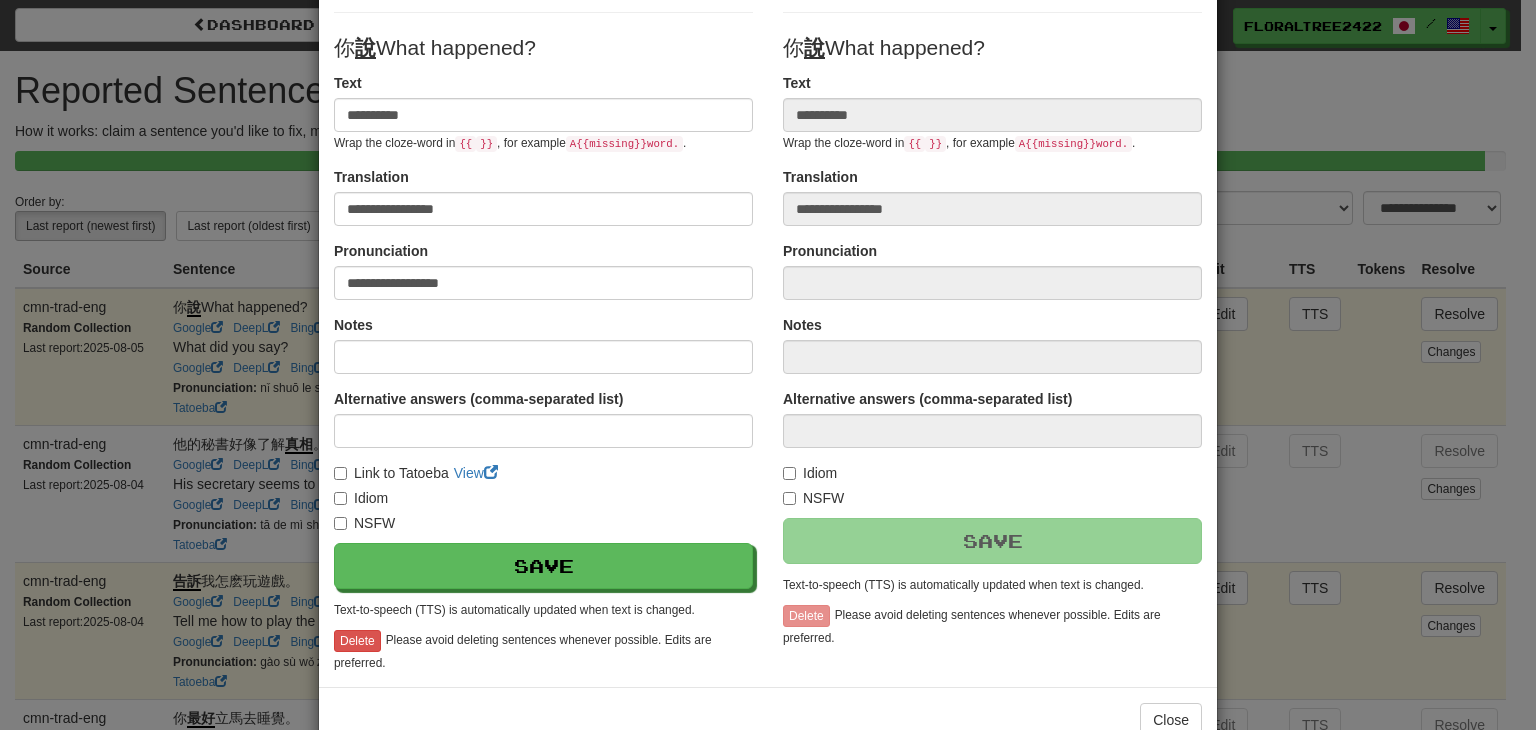 scroll, scrollTop: 246, scrollLeft: 0, axis: vertical 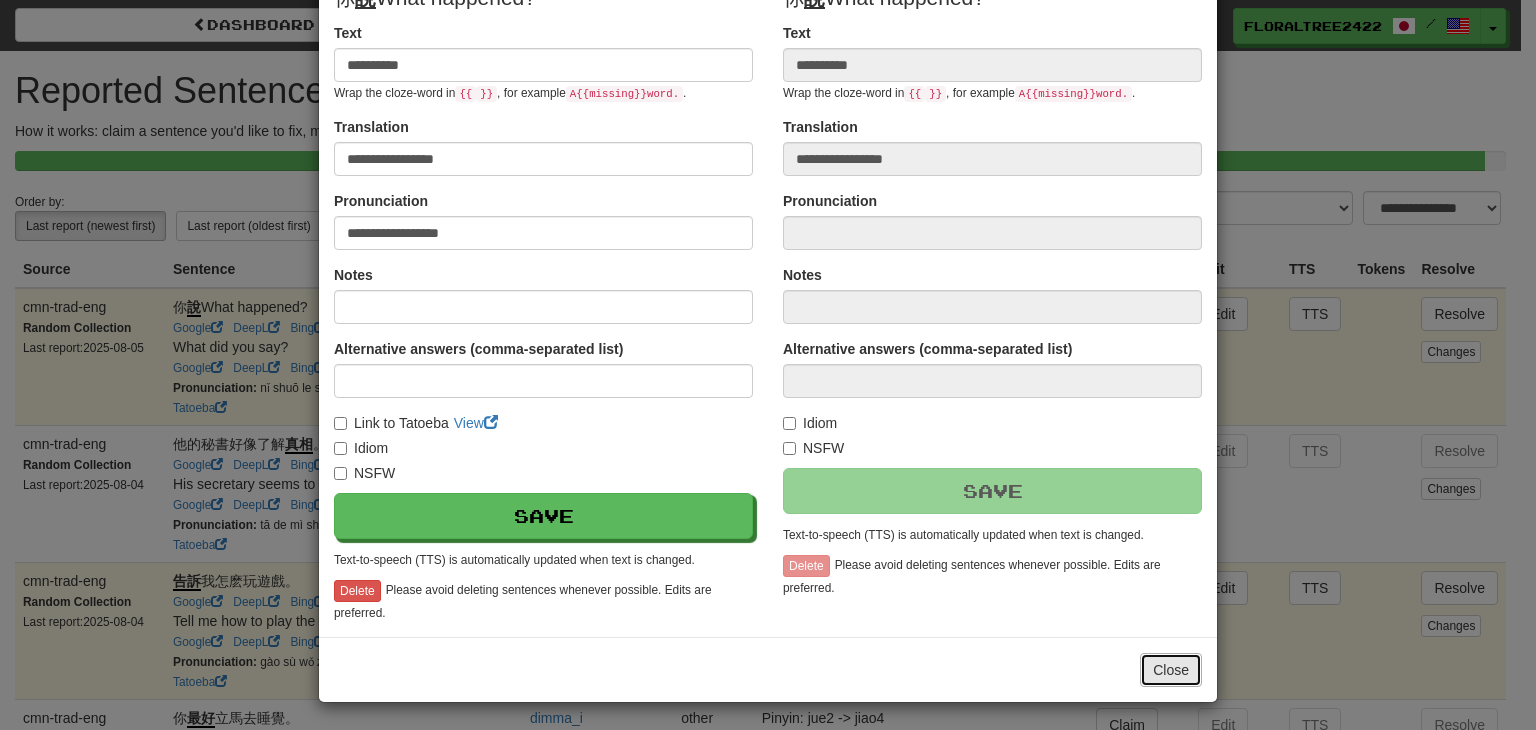 click on "Close" at bounding box center [1171, 670] 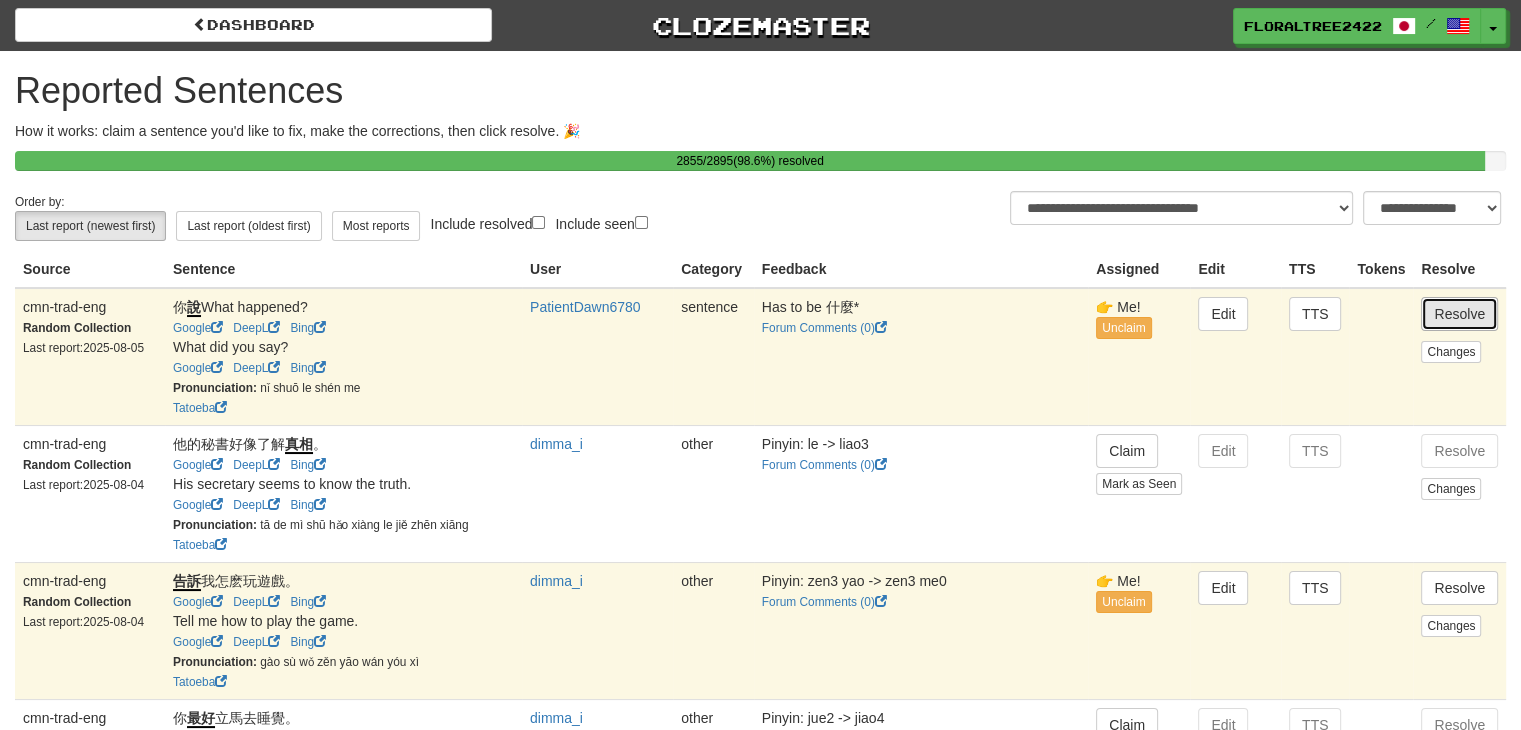 click on "Resolve" at bounding box center (1459, 314) 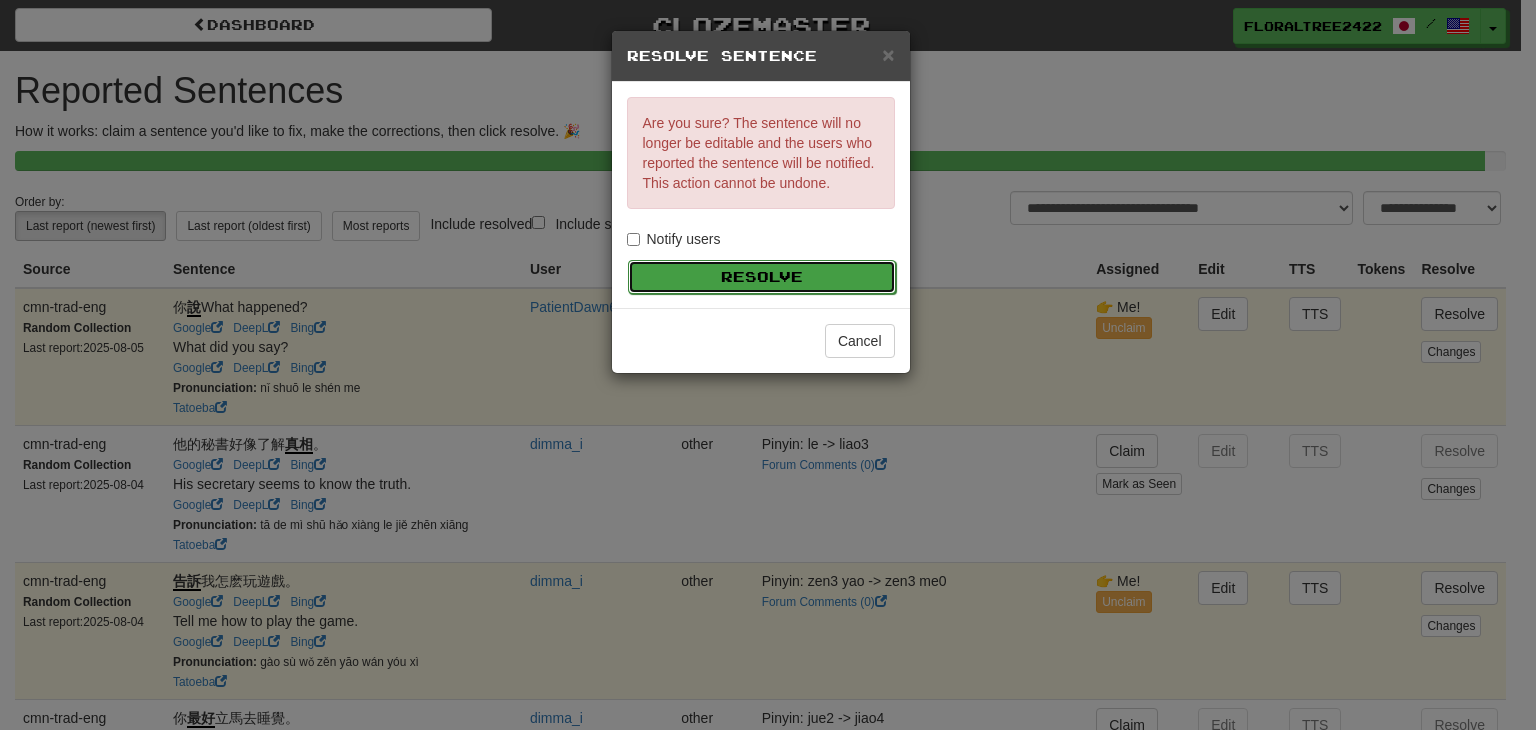 click on "Resolve" at bounding box center (762, 277) 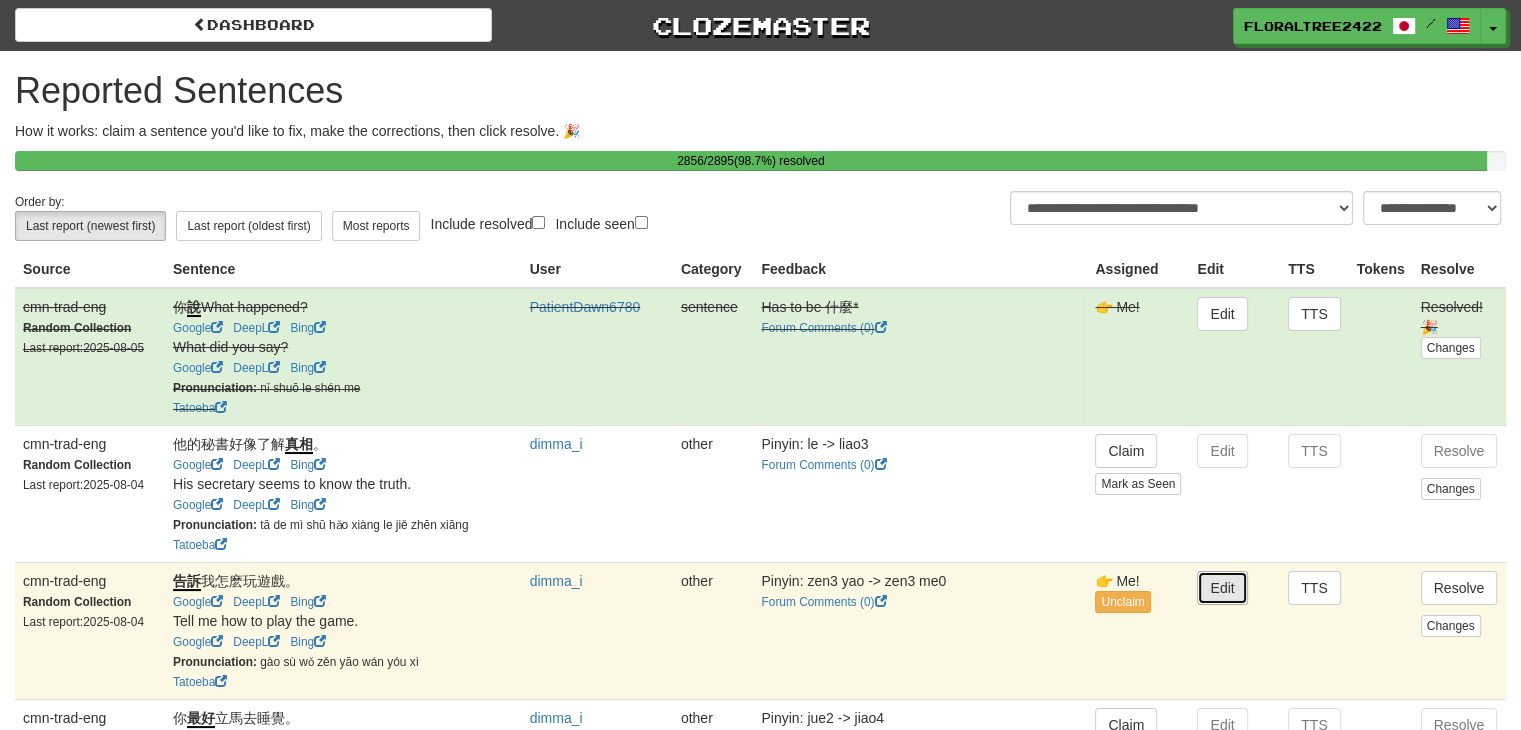 click on "Edit" at bounding box center [1222, 588] 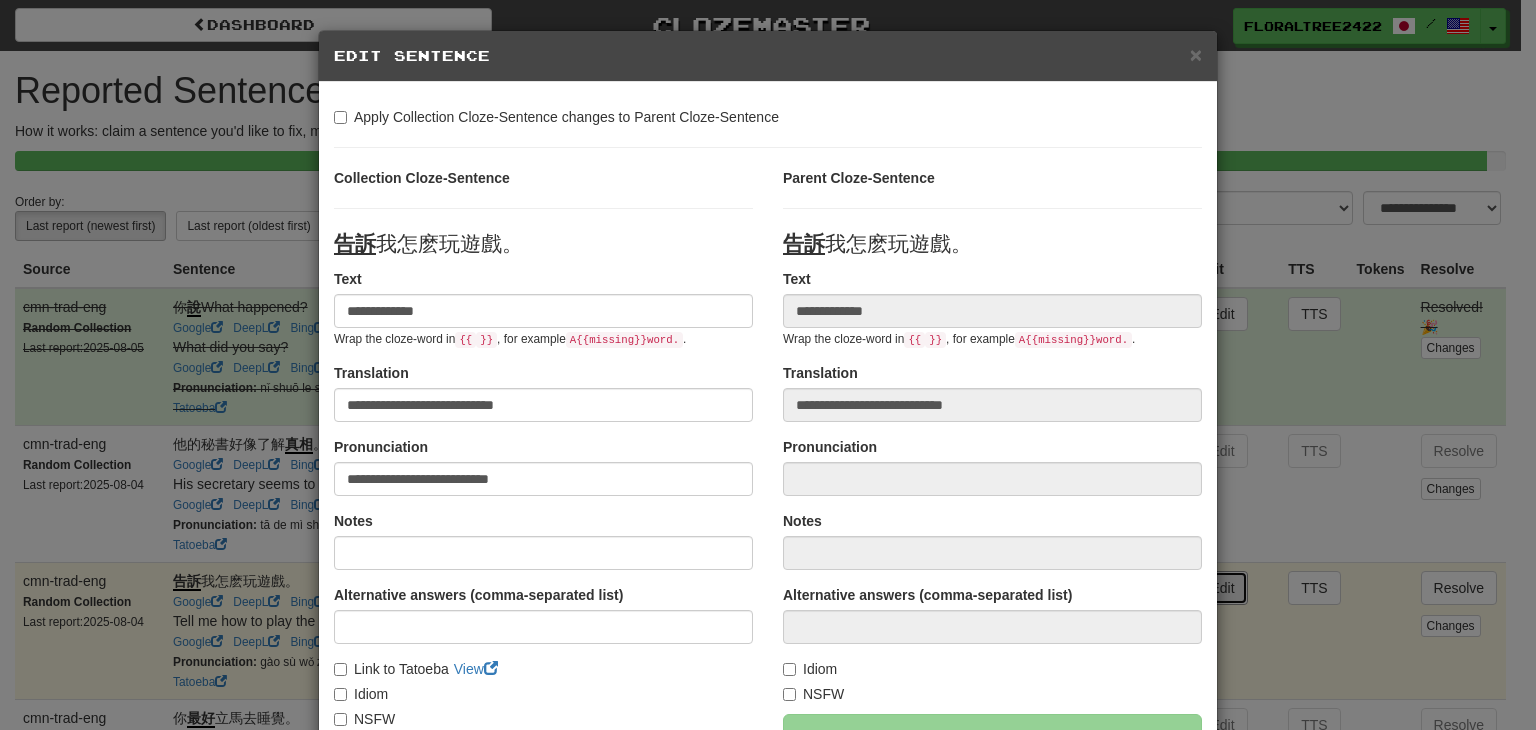 type on "**********" 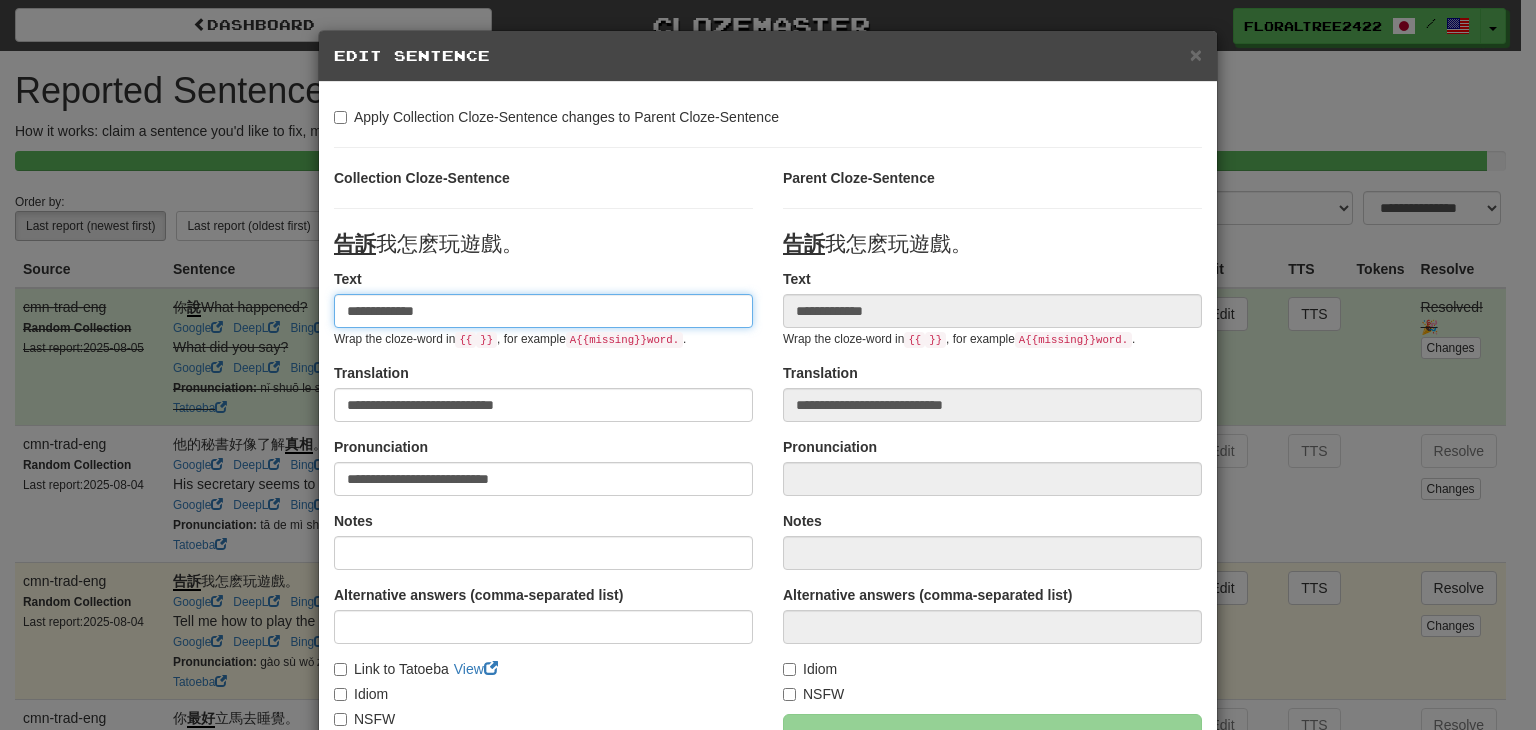 click on "**********" at bounding box center (543, 311) 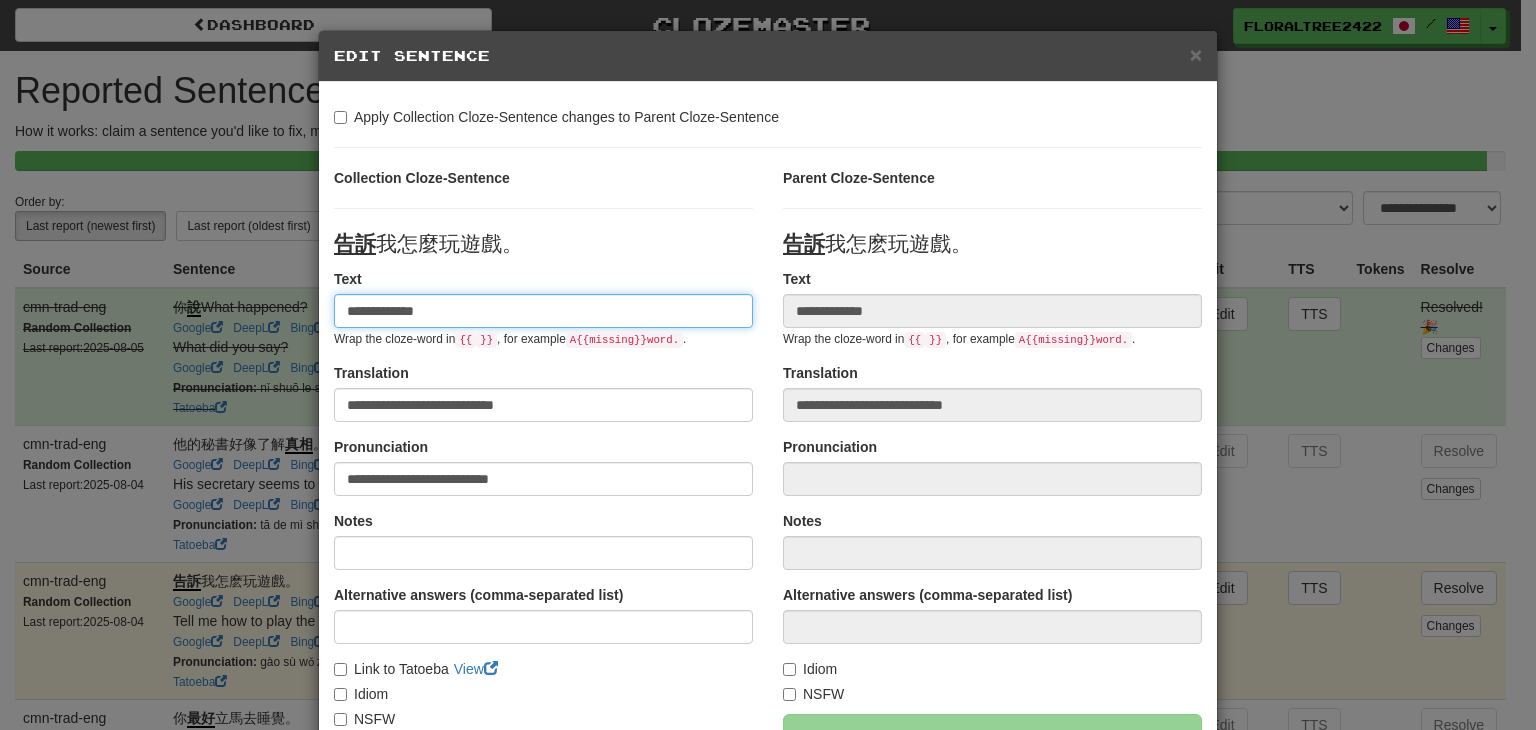 type on "**********" 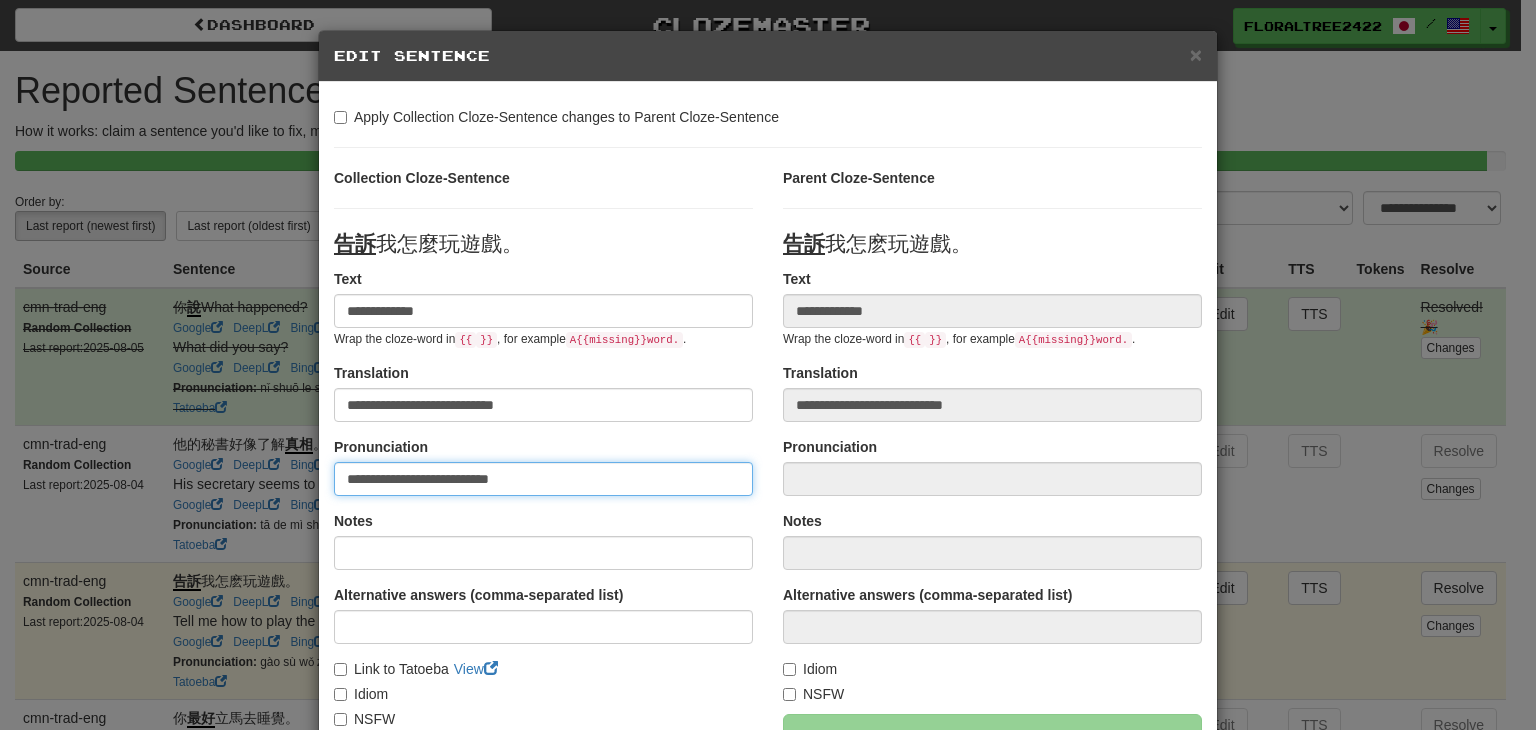 click on "**********" at bounding box center [543, 479] 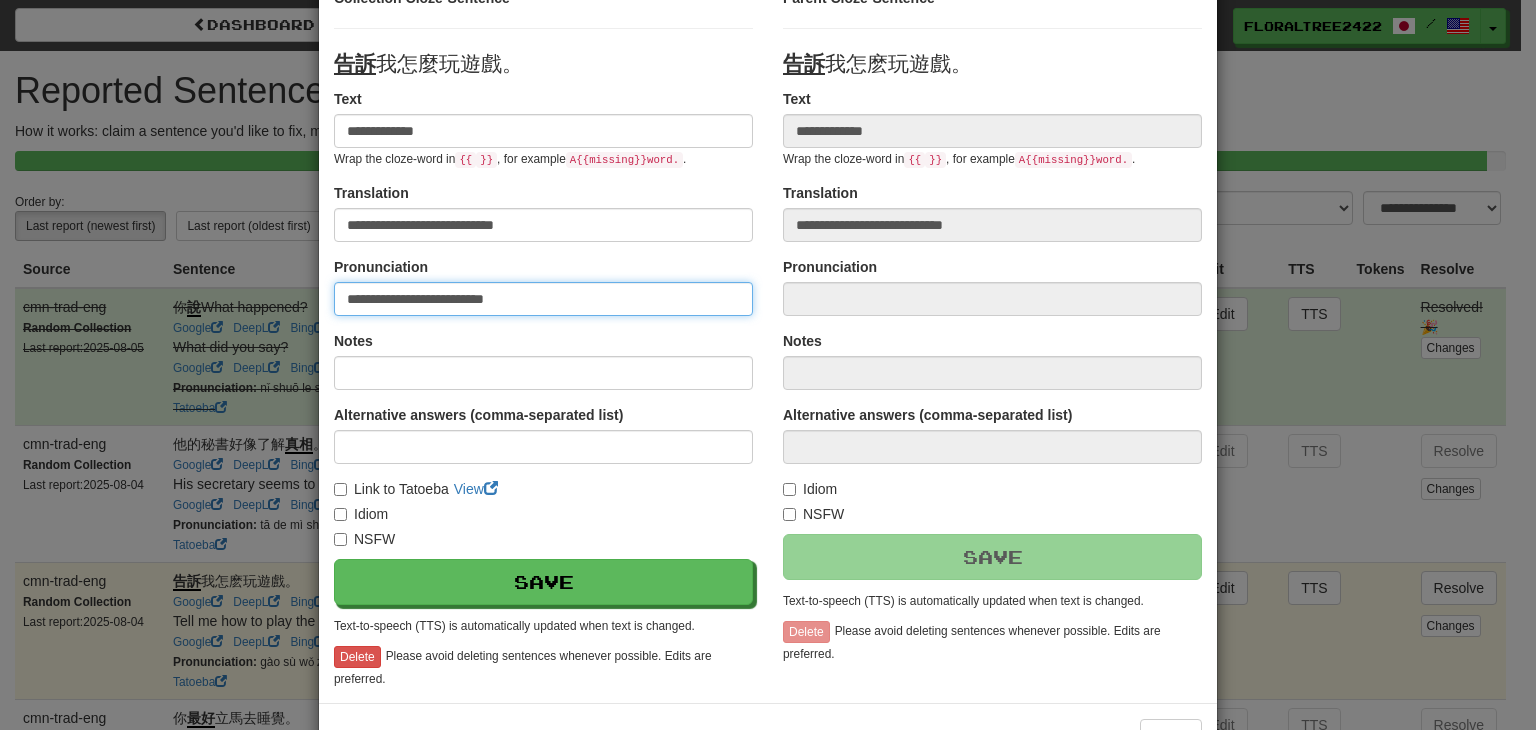 scroll, scrollTop: 182, scrollLeft: 0, axis: vertical 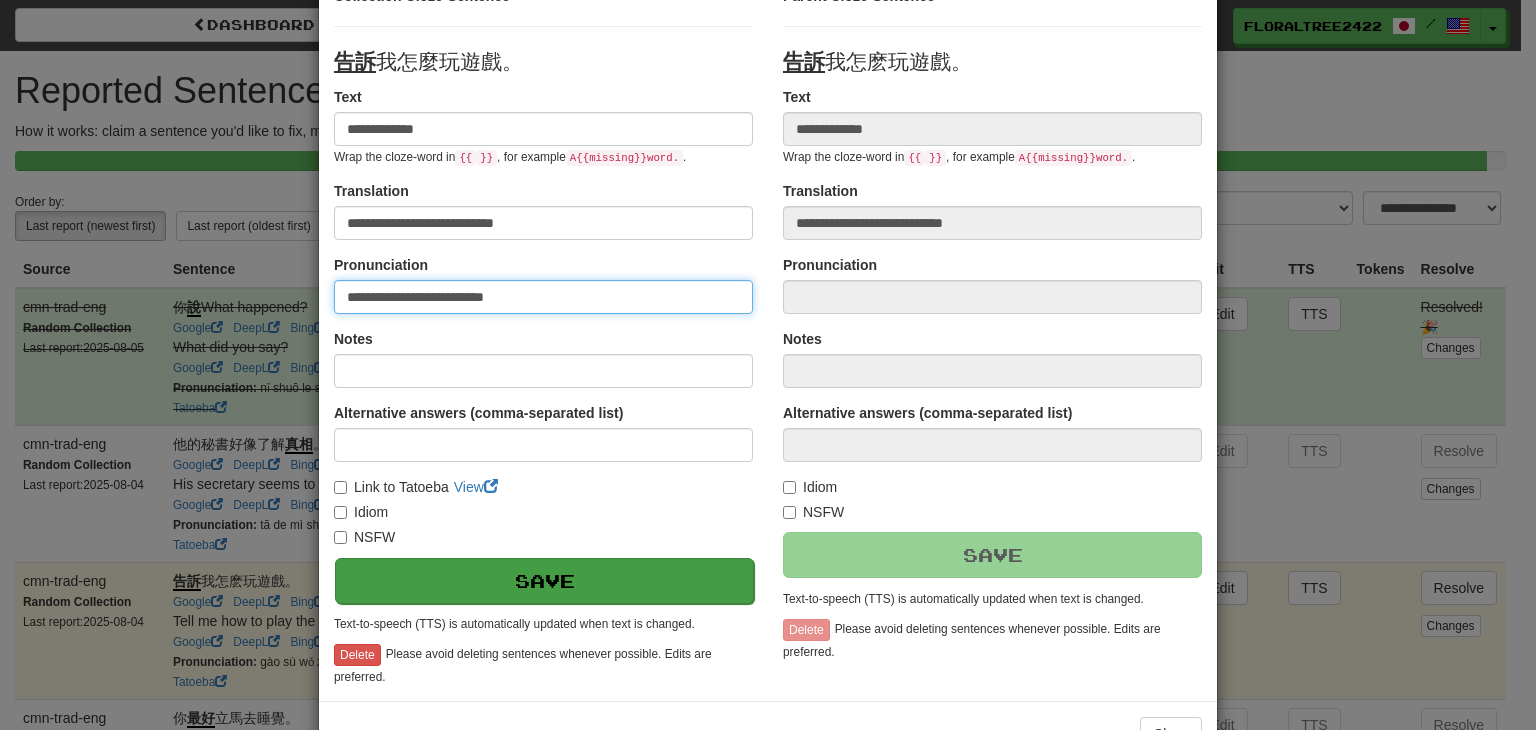 type on "**********" 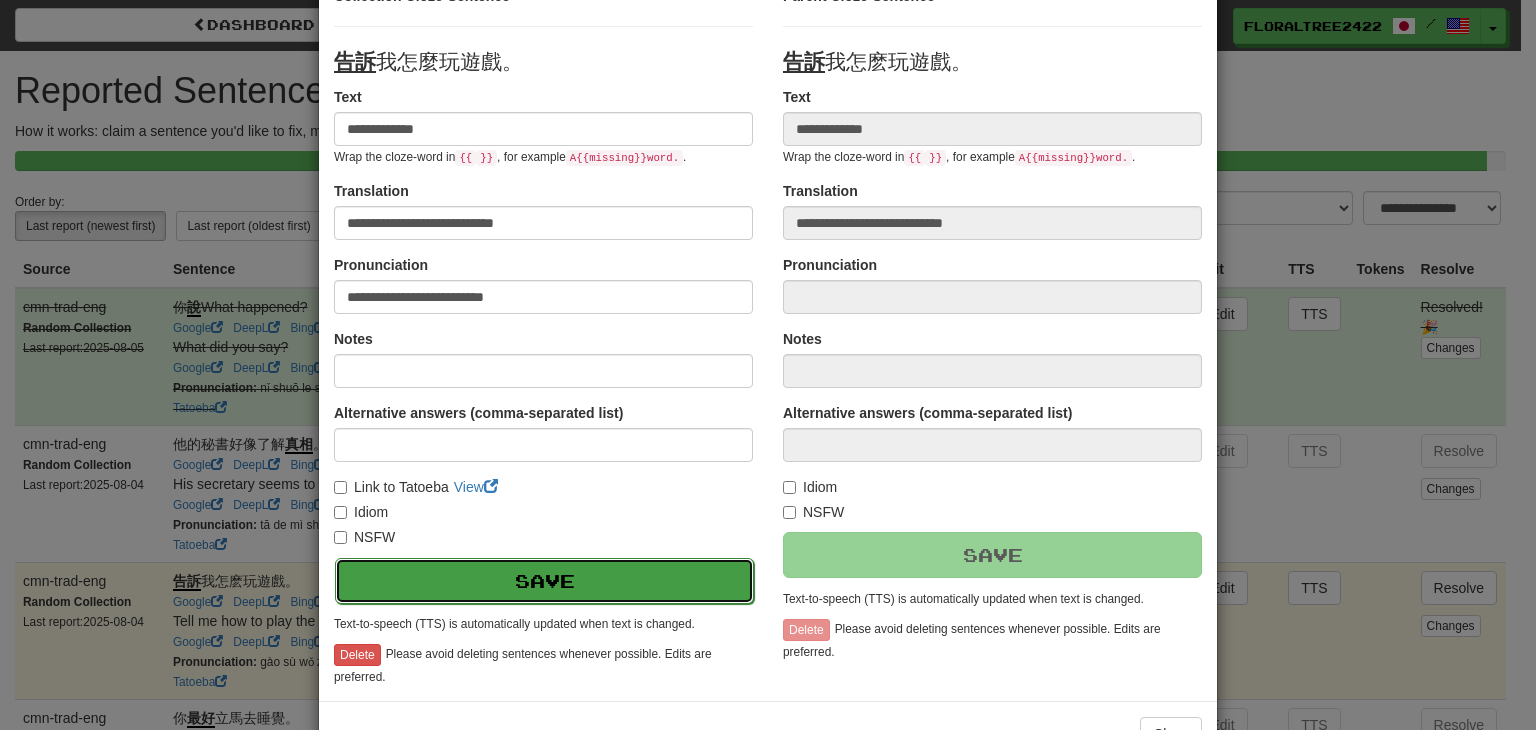 click on "Save" at bounding box center [544, 581] 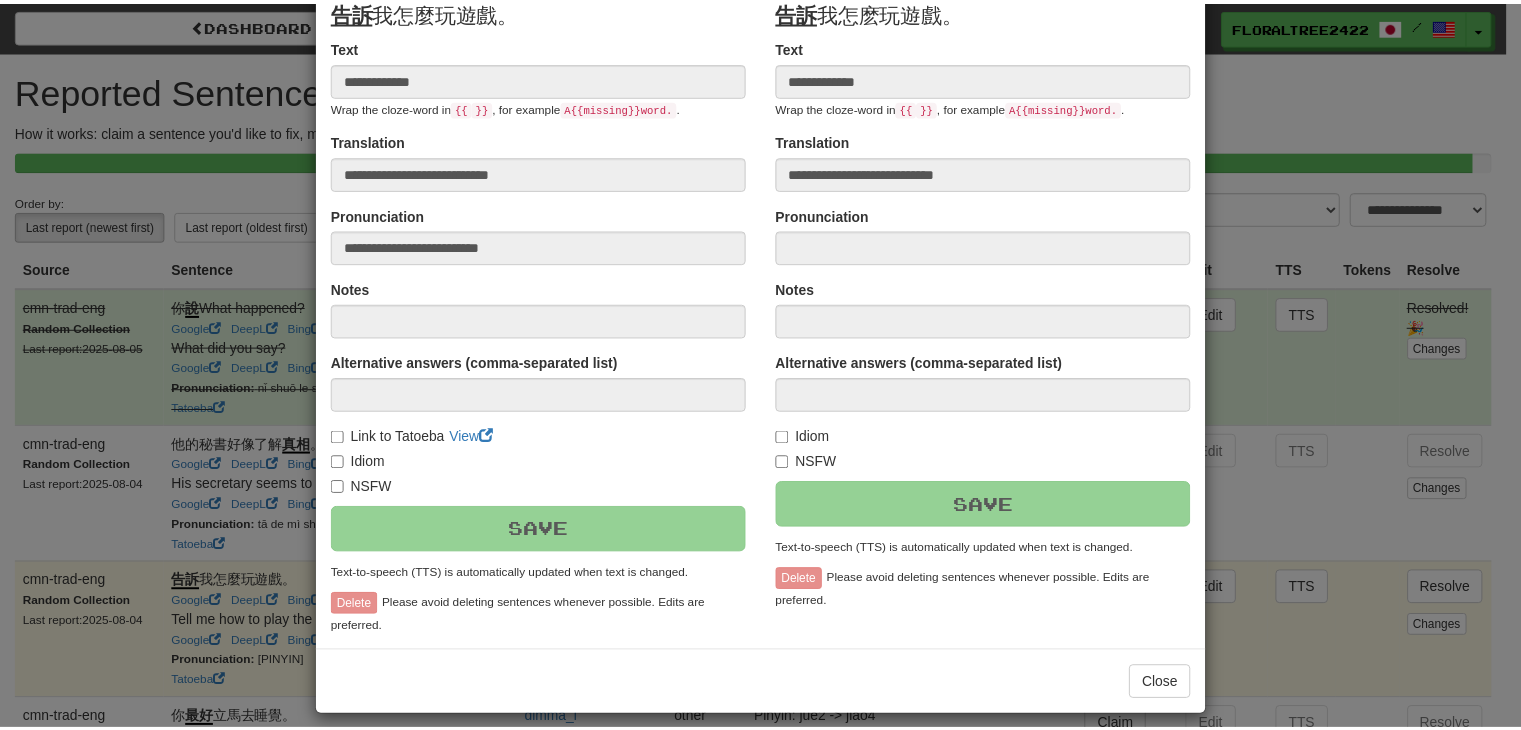 scroll, scrollTop: 246, scrollLeft: 0, axis: vertical 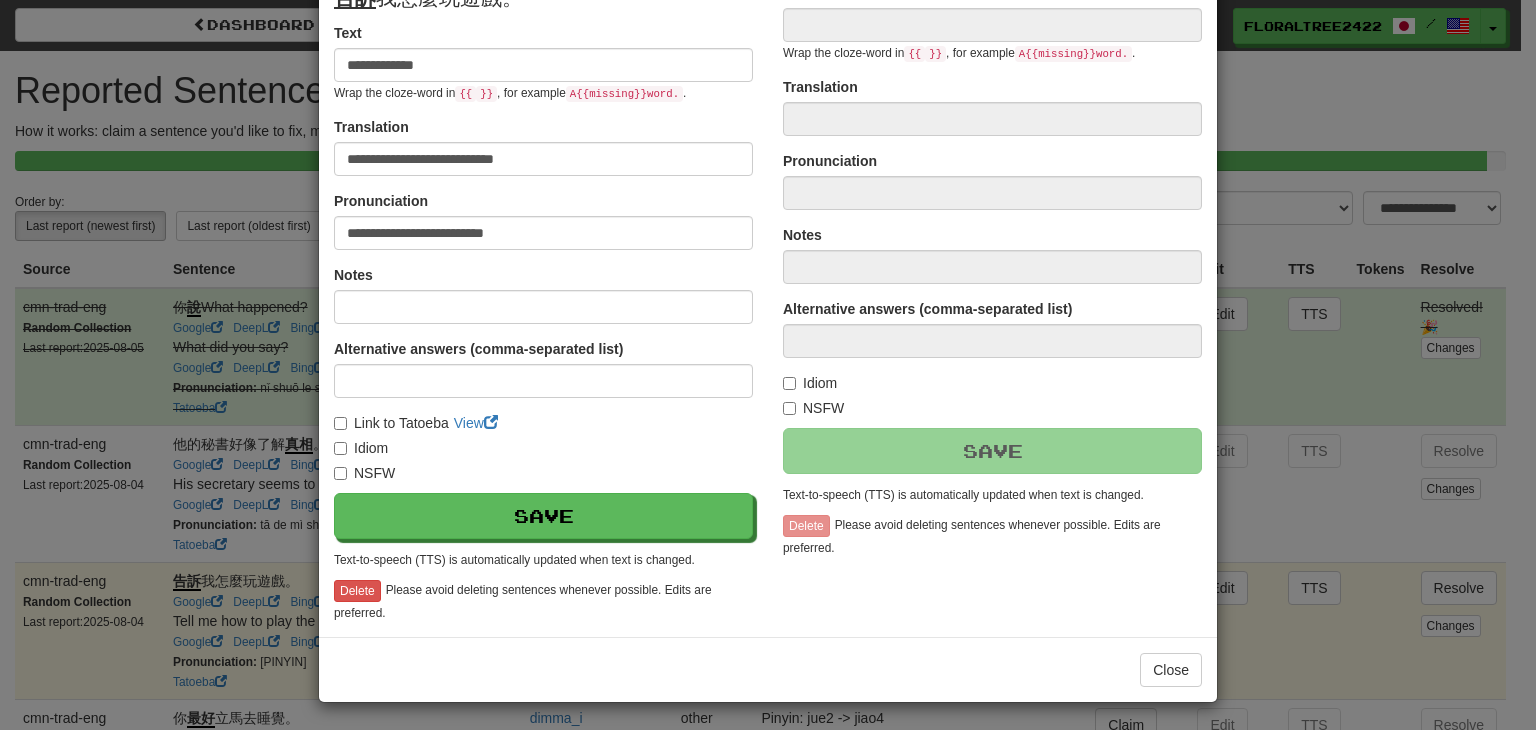 type on "**********" 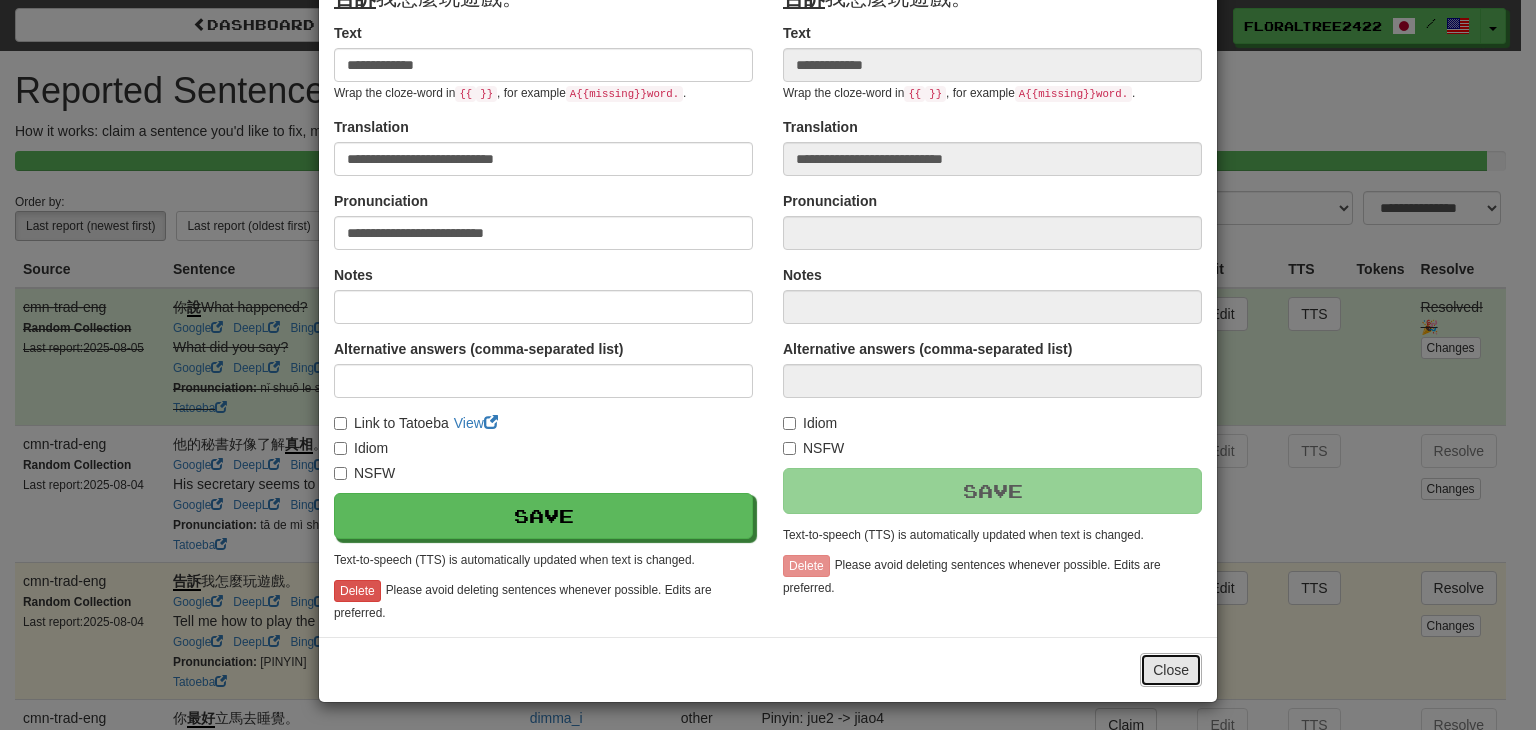 click on "Close" at bounding box center [1171, 670] 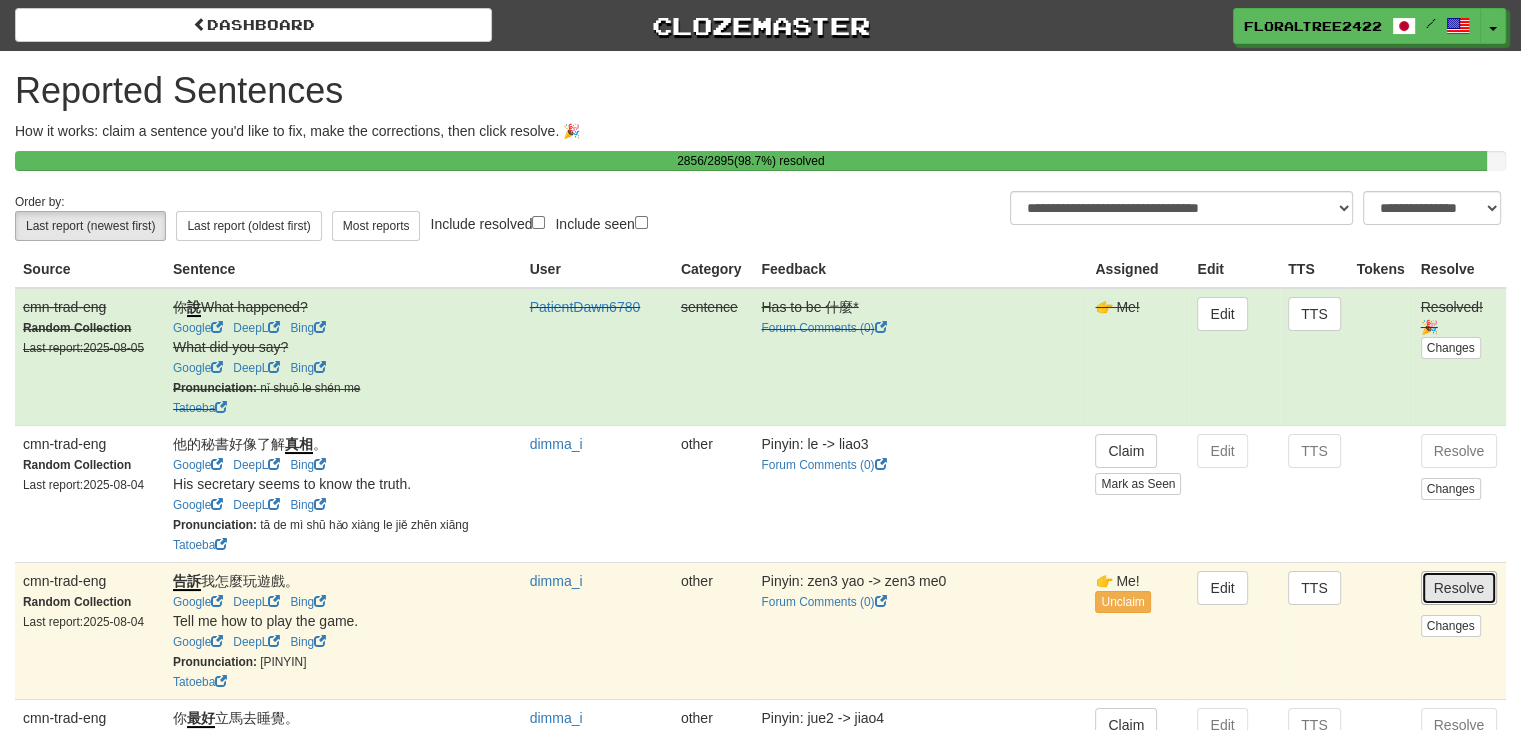 click on "Resolve" at bounding box center (1459, 588) 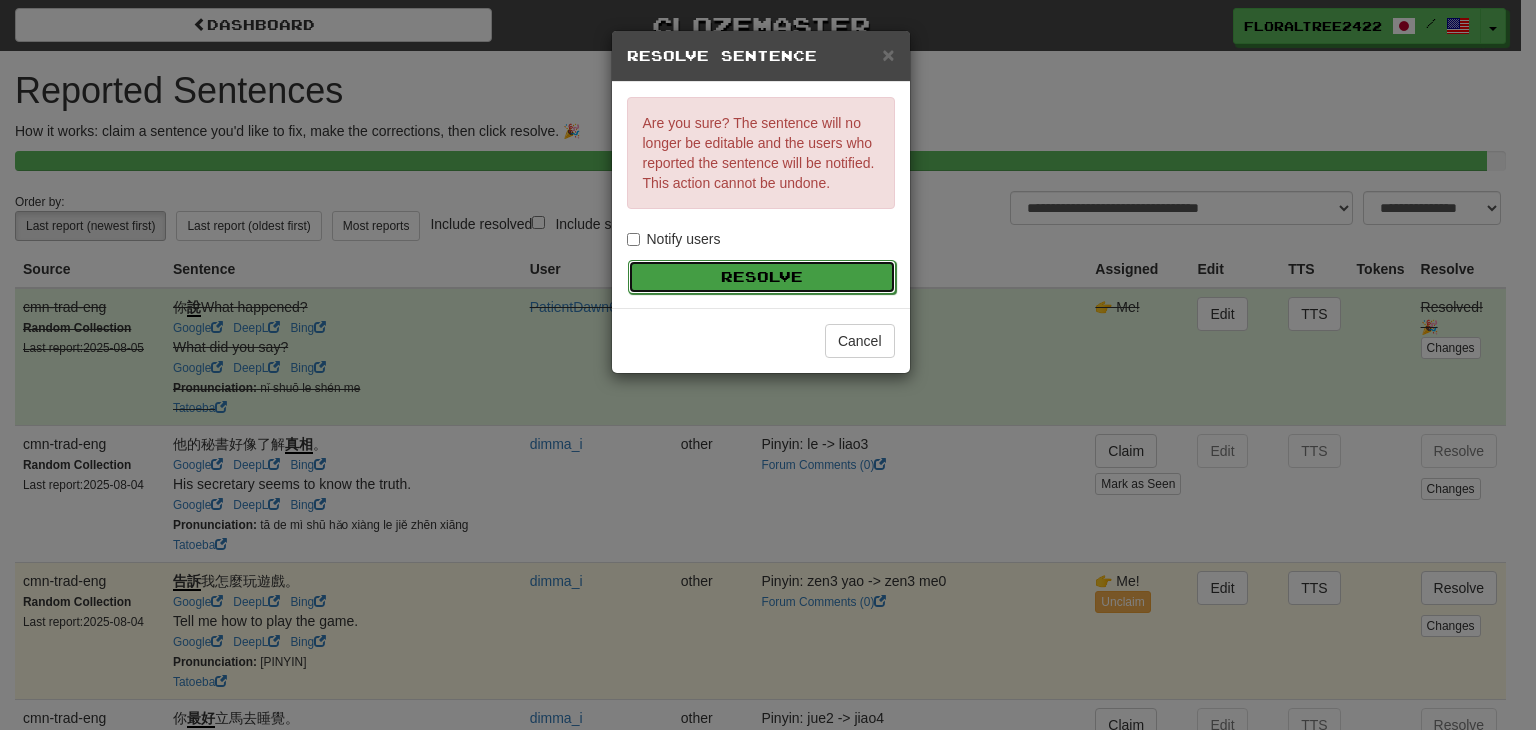 click on "Resolve" at bounding box center [762, 277] 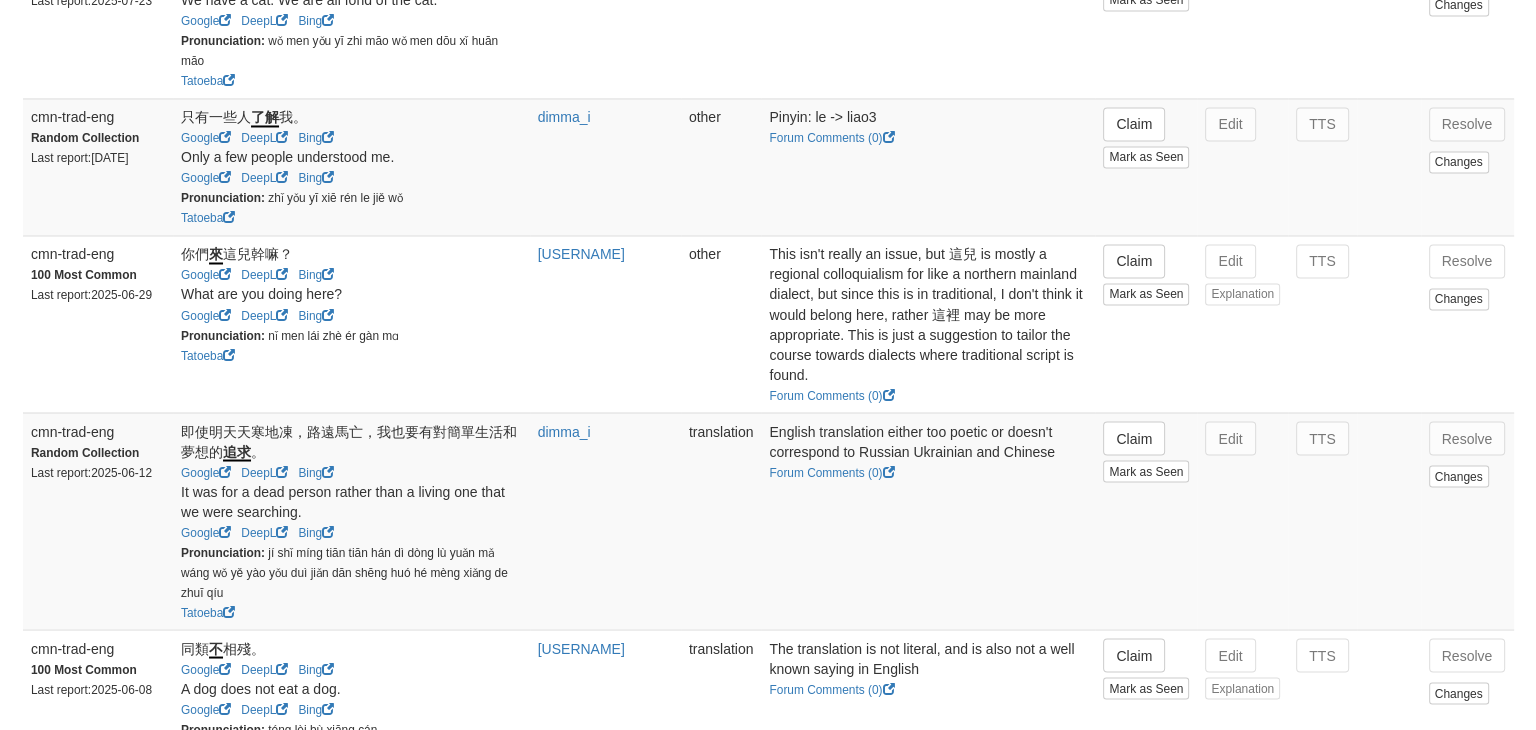 scroll, scrollTop: 3492, scrollLeft: 0, axis: vertical 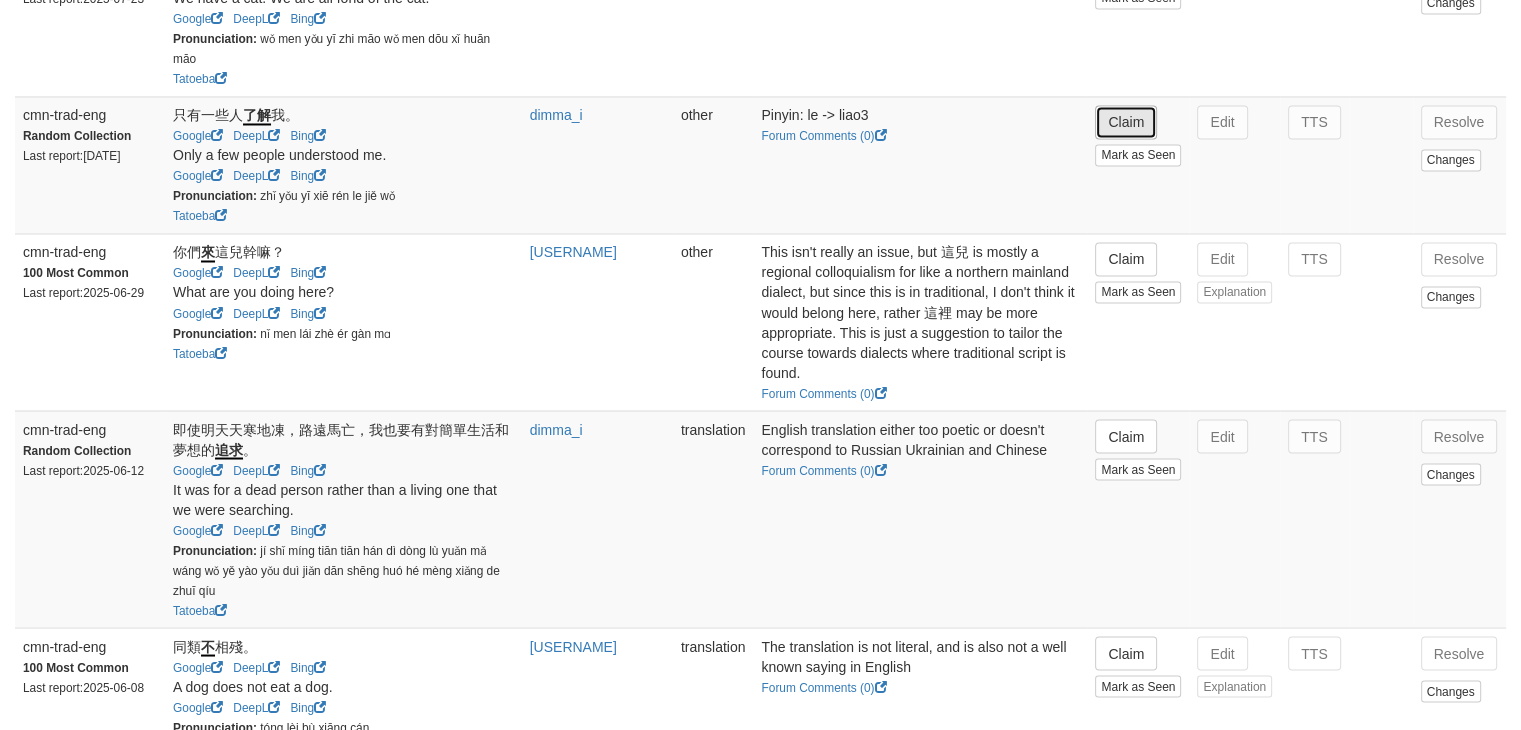 click on "Claim" at bounding box center [1126, 122] 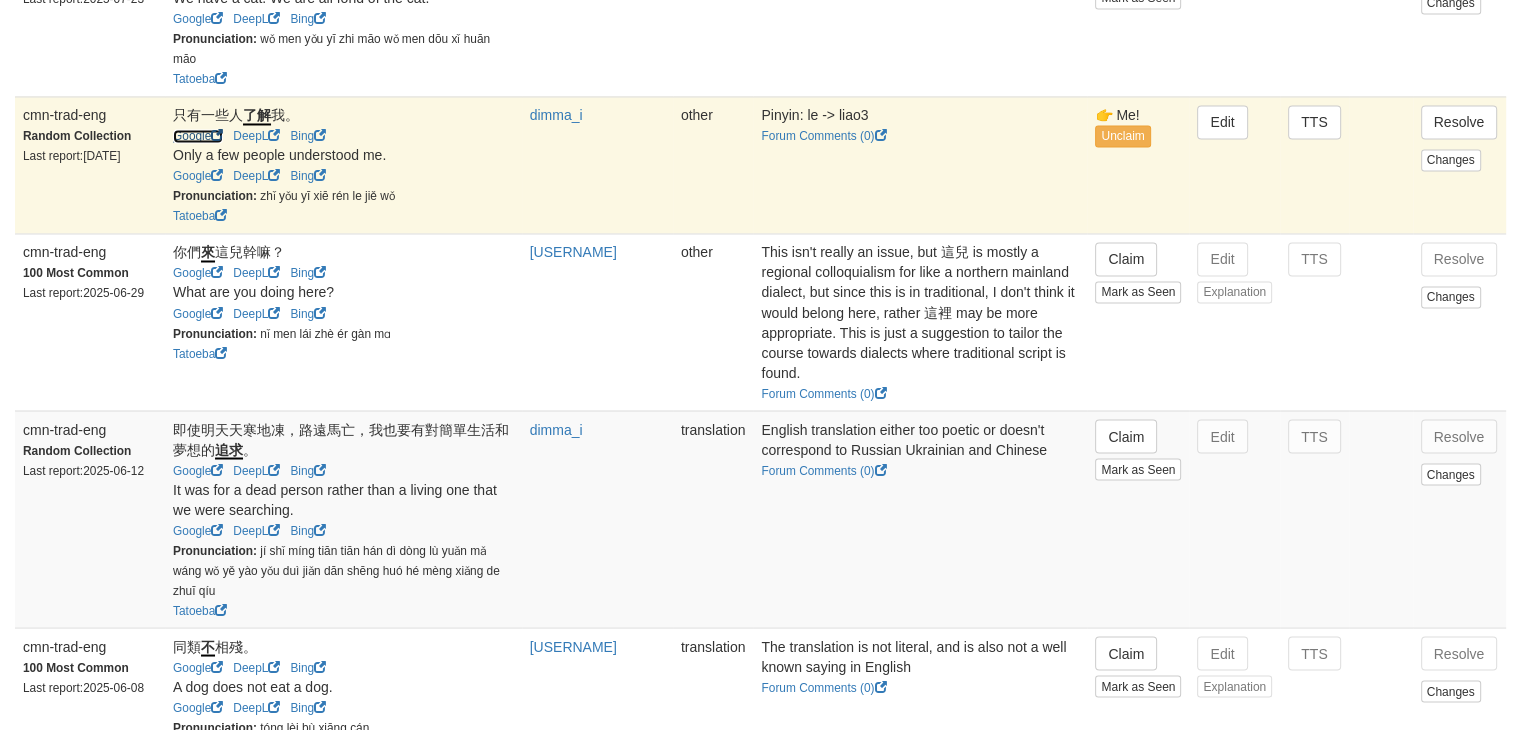 click on "Google" at bounding box center [198, 136] 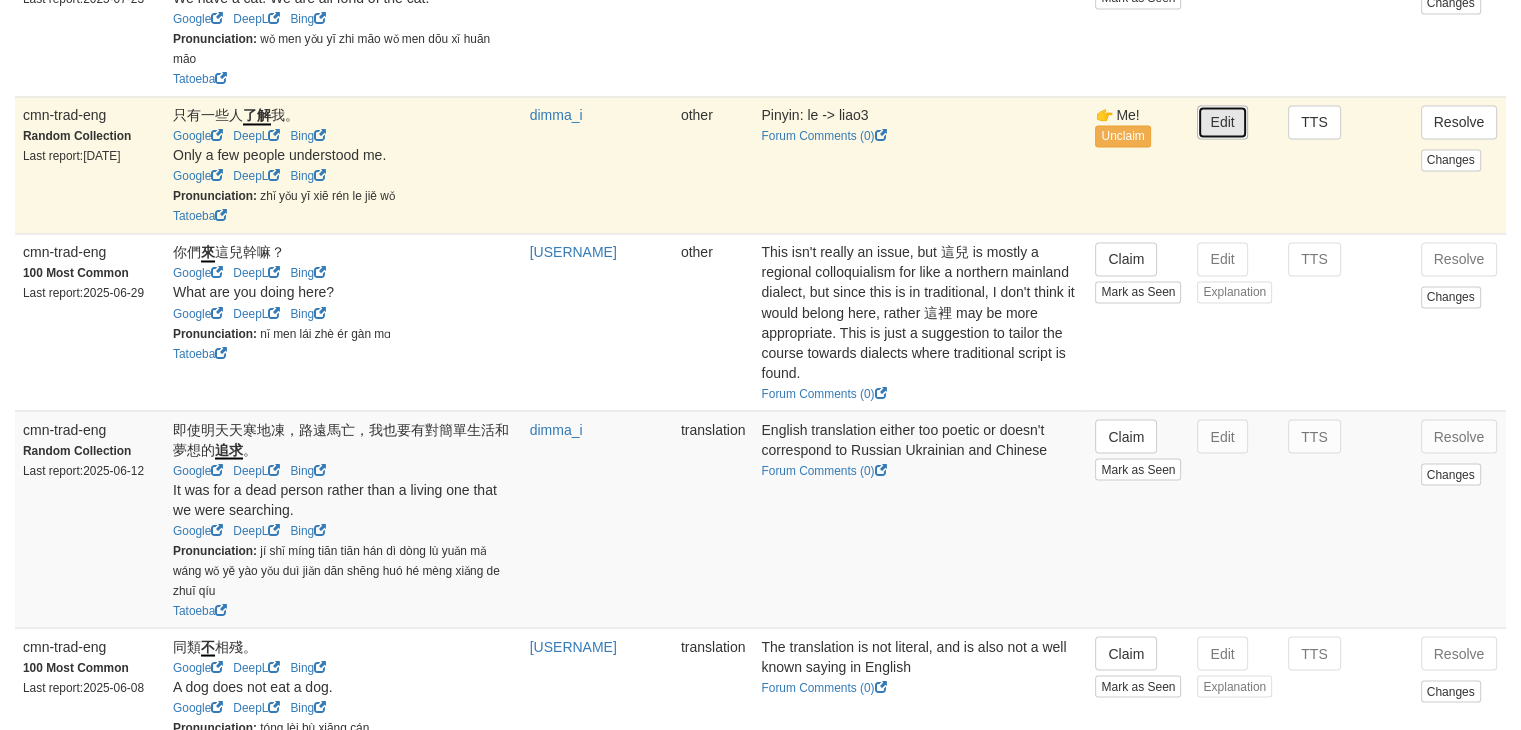 click on "Edit" at bounding box center (1222, 122) 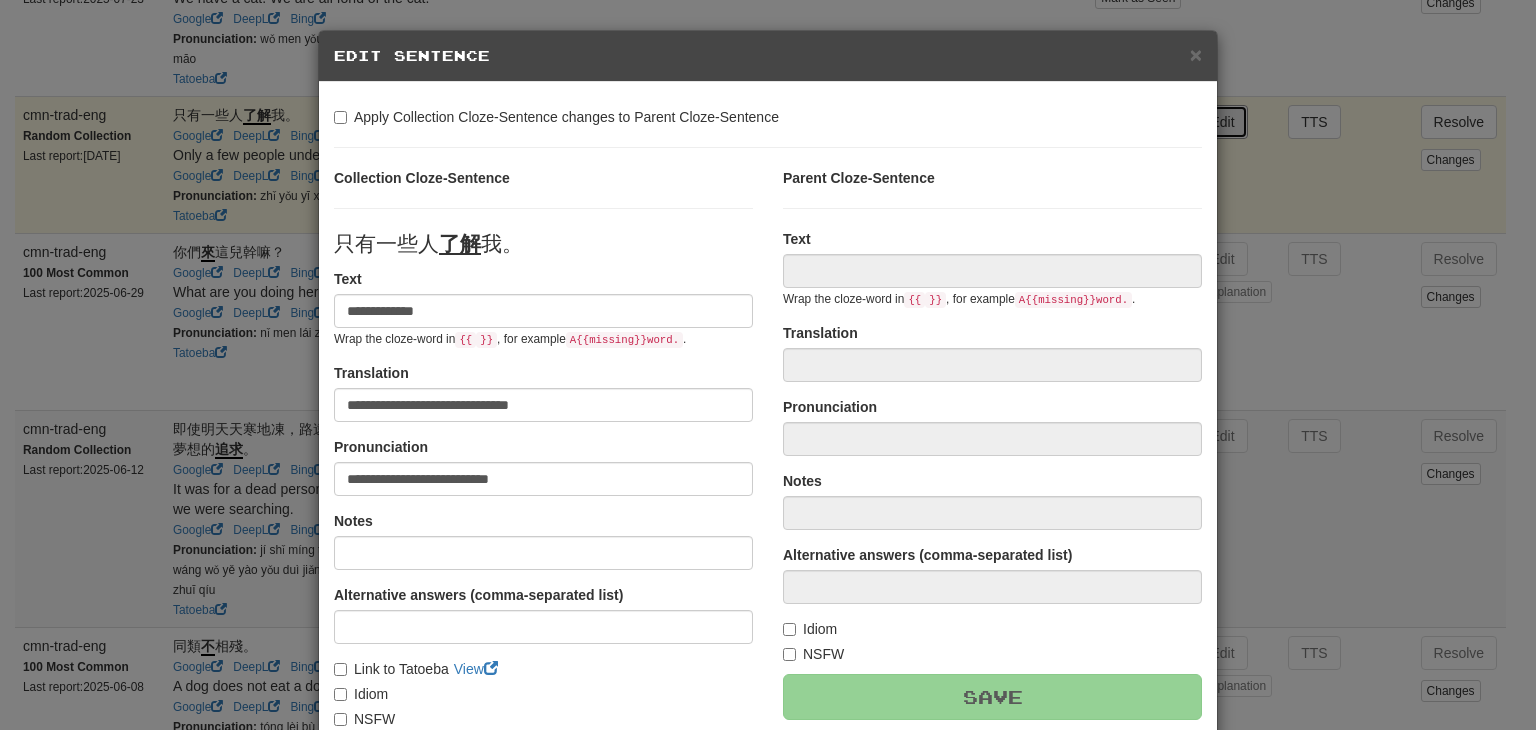 type on "**********" 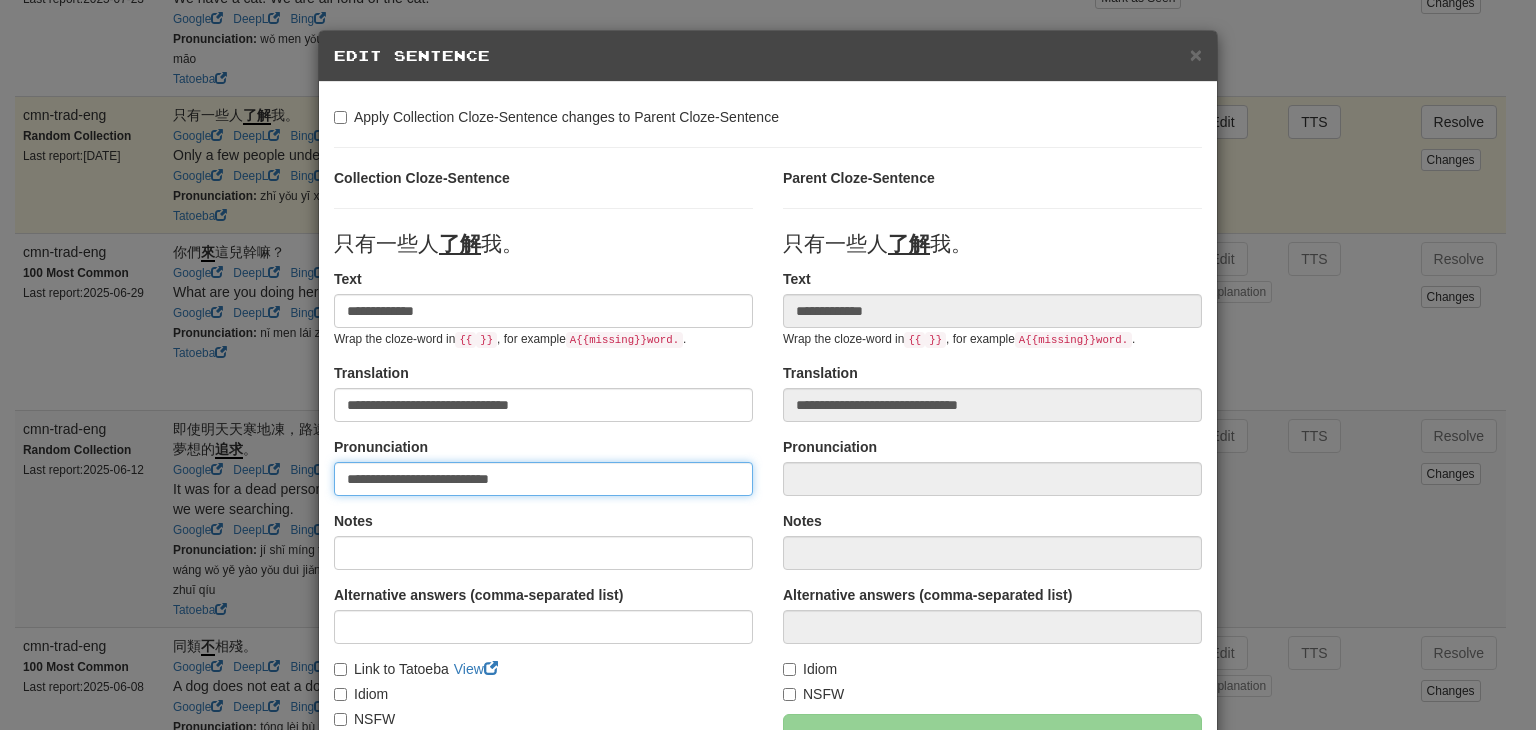 click on "**********" at bounding box center (543, 479) 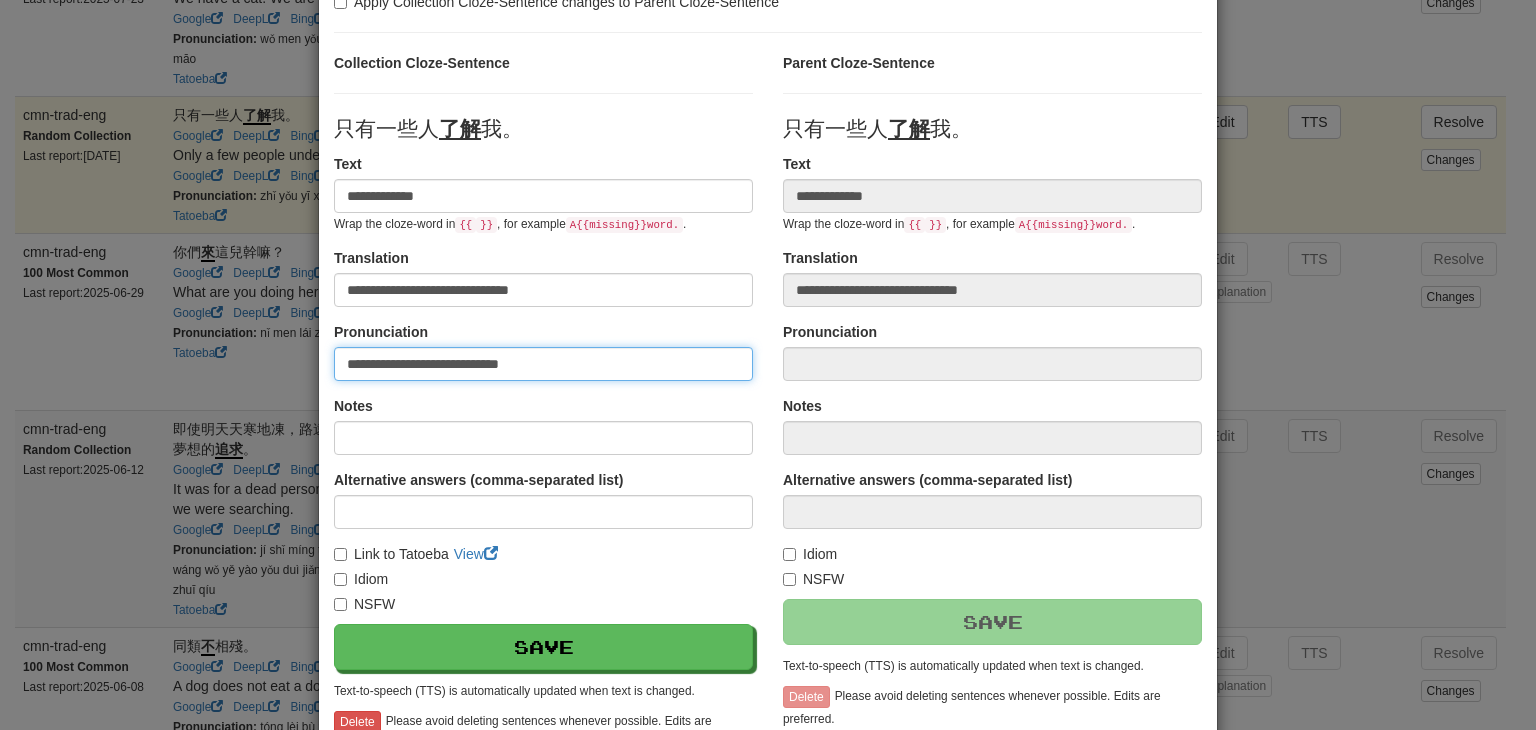 scroll, scrollTop: 126, scrollLeft: 0, axis: vertical 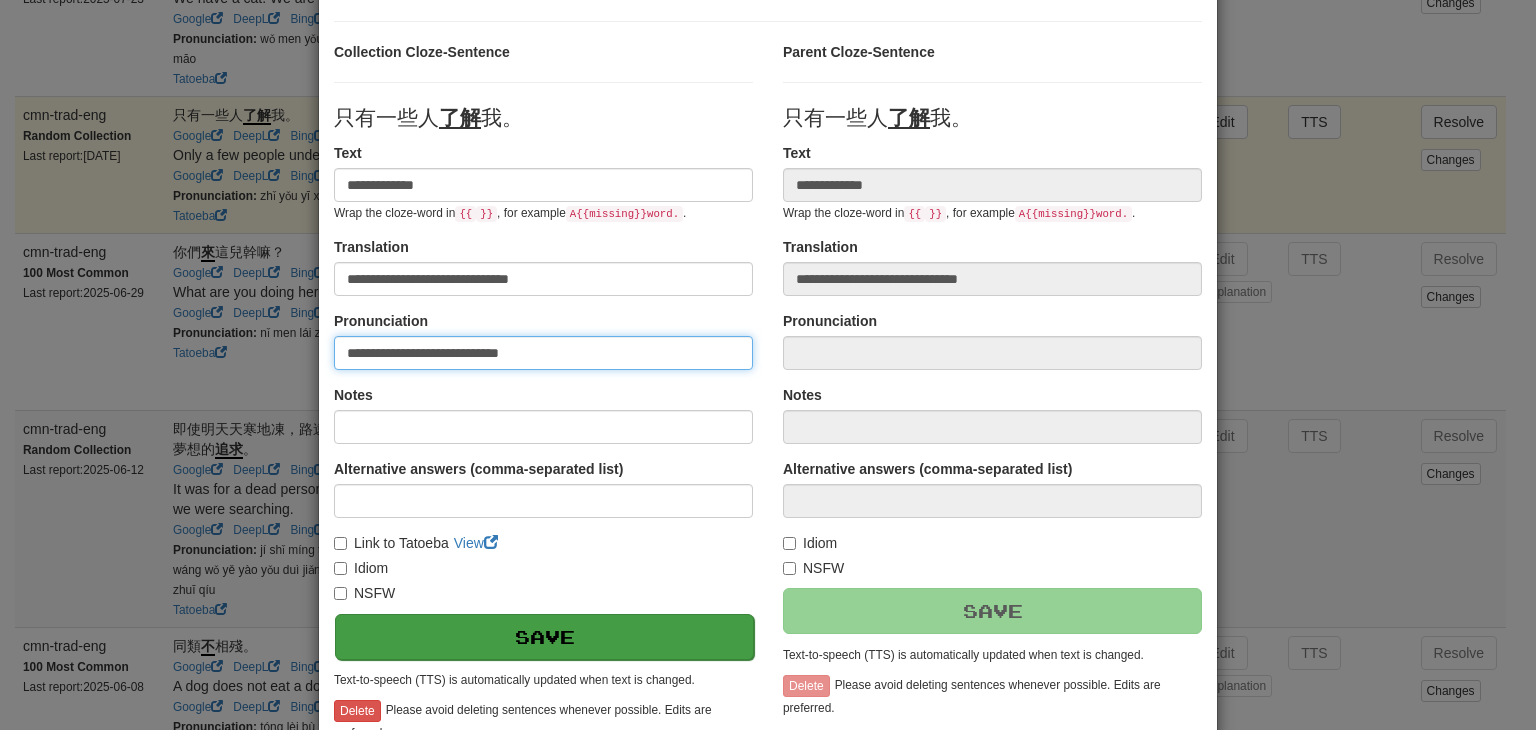 type on "**********" 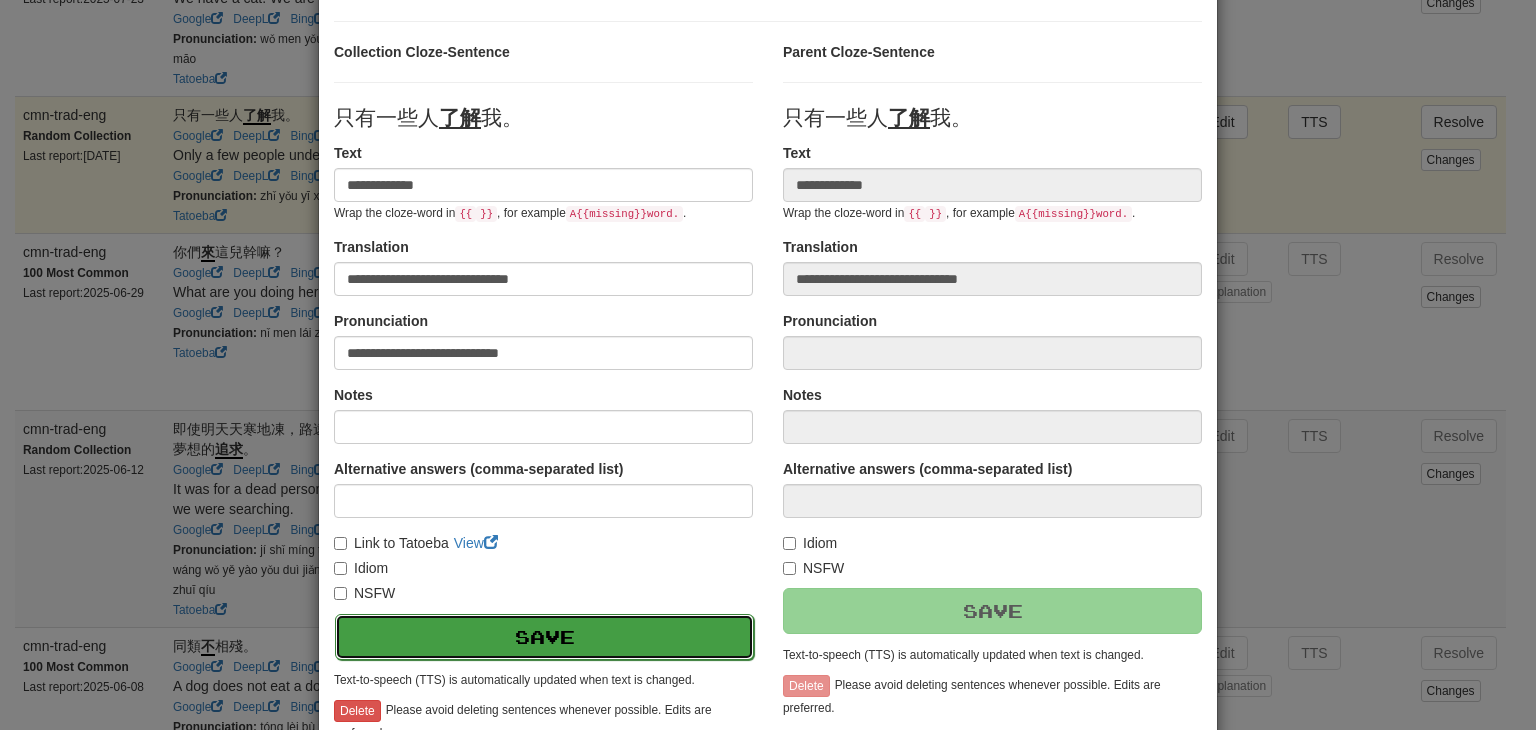 click on "Save" at bounding box center (544, 637) 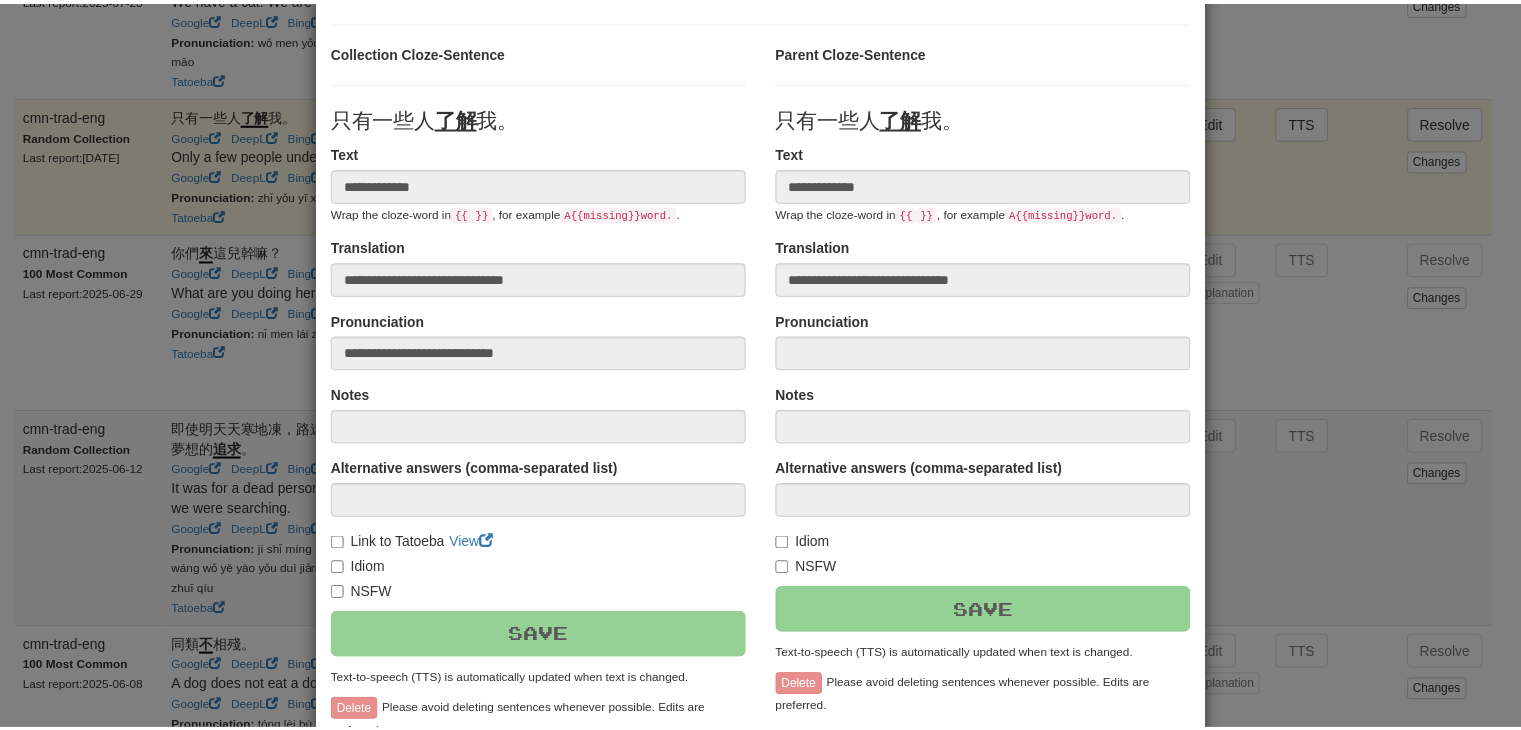 scroll, scrollTop: 246, scrollLeft: 0, axis: vertical 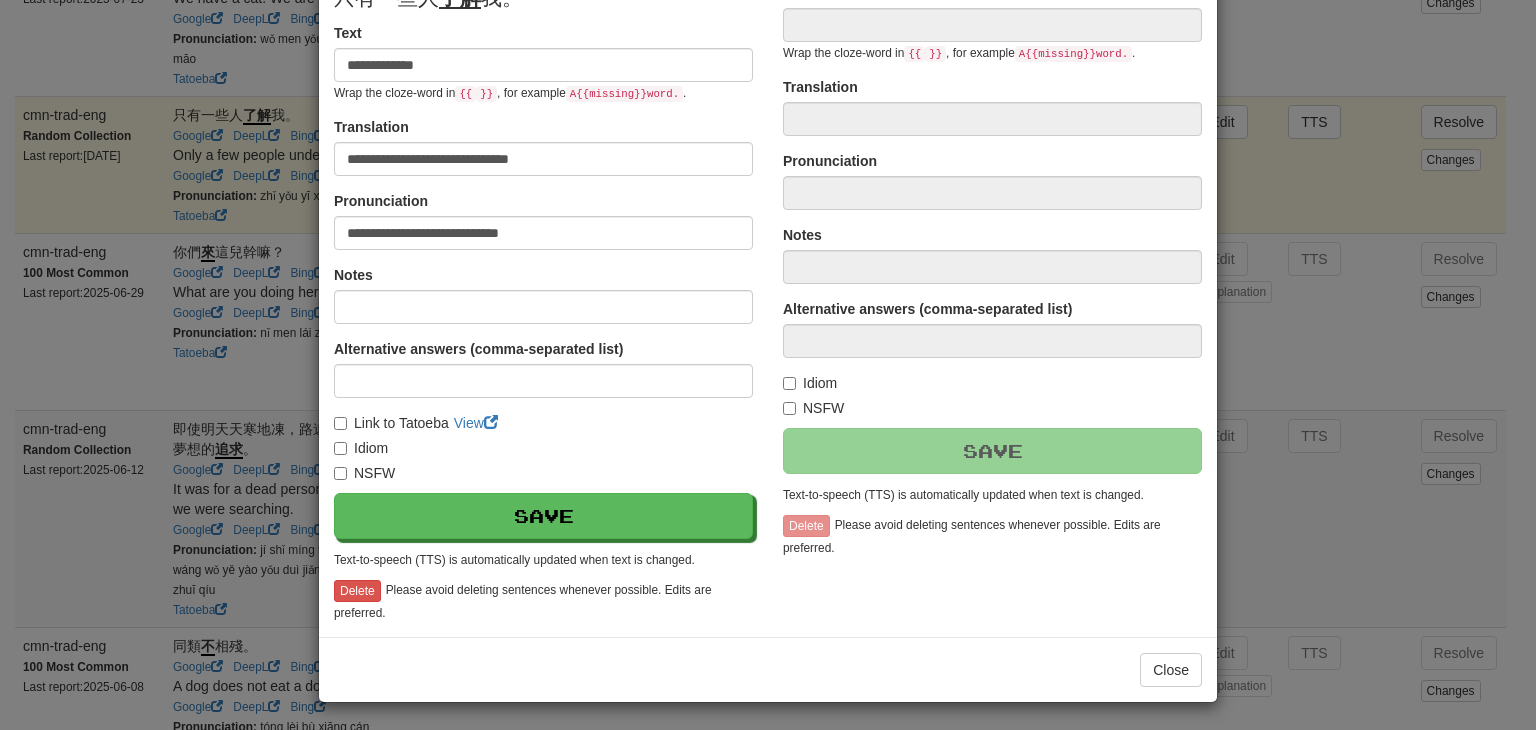 type on "**********" 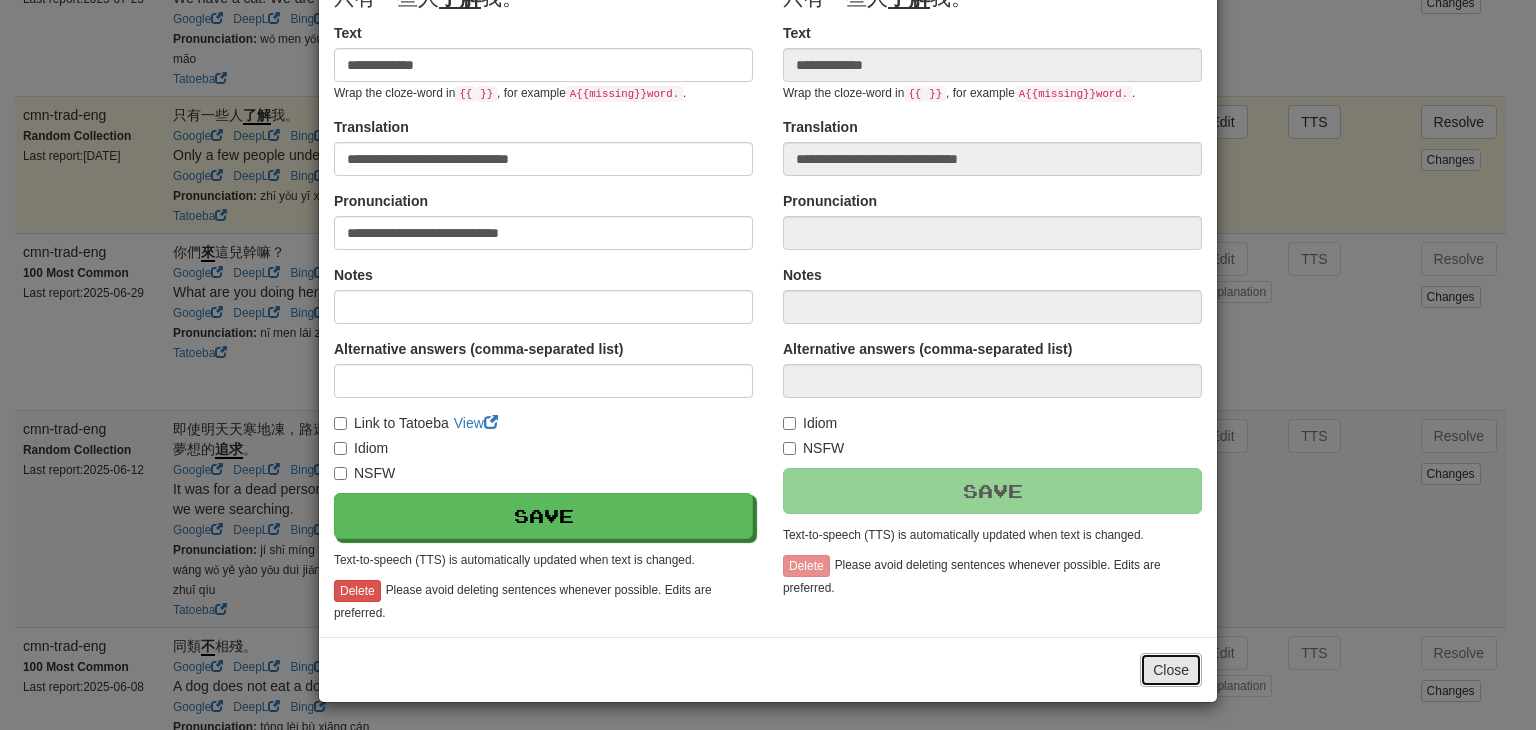 click on "Close" at bounding box center [1171, 670] 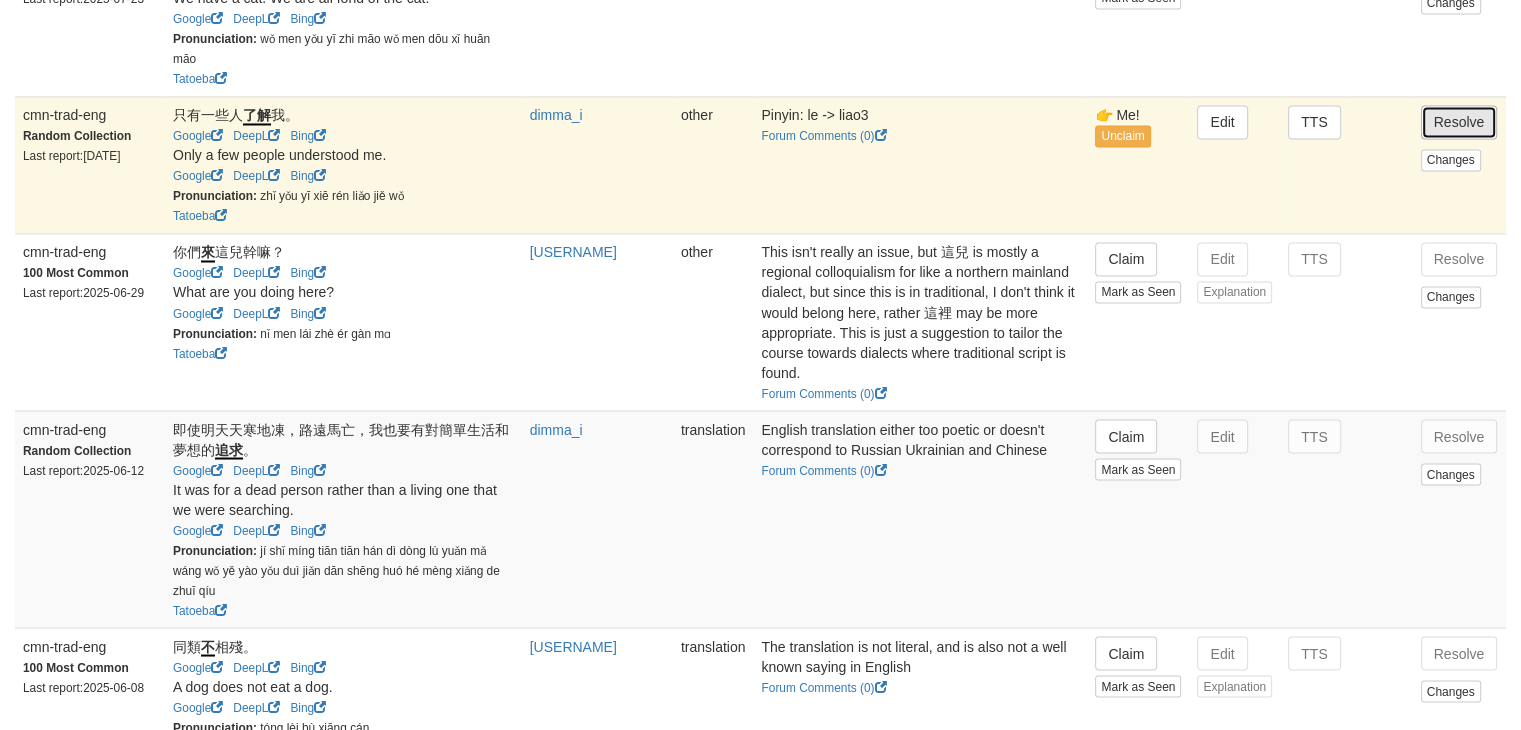 click on "Resolve" at bounding box center [1459, 122] 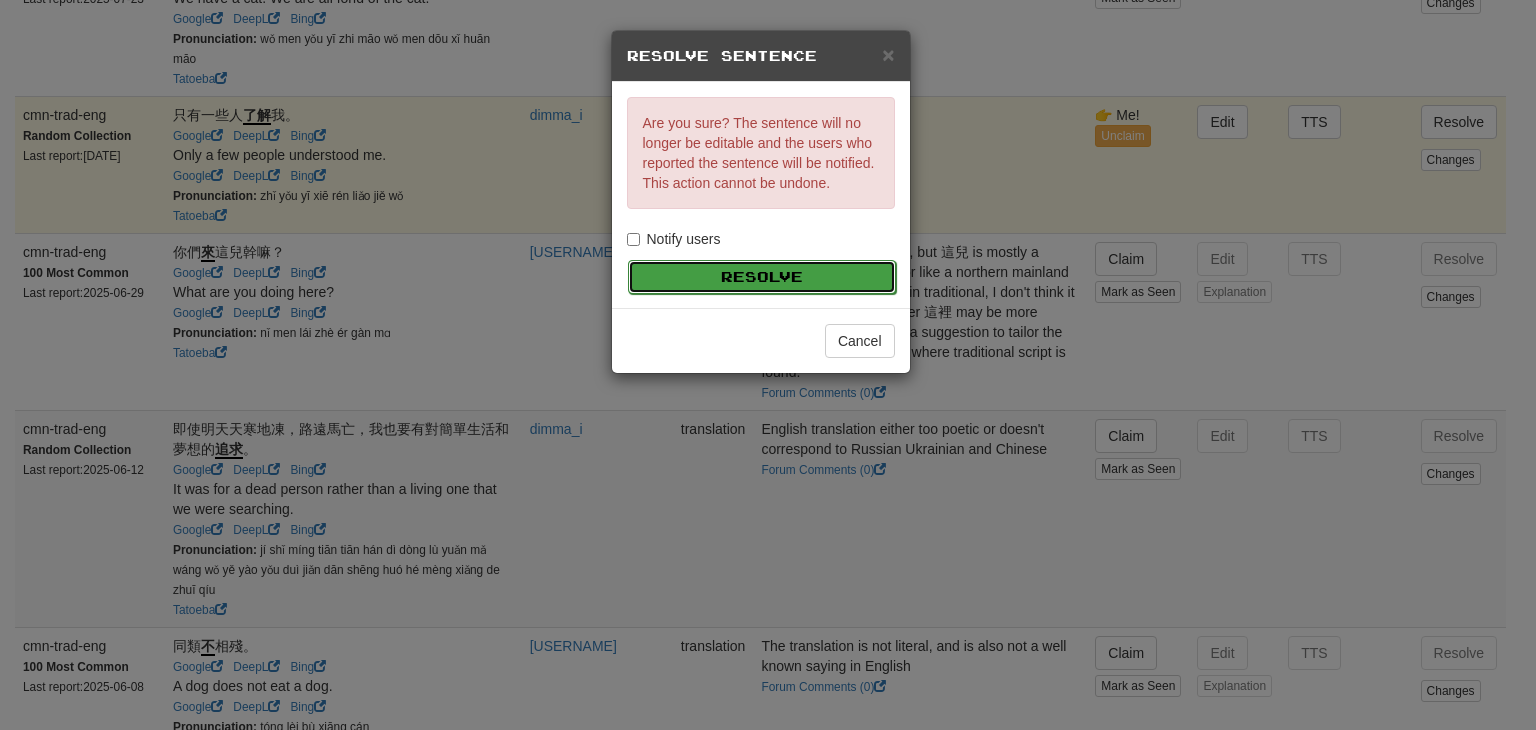 click on "Resolve" at bounding box center (762, 277) 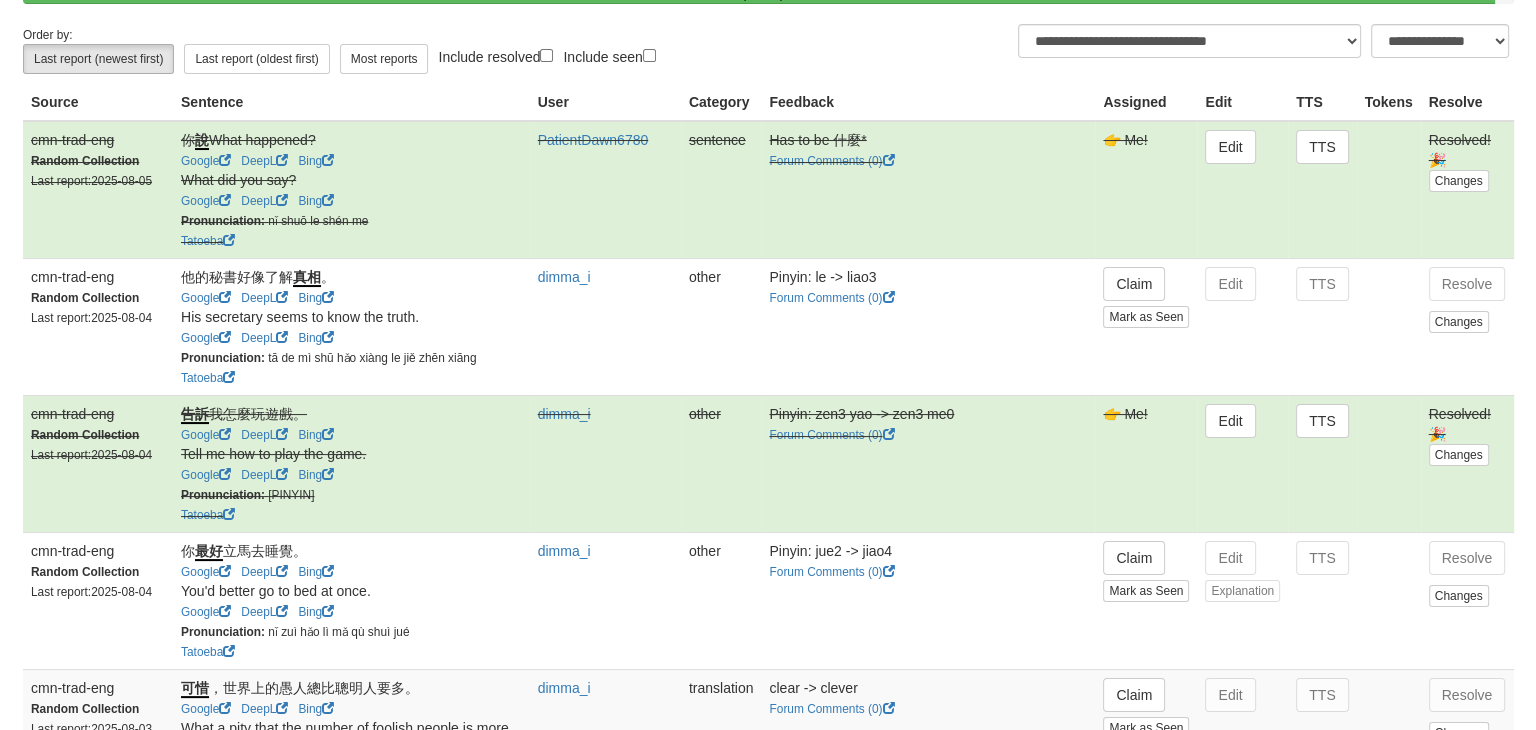 scroll, scrollTop: 166, scrollLeft: 0, axis: vertical 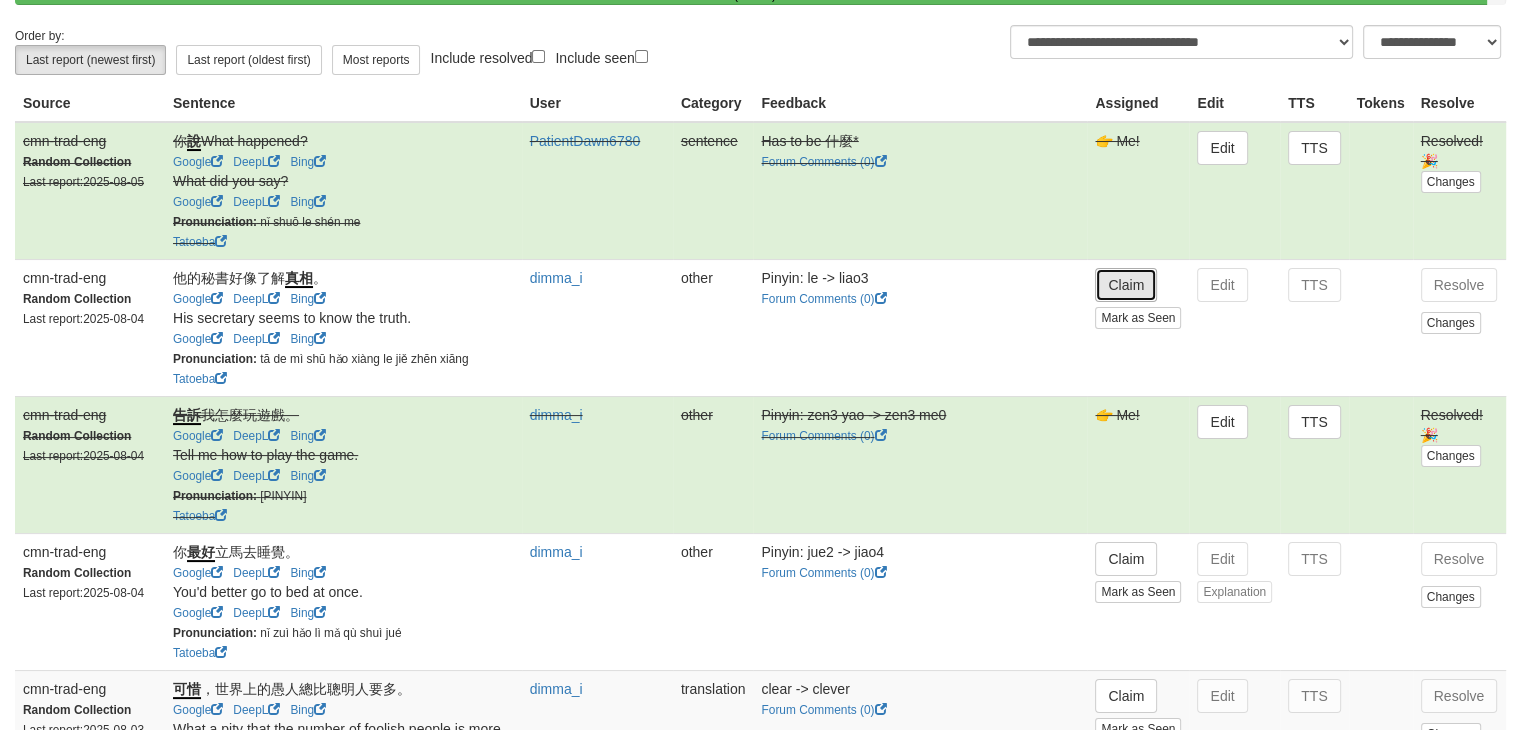 click on "Claim" at bounding box center [1126, 285] 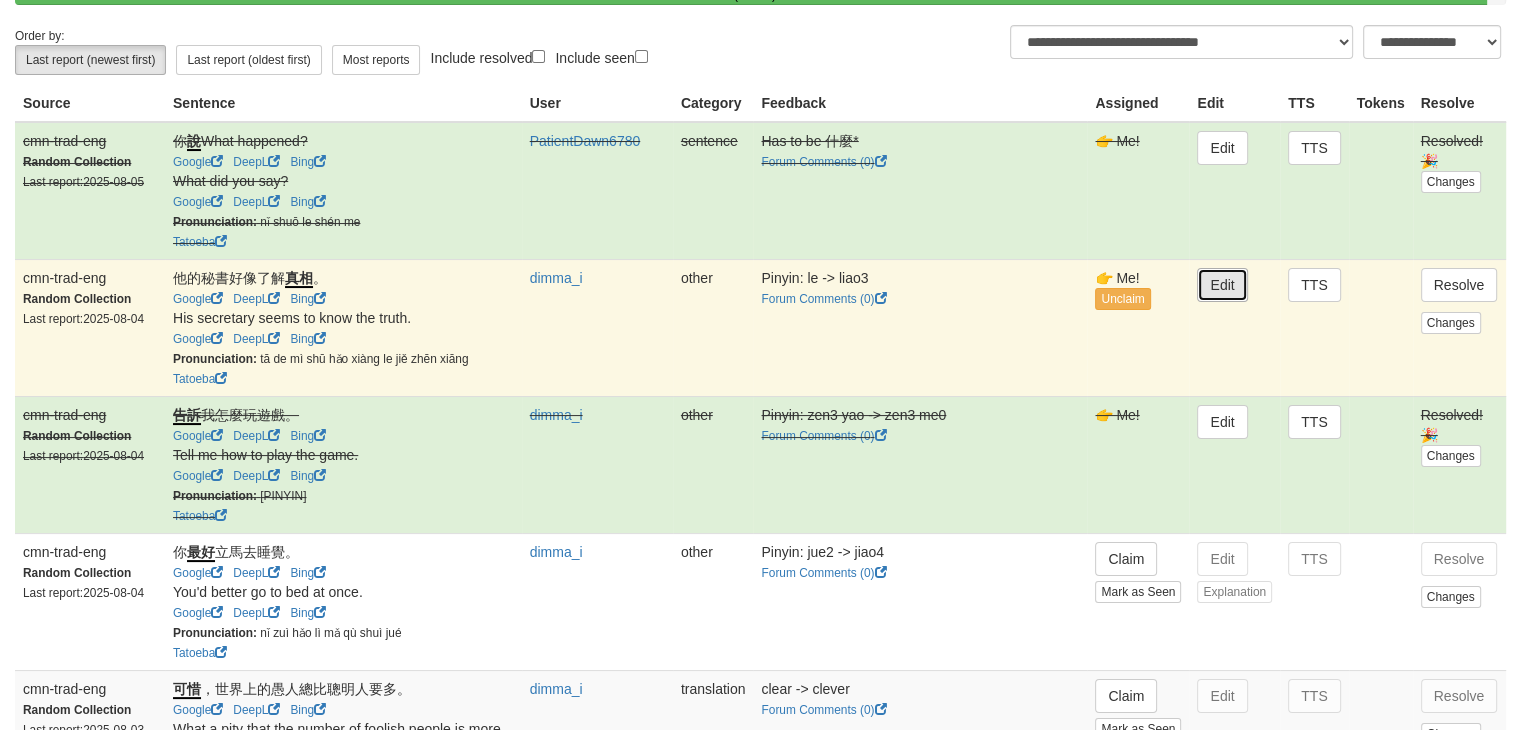 click on "Edit" at bounding box center [1222, 285] 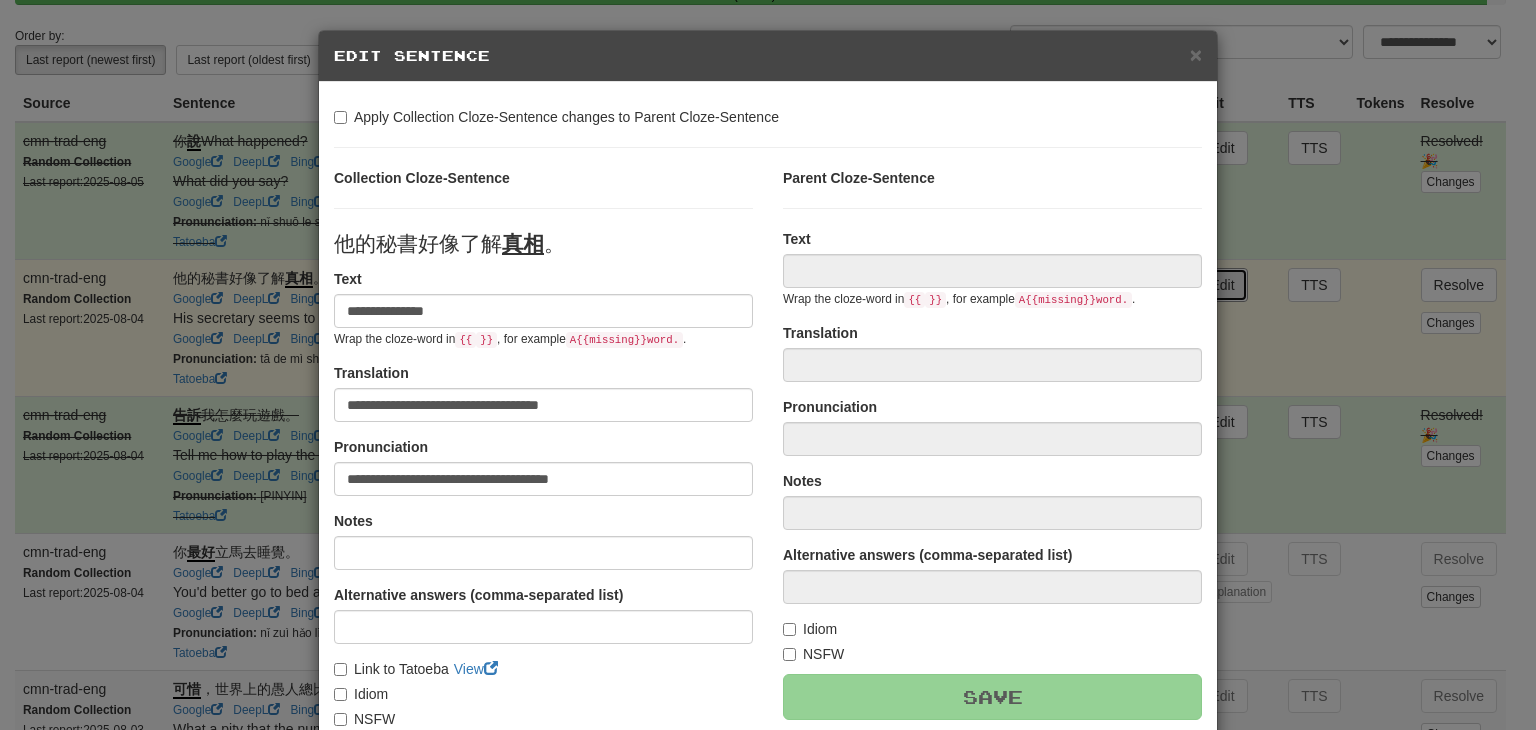 type on "**********" 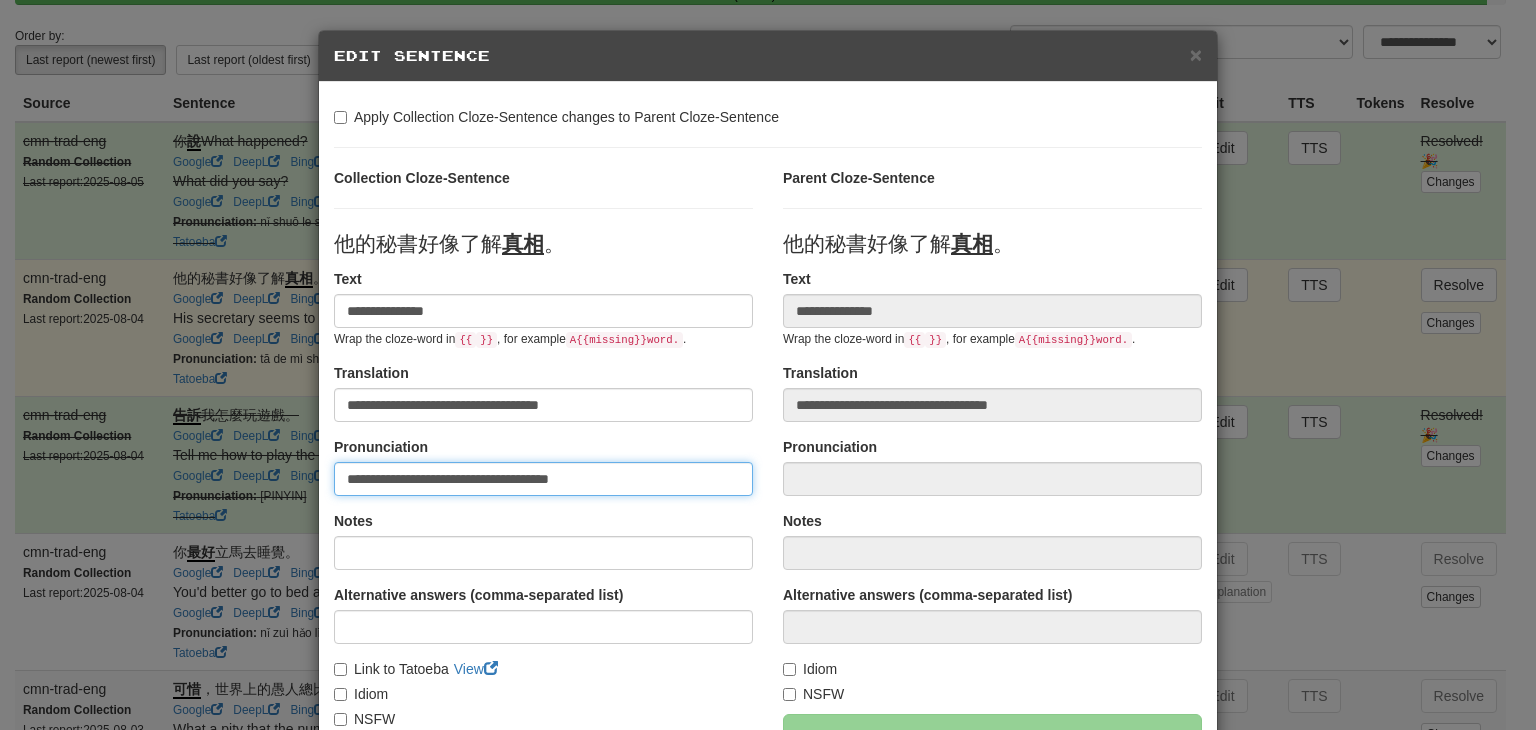click on "**********" at bounding box center (543, 479) 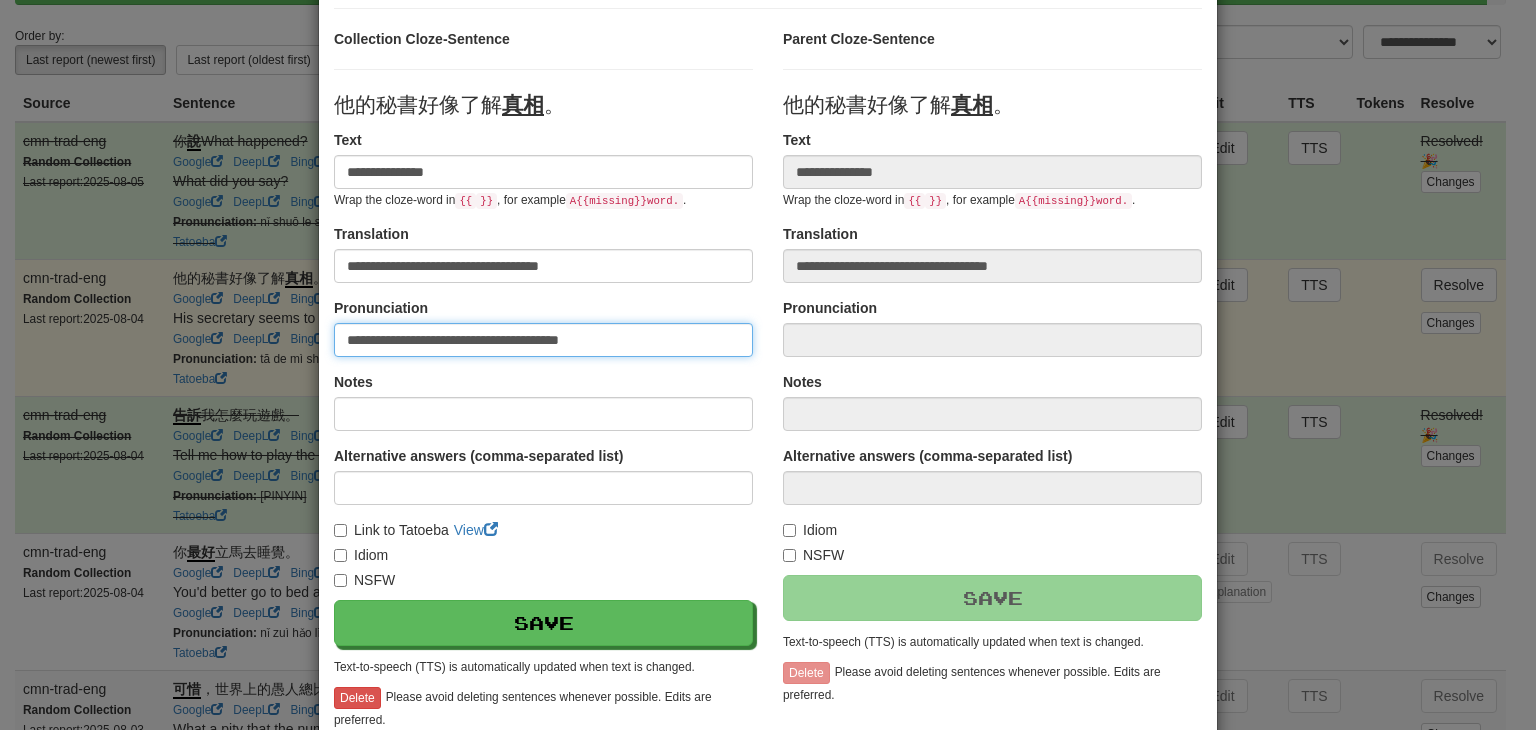 scroll, scrollTop: 152, scrollLeft: 0, axis: vertical 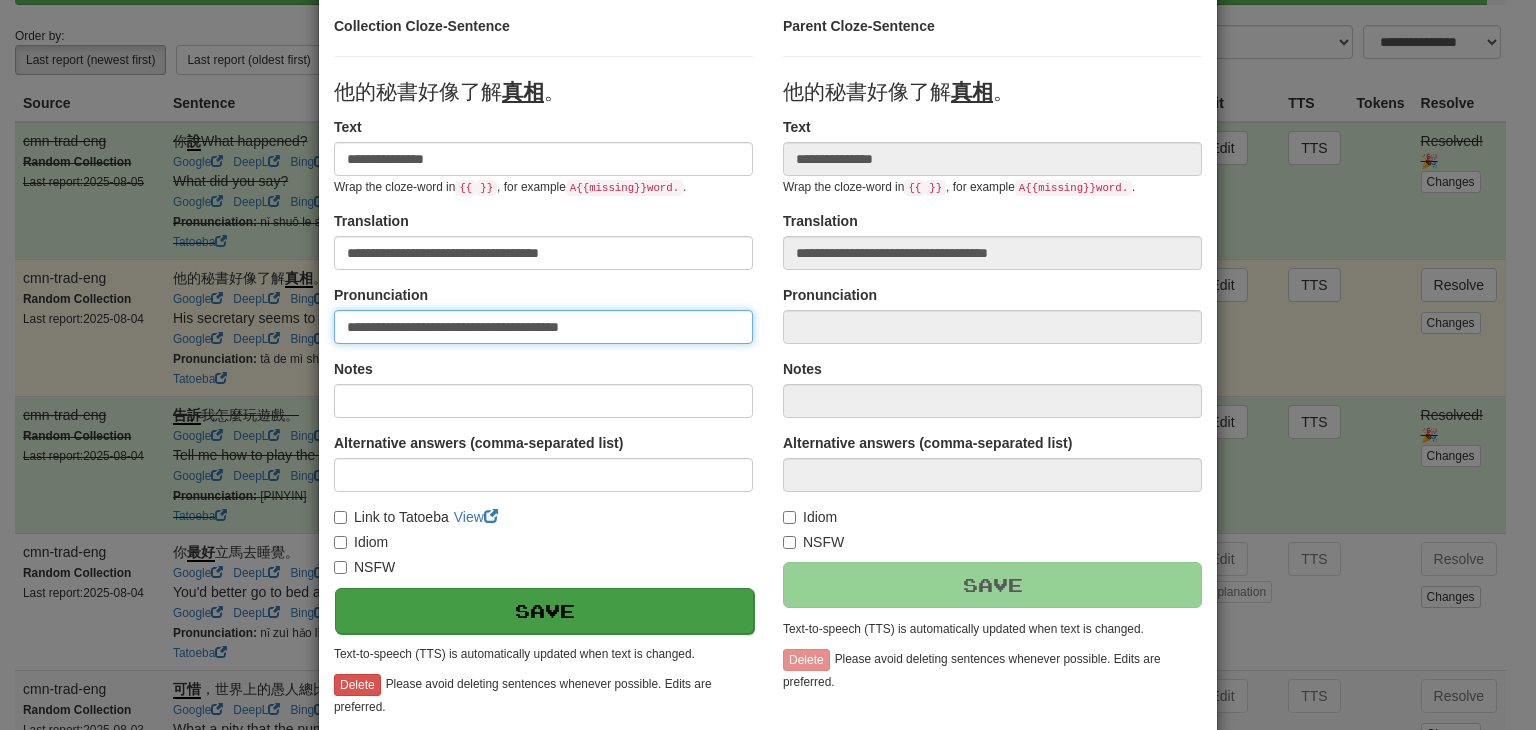 type on "**********" 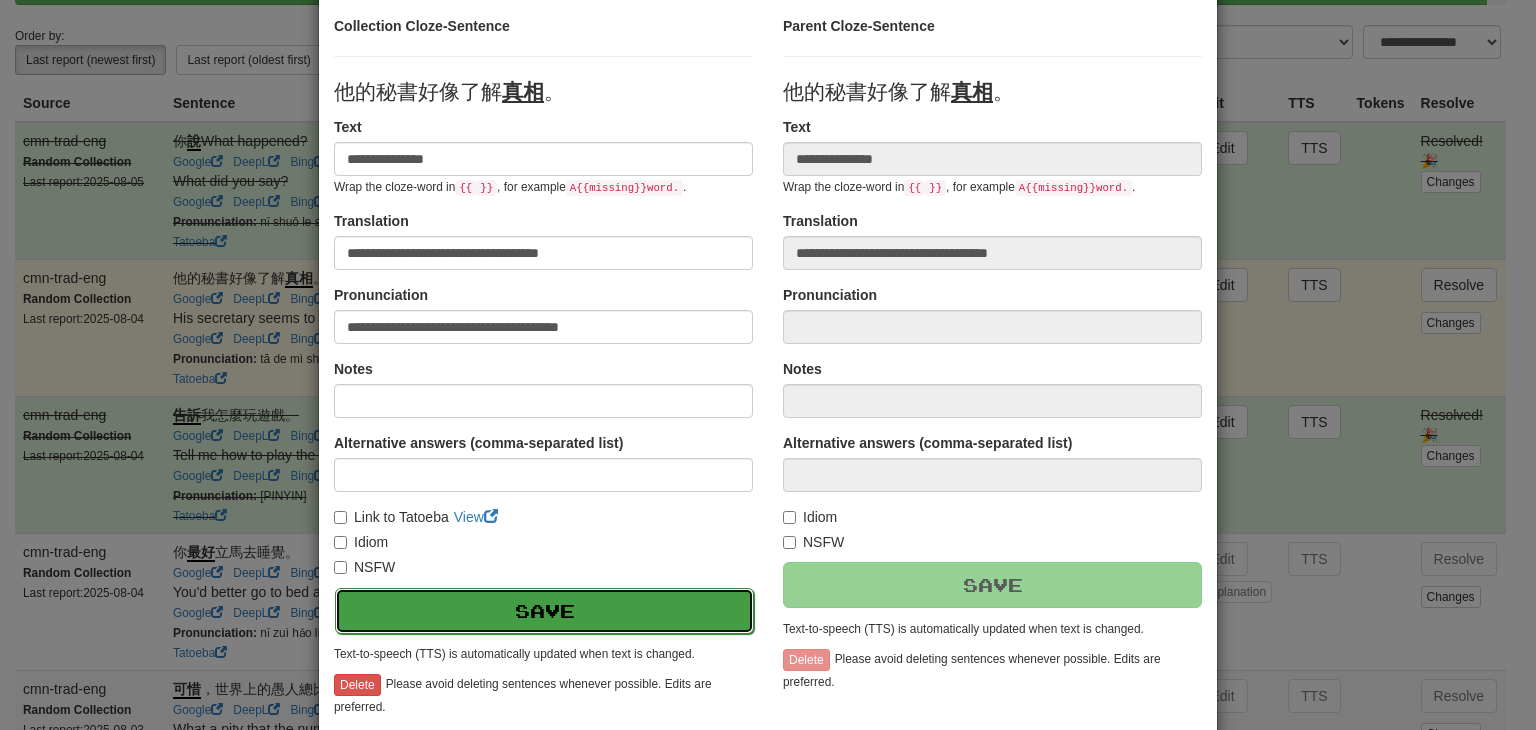 click on "Save" at bounding box center (544, 611) 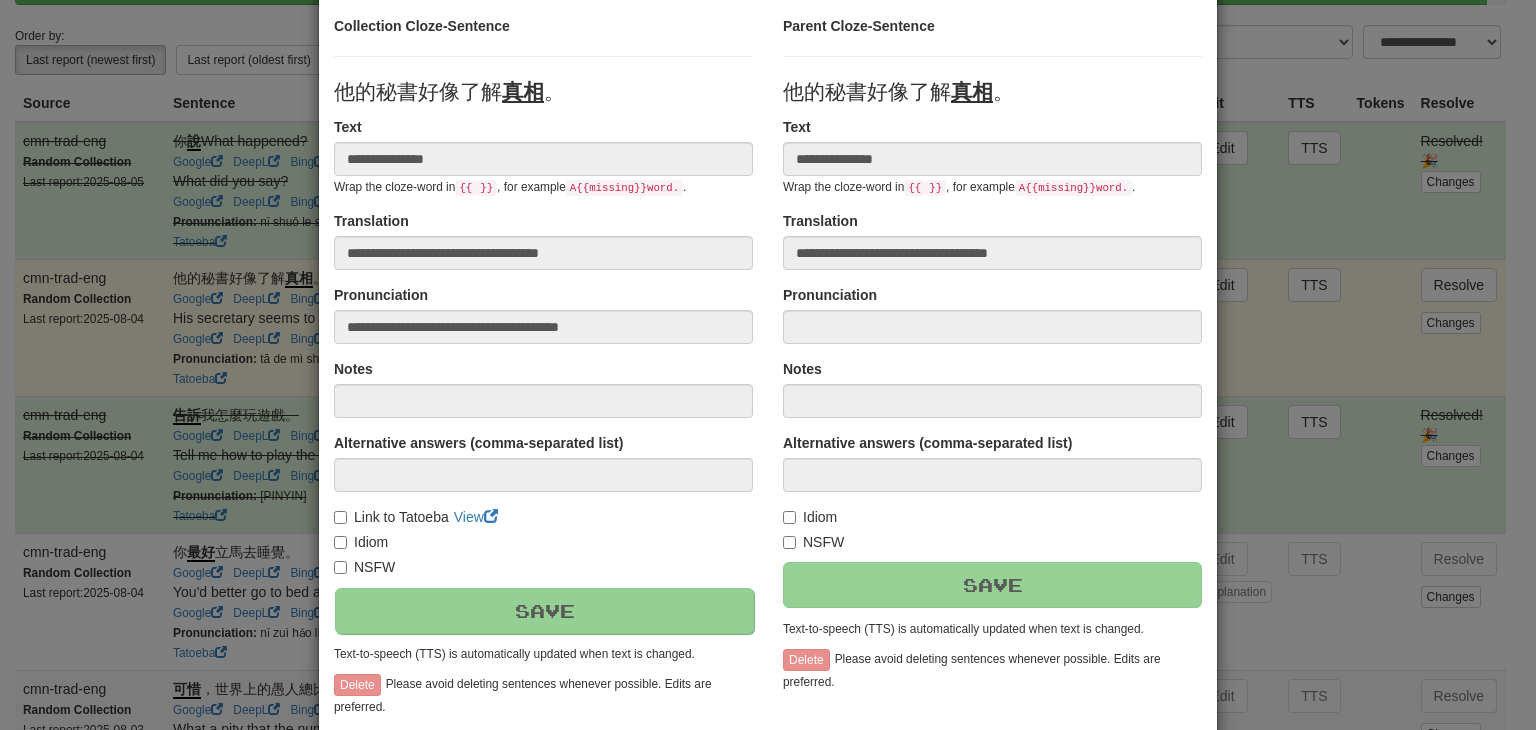 scroll, scrollTop: 246, scrollLeft: 0, axis: vertical 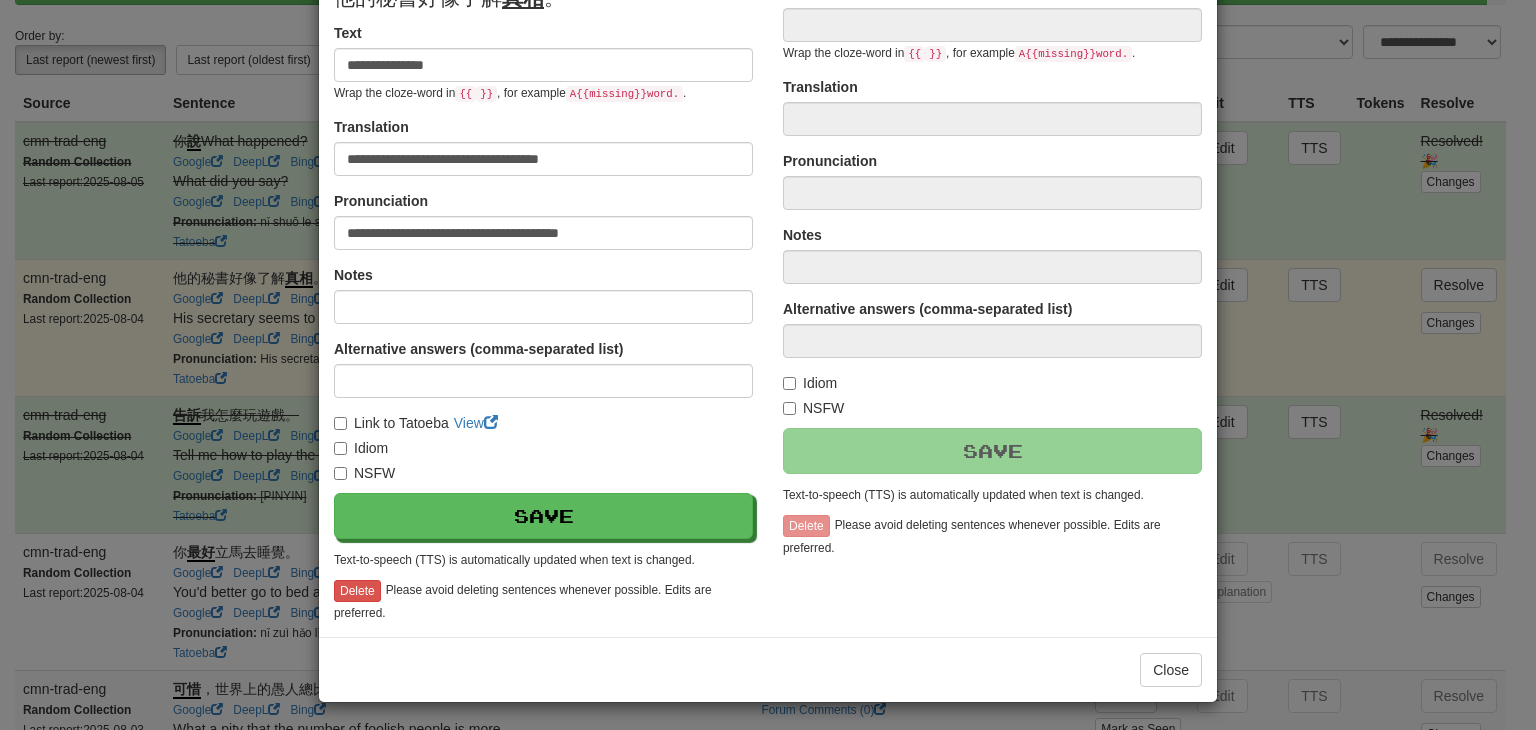 type on "**********" 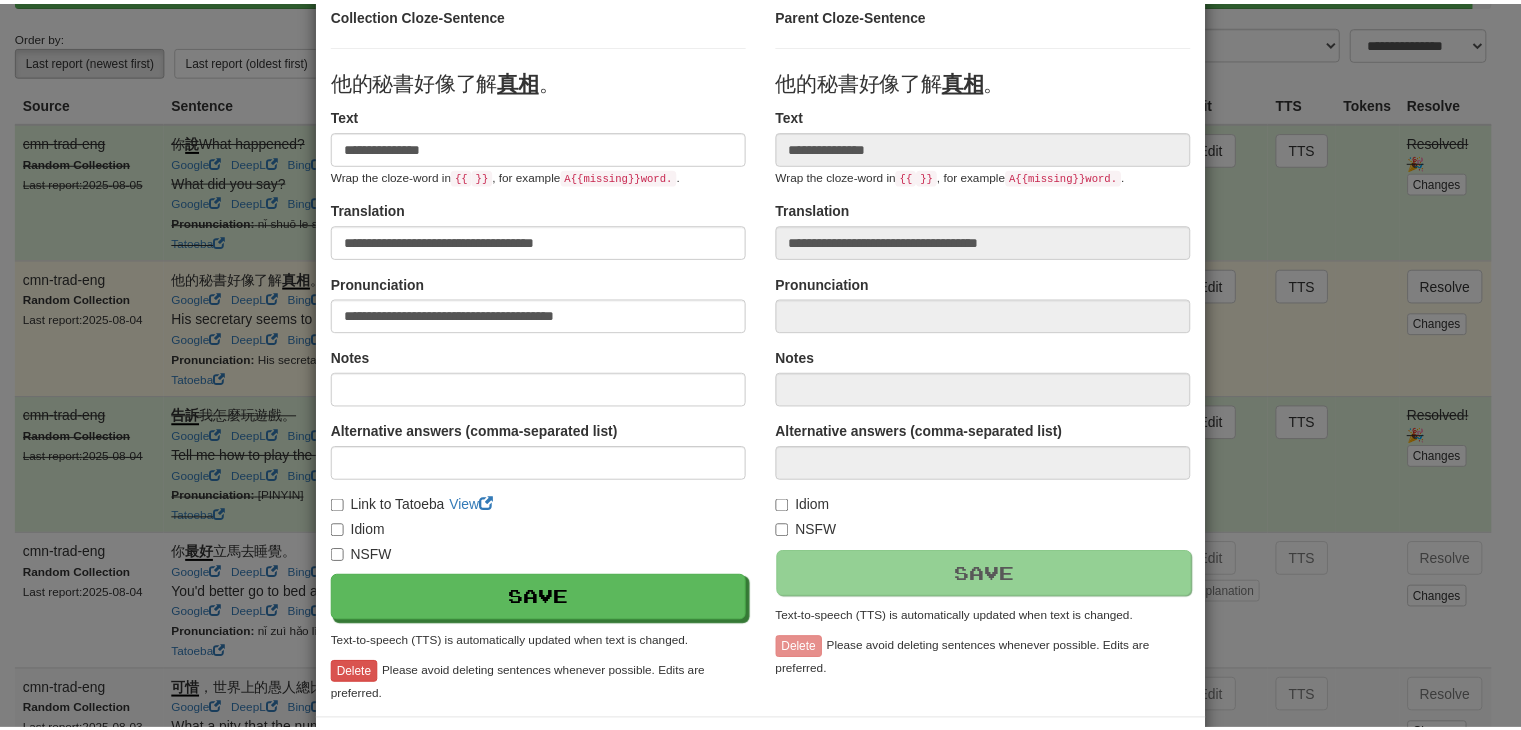 scroll, scrollTop: 246, scrollLeft: 0, axis: vertical 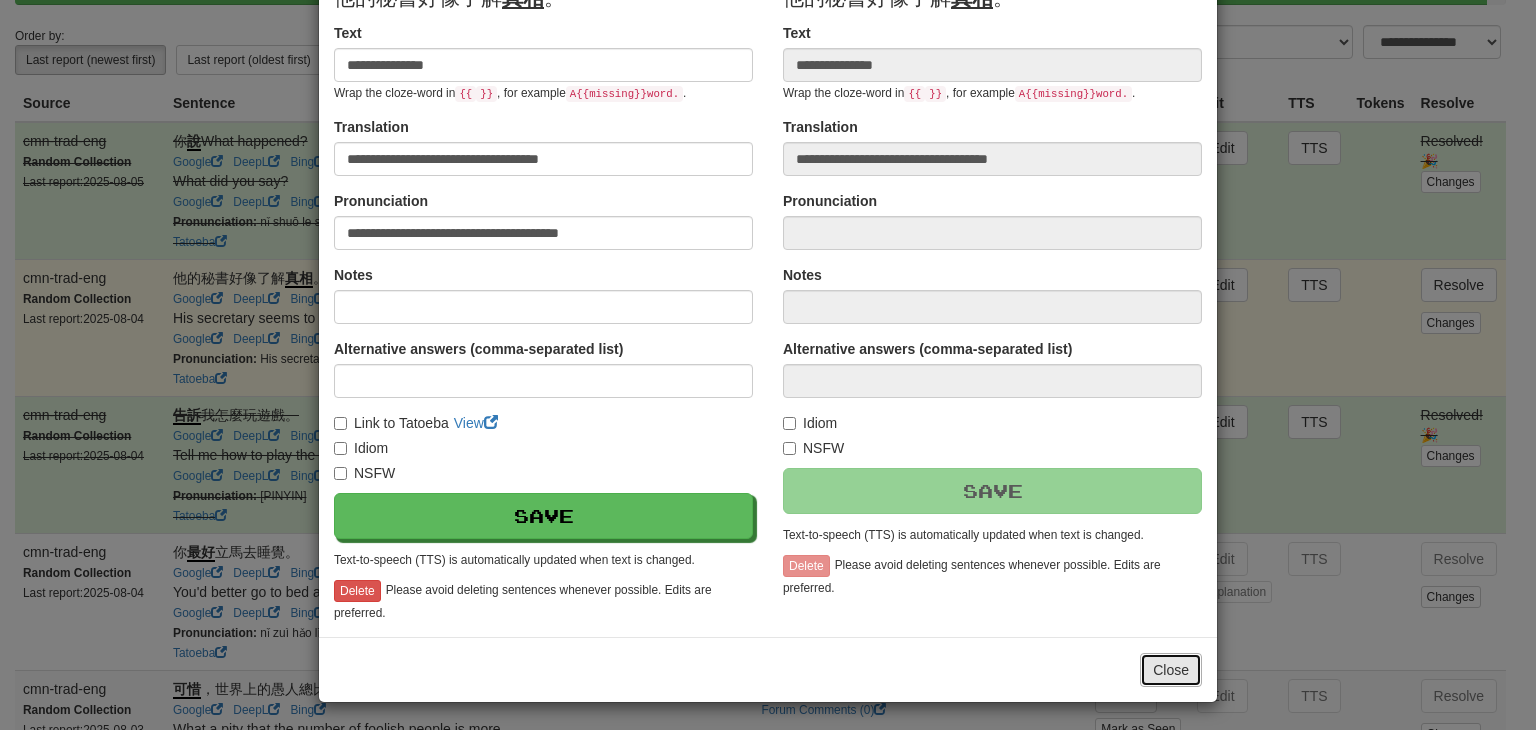 click on "Close" at bounding box center [1171, 670] 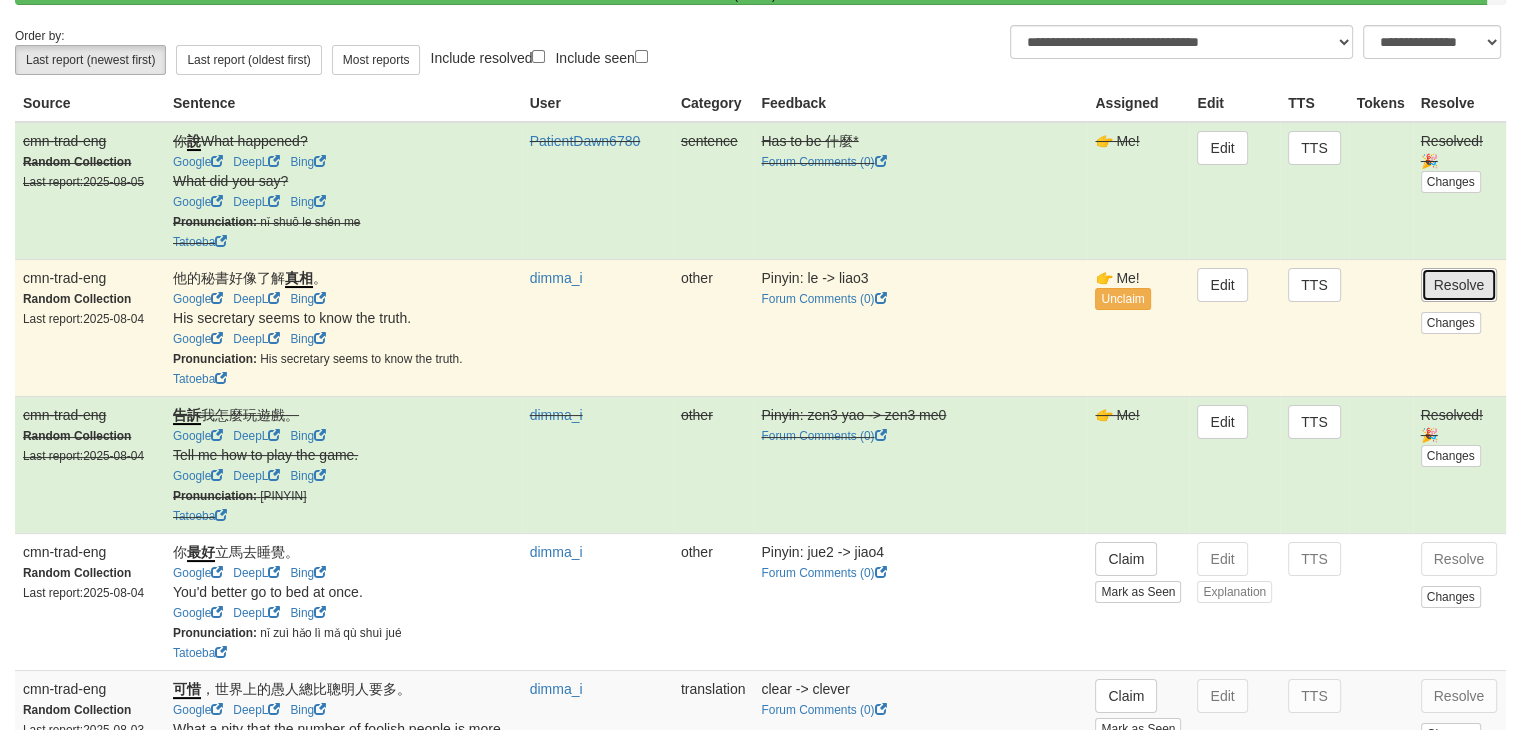 click on "Resolve" at bounding box center (1459, 285) 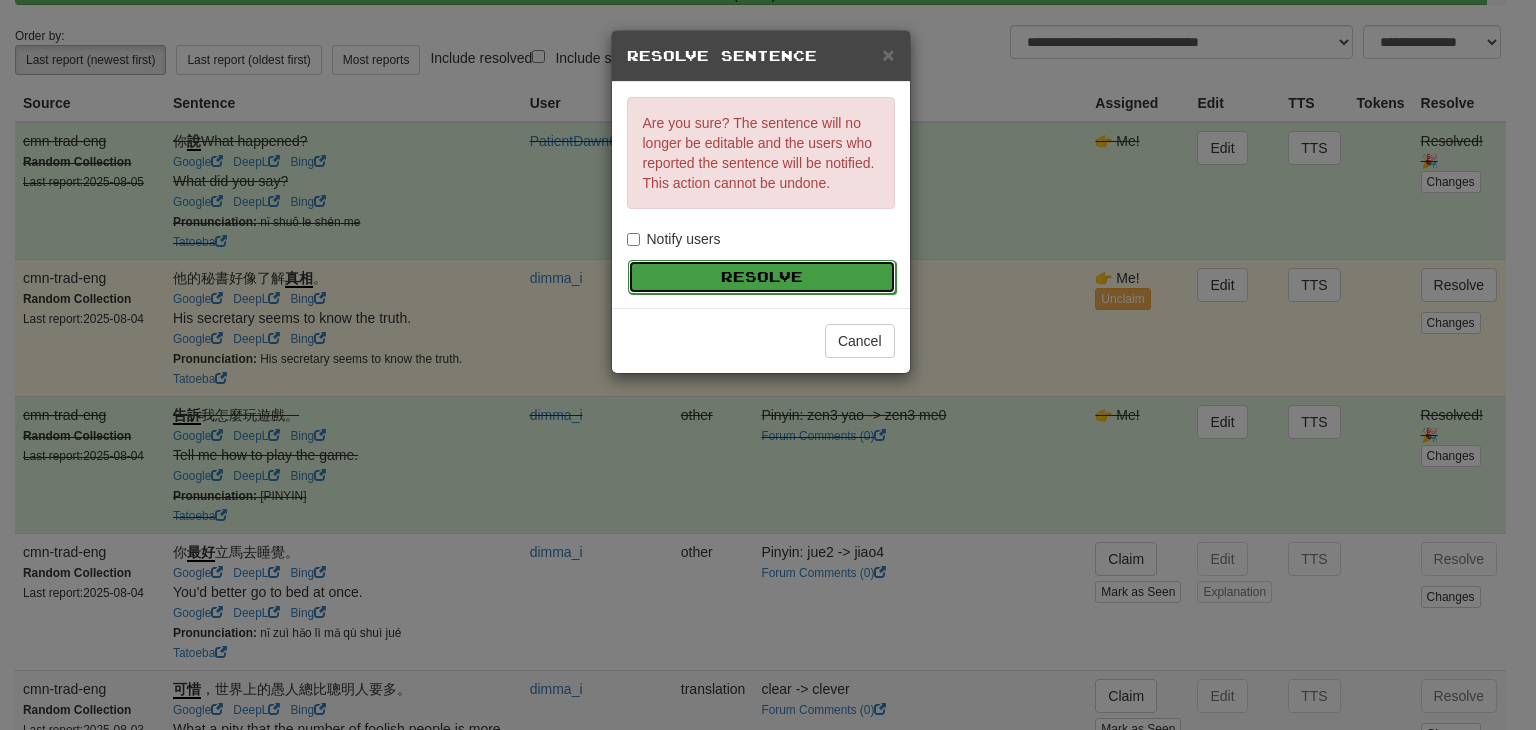 click on "Resolve" at bounding box center (762, 277) 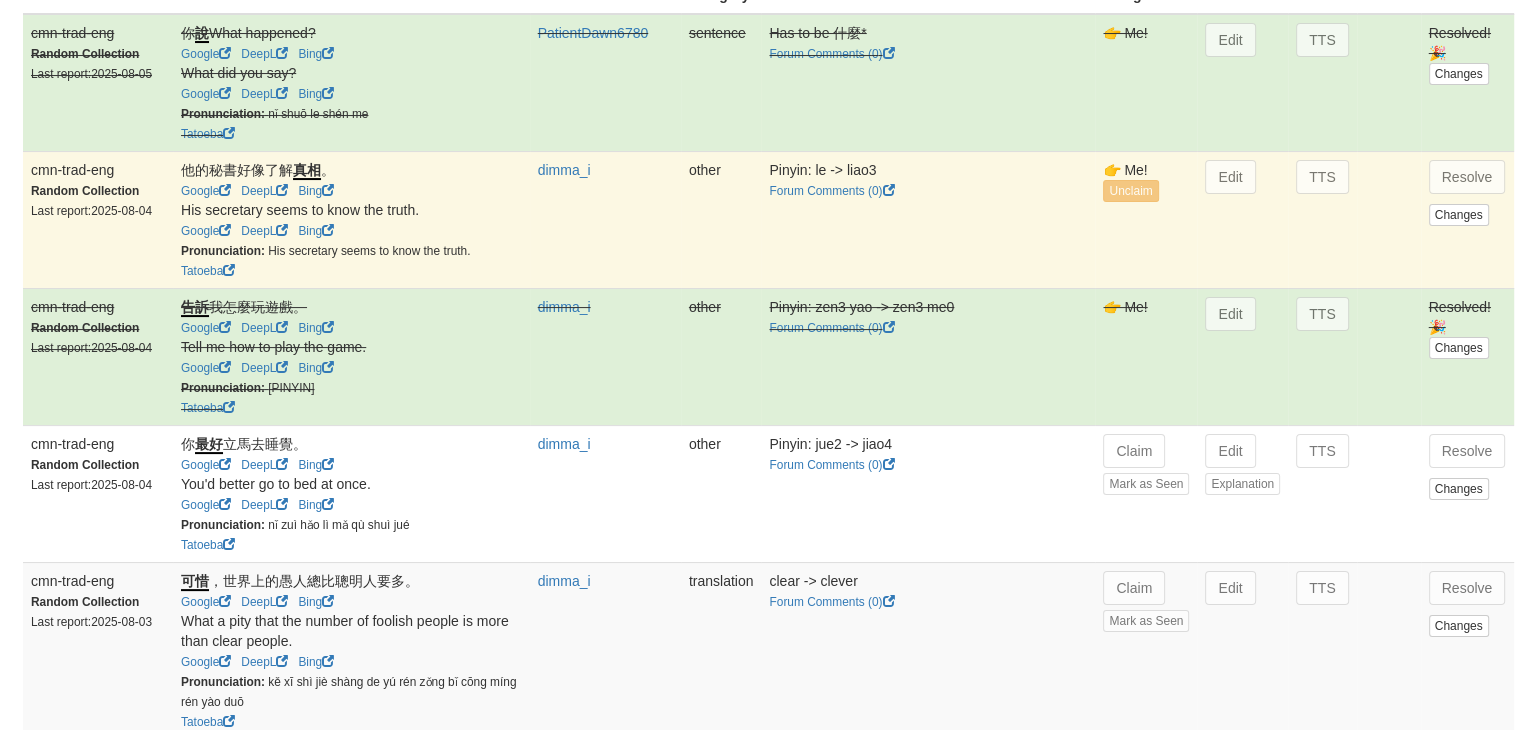scroll, scrollTop: 302, scrollLeft: 0, axis: vertical 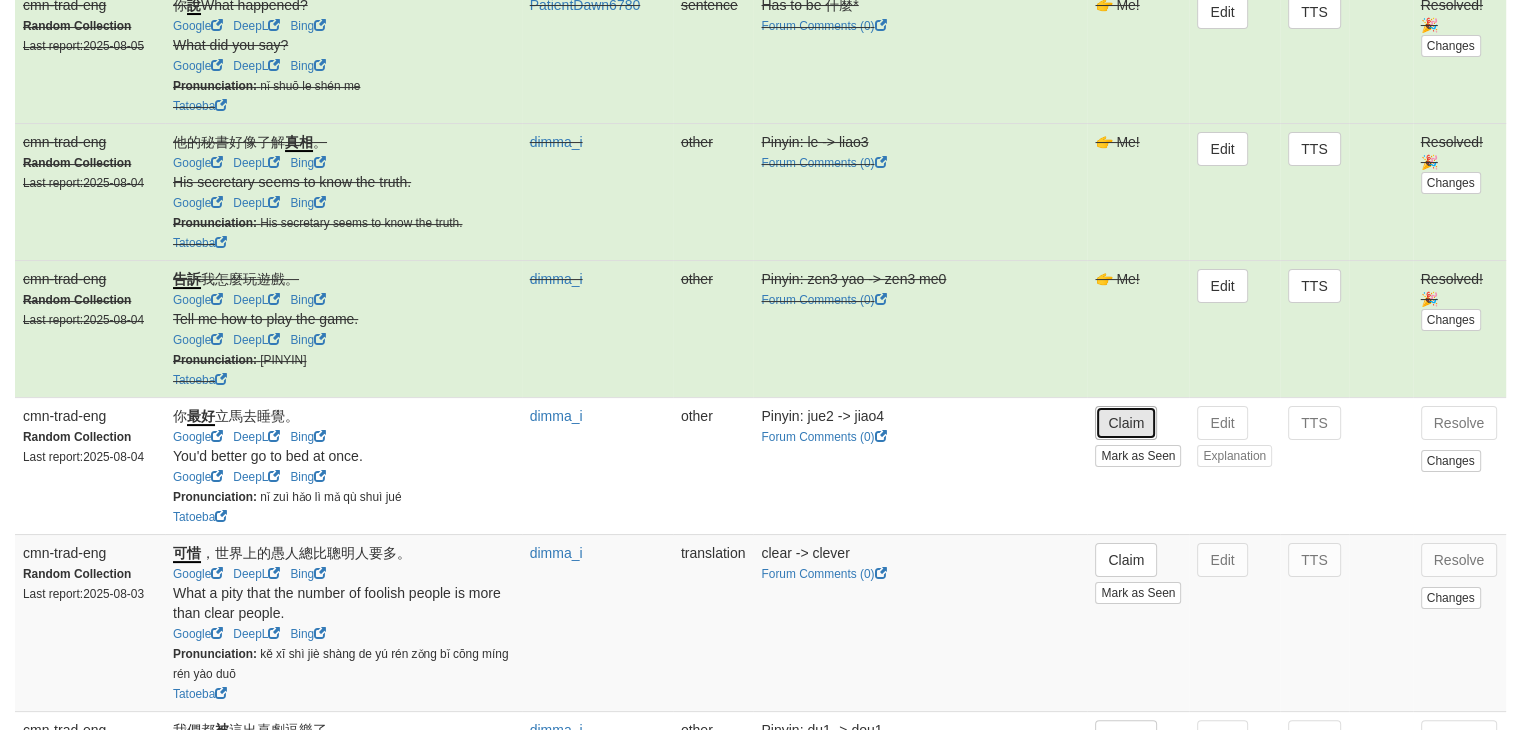 click on "Claim" at bounding box center (1126, 423) 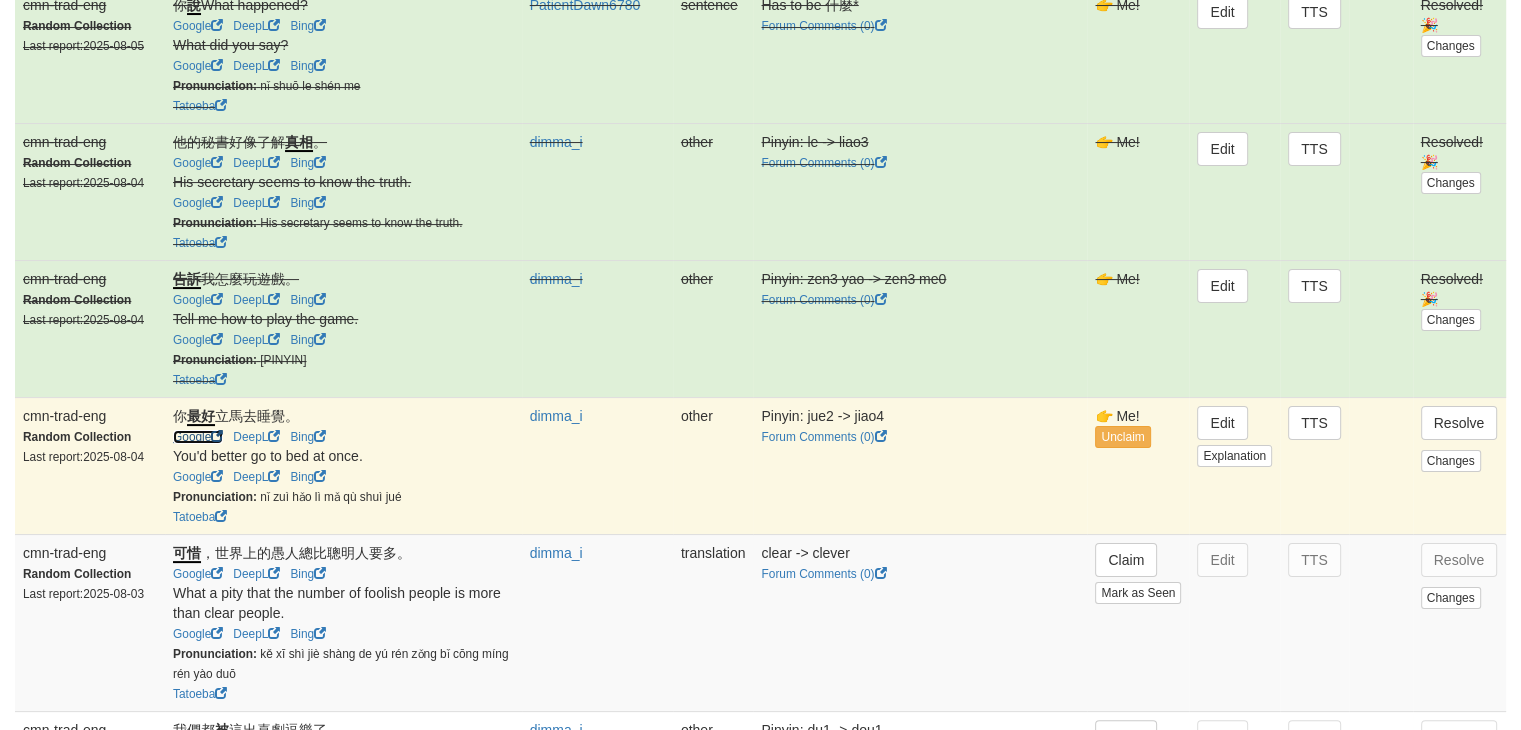 click on "Google" at bounding box center [198, 437] 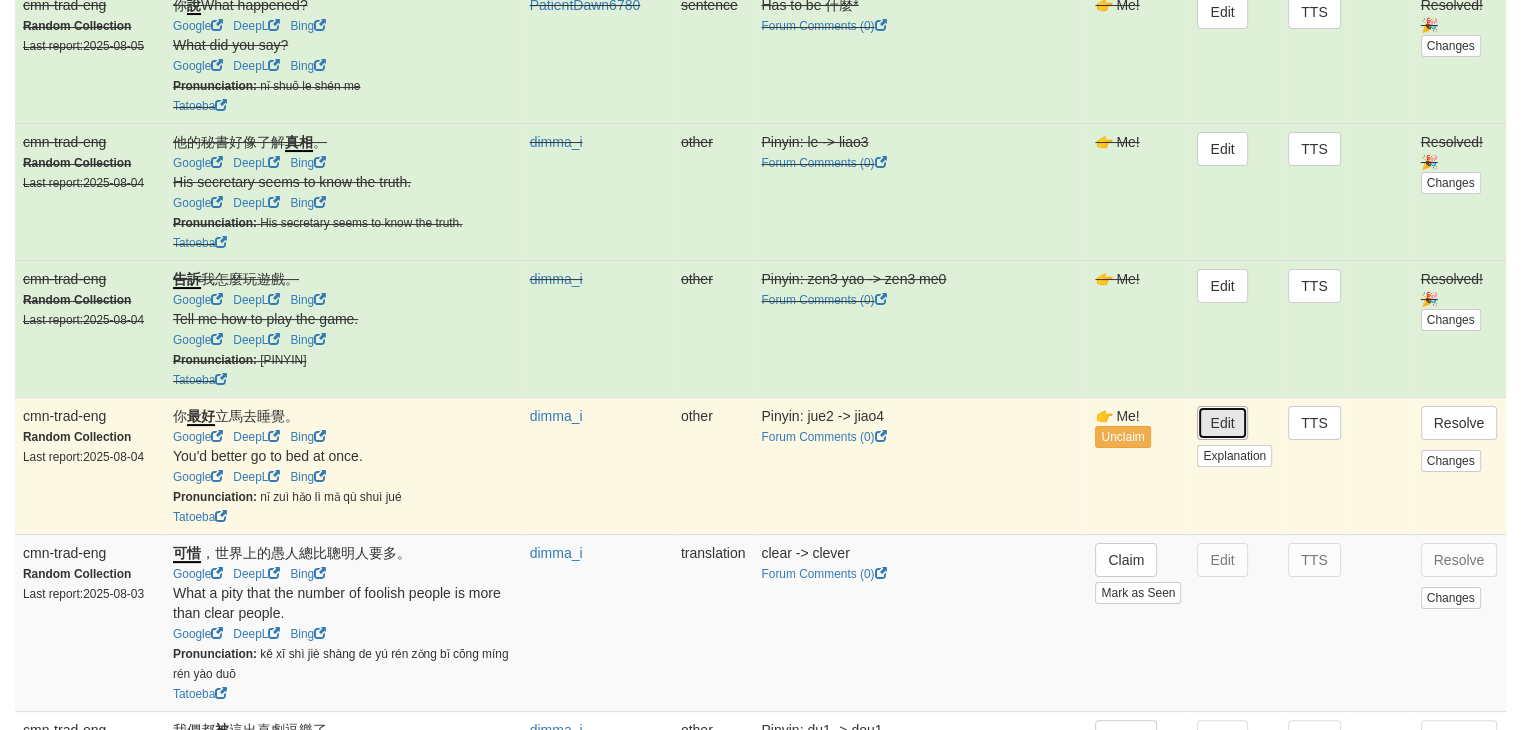 click on "Edit" at bounding box center [1222, 423] 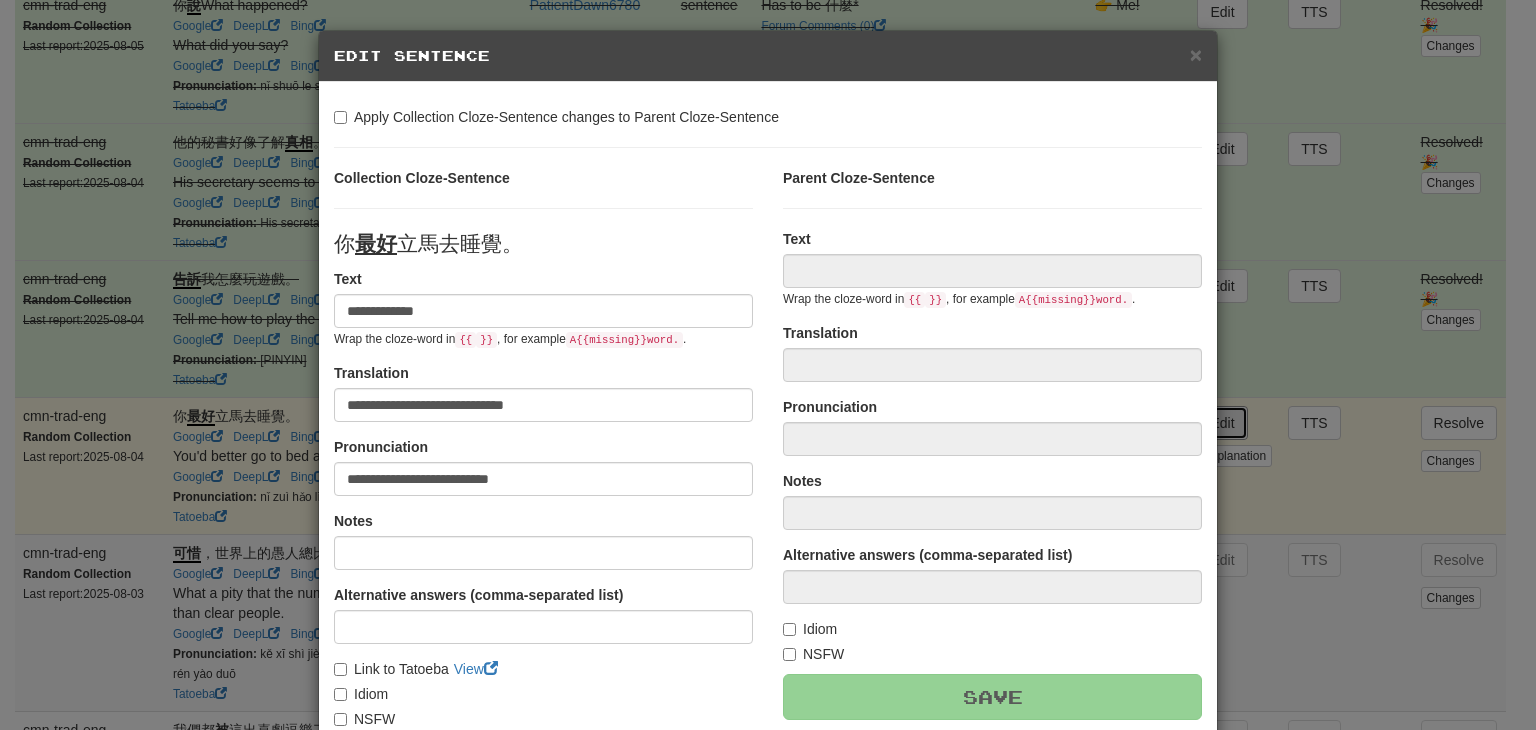 type on "**********" 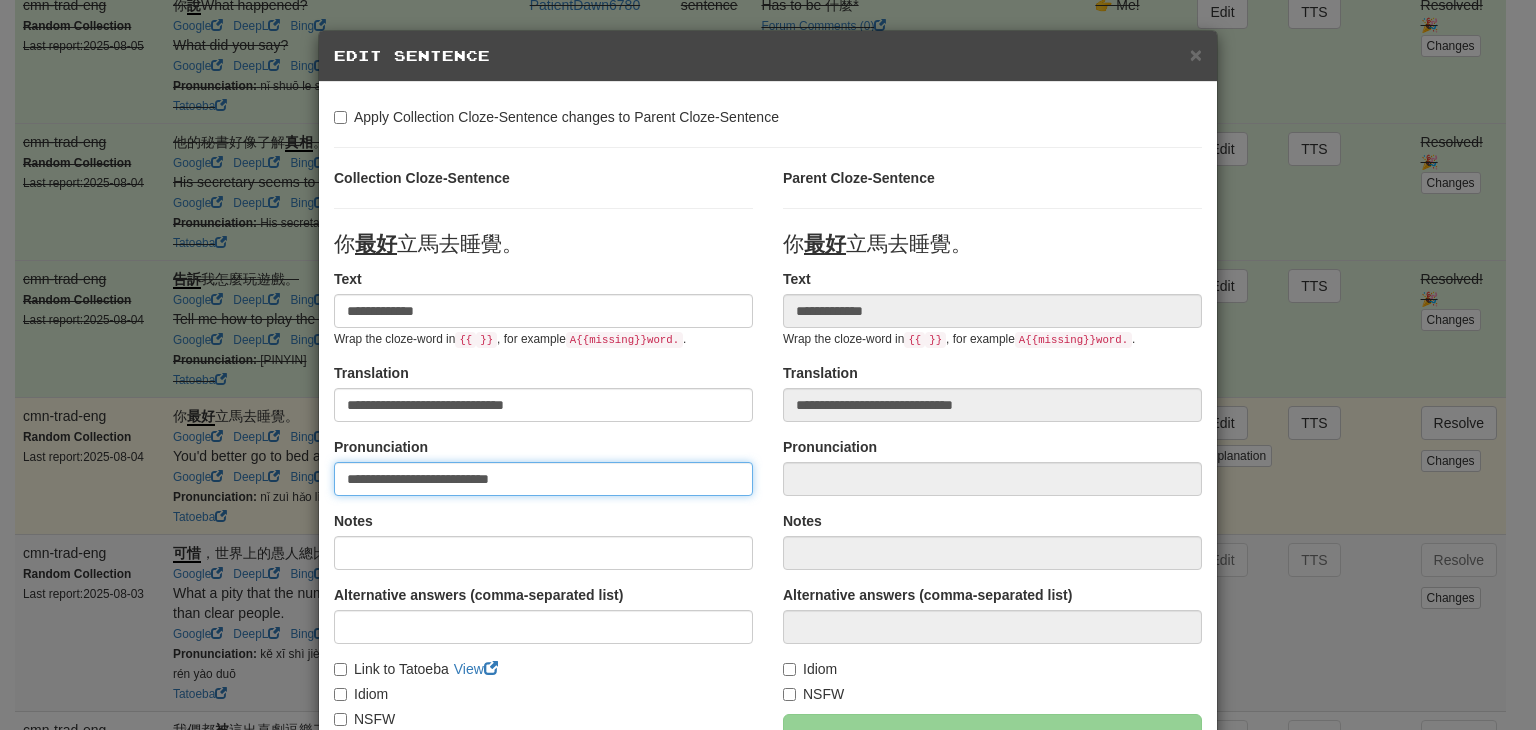 click on "**********" at bounding box center [543, 479] 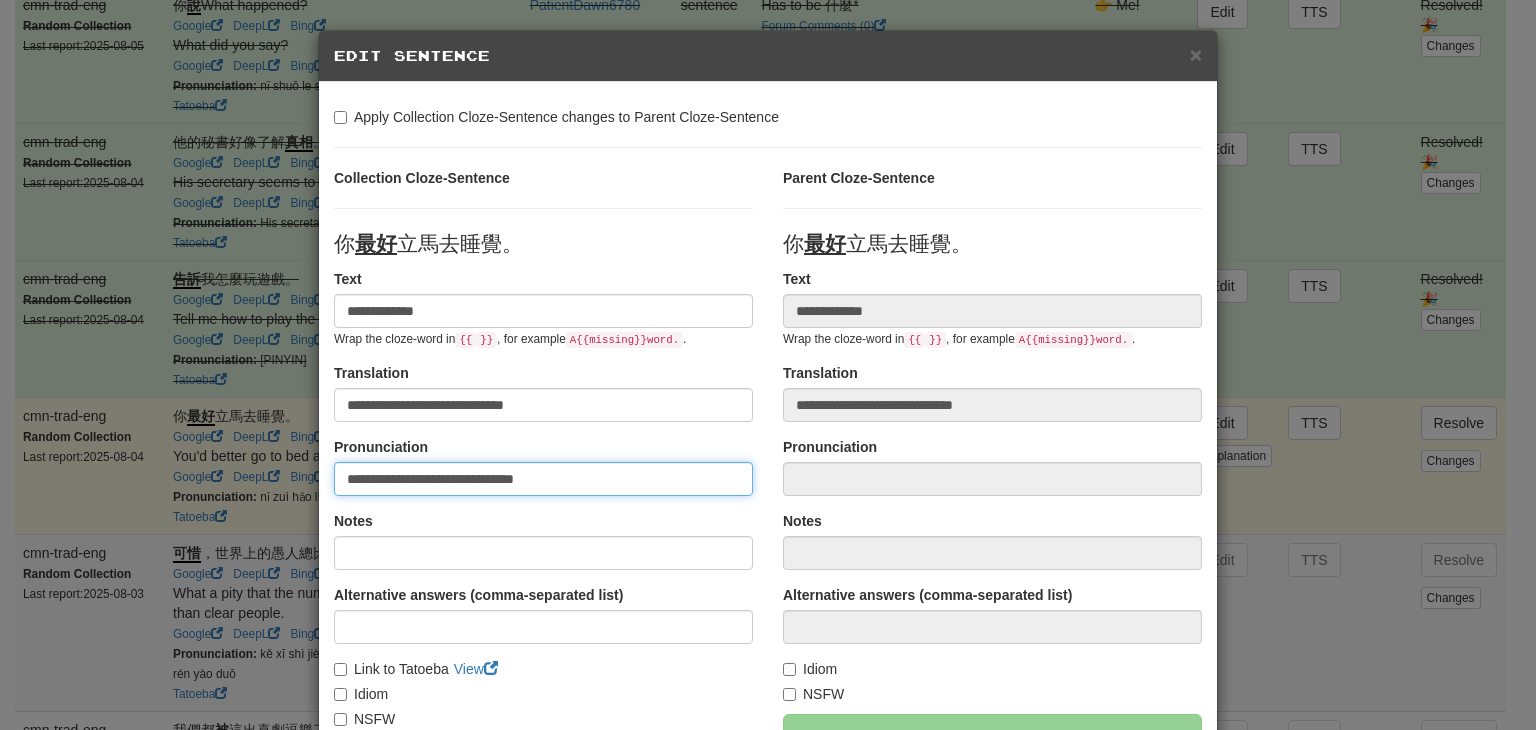 click on "**********" at bounding box center [543, 479] 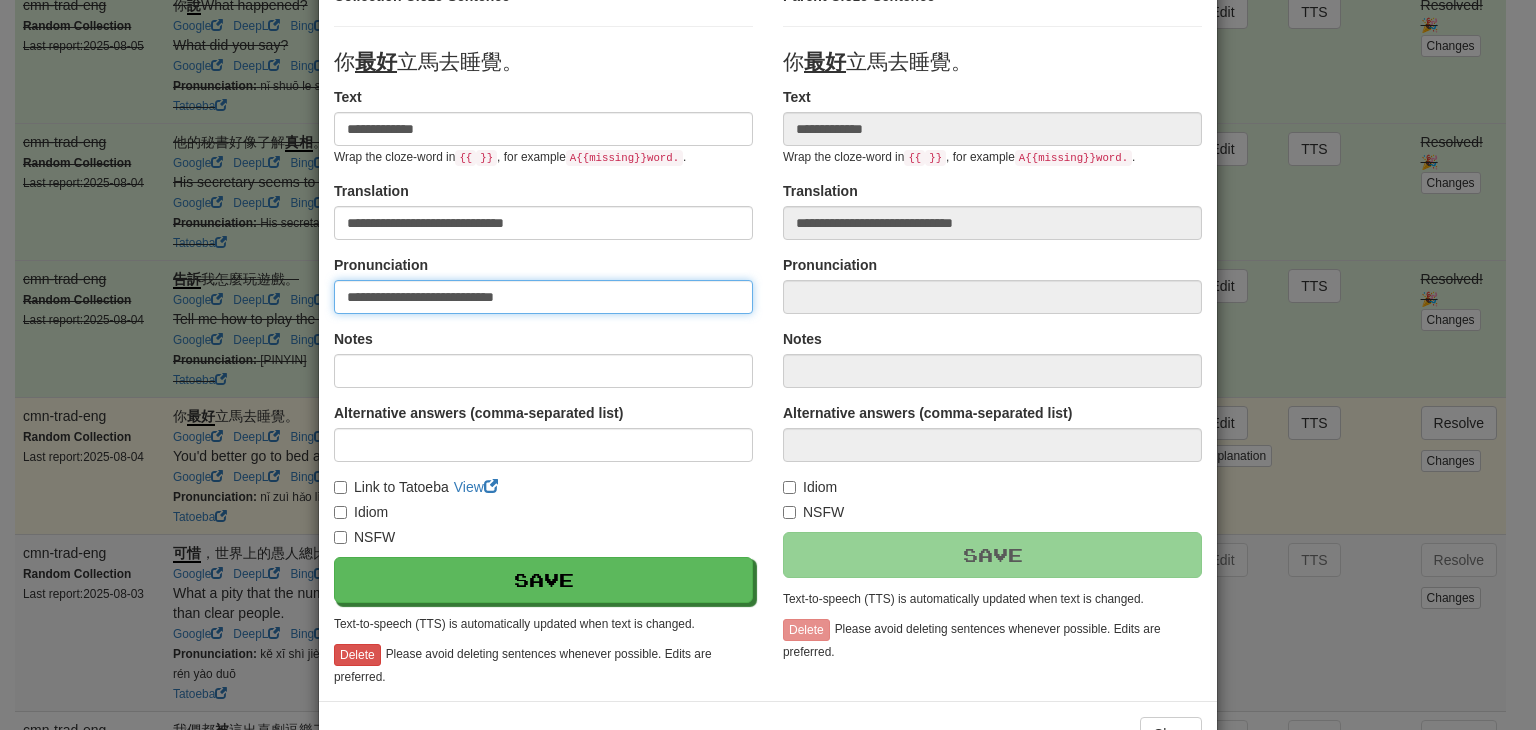 scroll, scrollTop: 188, scrollLeft: 0, axis: vertical 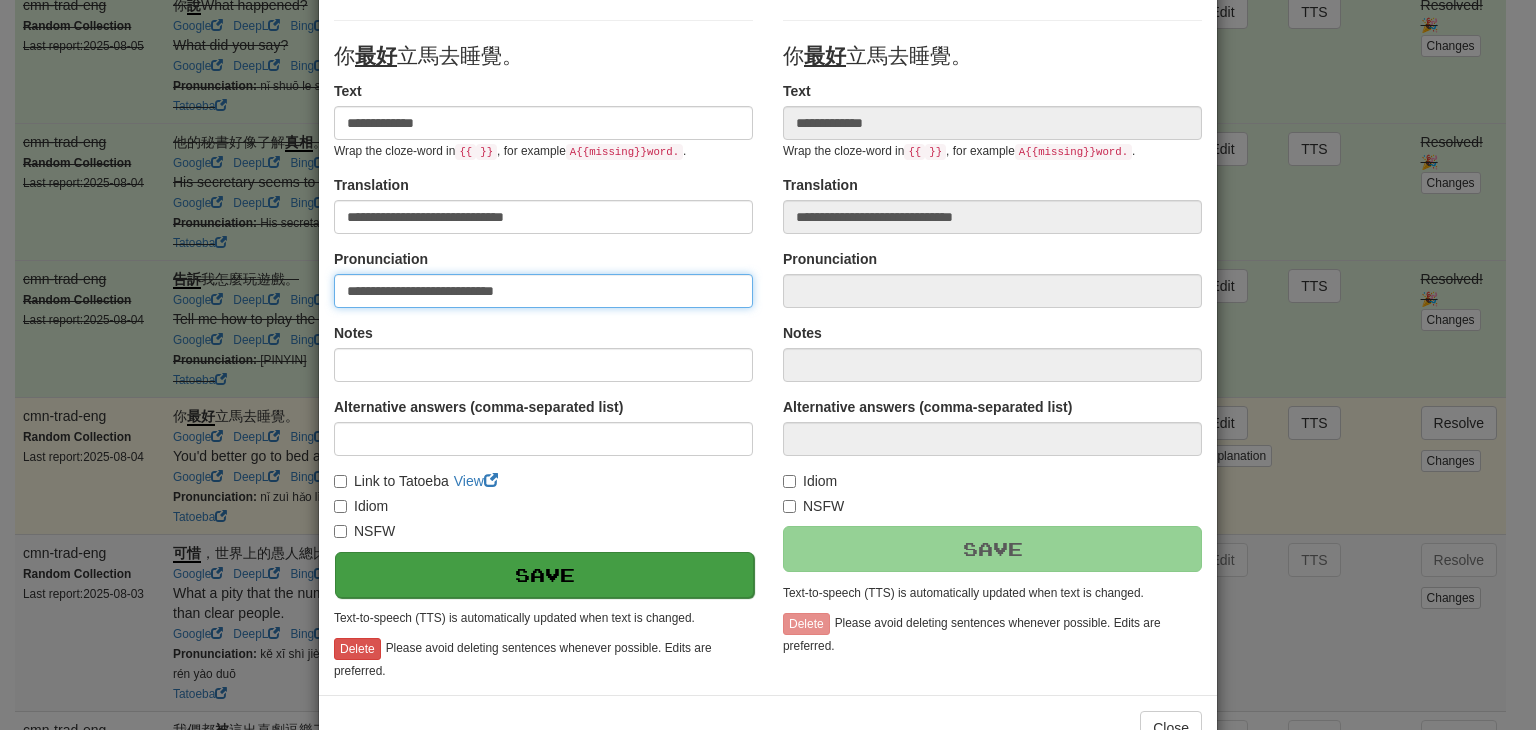 type on "**********" 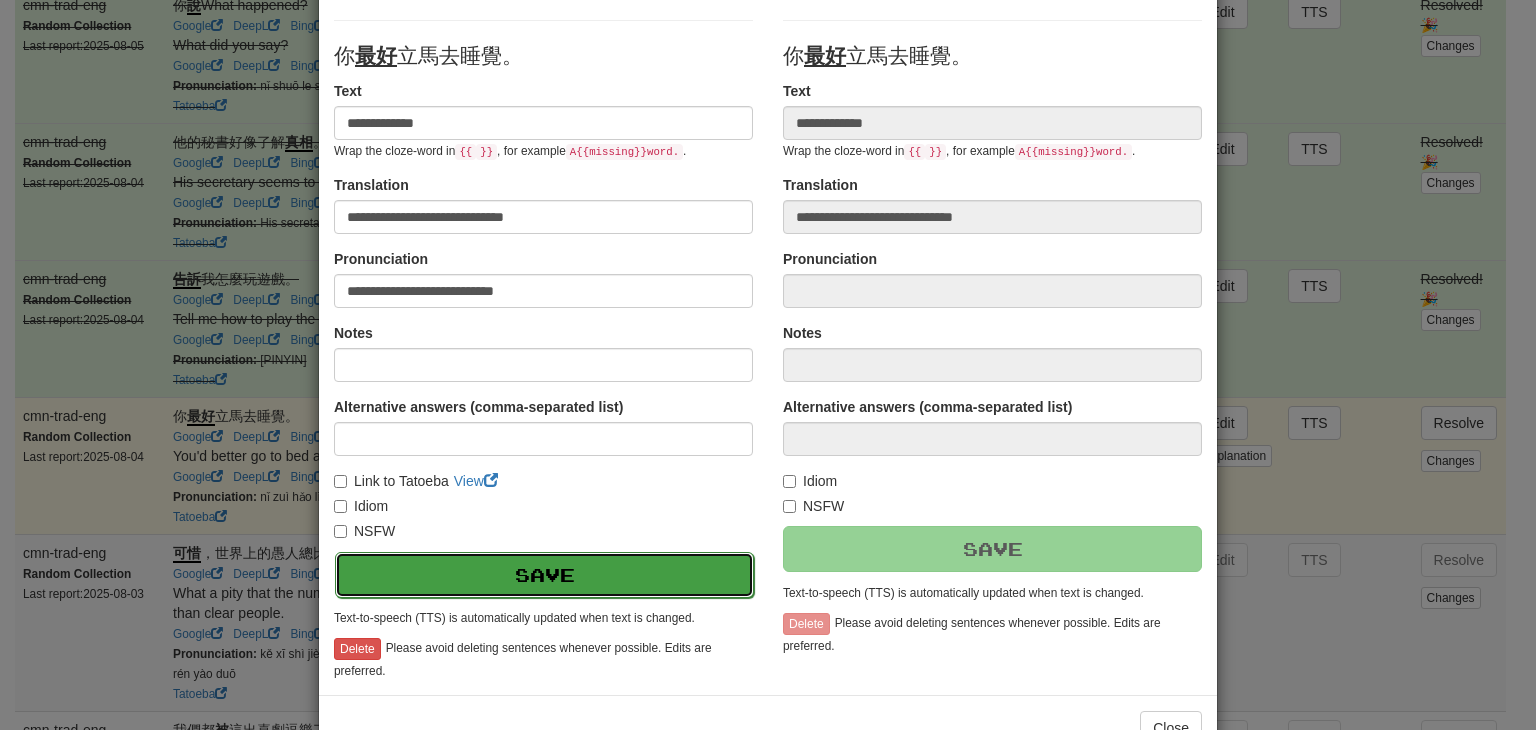 click on "Save" at bounding box center (544, 575) 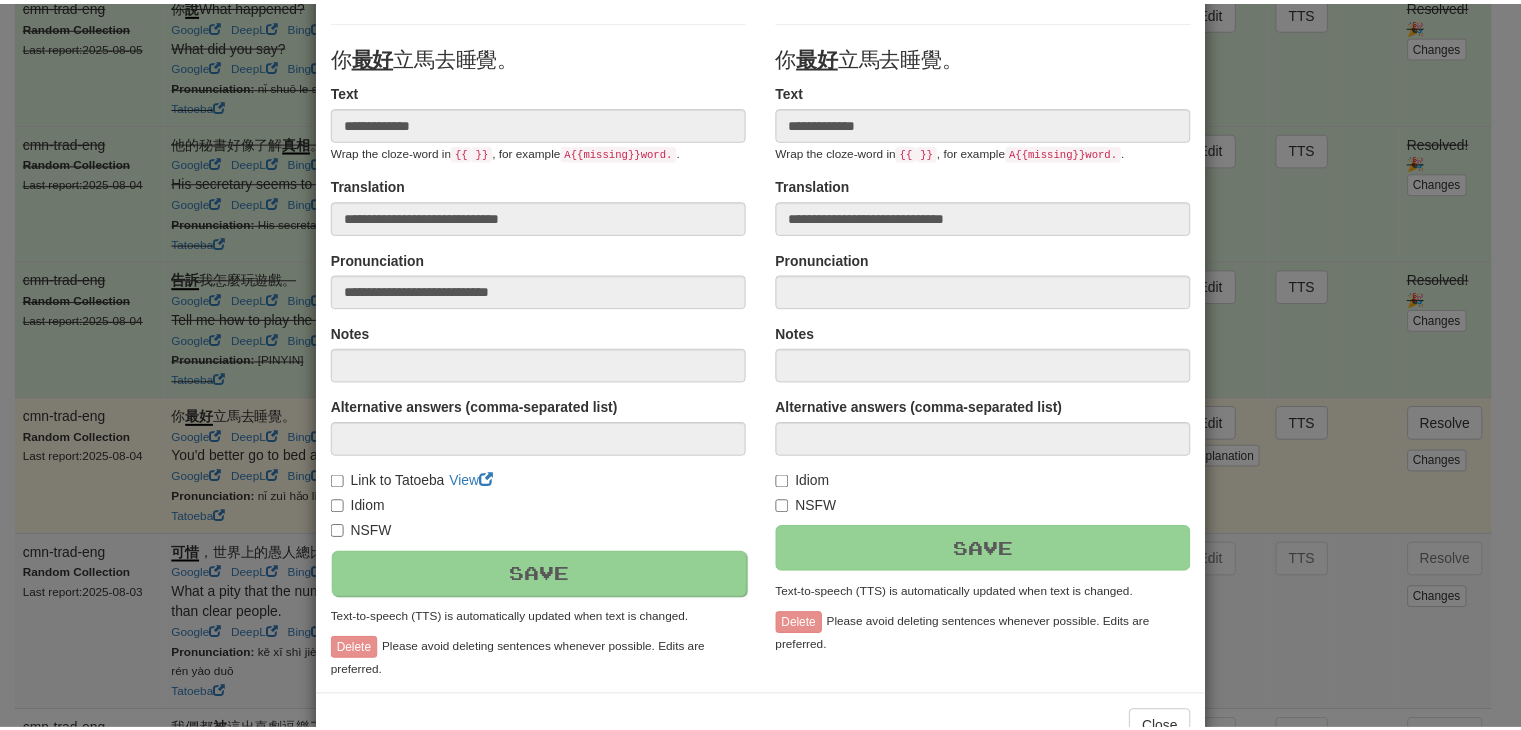 scroll, scrollTop: 246, scrollLeft: 0, axis: vertical 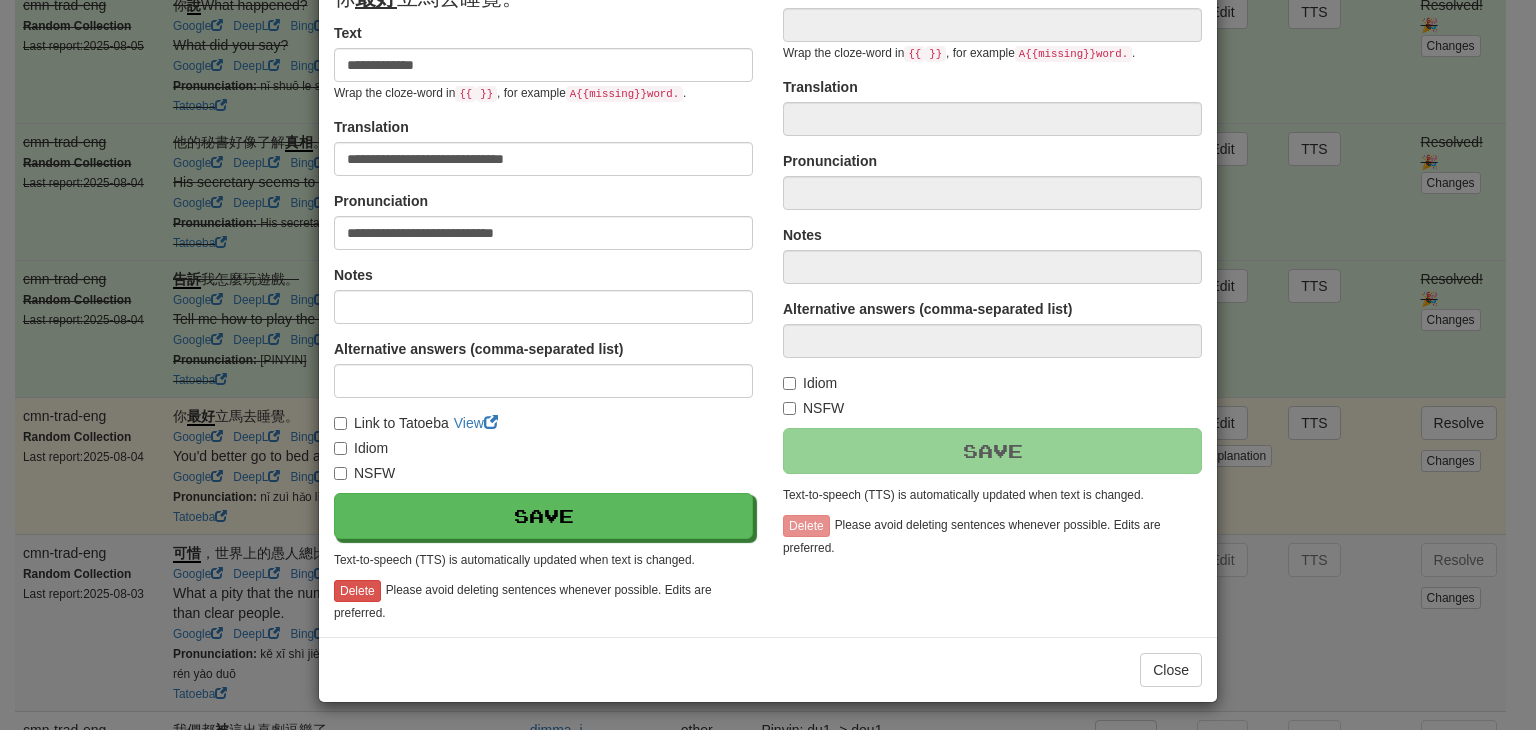 type on "**********" 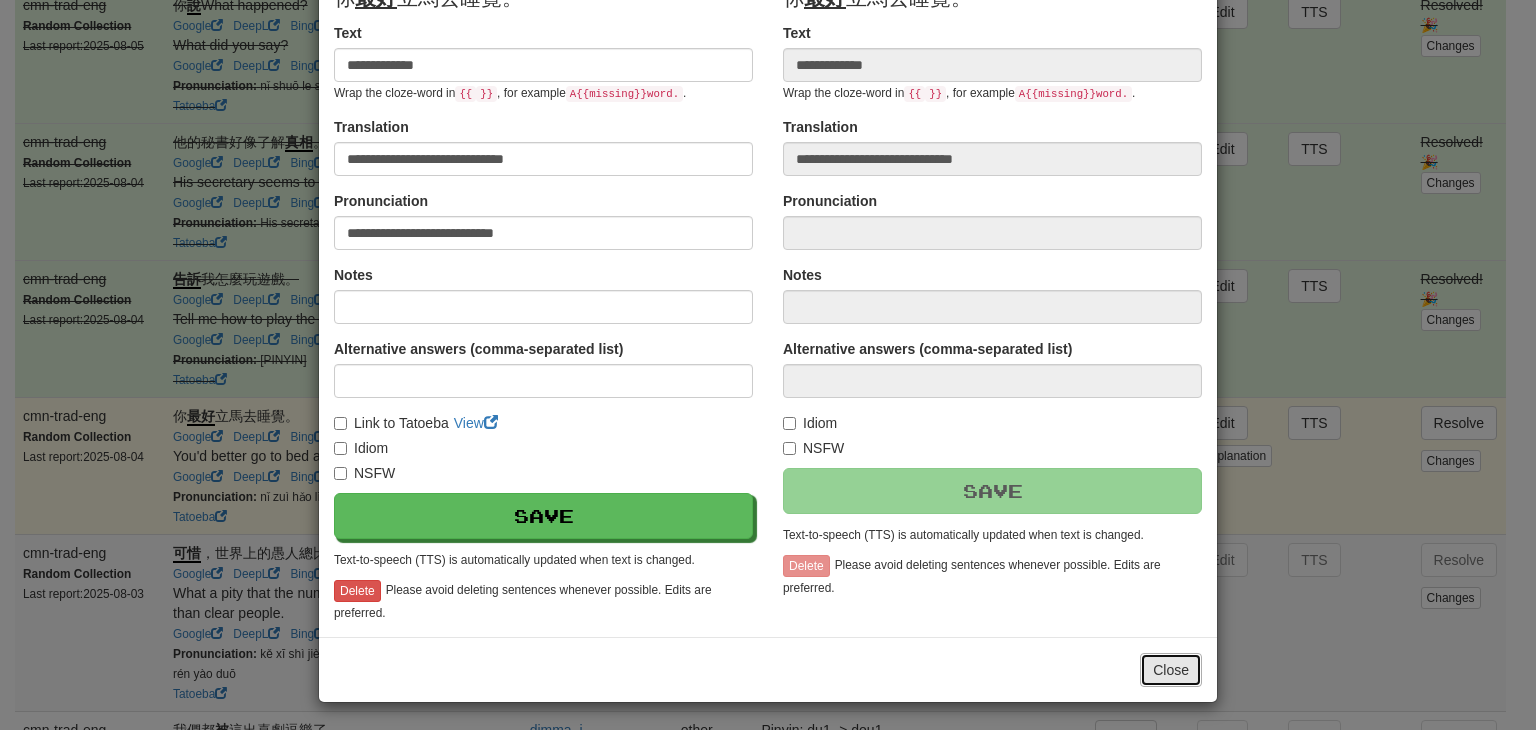 click on "Close" at bounding box center (1171, 670) 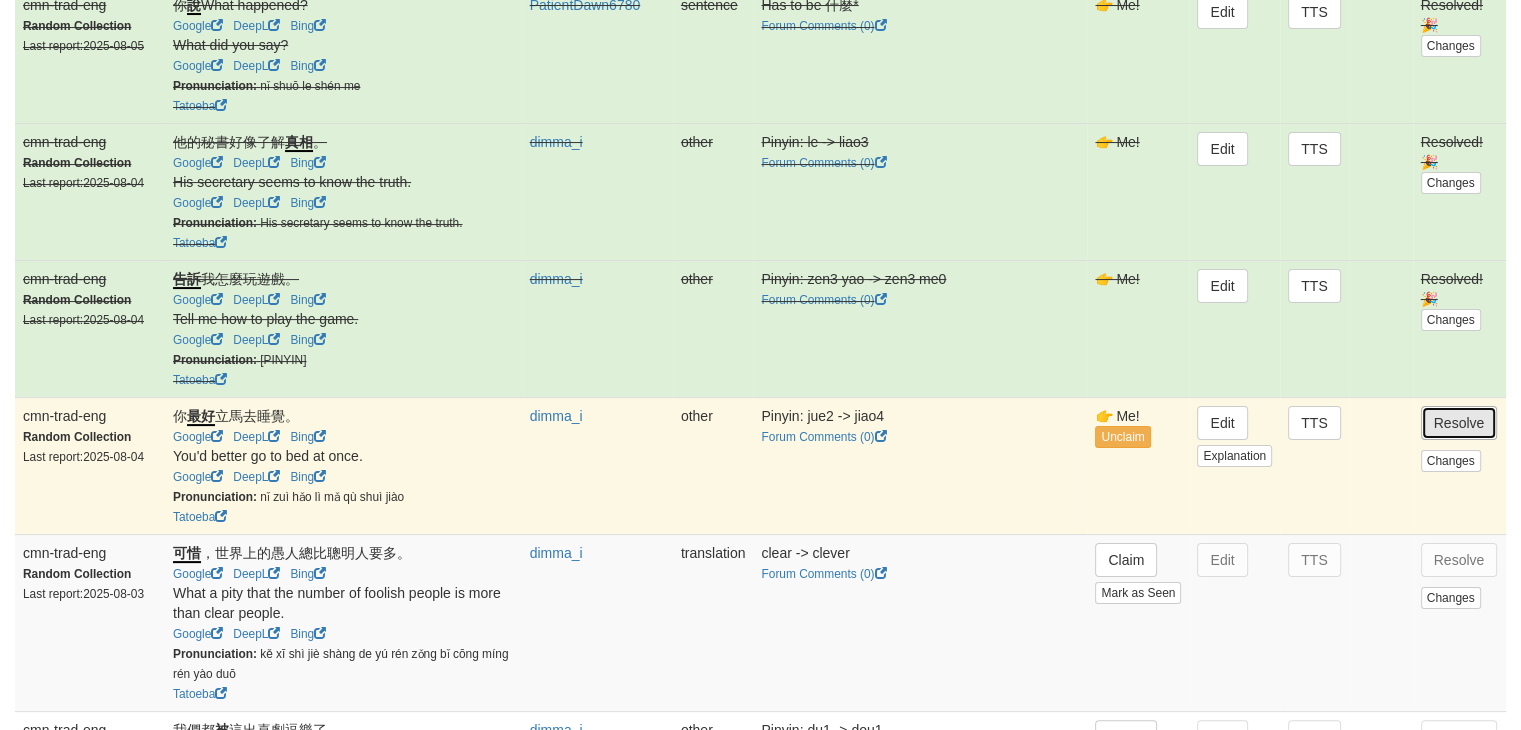 click on "Resolve" at bounding box center [1459, 423] 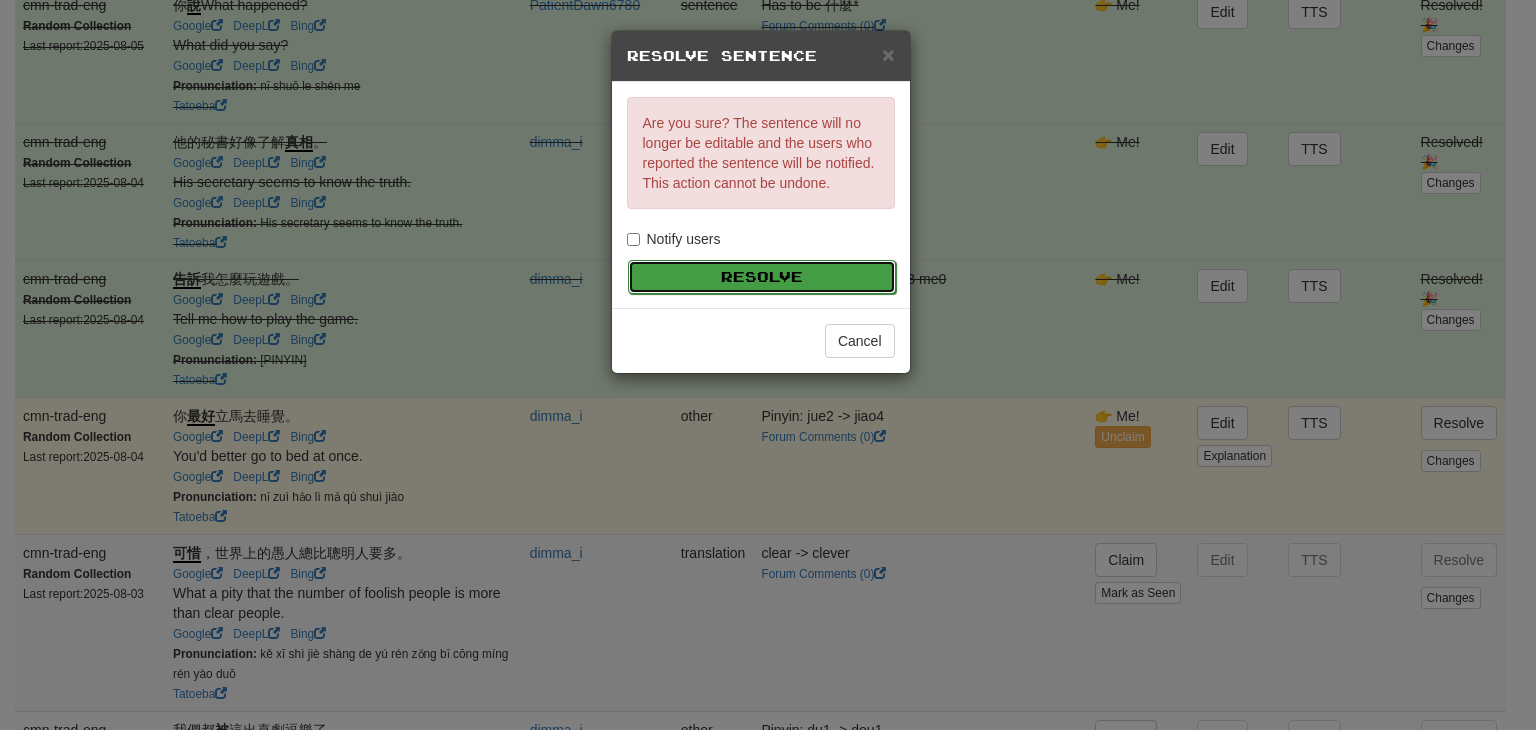 click on "Resolve" at bounding box center (762, 277) 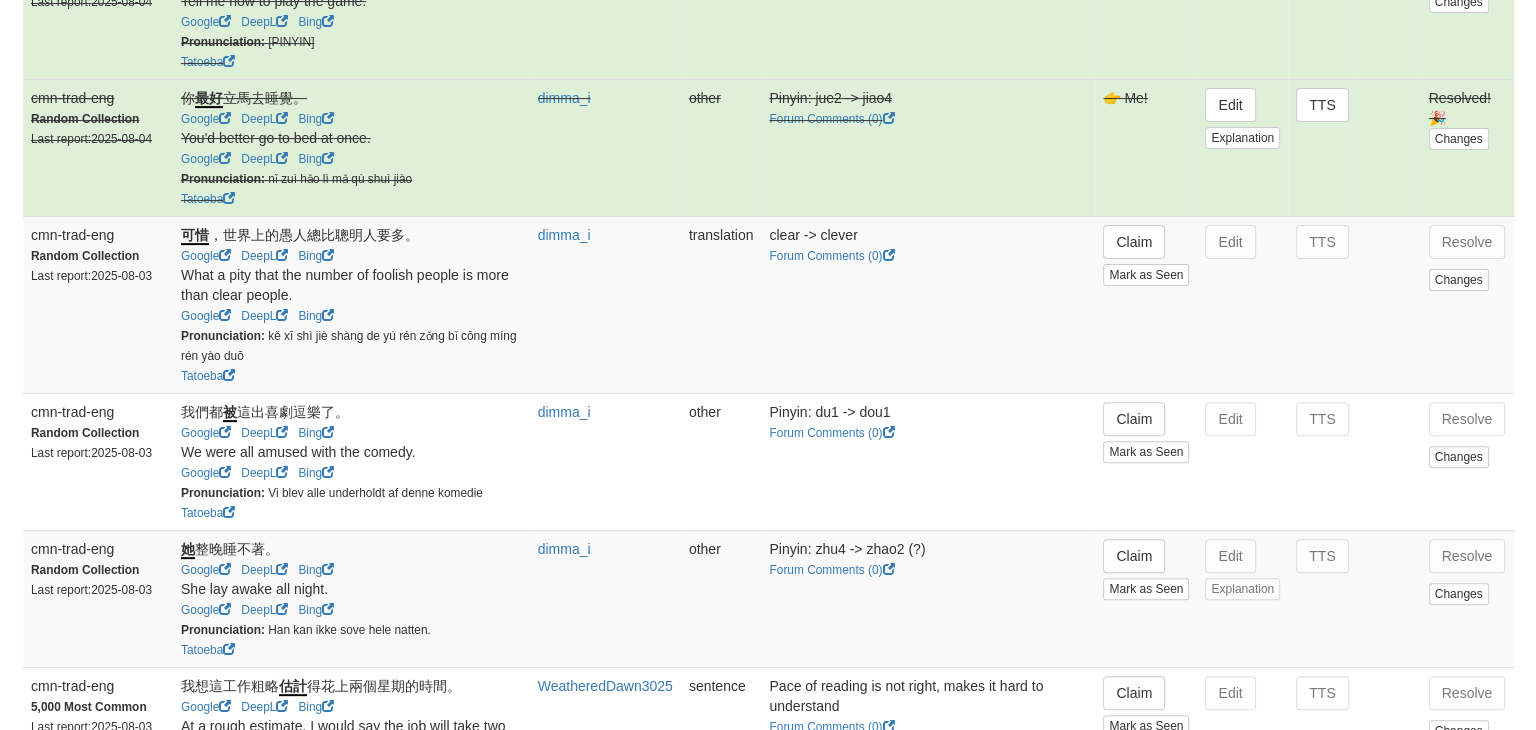 scroll, scrollTop: 620, scrollLeft: 0, axis: vertical 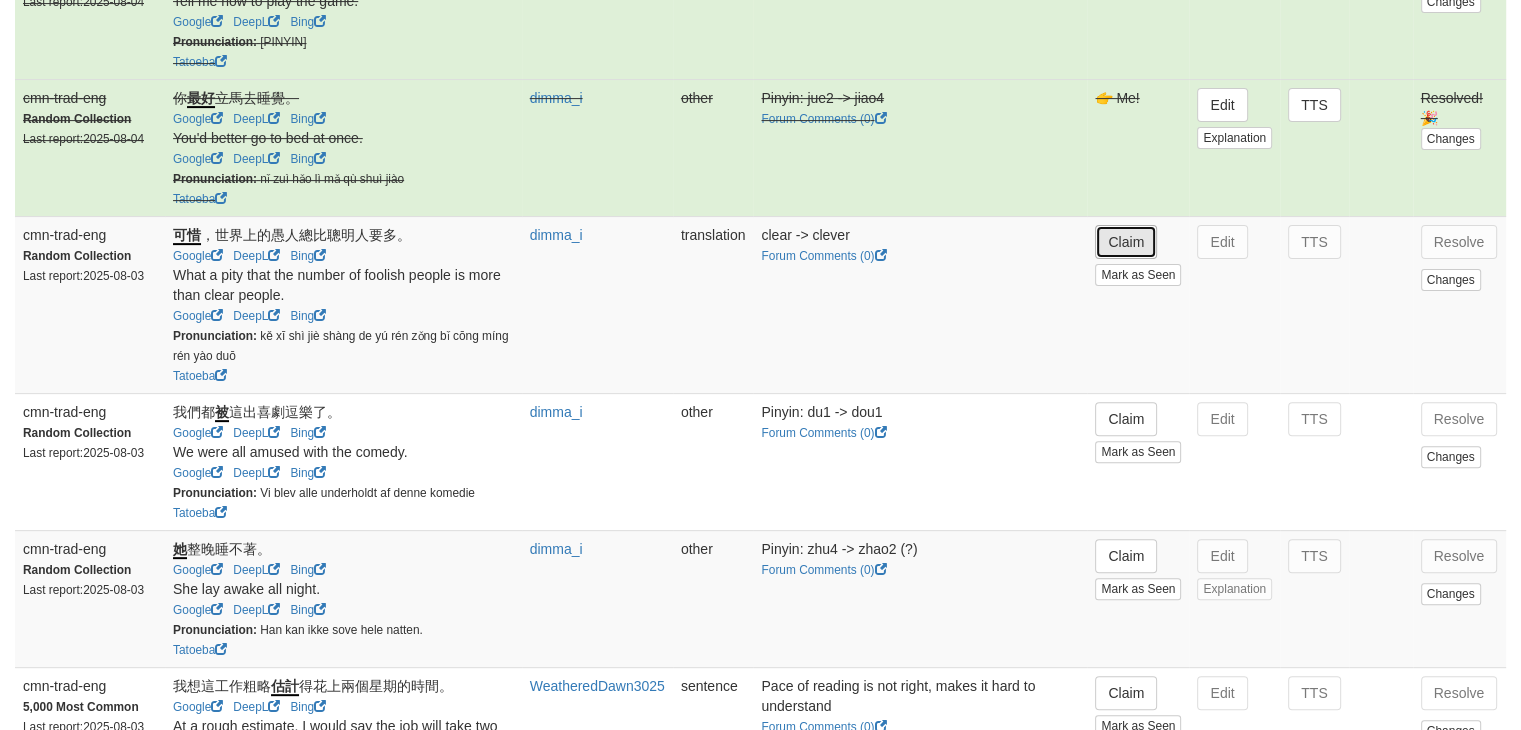 click on "Claim" at bounding box center (1126, 242) 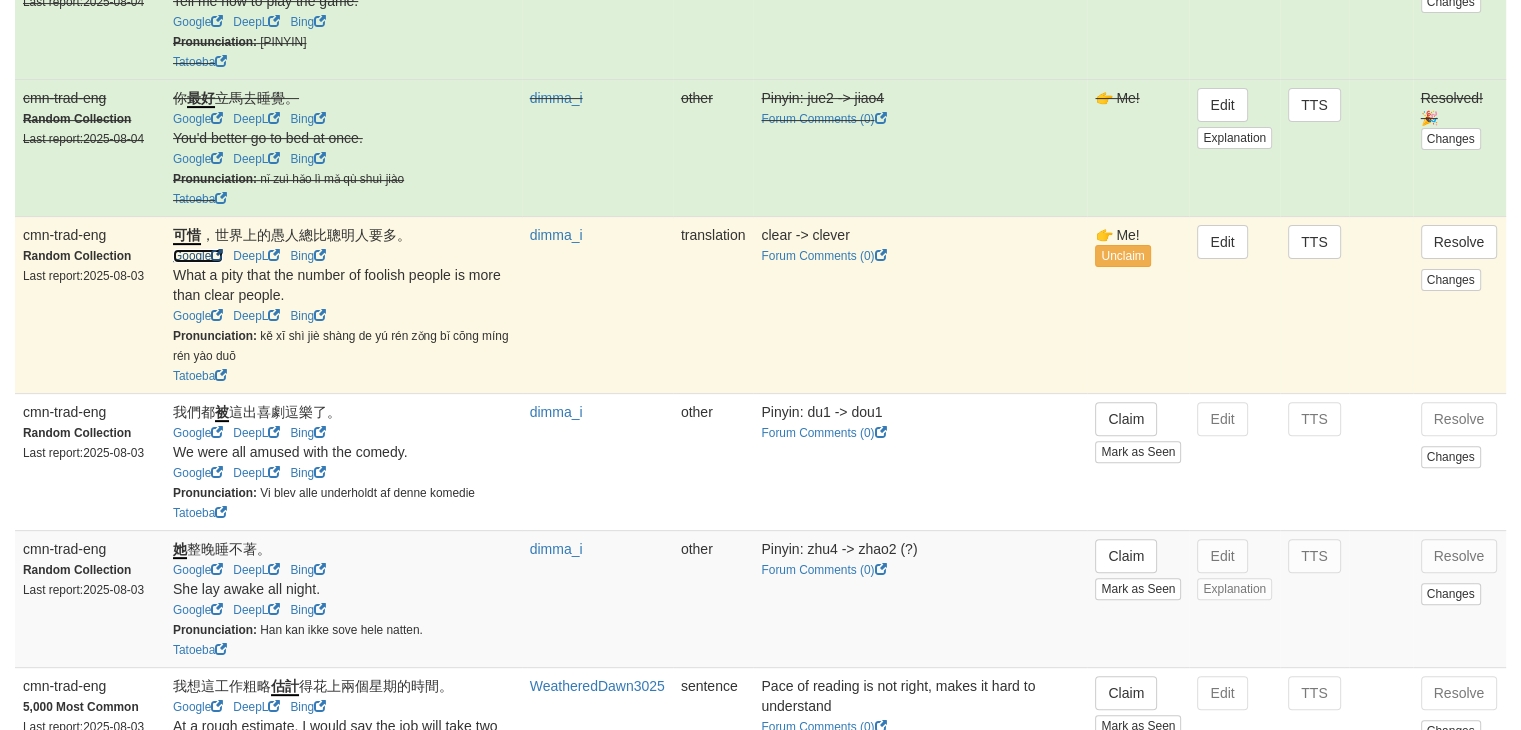 click on "Google" at bounding box center [198, 256] 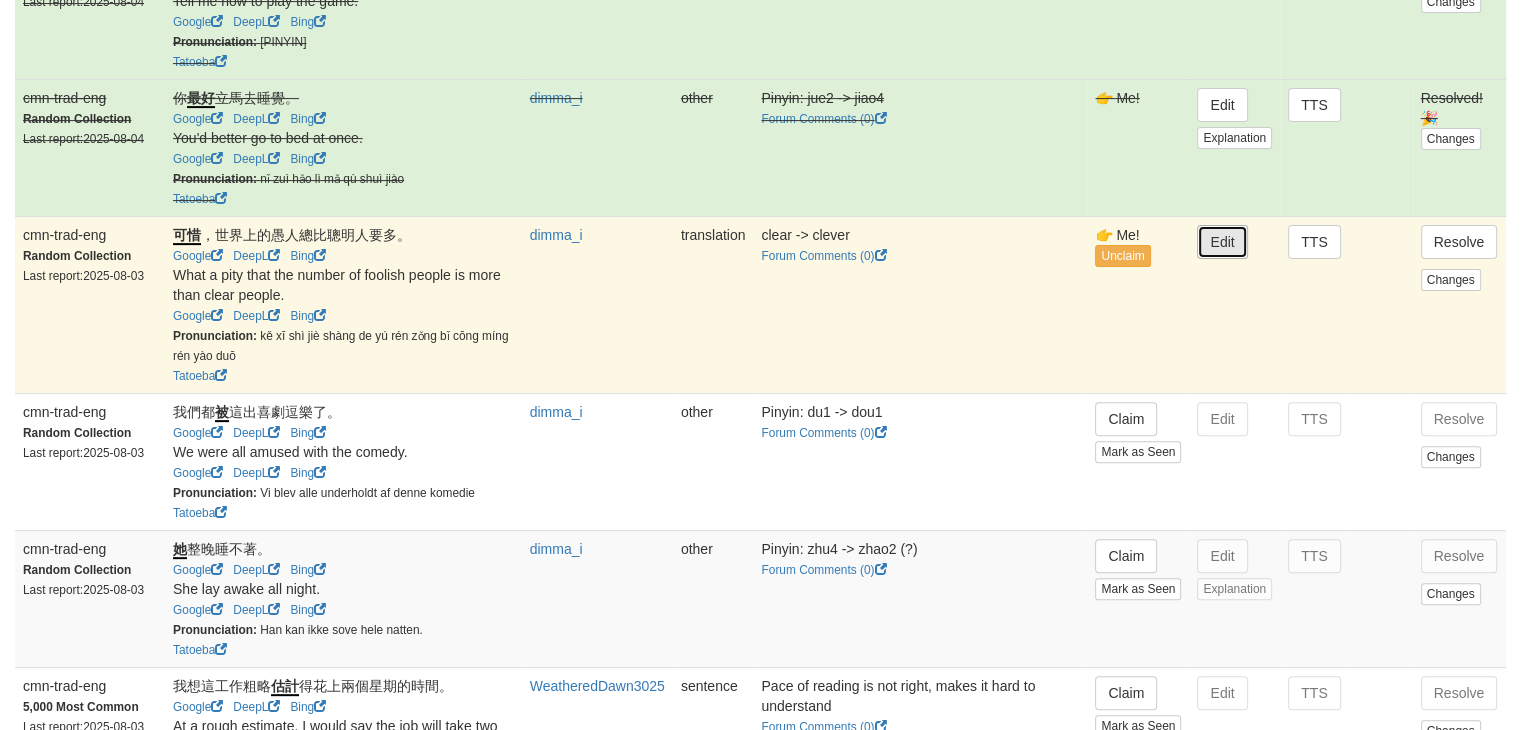 click on "Edit" at bounding box center [1222, 242] 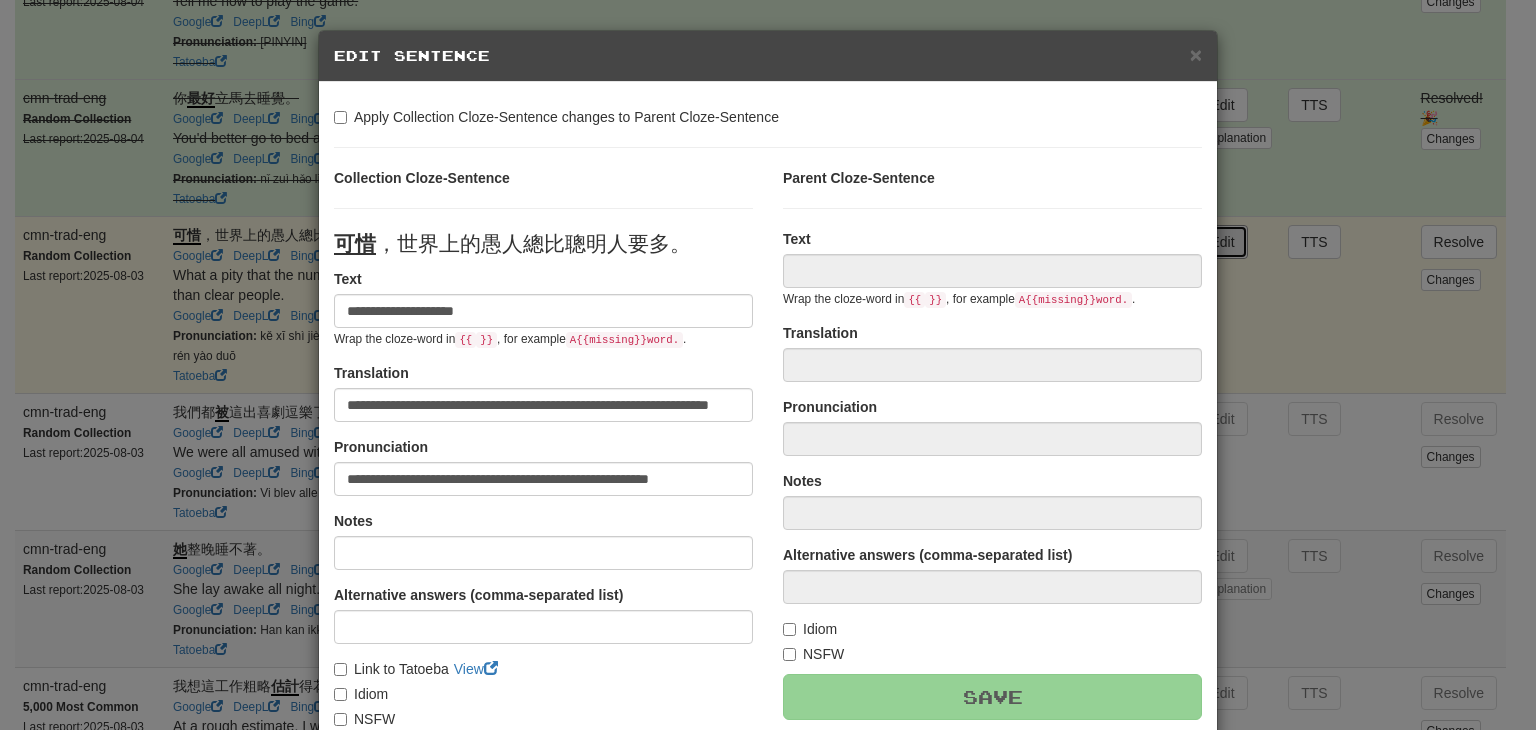 type on "**********" 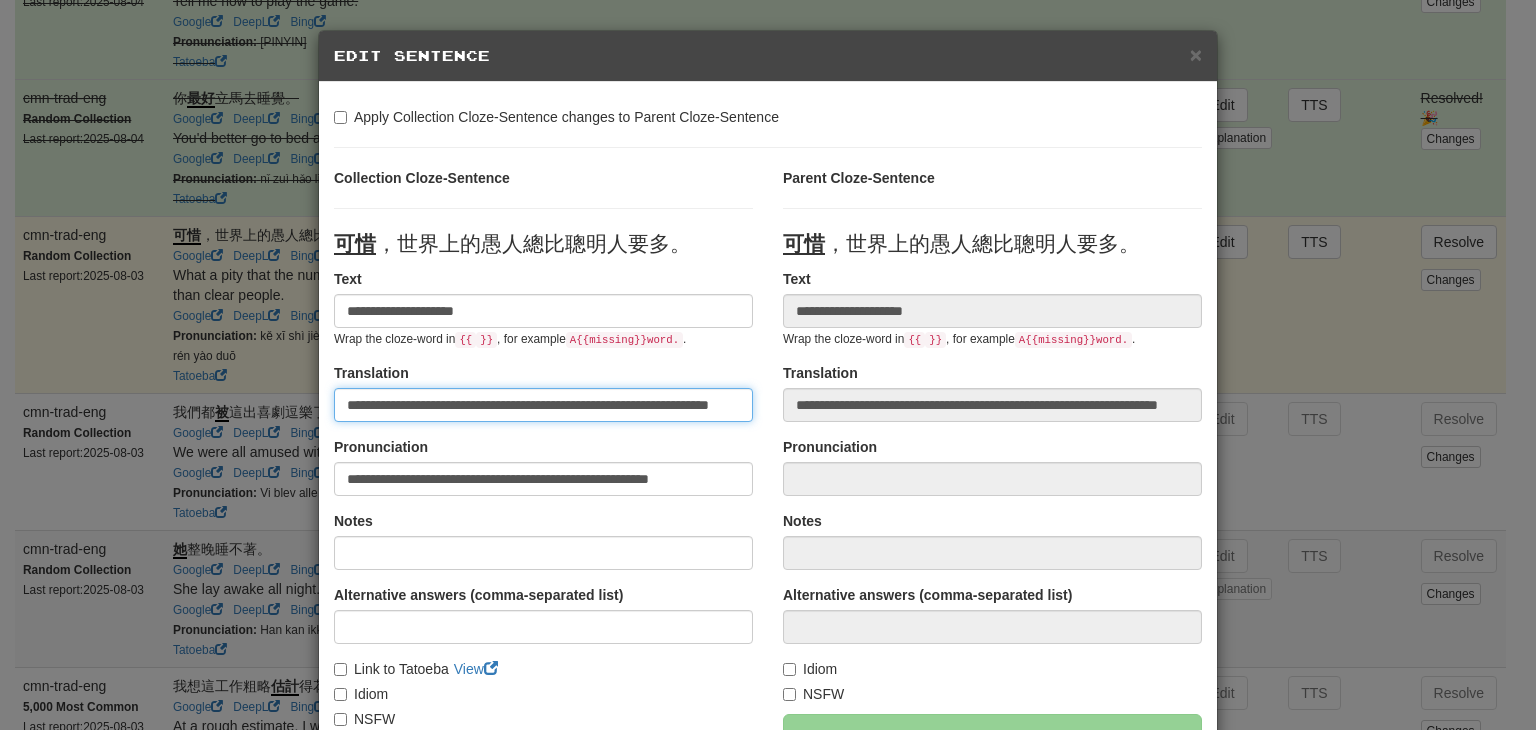 click on "**********" at bounding box center [543, 405] 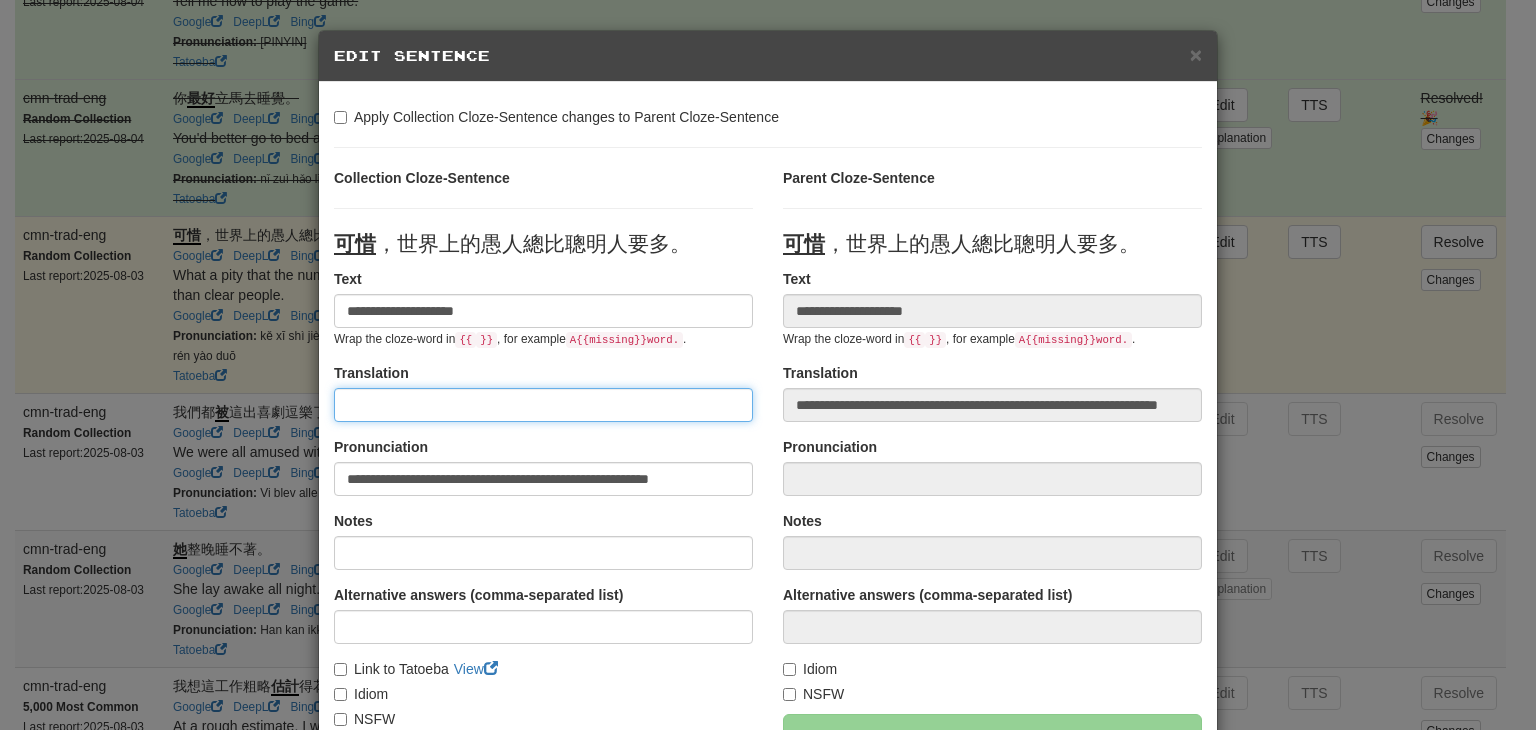 paste on "**********" 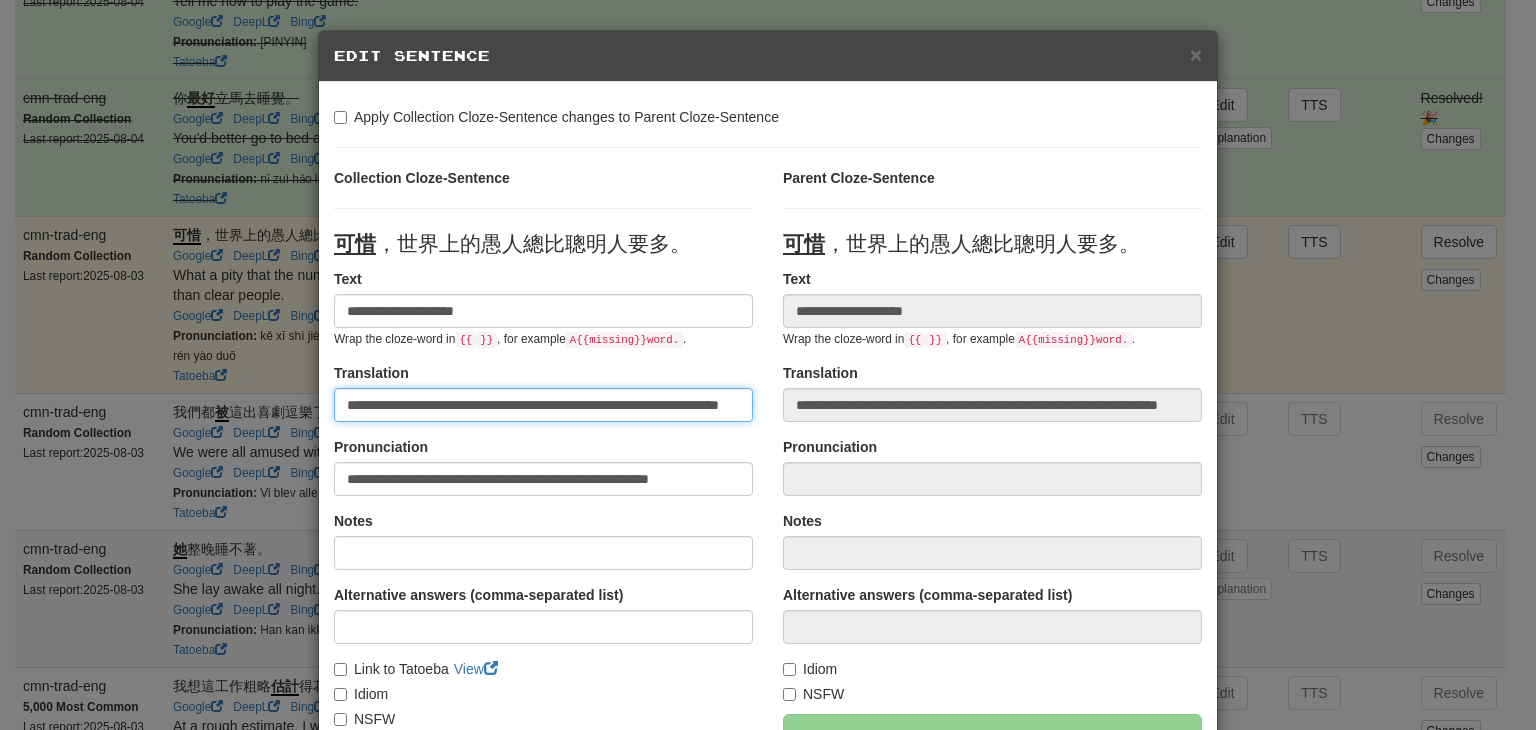 scroll, scrollTop: 0, scrollLeft: 63, axis: horizontal 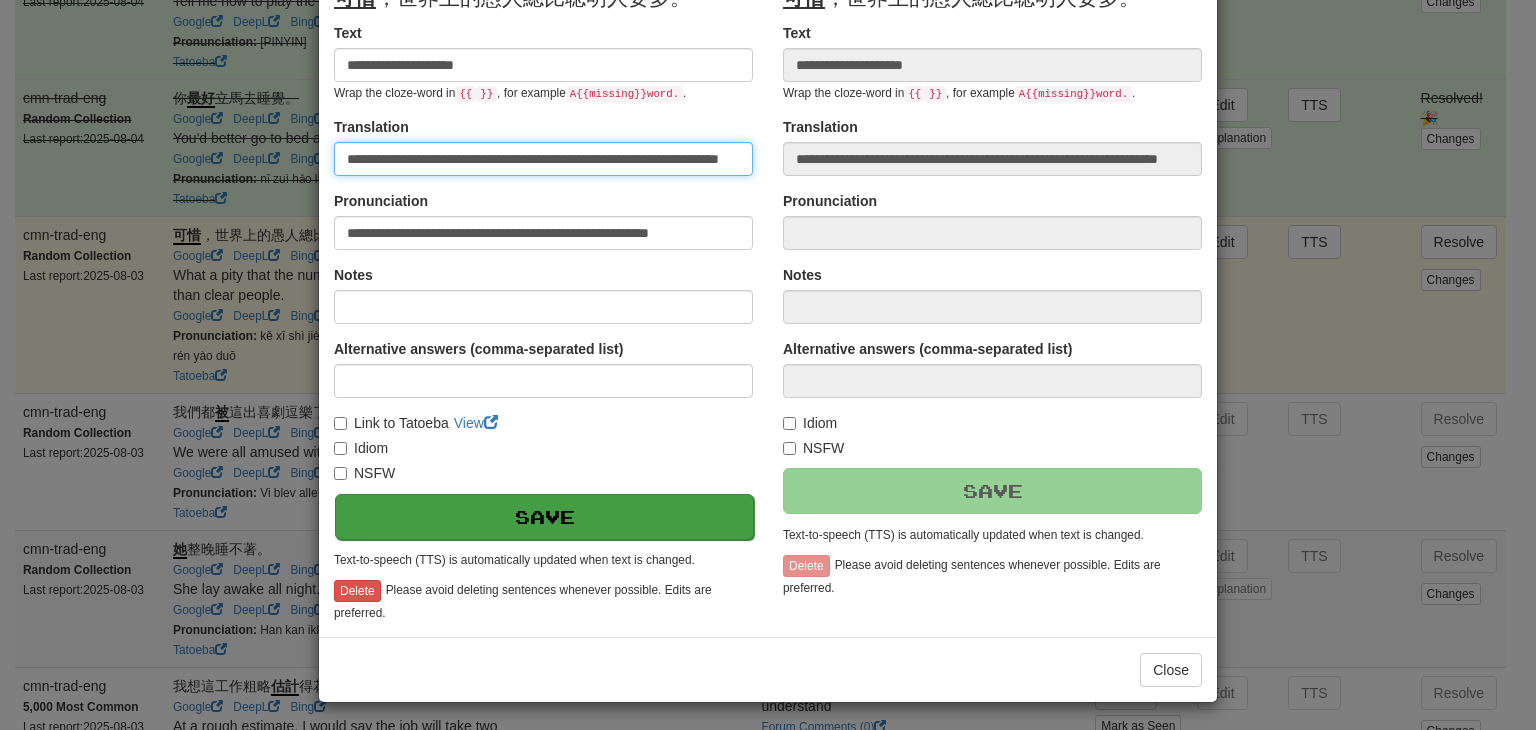 type on "**********" 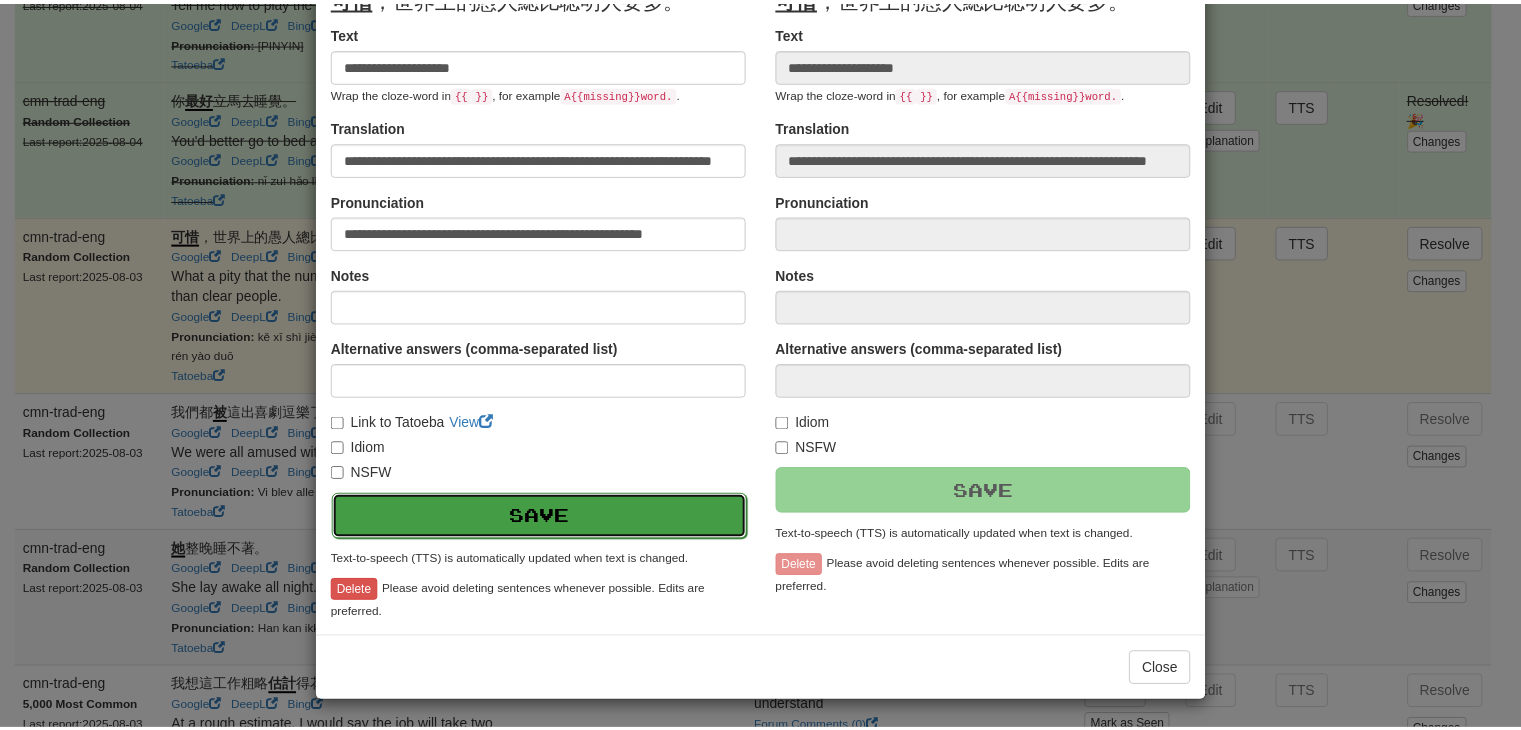 scroll, scrollTop: 0, scrollLeft: 0, axis: both 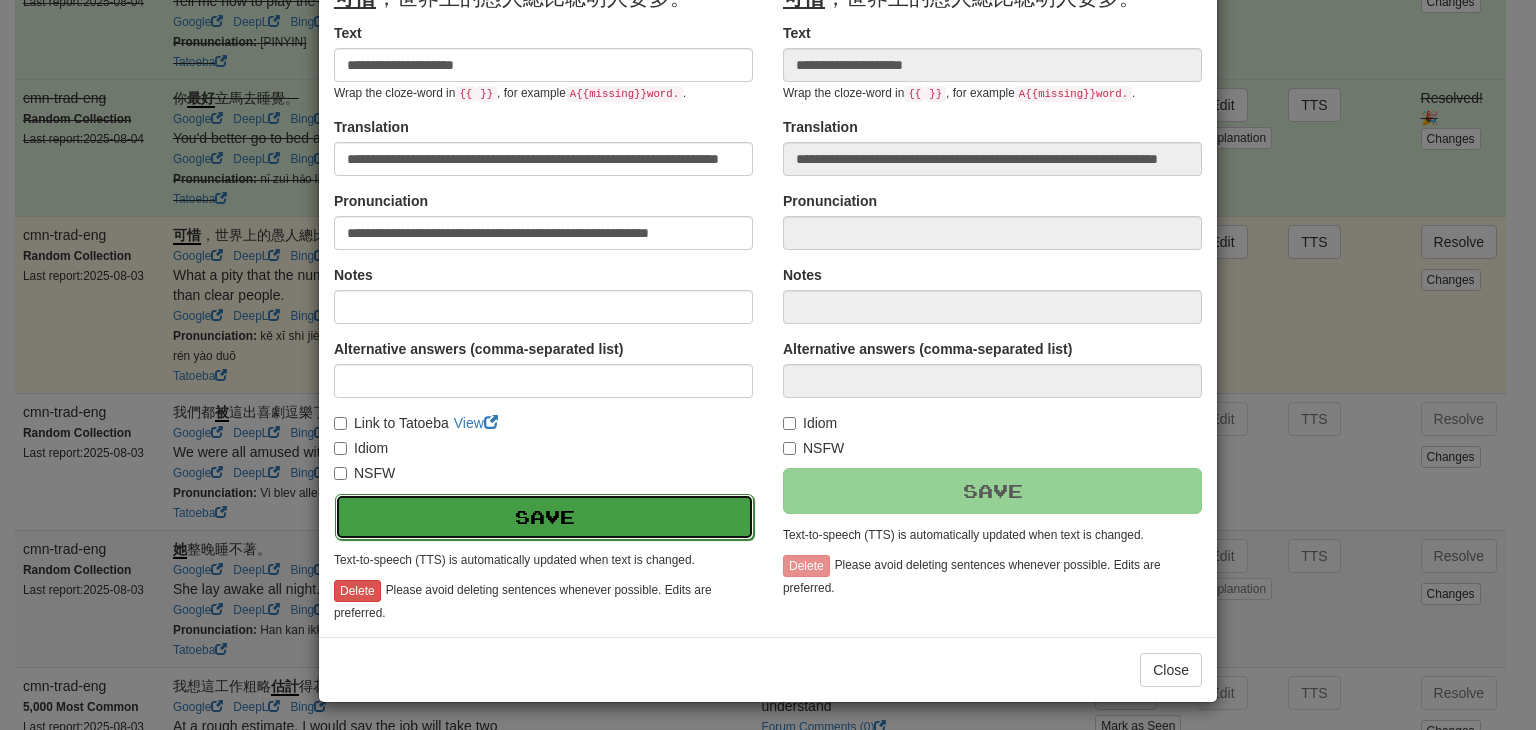 click on "Save" at bounding box center (544, 517) 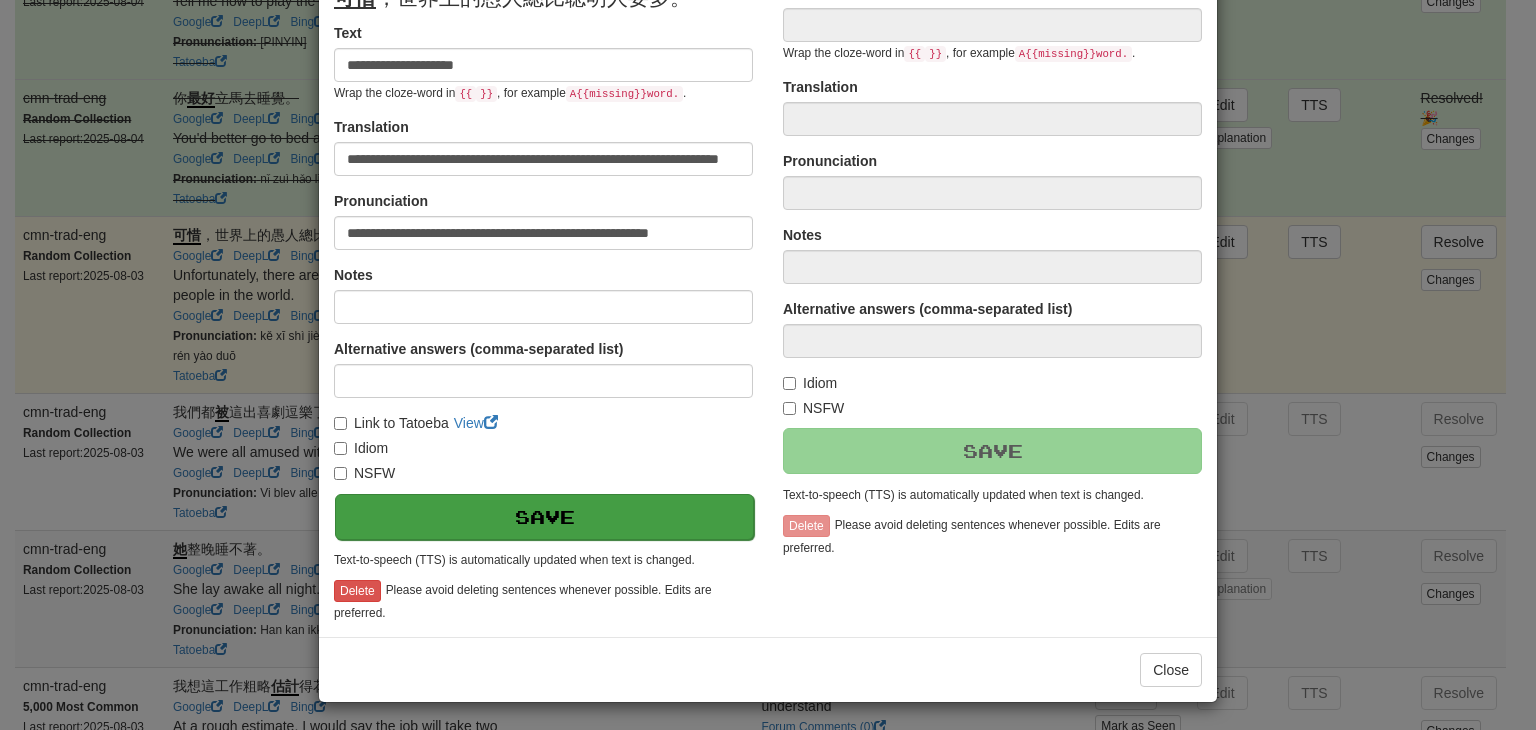 type on "**********" 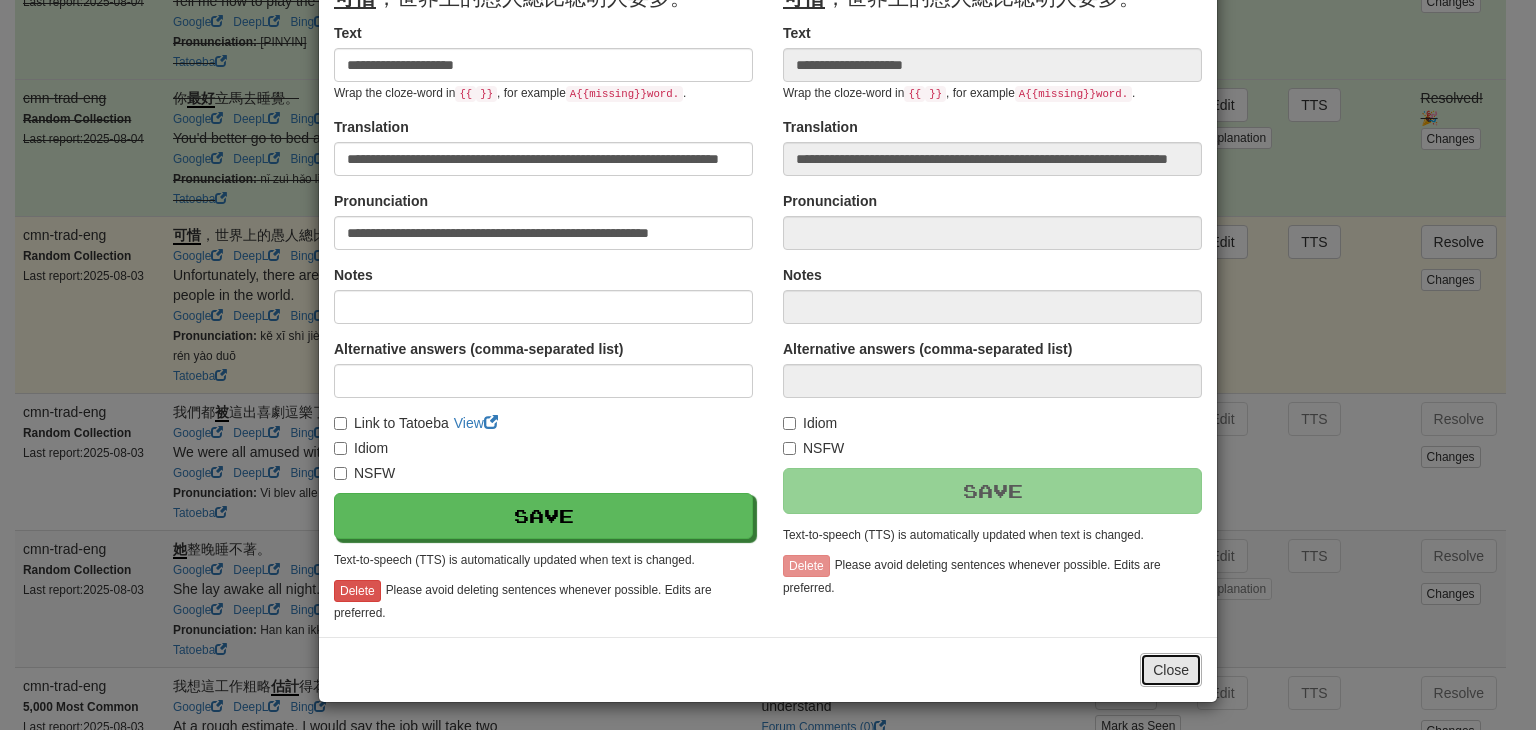 click on "Close" at bounding box center (1171, 670) 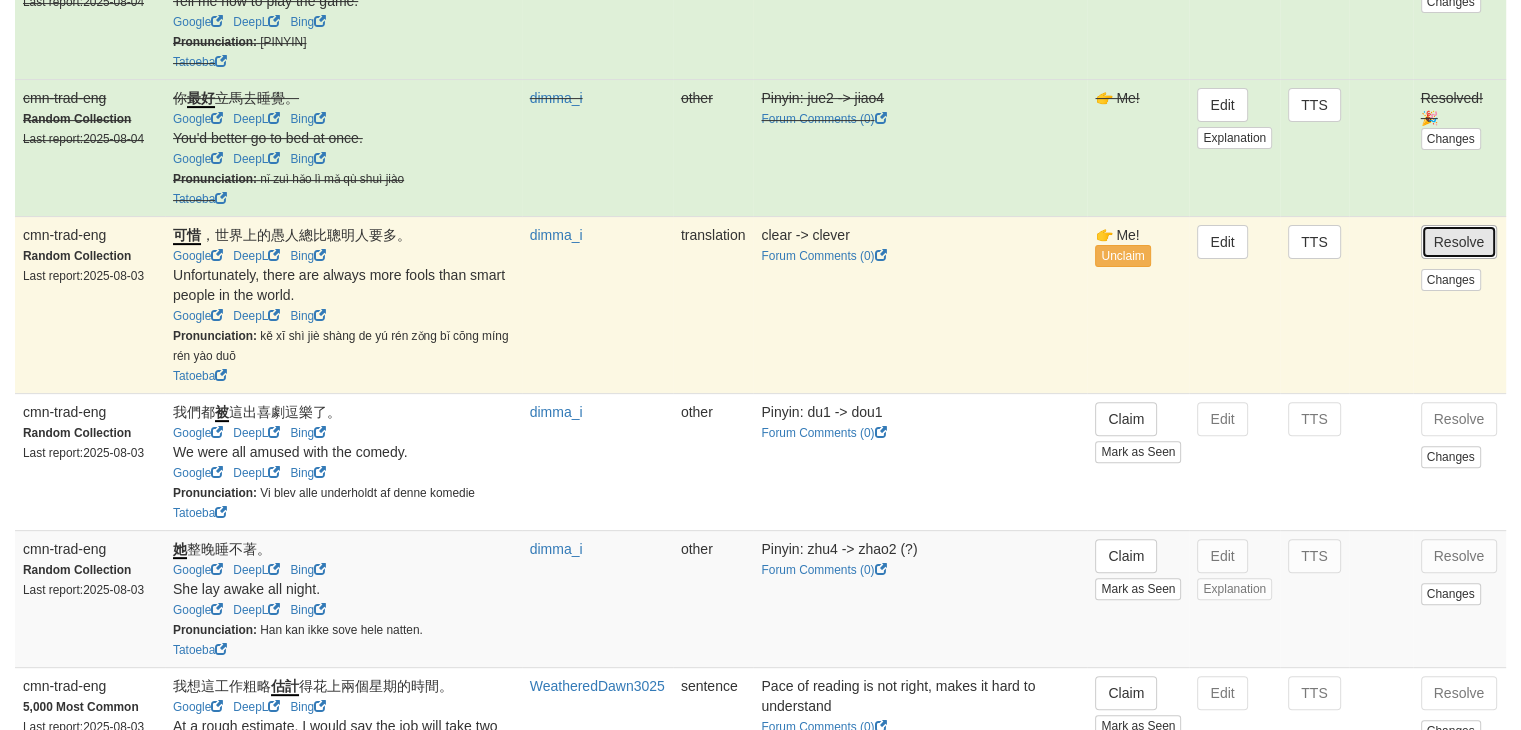 click on "Resolve" at bounding box center [1459, 242] 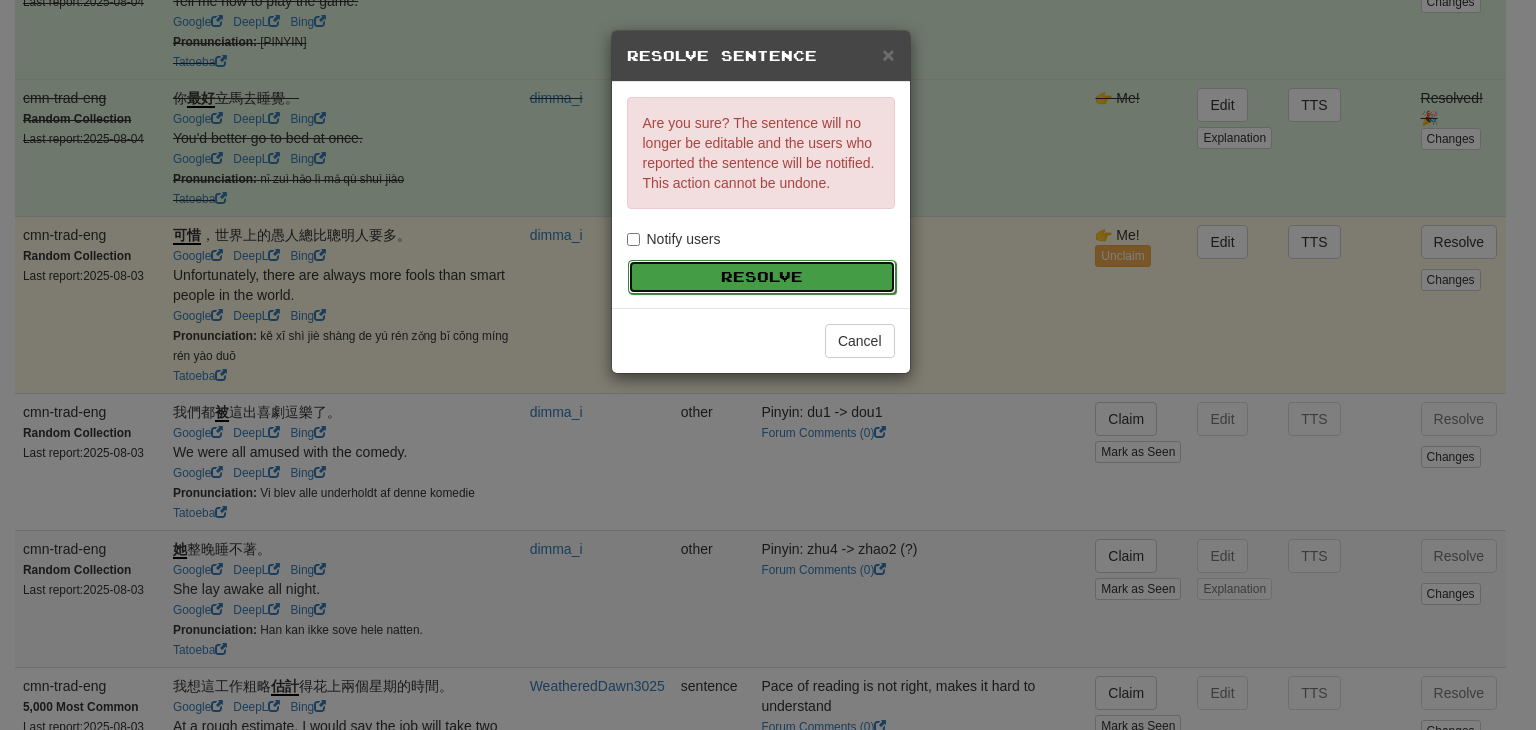 click on "Resolve" at bounding box center [762, 277] 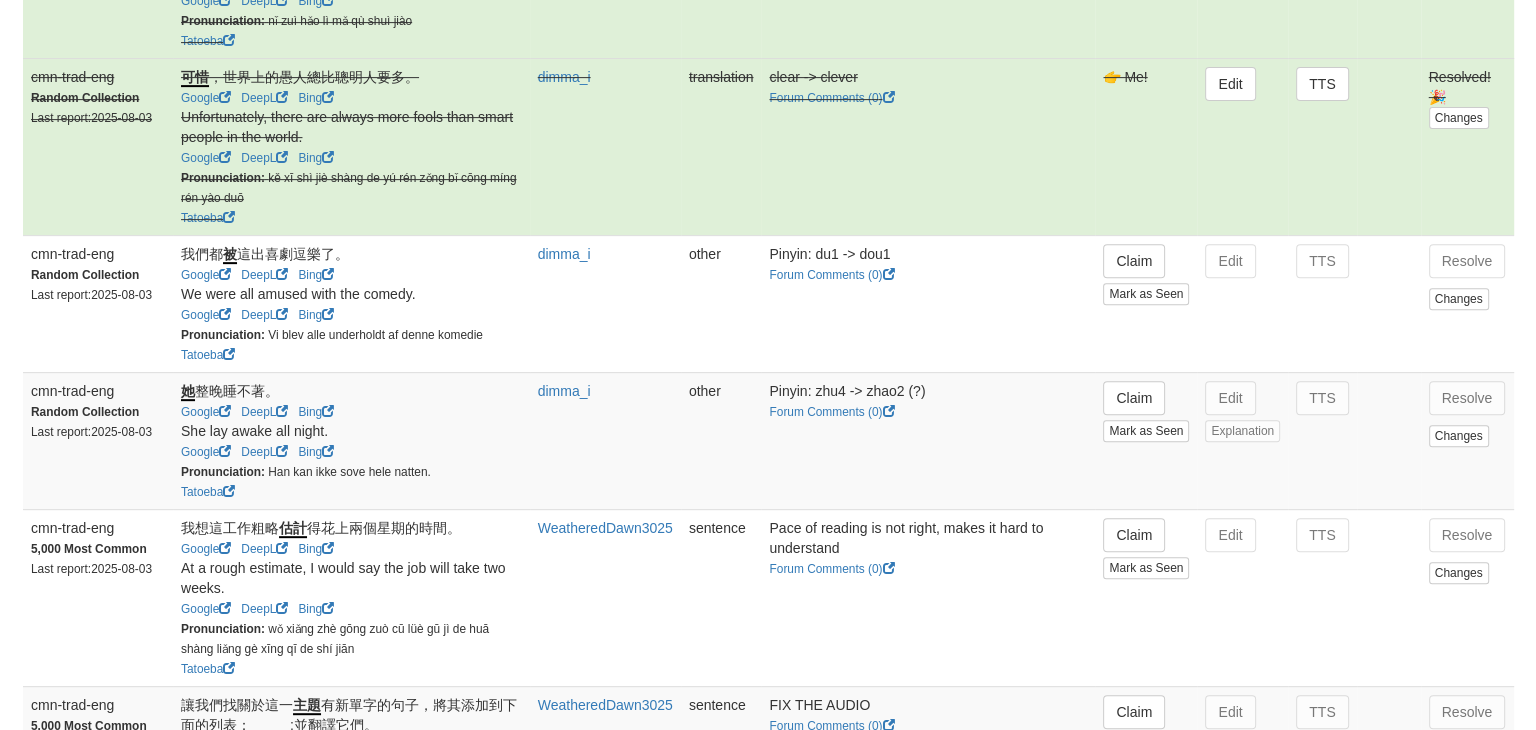 scroll, scrollTop: 779, scrollLeft: 0, axis: vertical 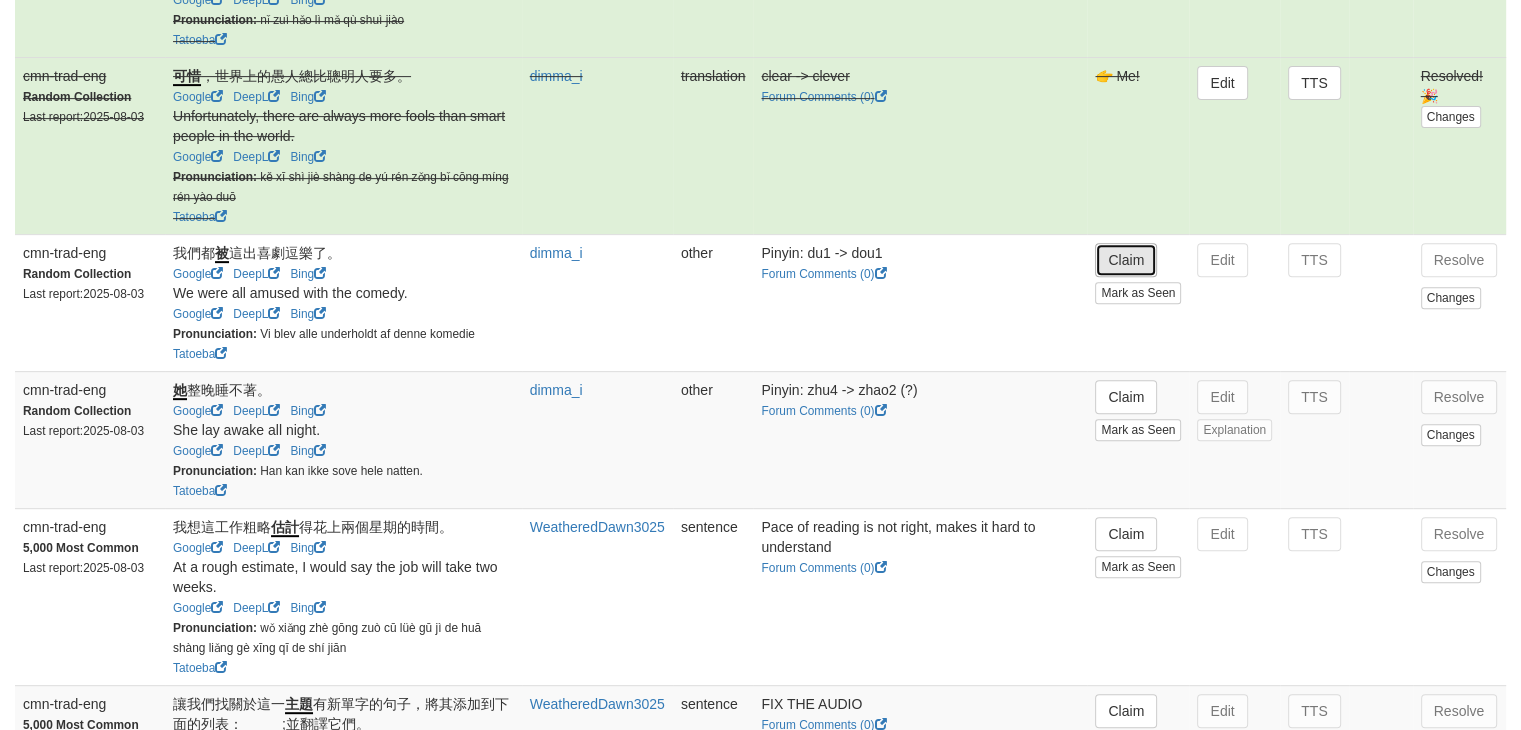 click on "Claim" at bounding box center [1126, 260] 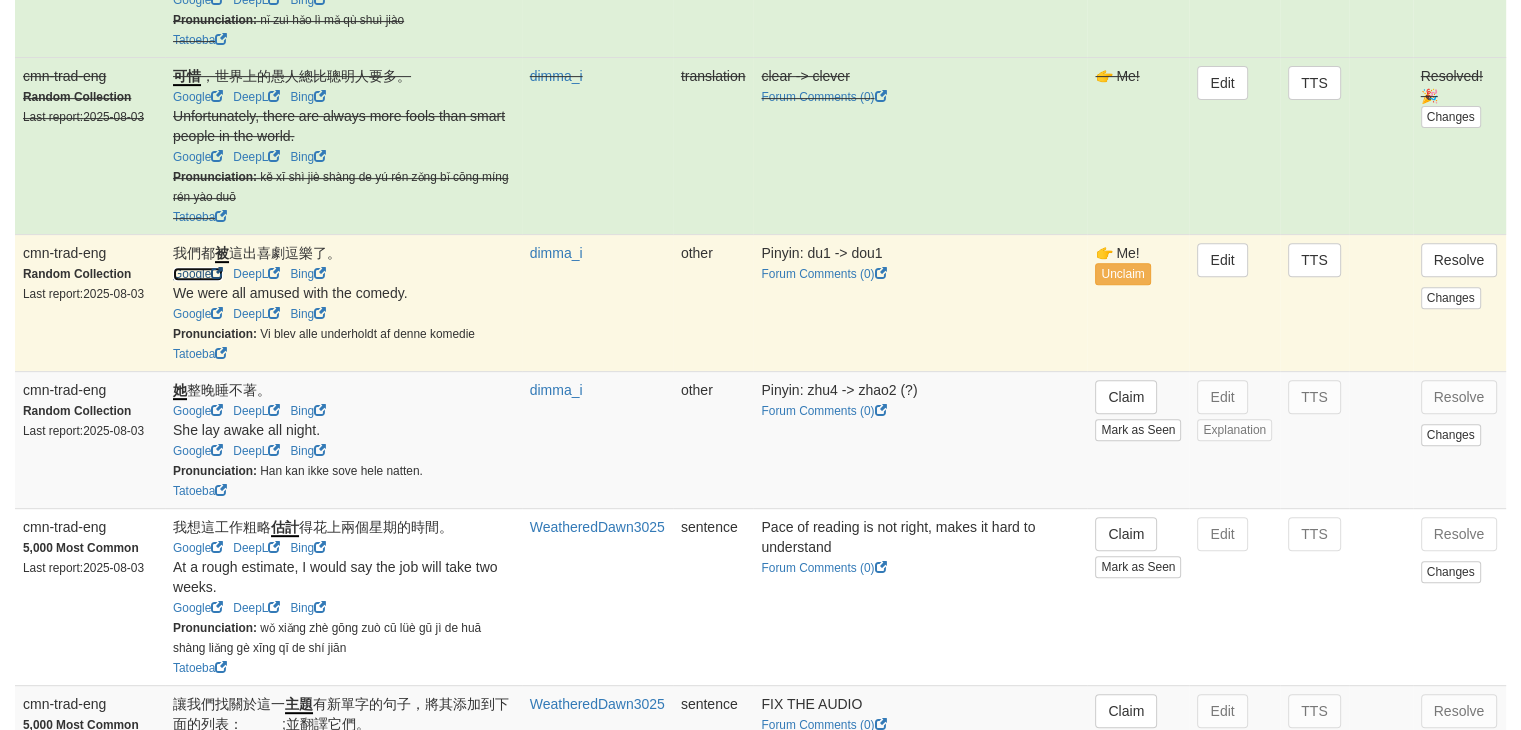 click on "Google" at bounding box center (198, 274) 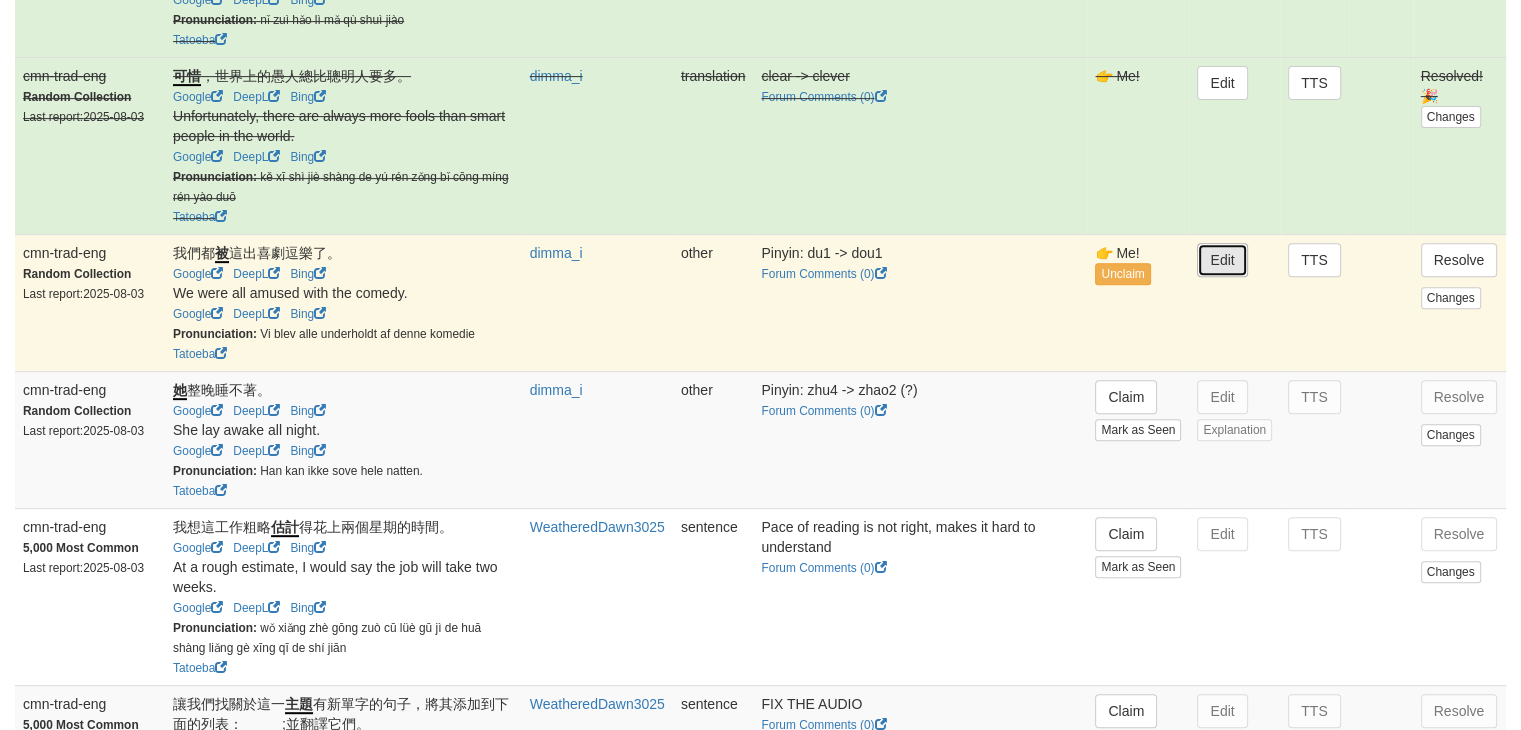 click on "Edit" at bounding box center [1222, 260] 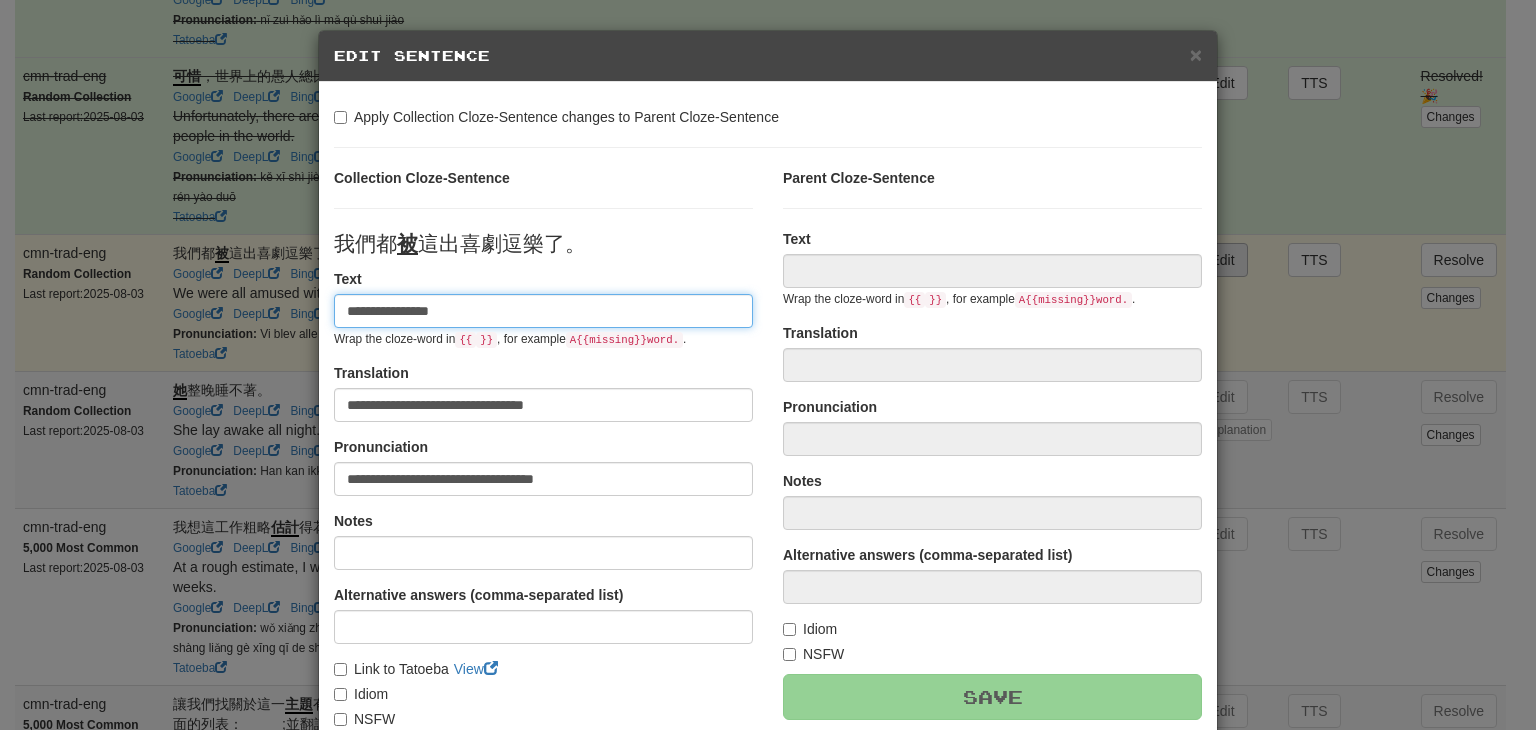 type on "**********" 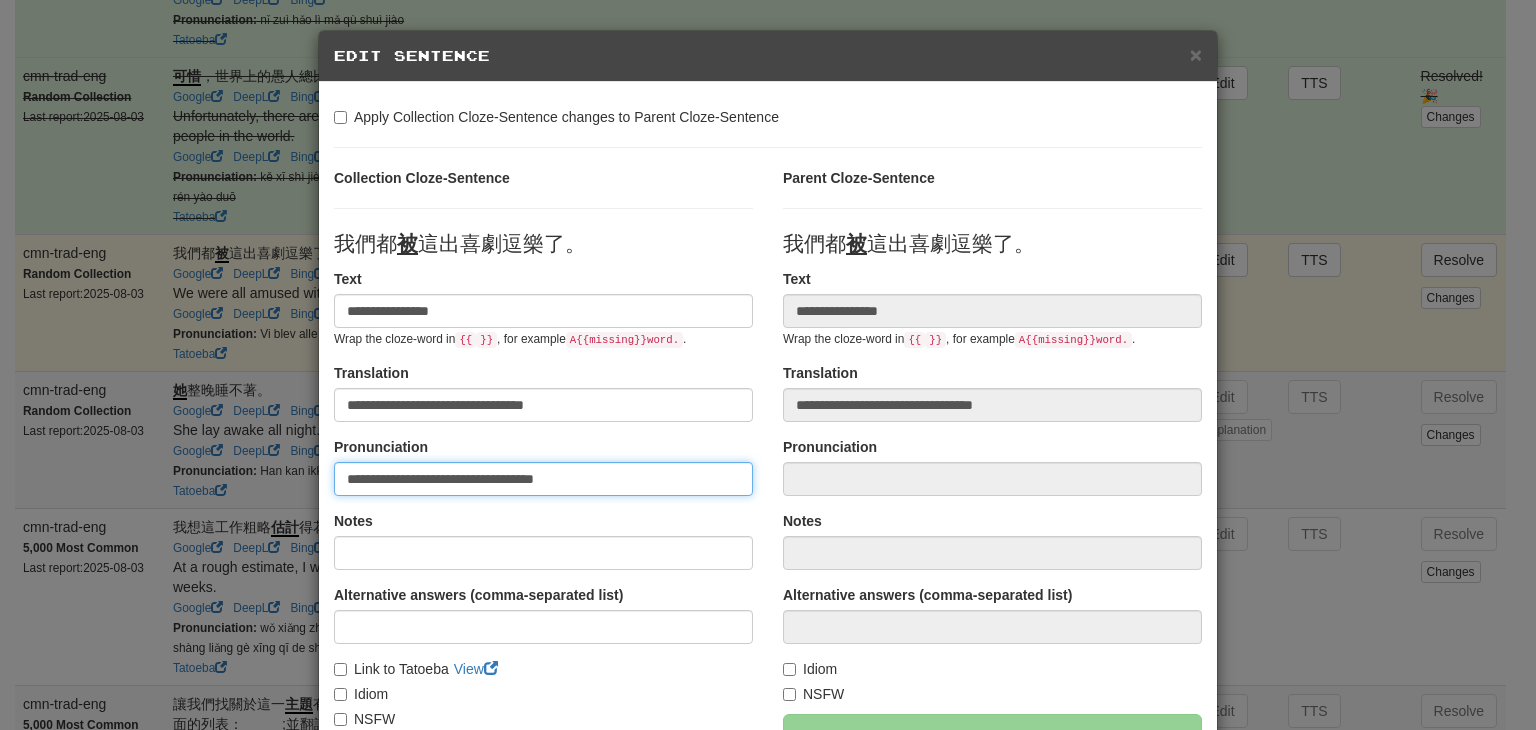 click on "**********" at bounding box center (543, 479) 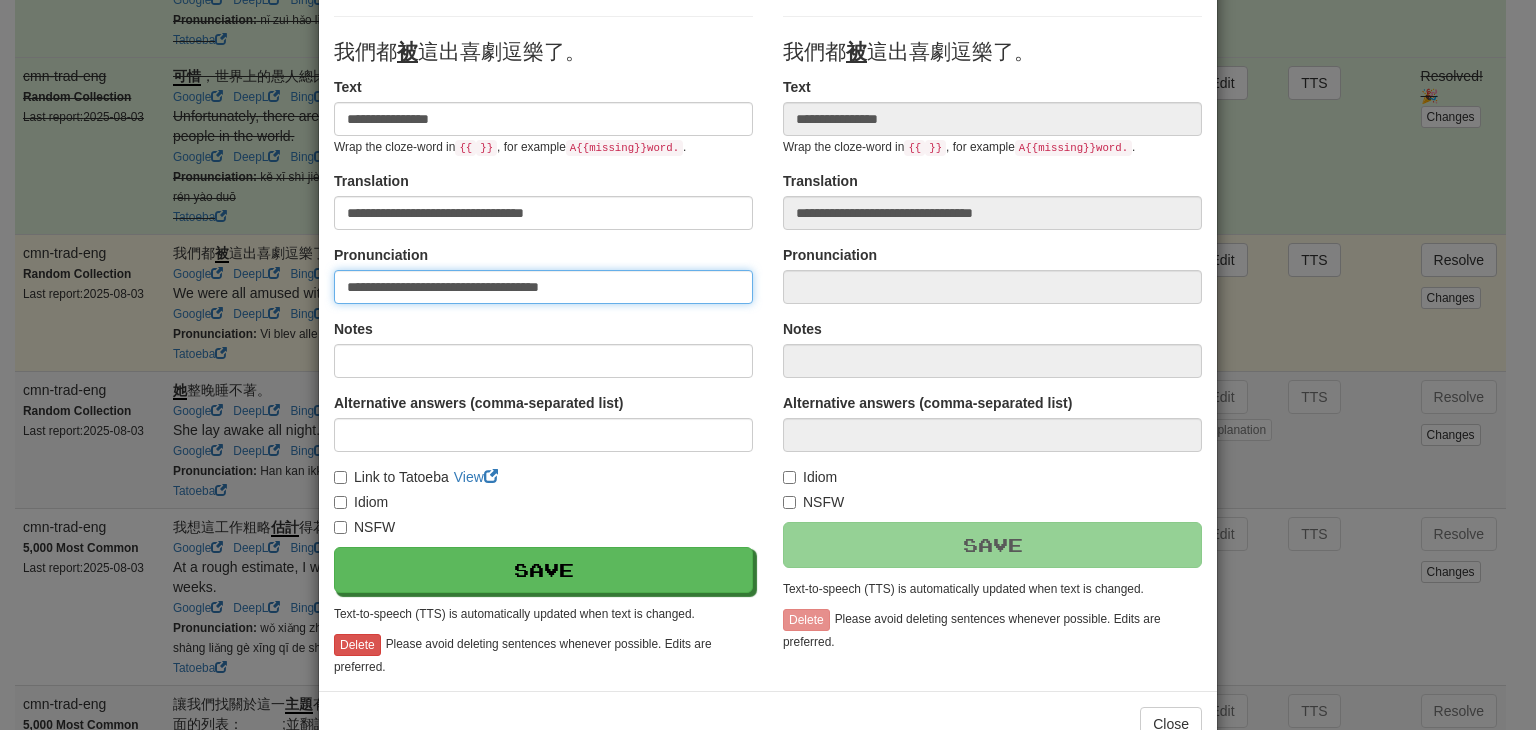 scroll, scrollTop: 194, scrollLeft: 0, axis: vertical 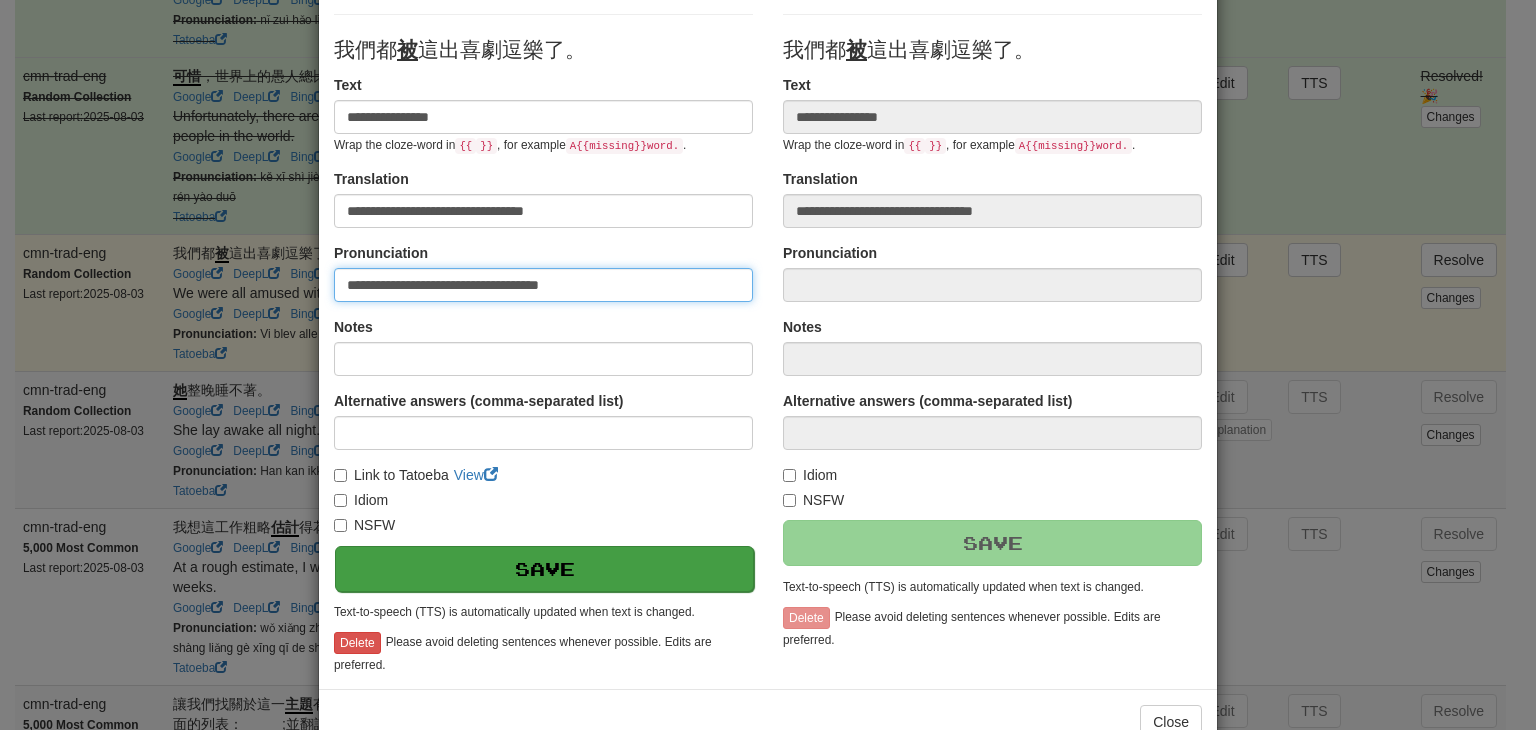 type on "**********" 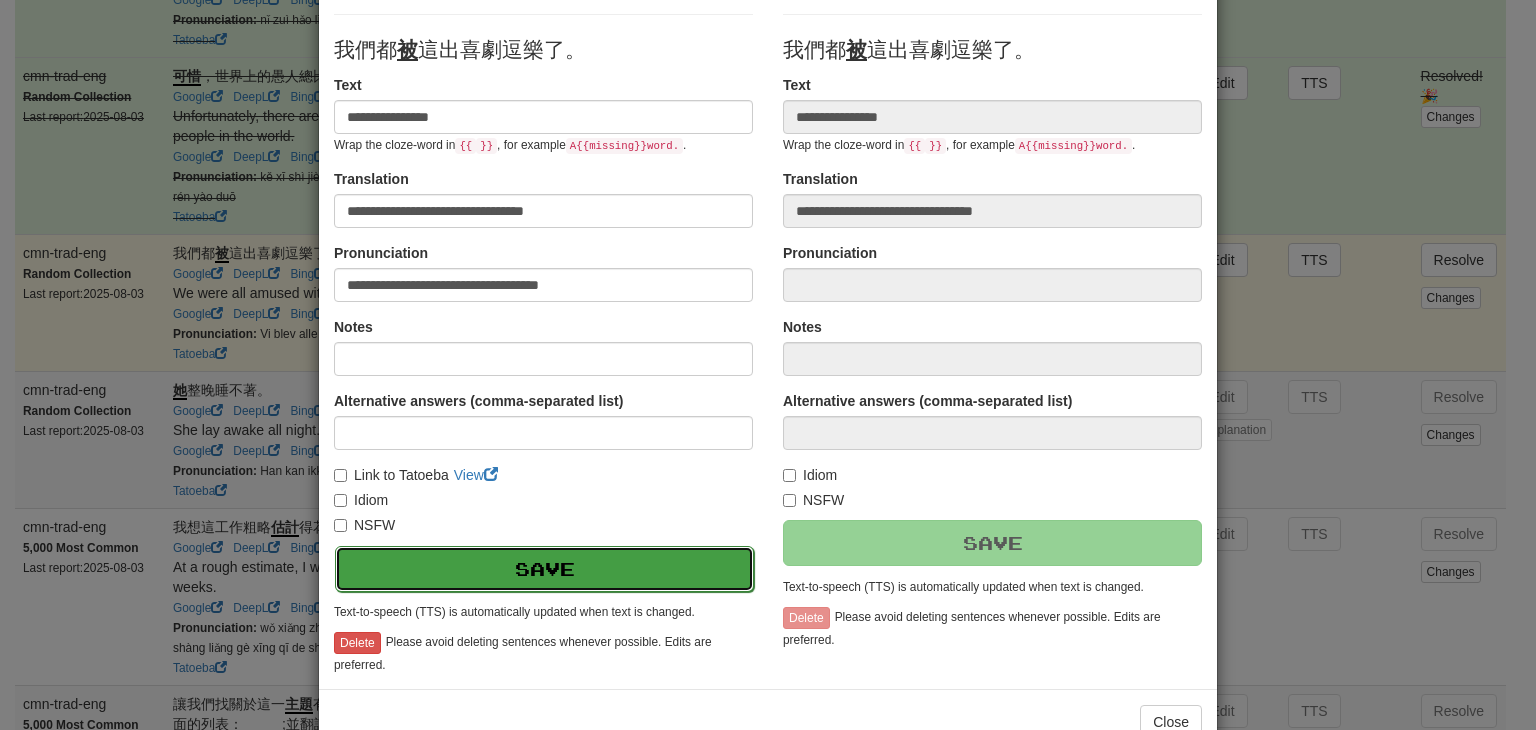 click on "Save" at bounding box center [544, 569] 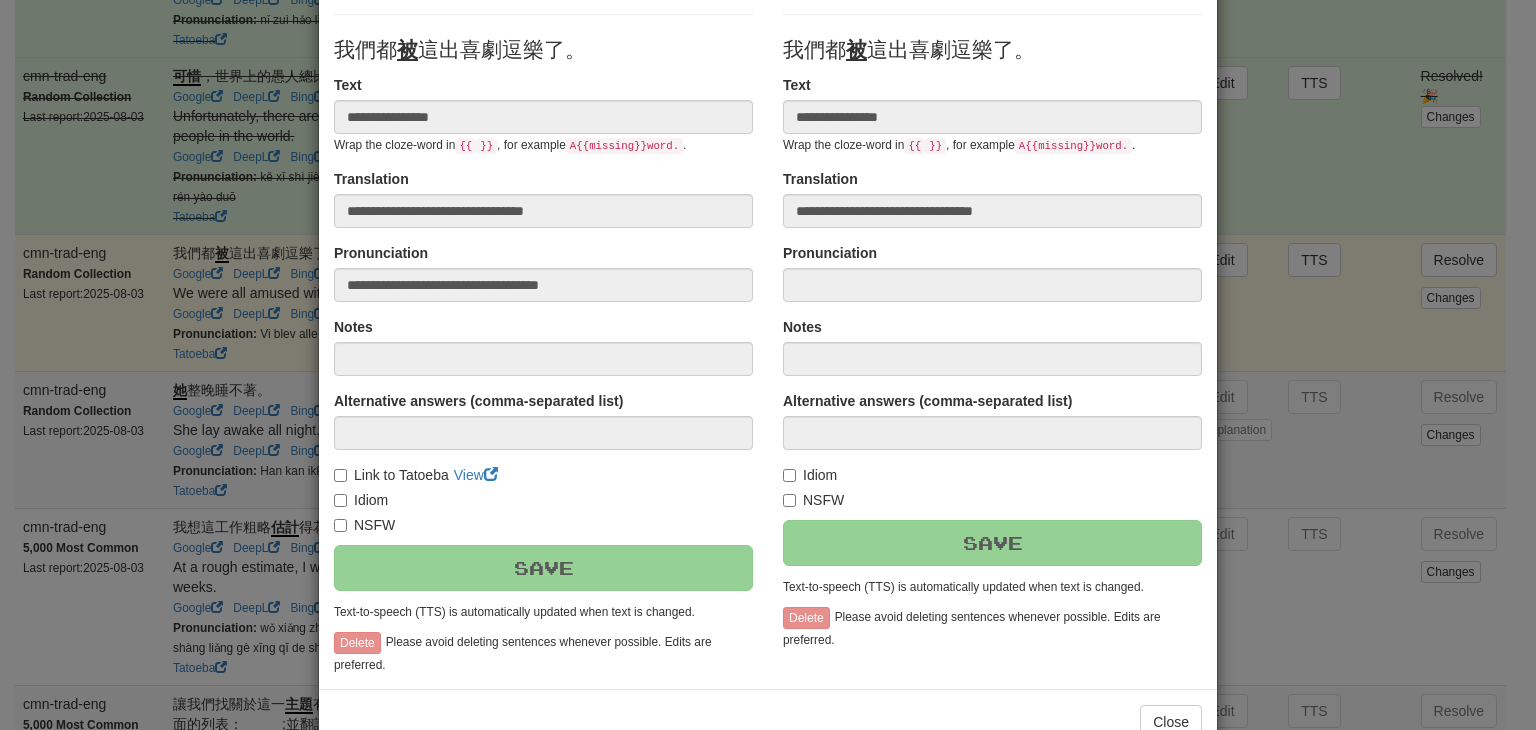 scroll, scrollTop: 246, scrollLeft: 0, axis: vertical 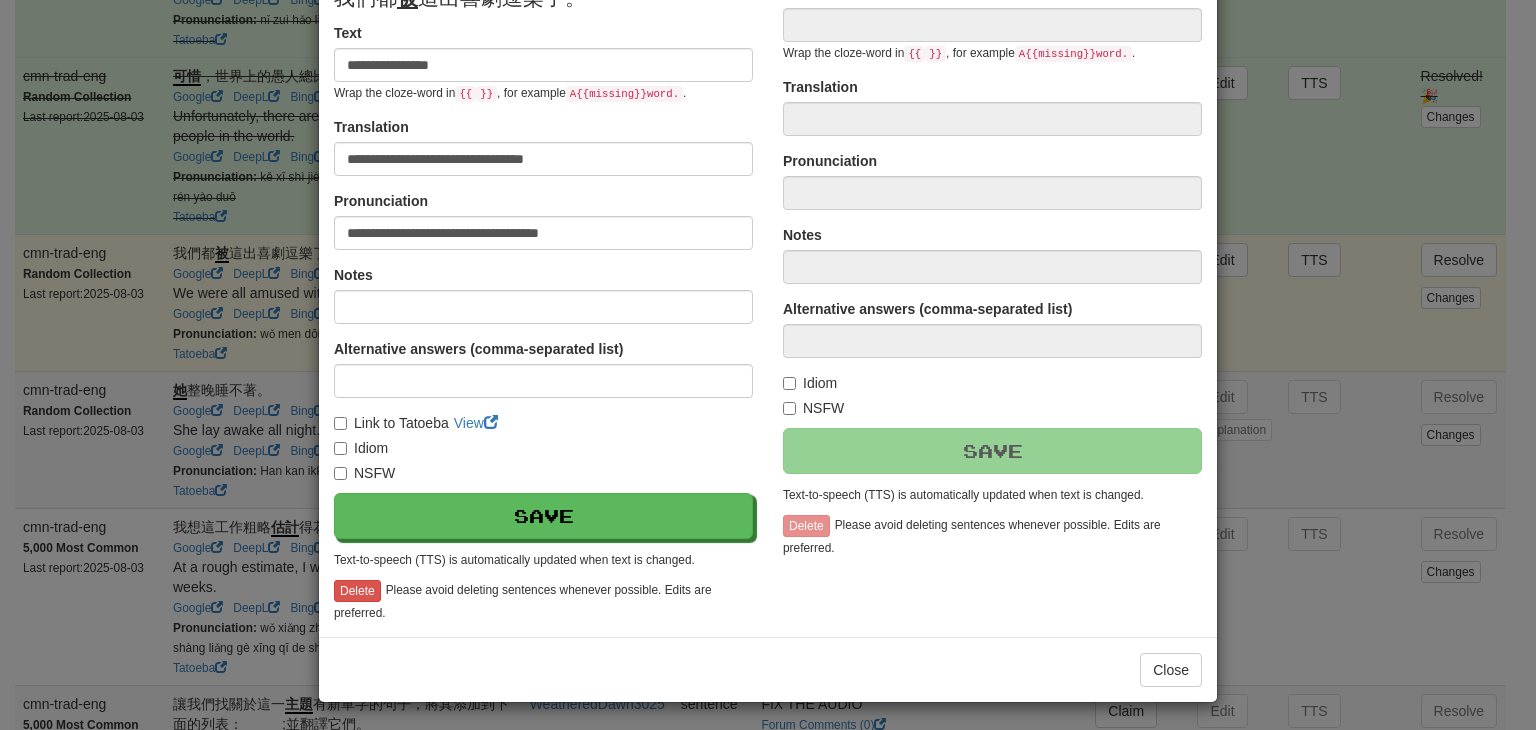 type on "**********" 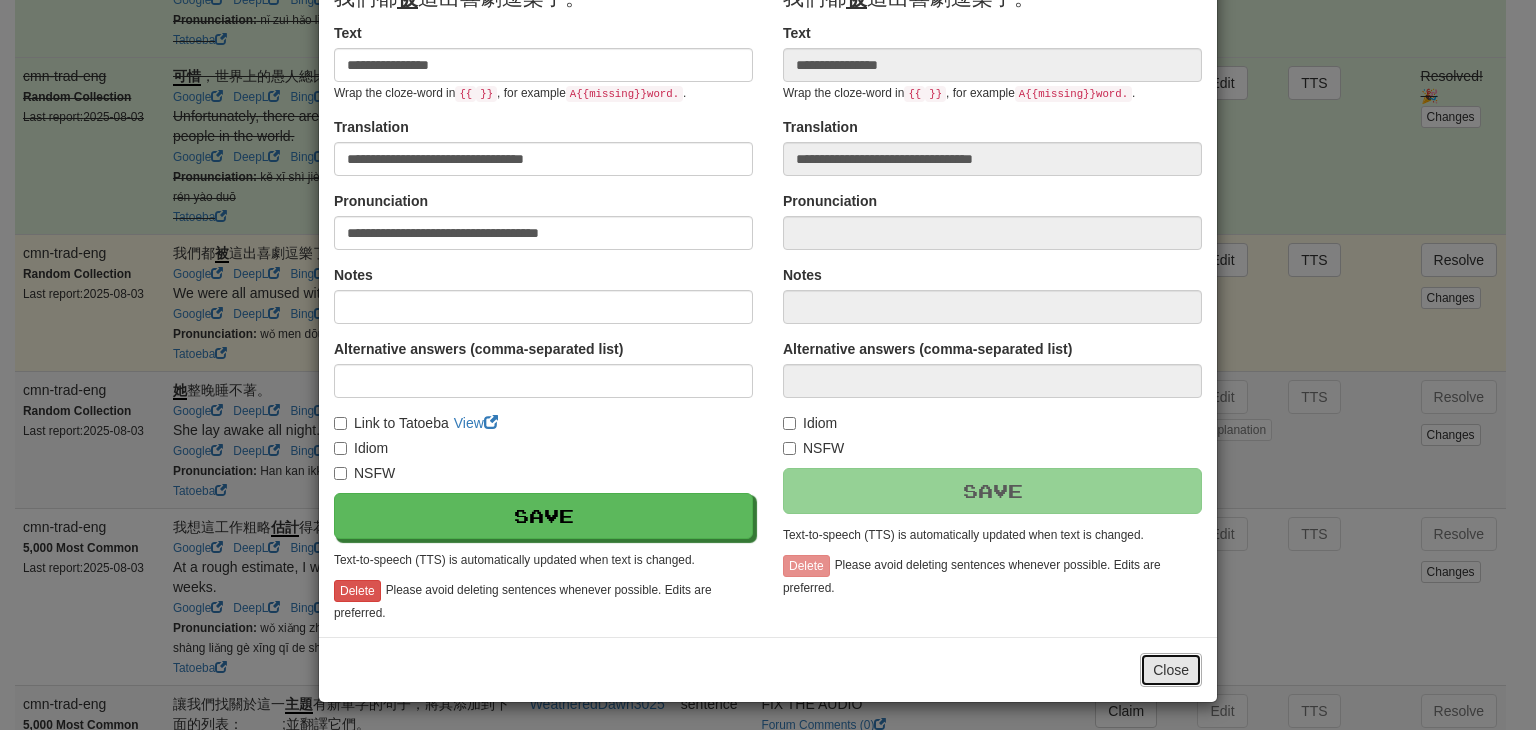 click on "Close" at bounding box center [1171, 670] 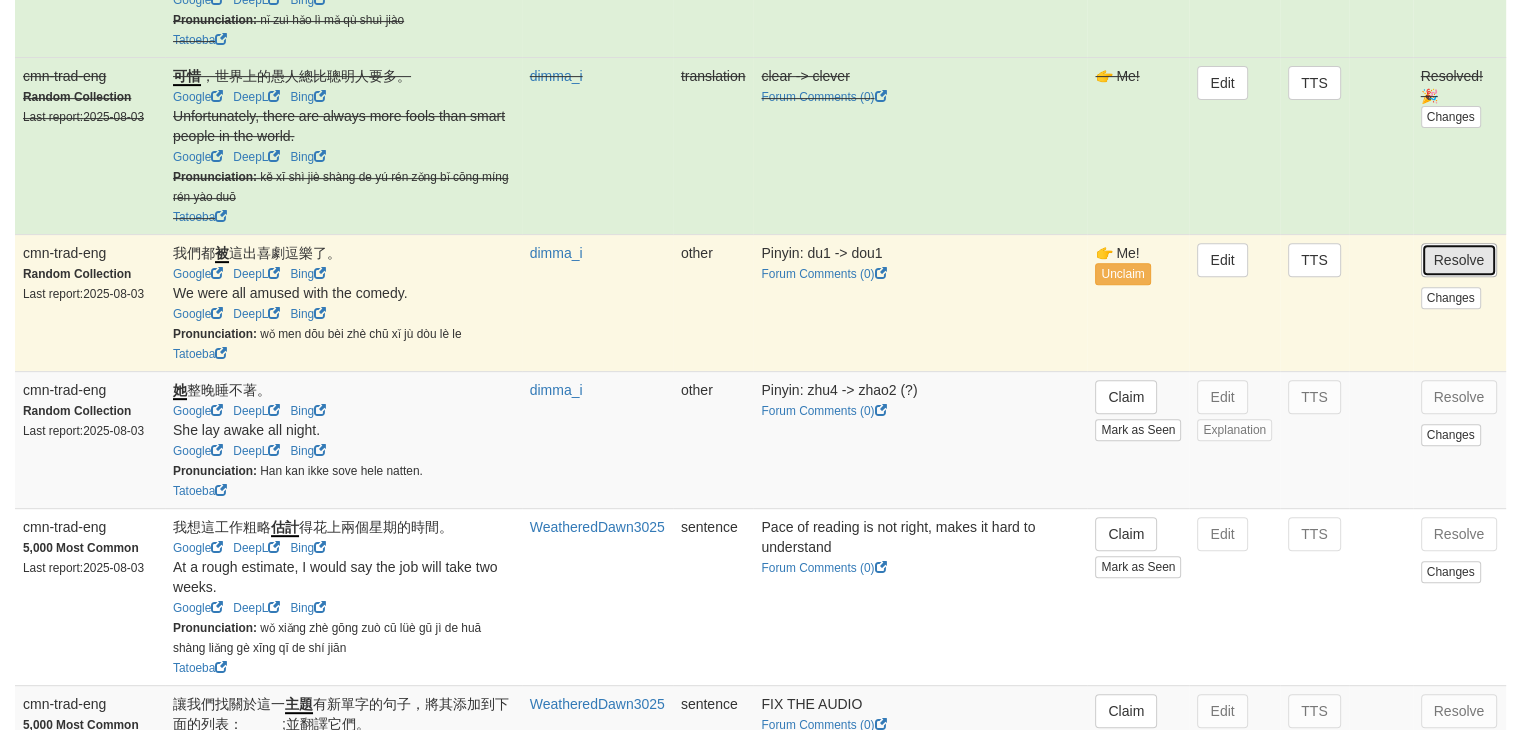 click on "Resolve" at bounding box center (1459, 260) 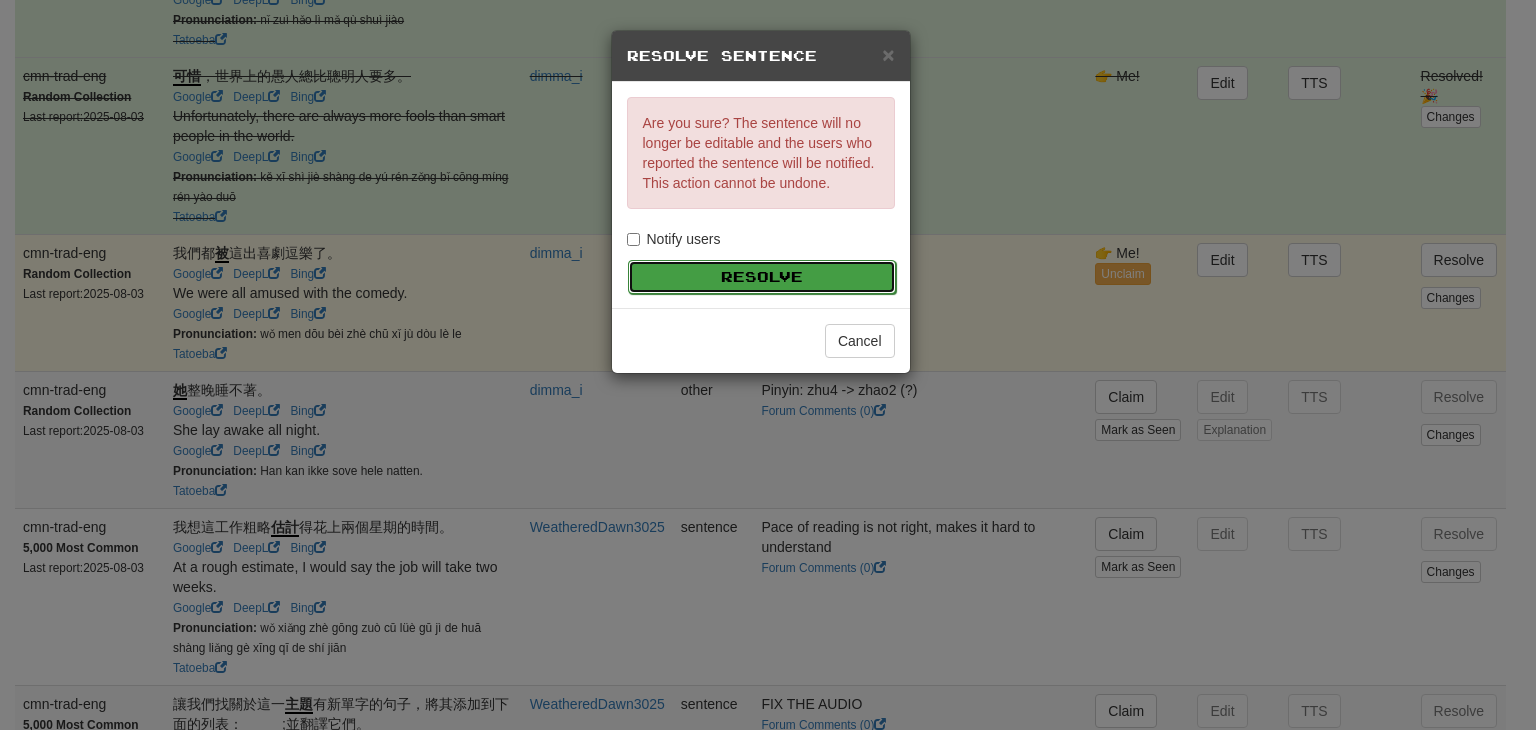 click on "Resolve" at bounding box center (762, 277) 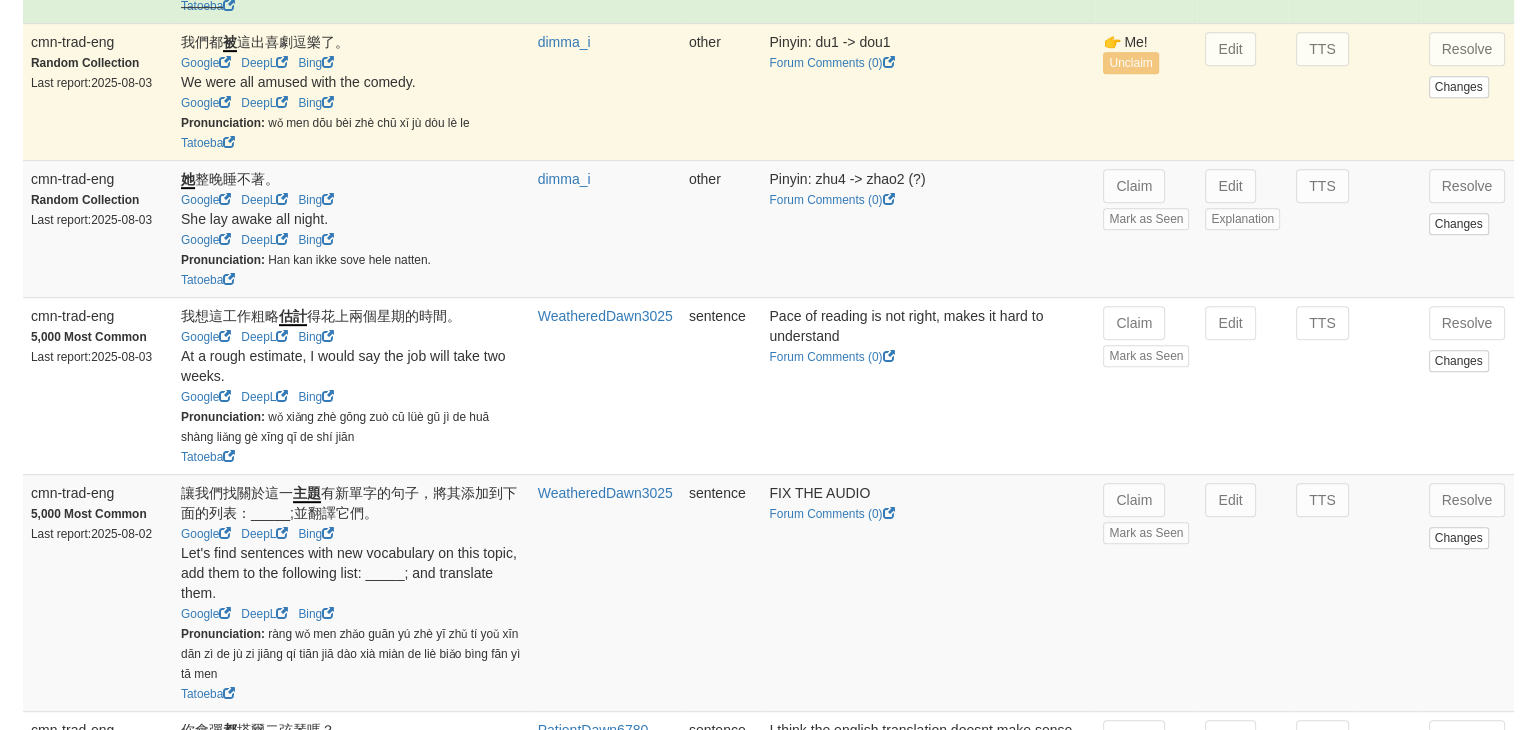 scroll, scrollTop: 991, scrollLeft: 0, axis: vertical 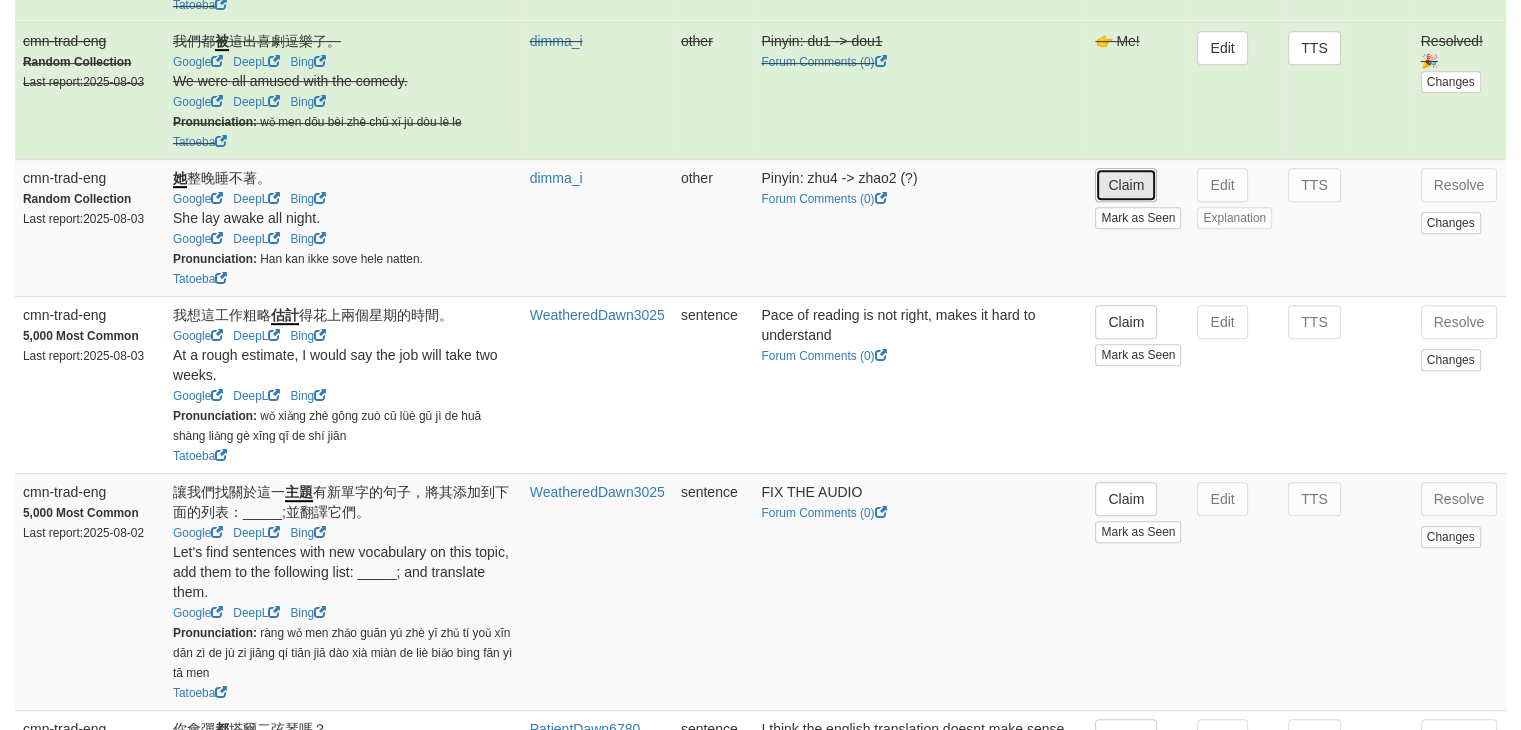 click on "Claim" at bounding box center [1126, 185] 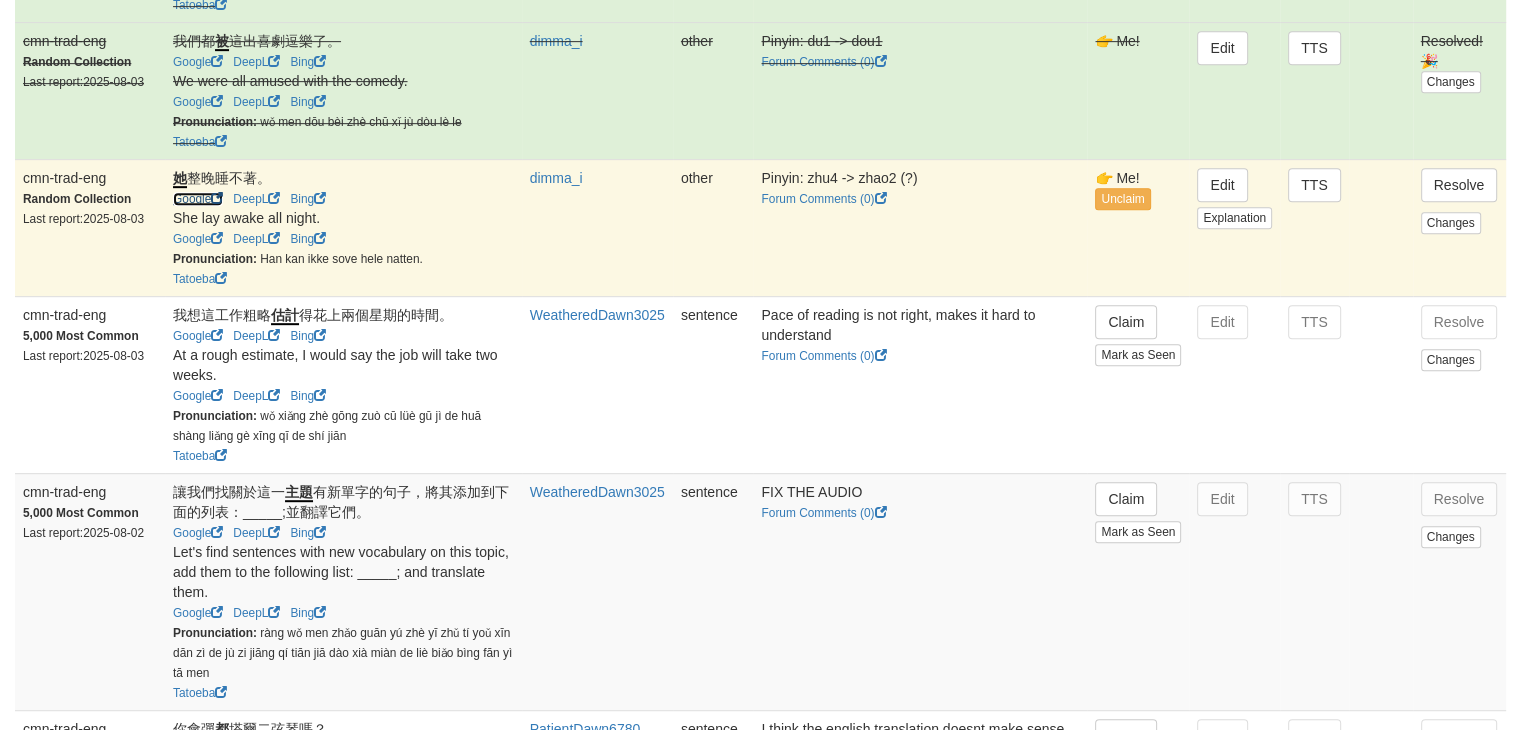 click on "Google" at bounding box center (198, 199) 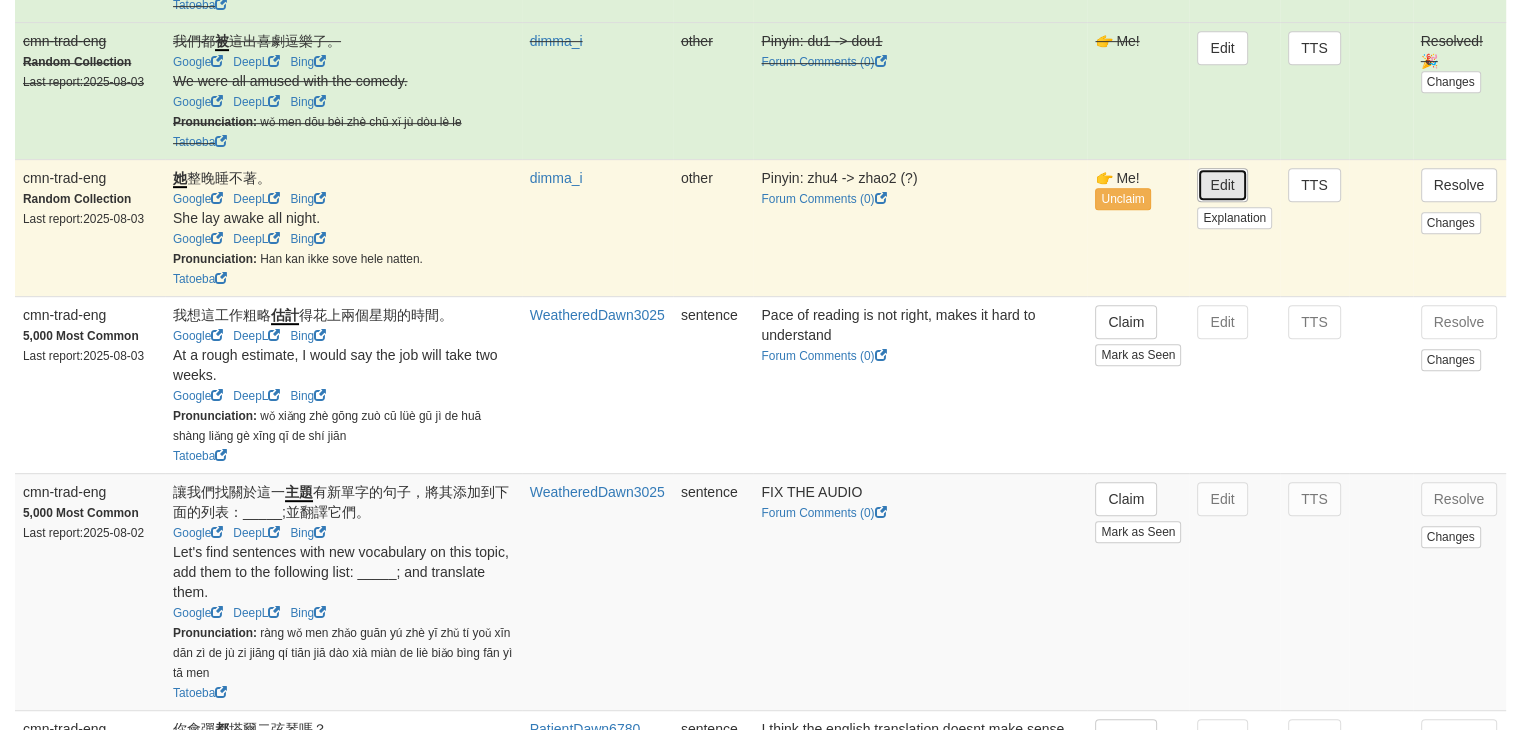 click on "Edit" at bounding box center [1222, 185] 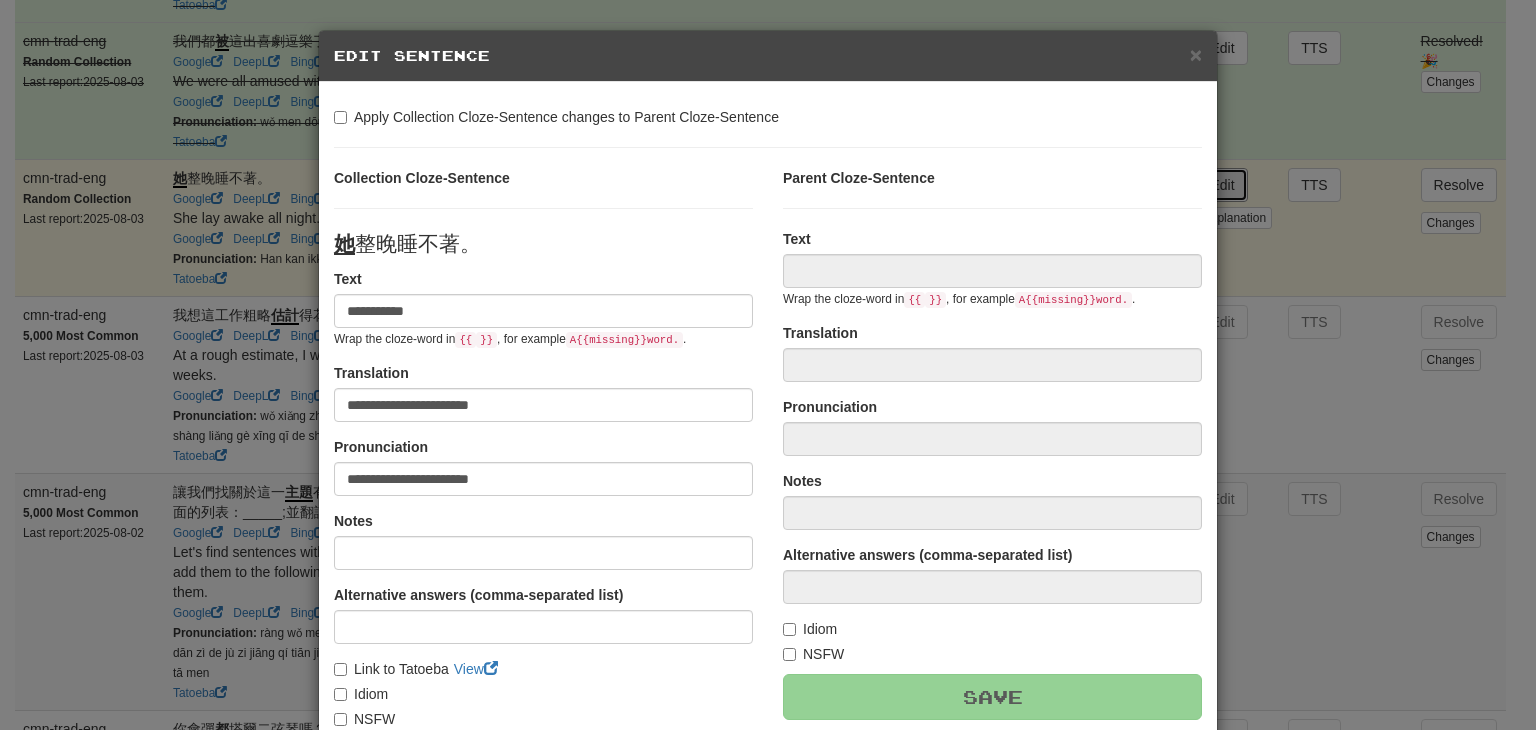type on "**********" 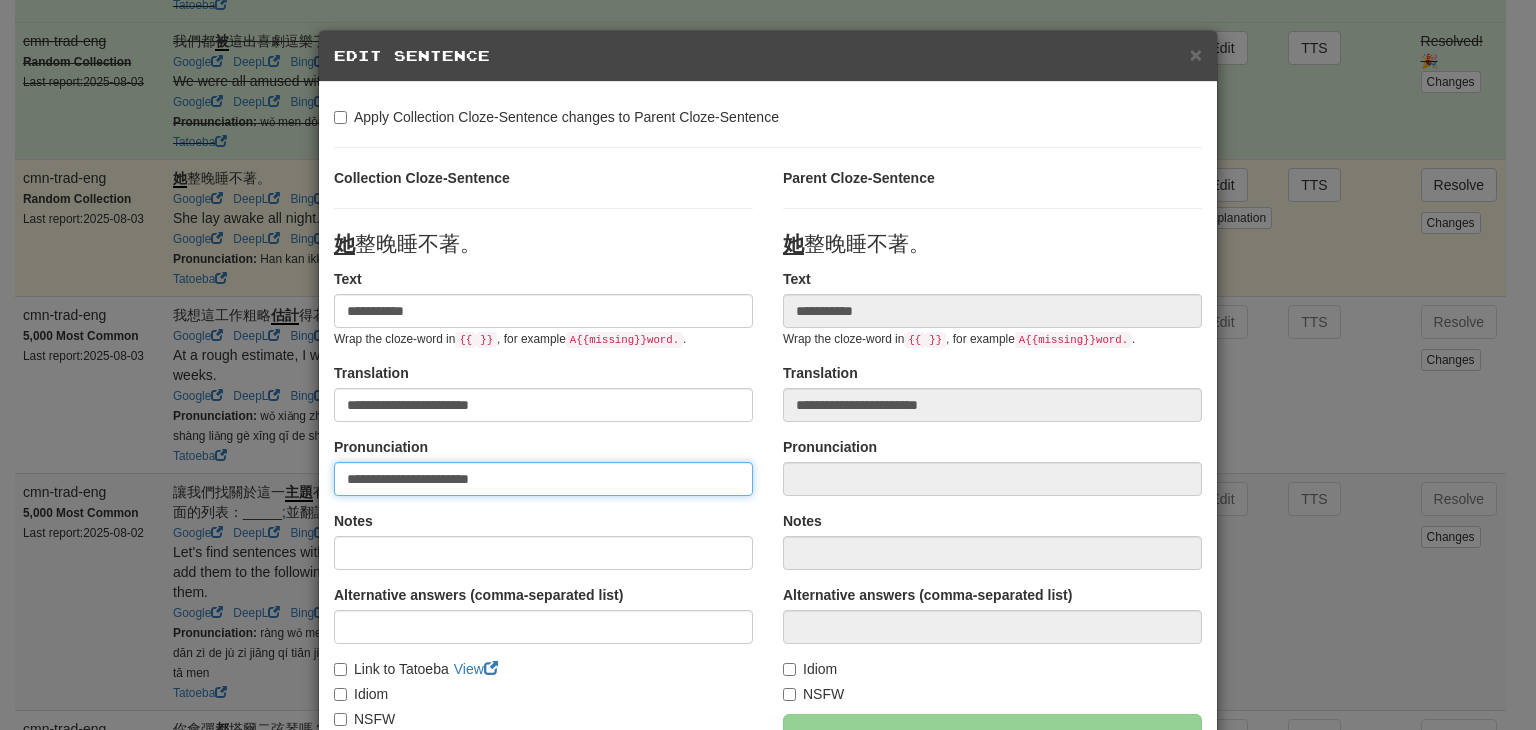 click on "**********" at bounding box center [543, 479] 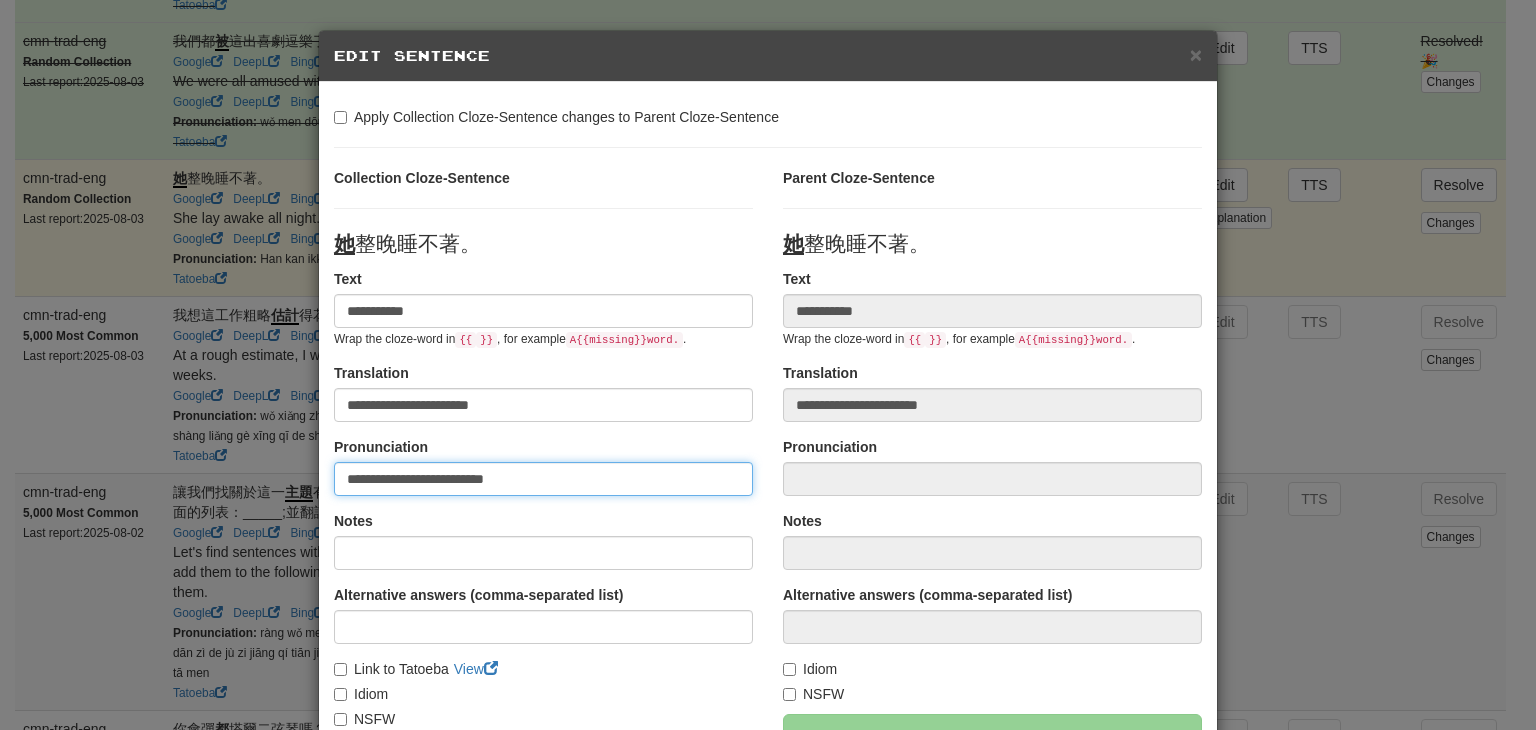 click on "**********" at bounding box center [543, 479] 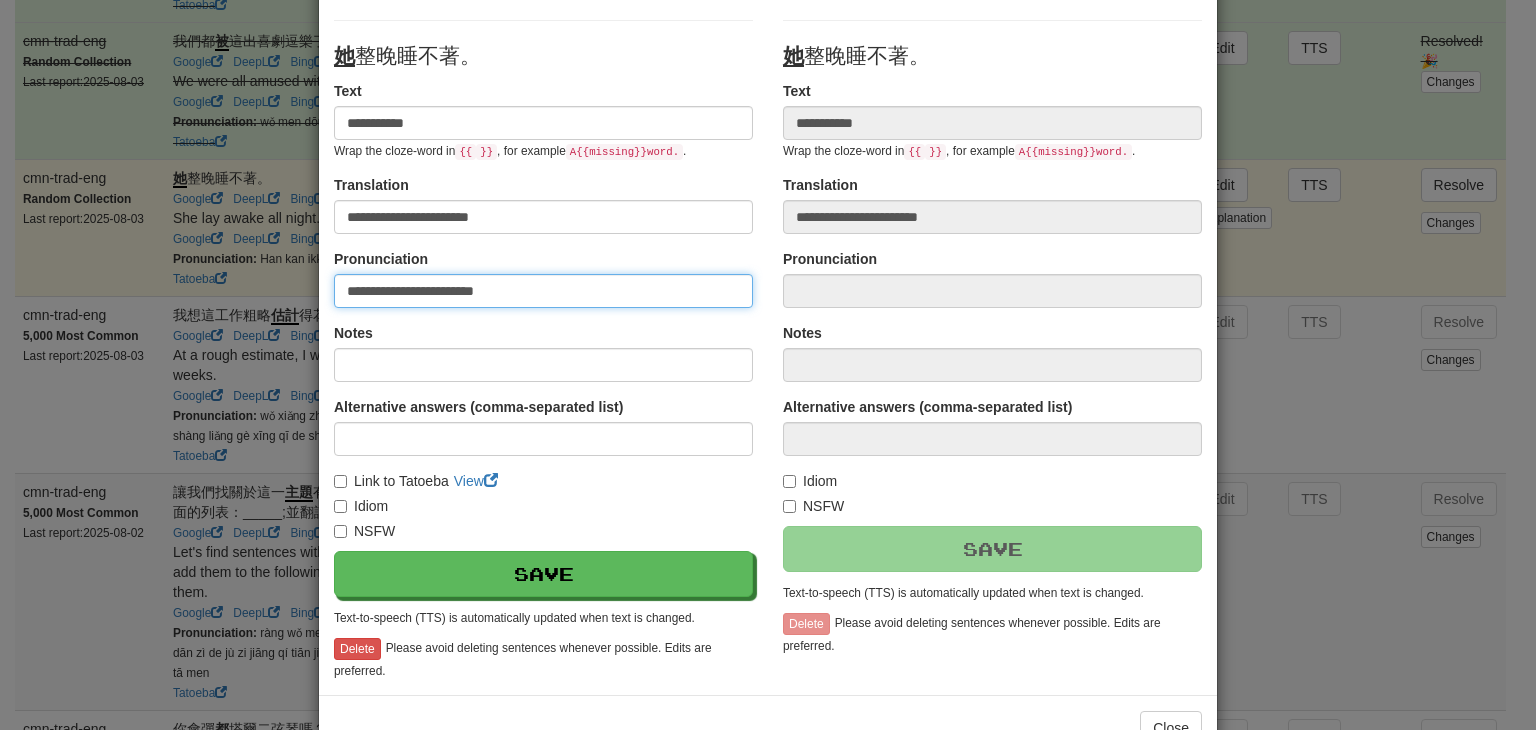scroll, scrollTop: 192, scrollLeft: 0, axis: vertical 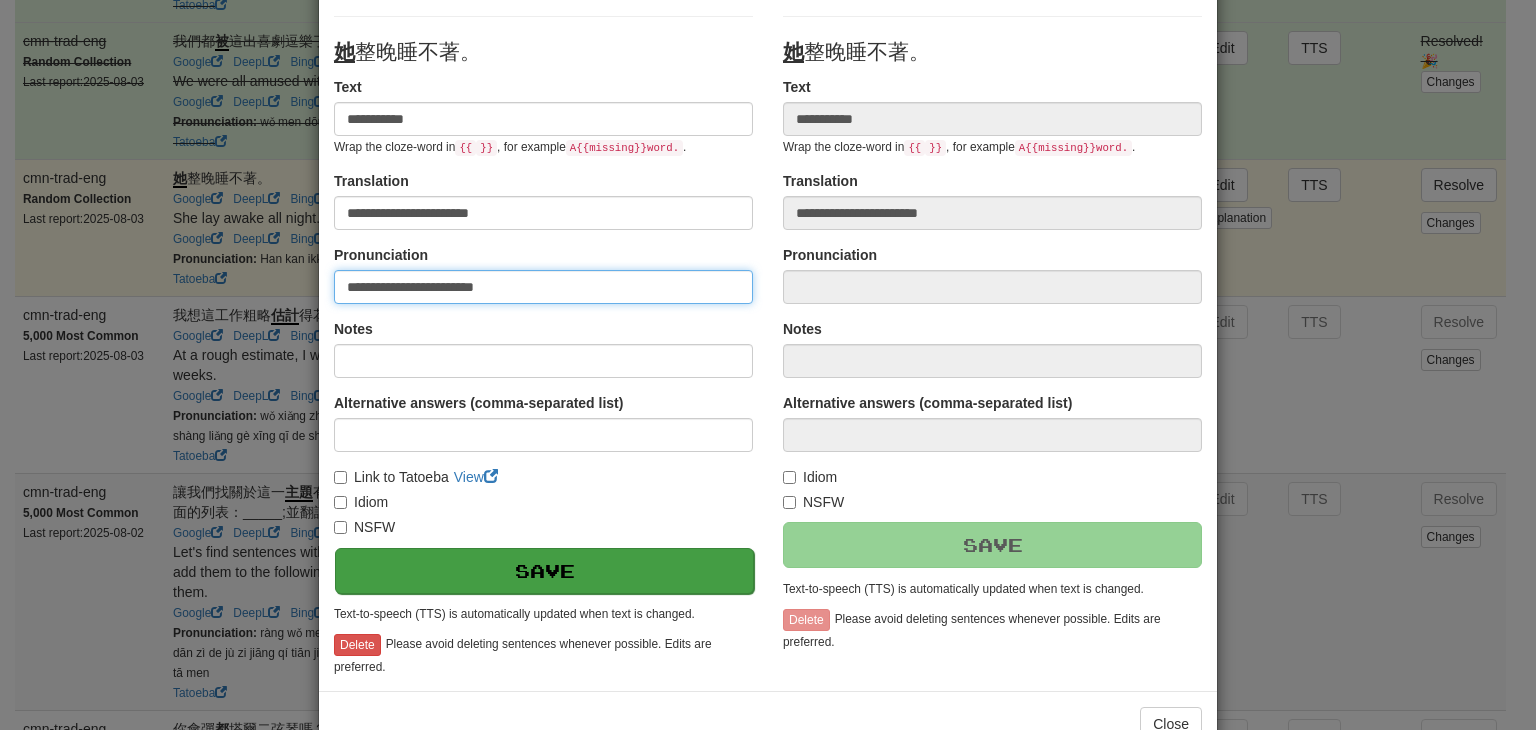 type on "**********" 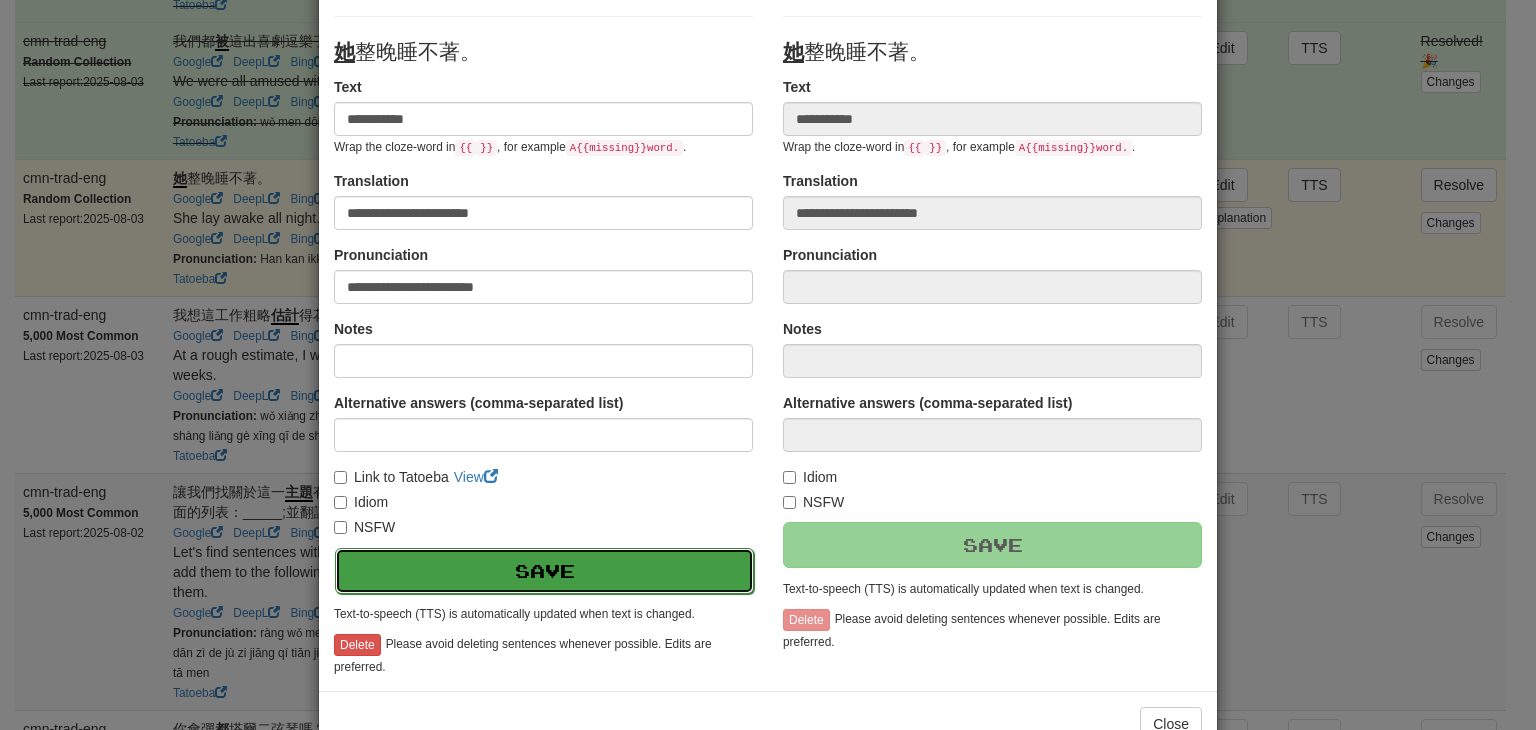 click on "Save" at bounding box center [544, 571] 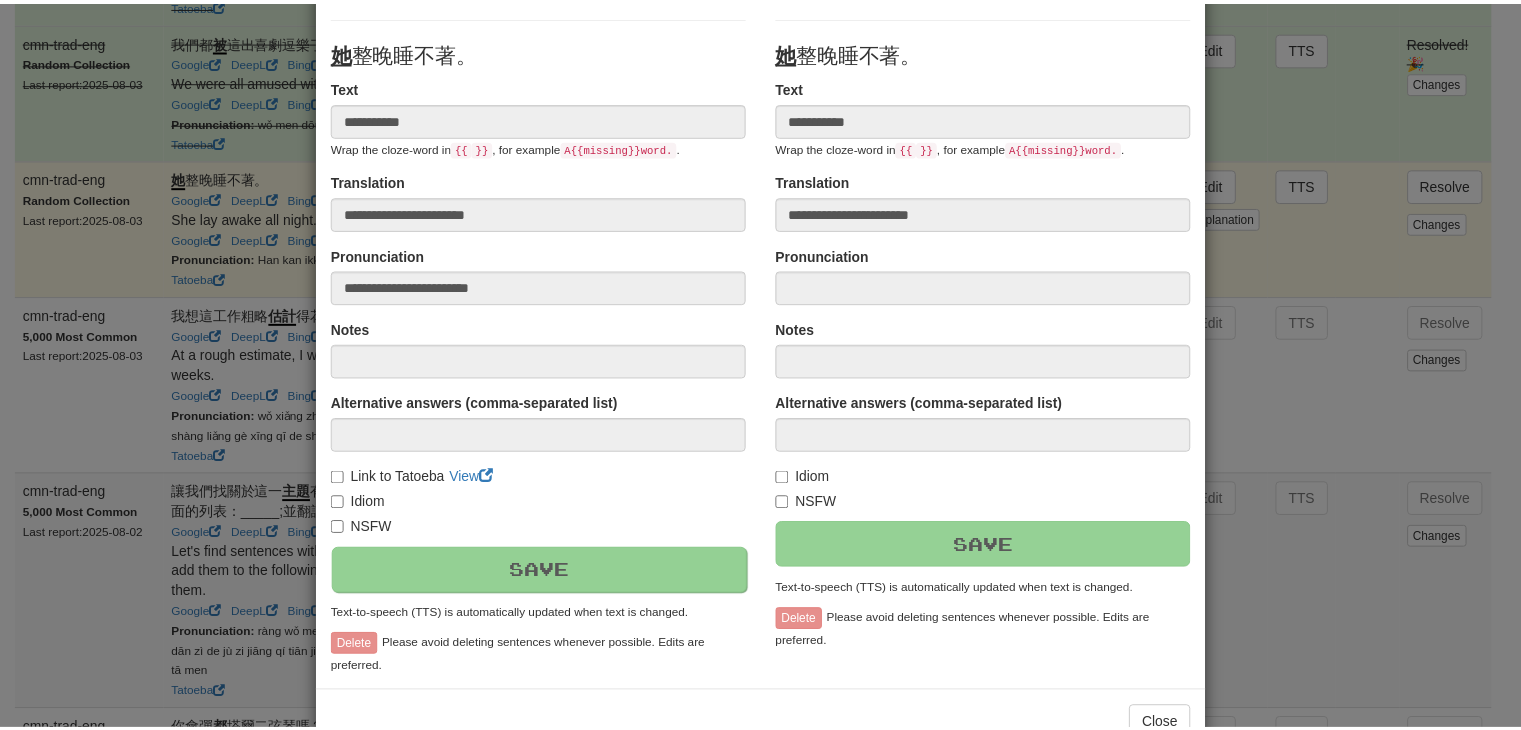 scroll, scrollTop: 246, scrollLeft: 0, axis: vertical 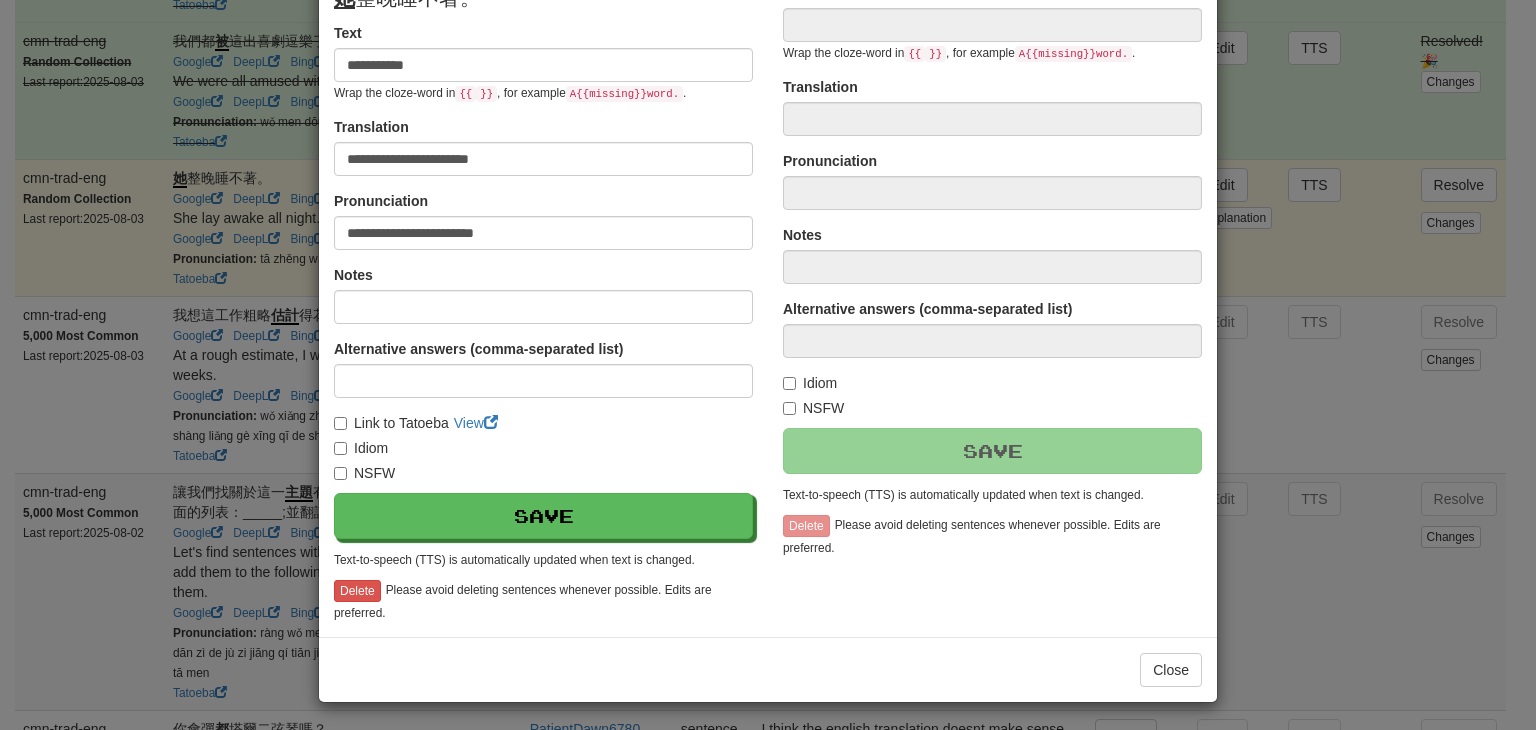 type on "**********" 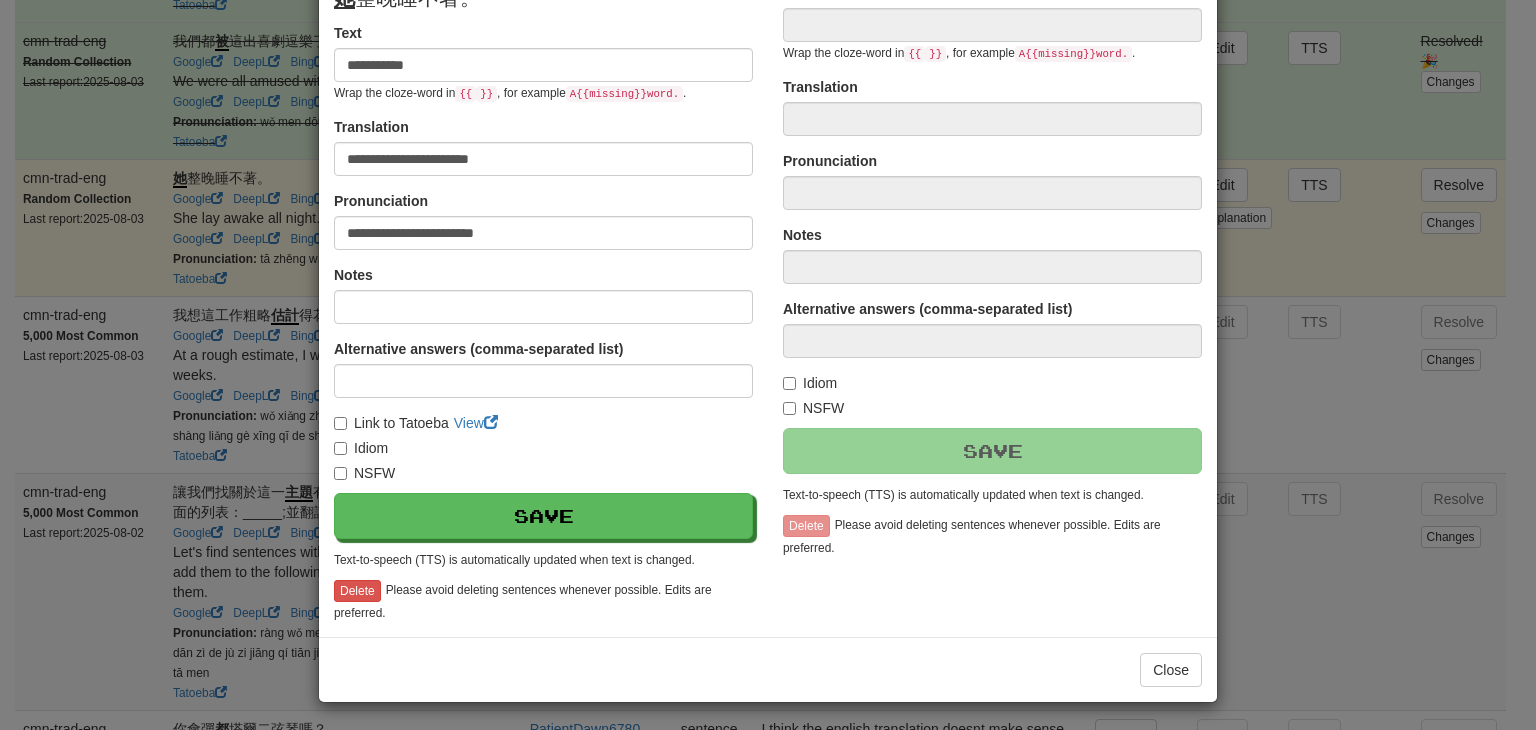 type on "**********" 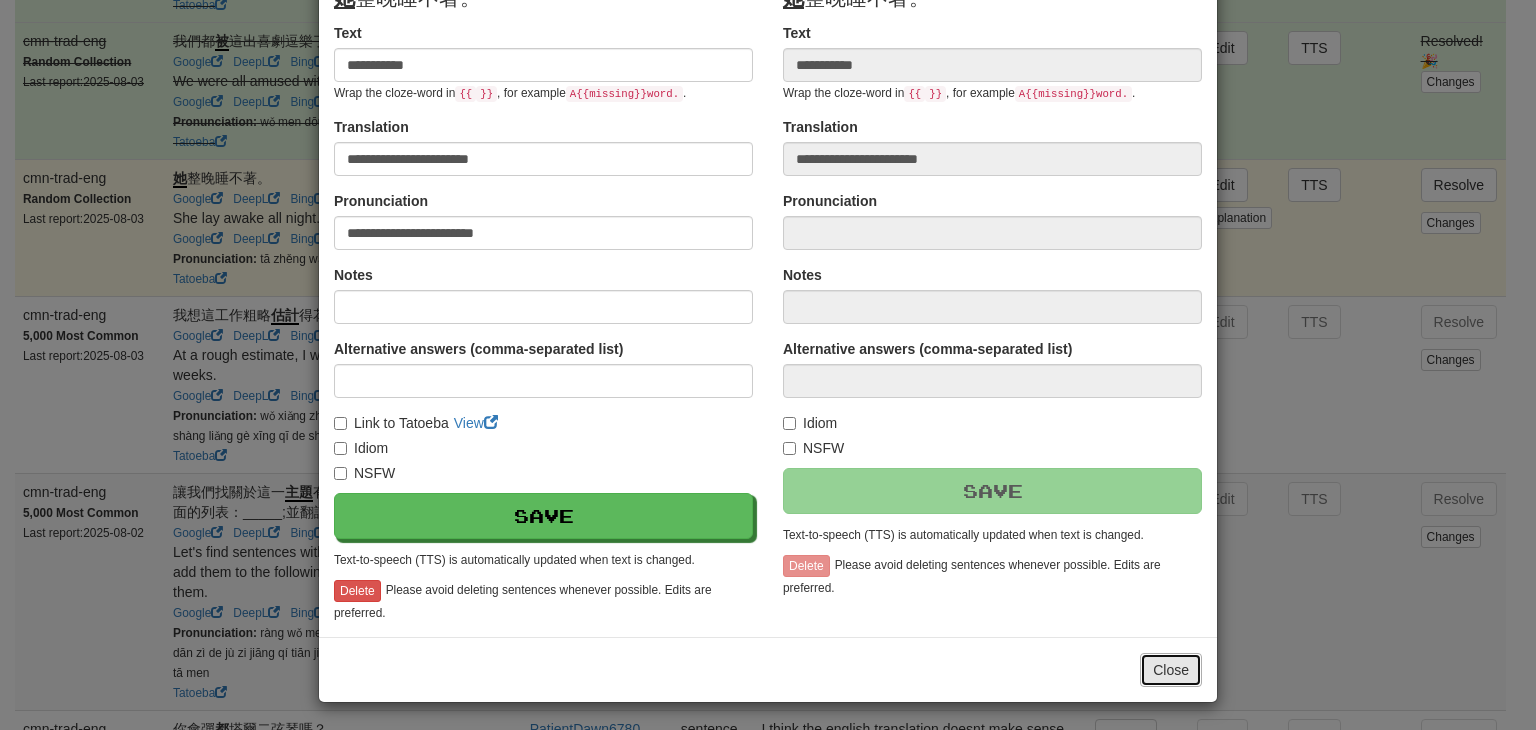 click on "Close" at bounding box center [1171, 670] 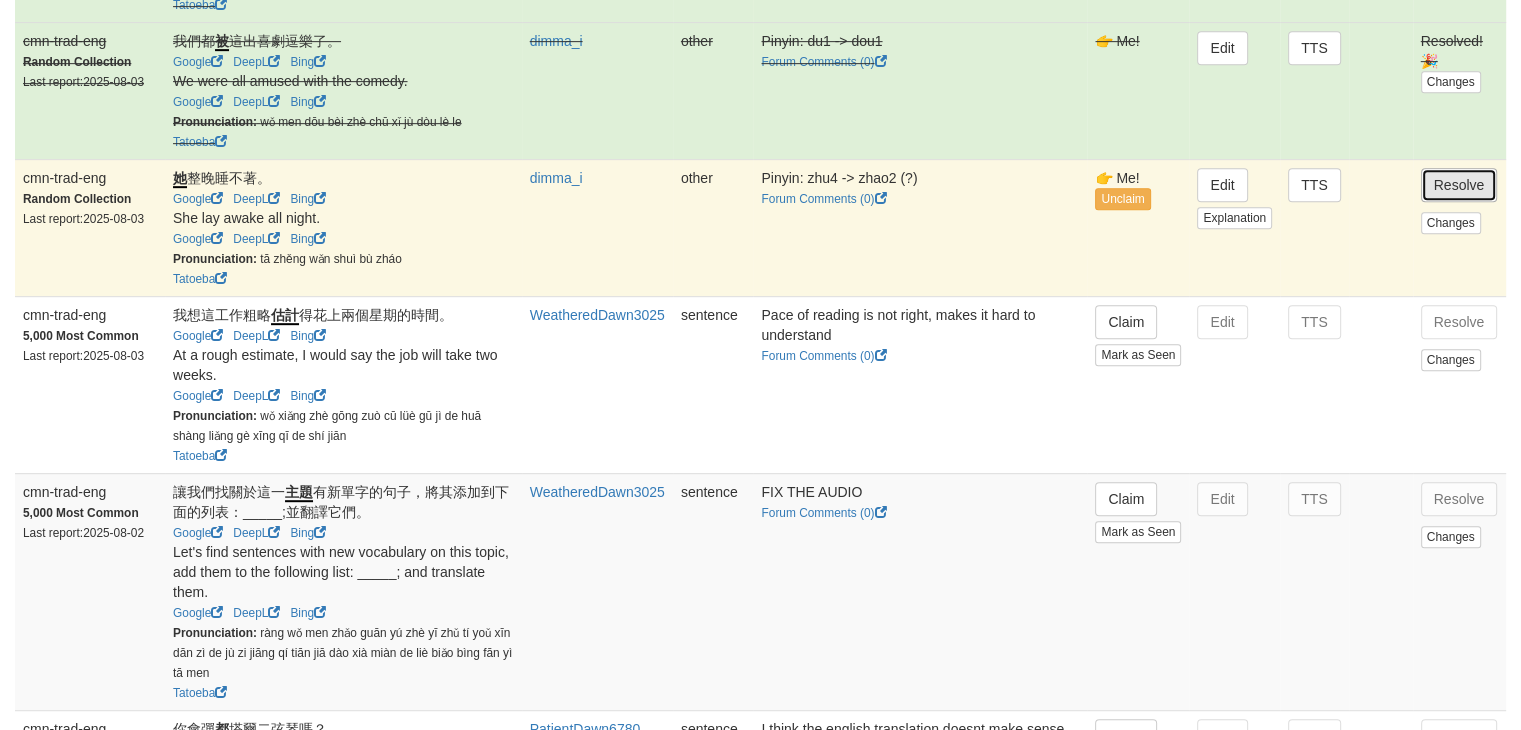 click on "Resolve" at bounding box center (1459, 185) 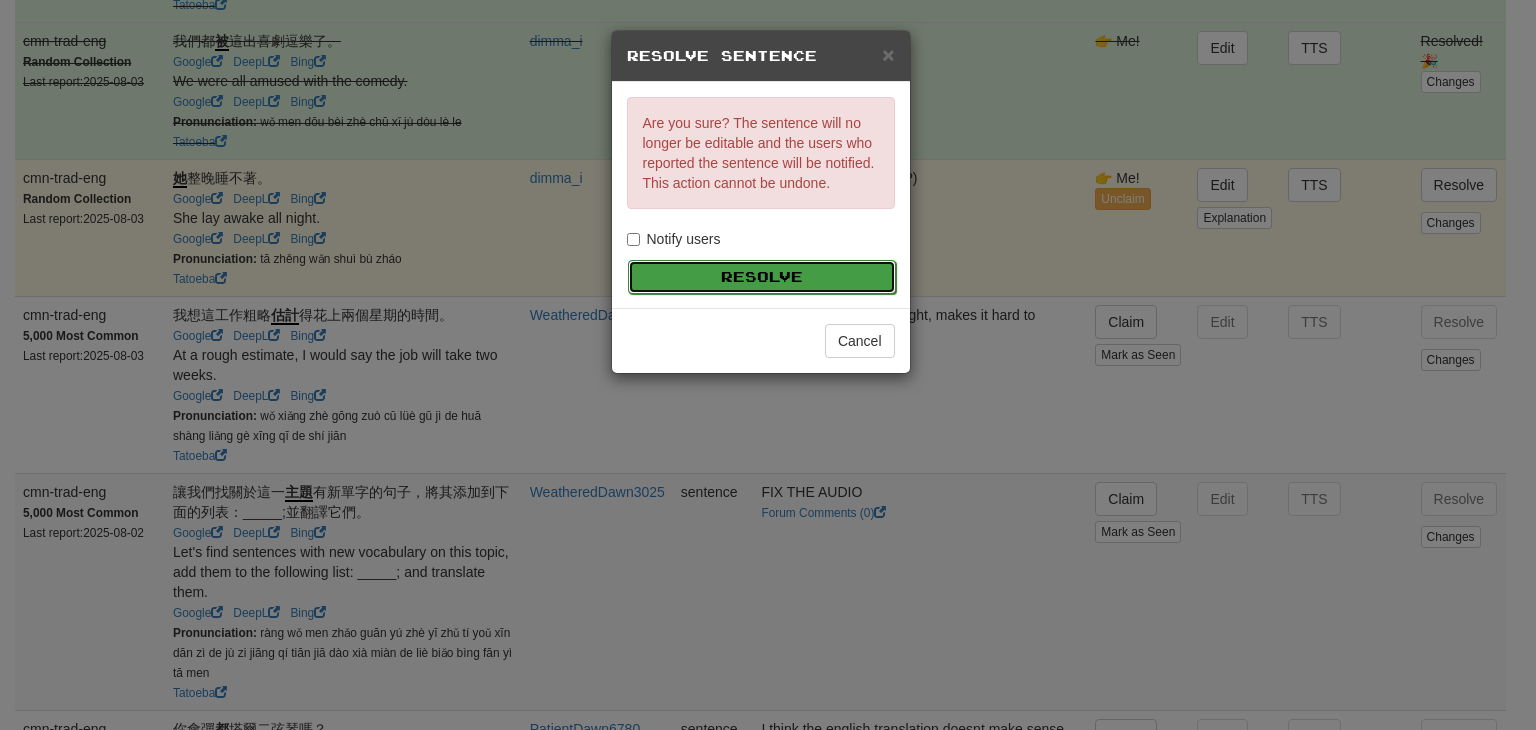 click on "Resolve" at bounding box center (762, 277) 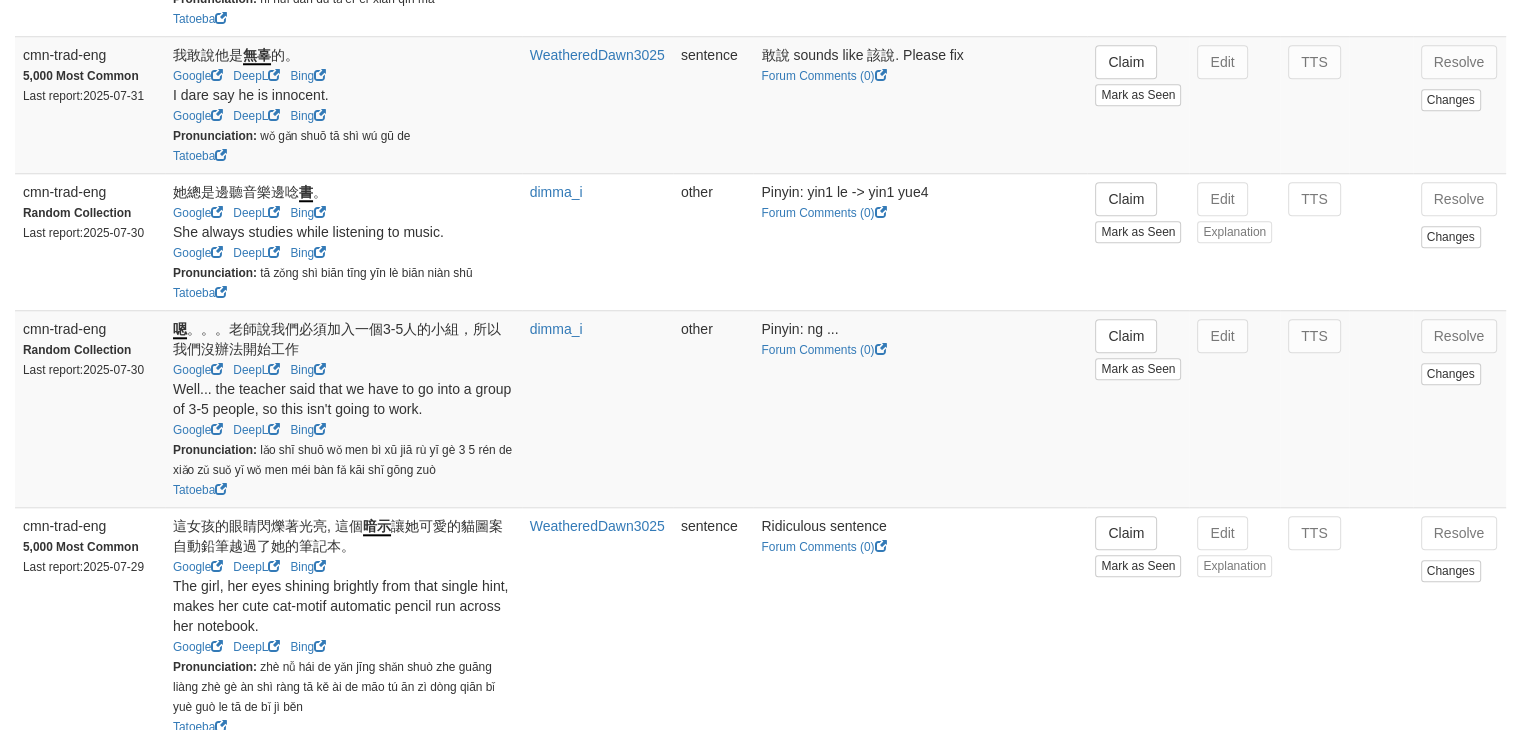 scroll, scrollTop: 1804, scrollLeft: 0, axis: vertical 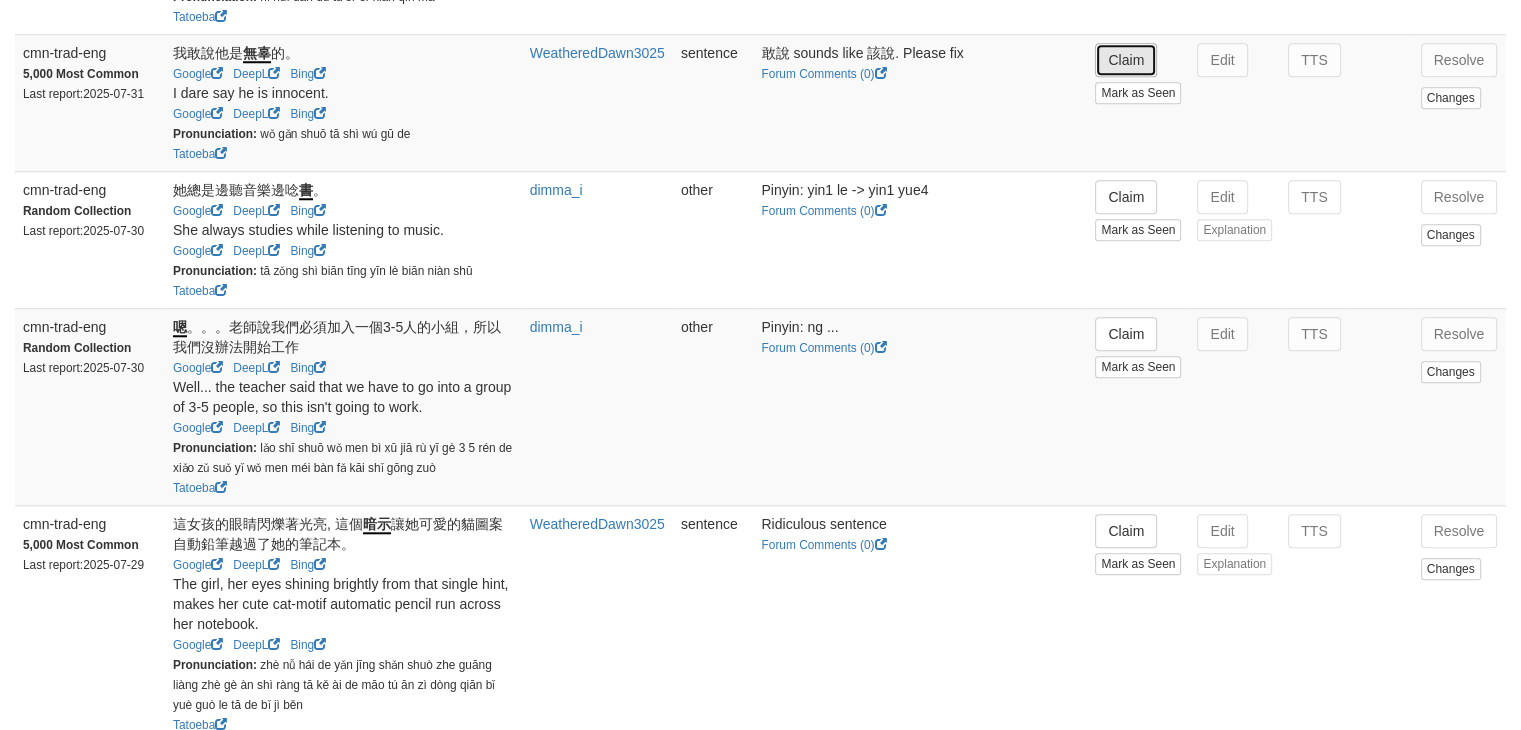 click on "Claim" at bounding box center (1126, 60) 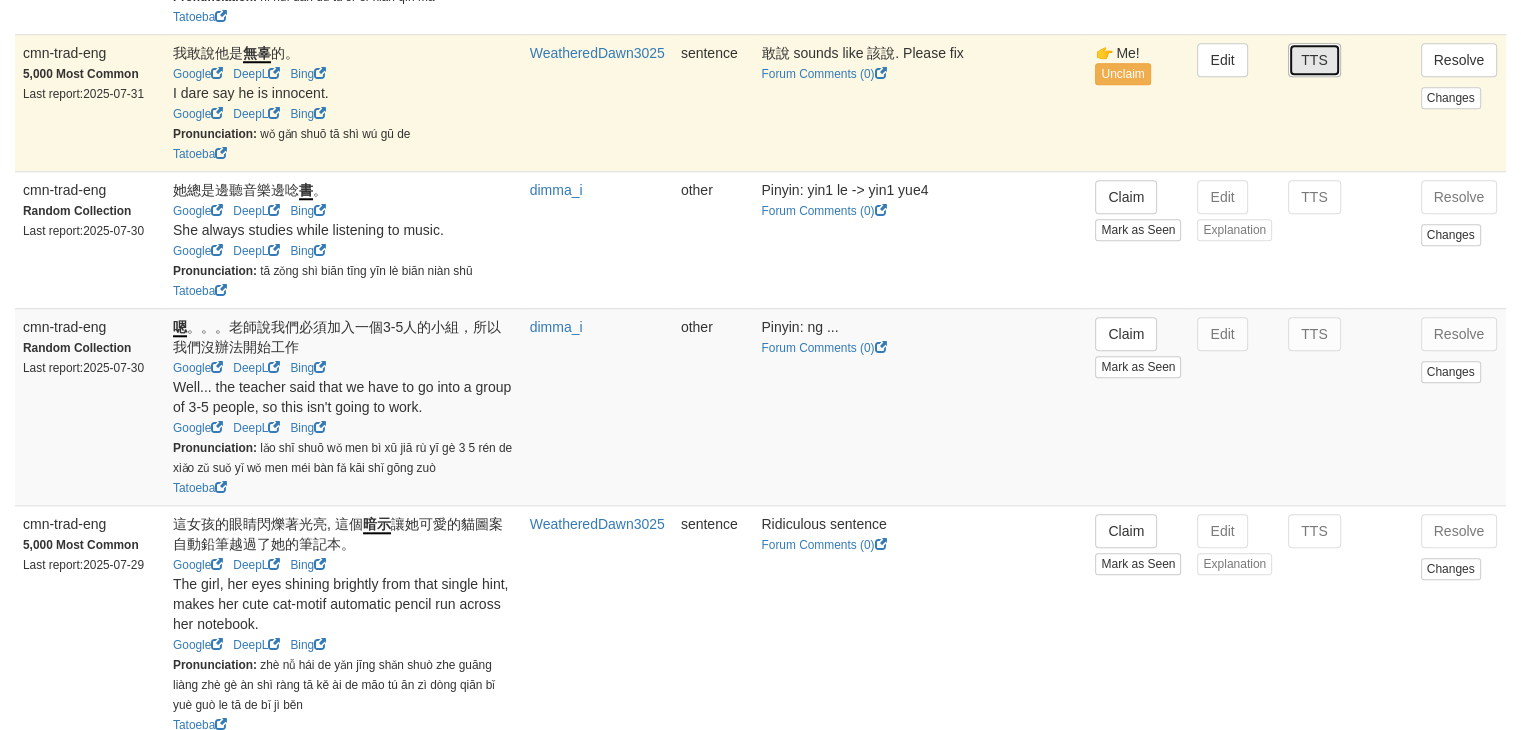 click on "TTS" at bounding box center (1314, 60) 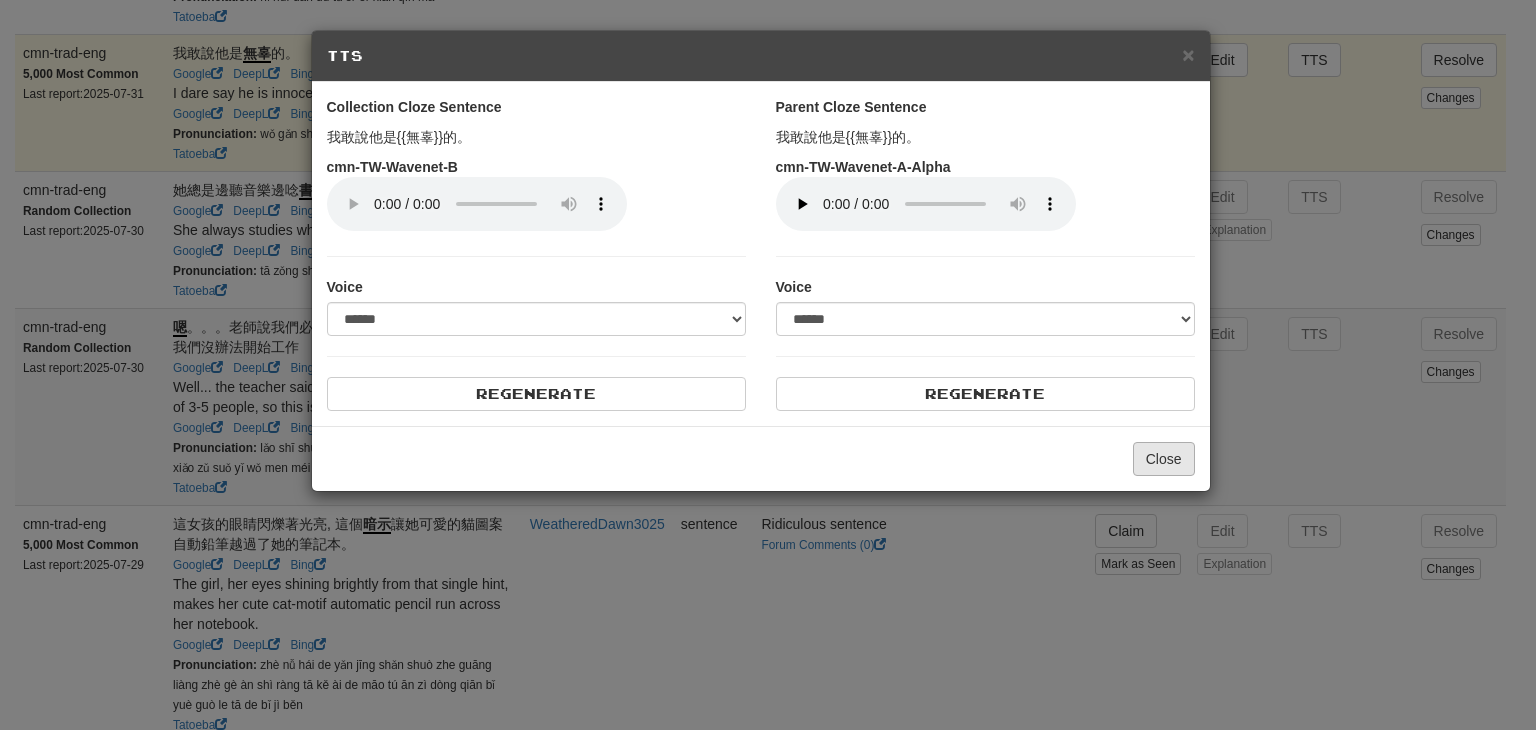 drag, startPoint x: 1196, startPoint y: 471, endPoint x: 1150, endPoint y: 457, distance: 48.08326 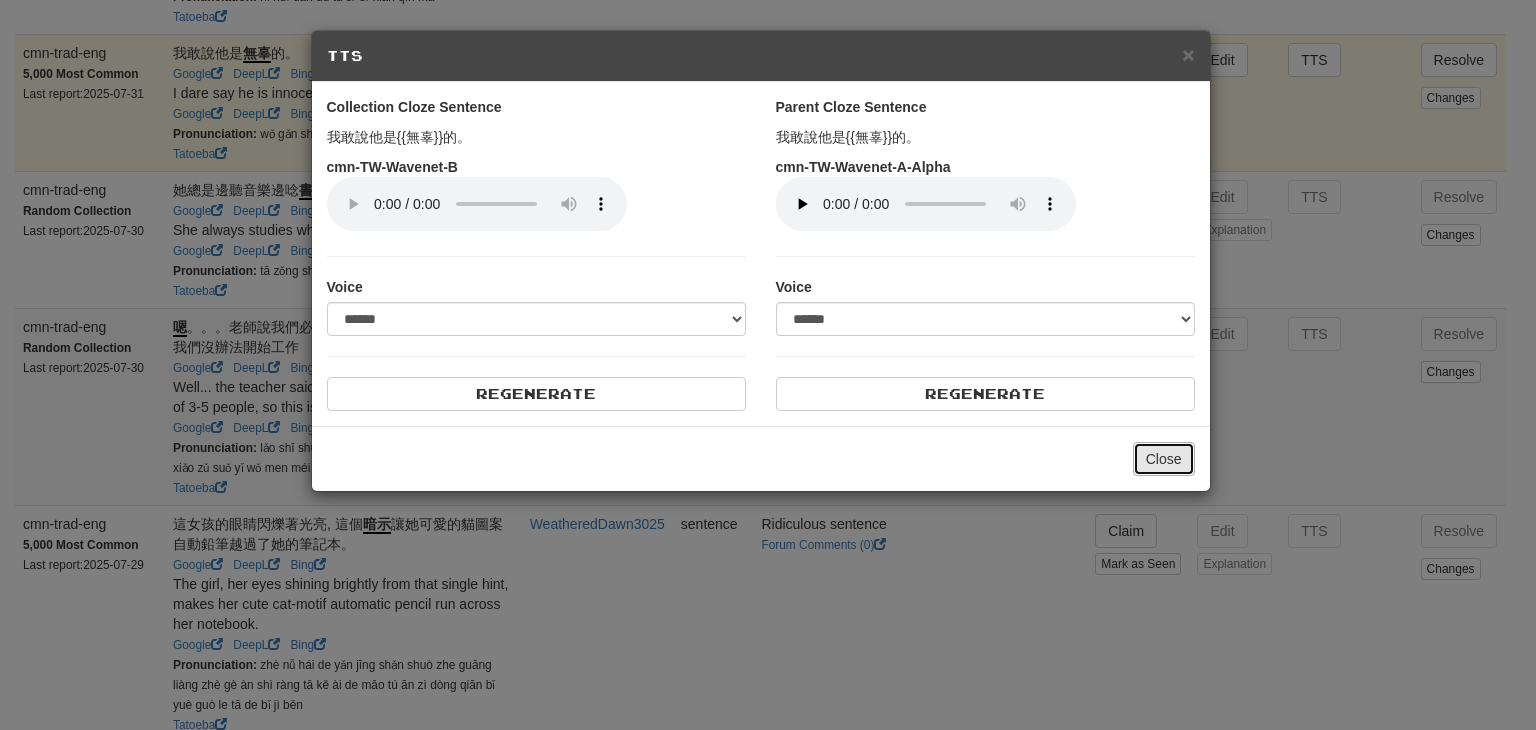 click on "Close" at bounding box center [1164, 459] 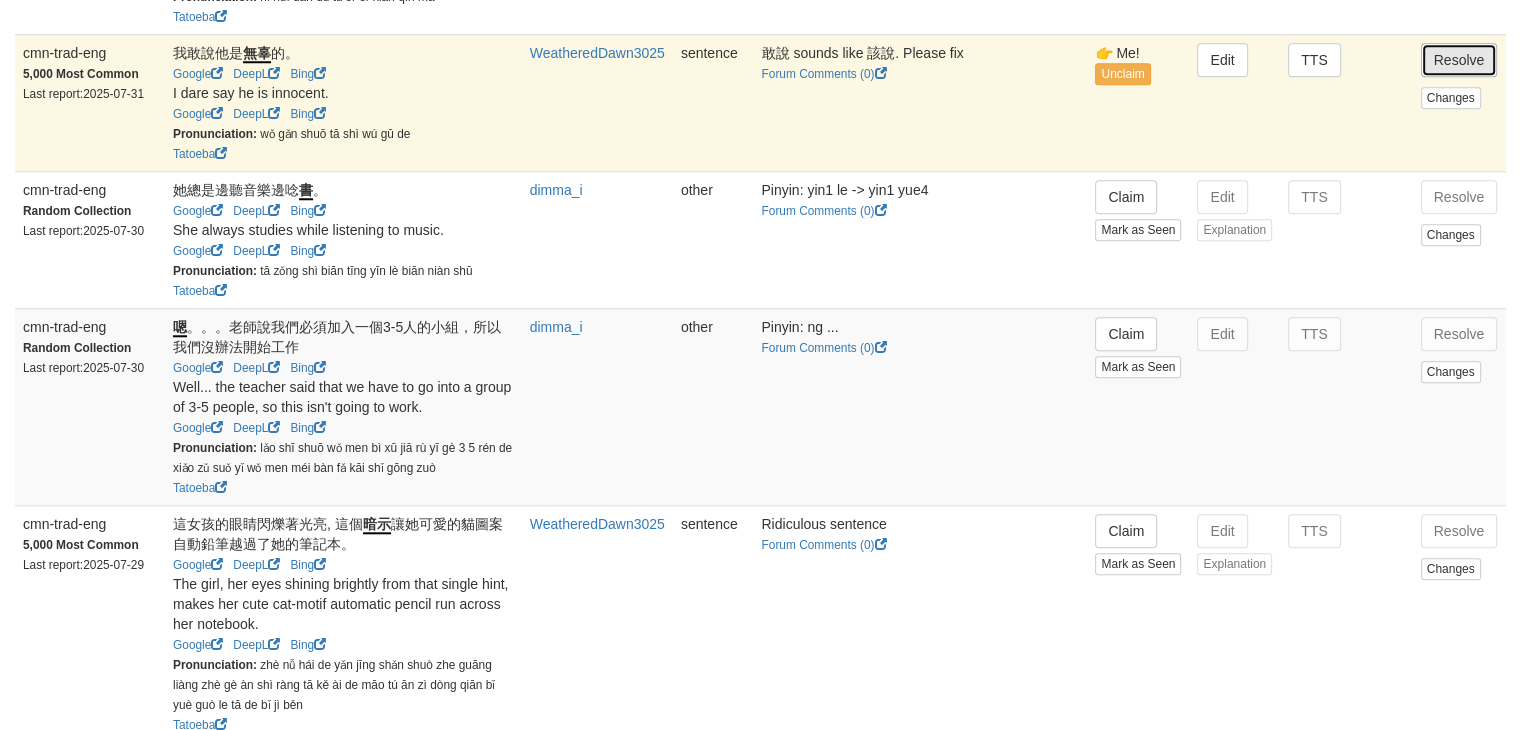 click on "Resolve" at bounding box center [1459, 60] 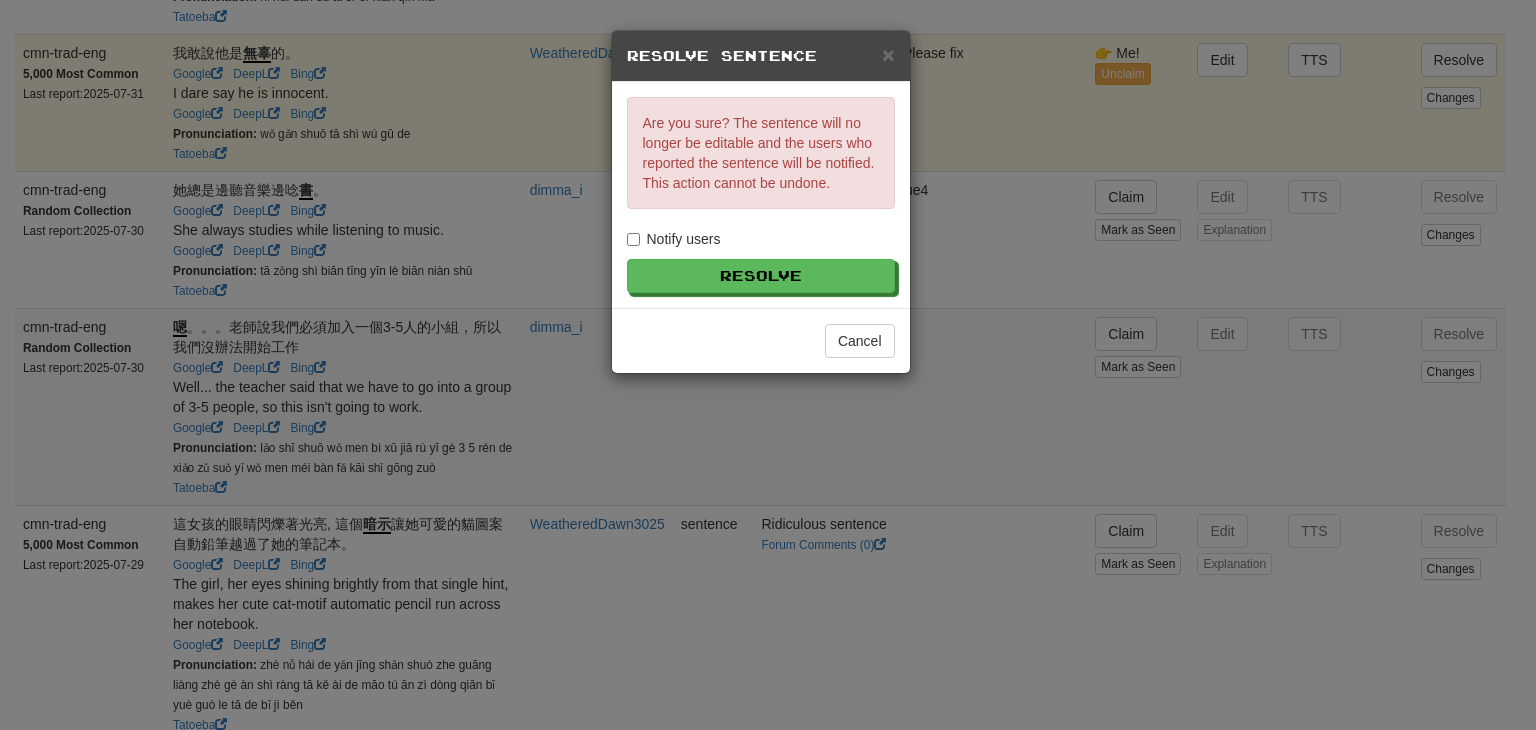 click on "Notify users" at bounding box center (674, 239) 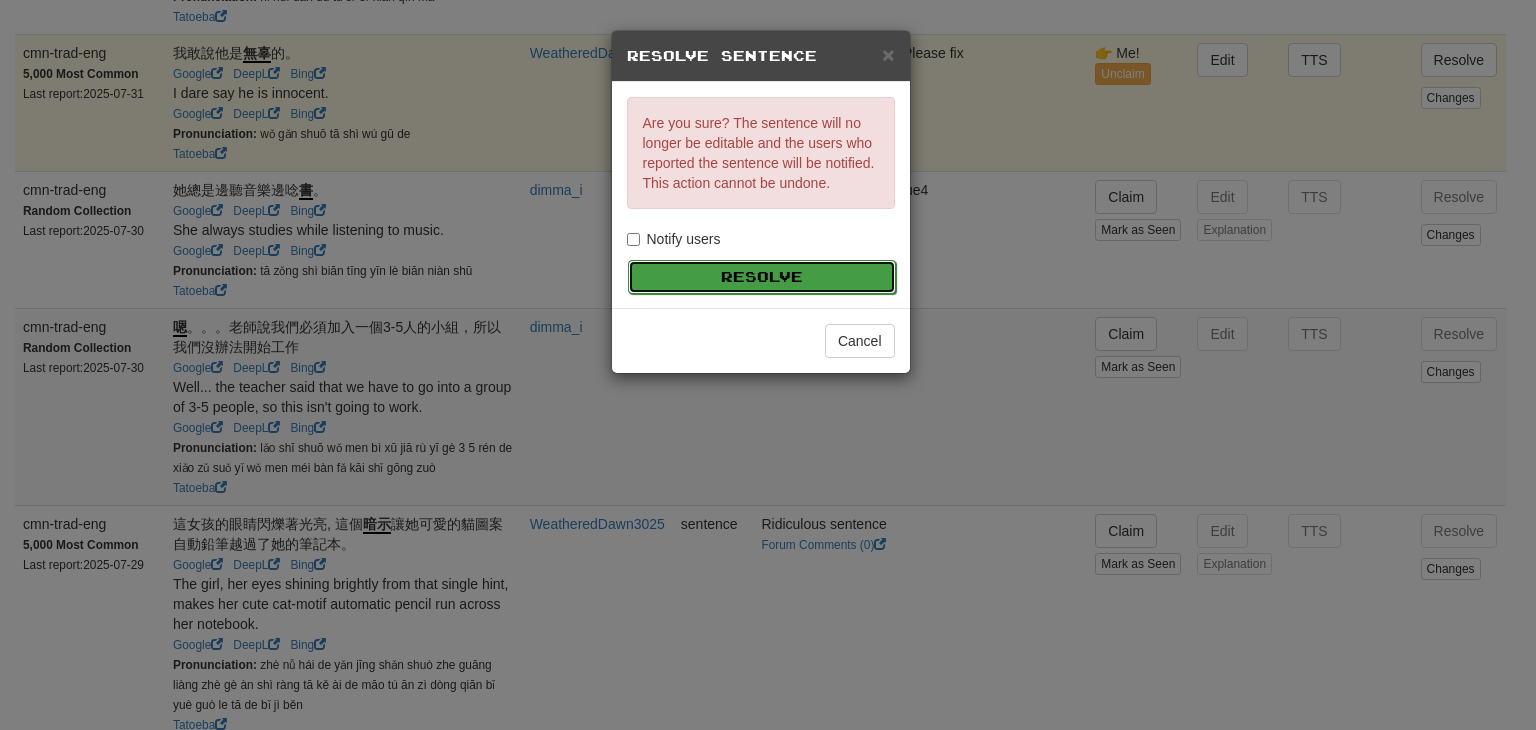click on "Resolve" at bounding box center [762, 277] 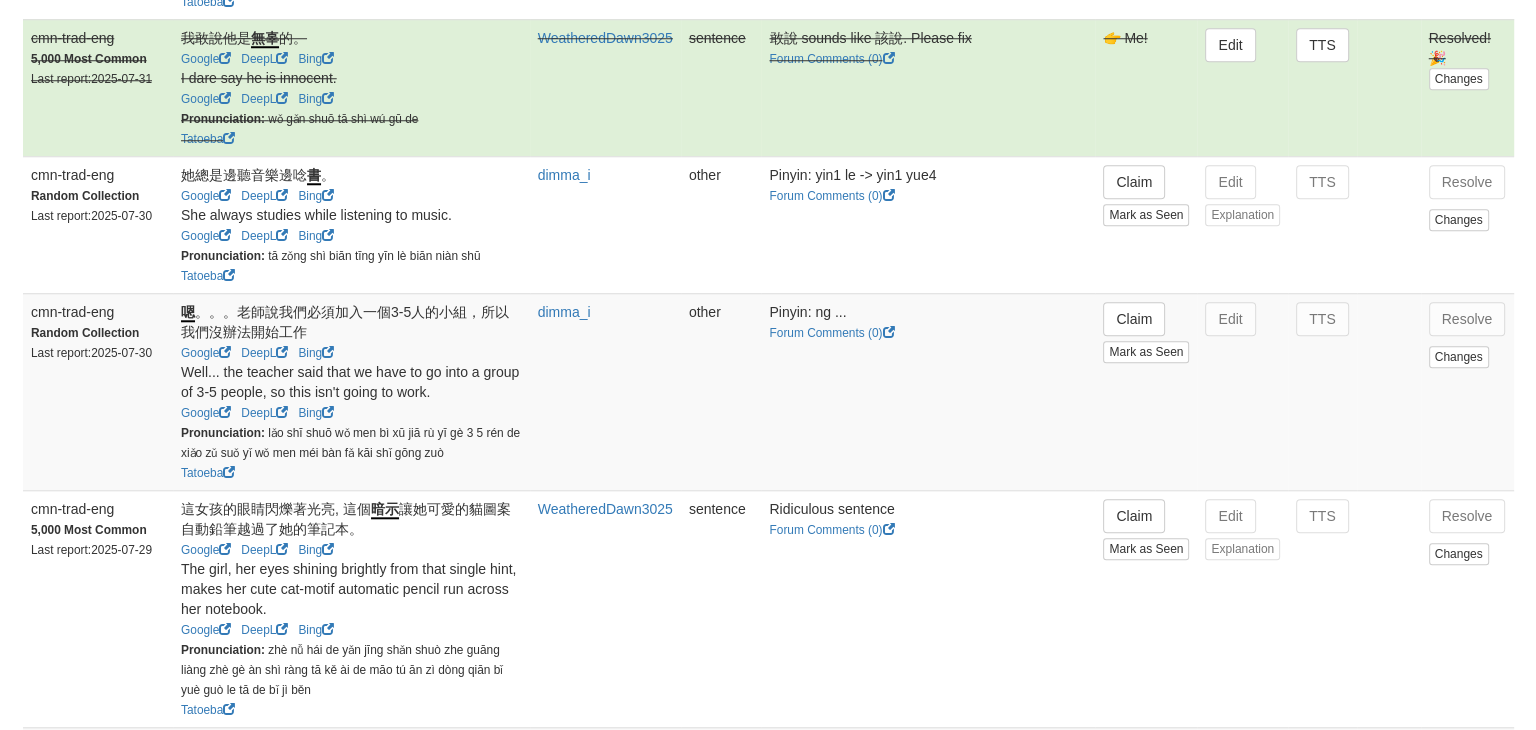 scroll, scrollTop: 1820, scrollLeft: 0, axis: vertical 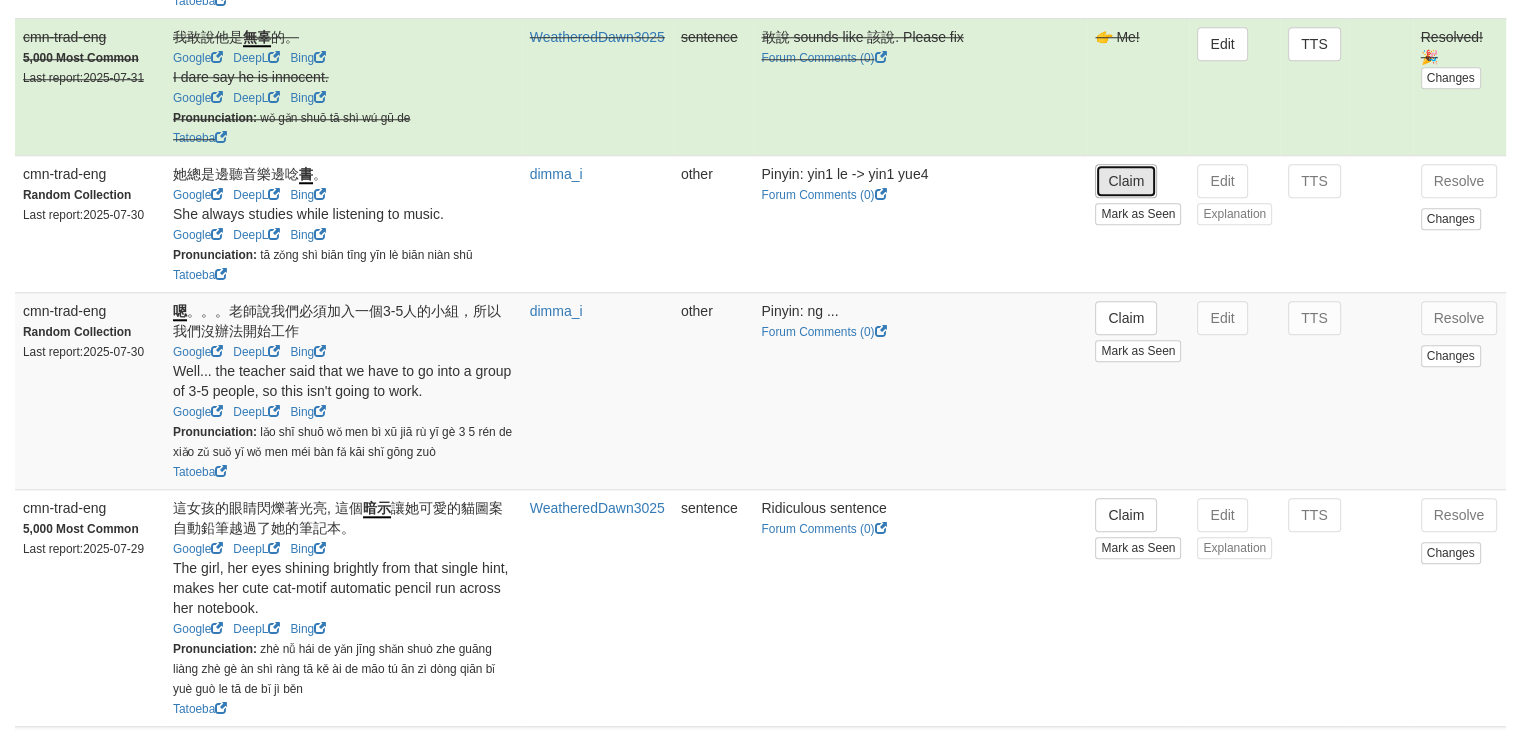 click on "Claim" at bounding box center [1126, 181] 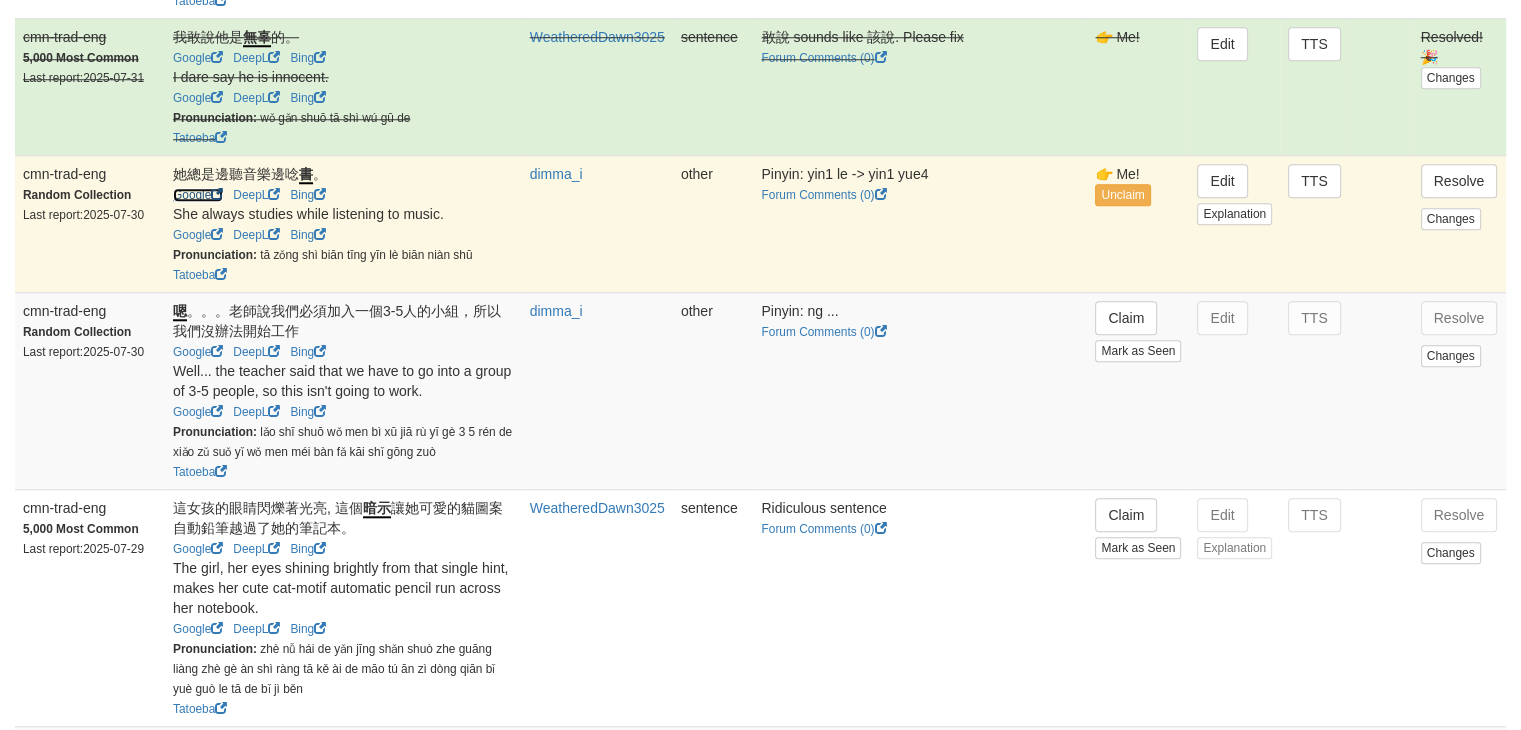 click on "Google" at bounding box center [198, 195] 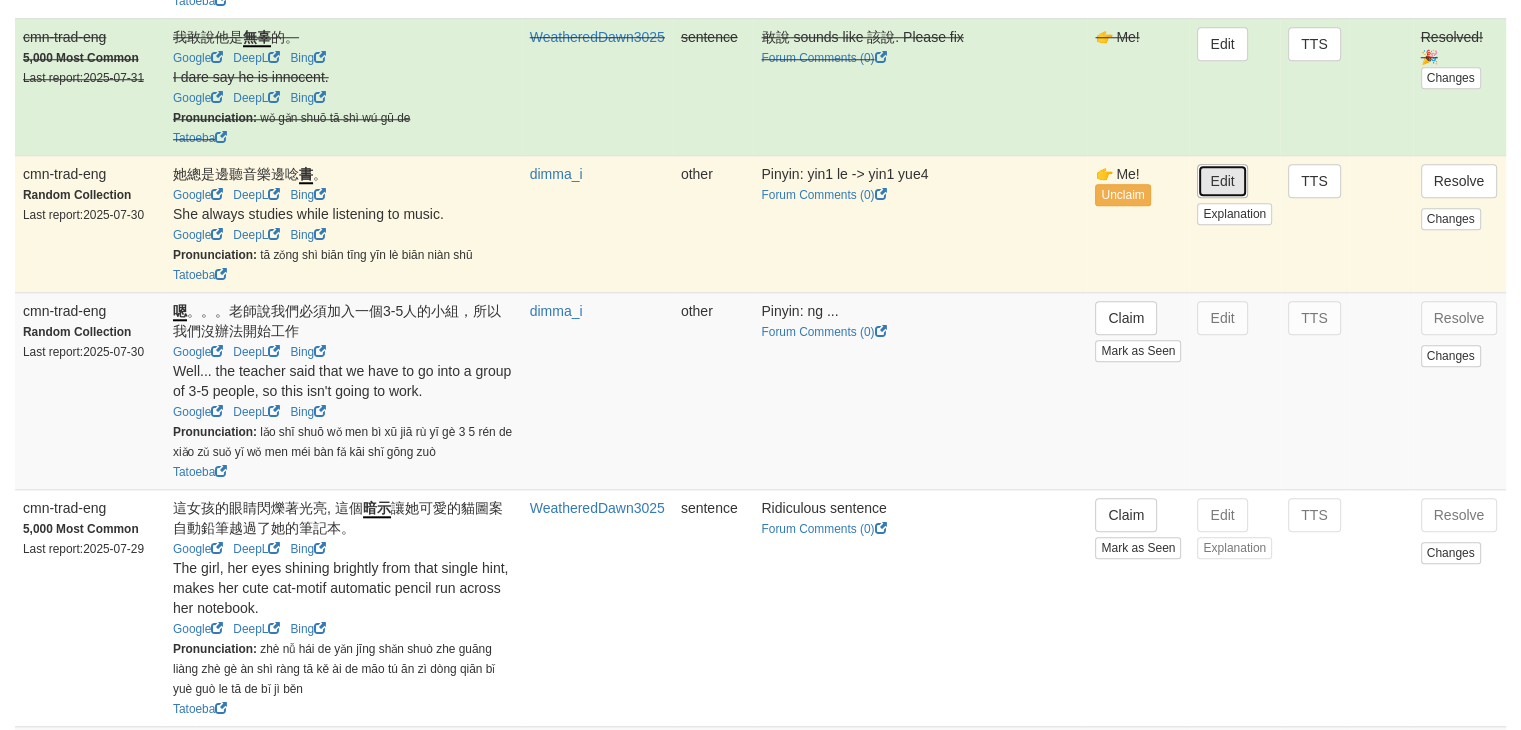 click on "Edit" at bounding box center (1222, 181) 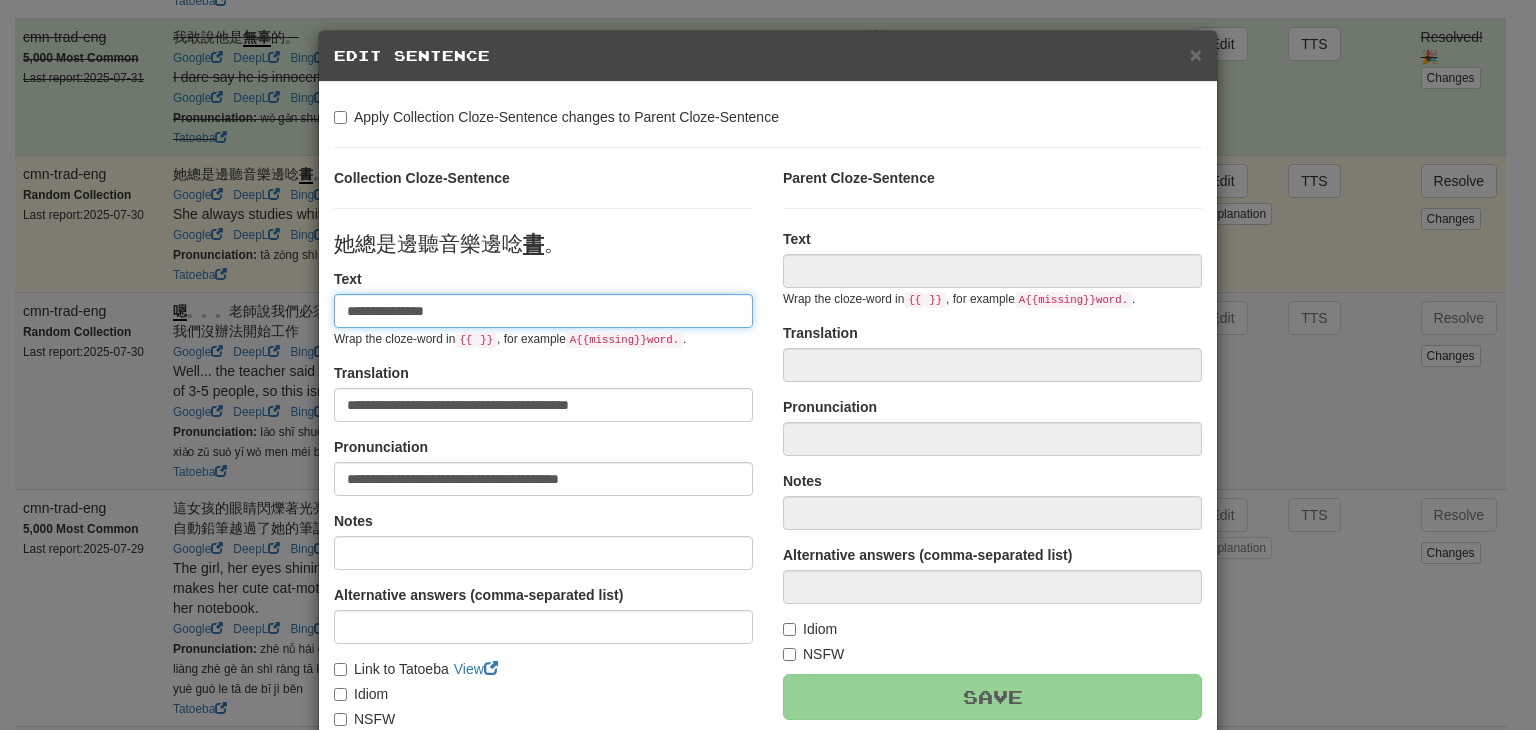 type on "**********" 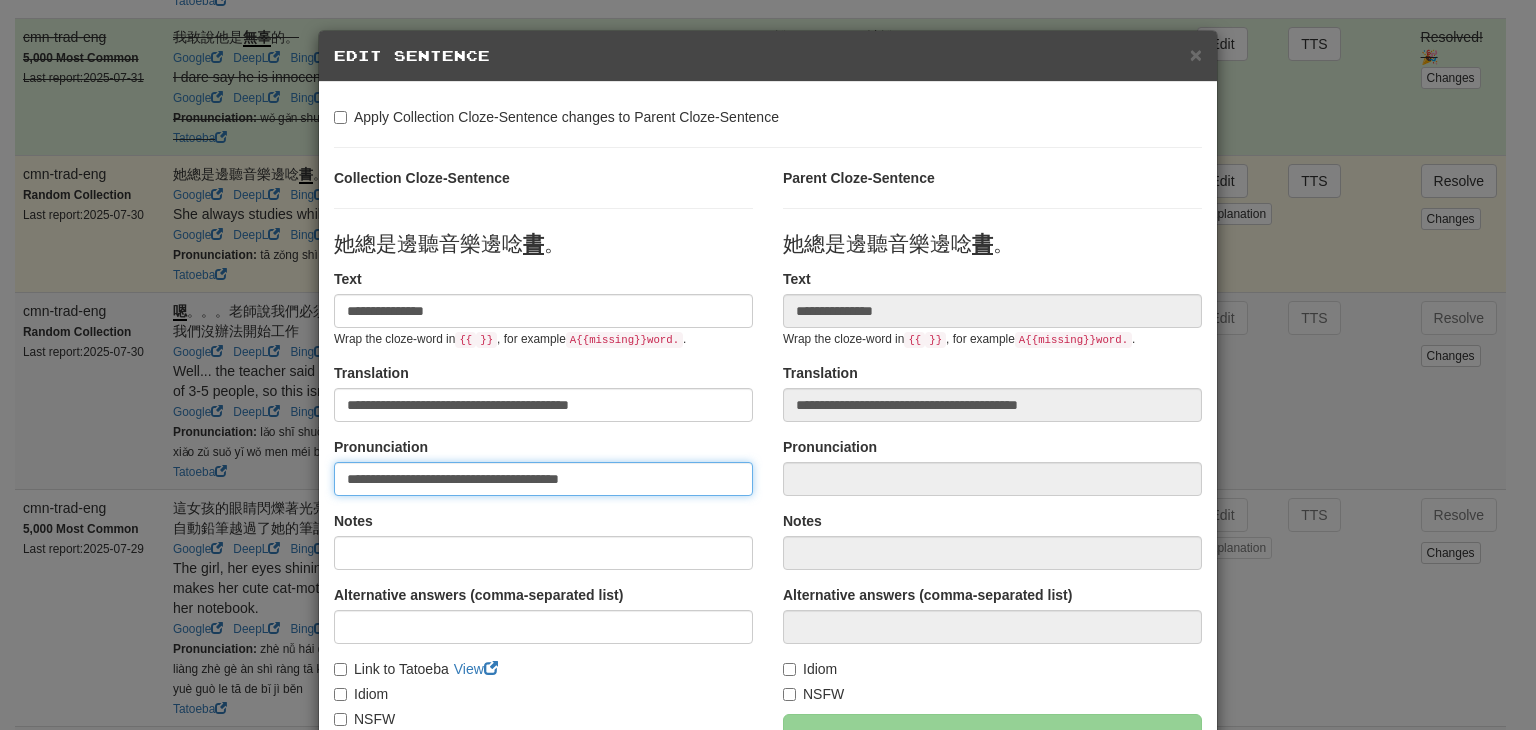 click on "**********" at bounding box center (543, 479) 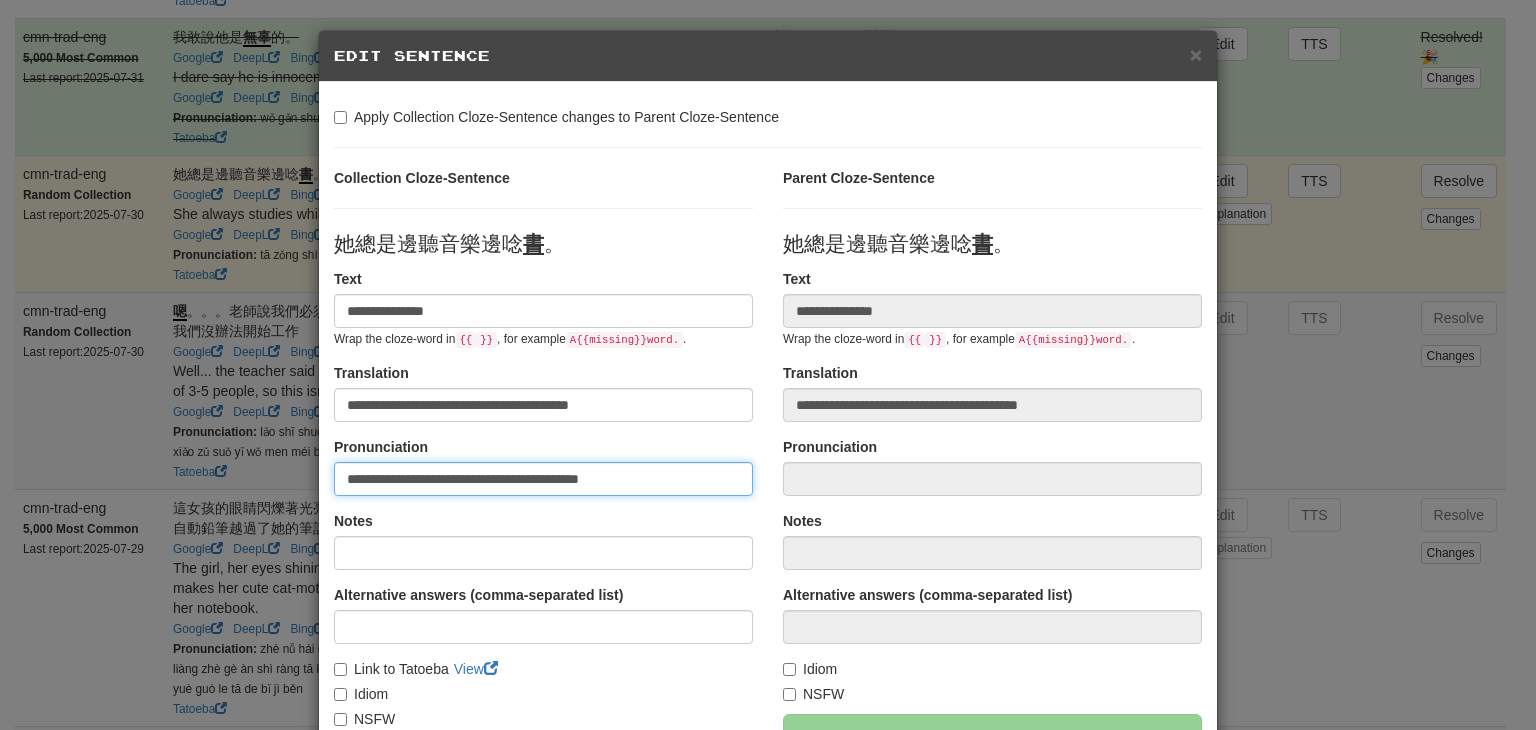 click on "**********" at bounding box center (543, 479) 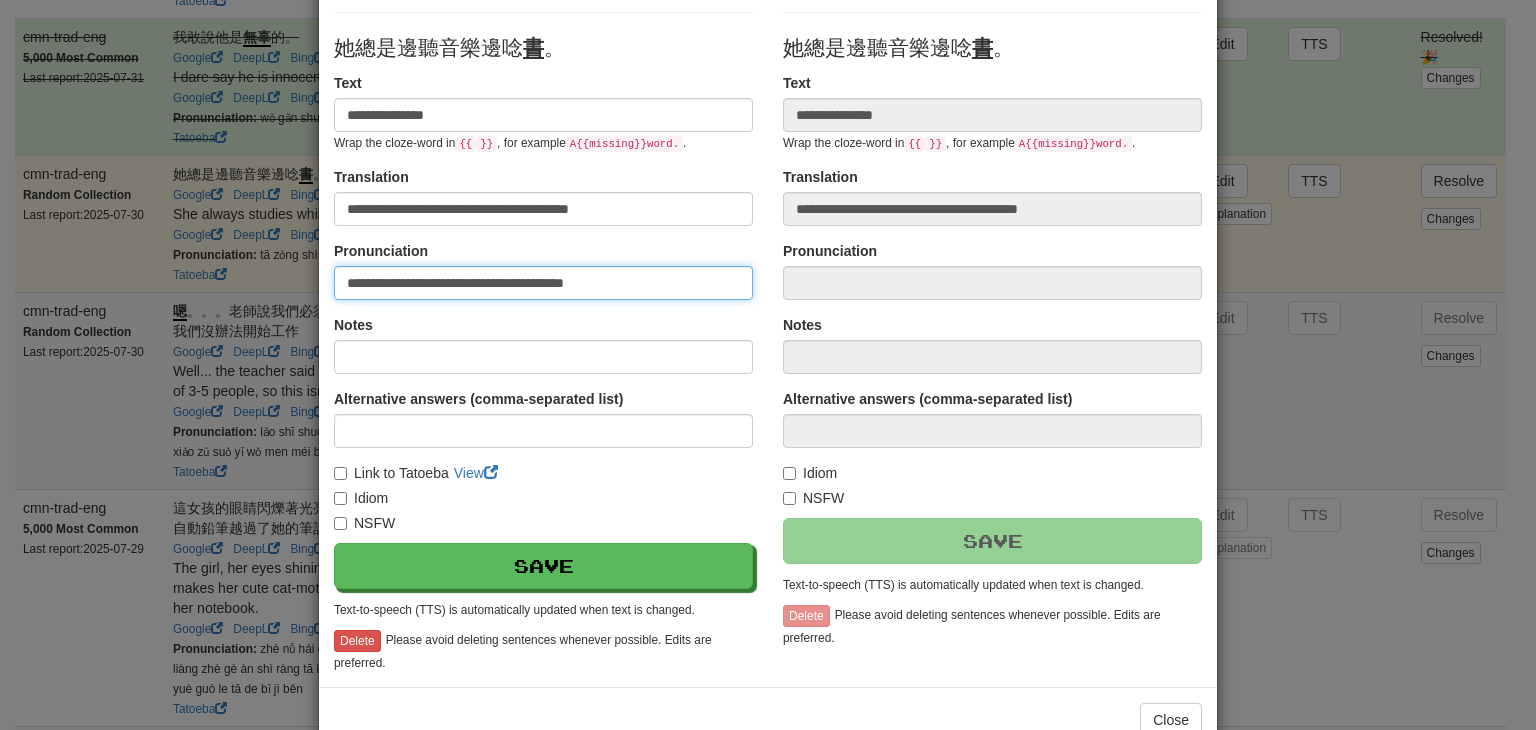 scroll, scrollTop: 200, scrollLeft: 0, axis: vertical 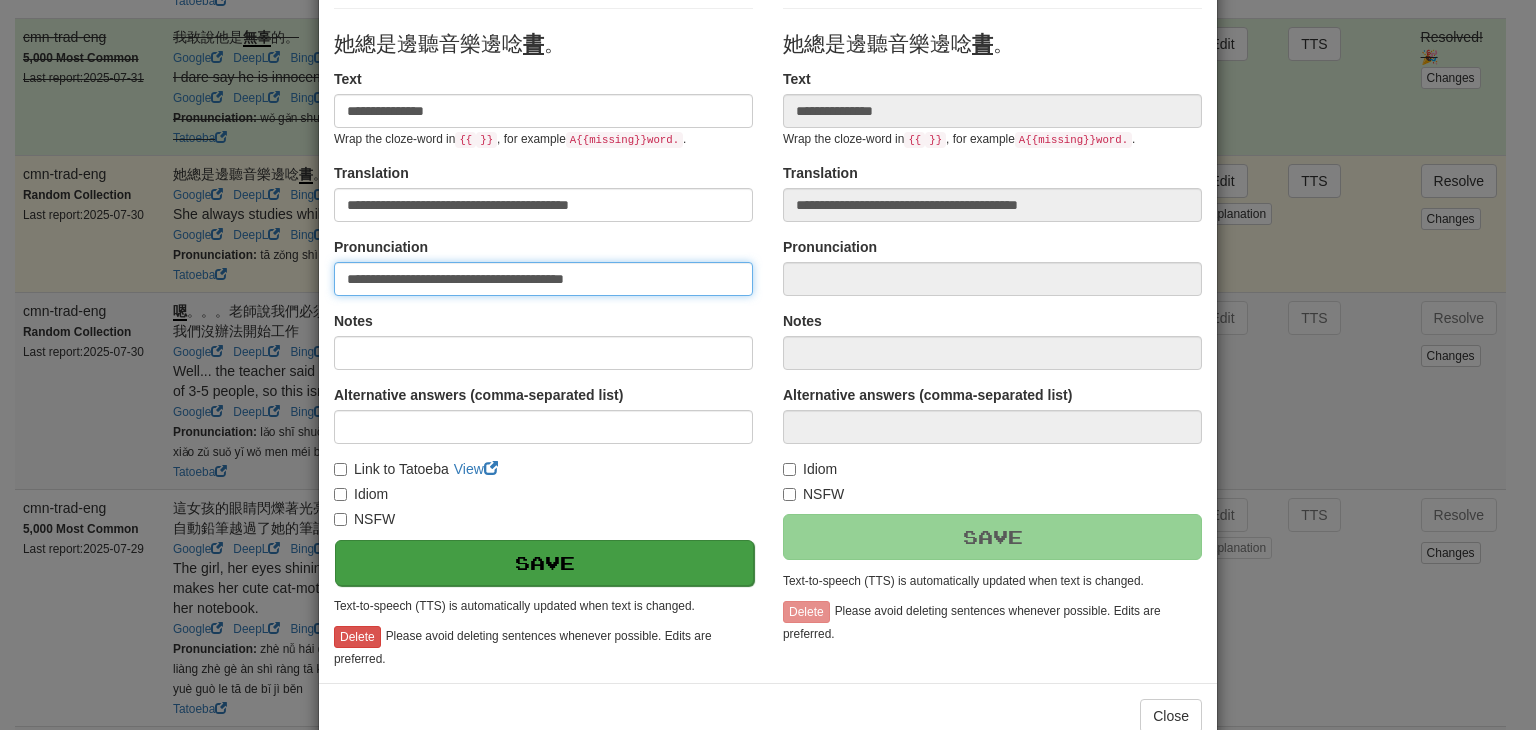 type on "**********" 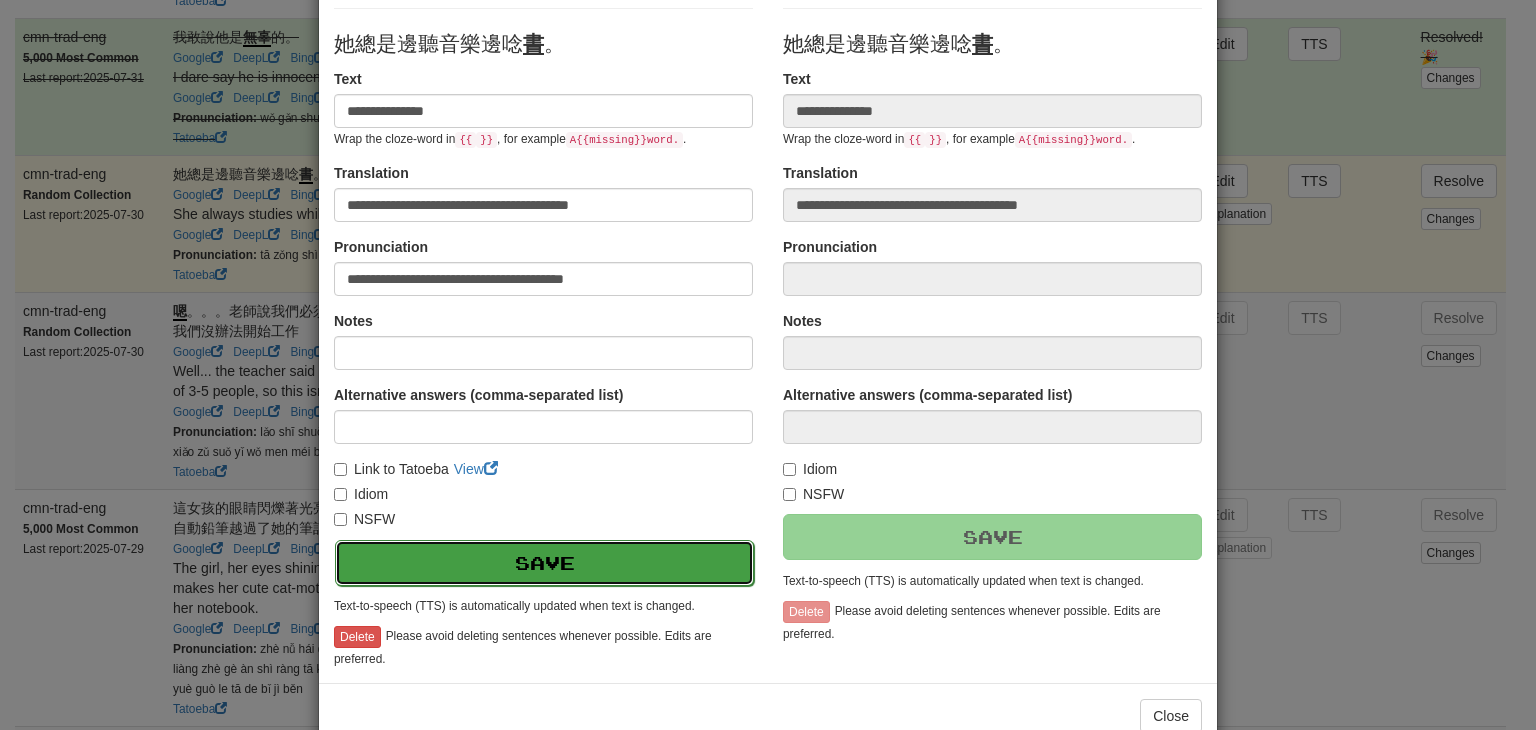 click on "Save" at bounding box center [544, 563] 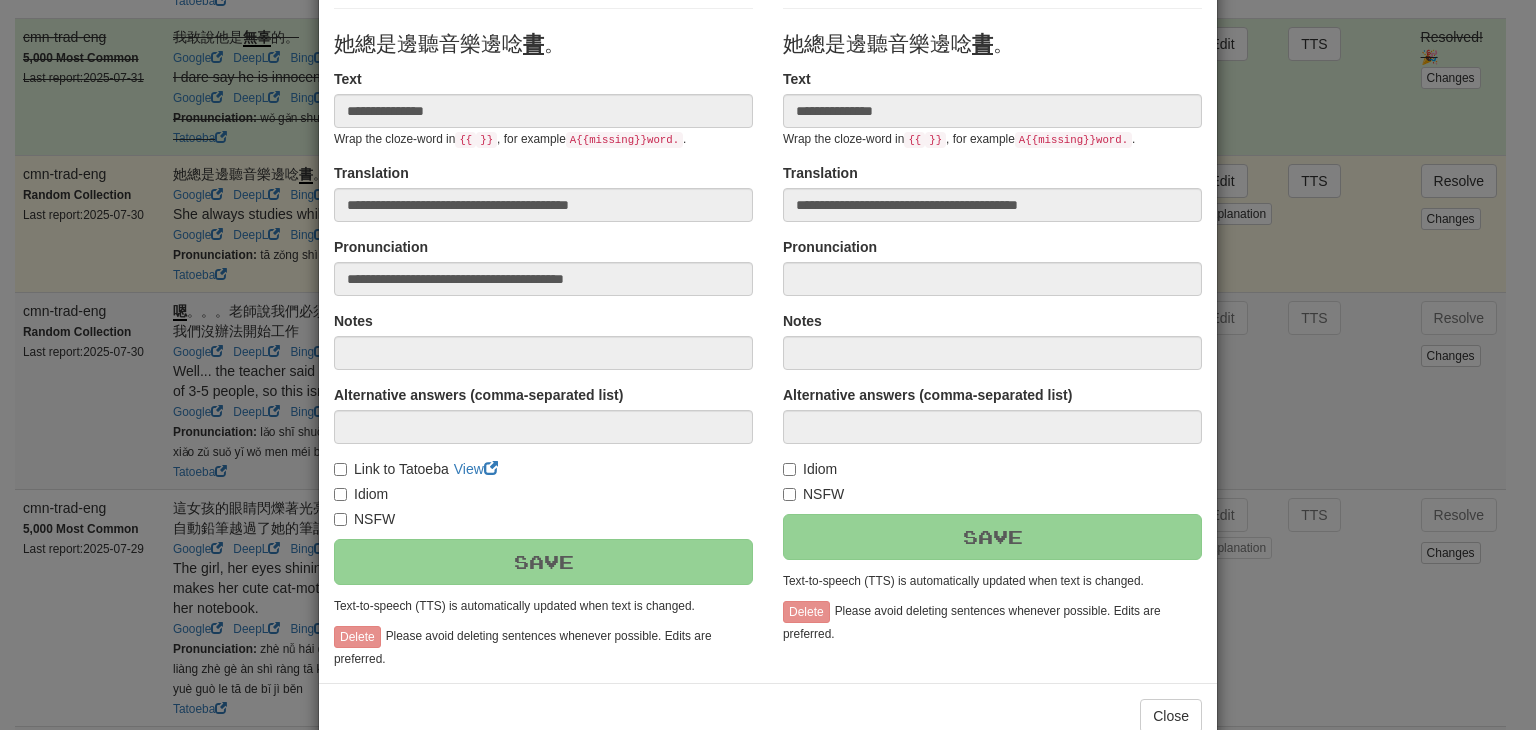 scroll, scrollTop: 246, scrollLeft: 0, axis: vertical 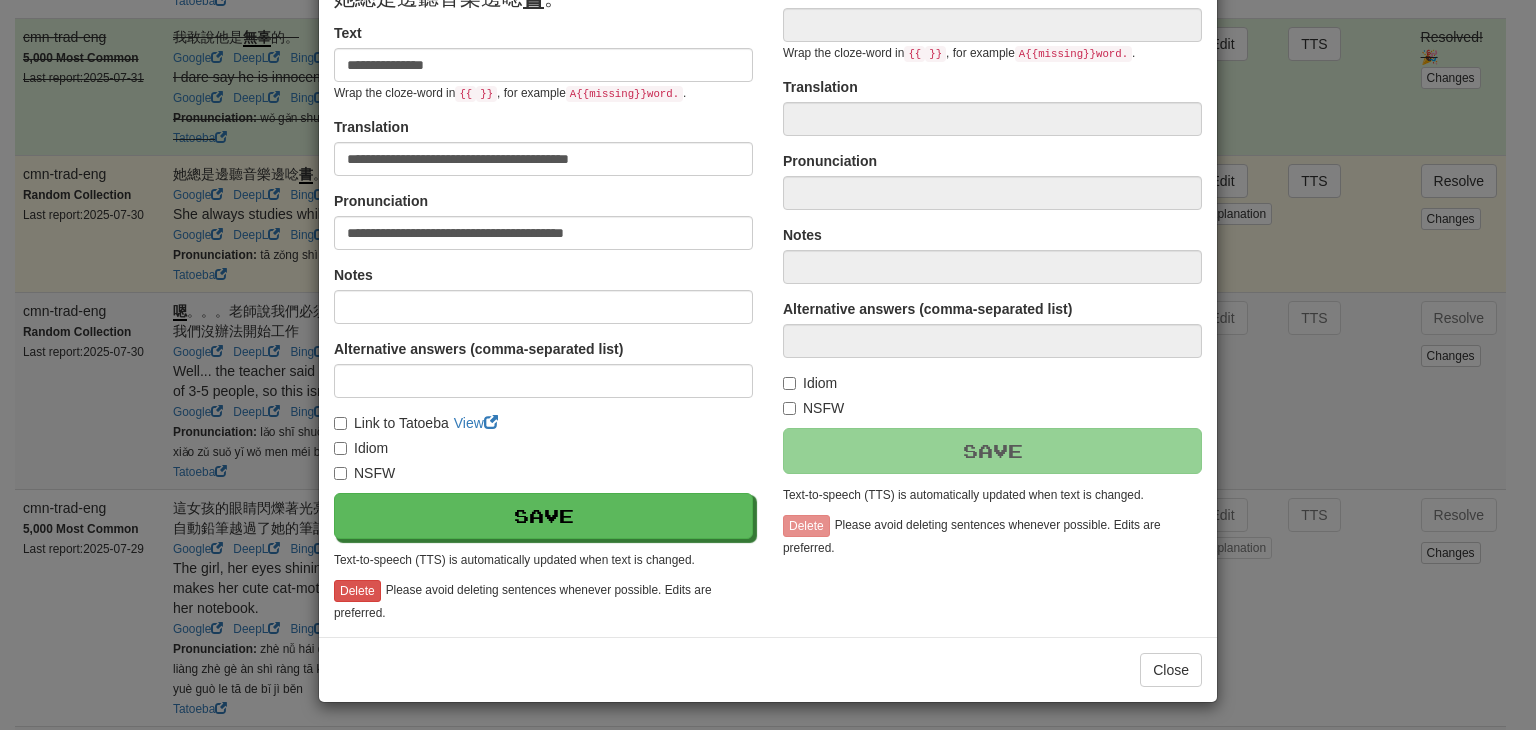 type on "**********" 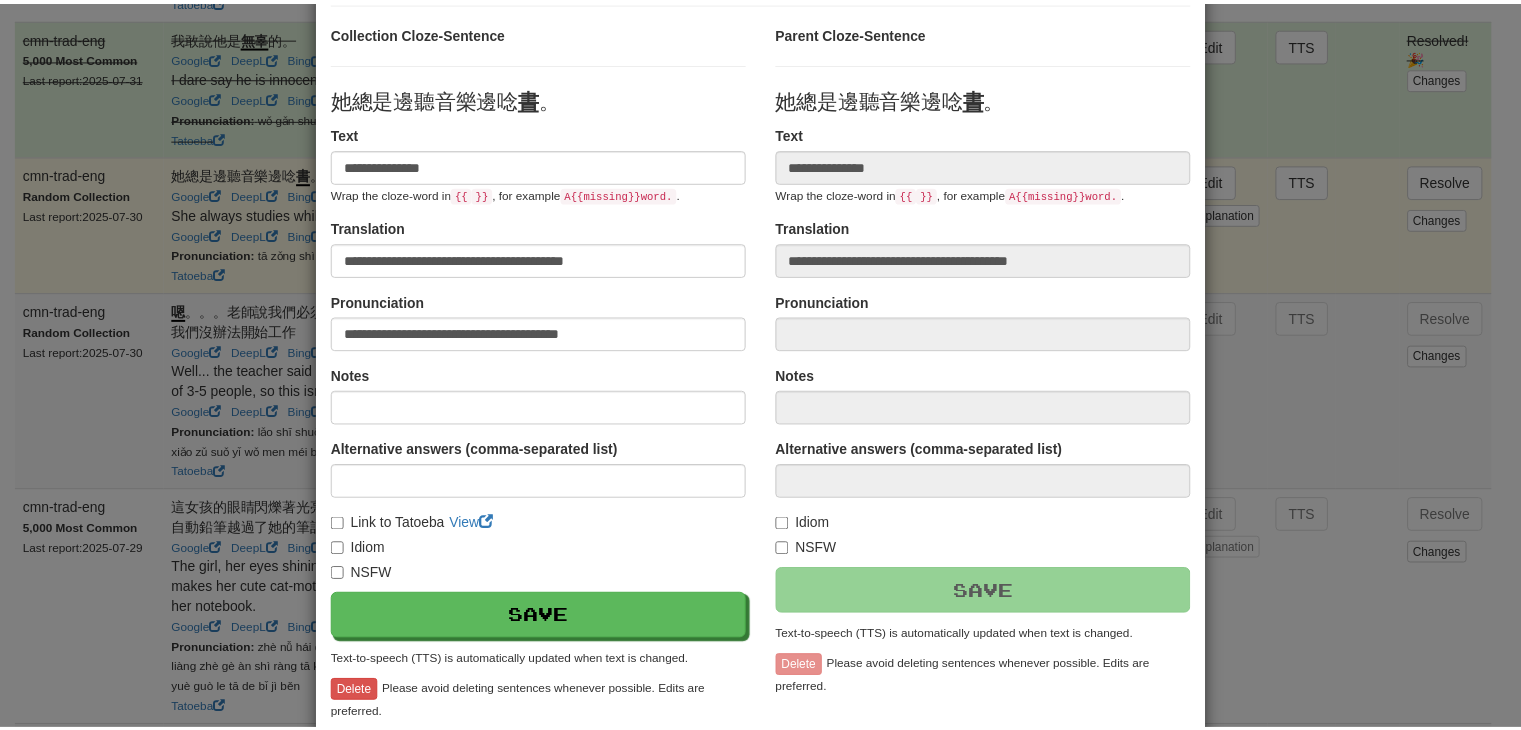scroll, scrollTop: 246, scrollLeft: 0, axis: vertical 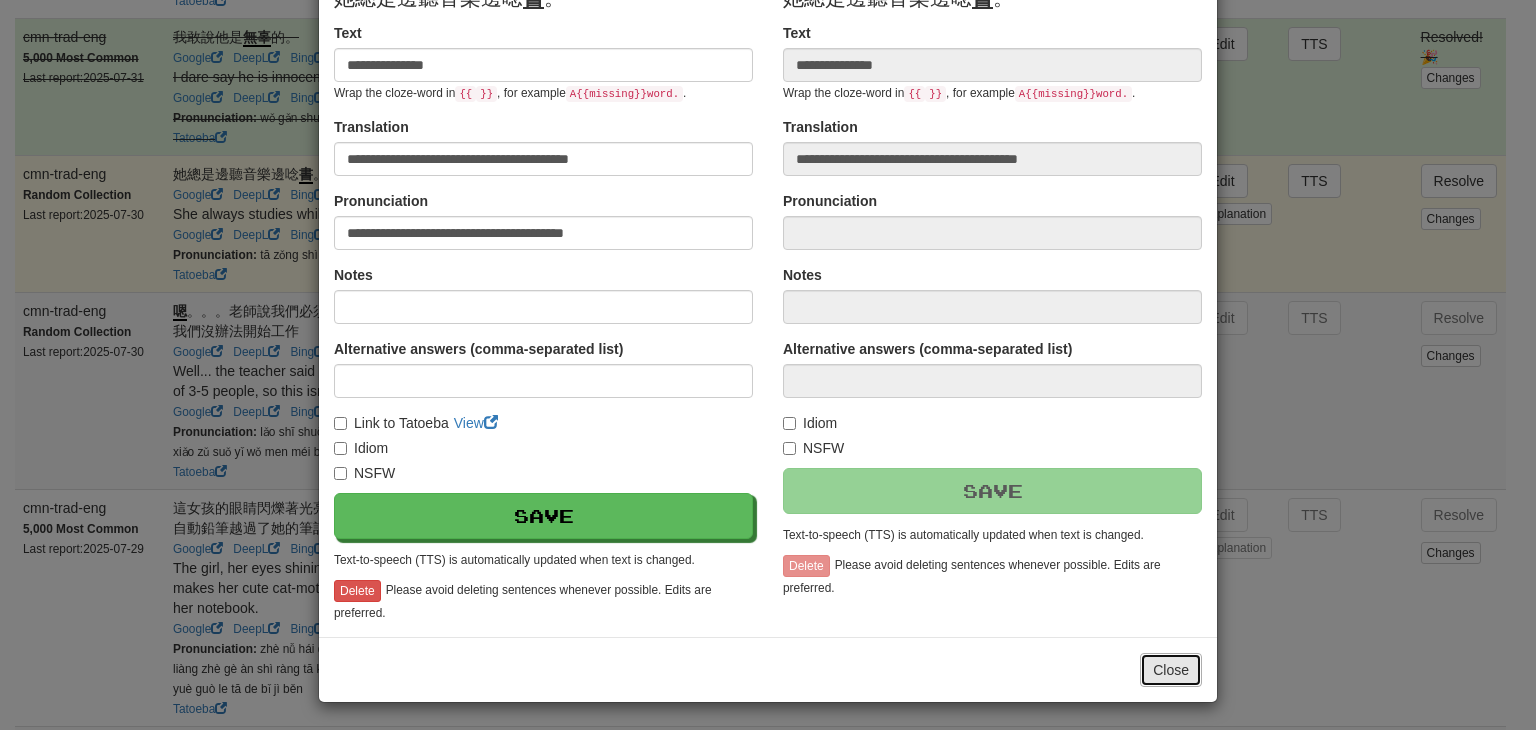 click on "Close" at bounding box center [1171, 670] 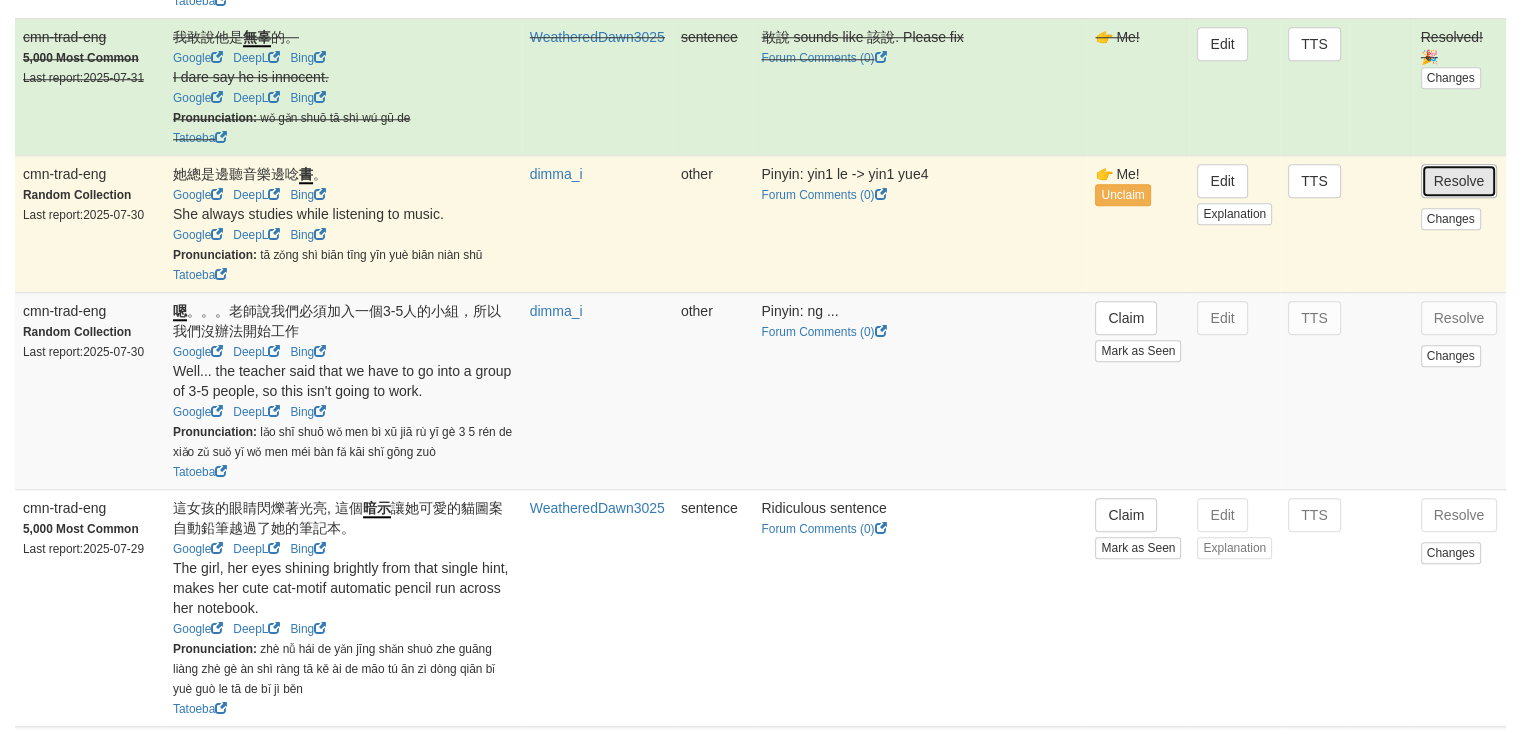 click on "Resolve" at bounding box center [1459, 181] 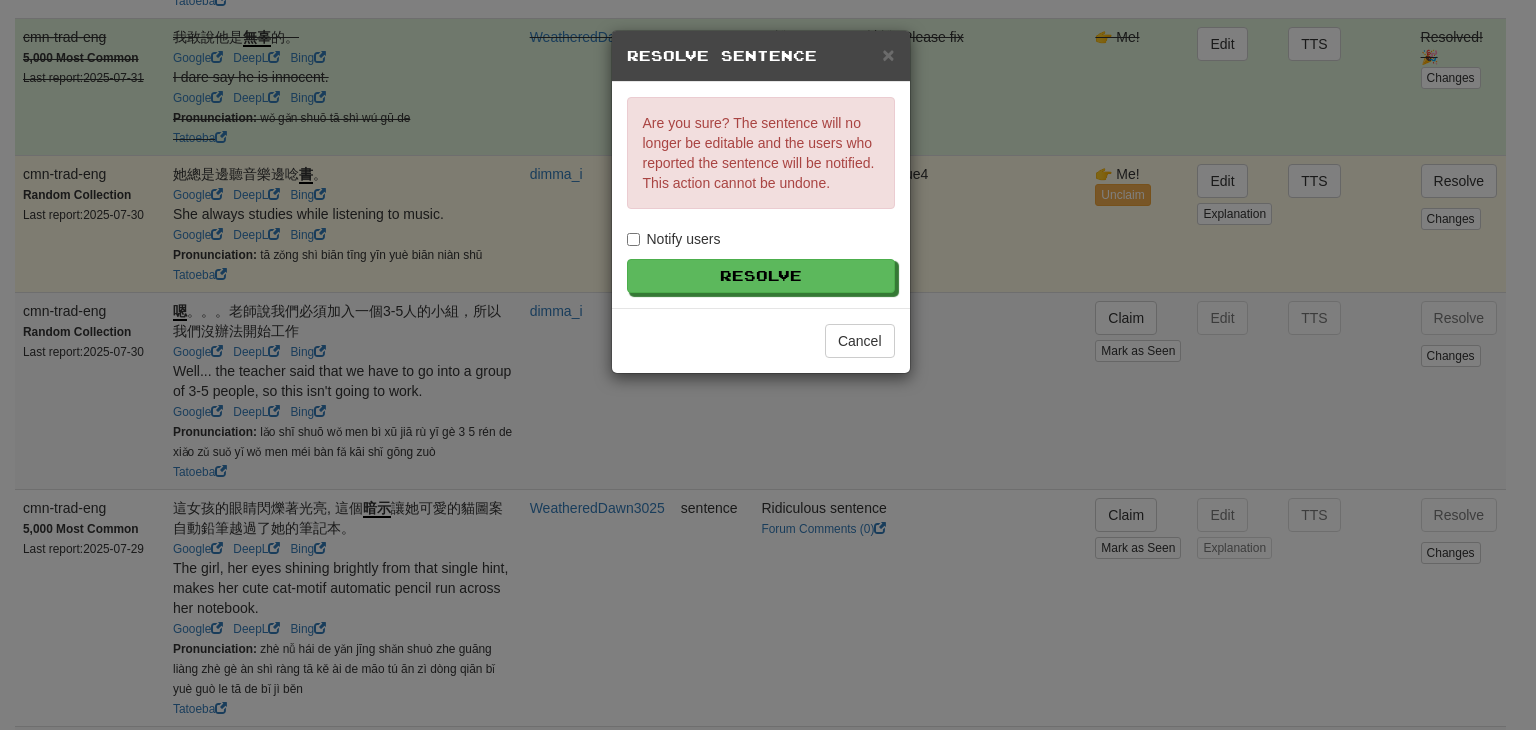 click on "Notify users" at bounding box center [674, 239] 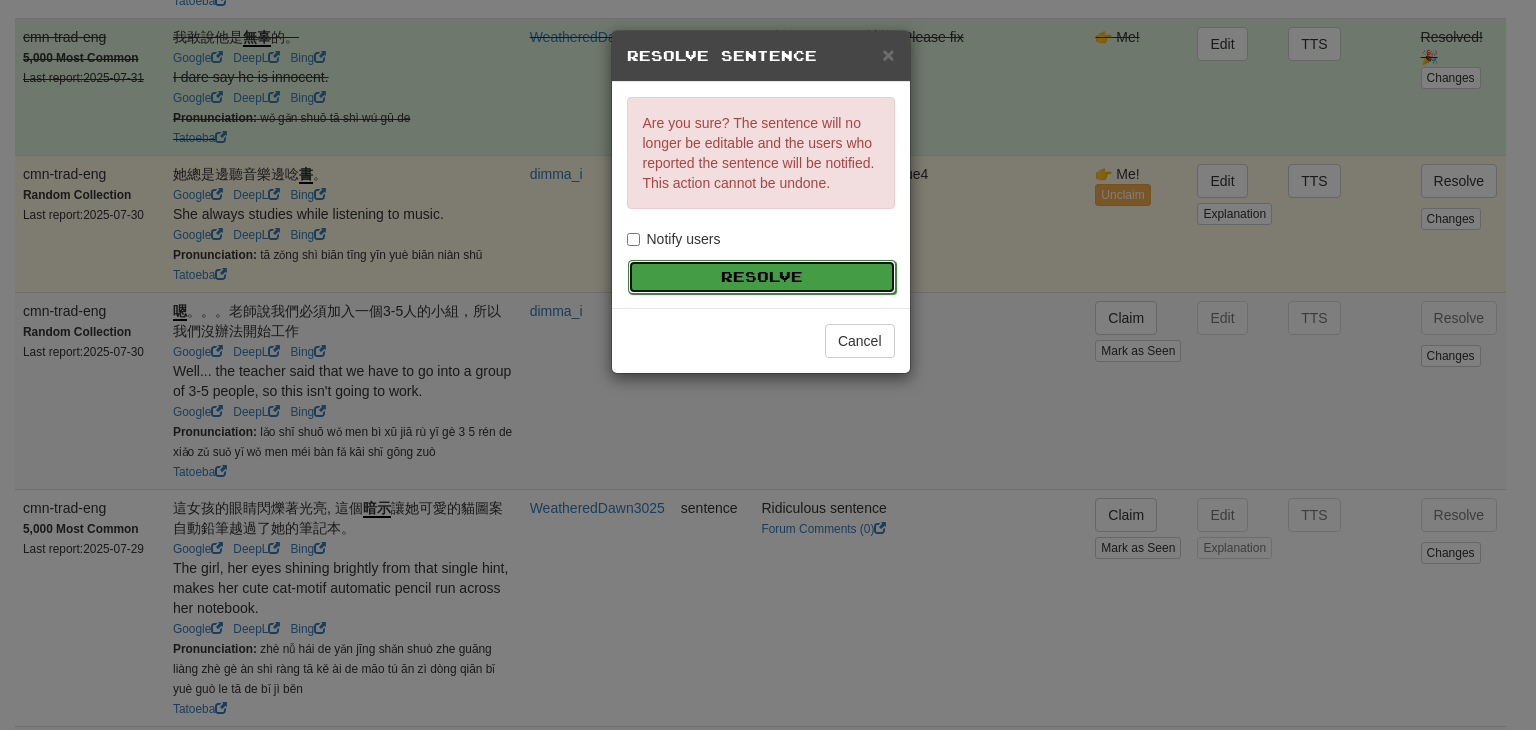 click on "Resolve" at bounding box center [762, 277] 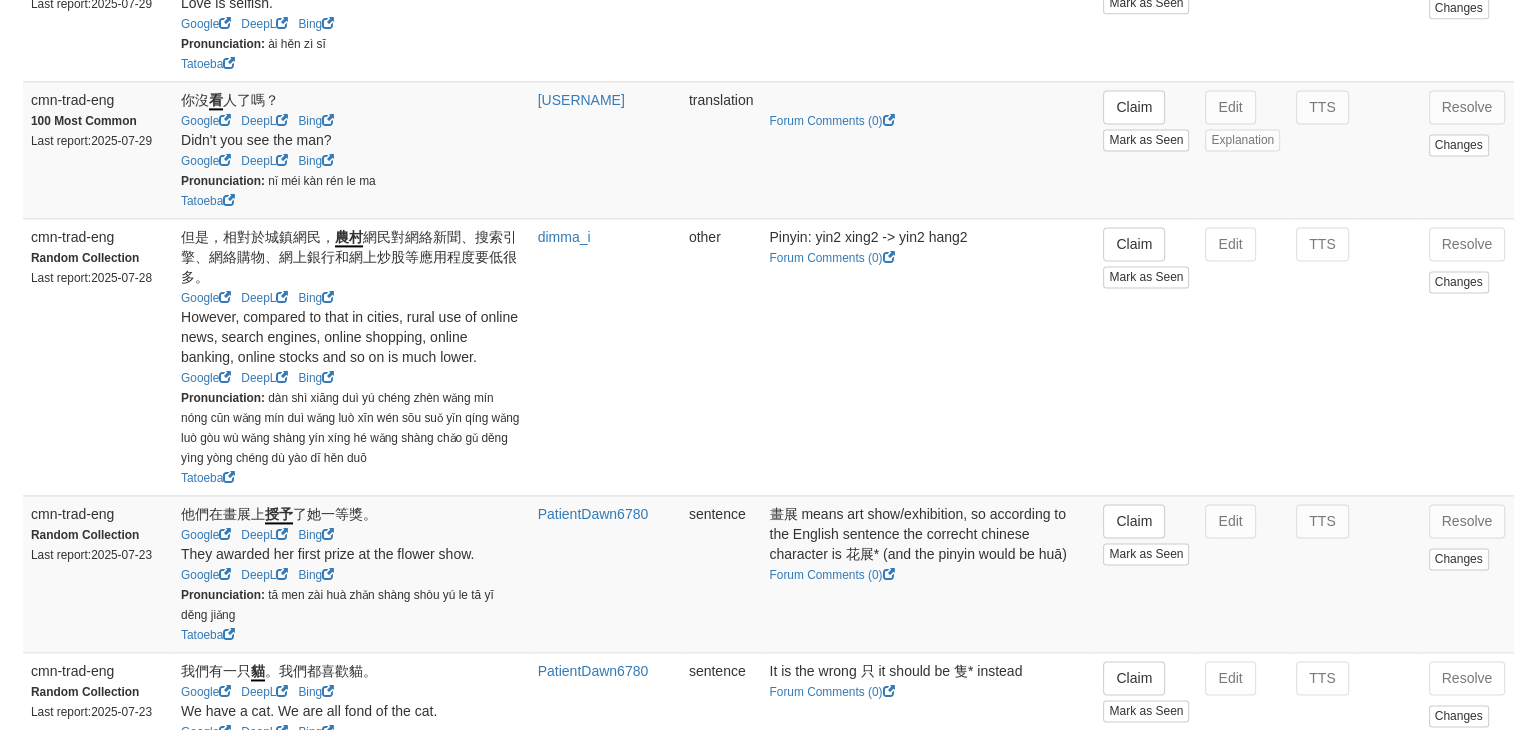 scroll, scrollTop: 2786, scrollLeft: 0, axis: vertical 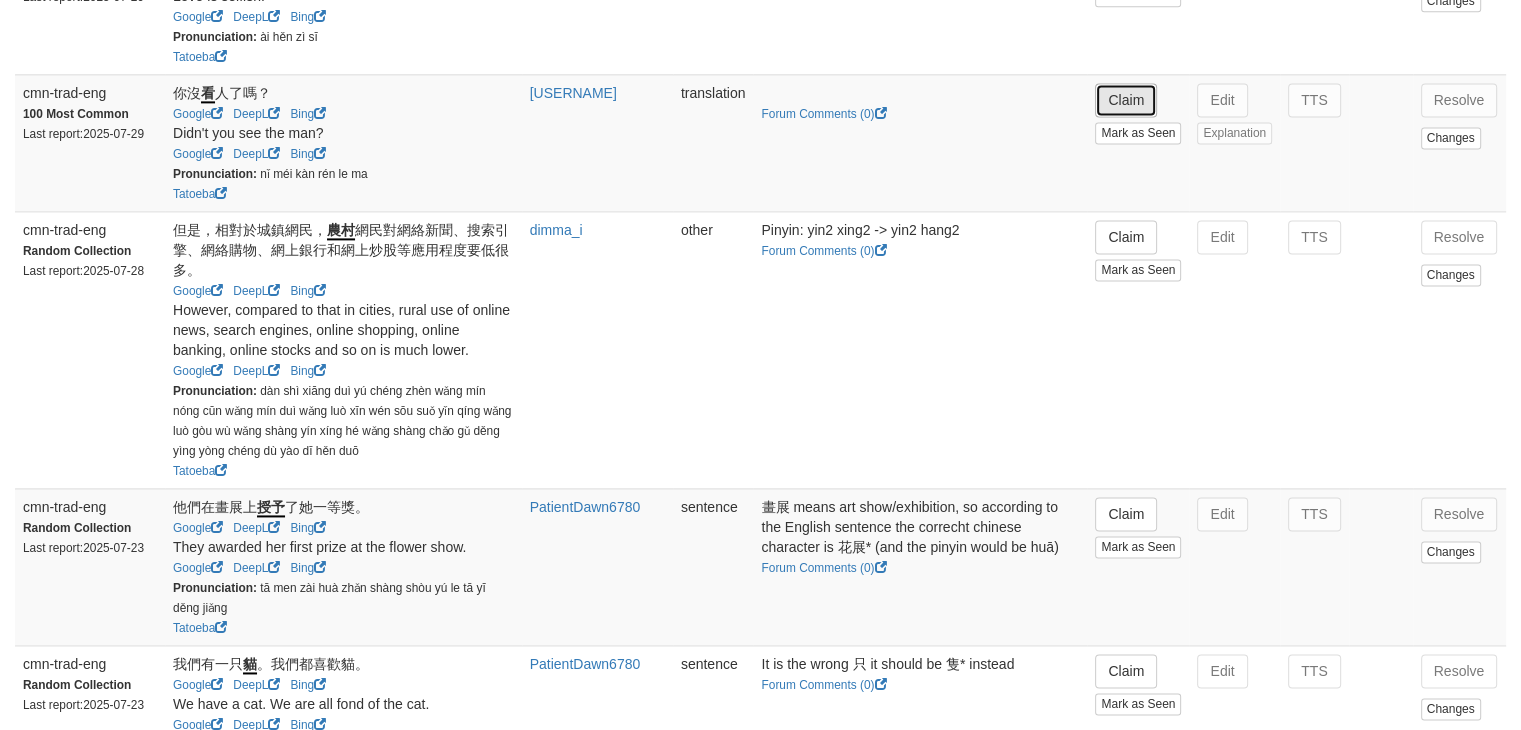 click on "Claim" at bounding box center (1126, 100) 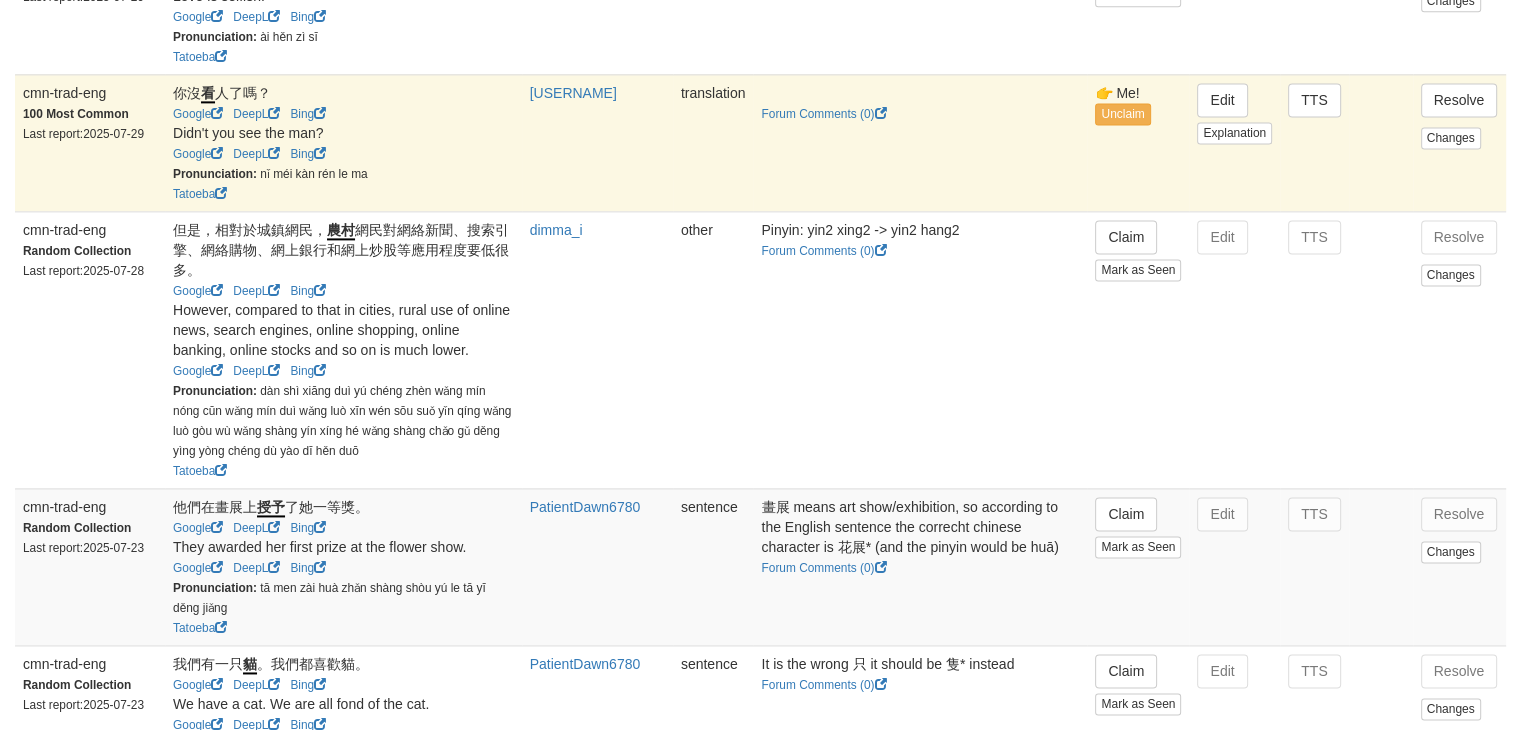 click on "Didn't you see the man?" at bounding box center (343, 133) 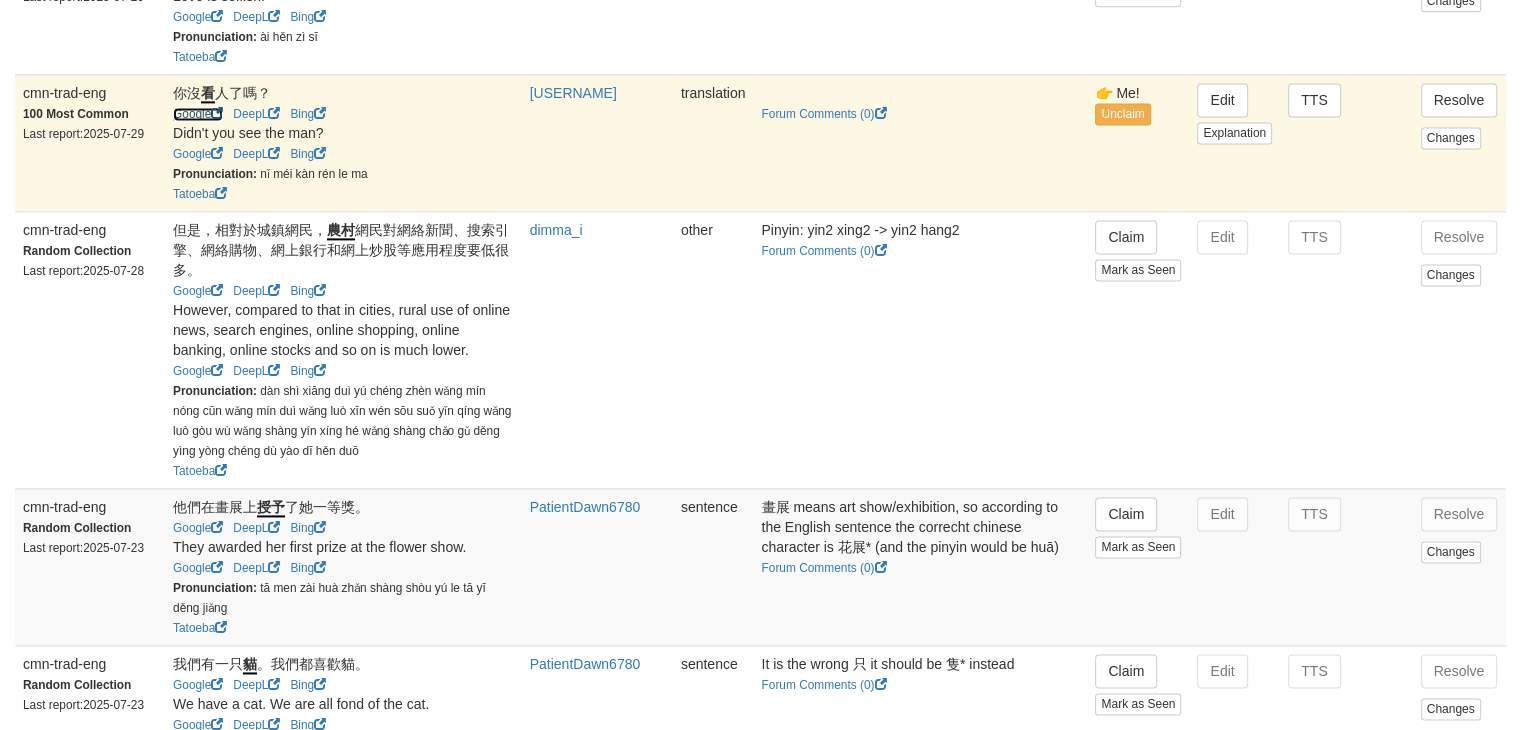 click on "Google" at bounding box center (198, 114) 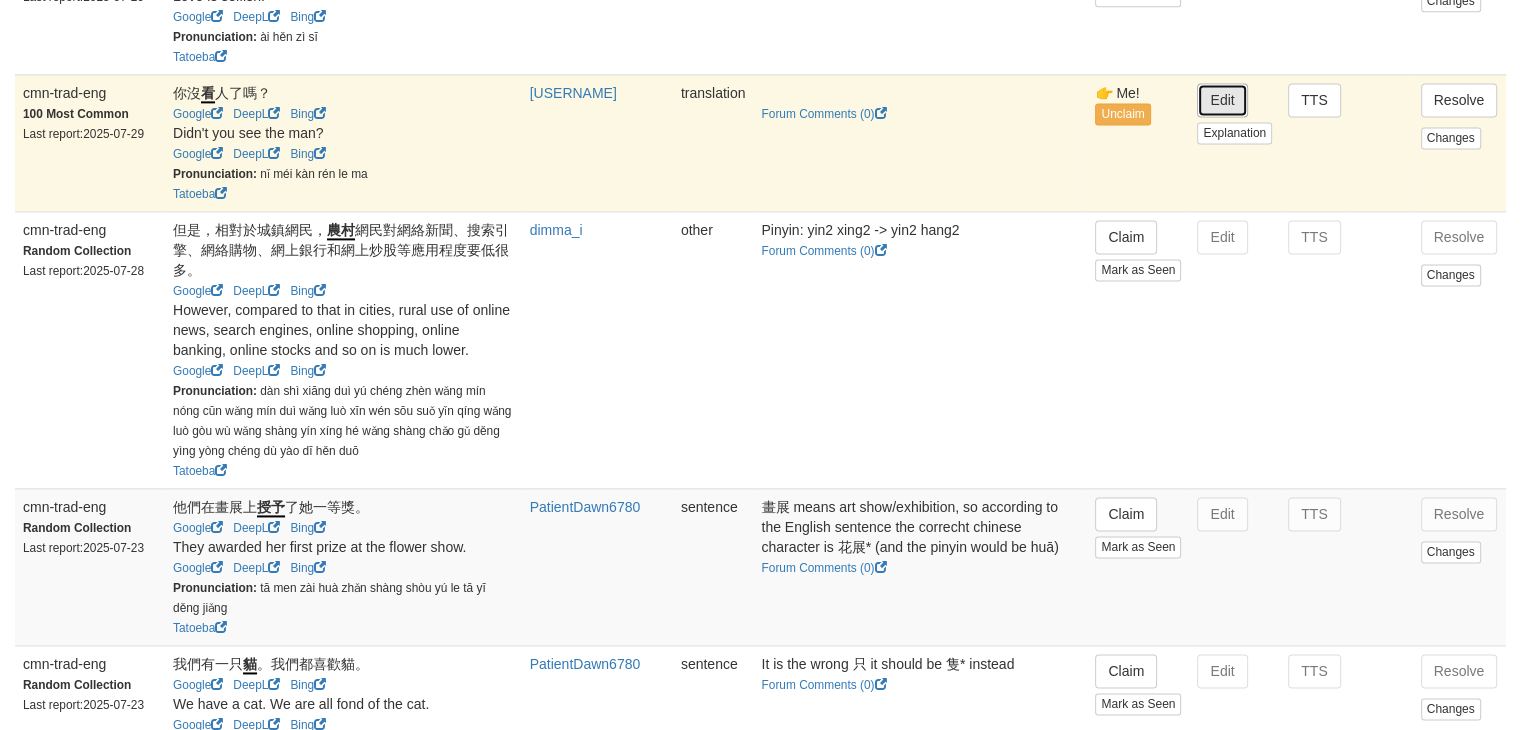 click on "Edit" at bounding box center (1222, 100) 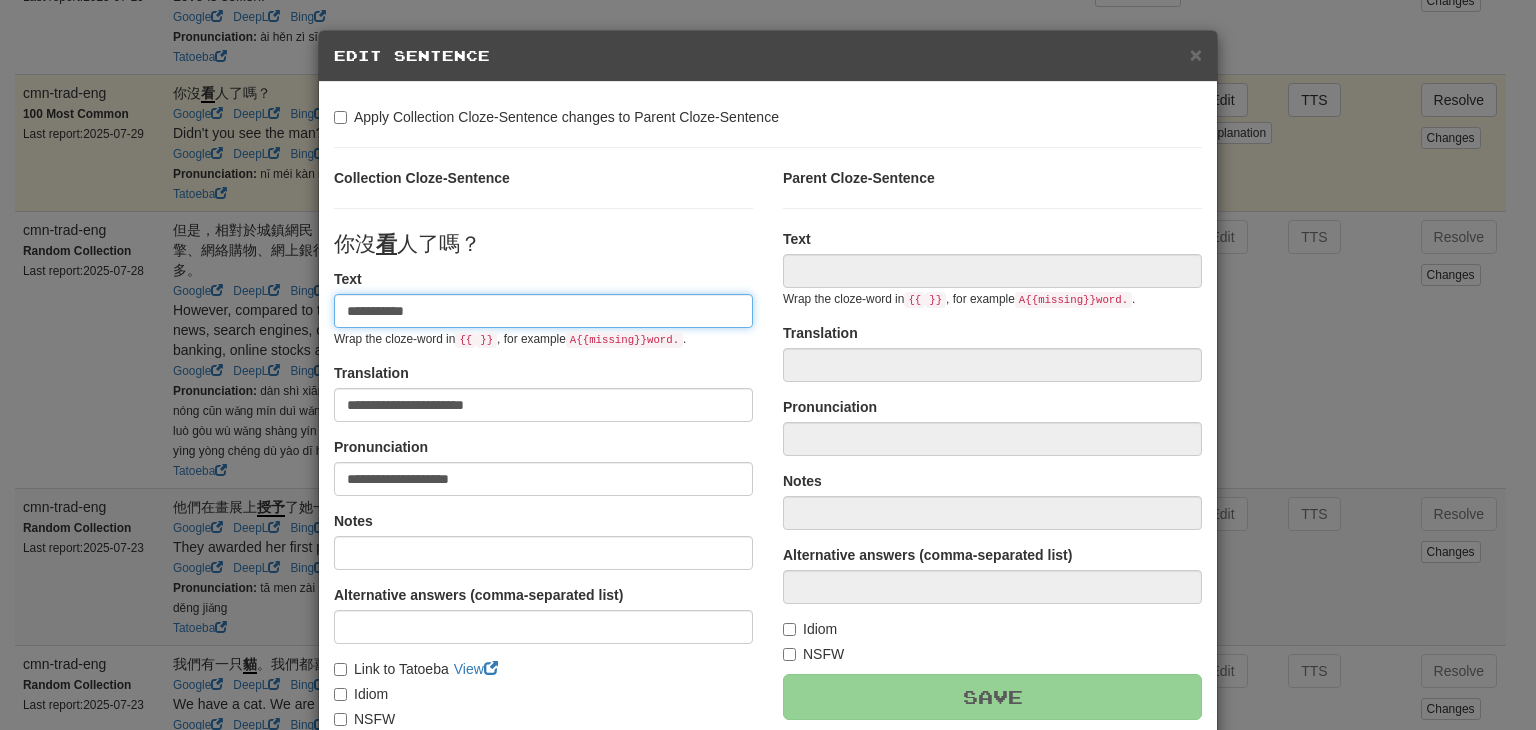 type on "**********" 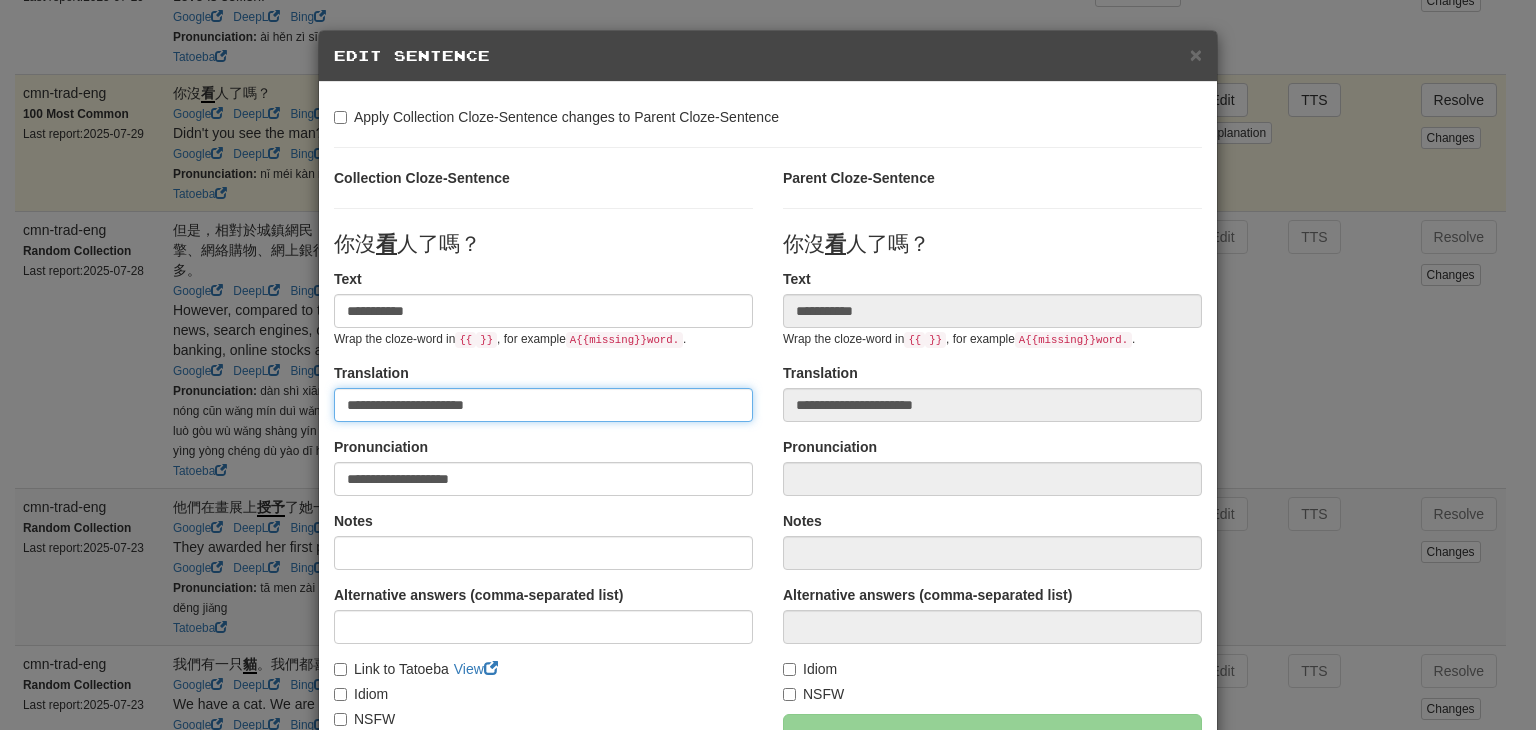 click on "**********" at bounding box center [543, 405] 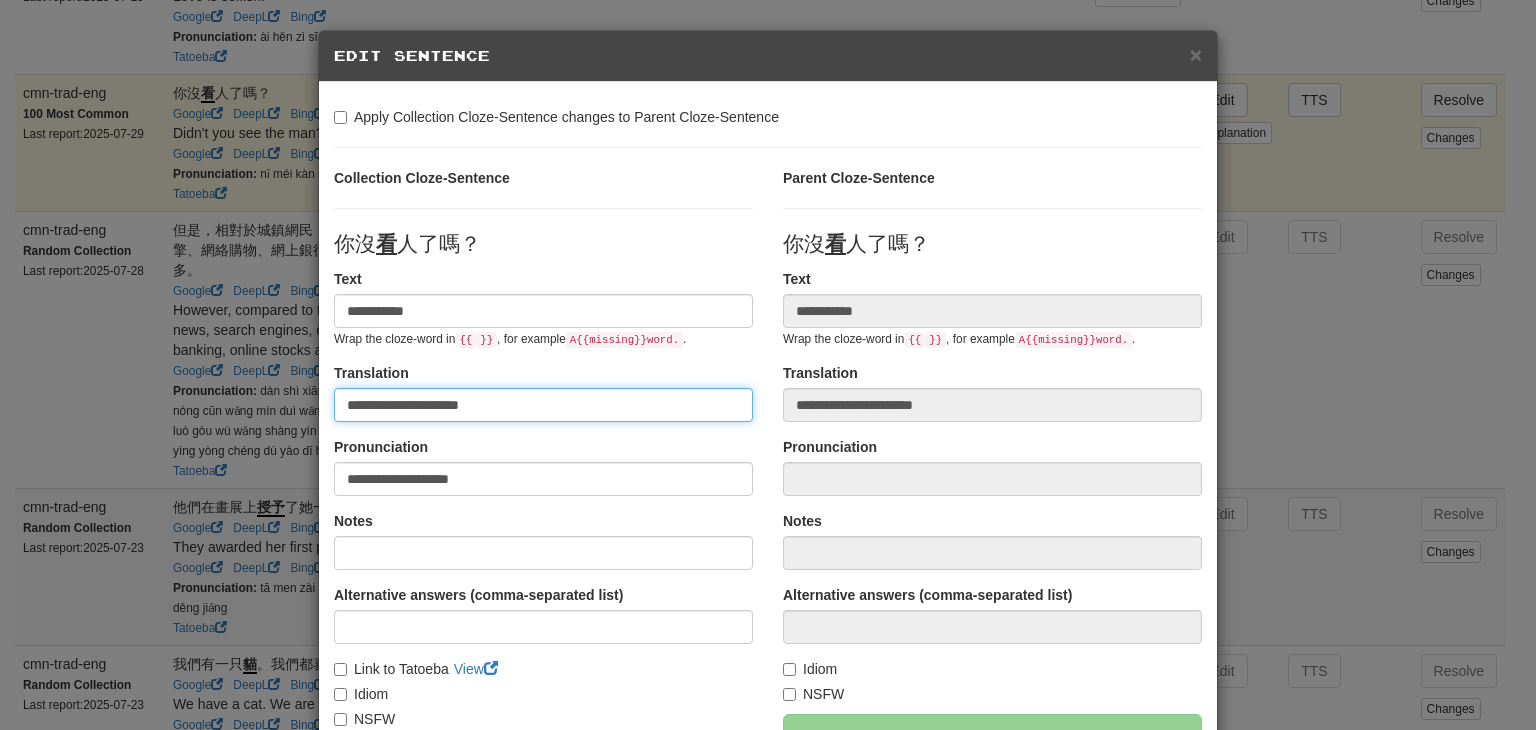 scroll, scrollTop: 175, scrollLeft: 0, axis: vertical 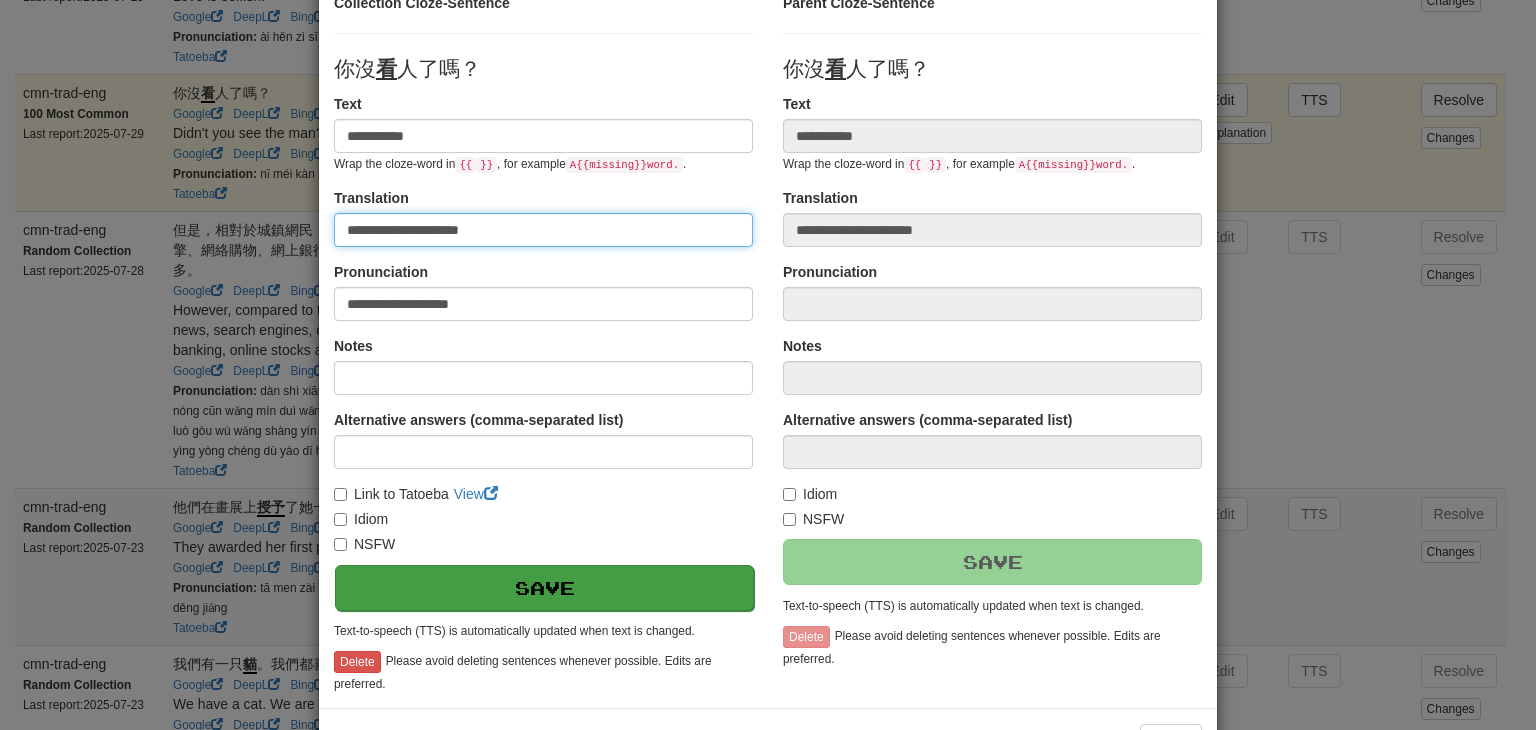 type on "**********" 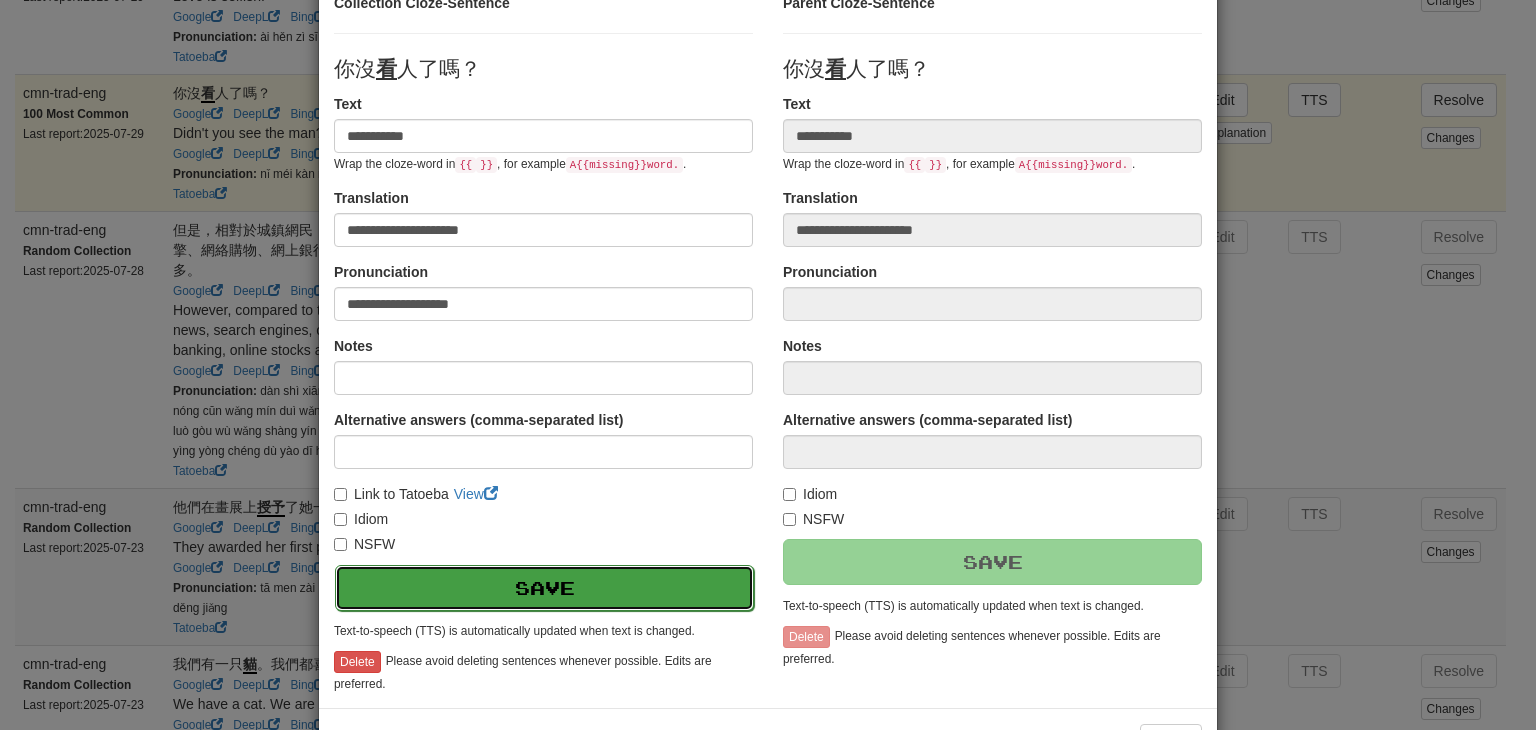 click on "Save" at bounding box center (544, 588) 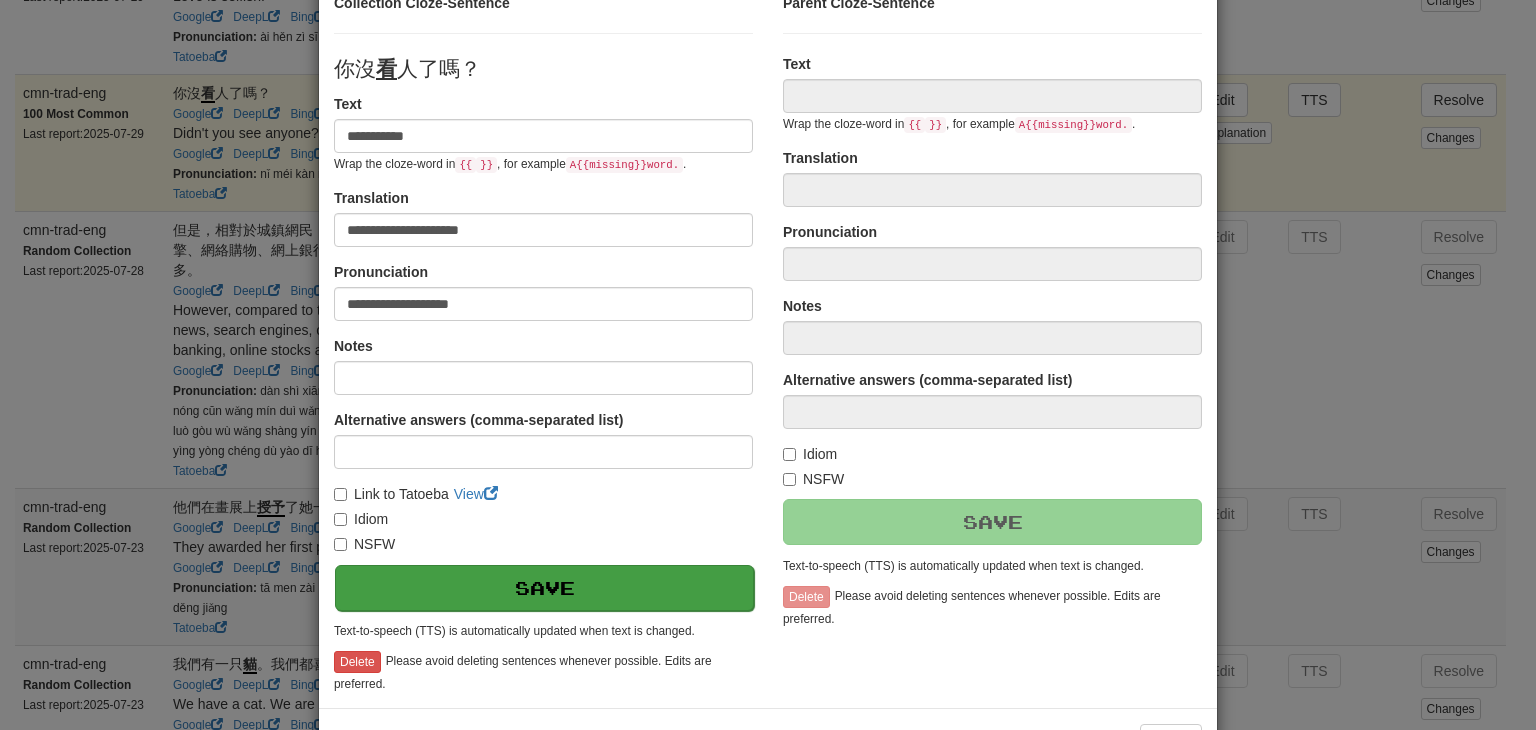 type on "**********" 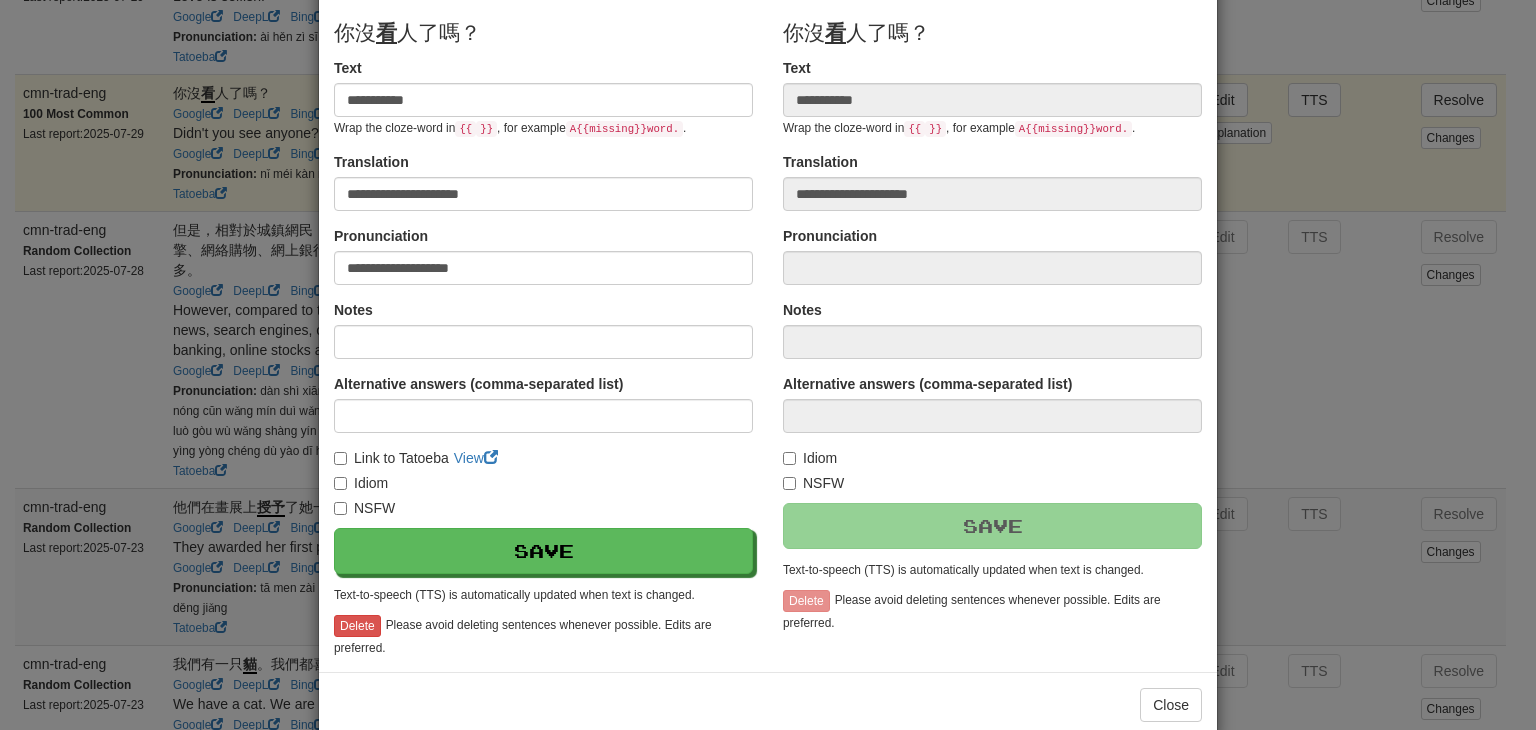 scroll, scrollTop: 246, scrollLeft: 0, axis: vertical 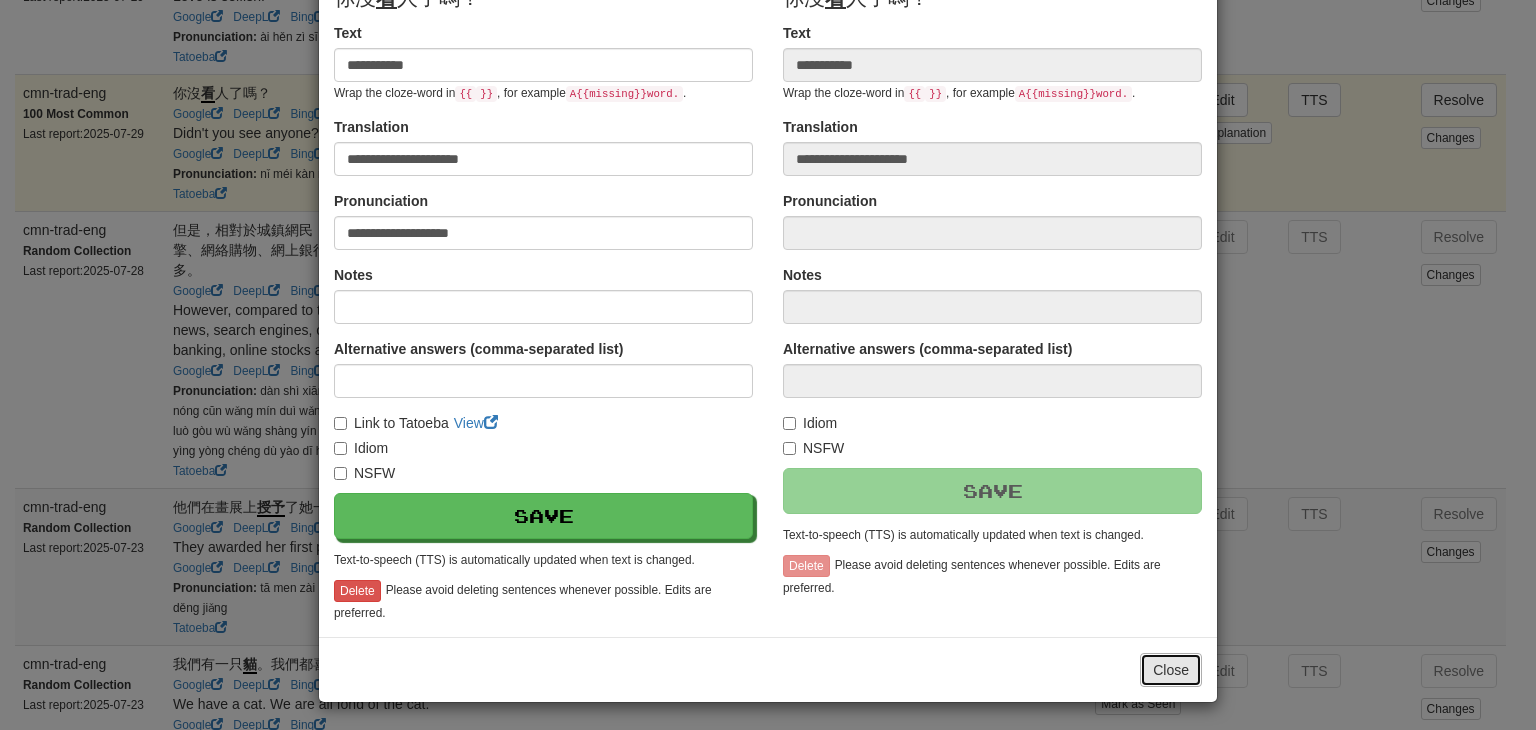 click on "Close" at bounding box center [1171, 670] 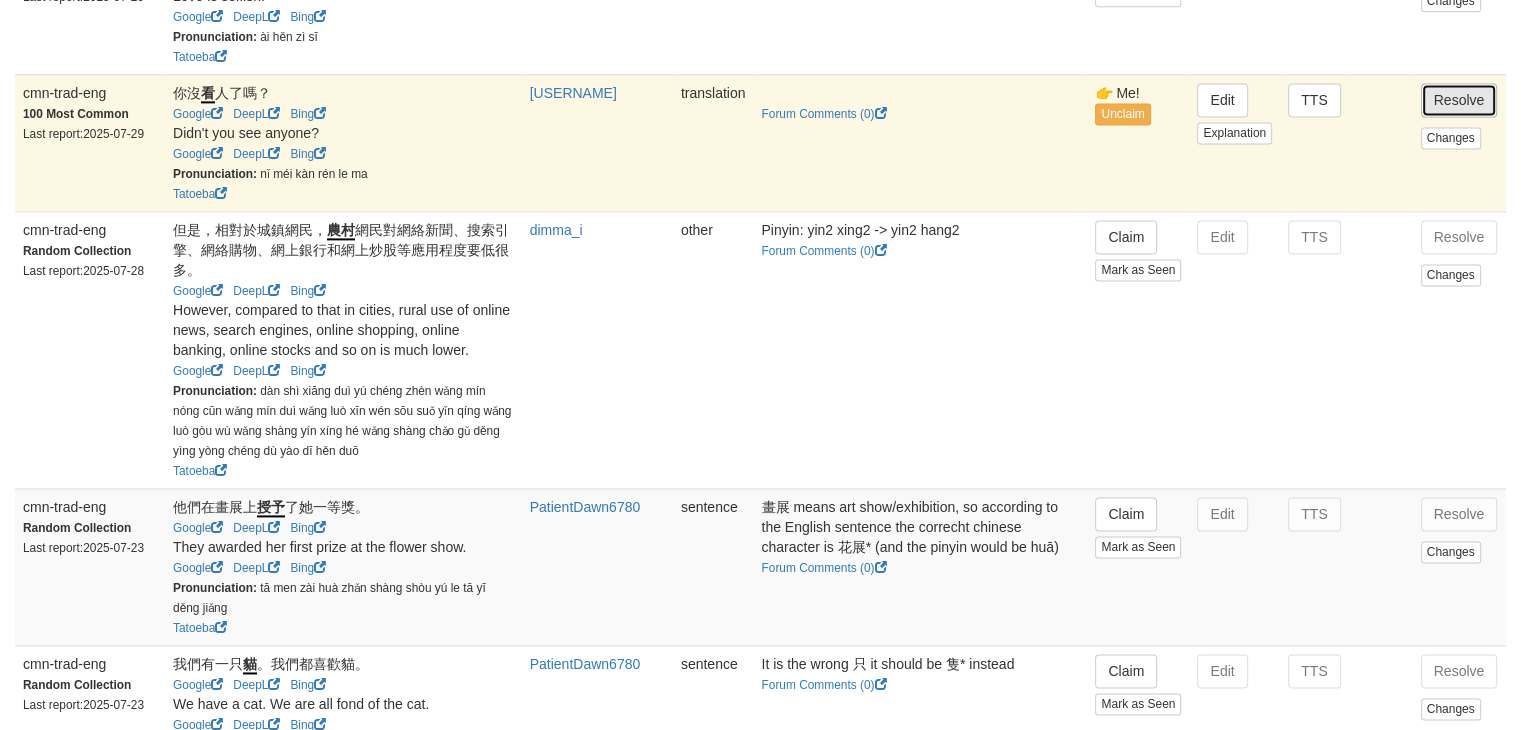 click on "Resolve" at bounding box center (1459, 100) 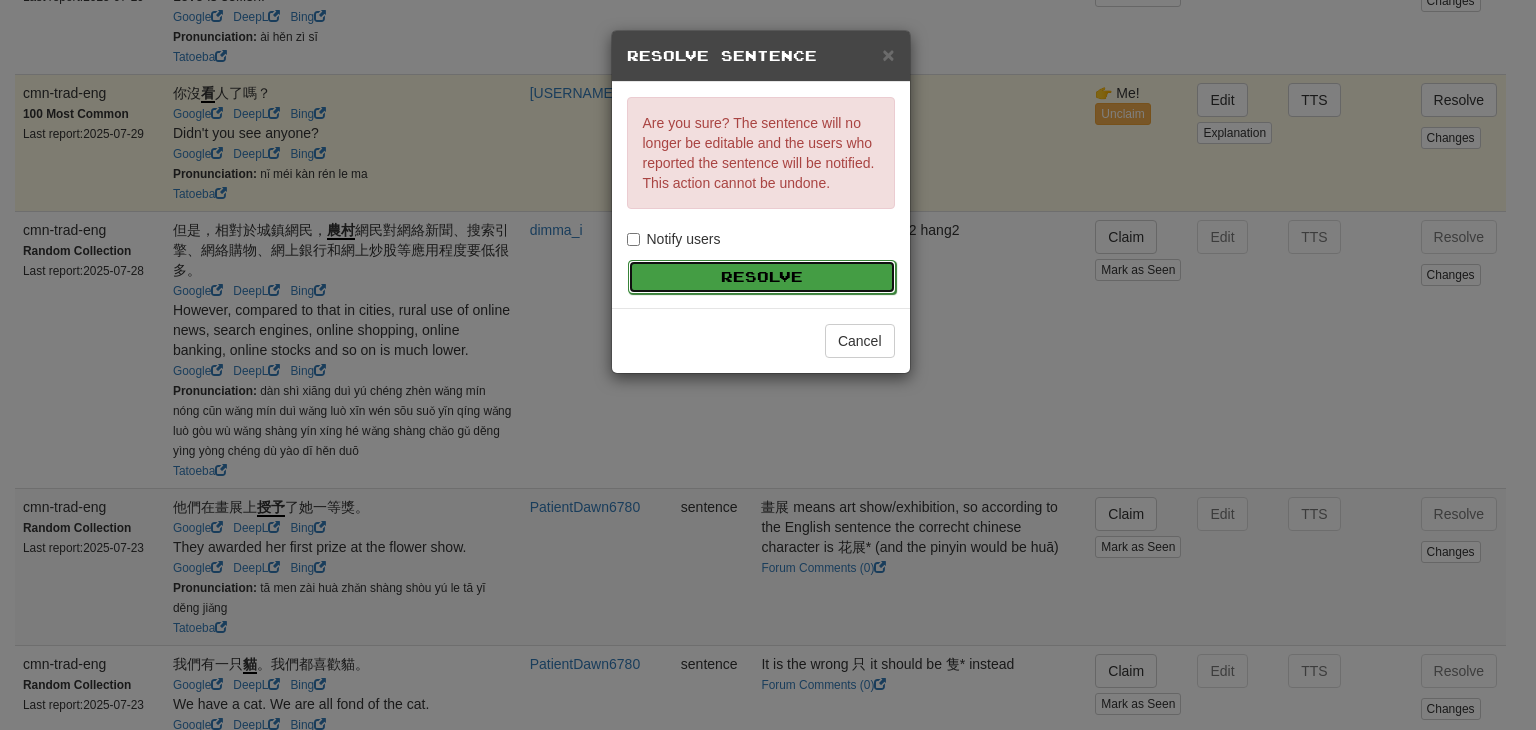 click on "Resolve" at bounding box center [762, 277] 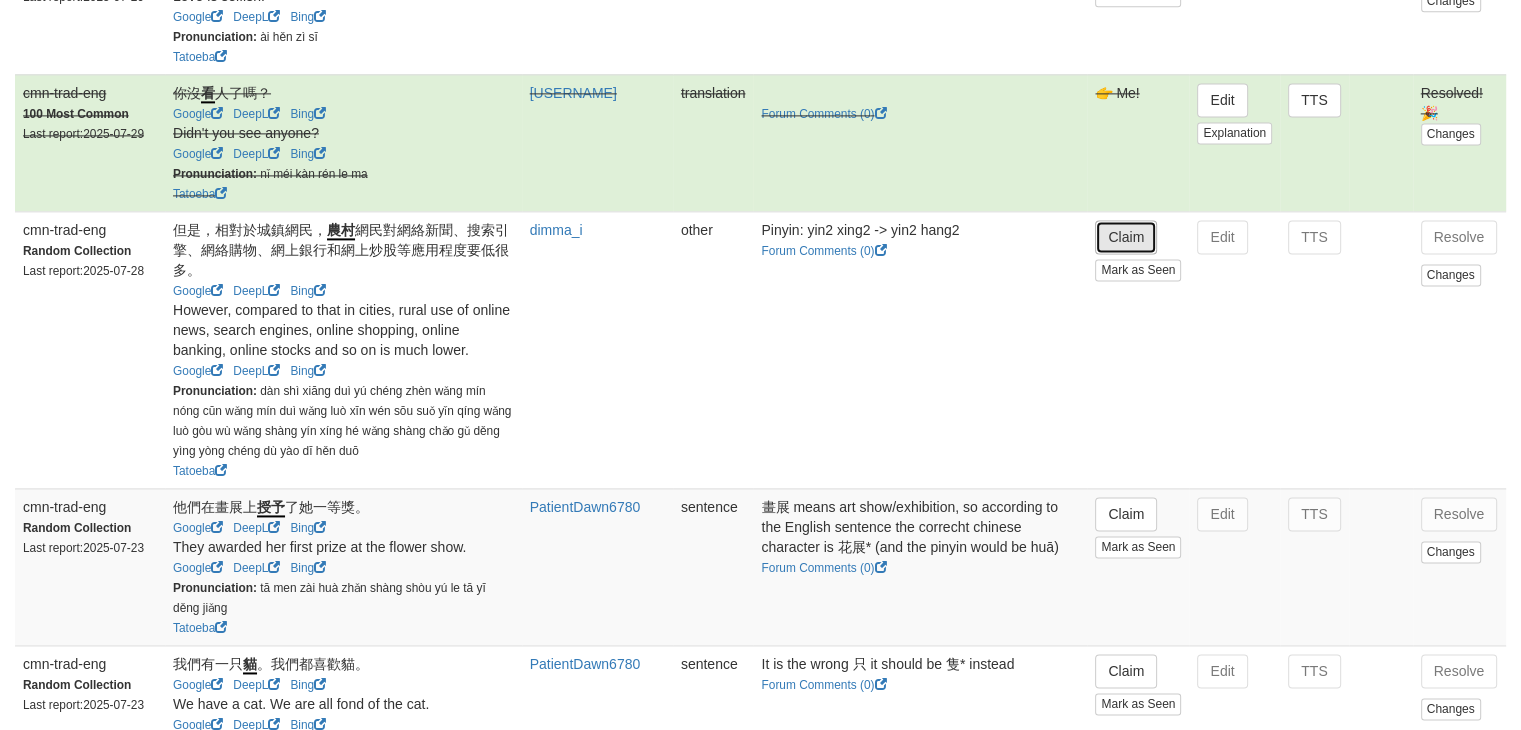 click on "Claim" at bounding box center [1126, 237] 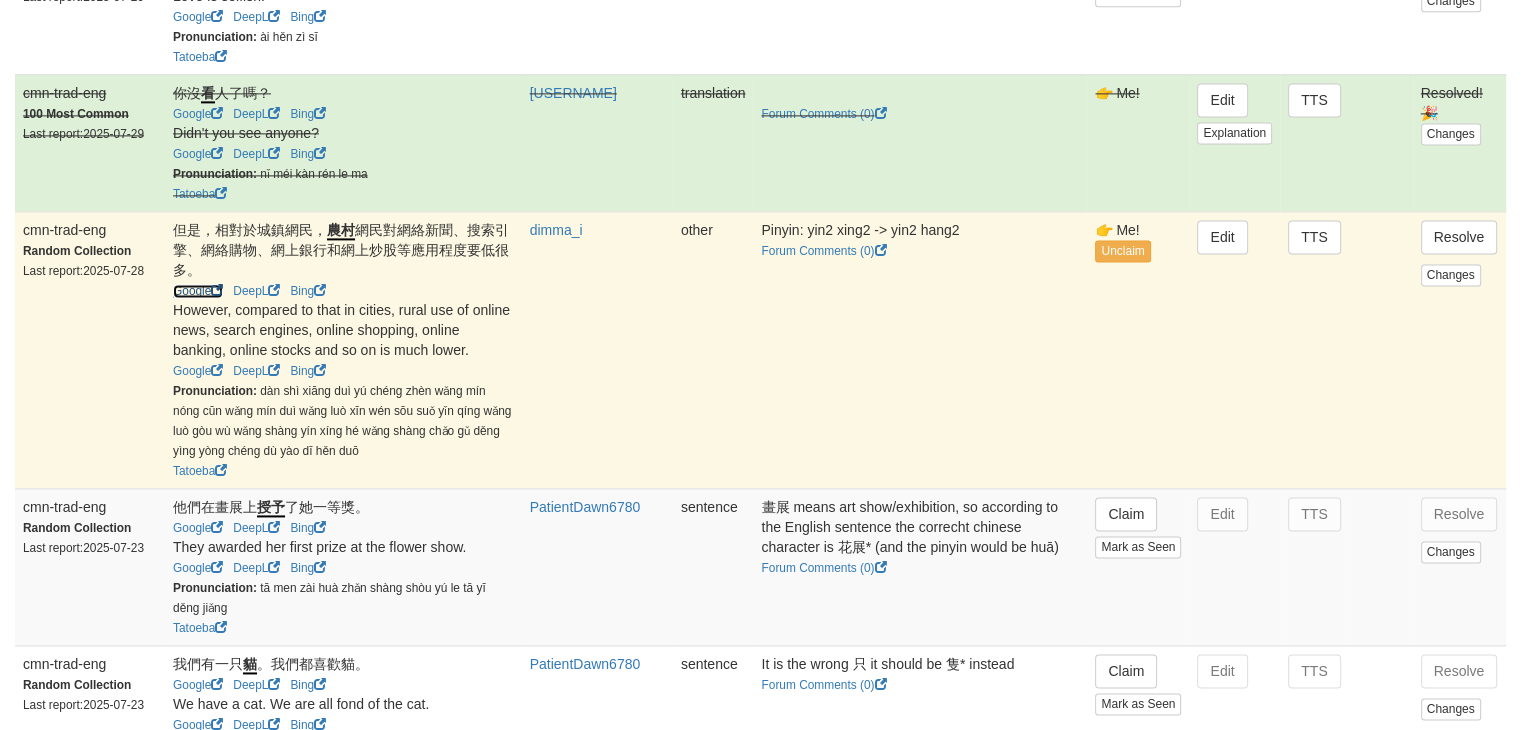 click on "Google" at bounding box center [198, 291] 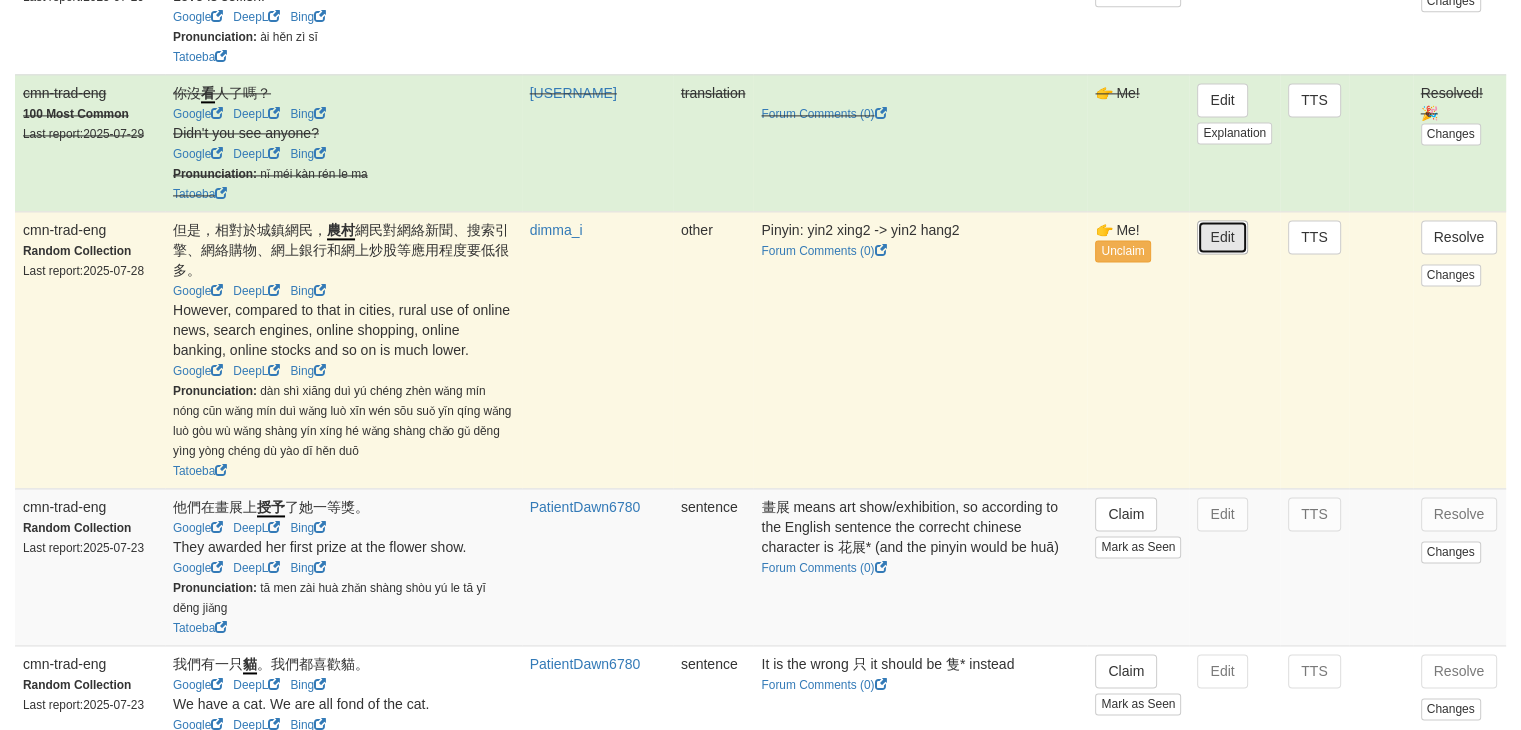 click on "Edit" at bounding box center [1222, 237] 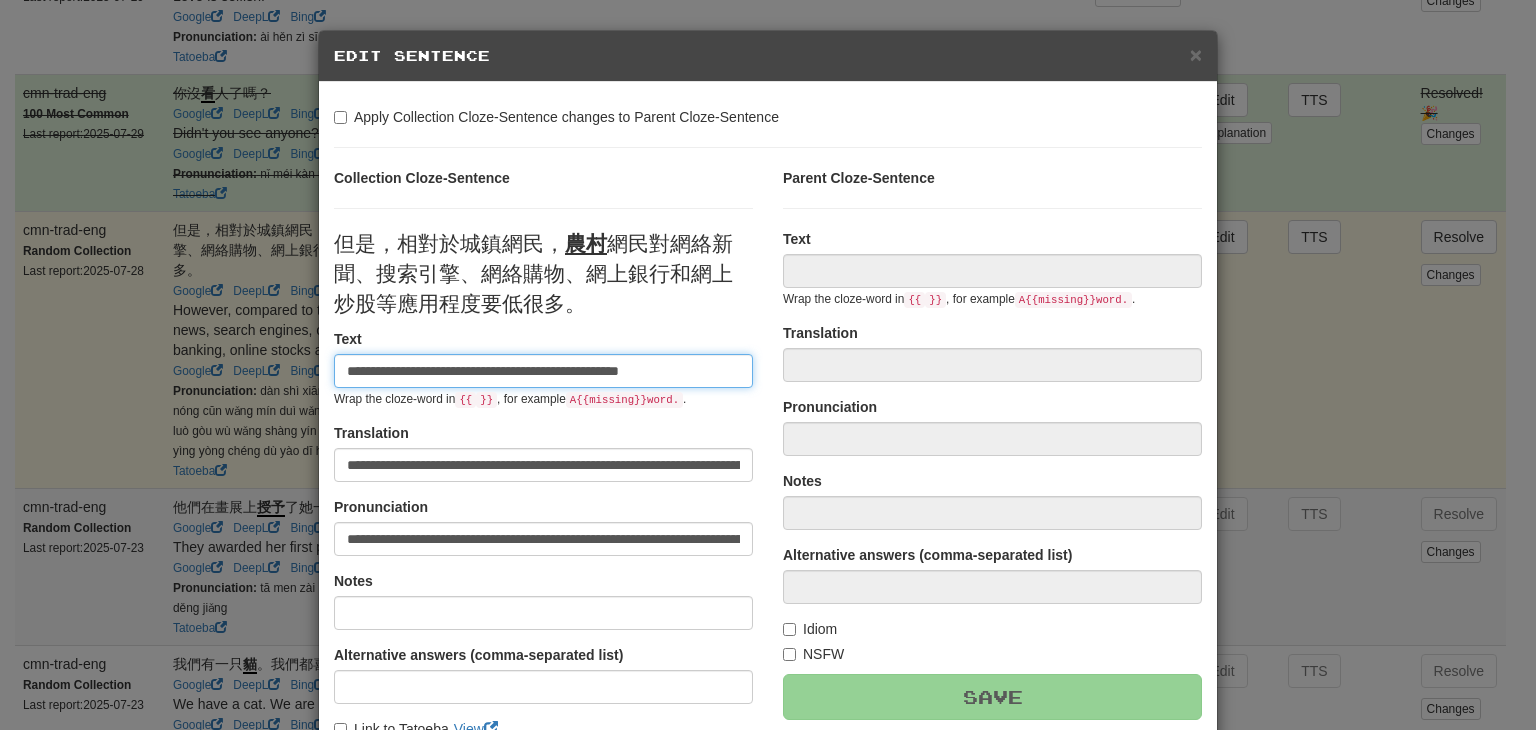 scroll, scrollTop: 0, scrollLeft: 324, axis: horizontal 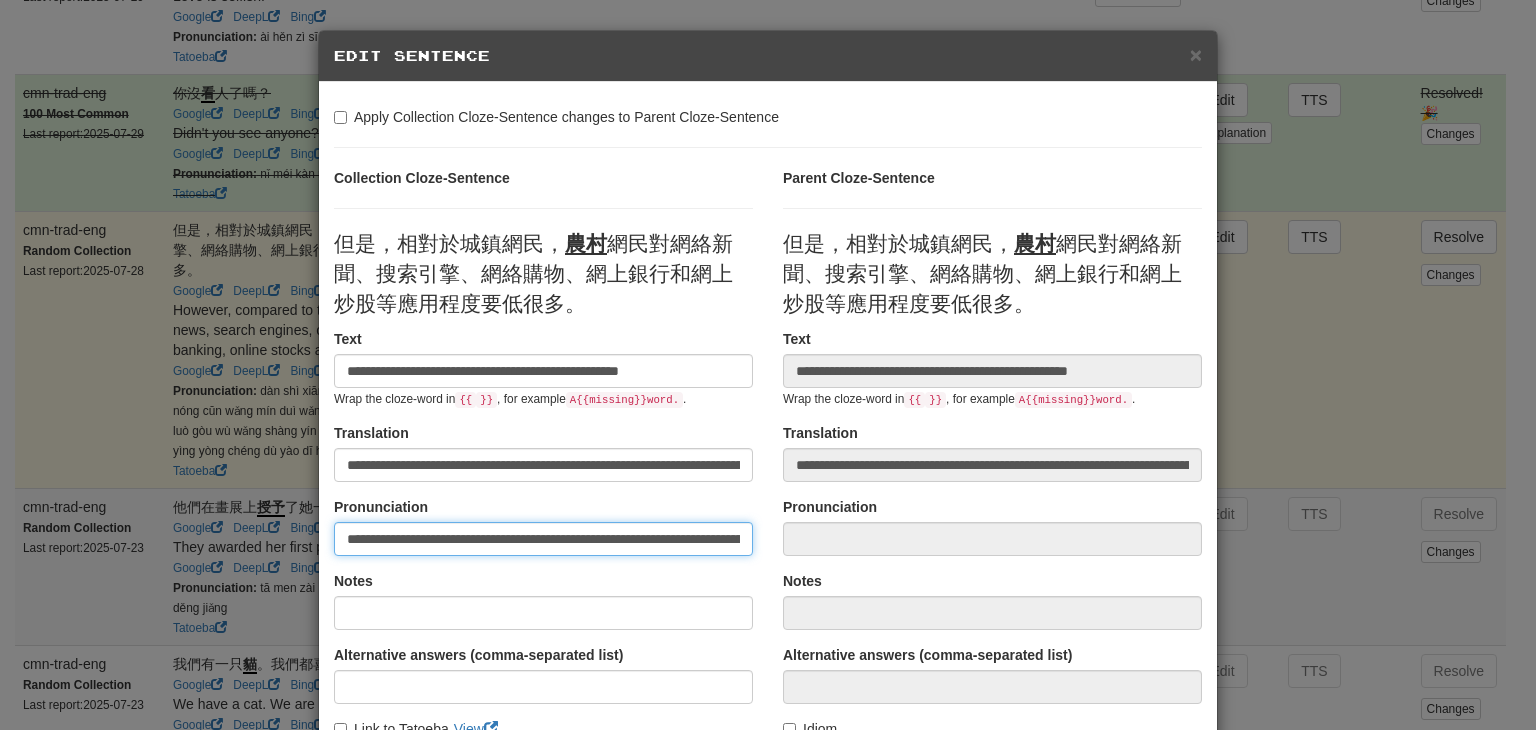 click on "**********" at bounding box center [543, 539] 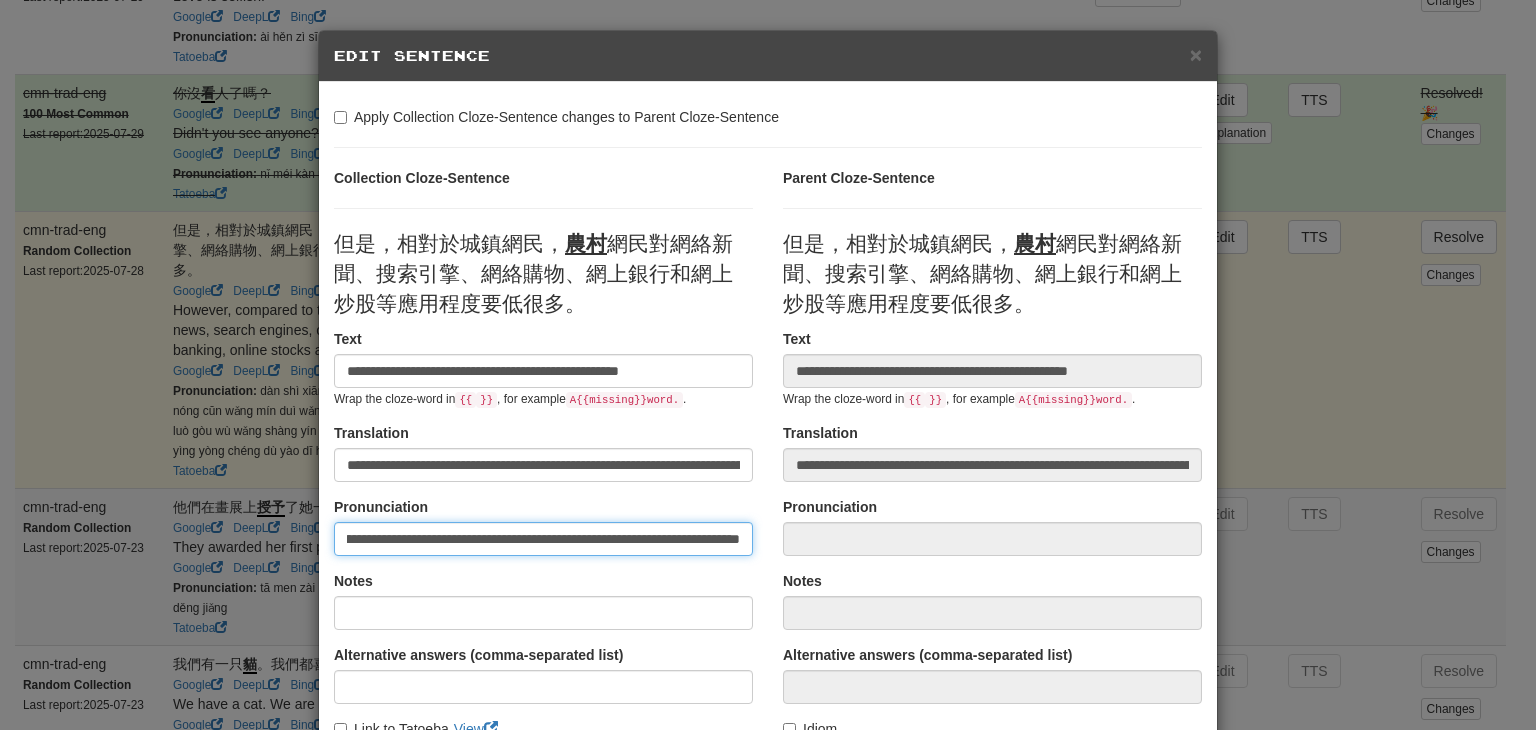 scroll, scrollTop: 0, scrollLeft: 746, axis: horizontal 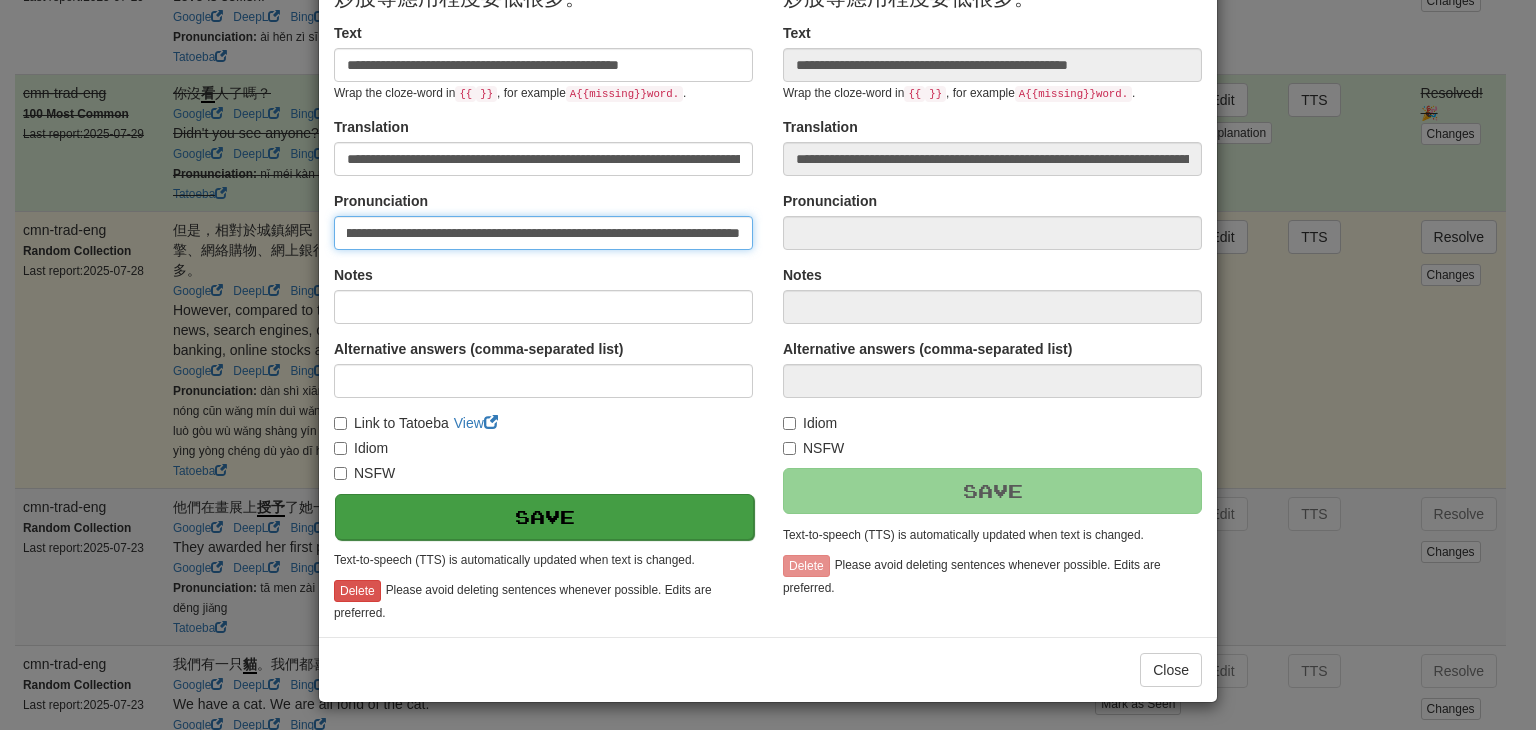 type on "**********" 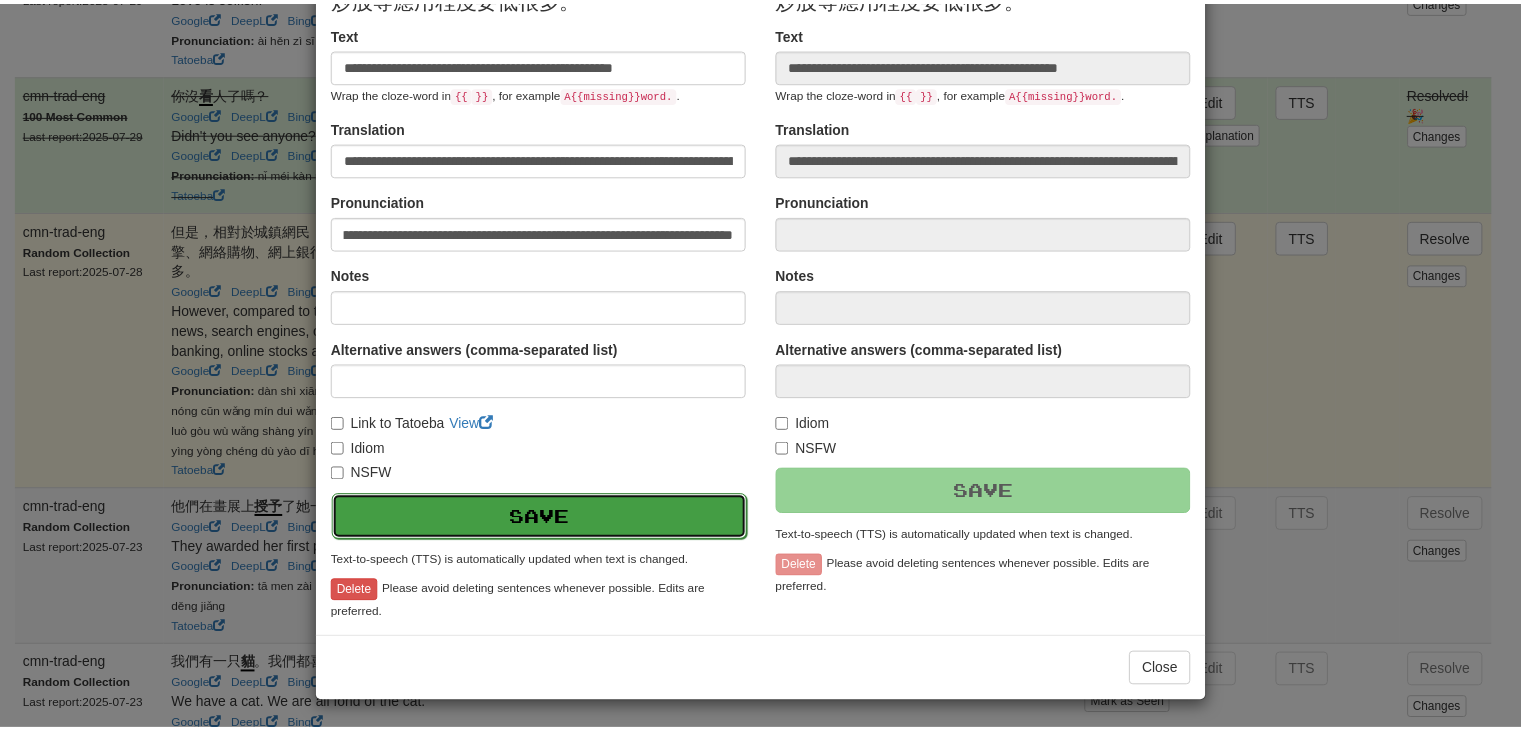scroll, scrollTop: 0, scrollLeft: 0, axis: both 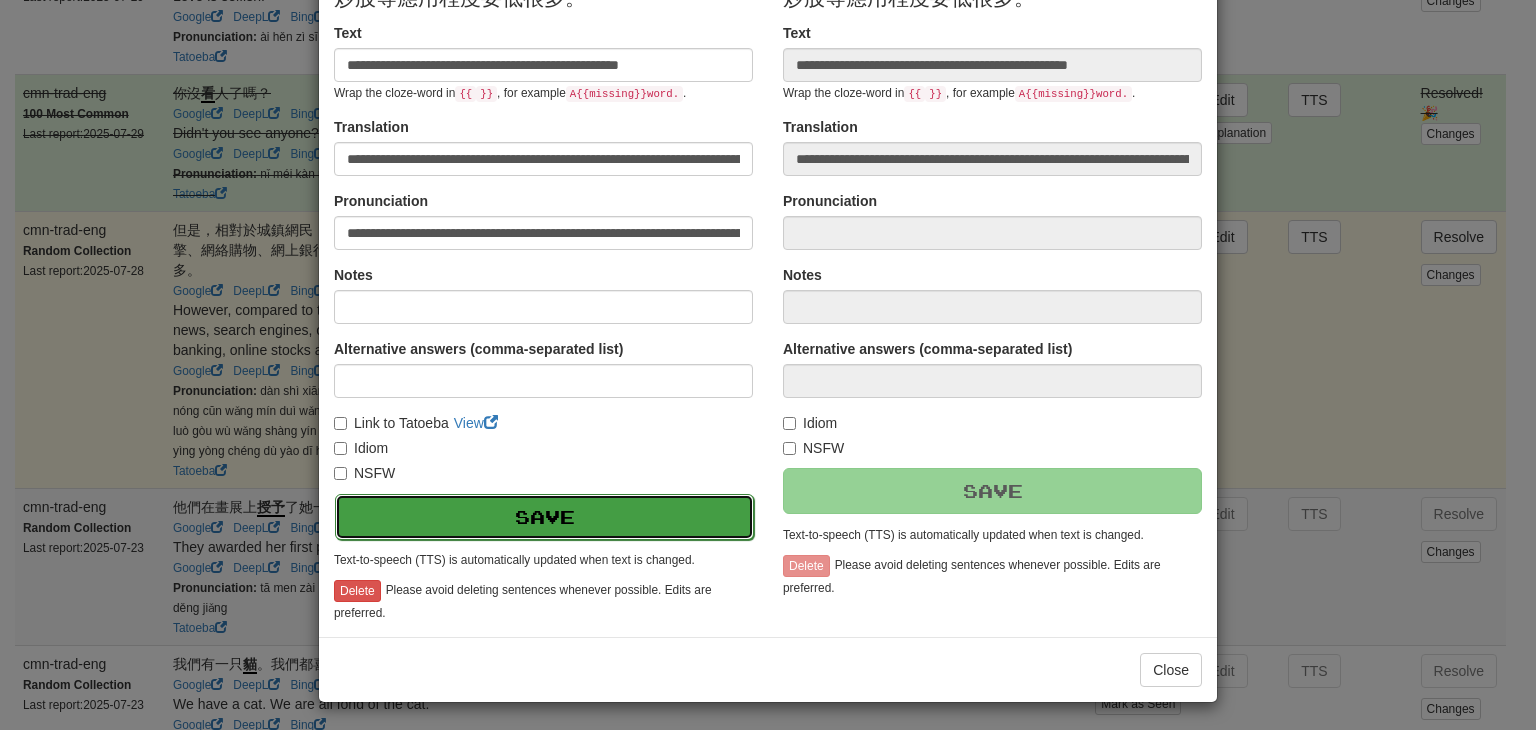 click on "Save" at bounding box center [544, 517] 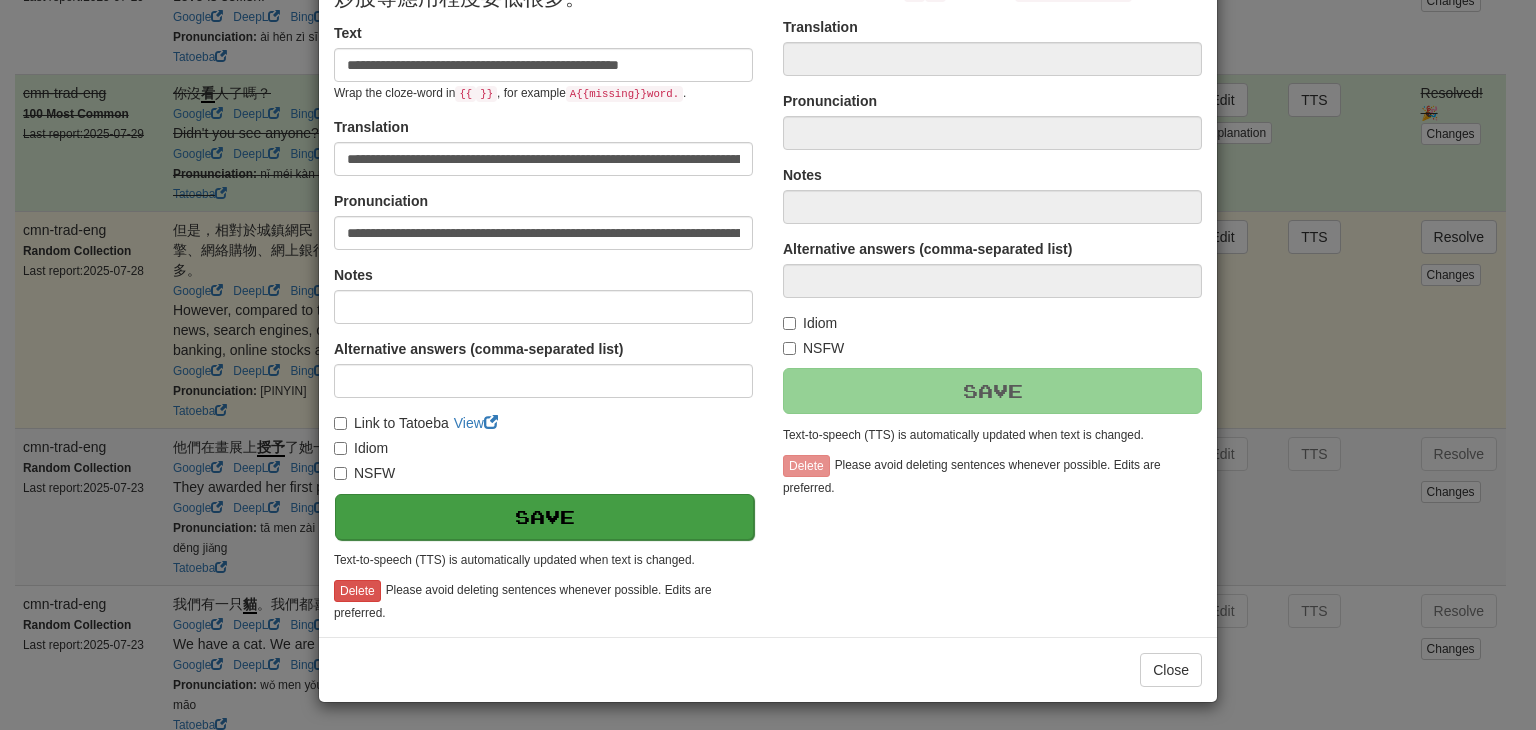 type on "**********" 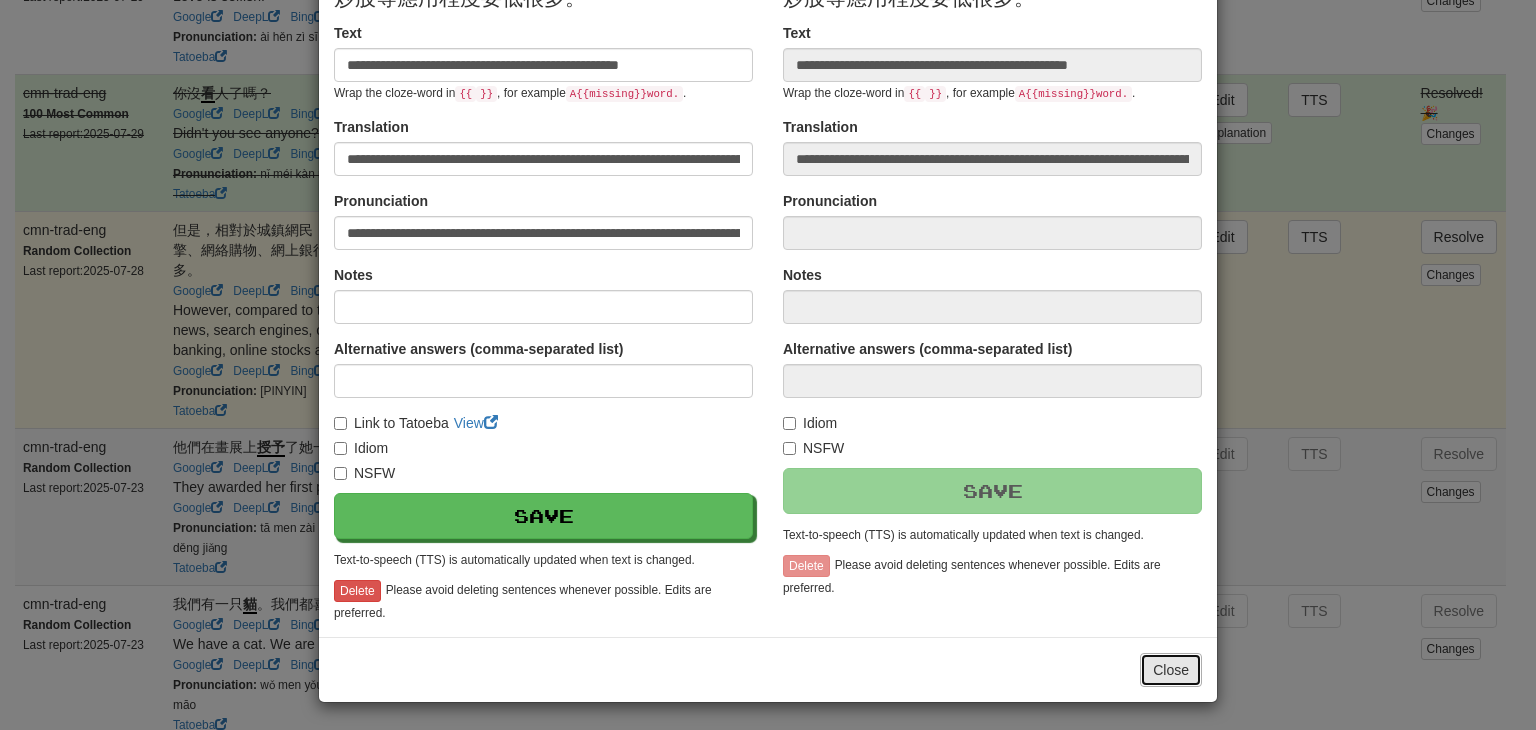 click on "Close" at bounding box center (1171, 670) 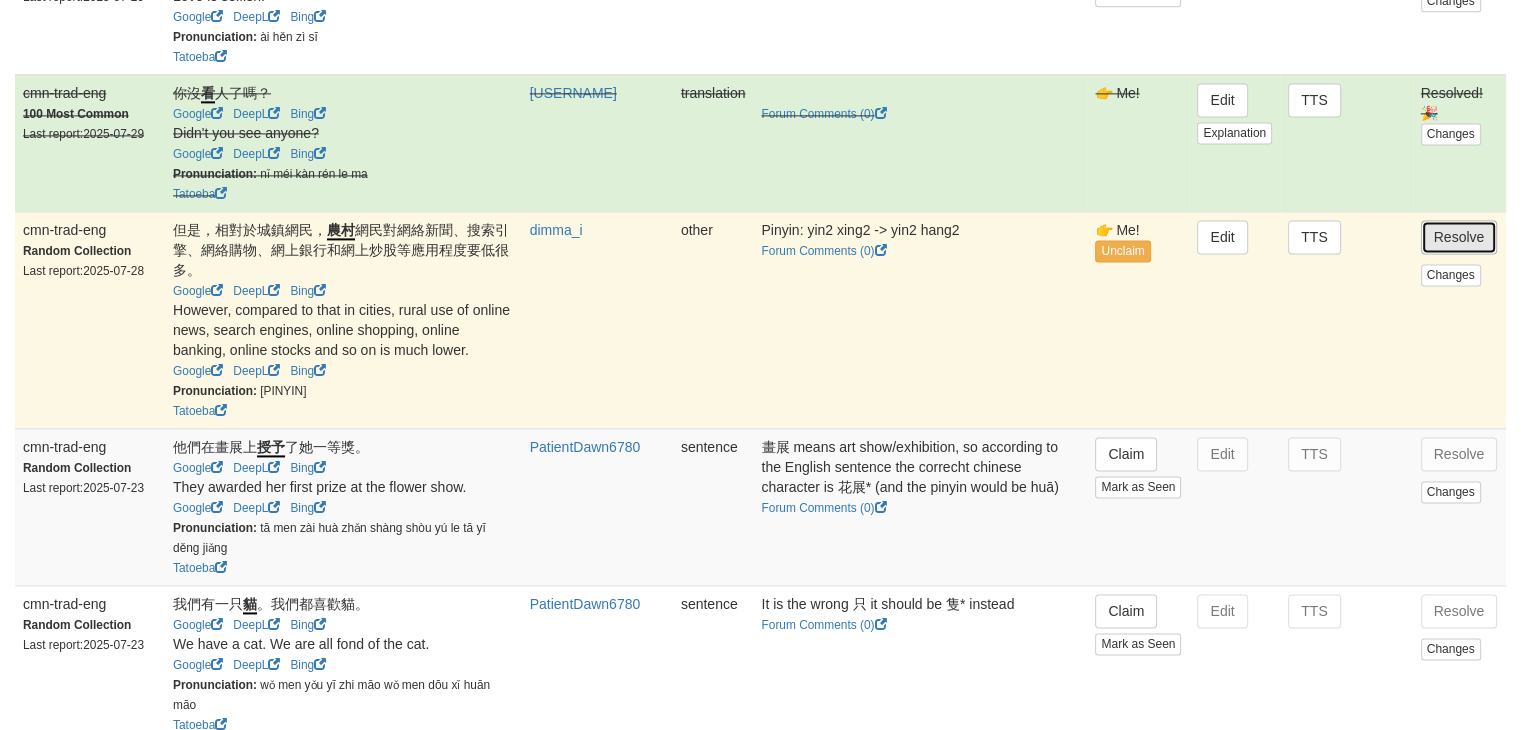 click on "Resolve" at bounding box center (1459, 237) 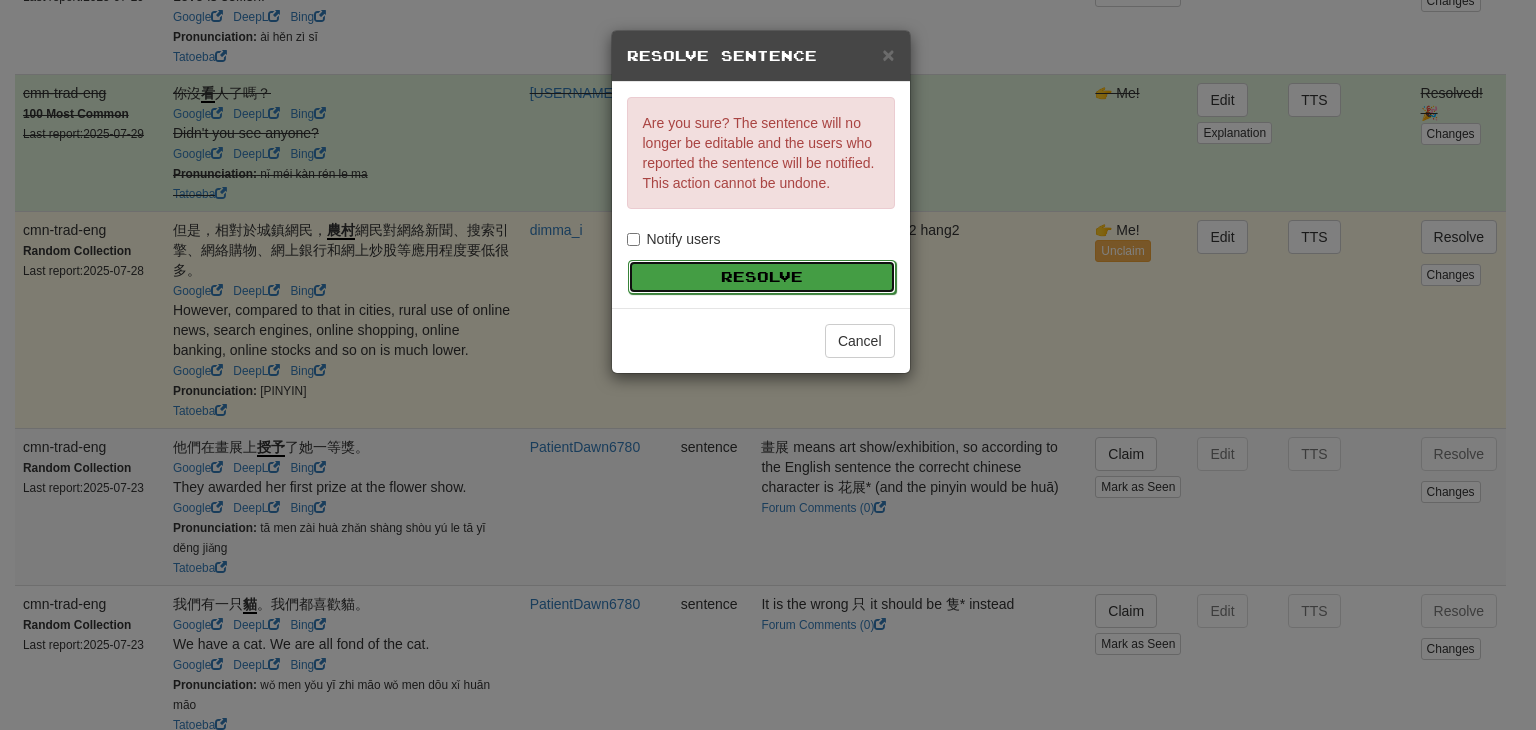 click on "Resolve" at bounding box center [762, 277] 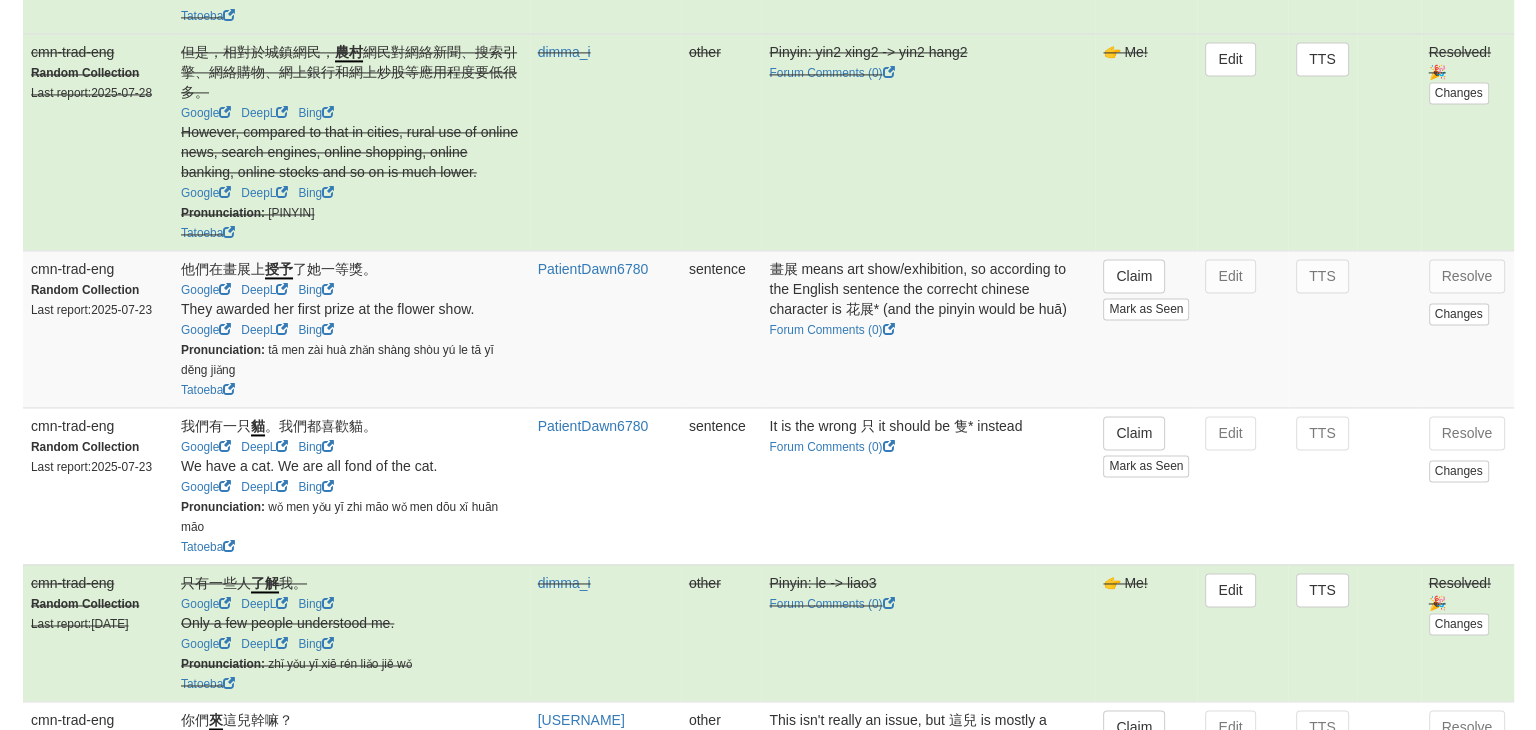 scroll, scrollTop: 2968, scrollLeft: 0, axis: vertical 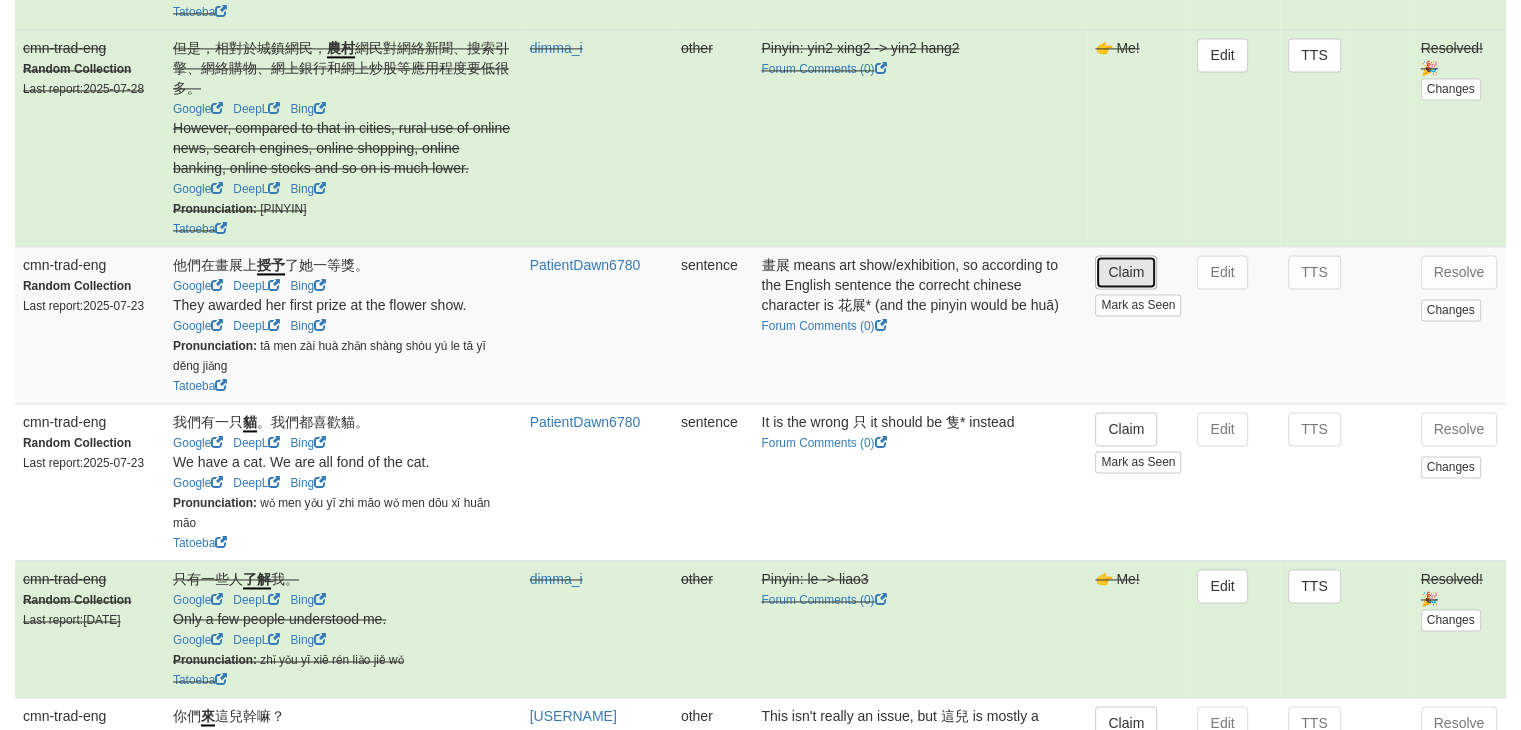 click on "Claim" at bounding box center [1126, 272] 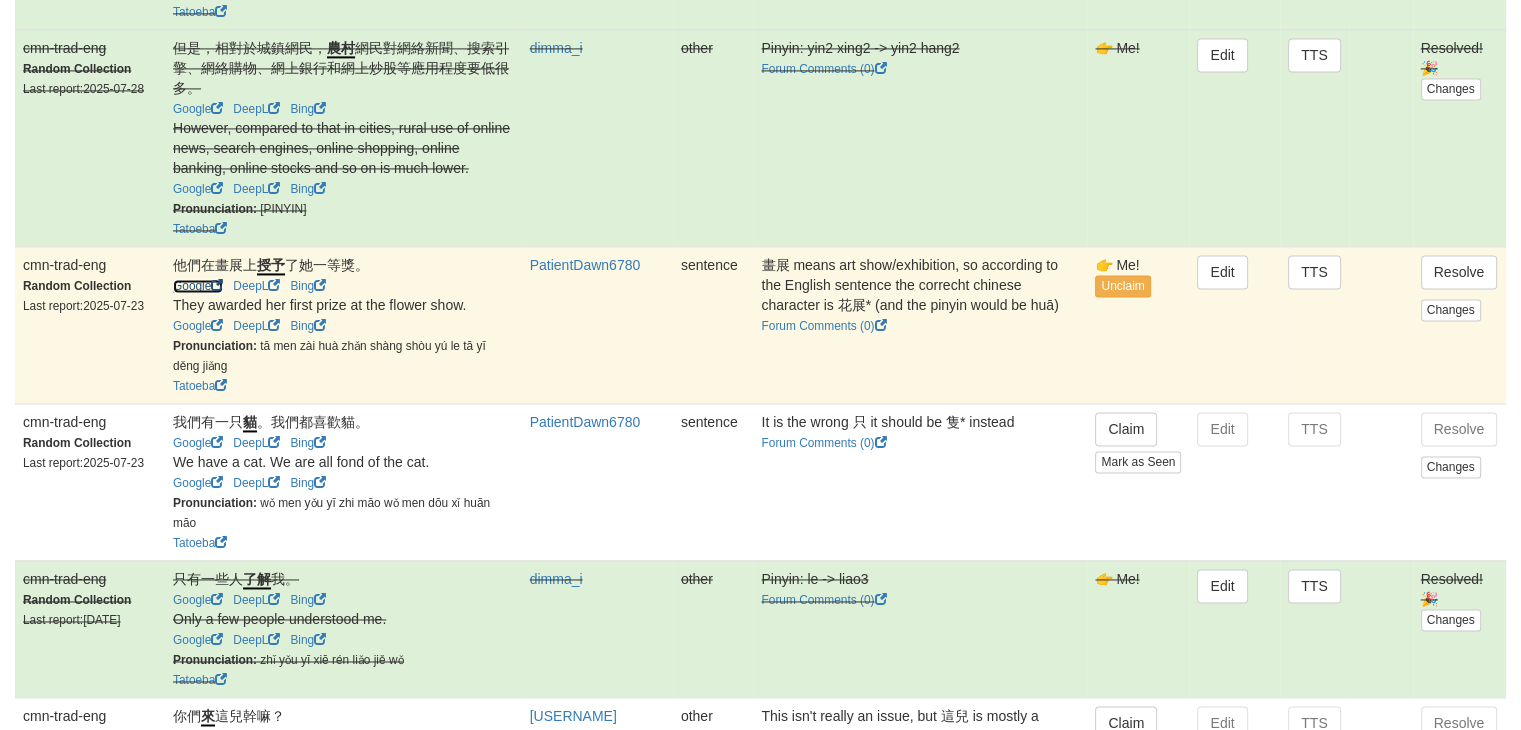 click on "Google" at bounding box center [198, 286] 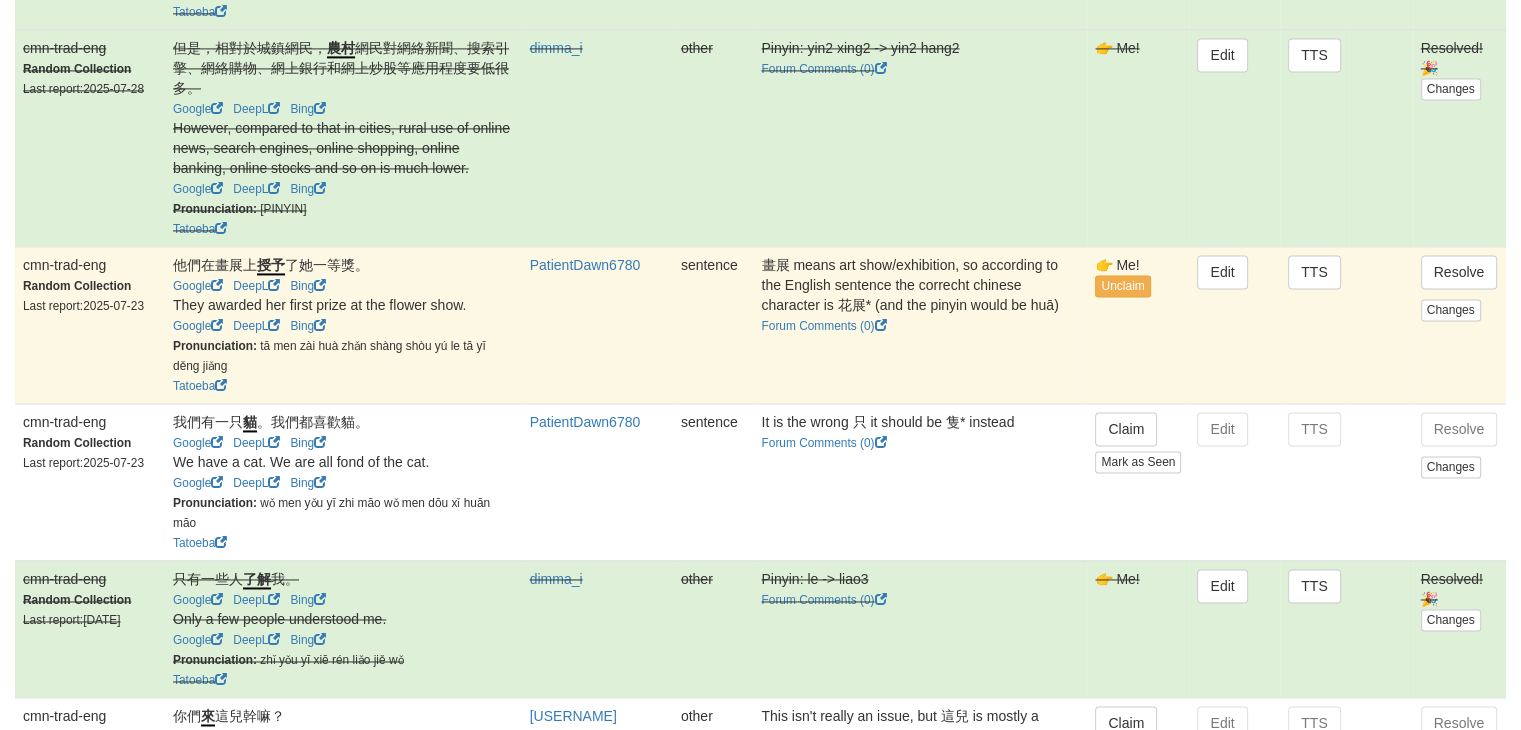 click on "Edit" at bounding box center [1234, 324] 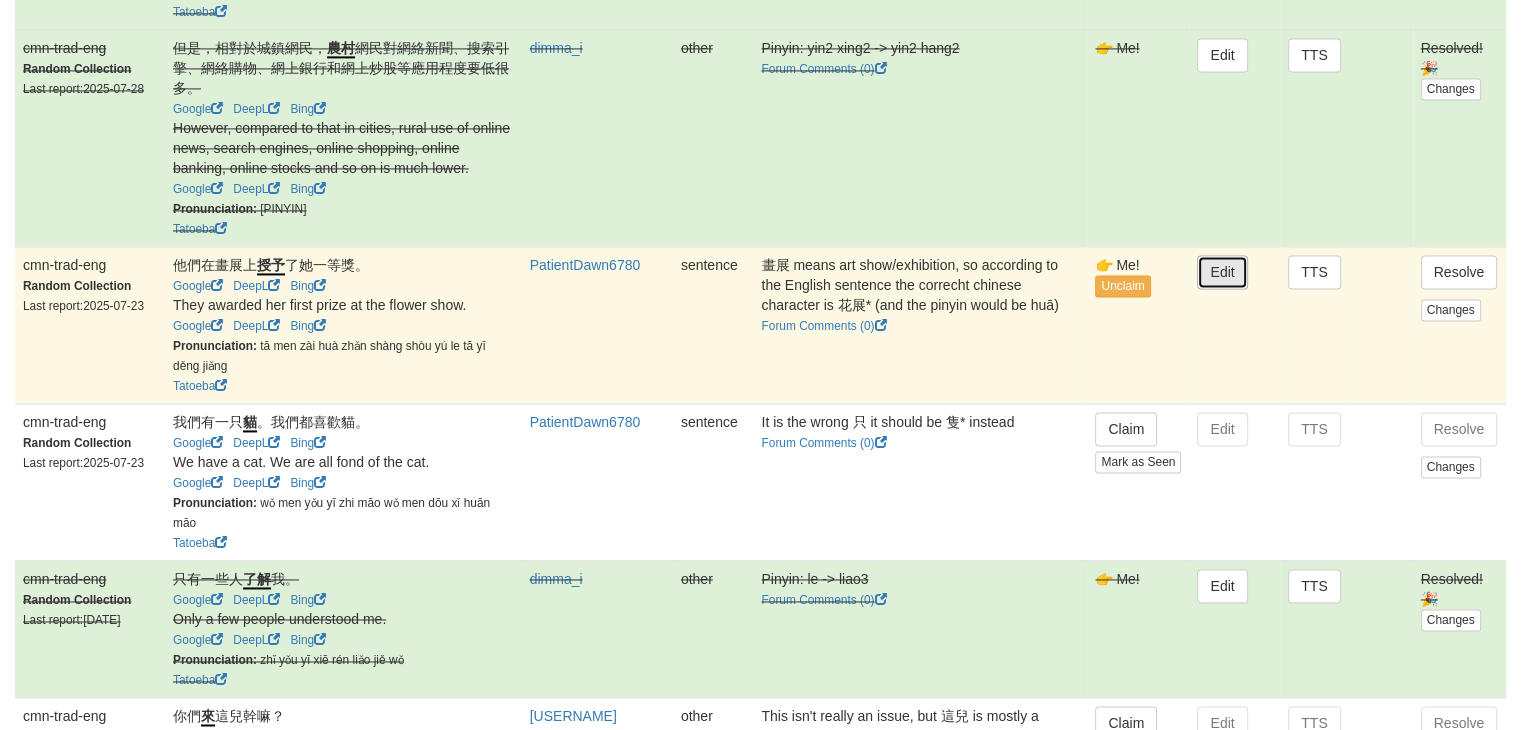 click on "Edit" at bounding box center (1222, 272) 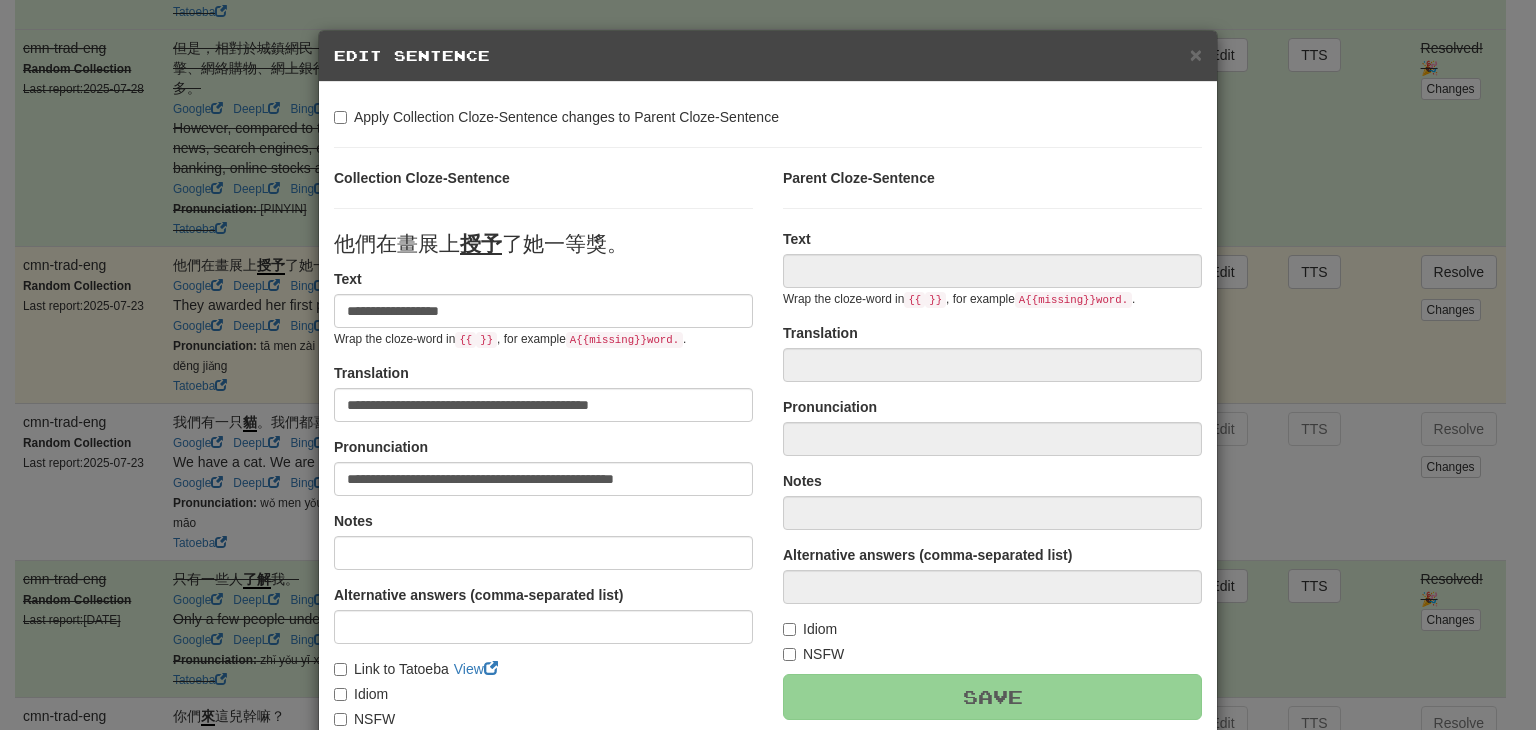 type on "**********" 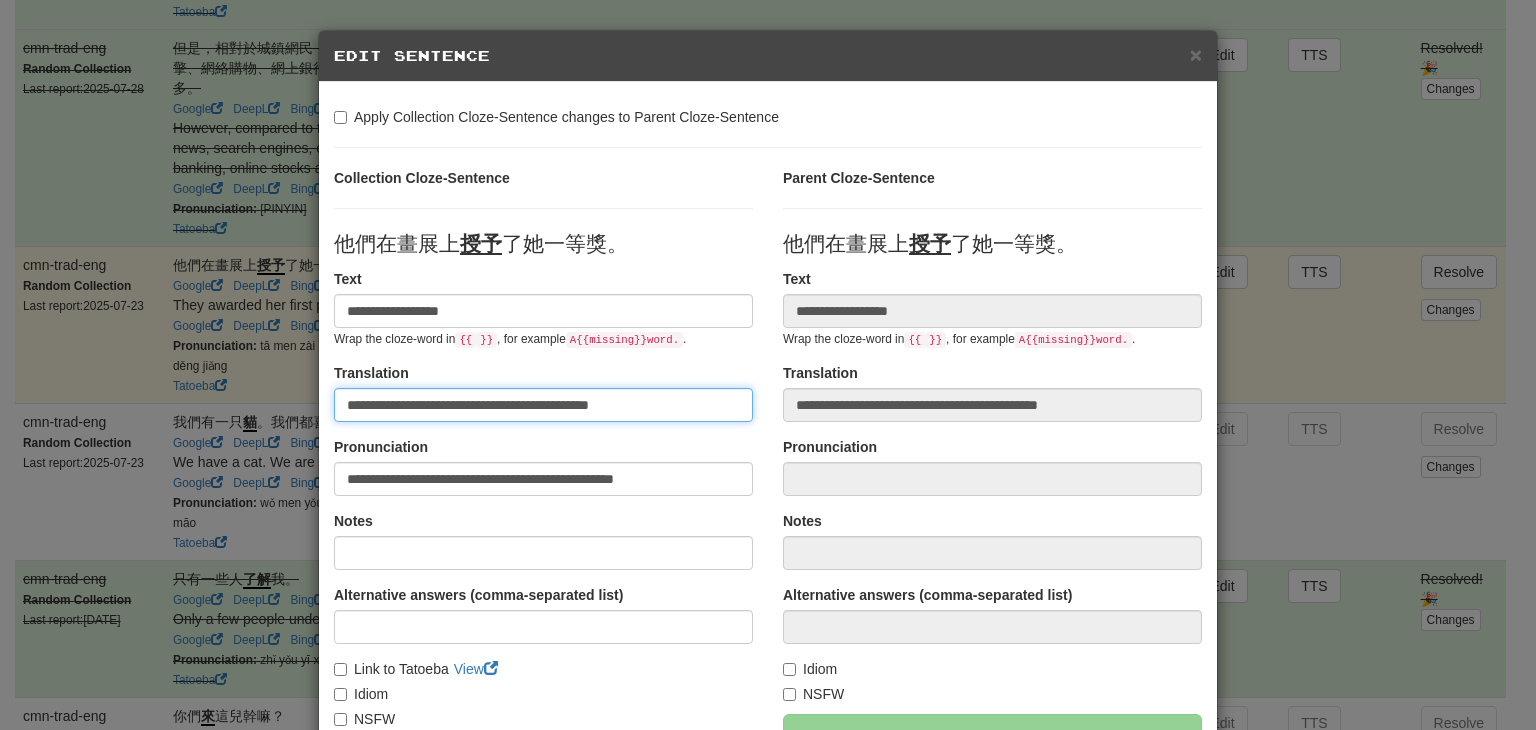 click on "**********" at bounding box center [543, 405] 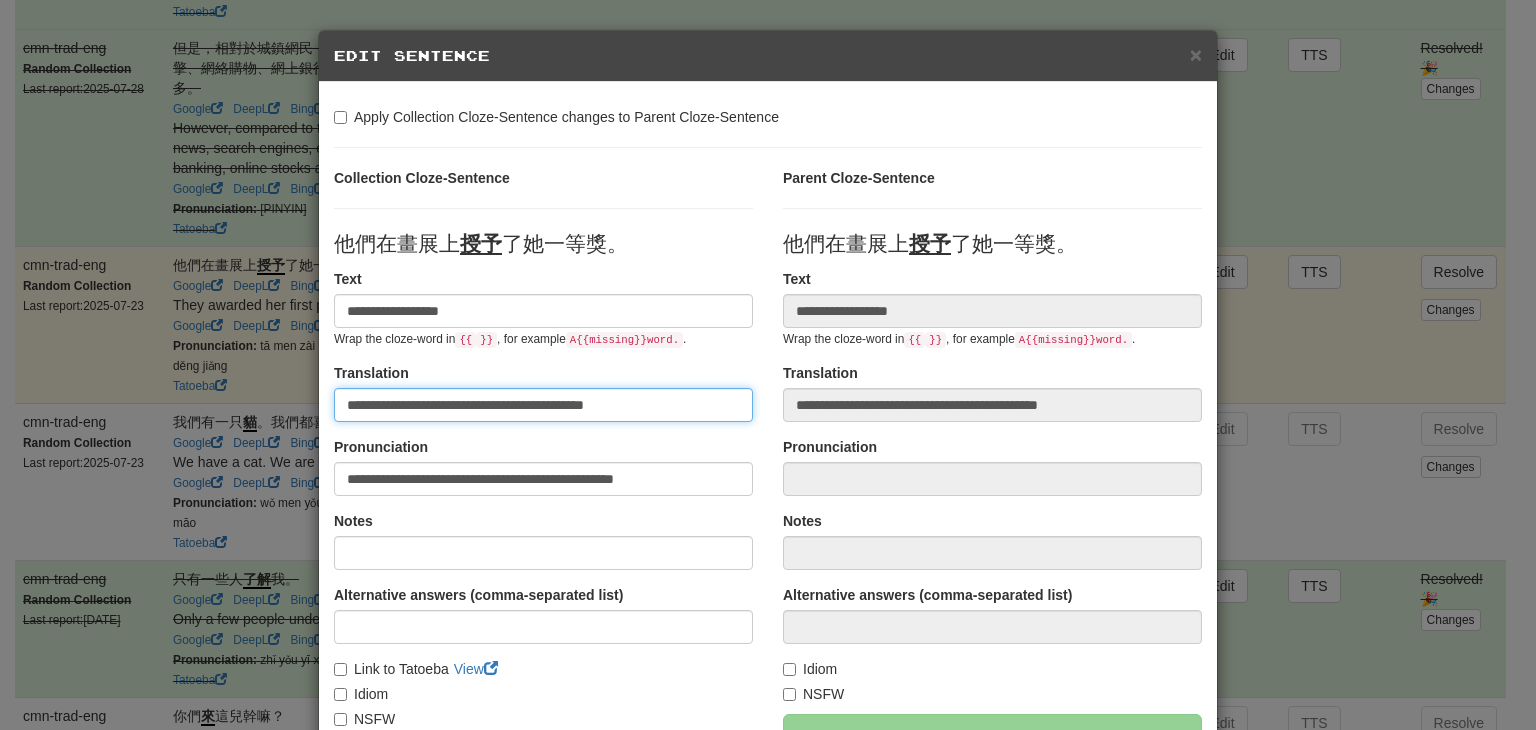click on "**********" at bounding box center [543, 405] 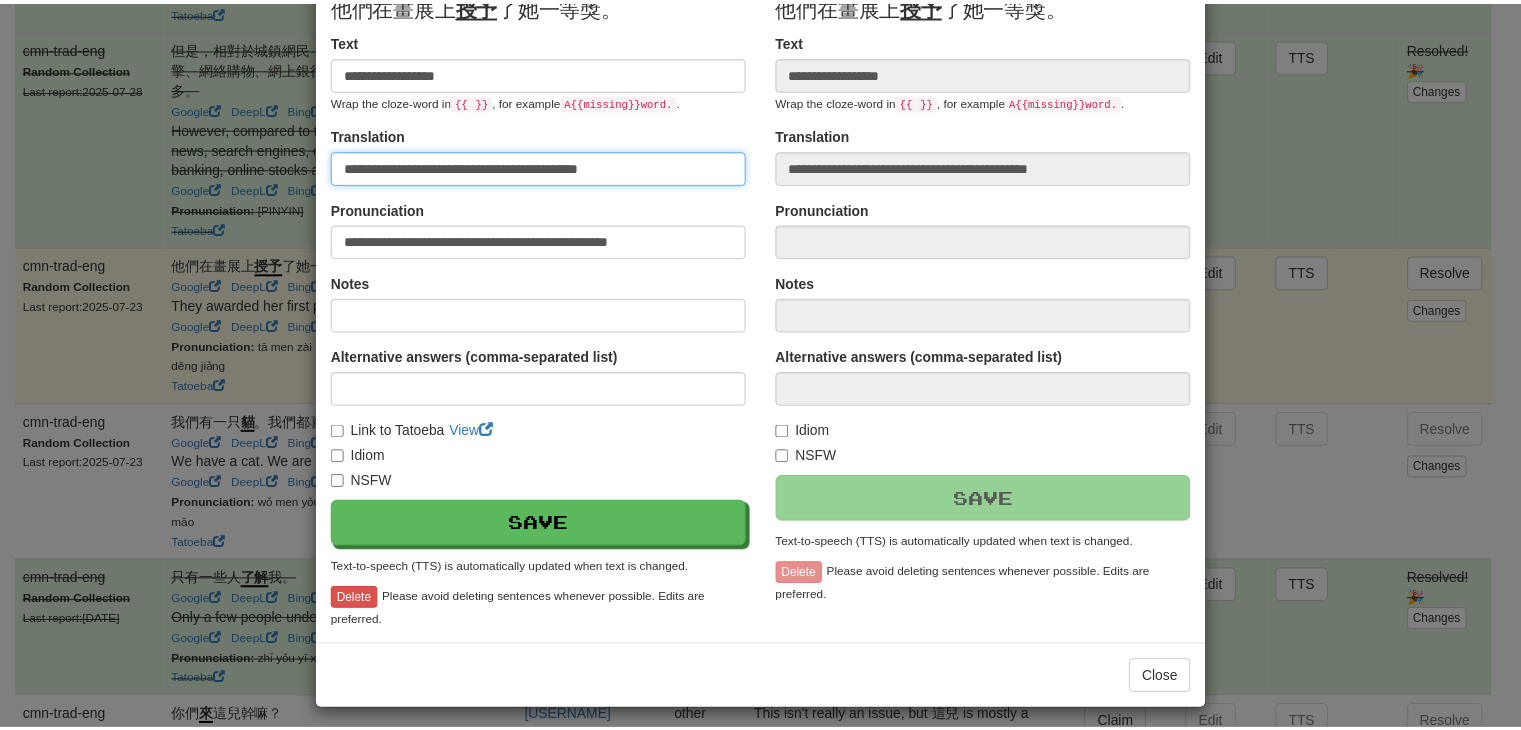 scroll, scrollTop: 246, scrollLeft: 0, axis: vertical 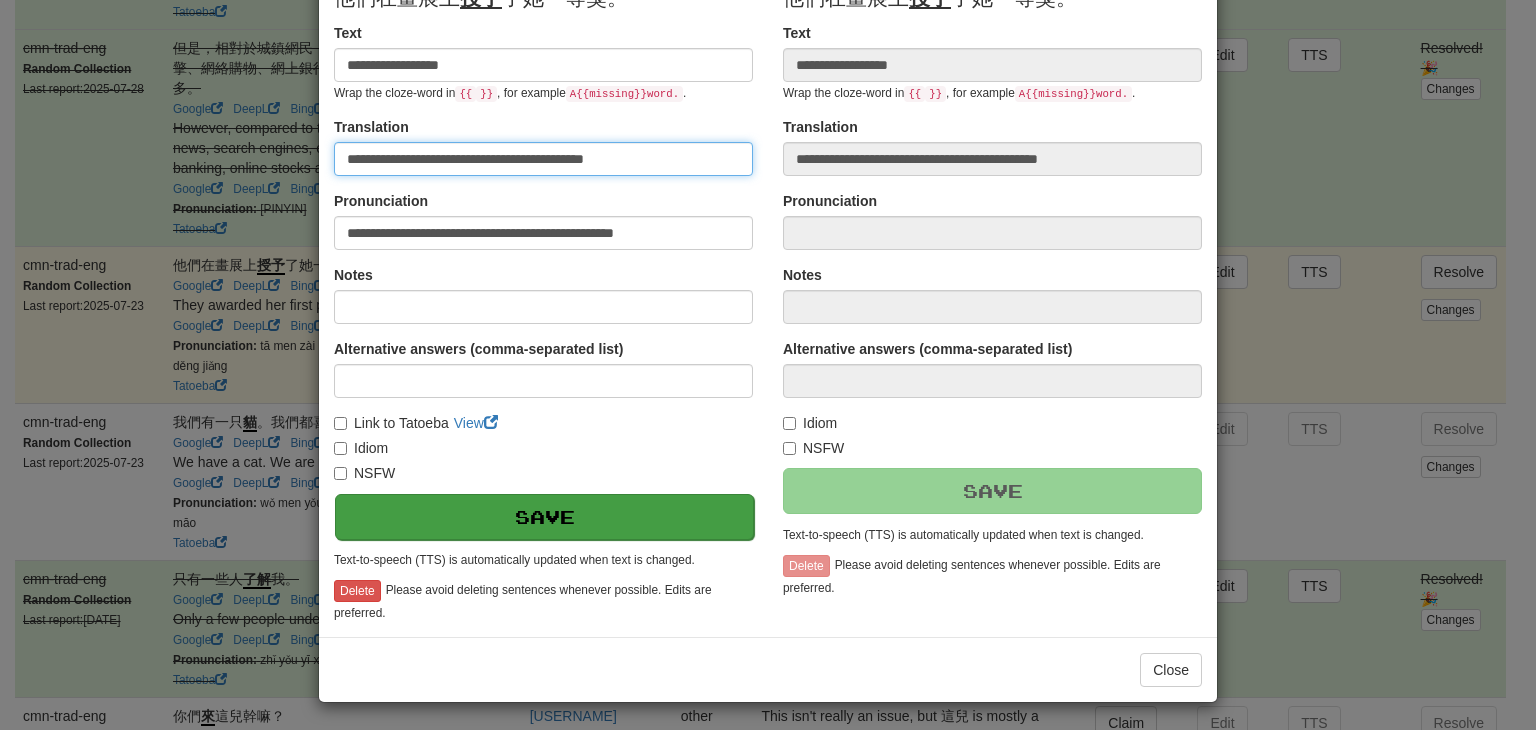 type on "**********" 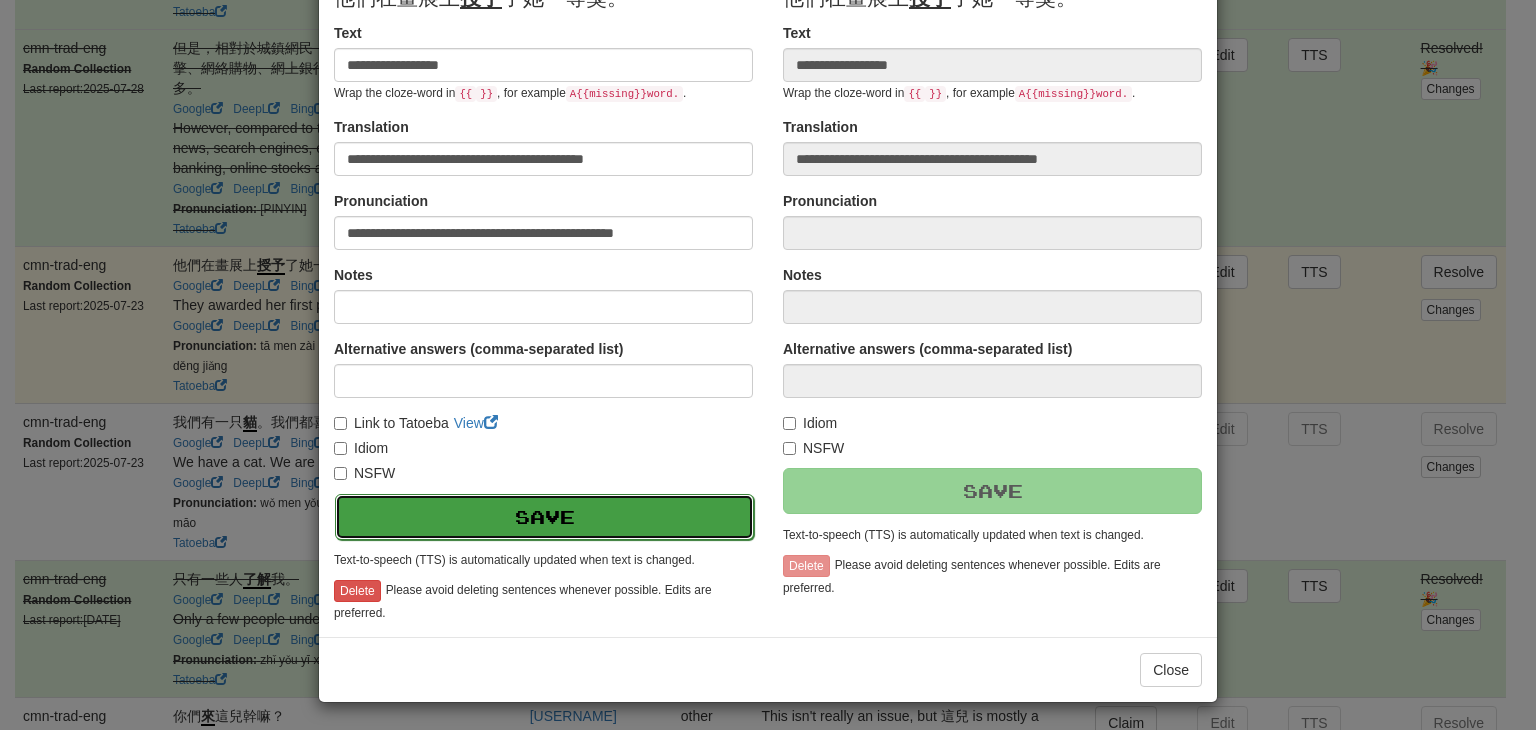 click on "Save" at bounding box center [544, 517] 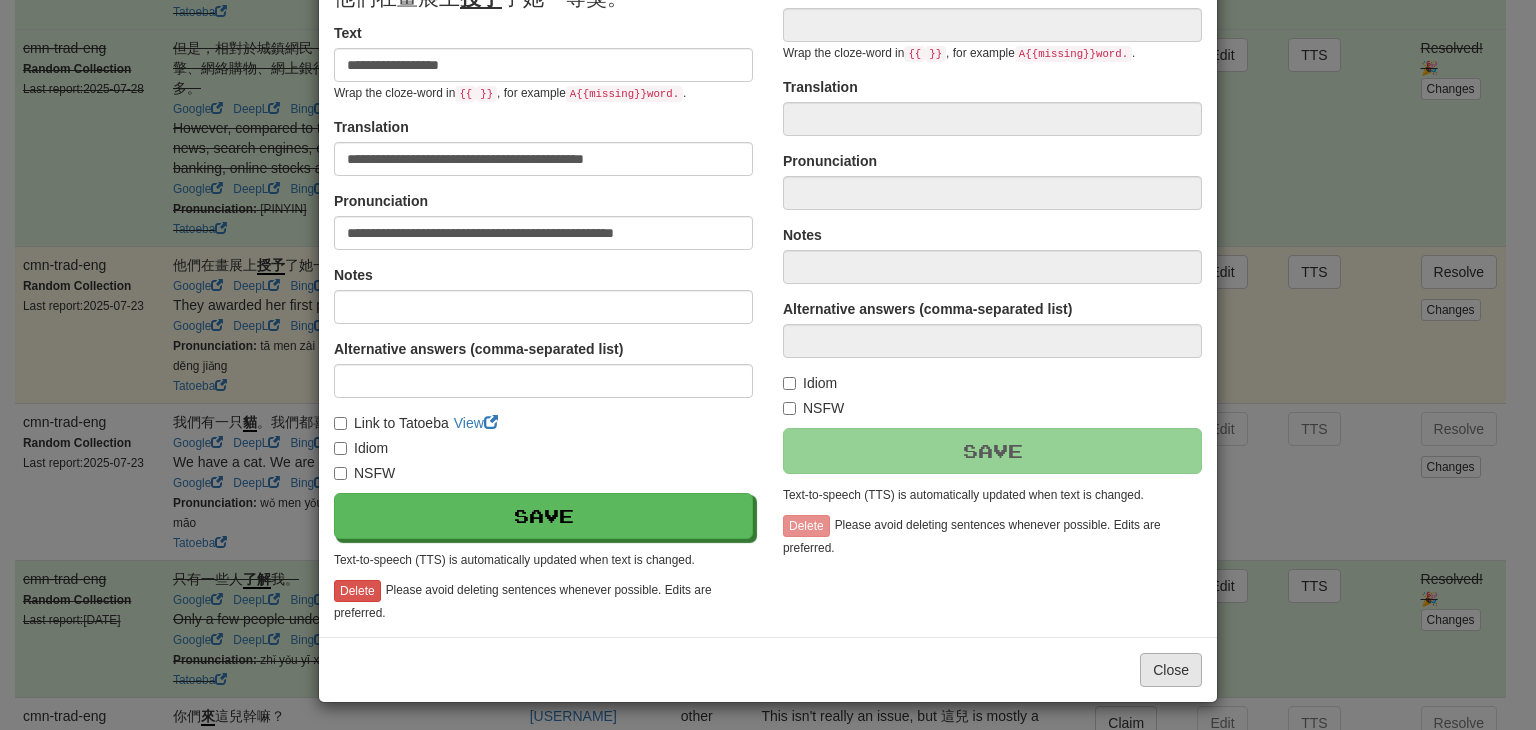type on "**********" 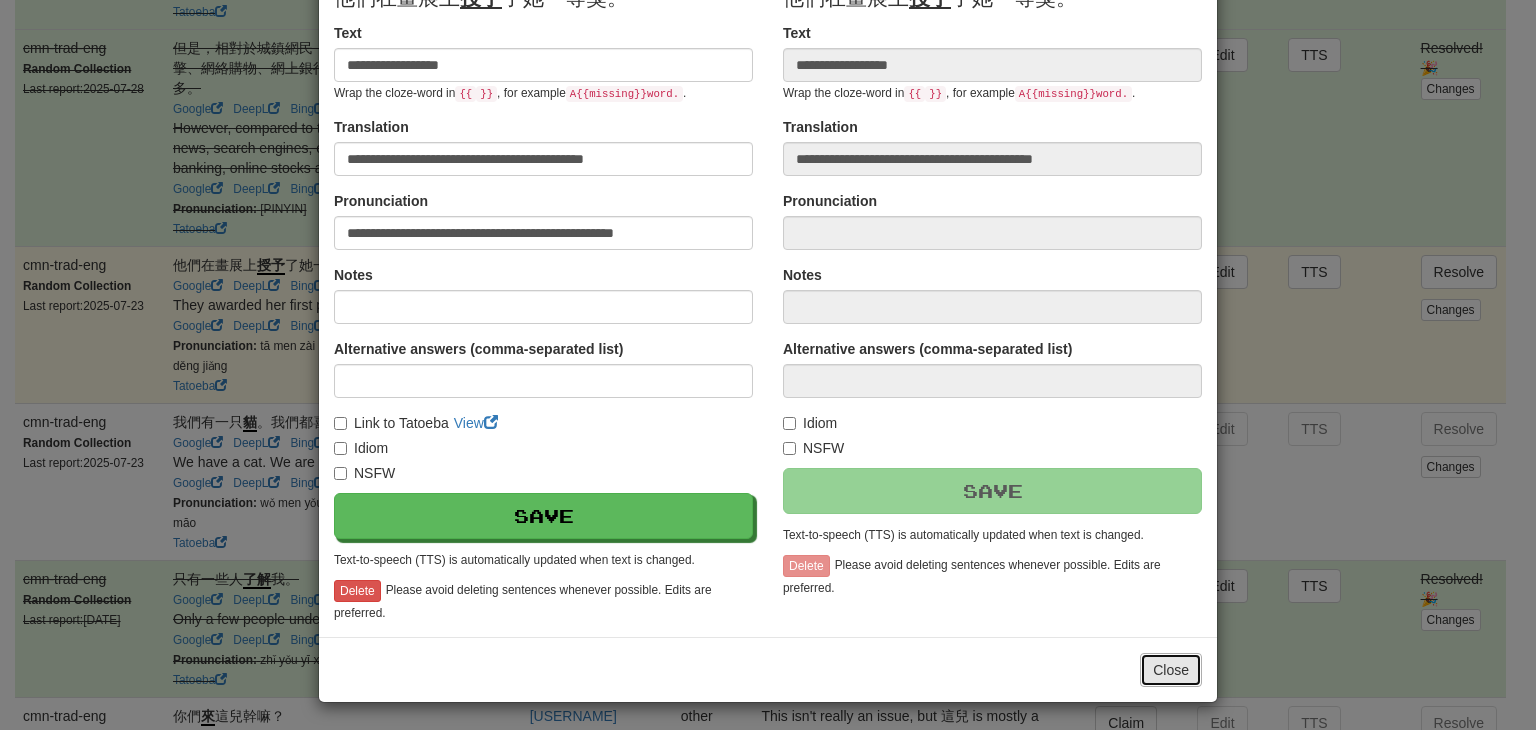 click on "Close" at bounding box center [1171, 670] 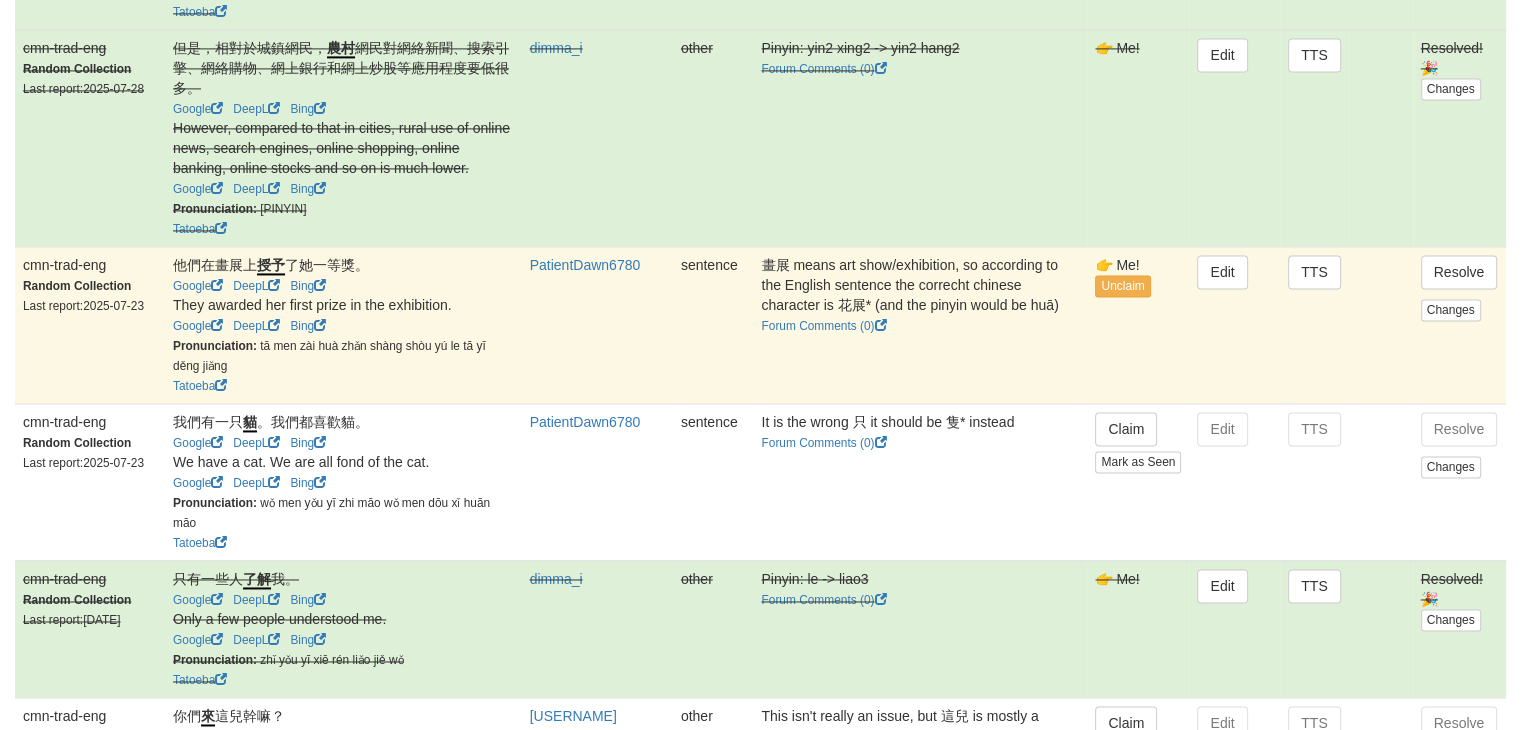 click on "Resolve Changes" at bounding box center [1459, 324] 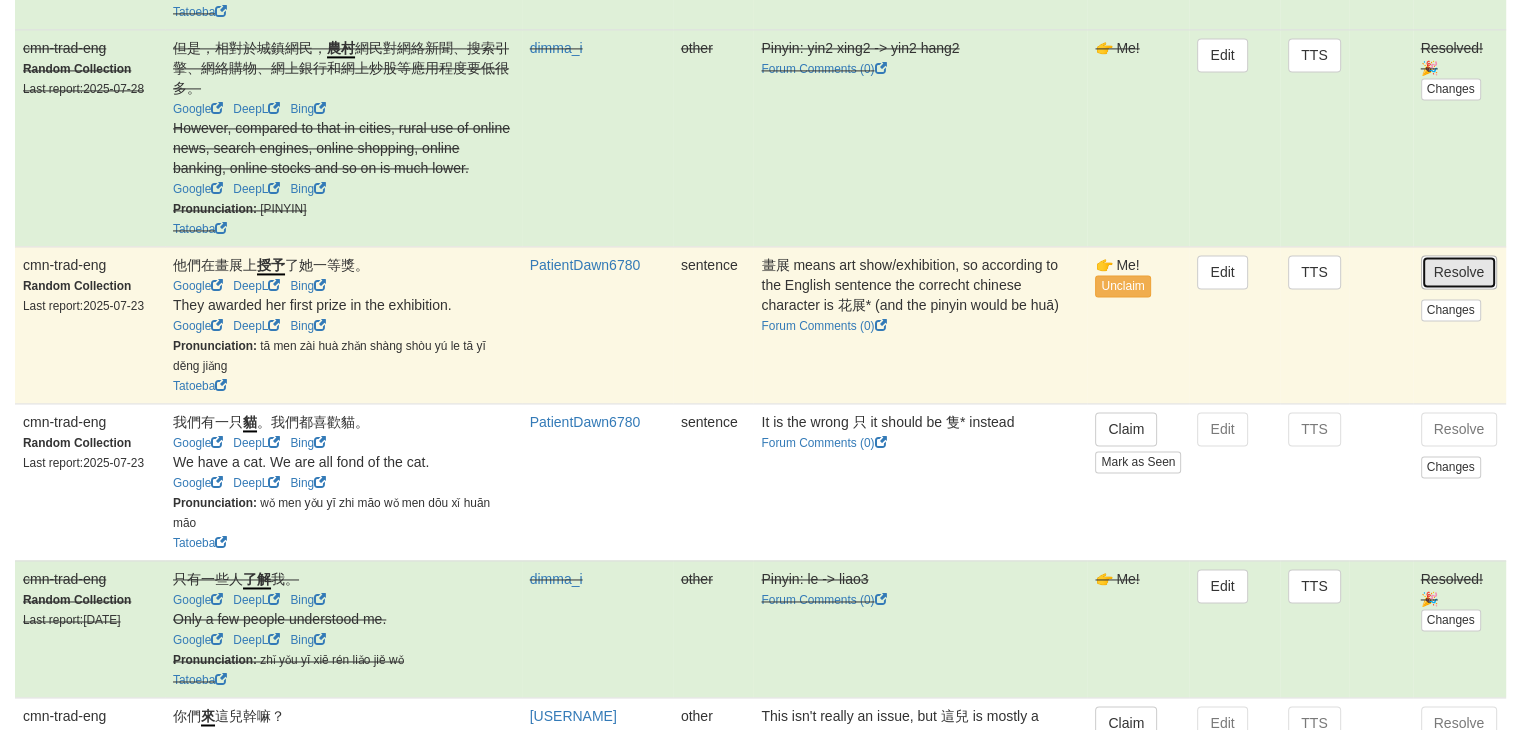 click on "Resolve" at bounding box center [1459, 272] 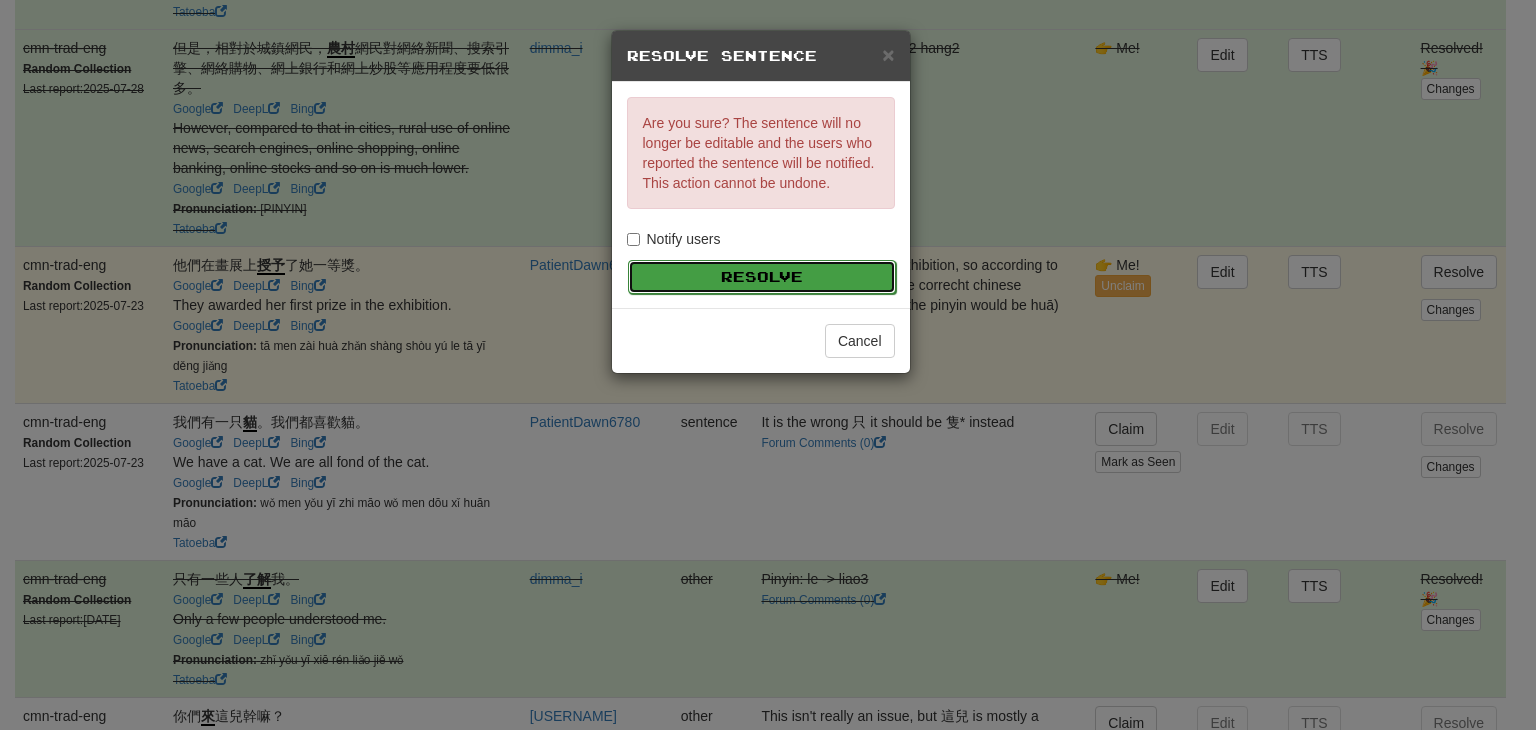 click on "Resolve" at bounding box center [762, 277] 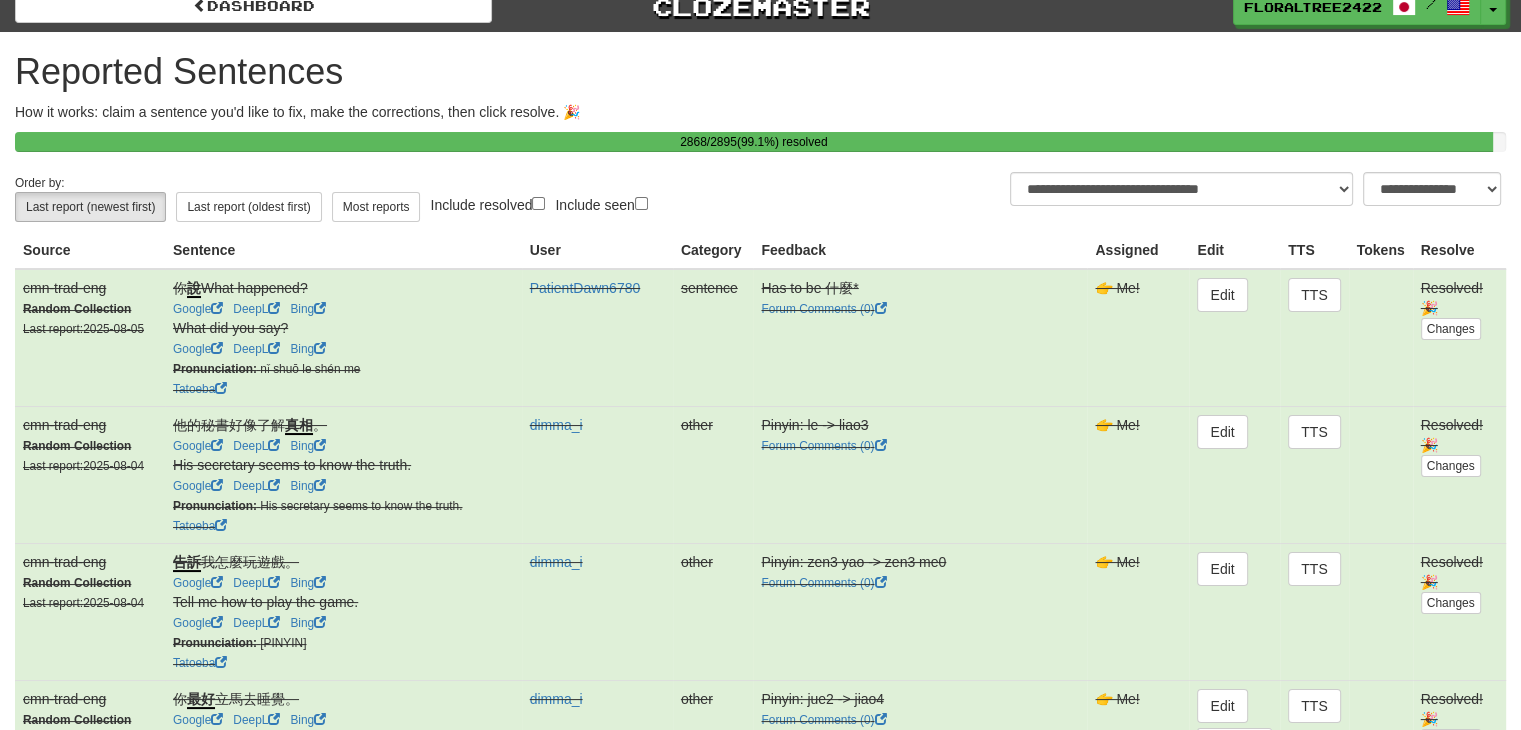 scroll, scrollTop: 0, scrollLeft: 0, axis: both 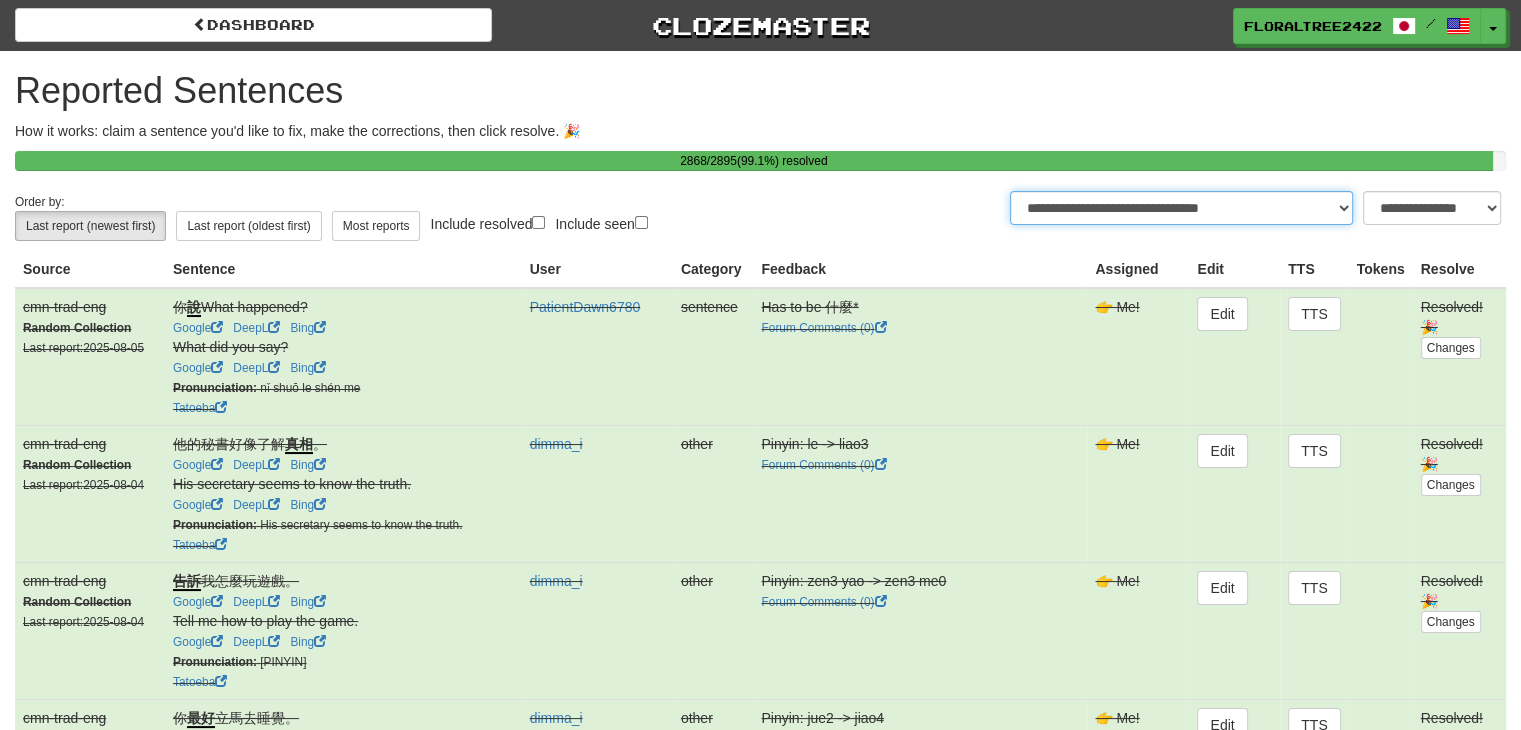 click on "**********" at bounding box center (1181, 208) 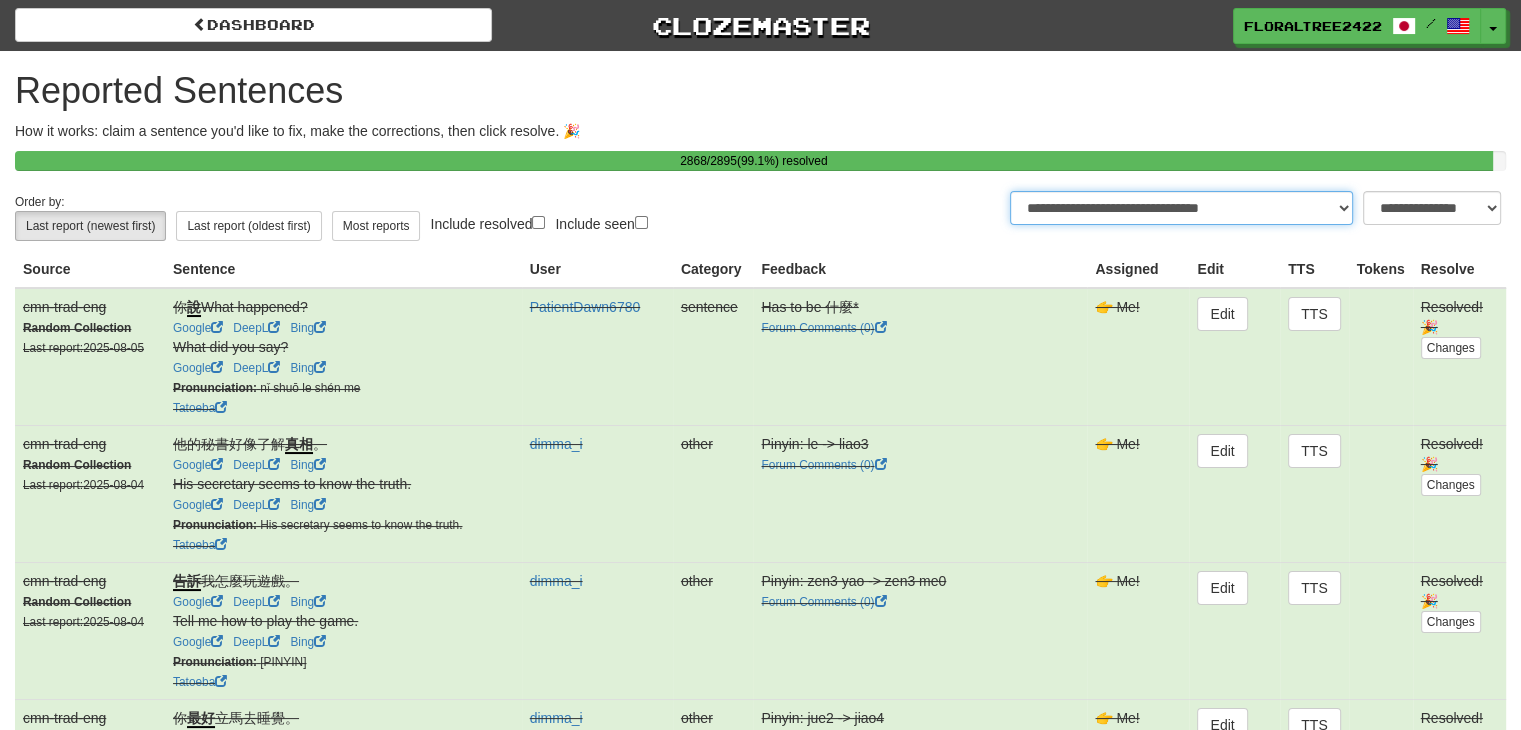 scroll, scrollTop: 72, scrollLeft: 0, axis: vertical 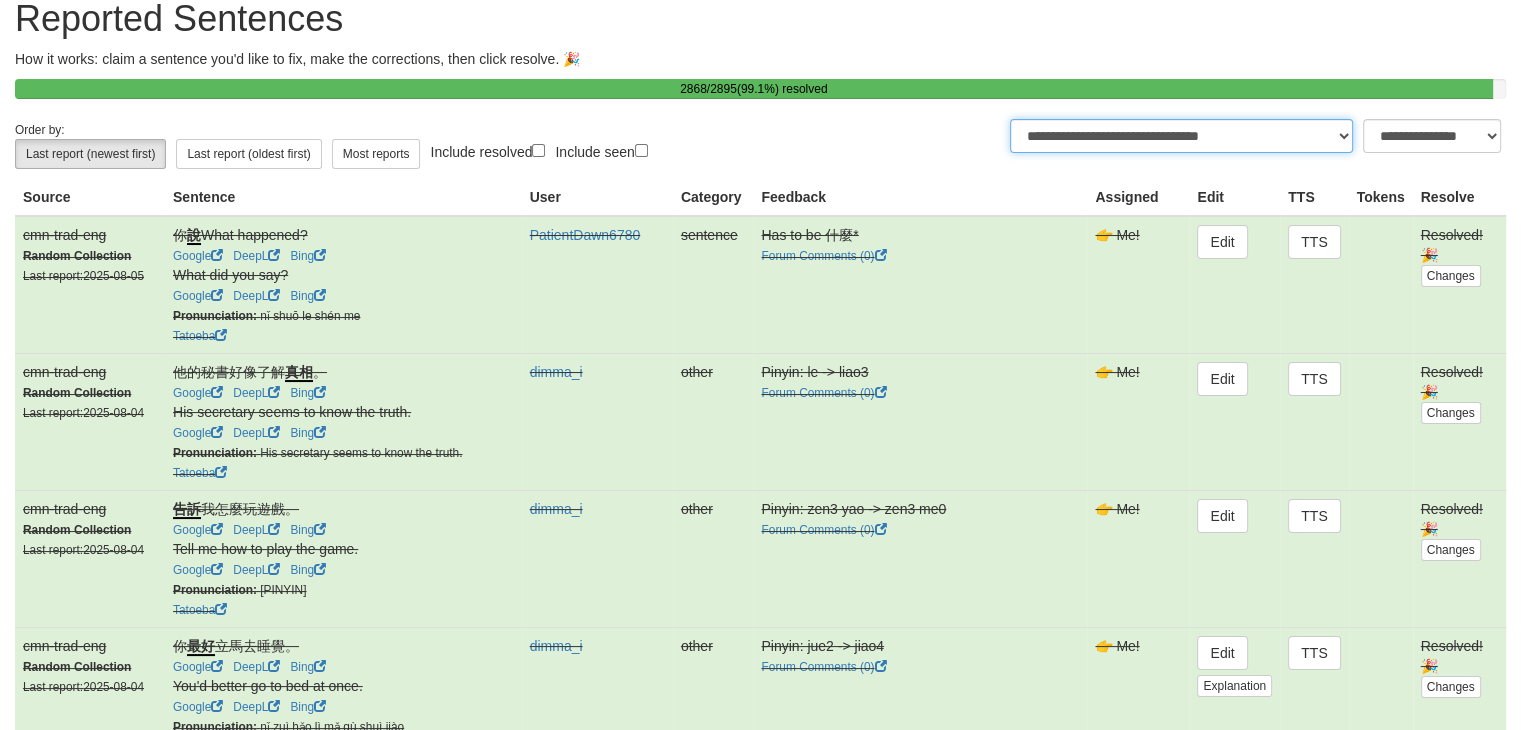 click on "**********" at bounding box center (1181, 136) 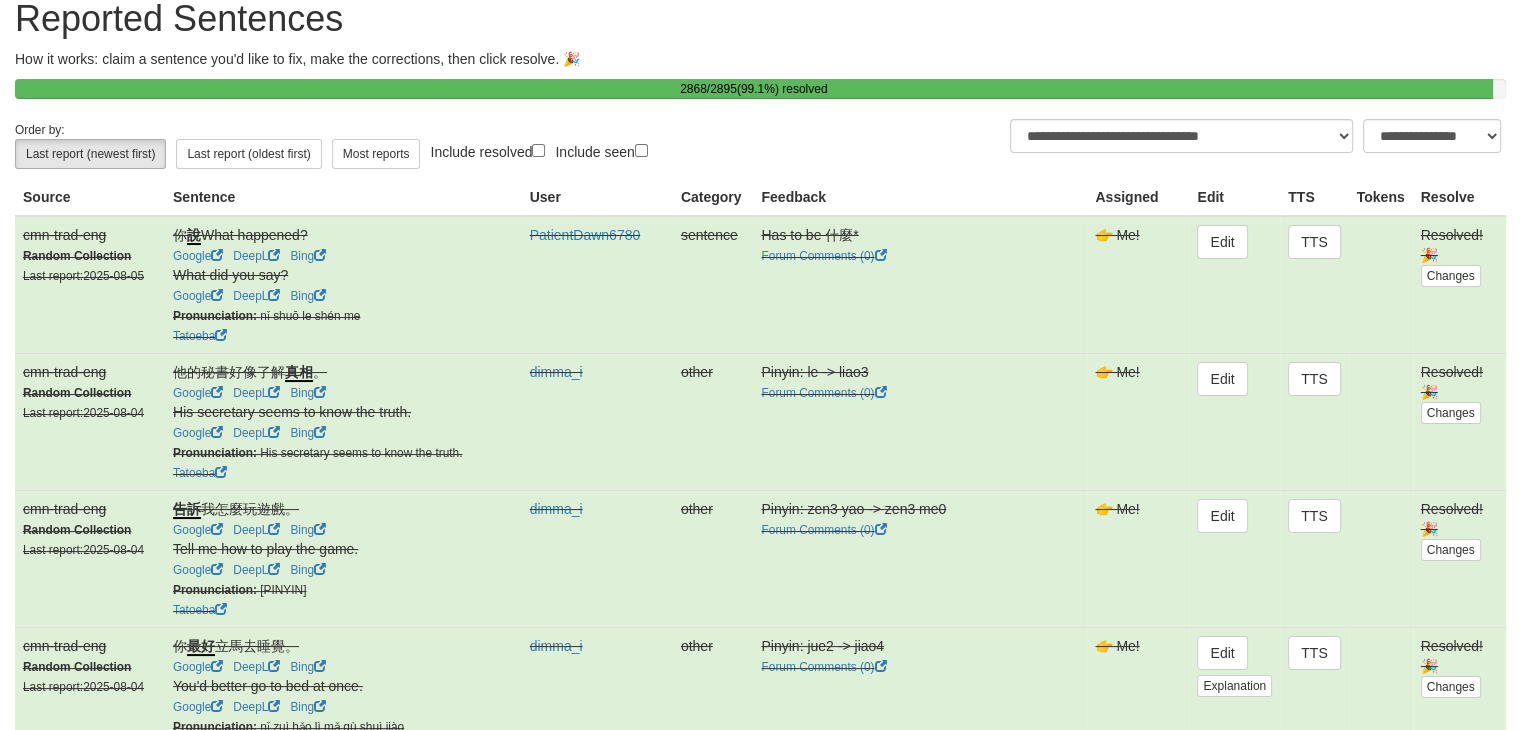 click on "other" at bounding box center [713, 421] 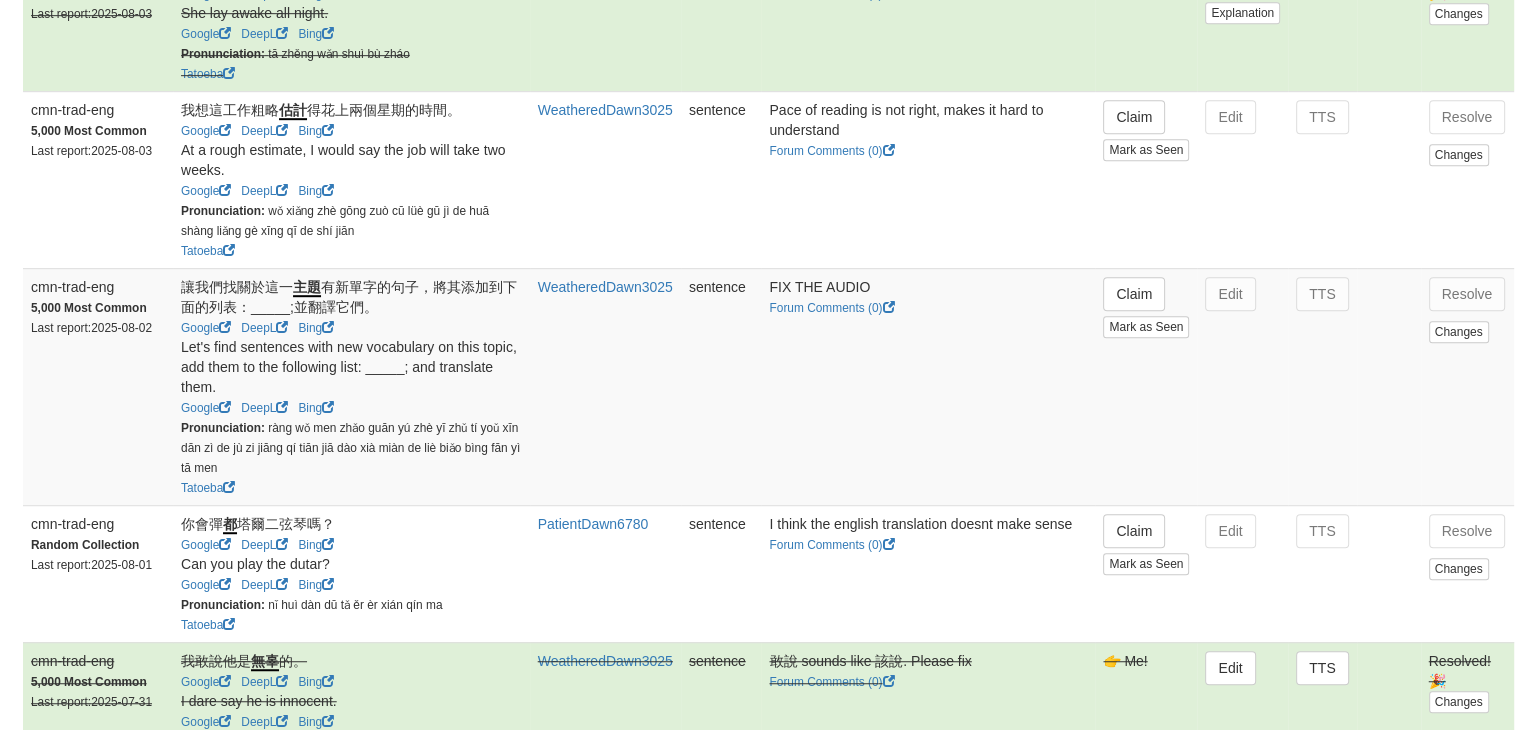 scroll, scrollTop: 1228, scrollLeft: 0, axis: vertical 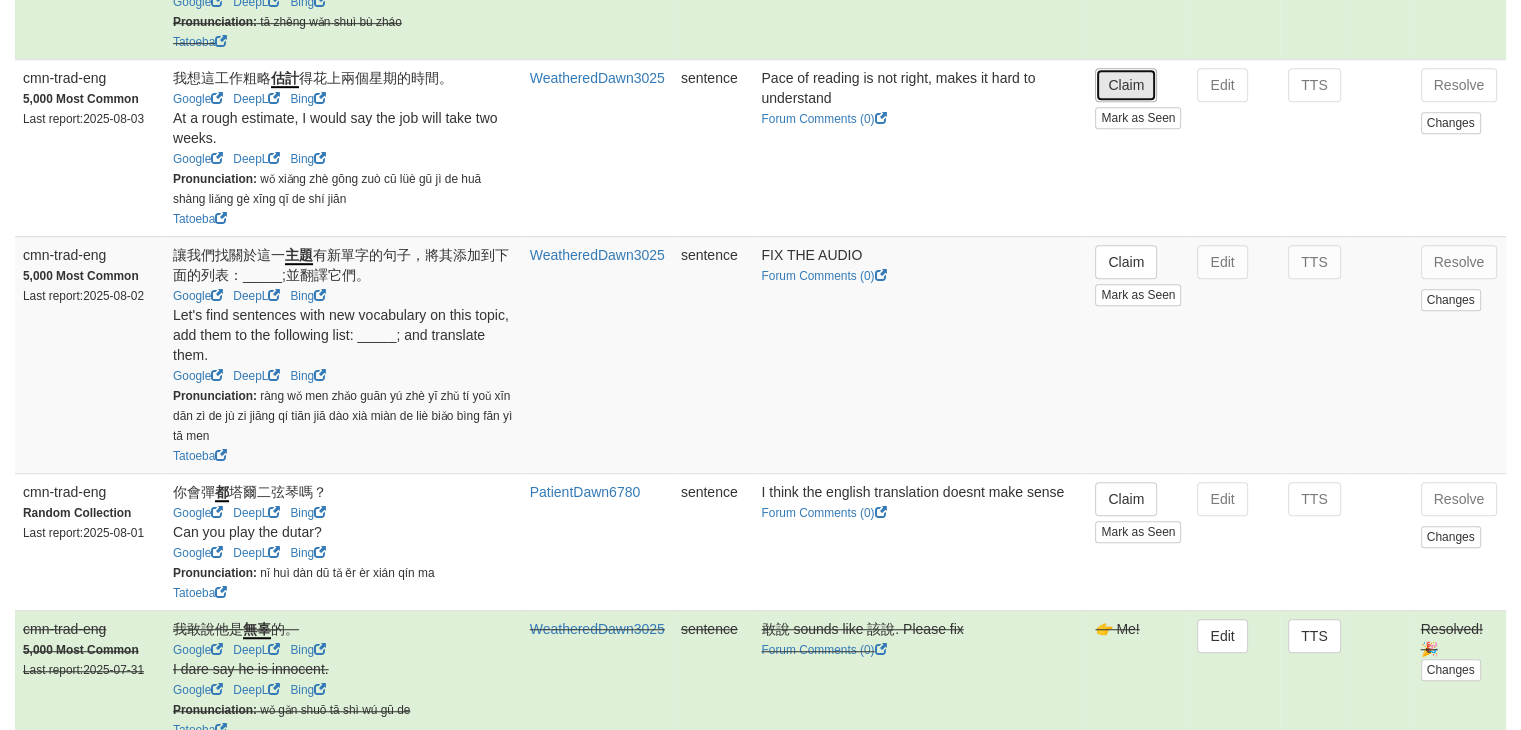 click on "Claim" at bounding box center [1126, 85] 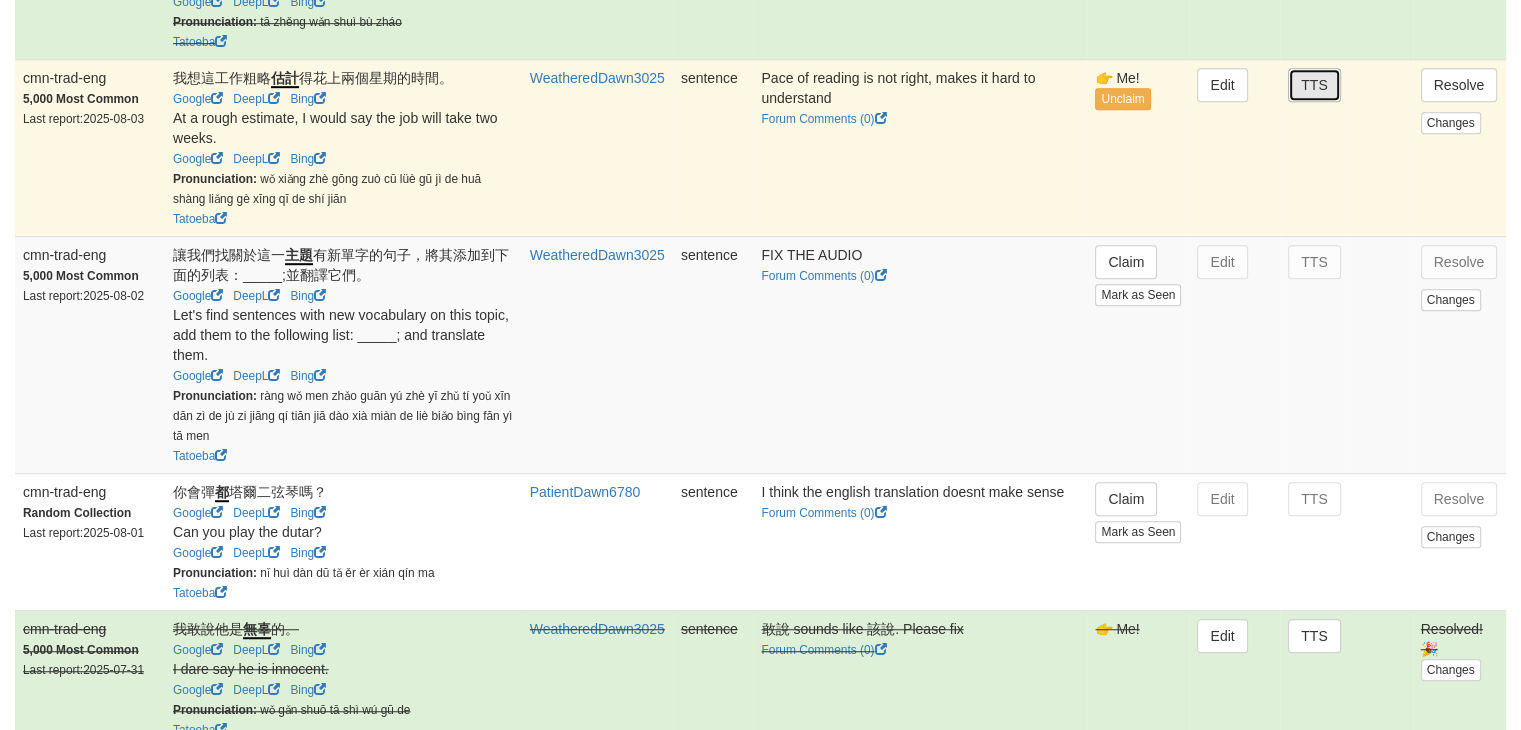 click on "TTS" at bounding box center (1314, 85) 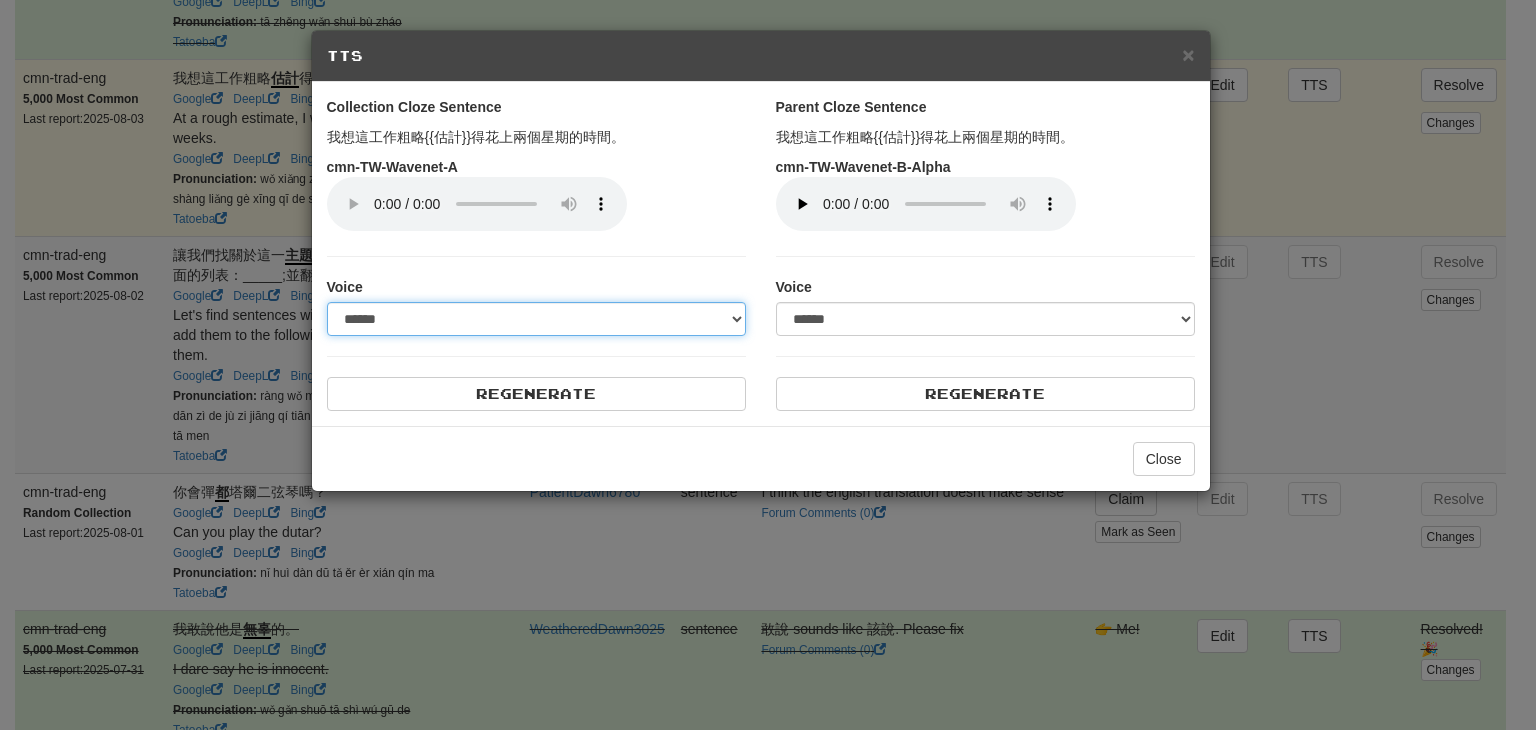 click on "**********" at bounding box center (536, 319) 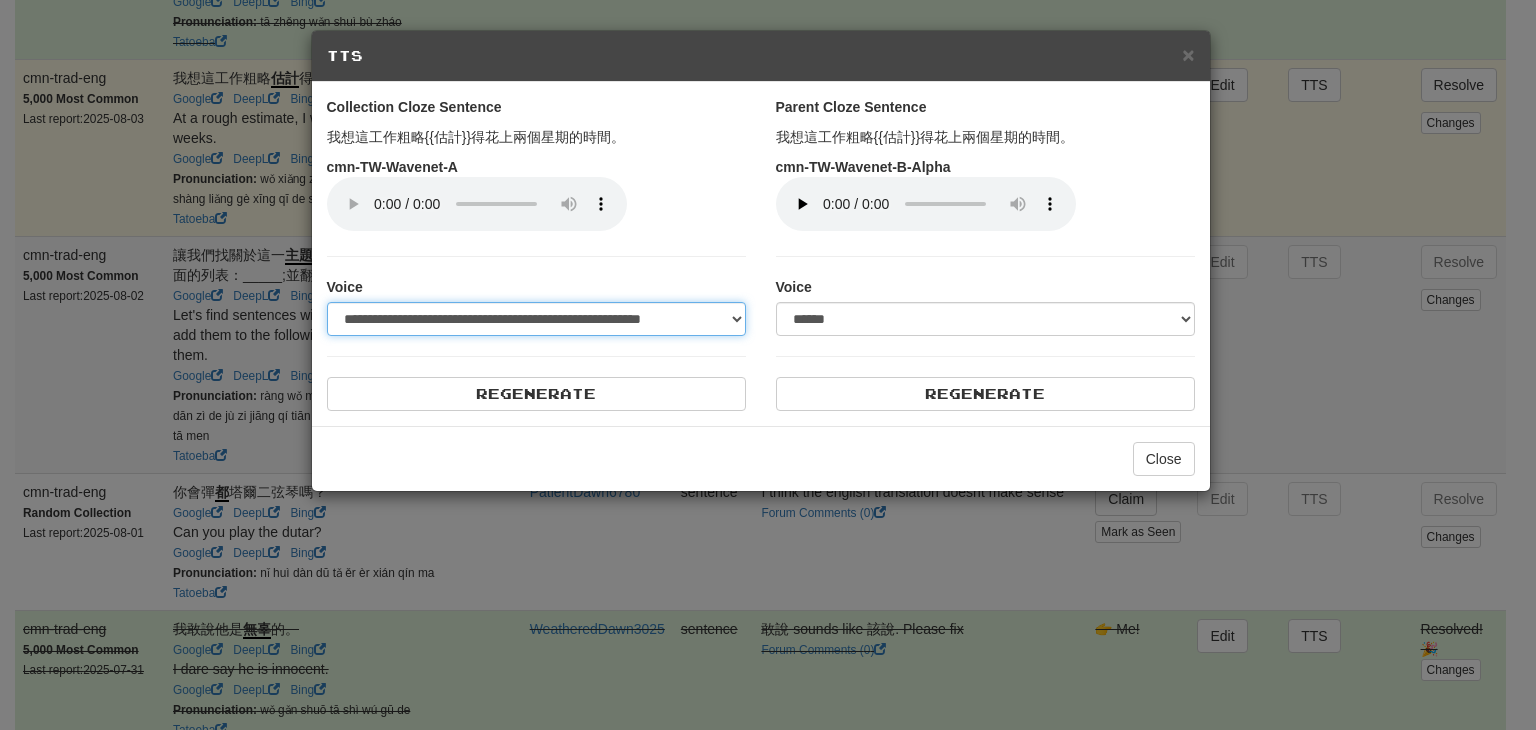 click on "**********" at bounding box center [536, 319] 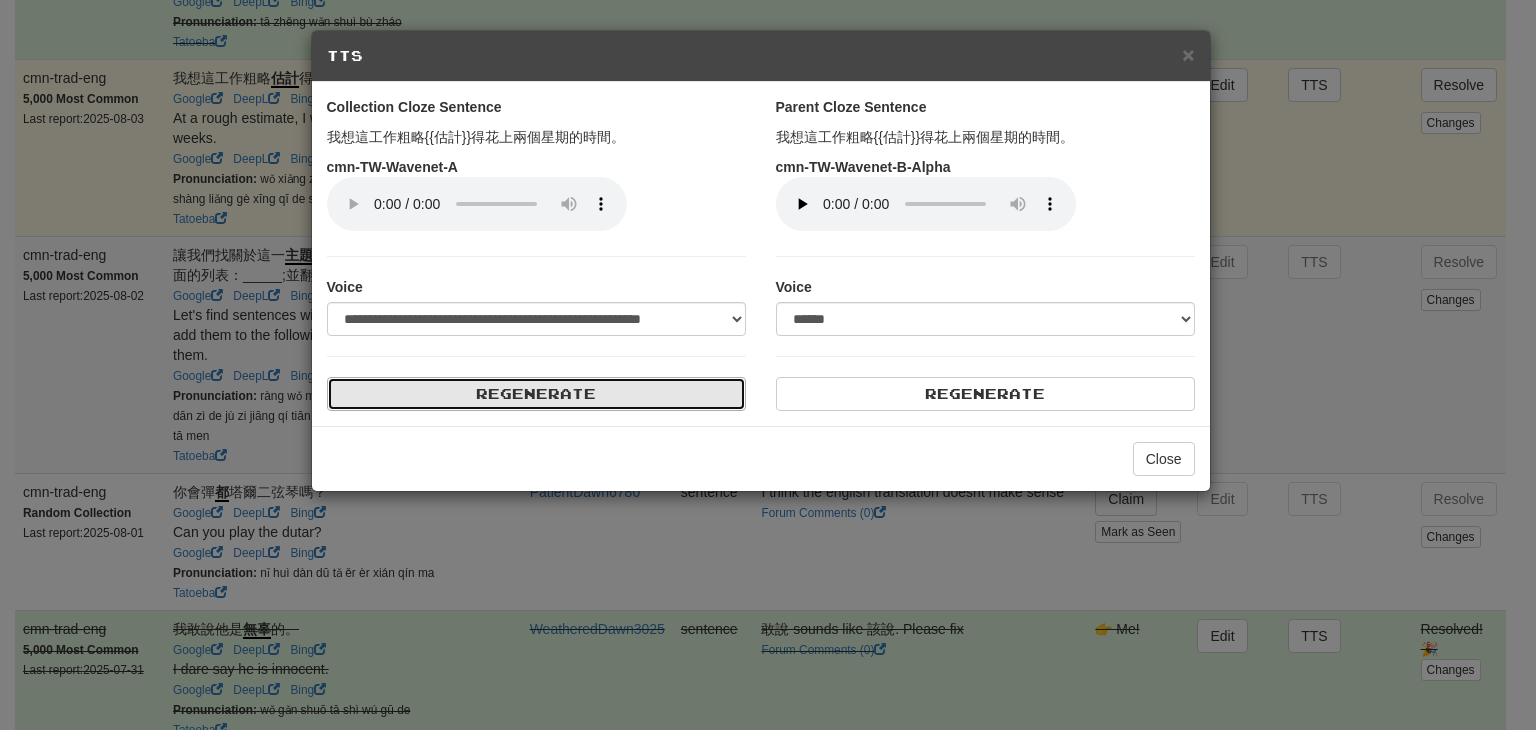 click on "Regenerate" at bounding box center (536, 394) 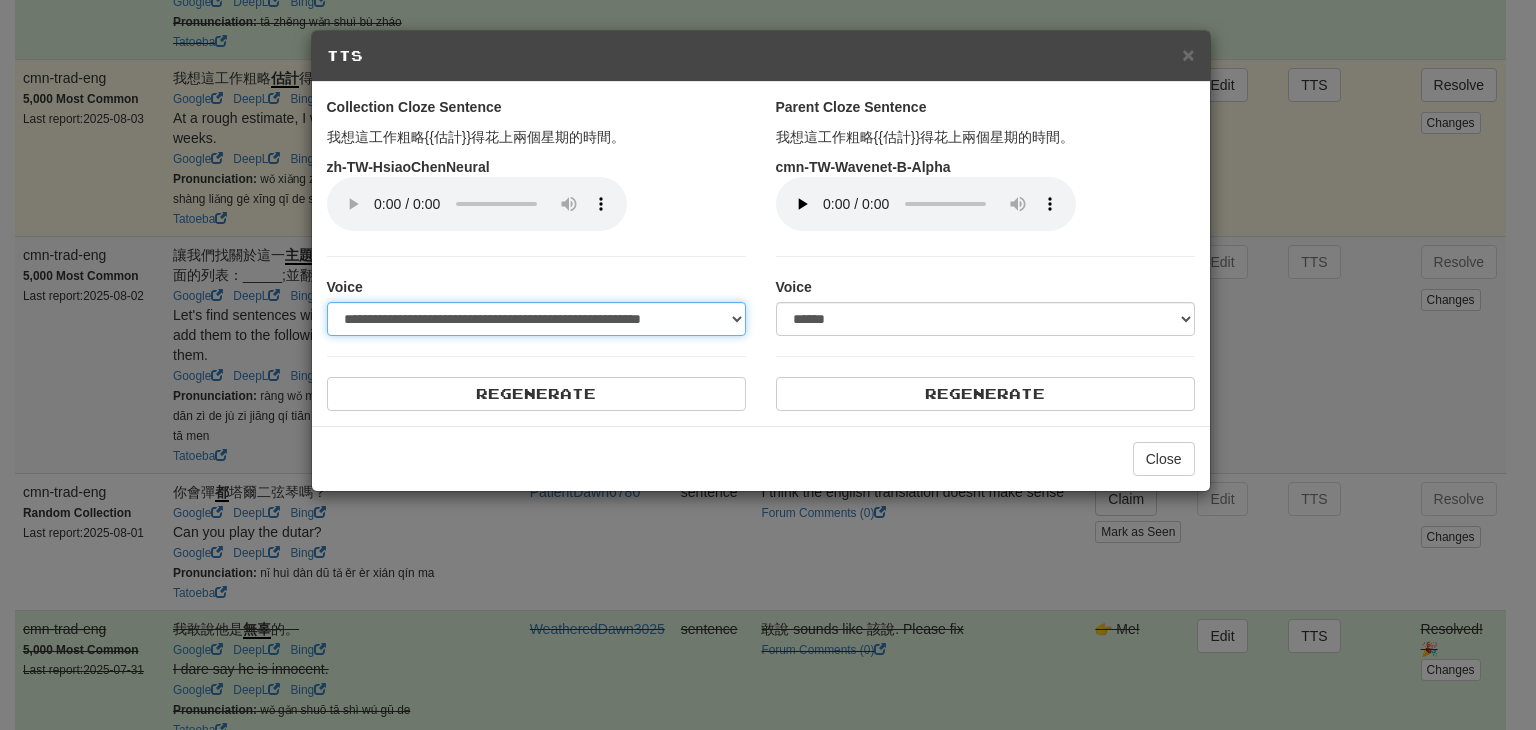 click on "**********" at bounding box center [536, 319] 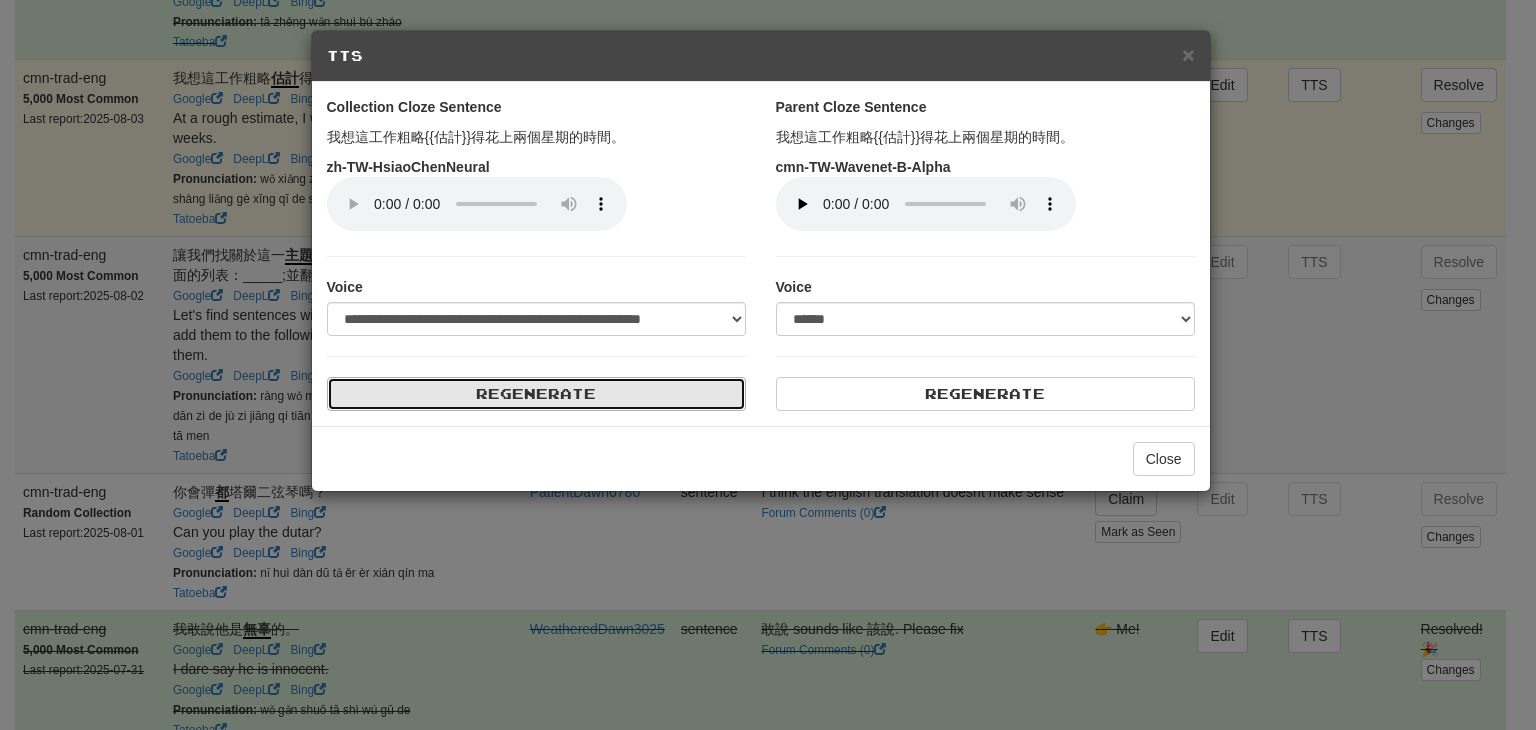 click on "Regenerate" at bounding box center [536, 394] 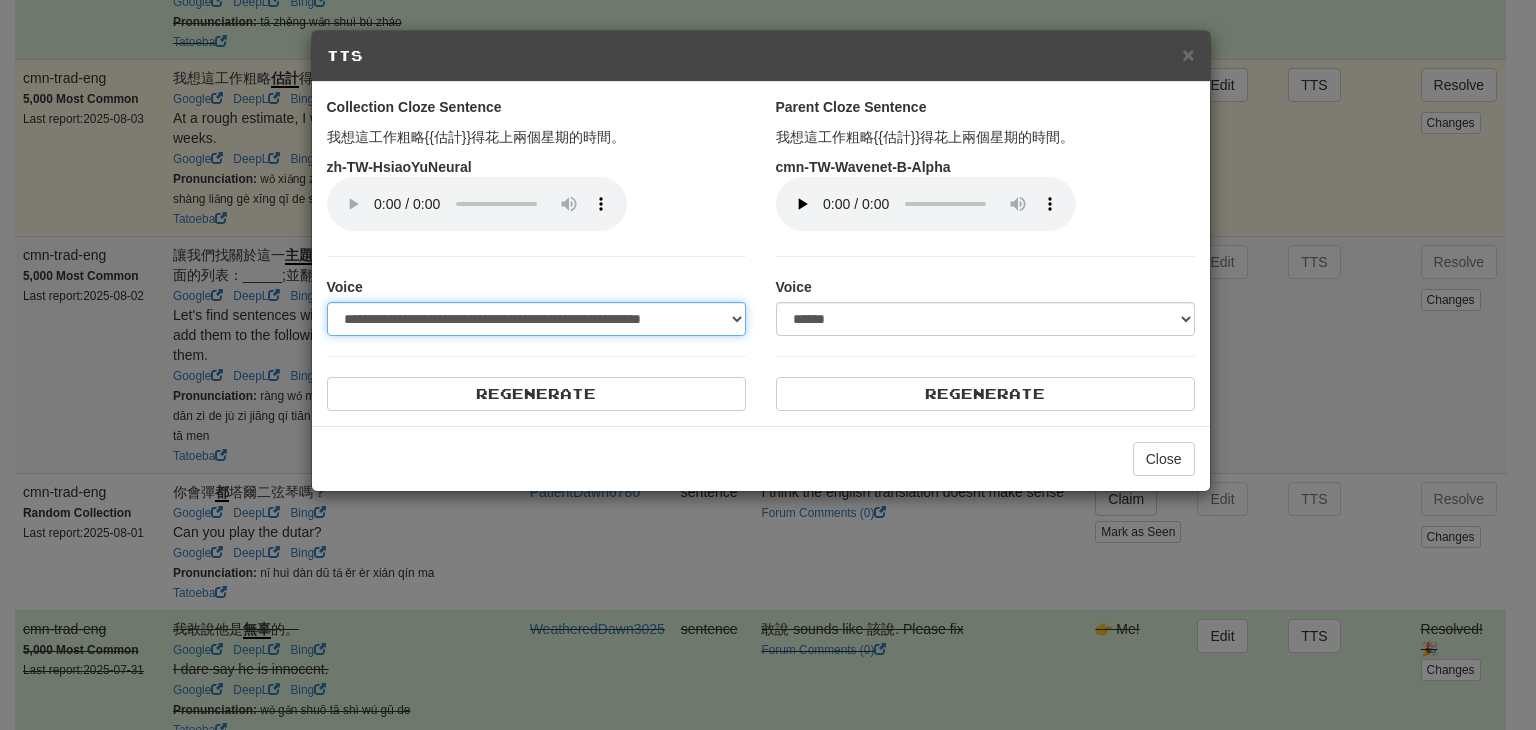 click on "**********" at bounding box center (536, 319) 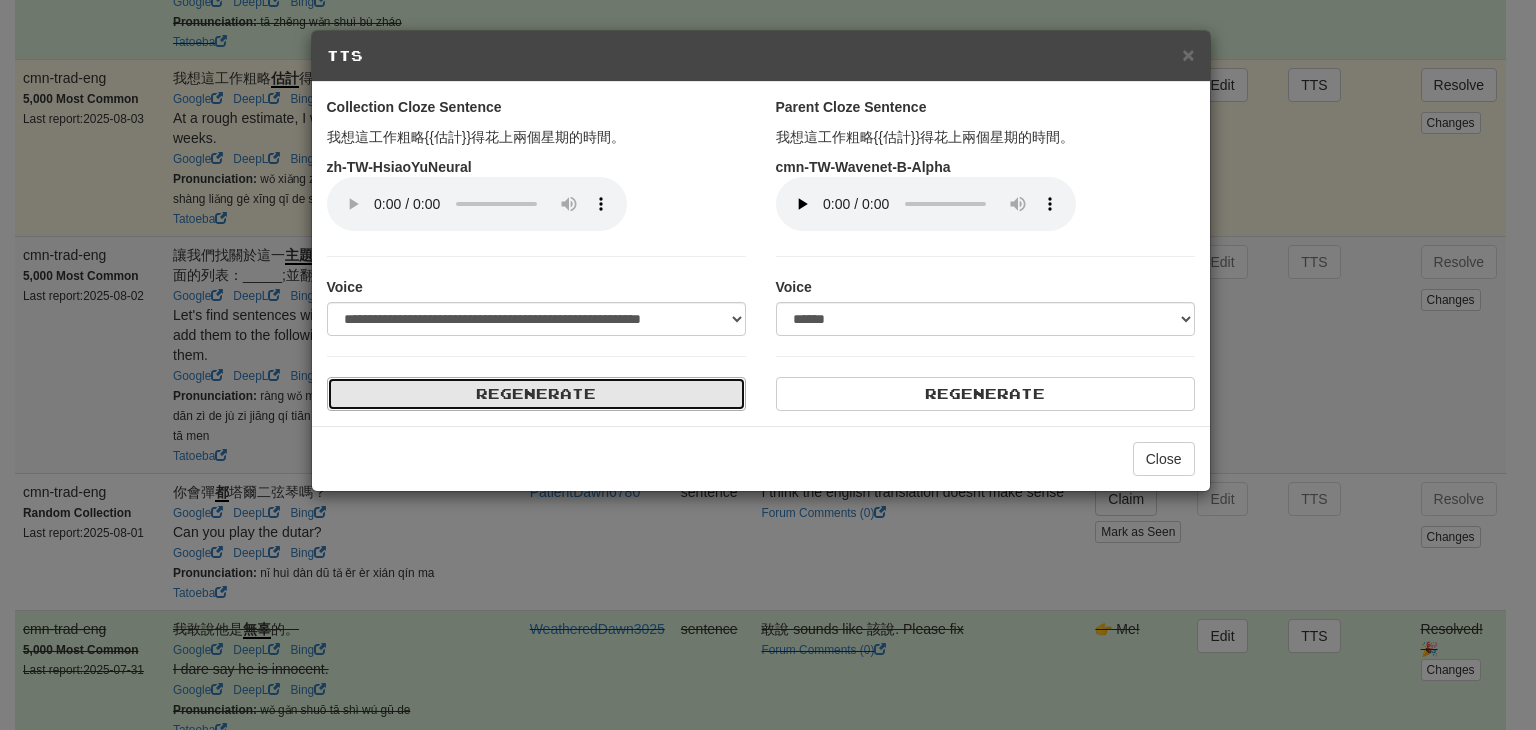 click on "Regenerate" at bounding box center [536, 394] 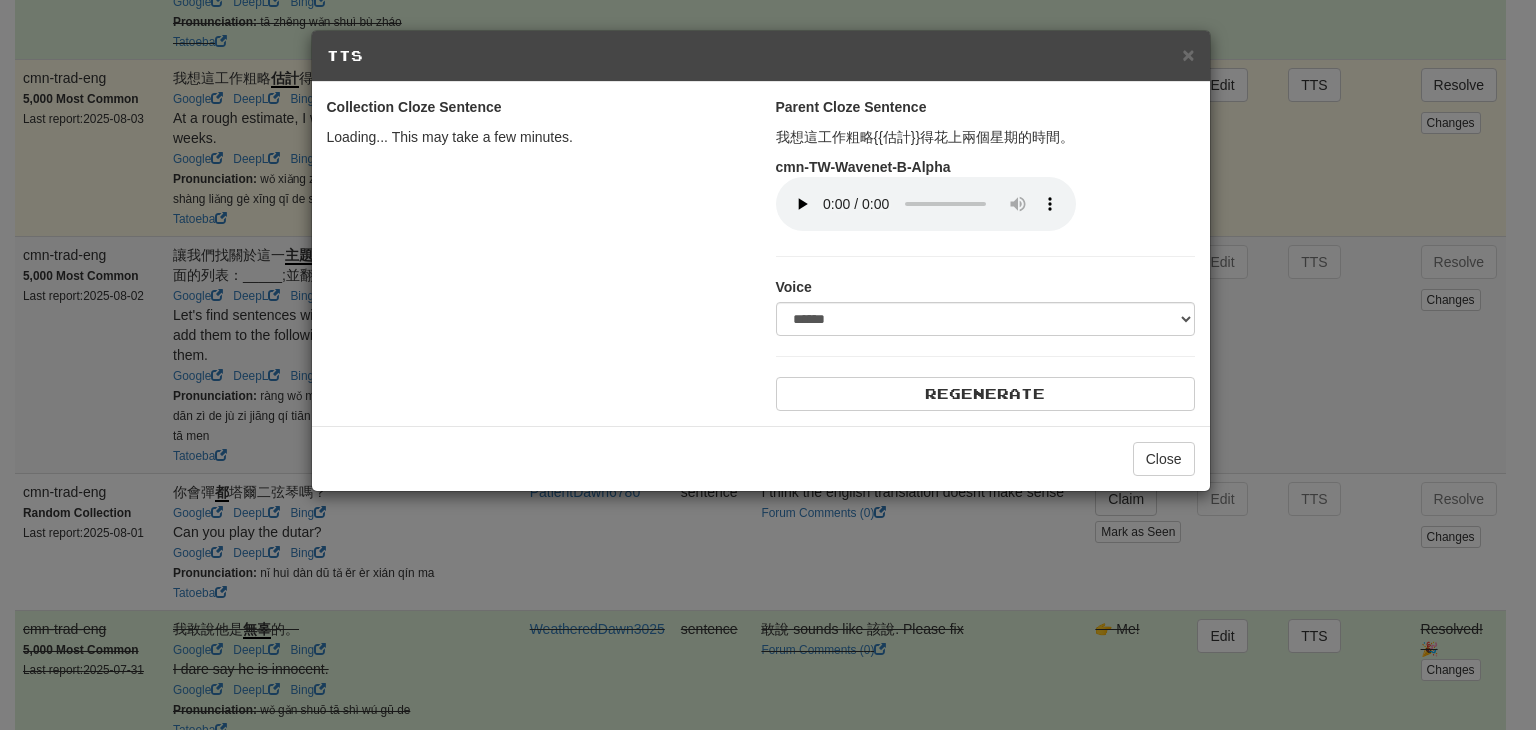 select on "***" 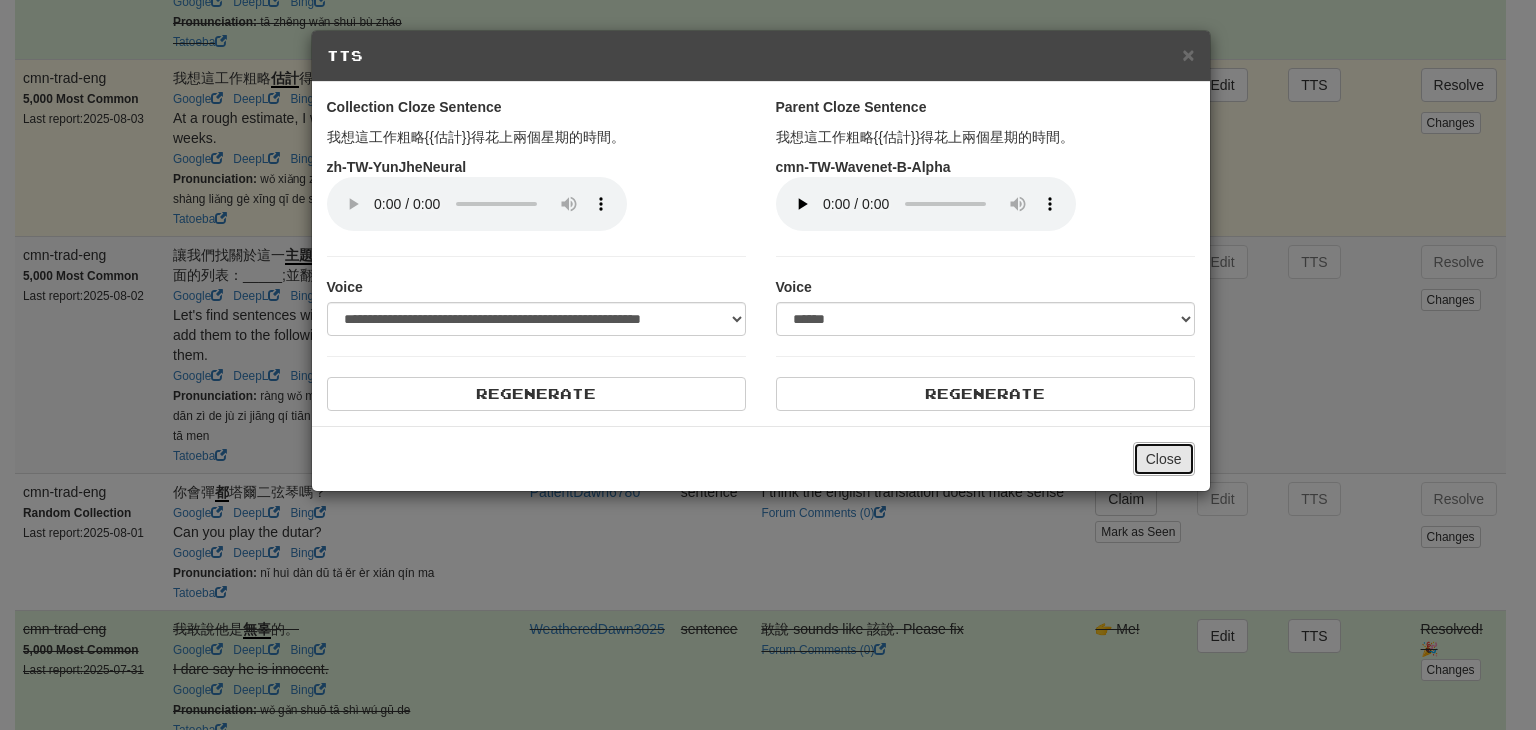 click on "Close" at bounding box center (1164, 459) 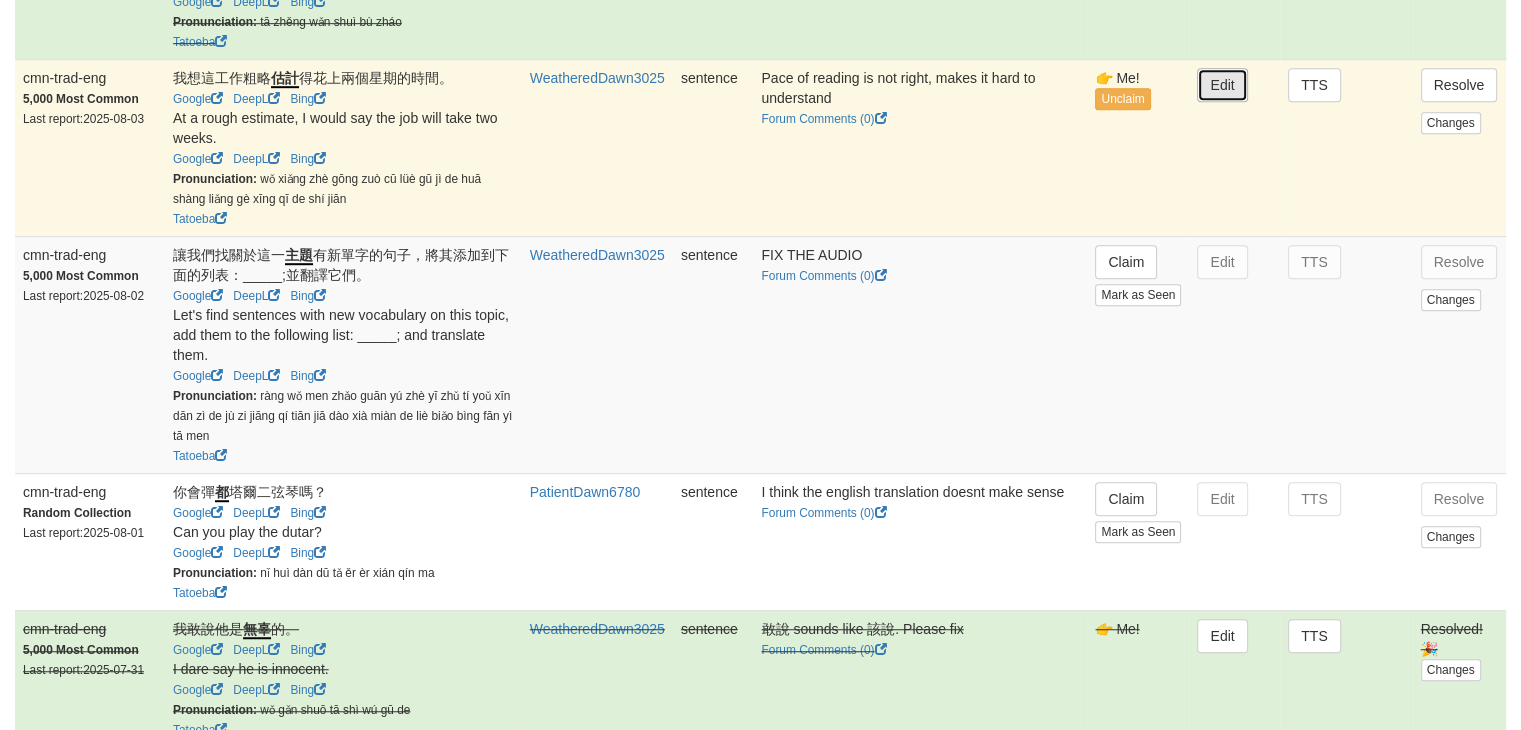 click on "Edit" at bounding box center (1222, 85) 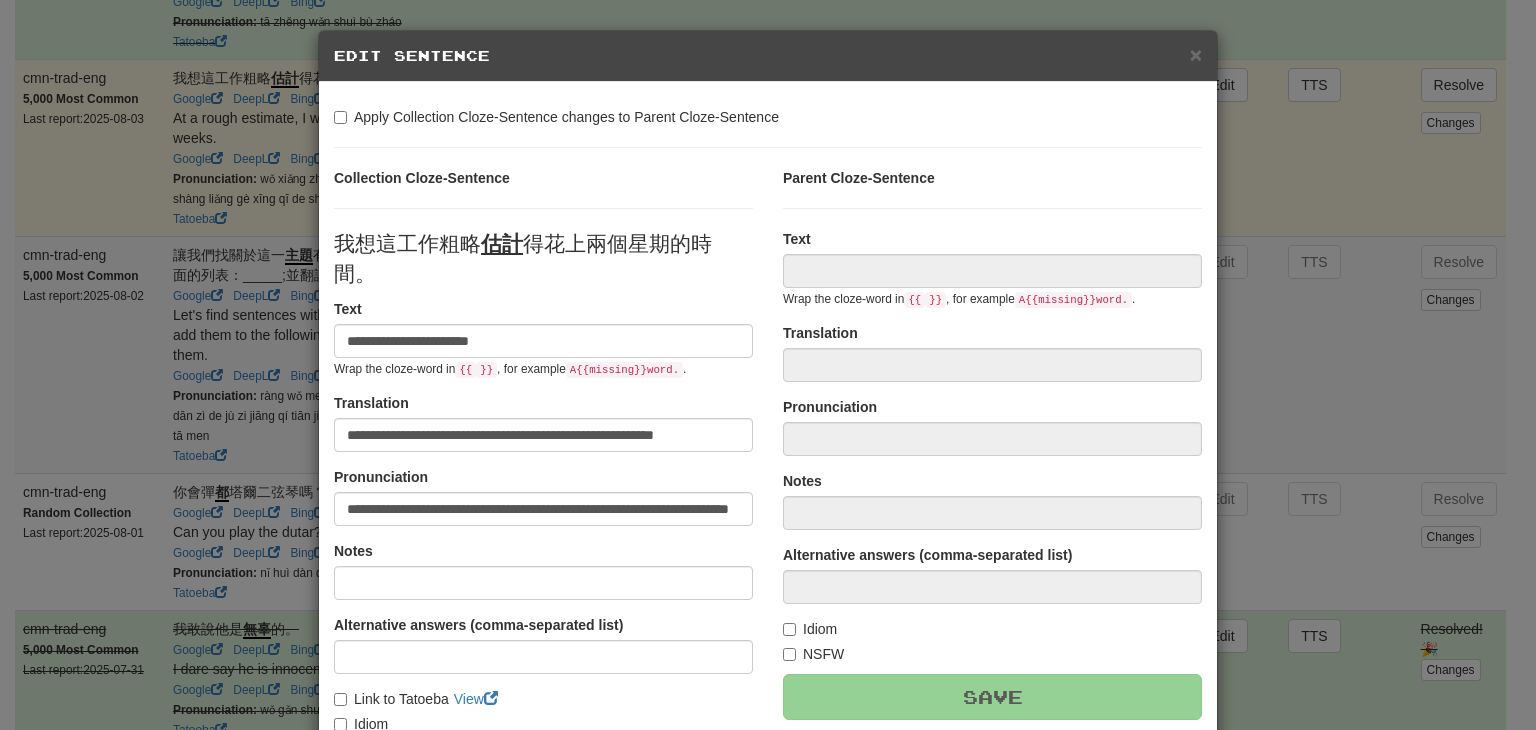 type on "**********" 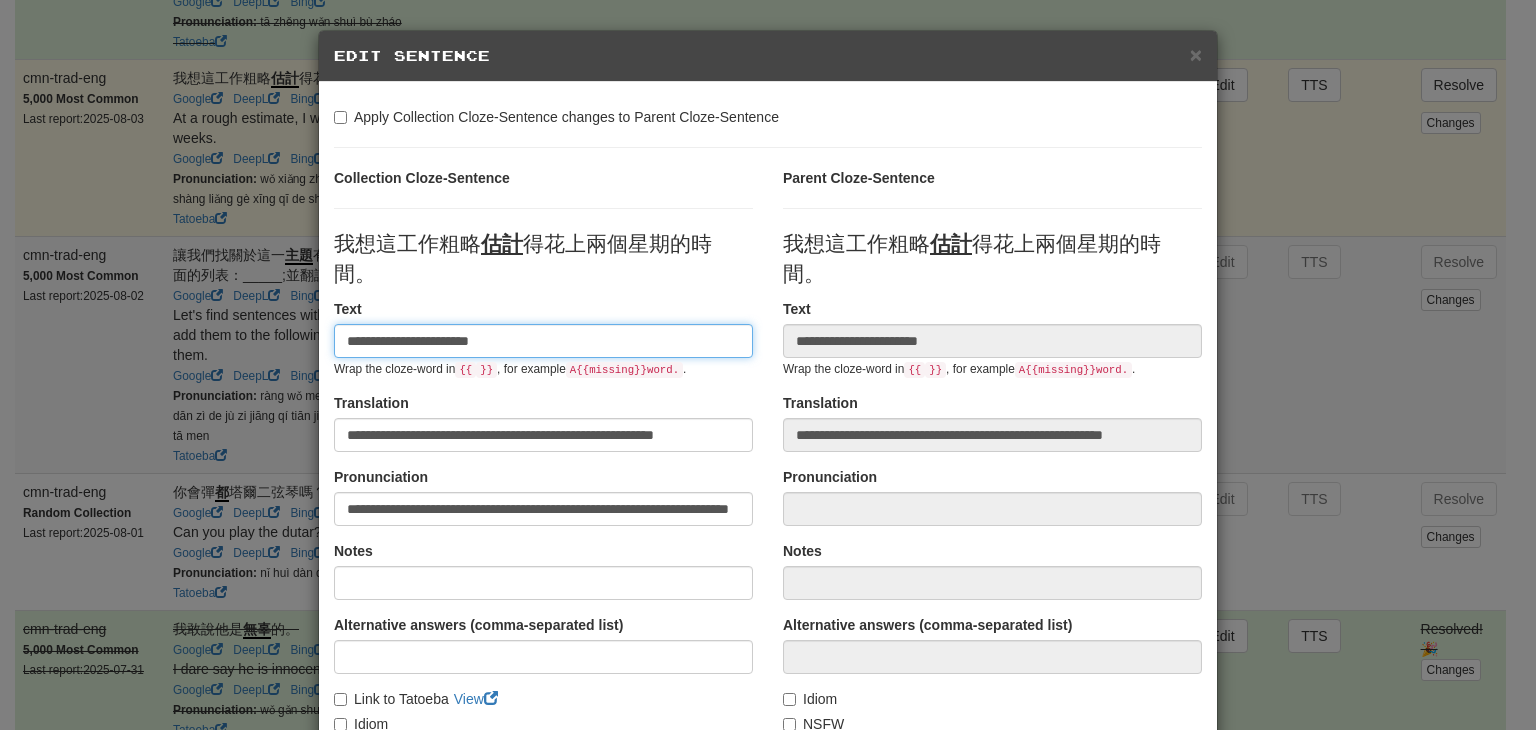 click on "**********" at bounding box center (543, 341) 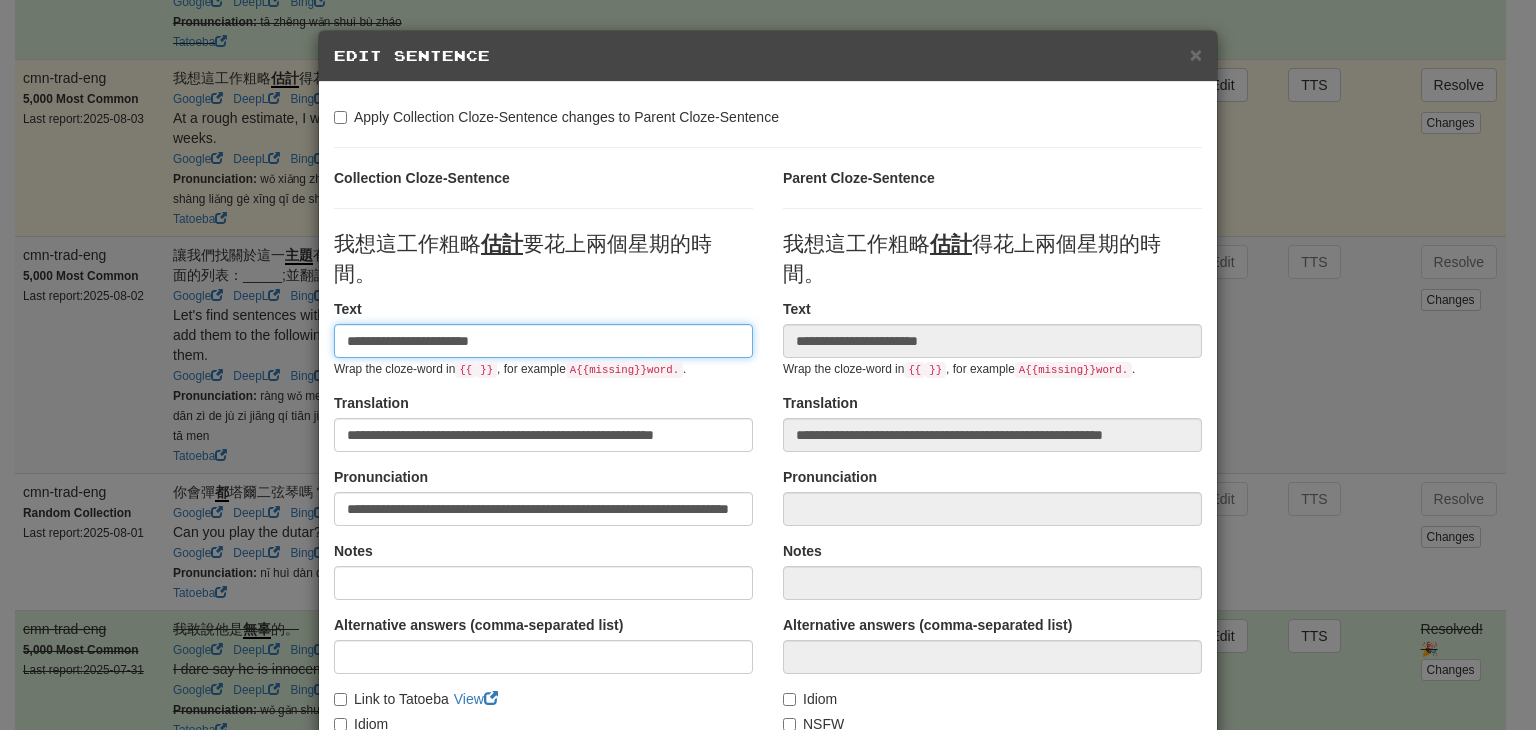 type on "**********" 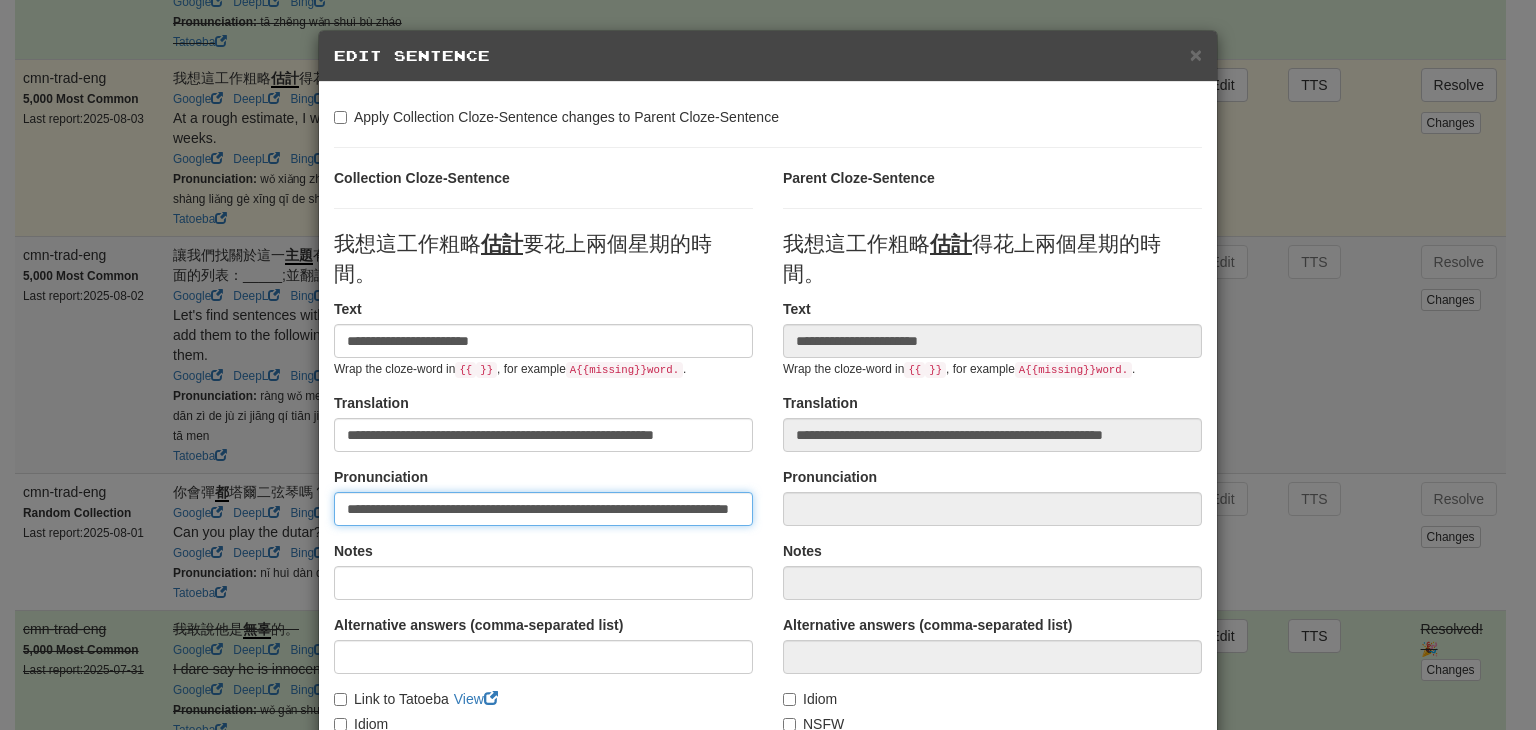 click on "**********" at bounding box center (543, 509) 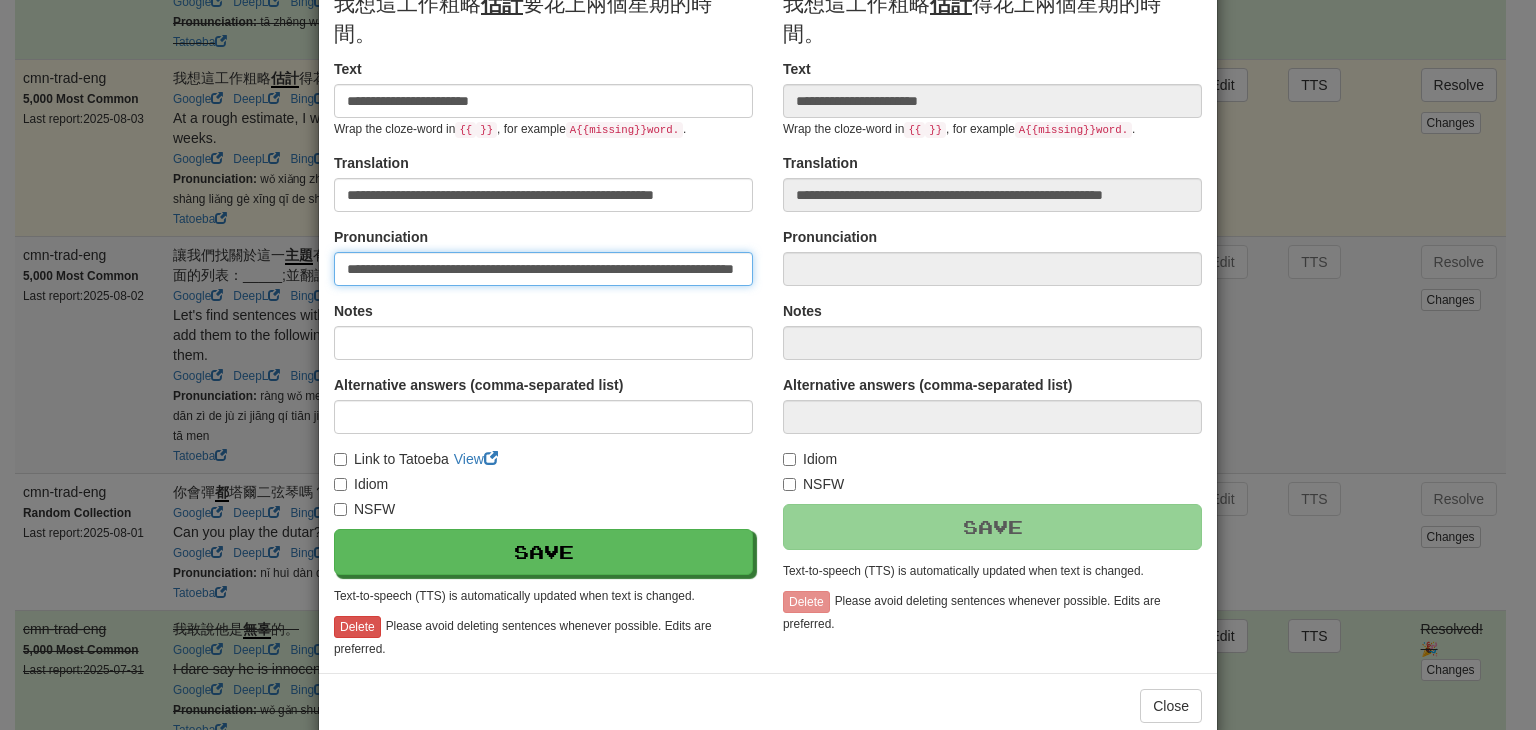 scroll, scrollTop: 244, scrollLeft: 0, axis: vertical 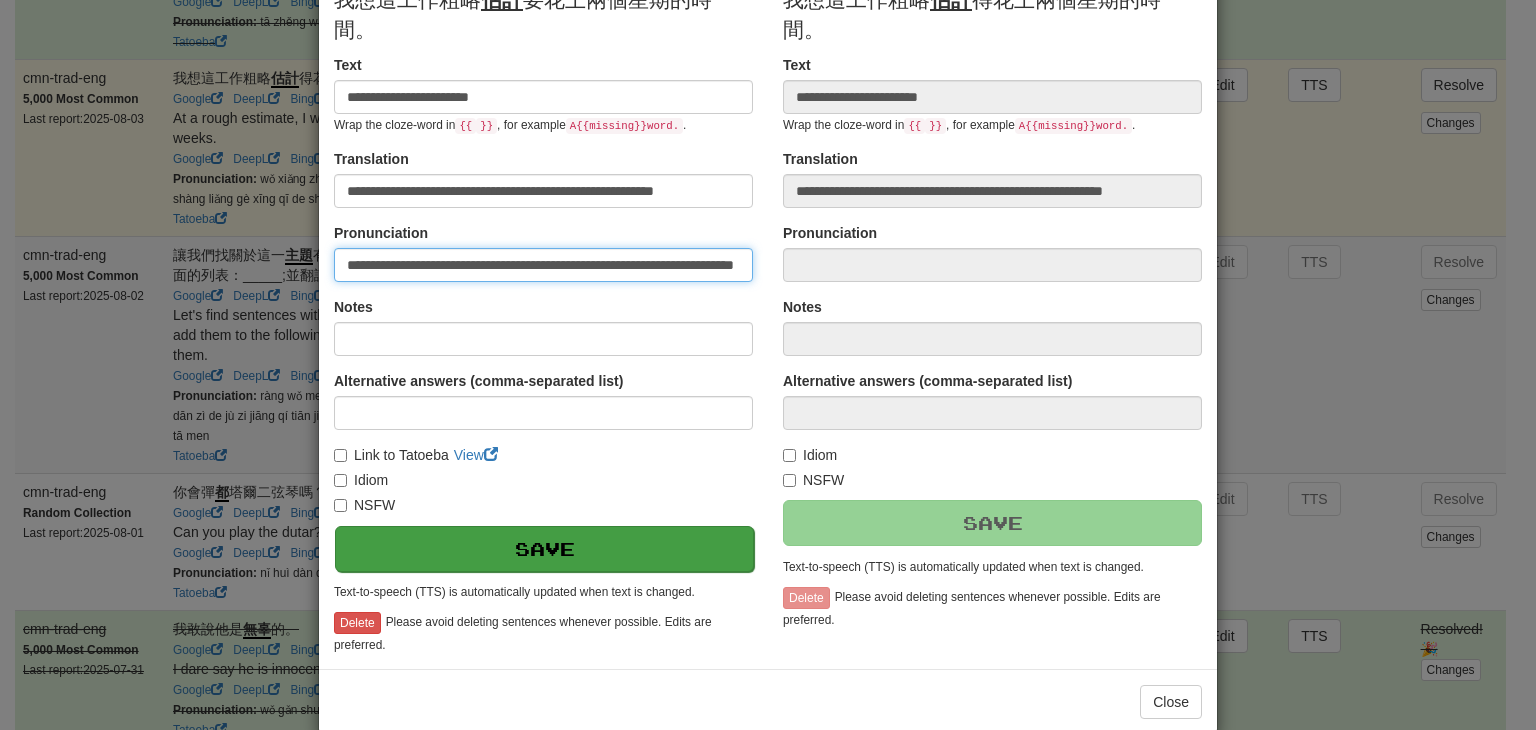 type on "**********" 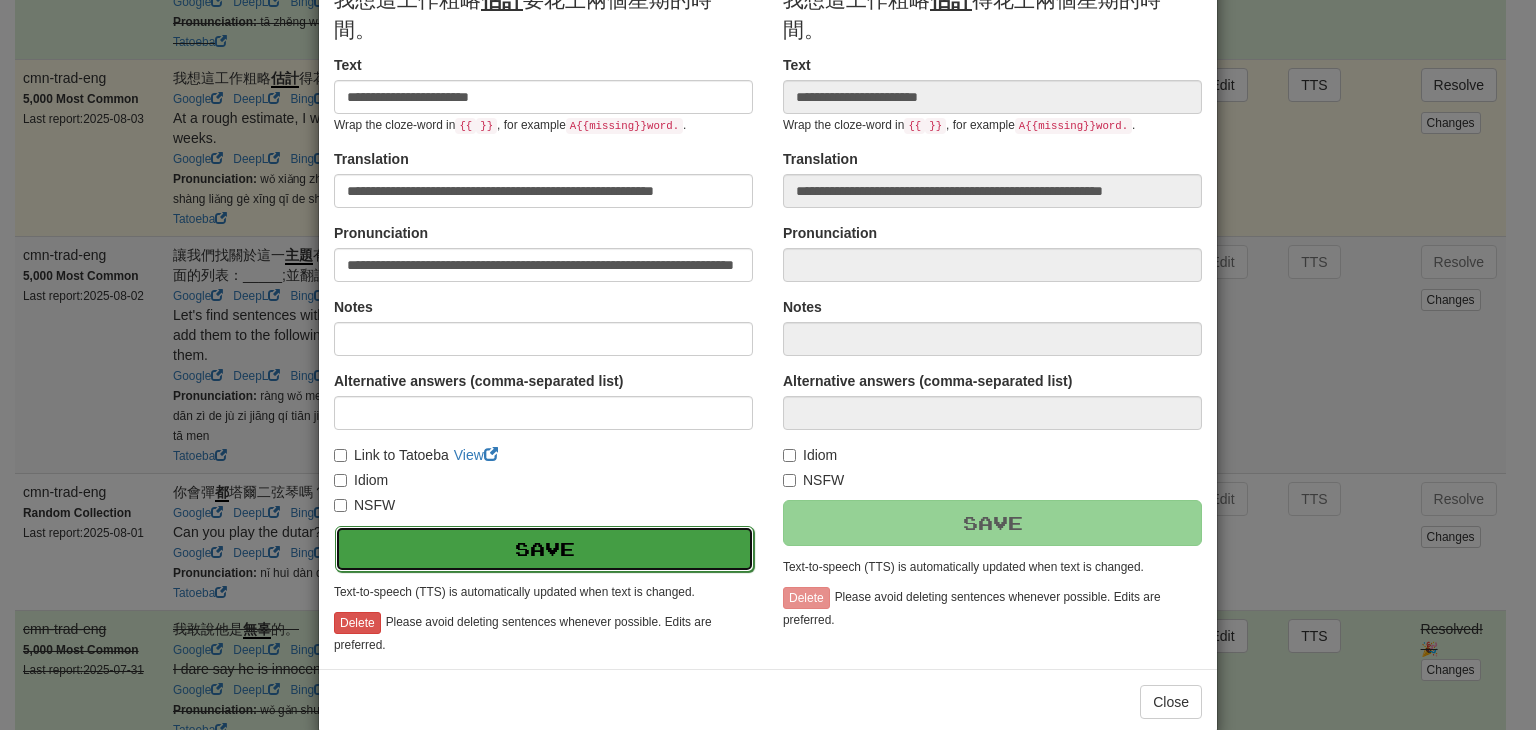 click on "Save" at bounding box center [544, 549] 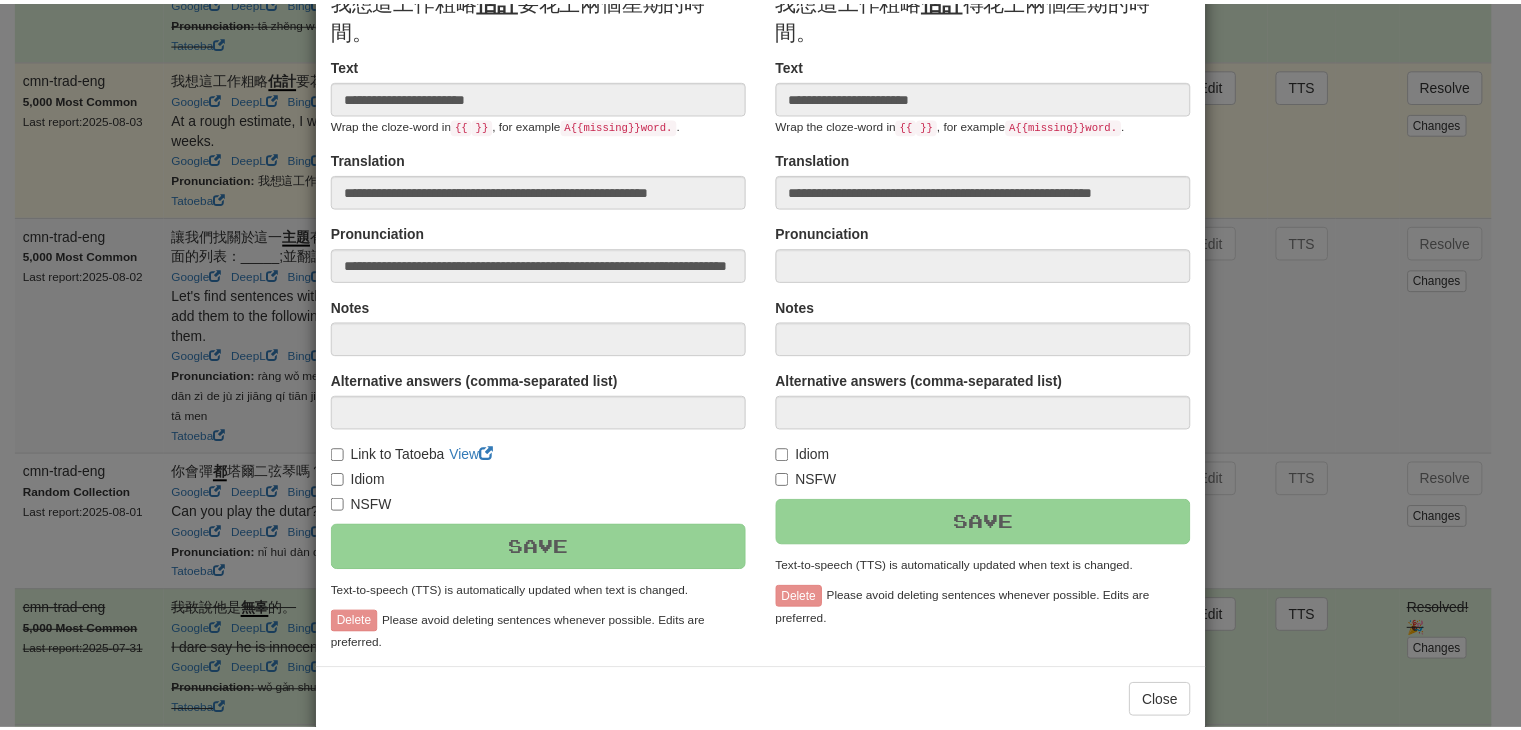 scroll, scrollTop: 268, scrollLeft: 0, axis: vertical 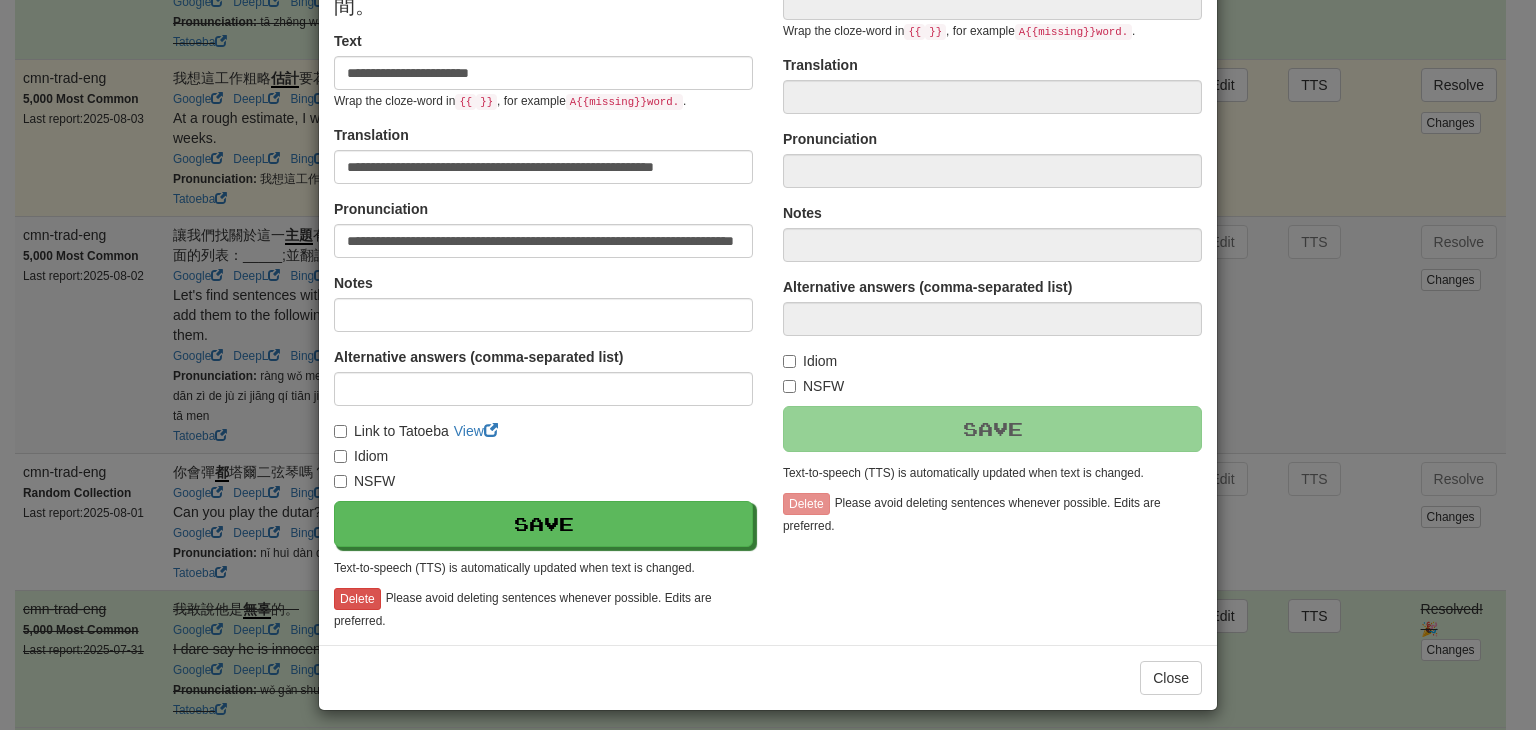 type on "**********" 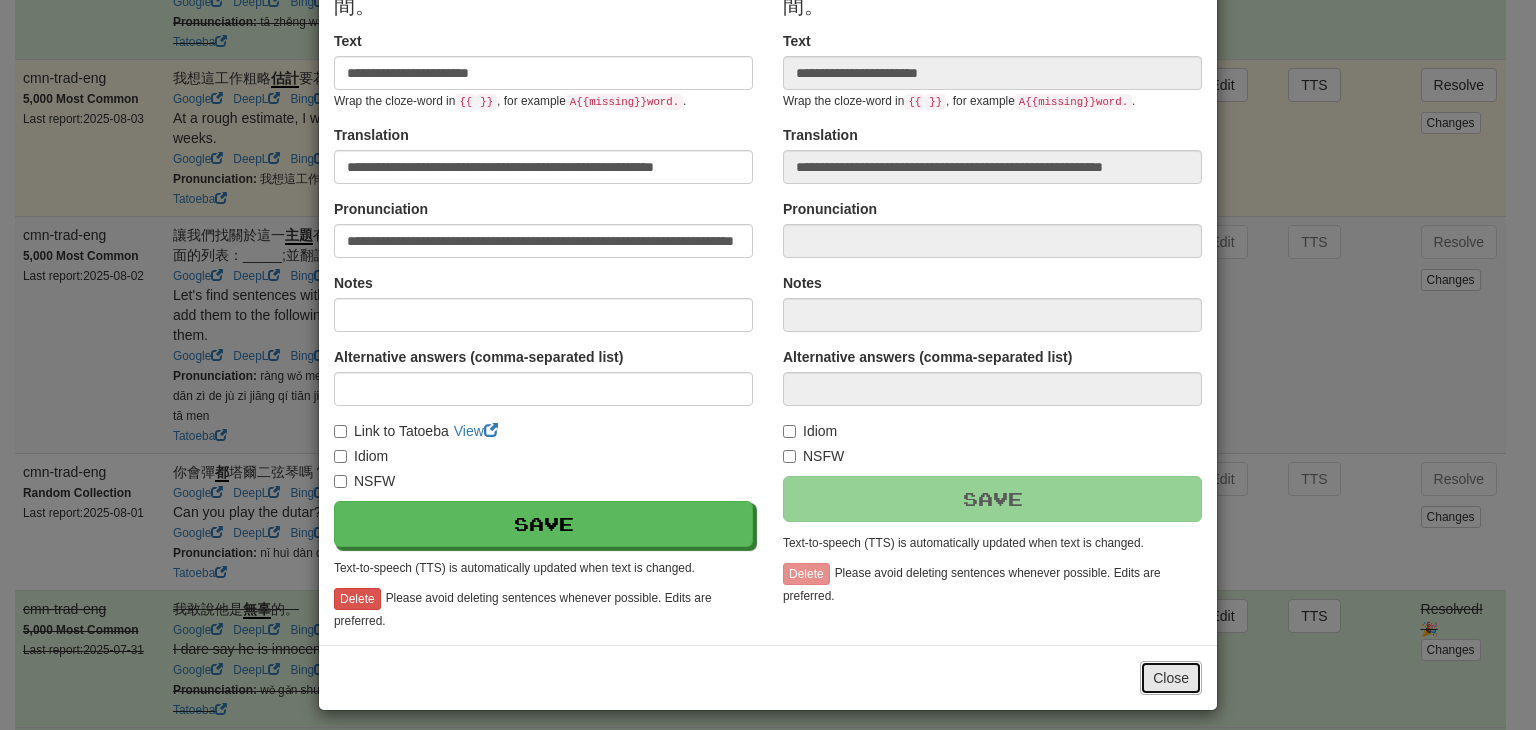 click on "Close" at bounding box center (1171, 678) 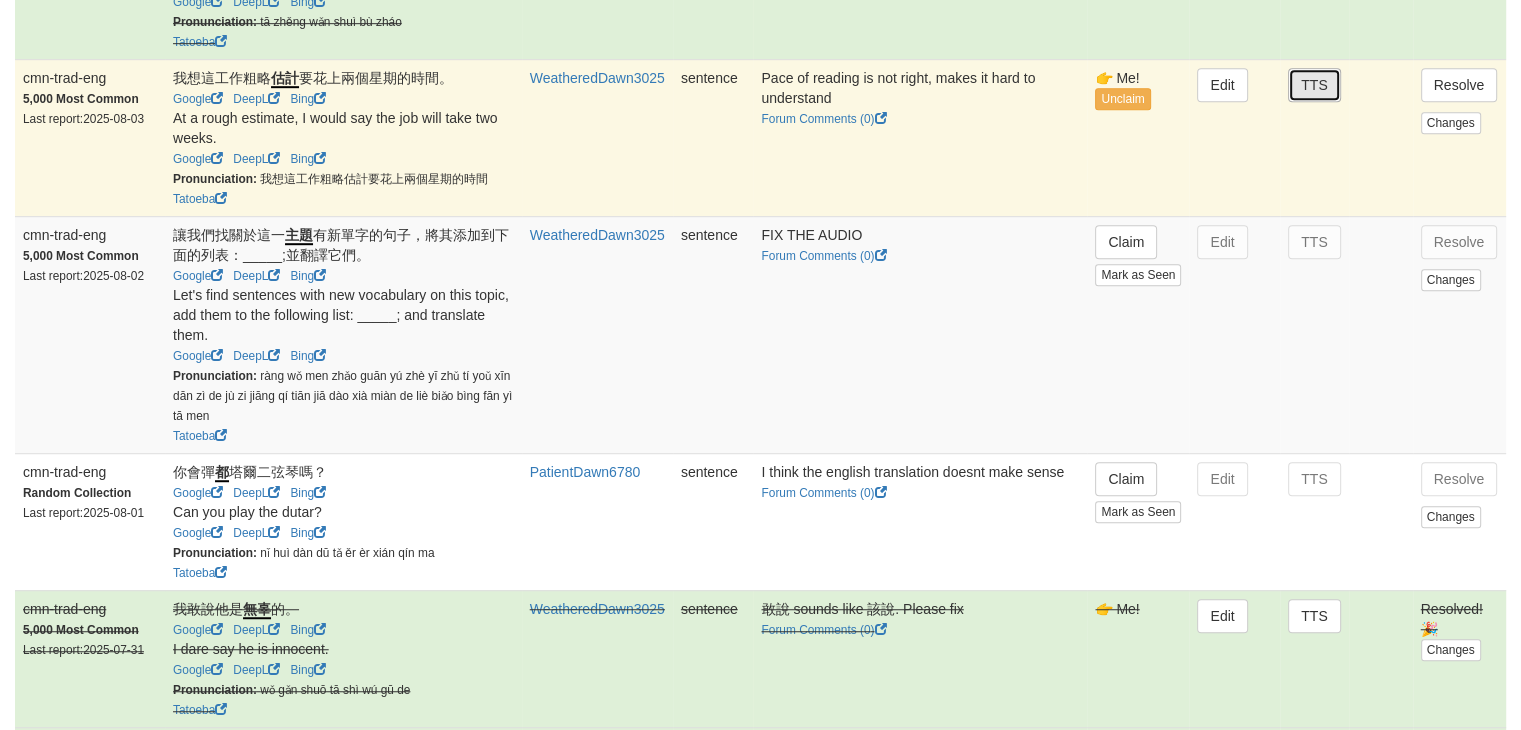 click on "TTS" at bounding box center (1314, 85) 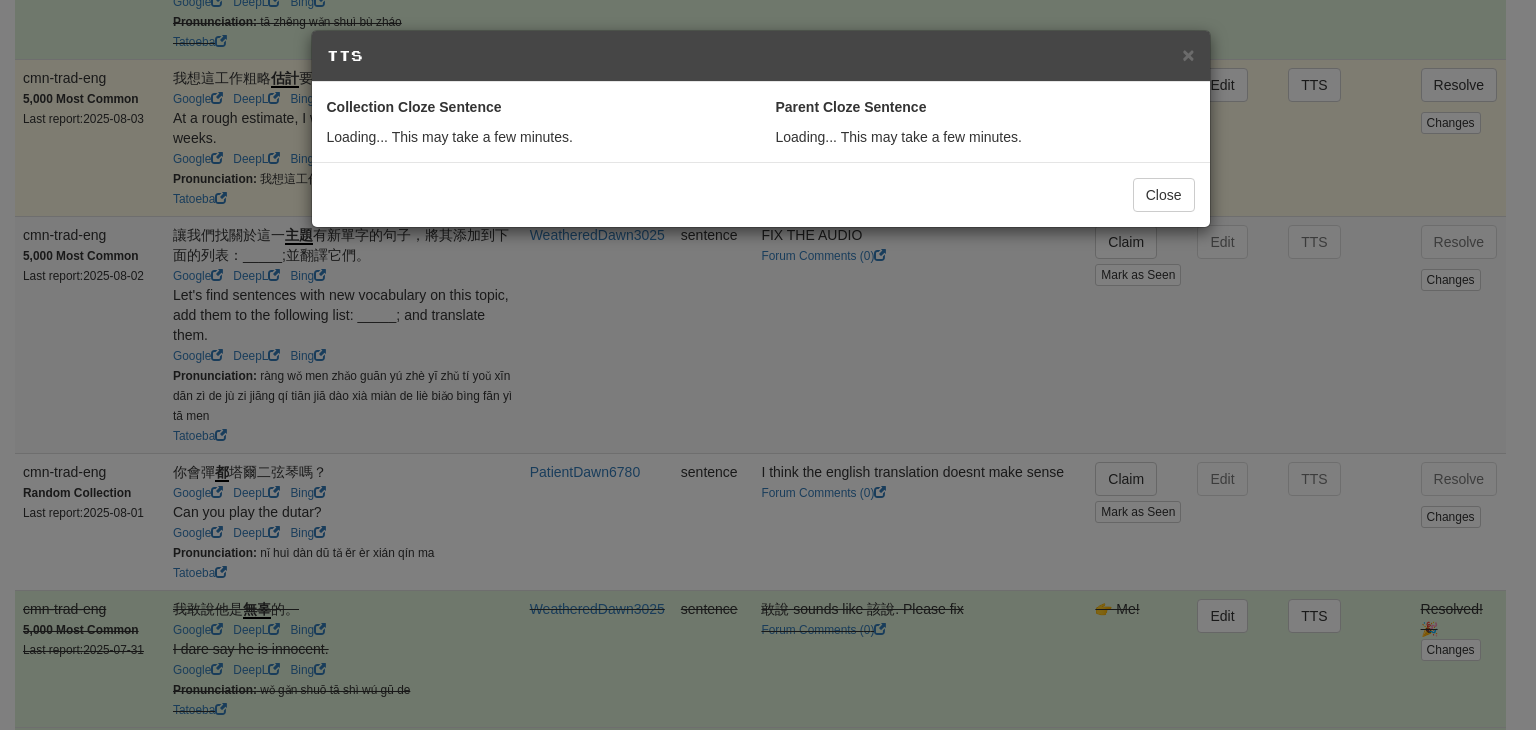 select on "***" 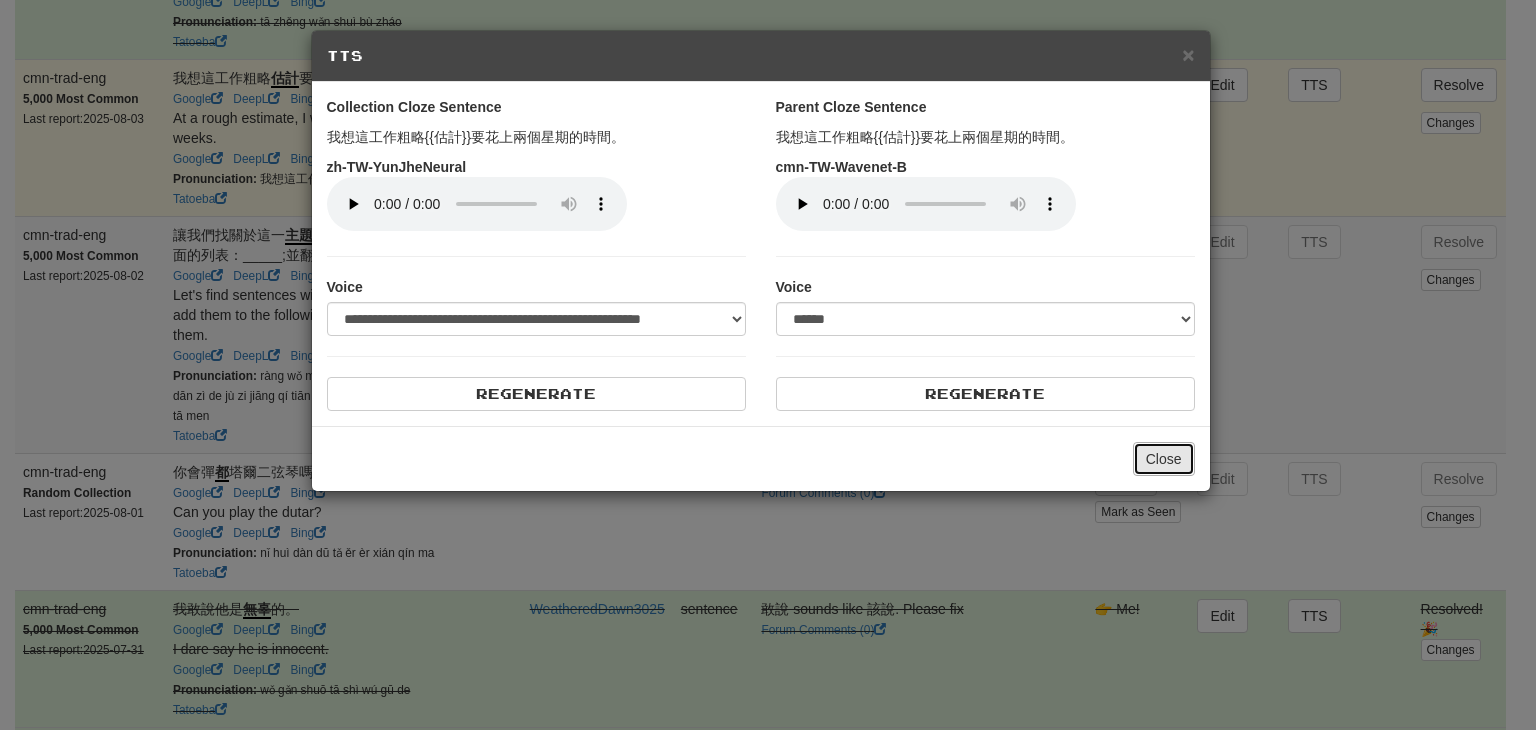 click on "Close" at bounding box center (1164, 459) 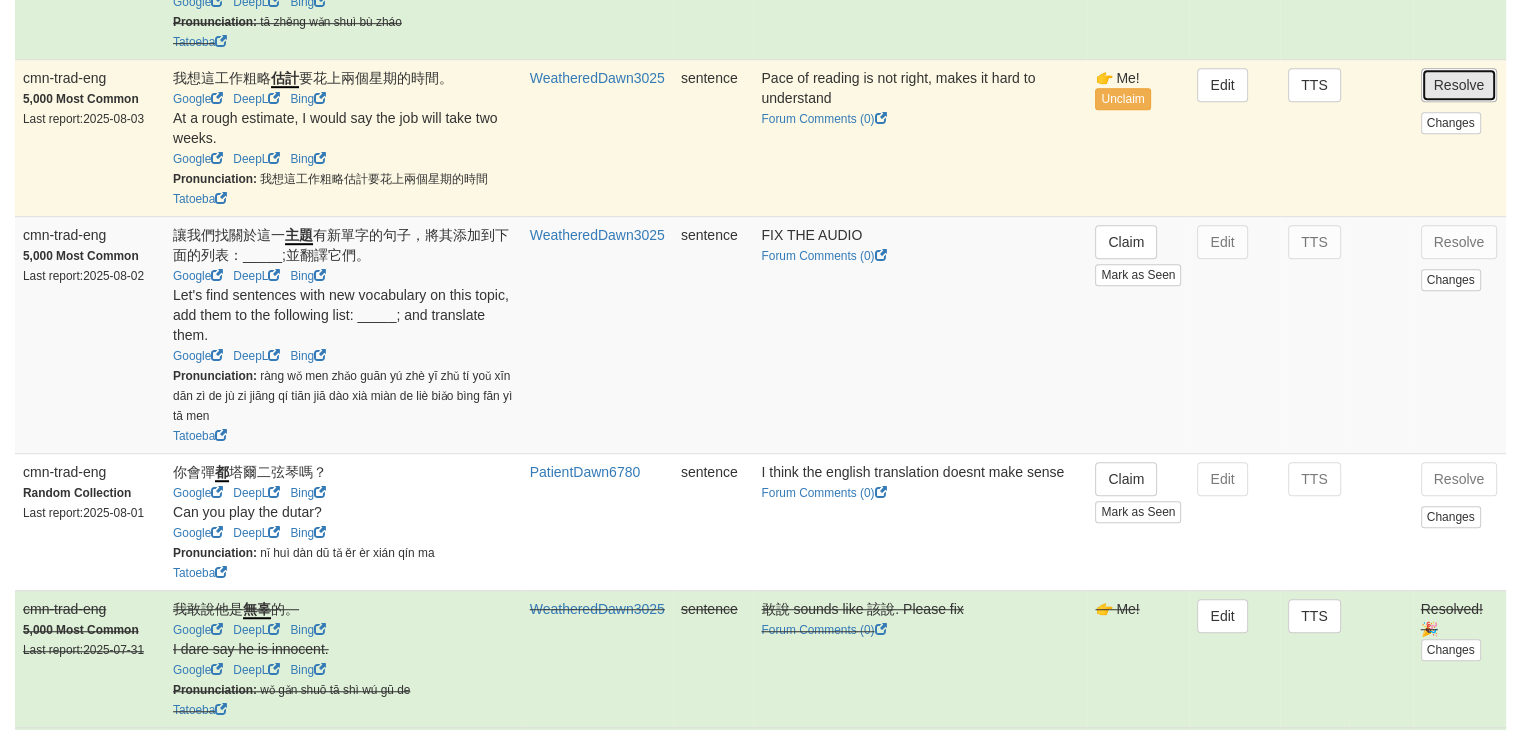click on "Resolve" at bounding box center (1459, 85) 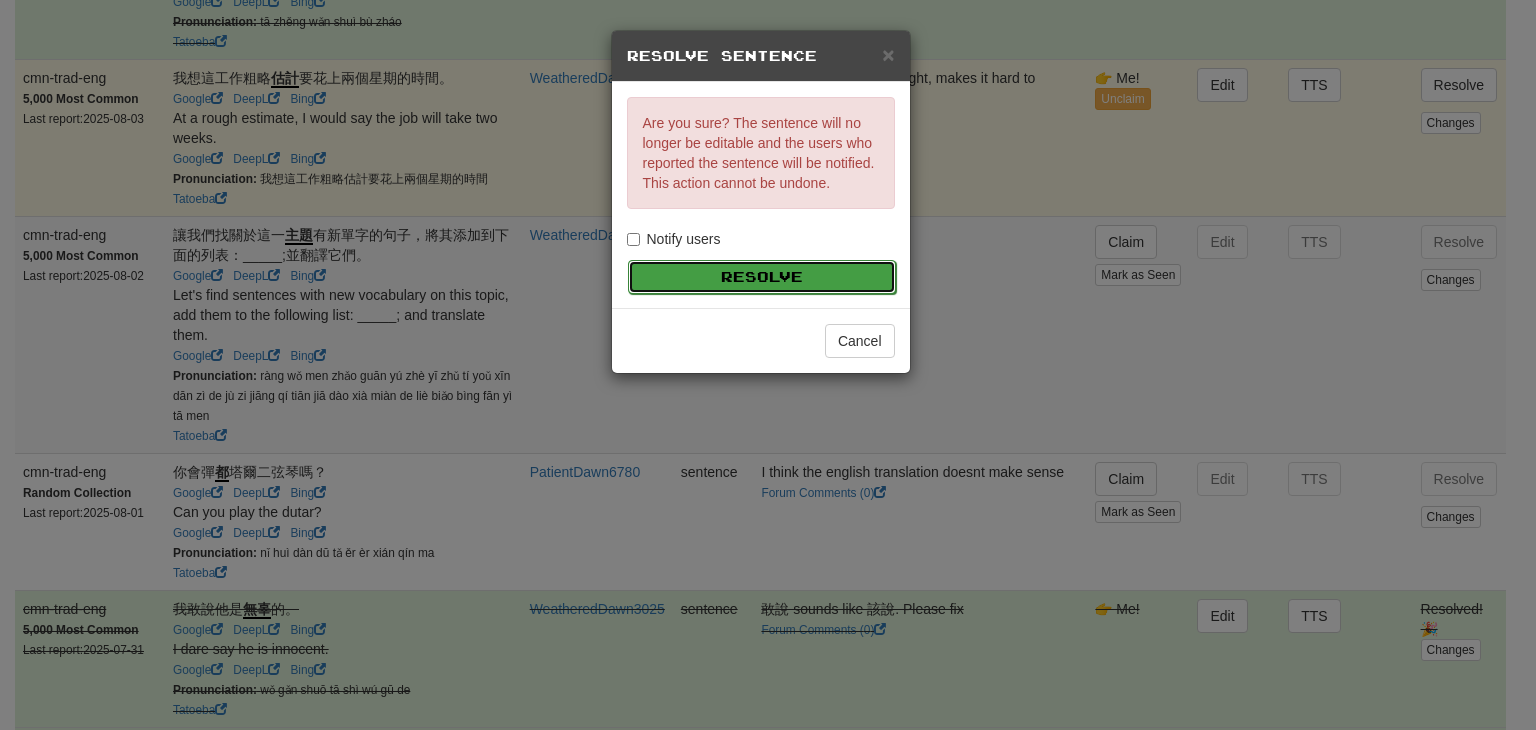 click on "Resolve" at bounding box center [762, 277] 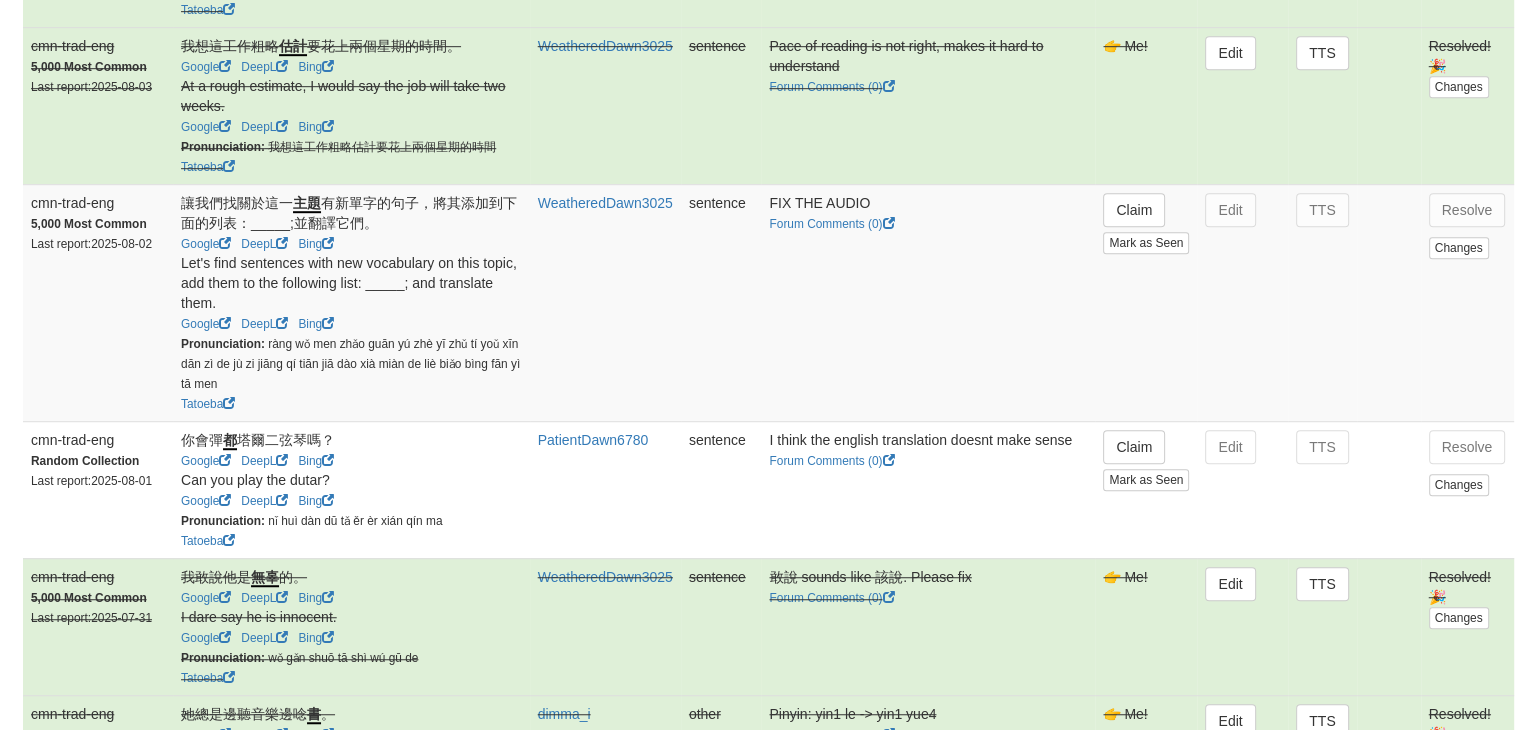 scroll, scrollTop: 1260, scrollLeft: 0, axis: vertical 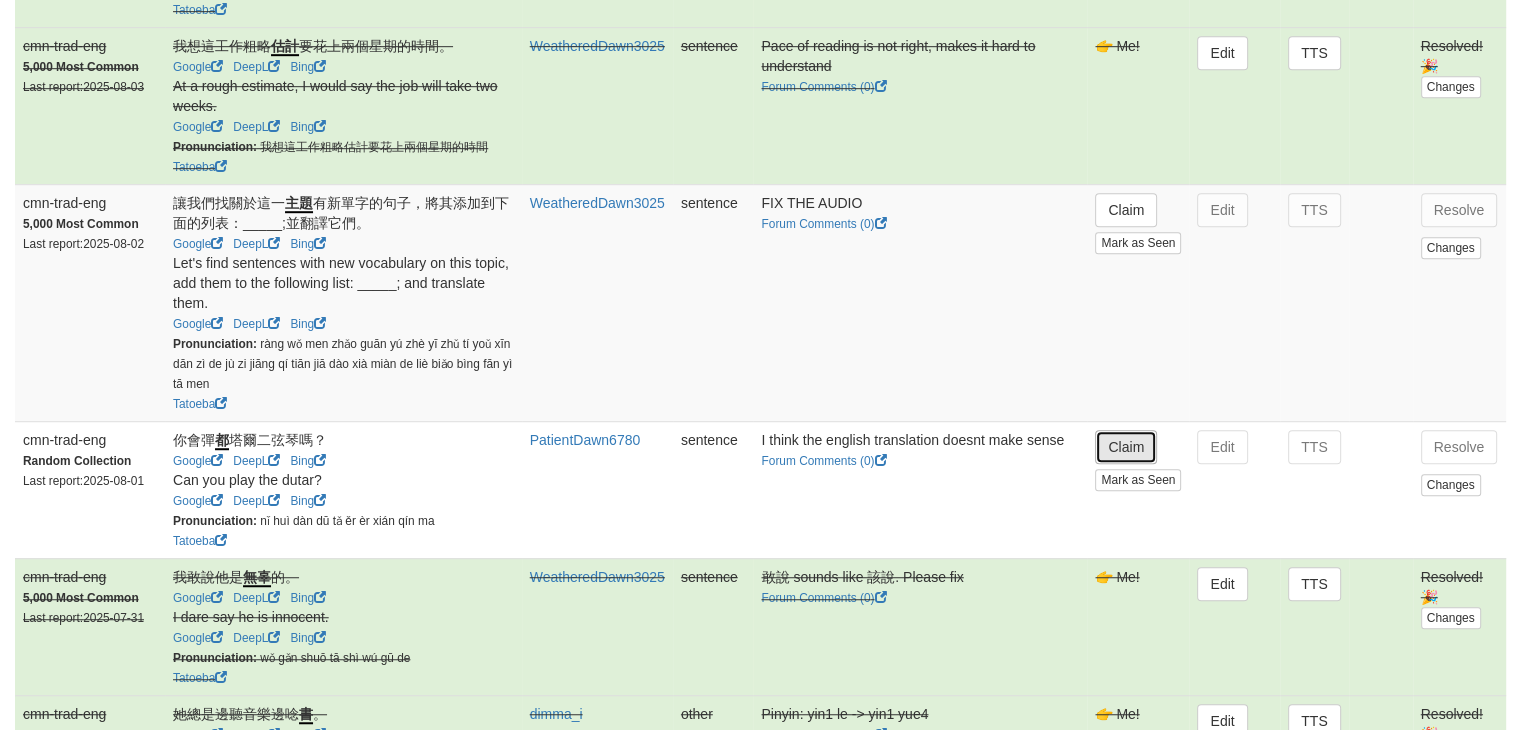 click on "Claim" at bounding box center (1126, 447) 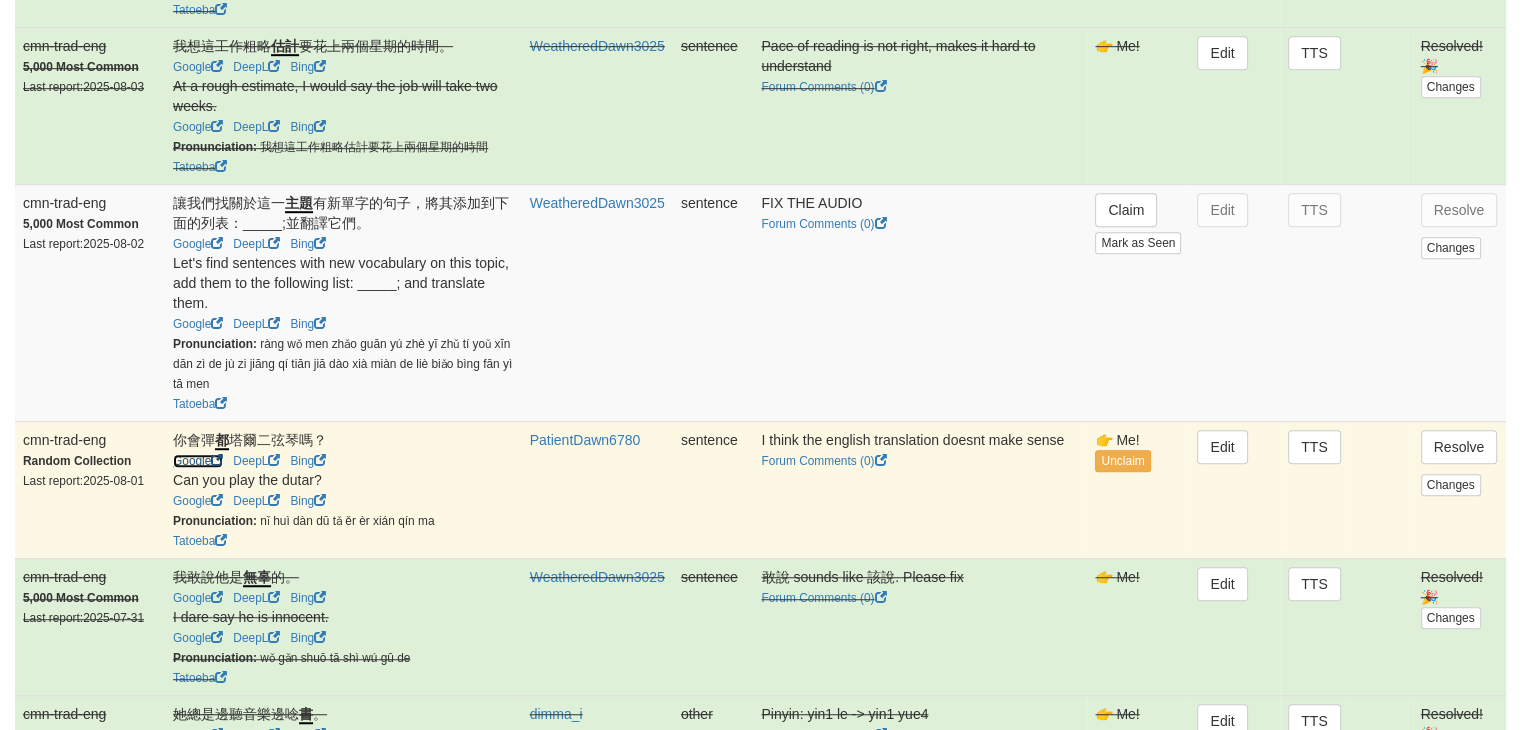 click on "Google" at bounding box center [198, 461] 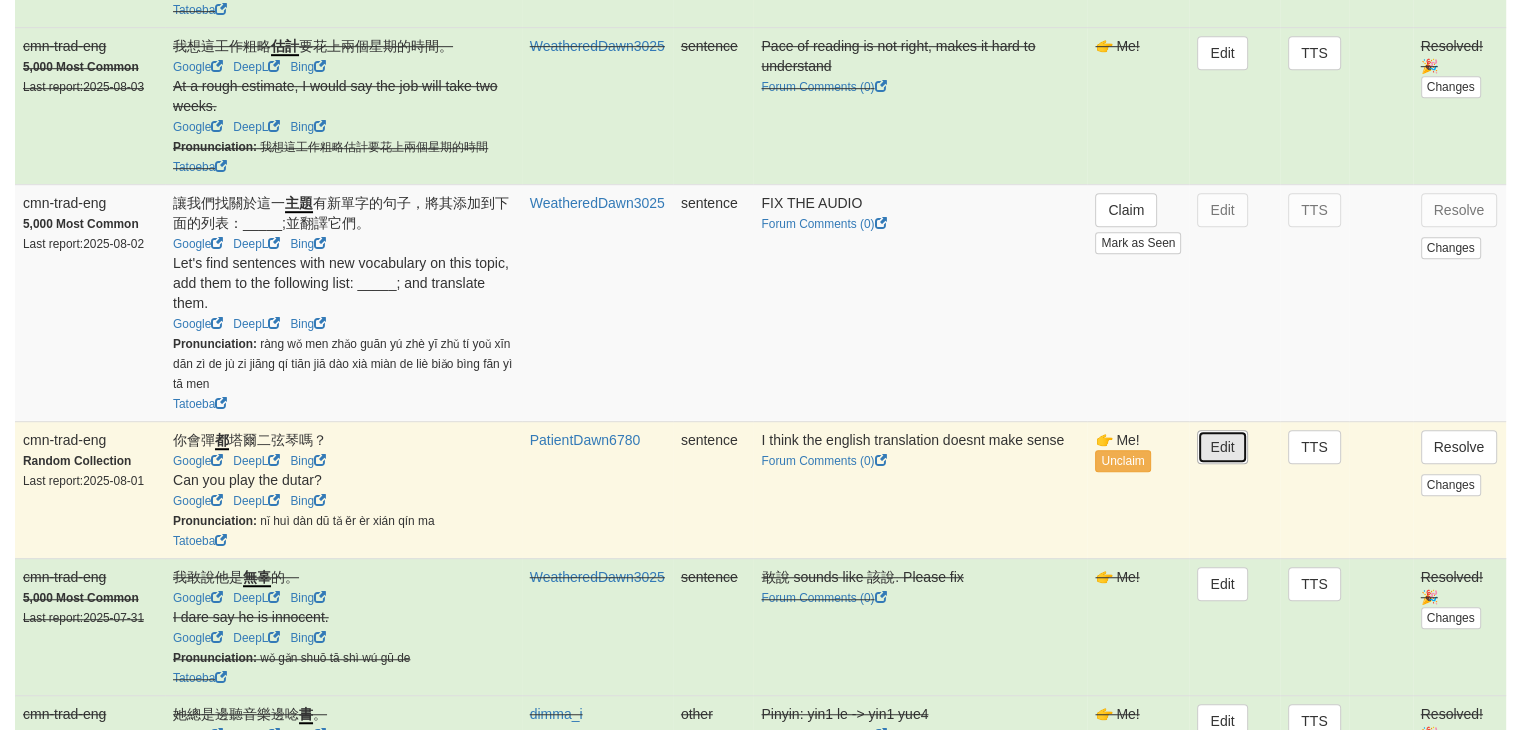 click on "Edit" at bounding box center (1222, 447) 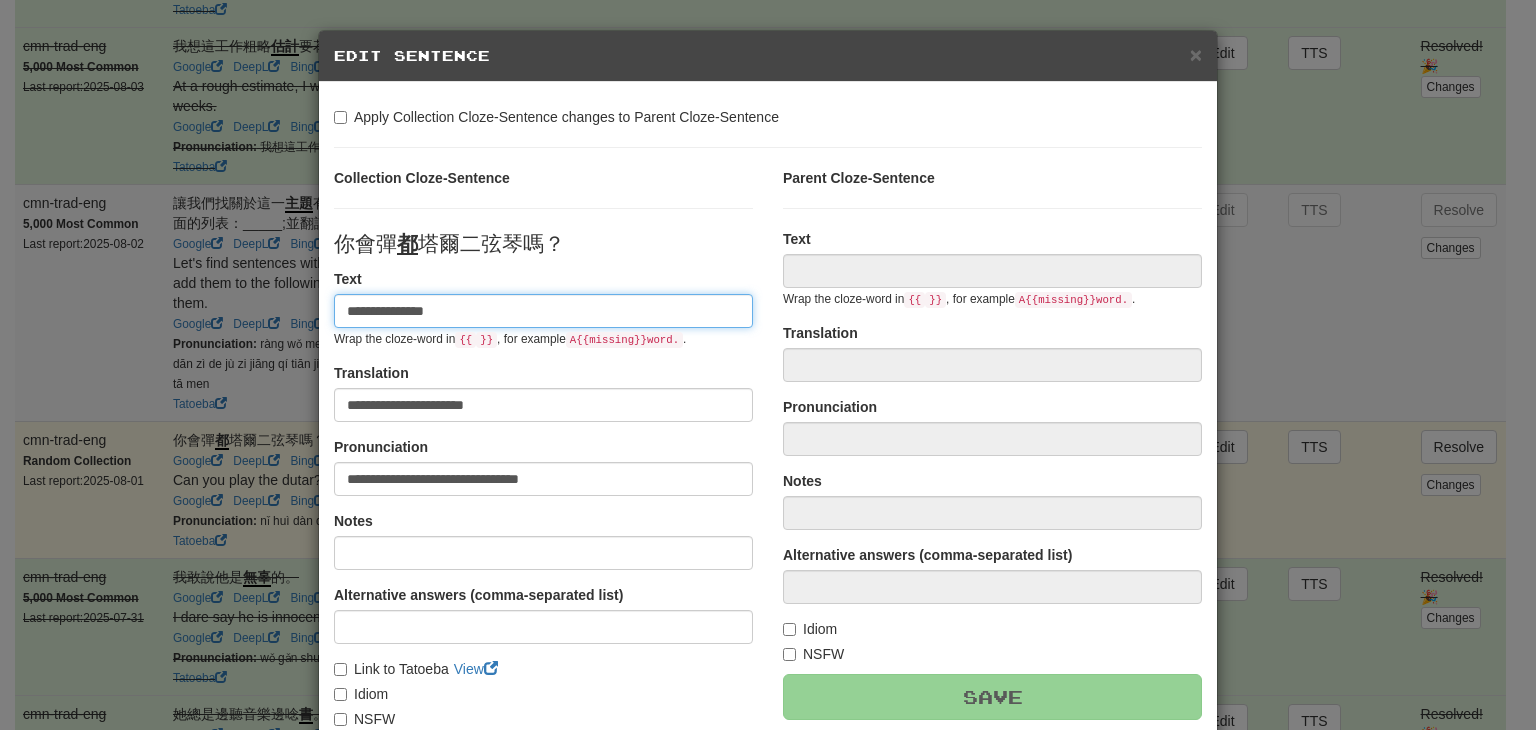 type on "**********" 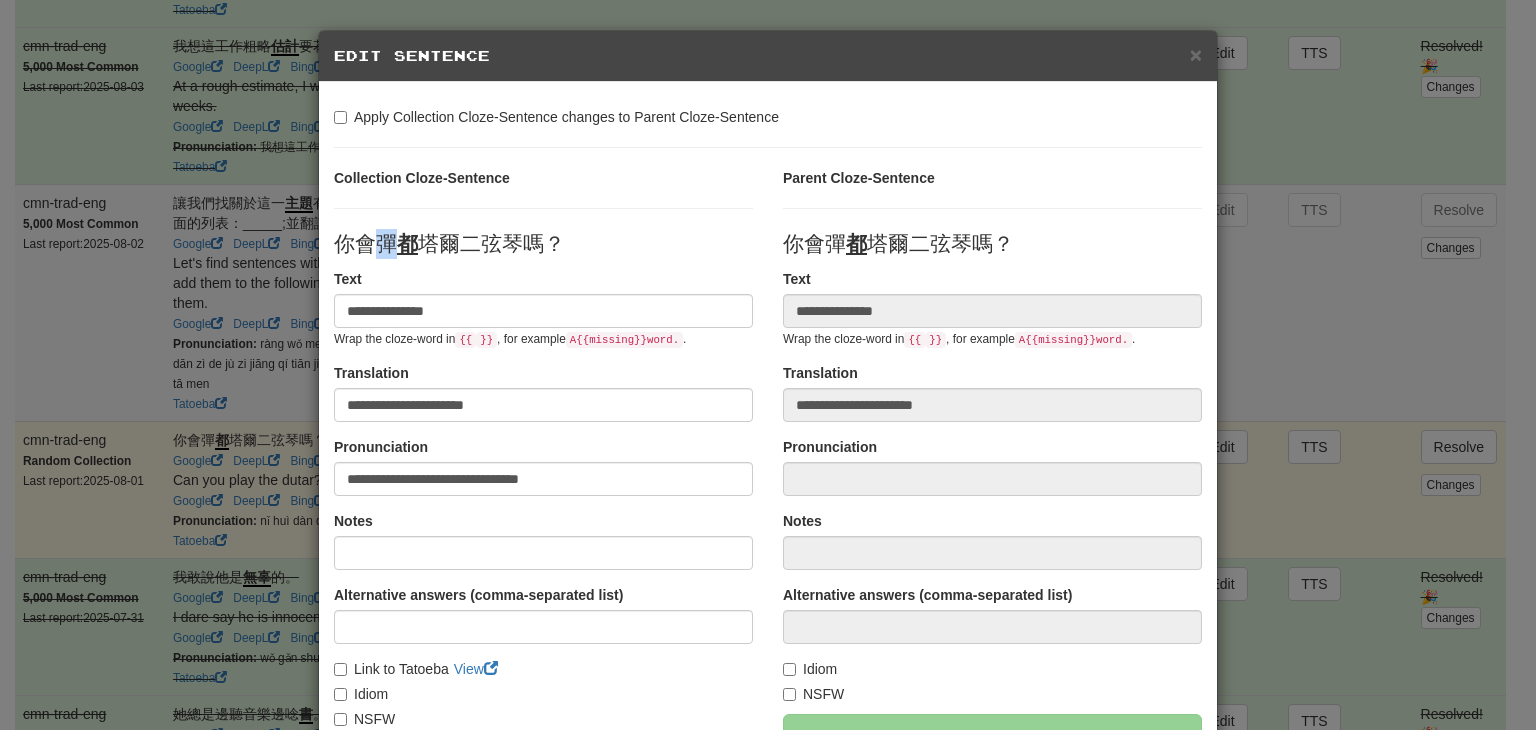 click on "你會彈 都 塔爾二弦琴嗎？" at bounding box center [449, 243] 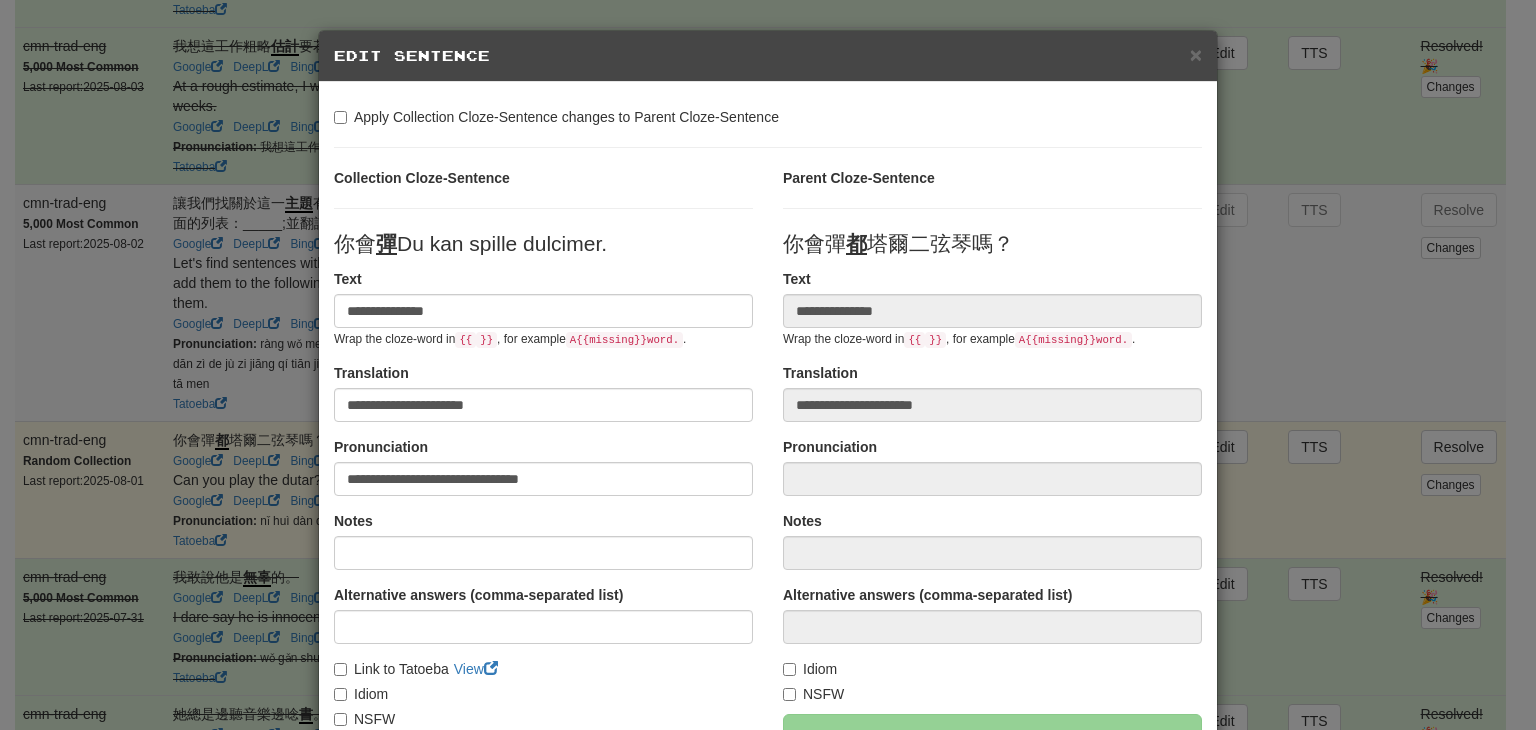 scroll, scrollTop: 246, scrollLeft: 0, axis: vertical 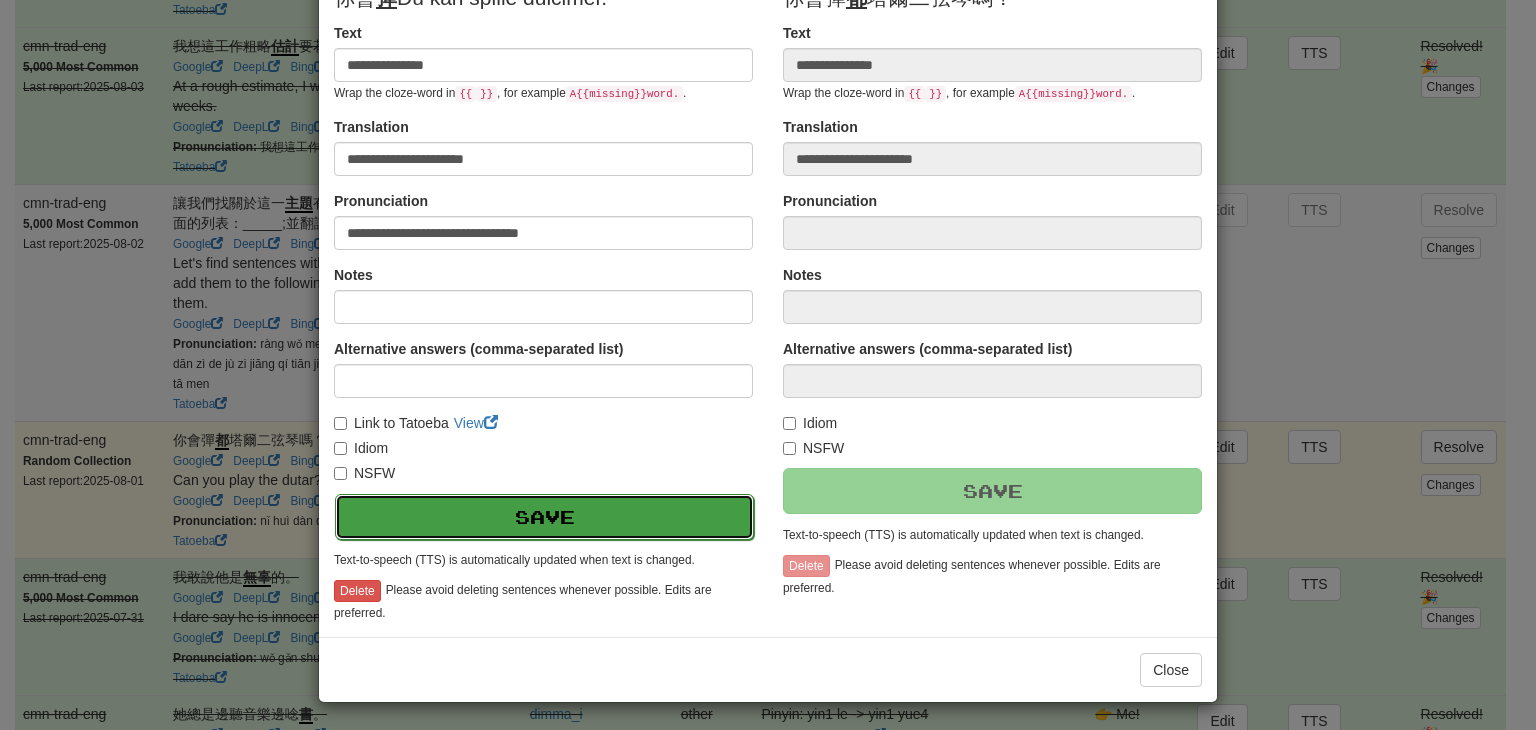 click on "Save" at bounding box center [544, 517] 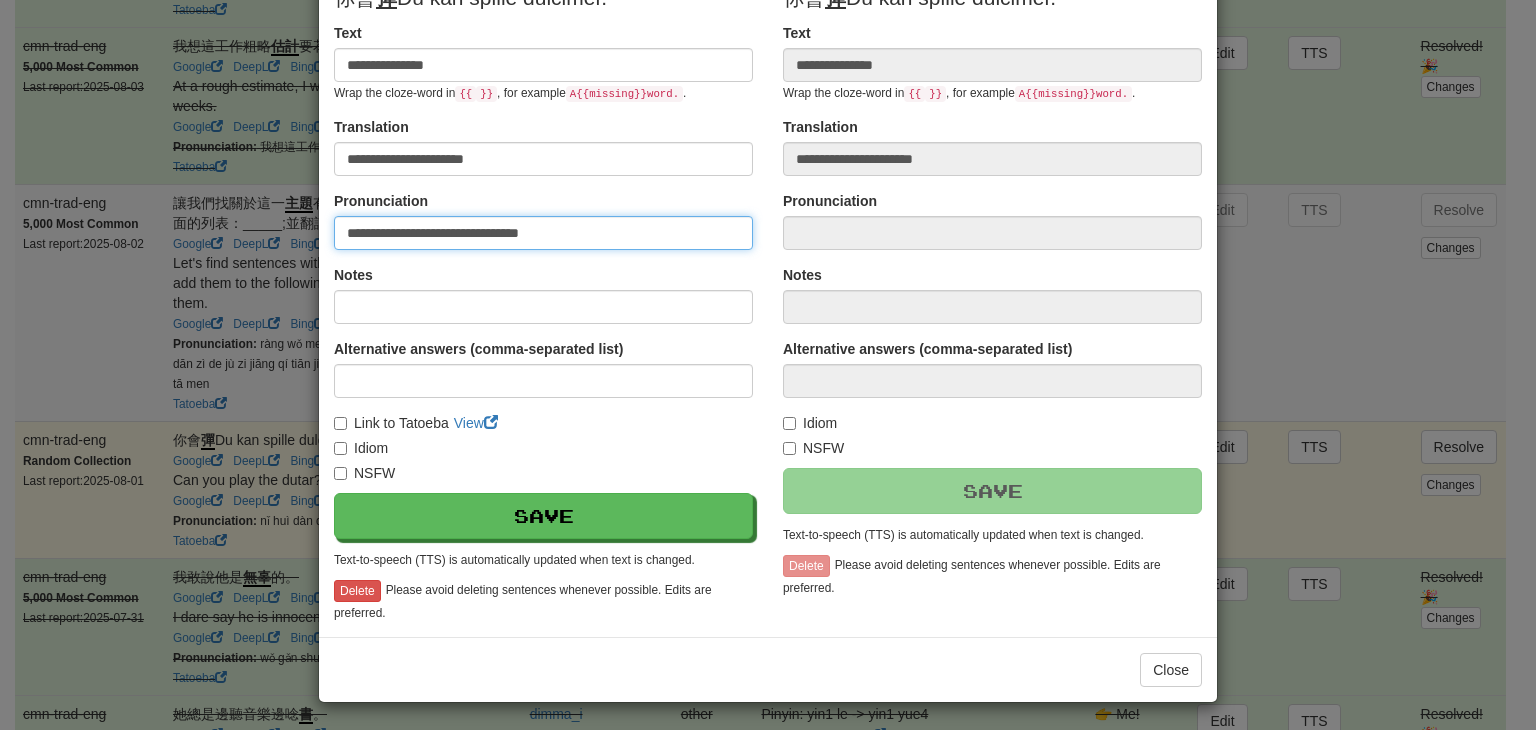 click on "**********" at bounding box center (543, 233) 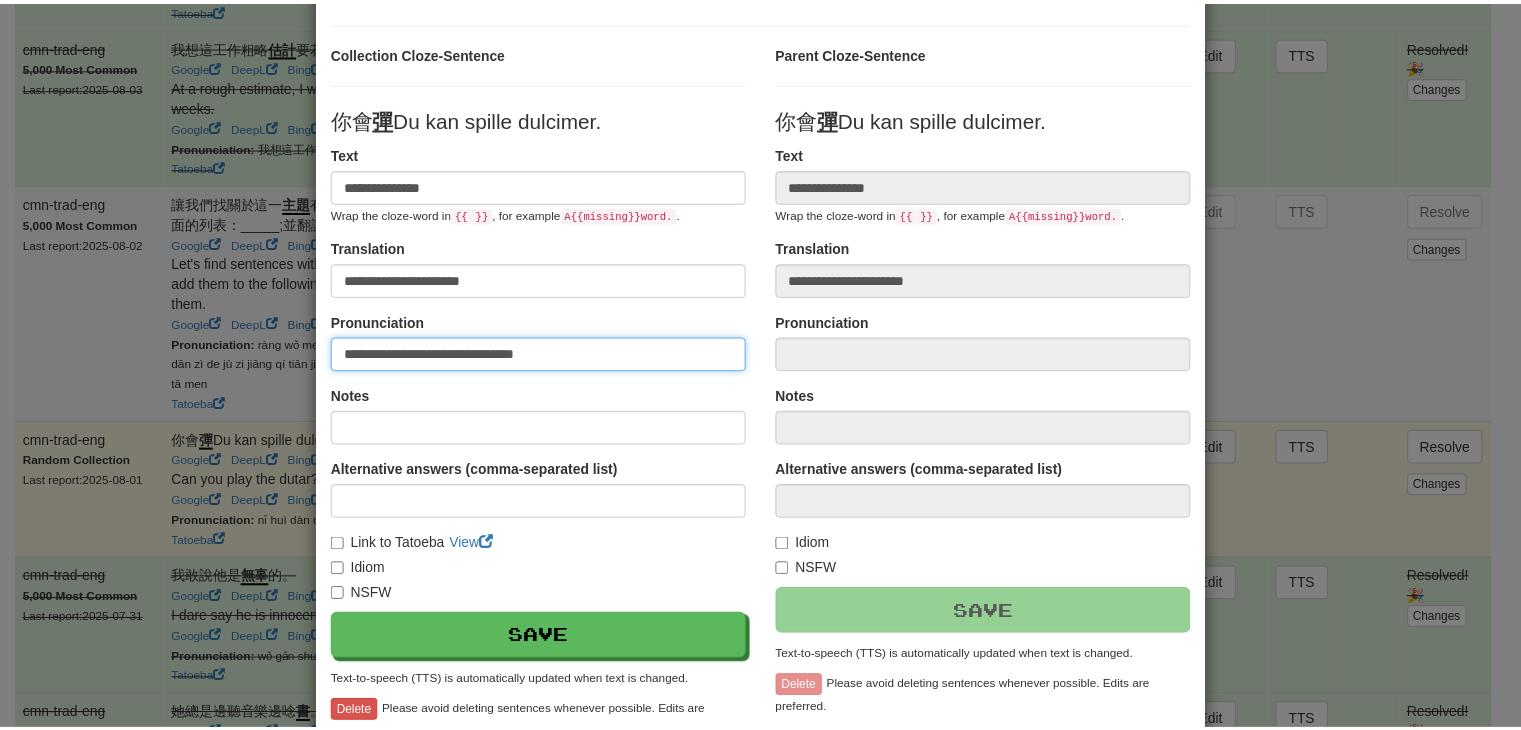 scroll, scrollTop: 246, scrollLeft: 0, axis: vertical 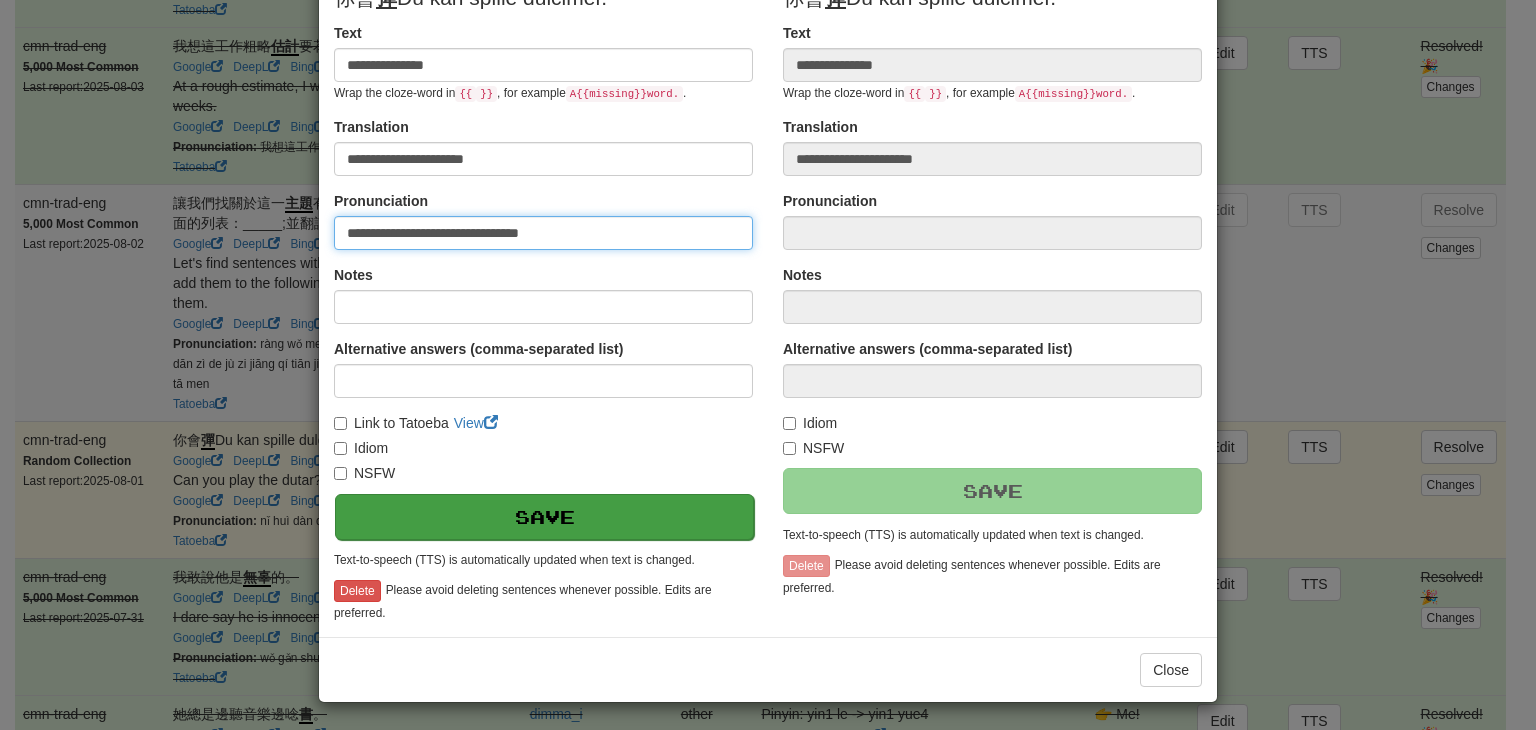 type on "**********" 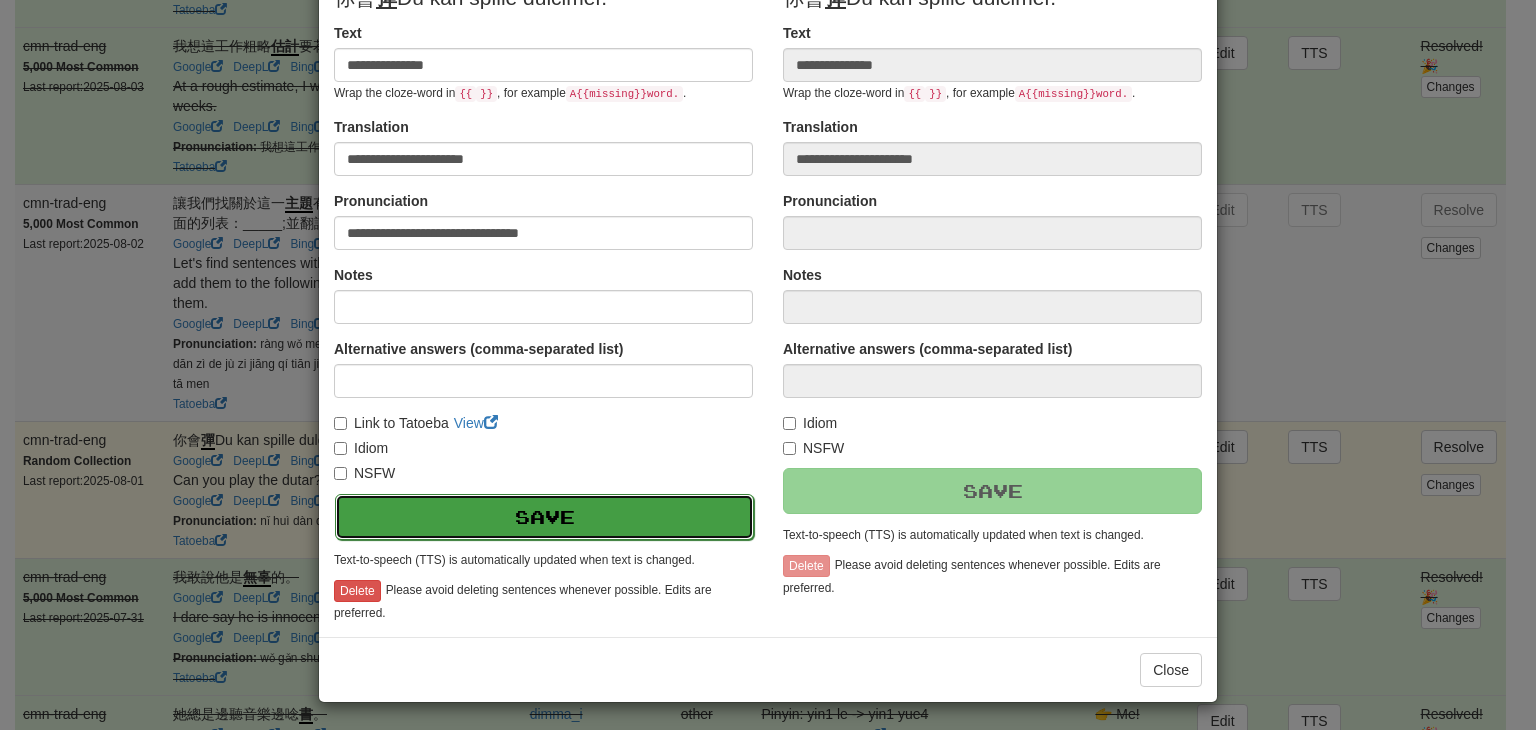 click on "Save" at bounding box center (544, 517) 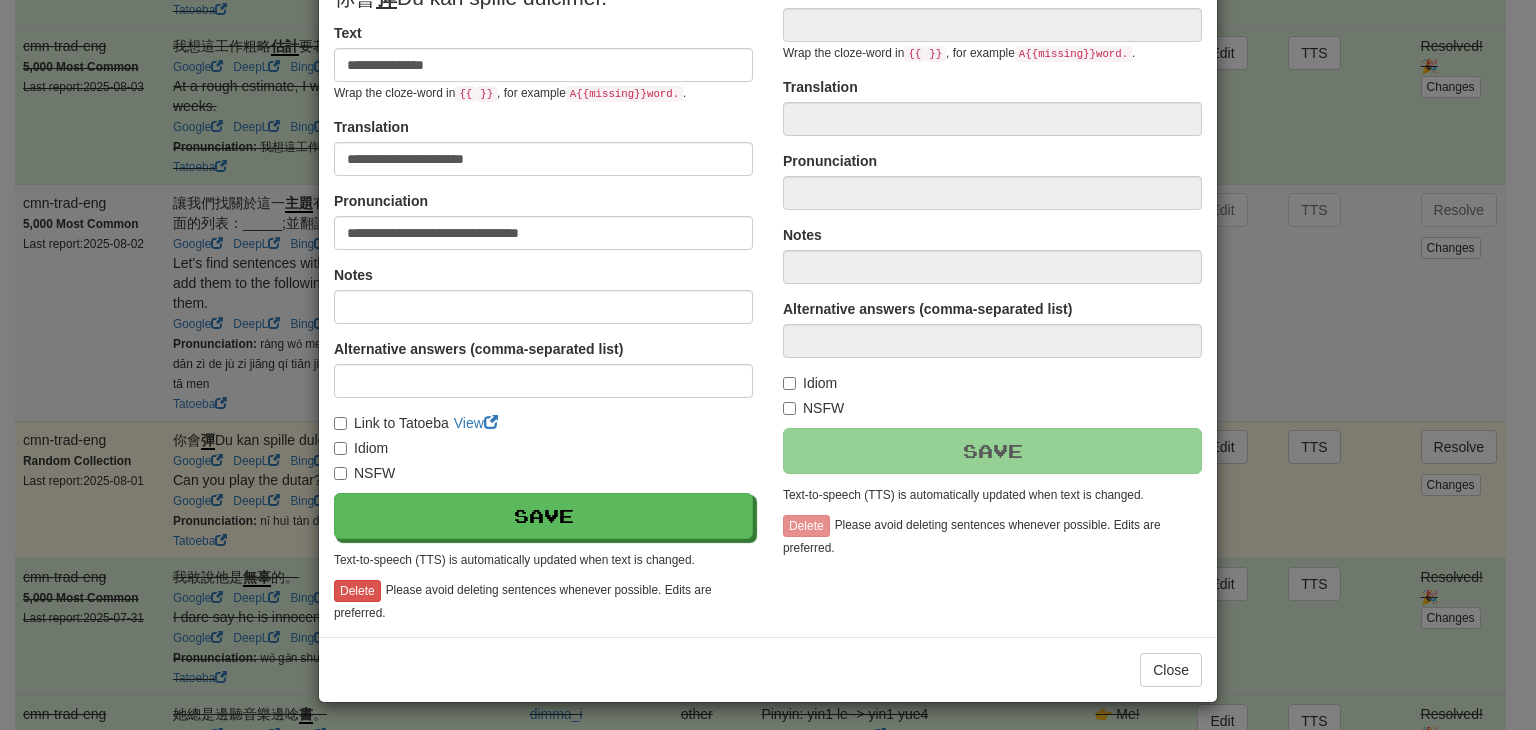 type on "**********" 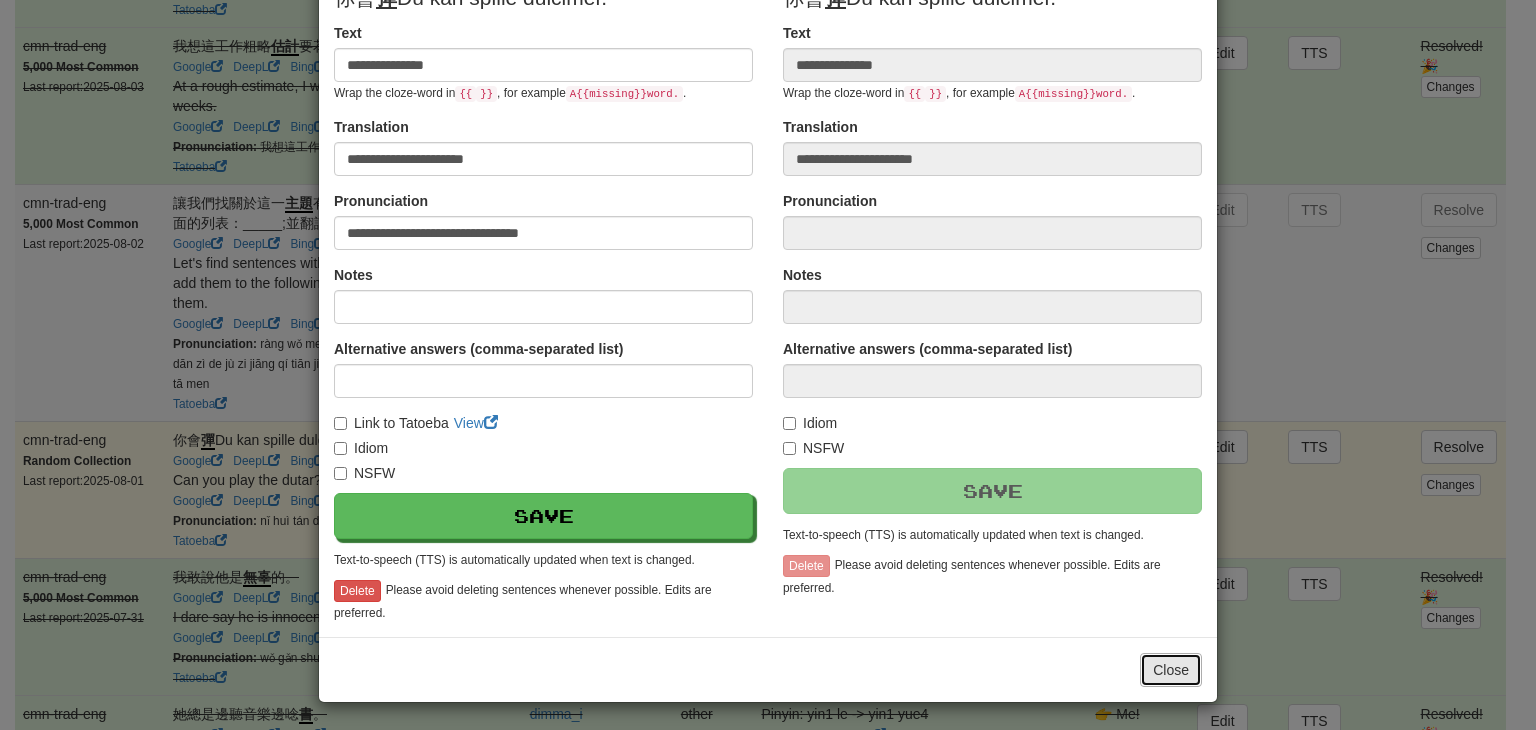 click on "Close" at bounding box center (1171, 670) 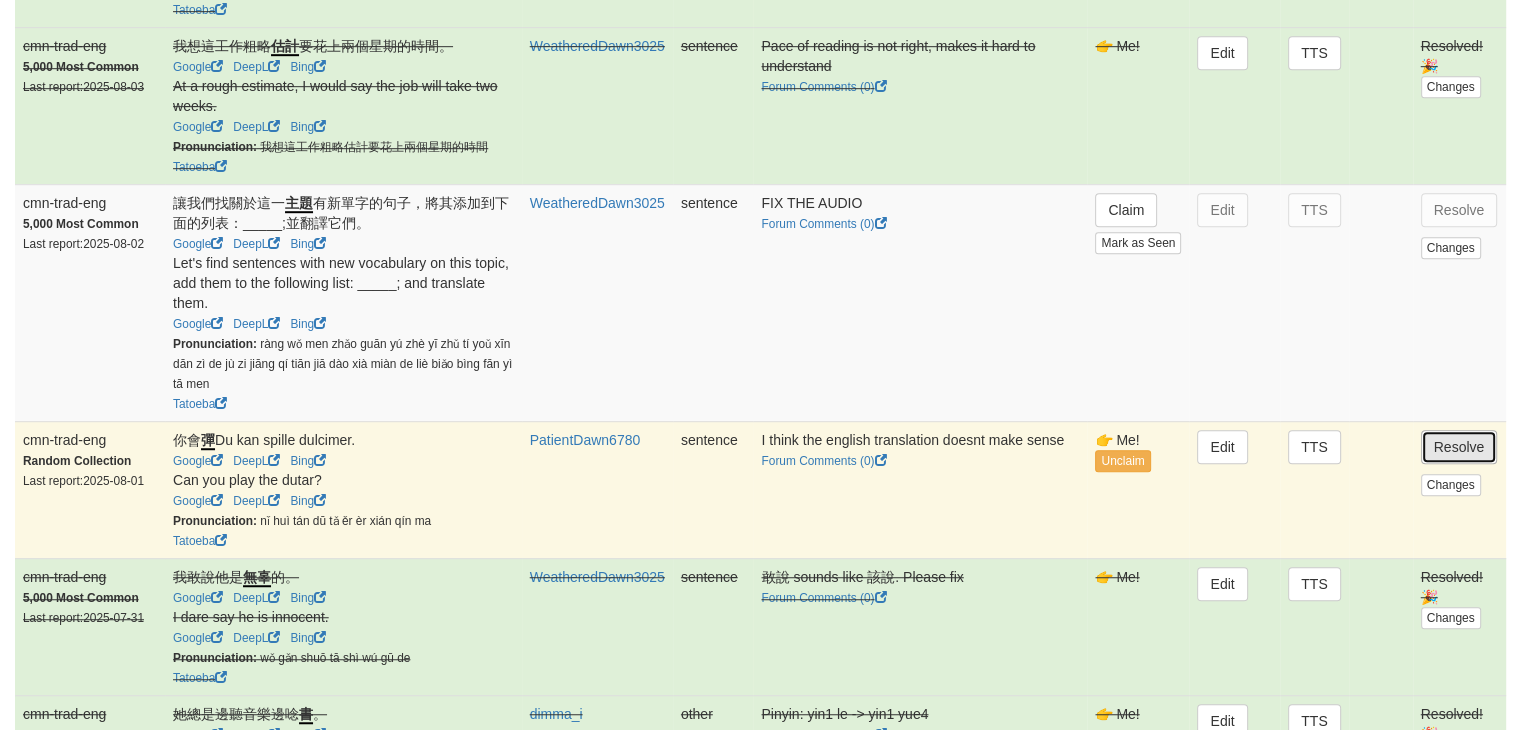 click on "Resolve" at bounding box center (1459, 447) 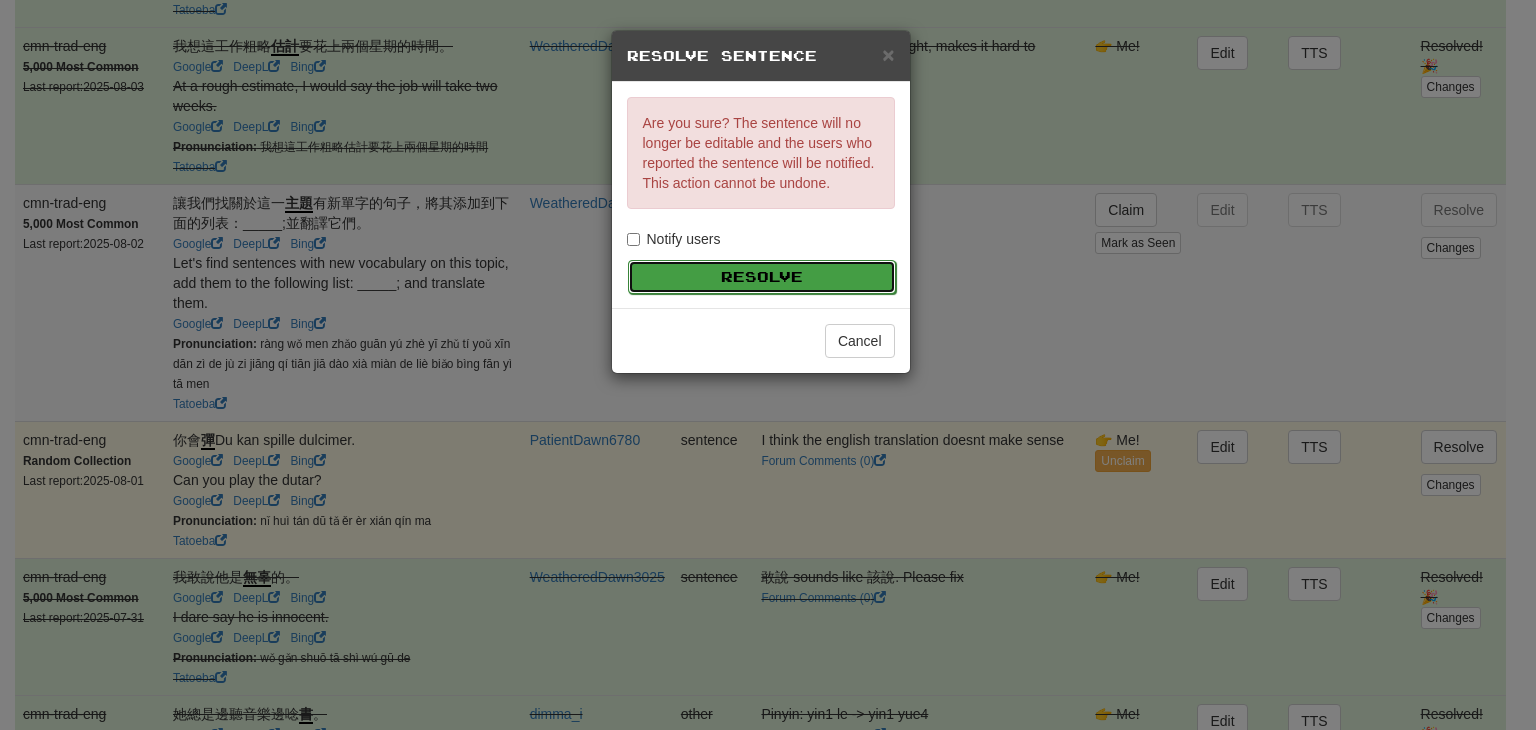 click on "Resolve" at bounding box center [762, 277] 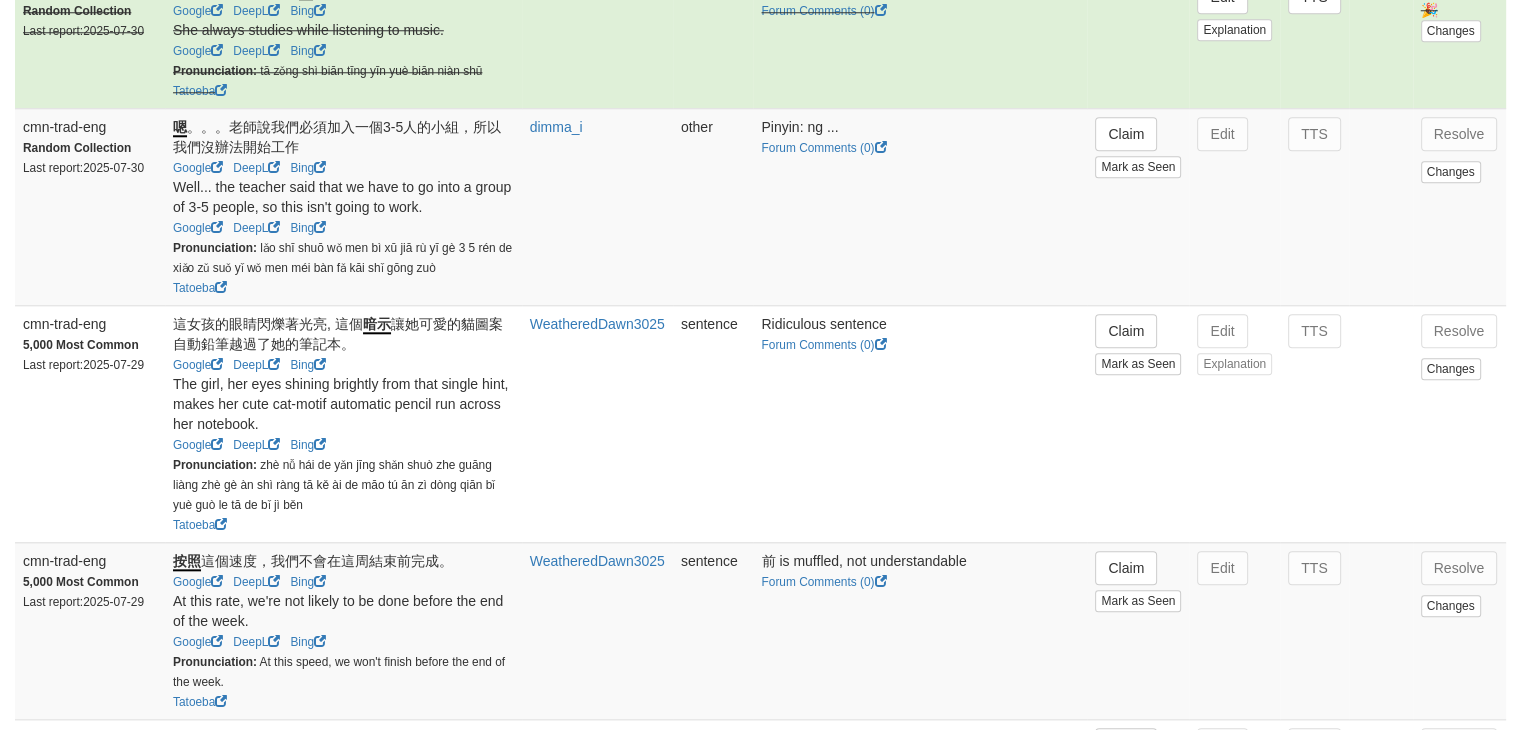 scroll, scrollTop: 1984, scrollLeft: 0, axis: vertical 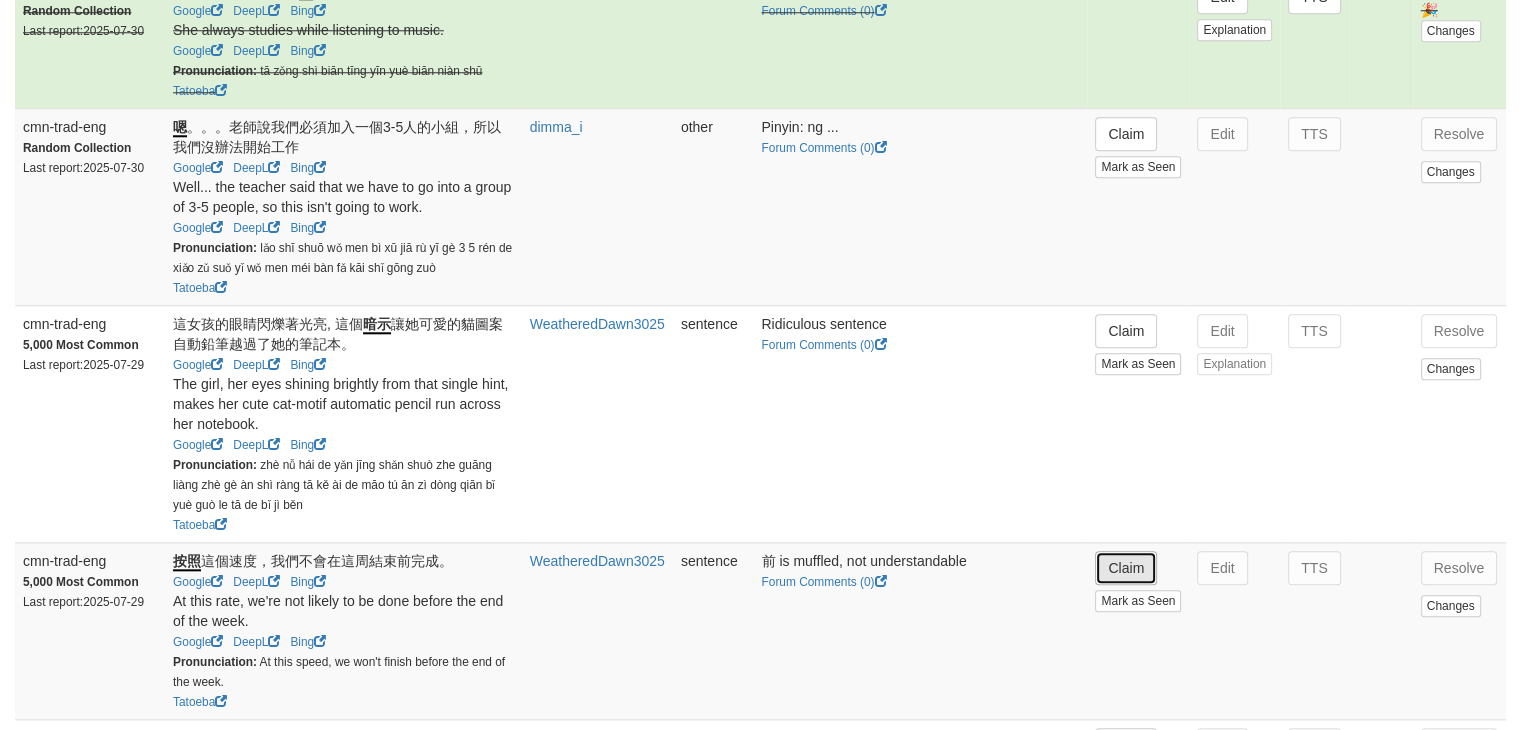 click on "Claim" at bounding box center [1126, 568] 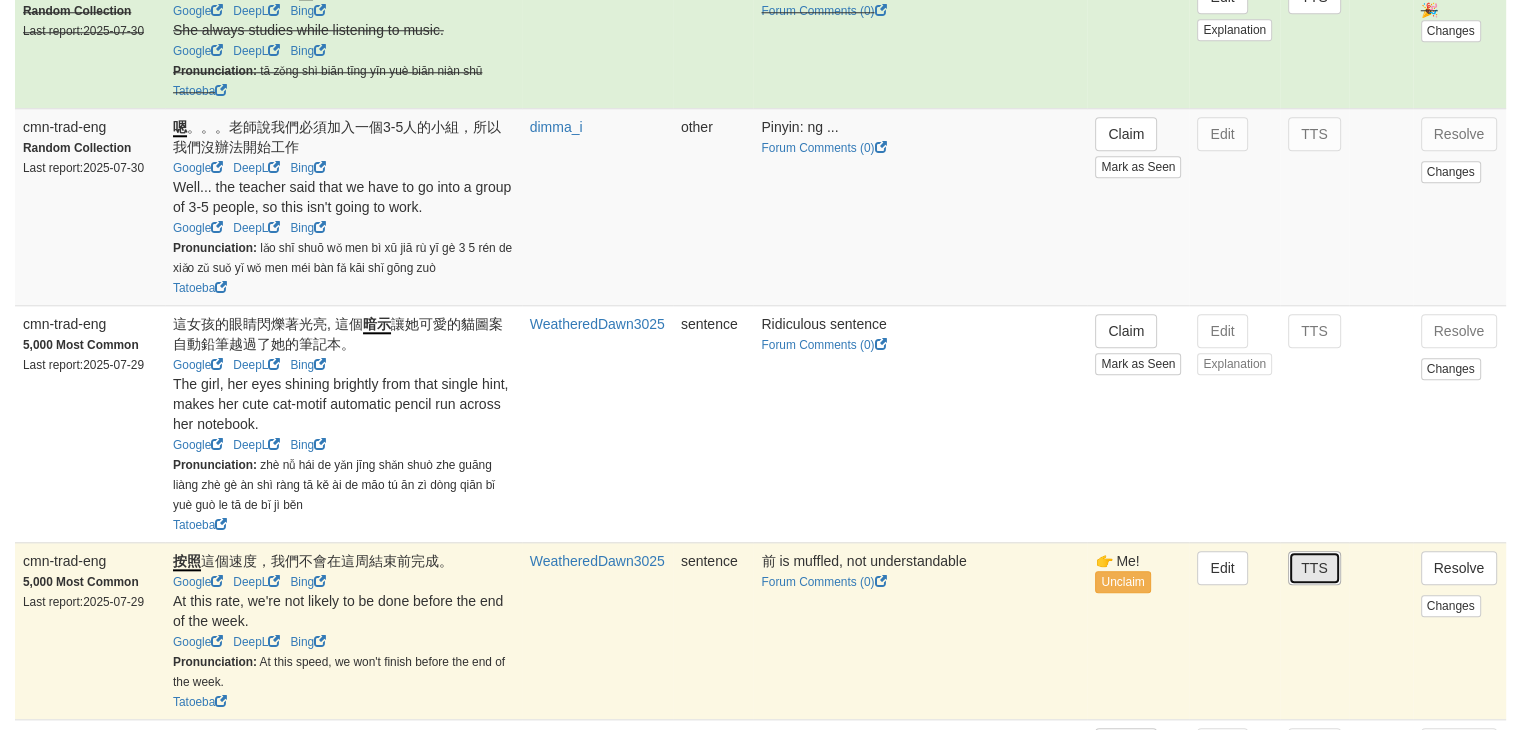 click on "TTS" at bounding box center [1314, 568] 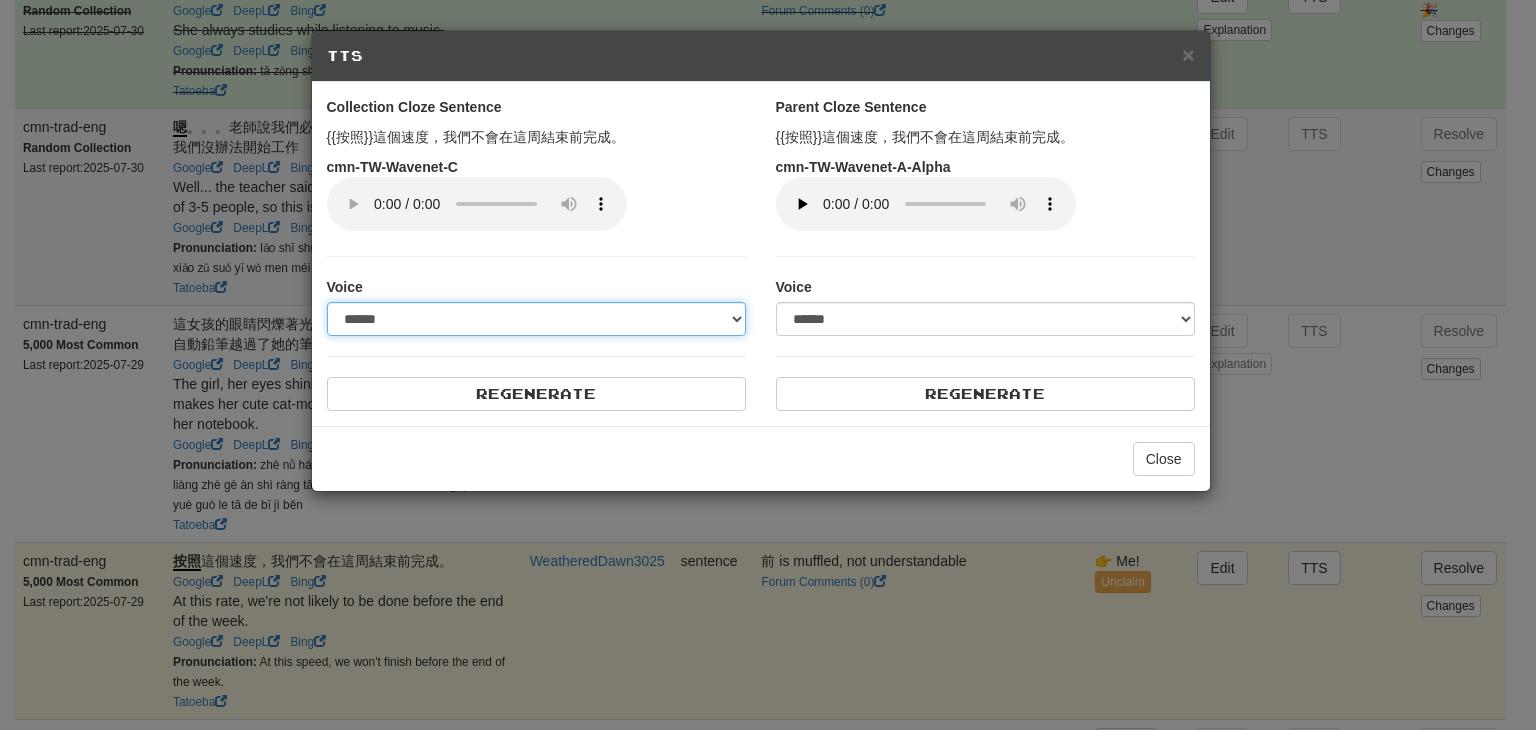 click on "**********" at bounding box center (536, 319) 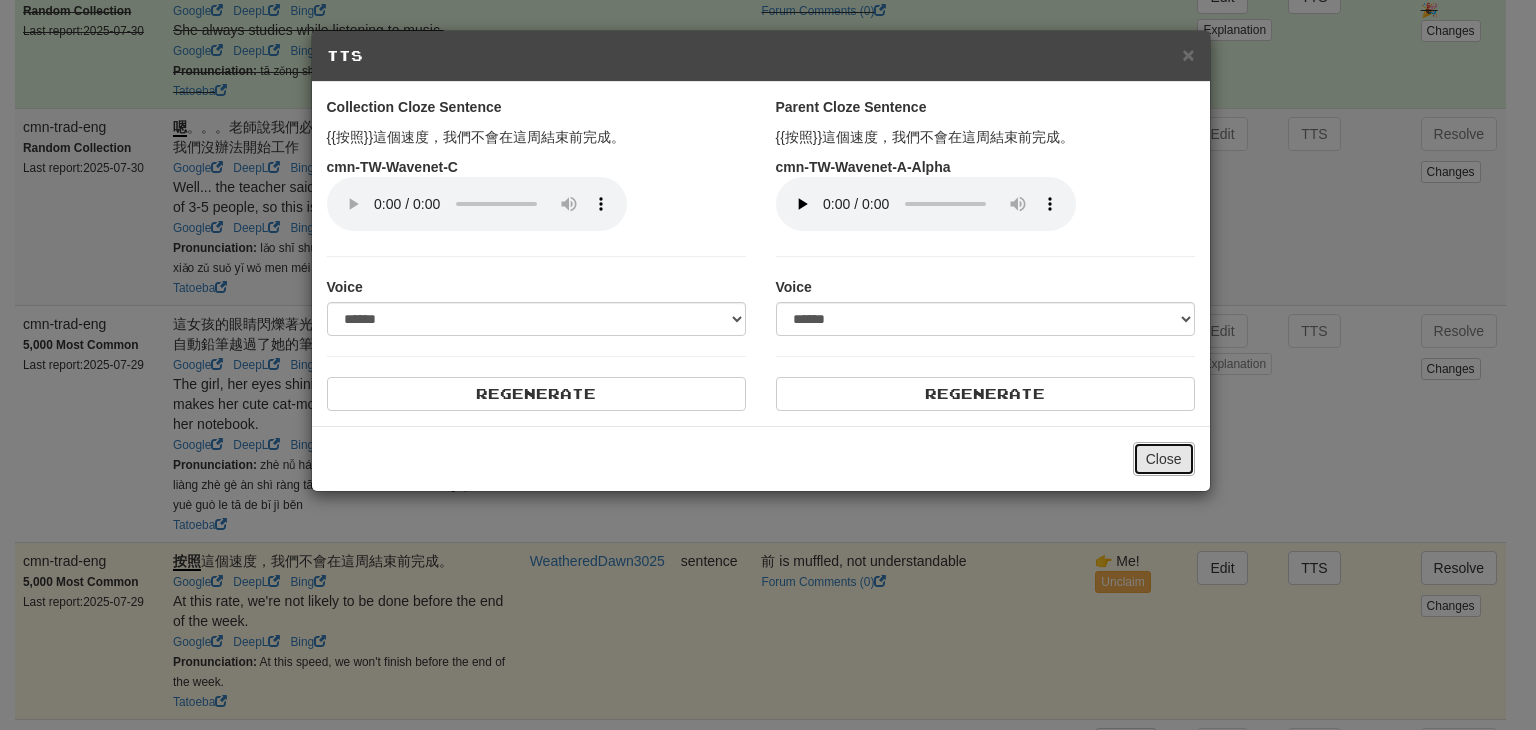 click on "Close" at bounding box center (1164, 459) 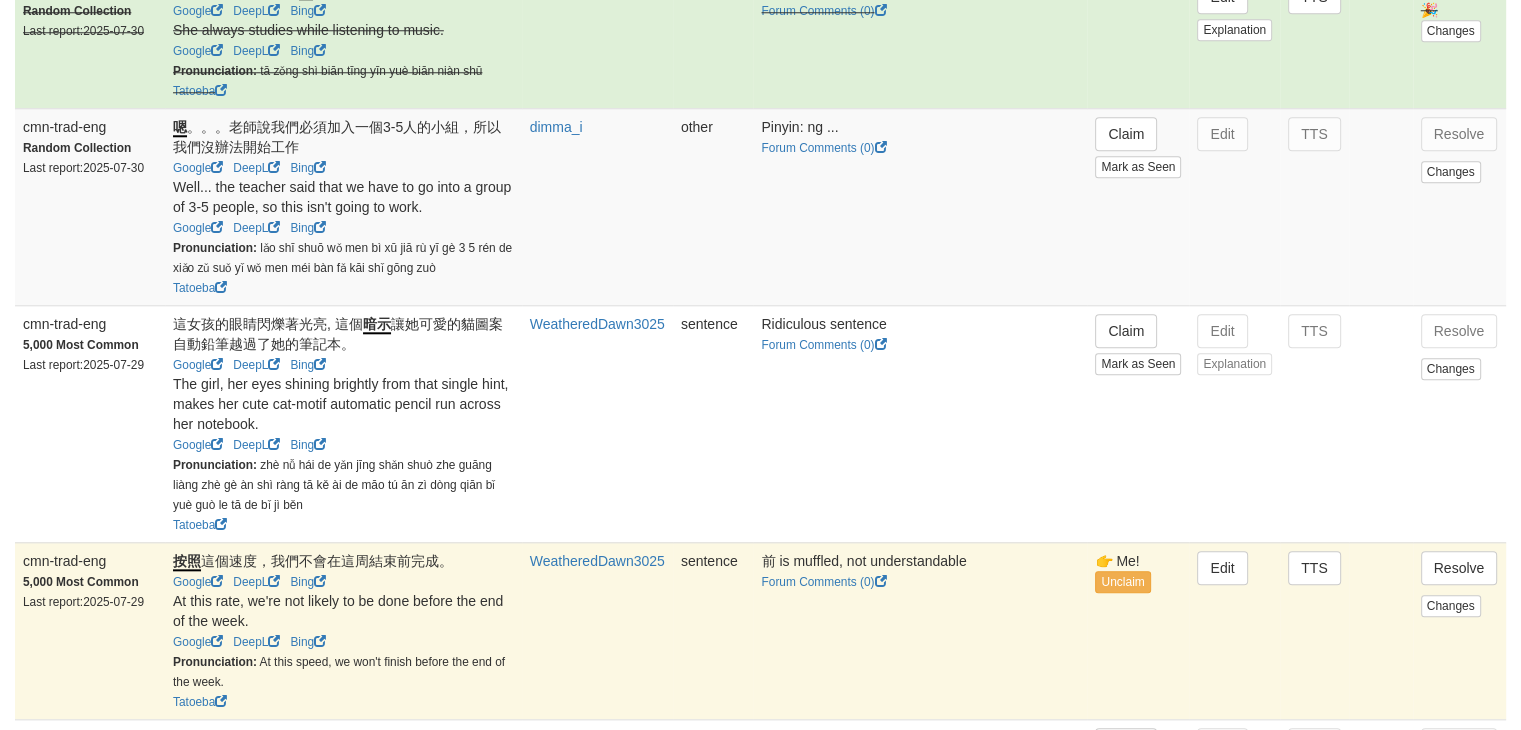 click on "Resolve Changes" at bounding box center [1459, 630] 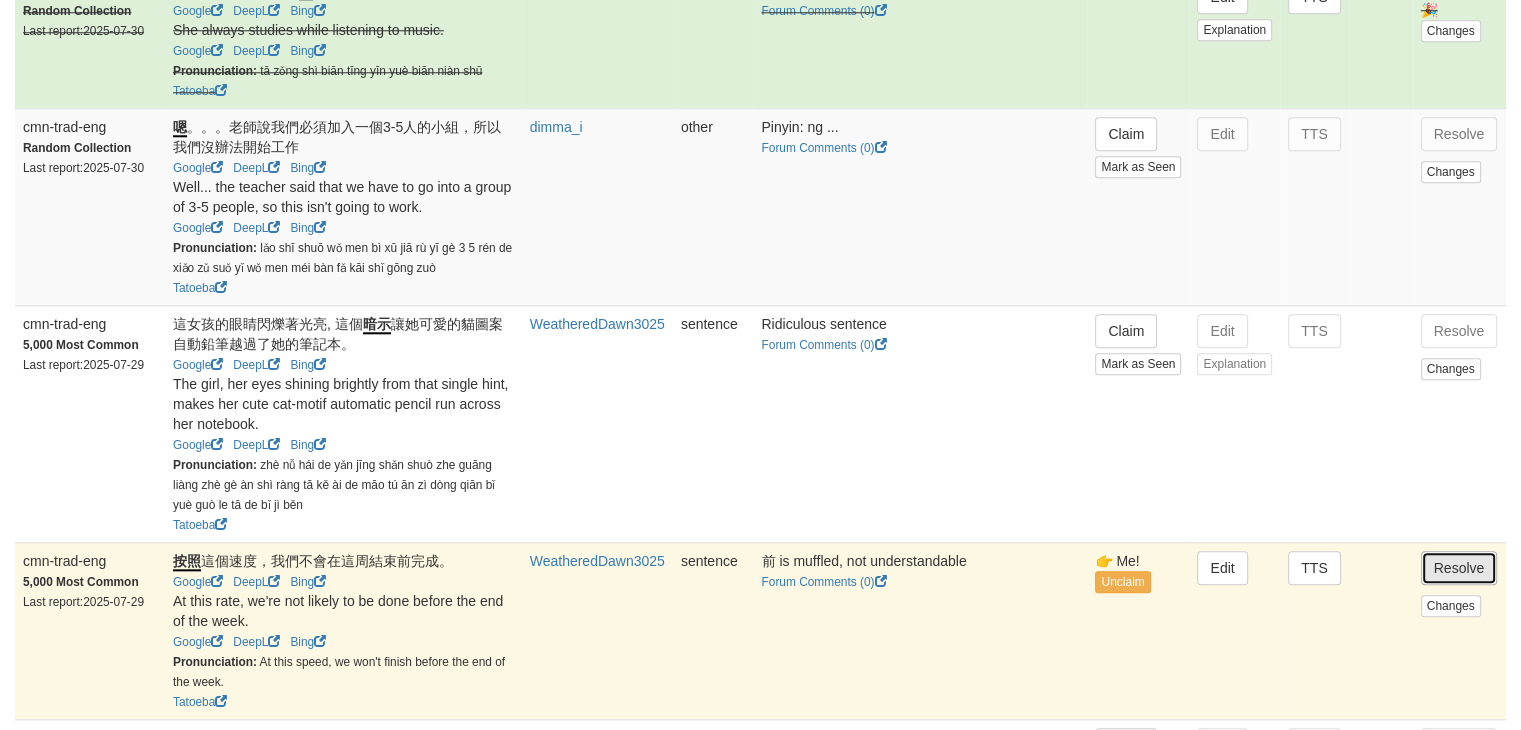 click on "Resolve" at bounding box center [1459, 568] 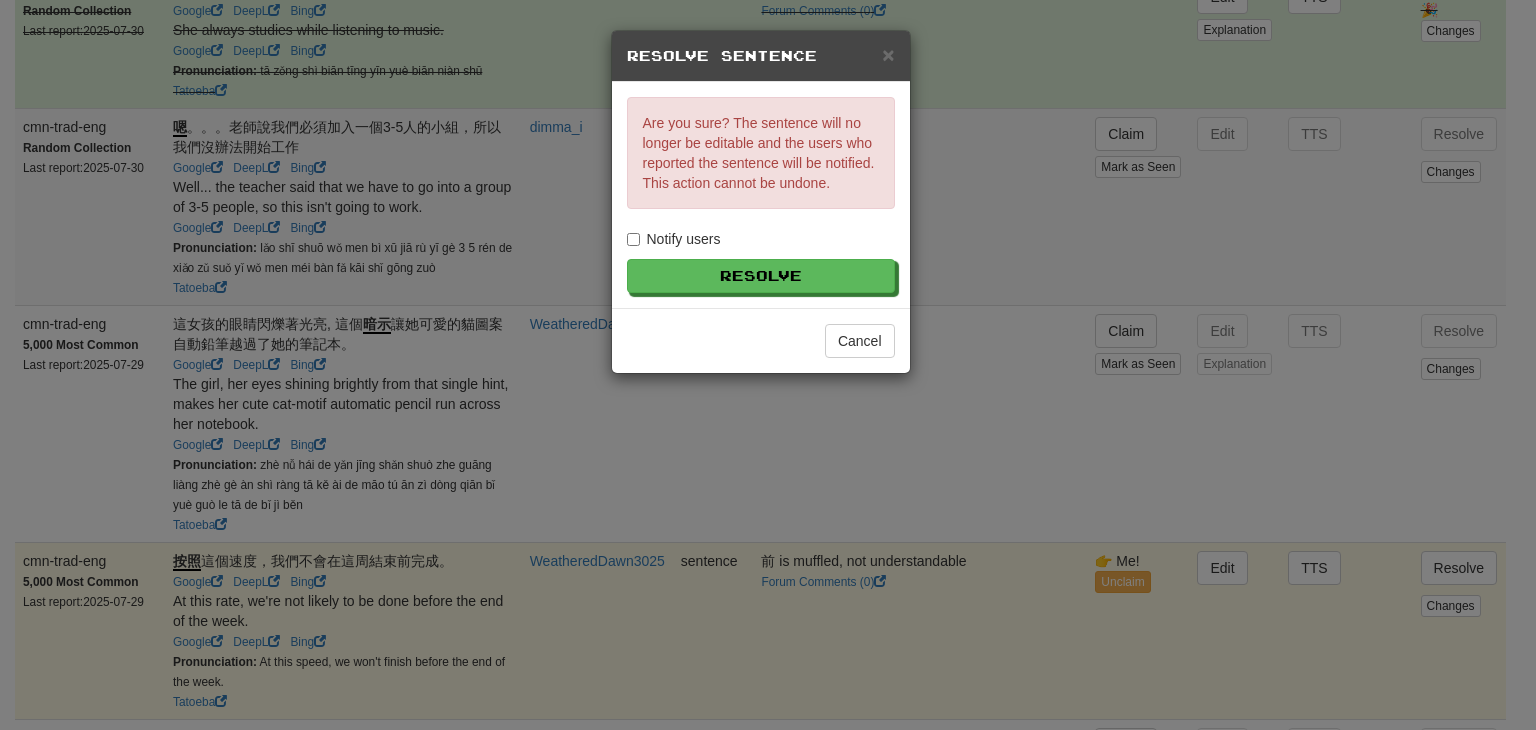 click on "Notify users" at bounding box center (674, 239) 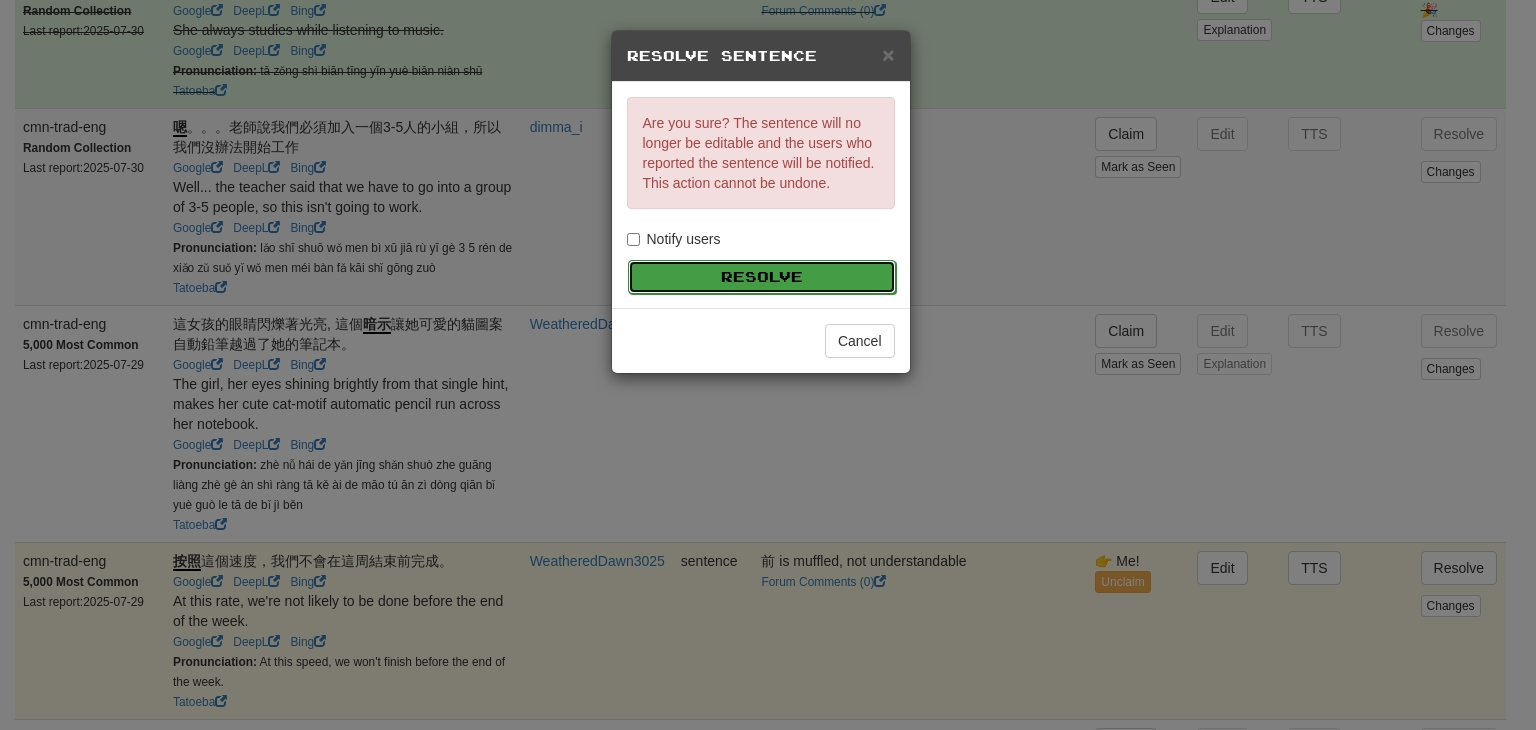 click on "Resolve" at bounding box center (762, 277) 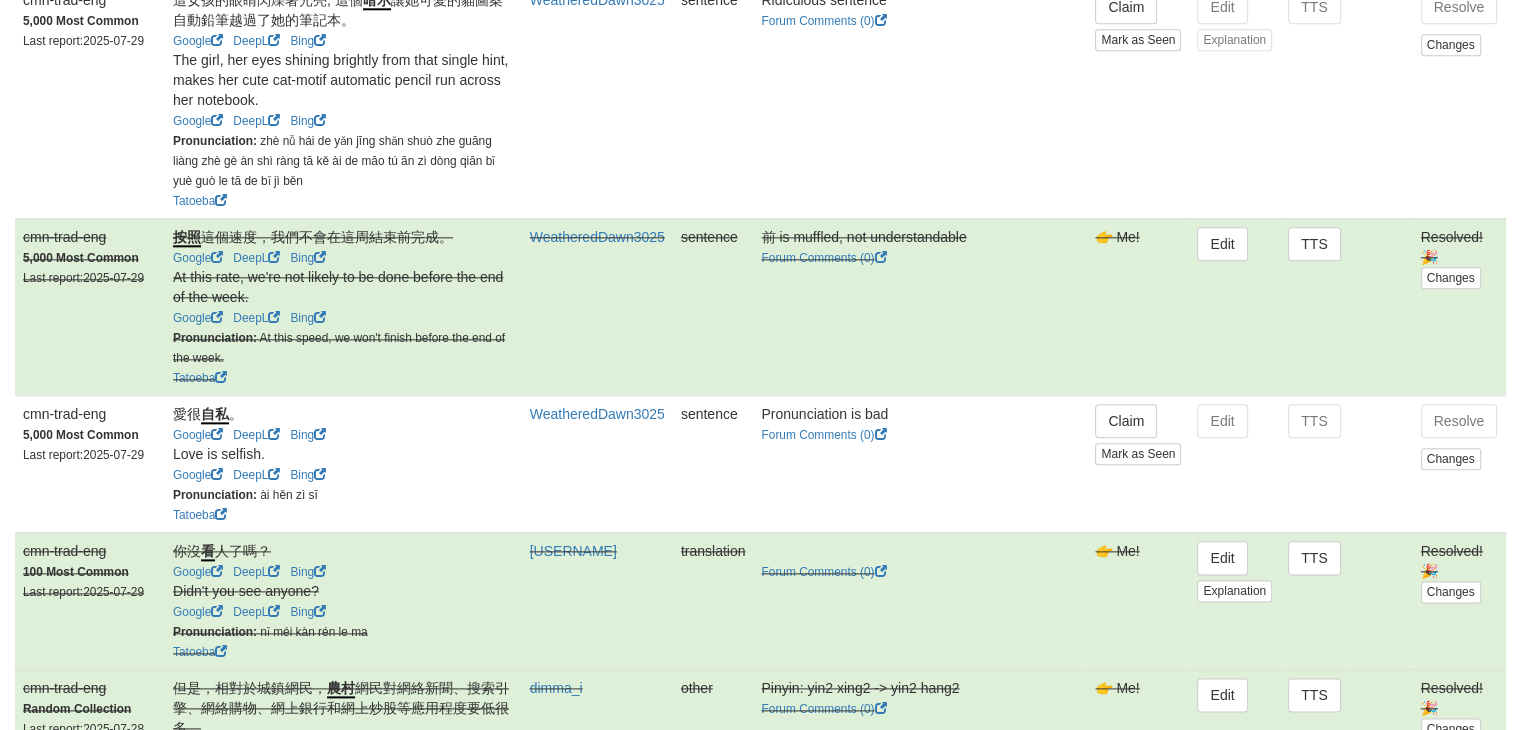 scroll, scrollTop: 2308, scrollLeft: 0, axis: vertical 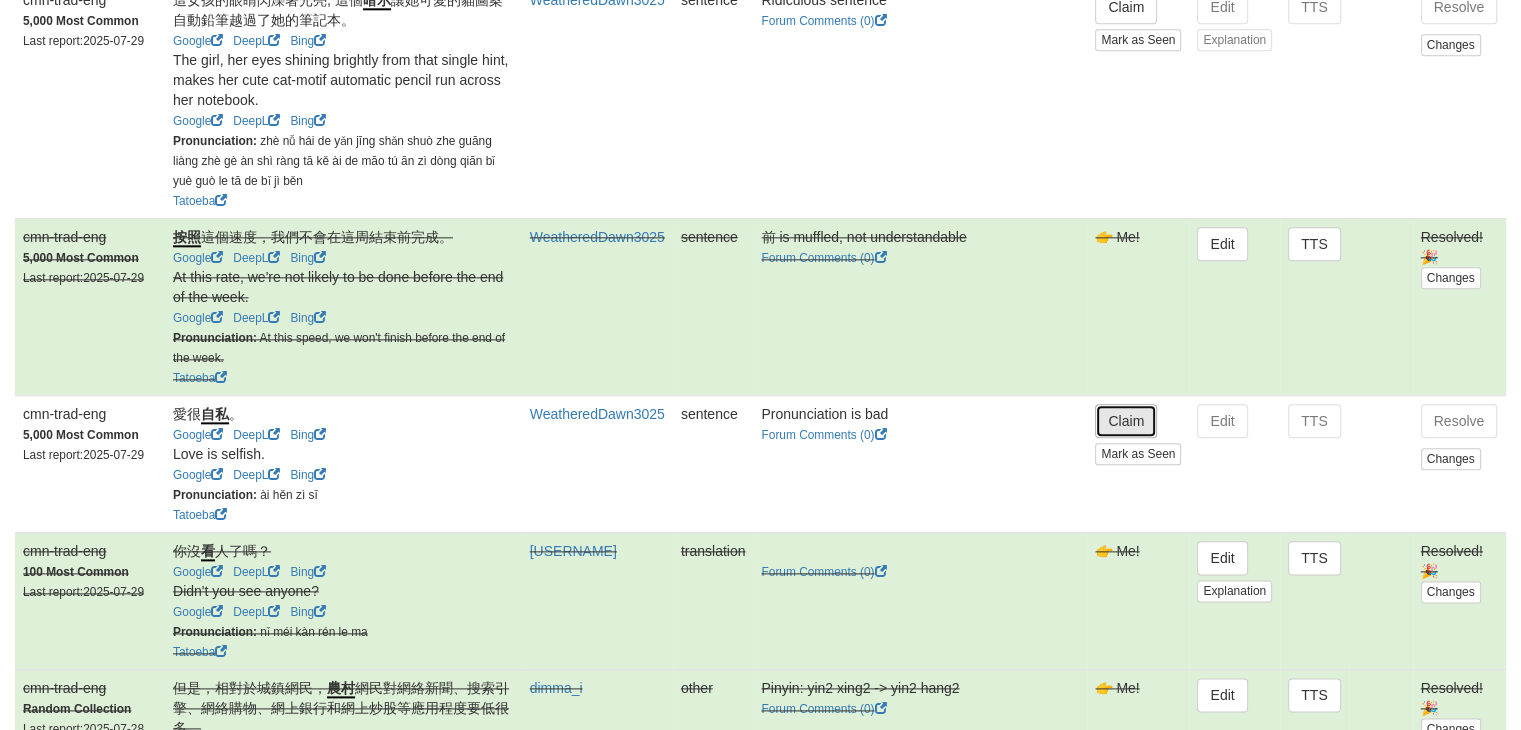 click on "Claim" at bounding box center [1126, 421] 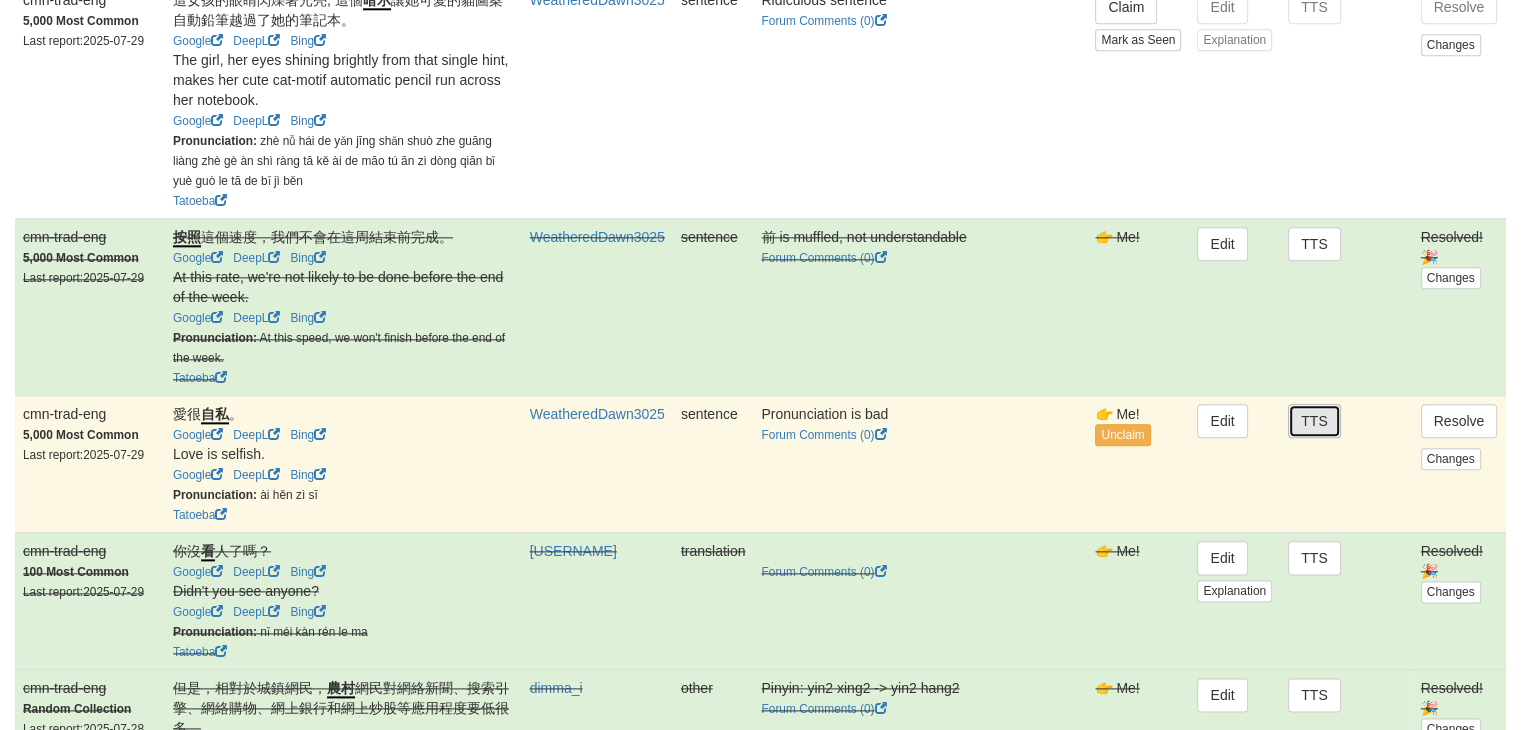 click on "TTS" at bounding box center [1314, 421] 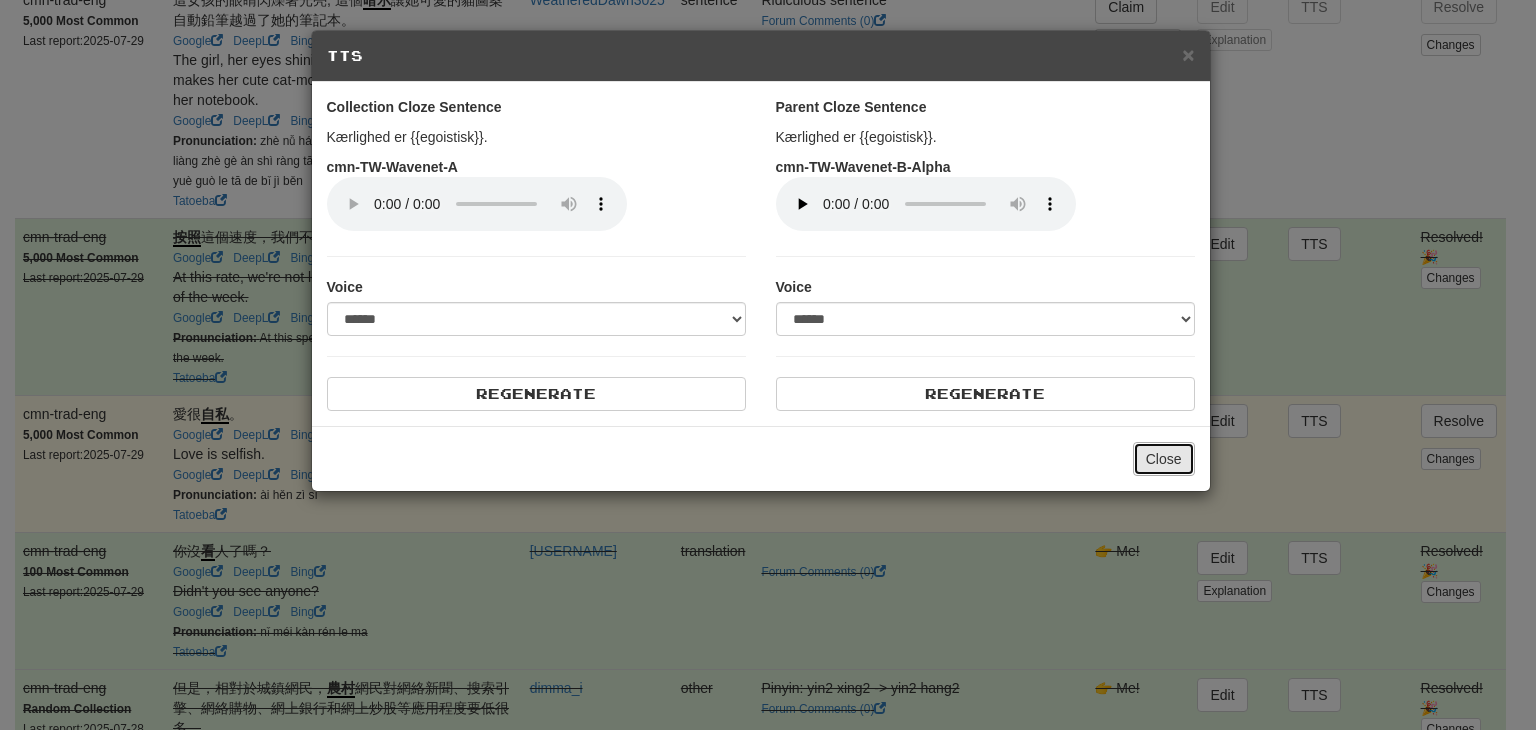 click on "Close" at bounding box center [1164, 459] 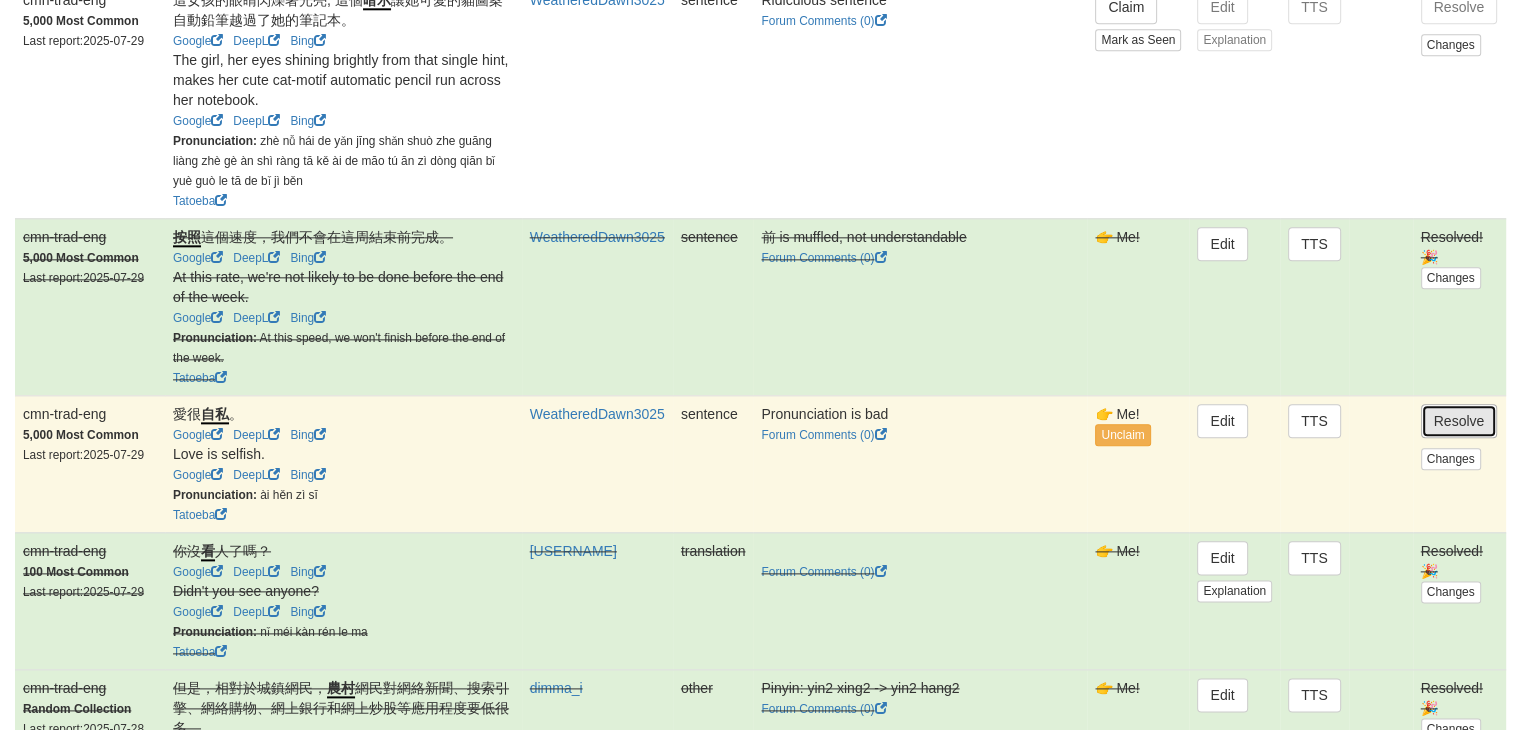 click on "Resolve" at bounding box center (1459, 421) 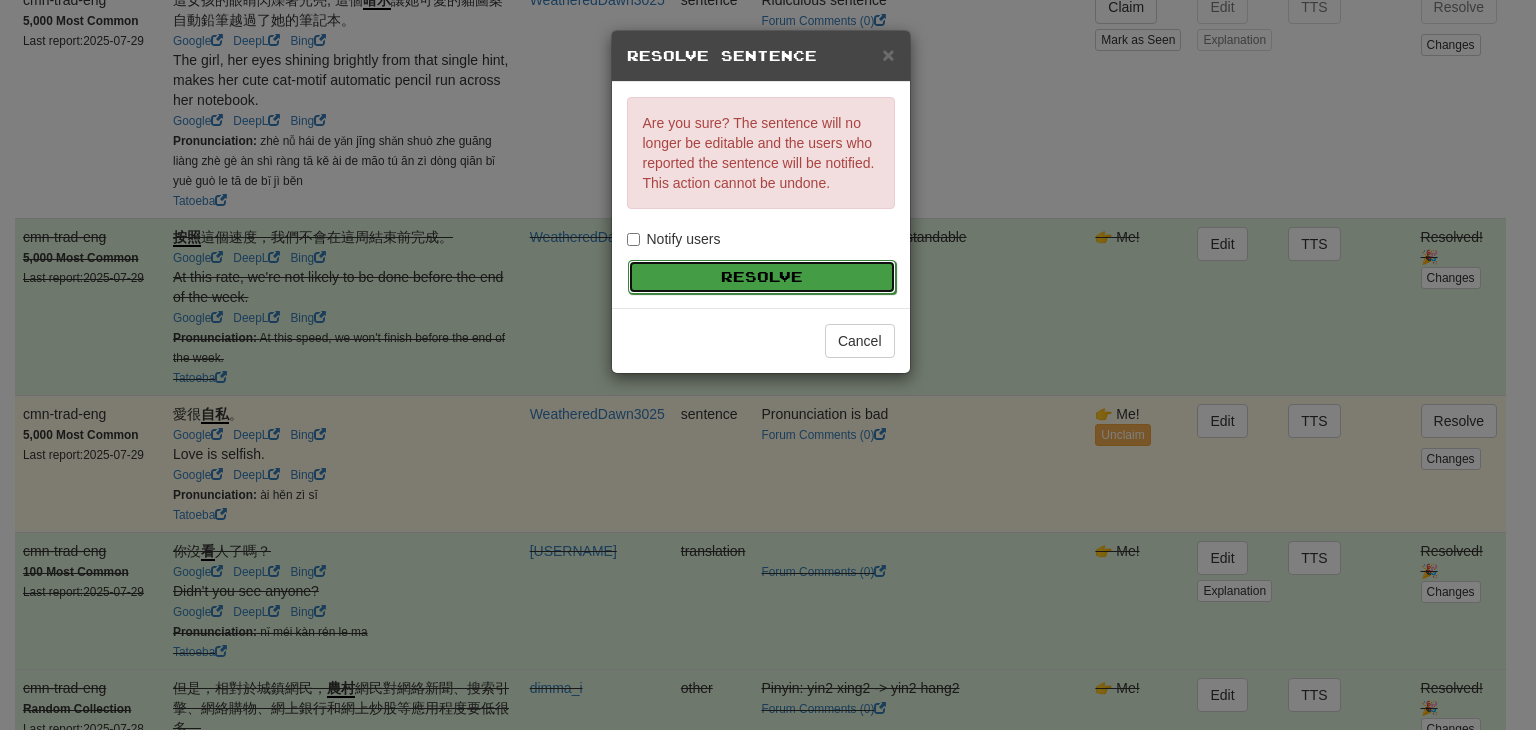 click on "Resolve" at bounding box center [762, 277] 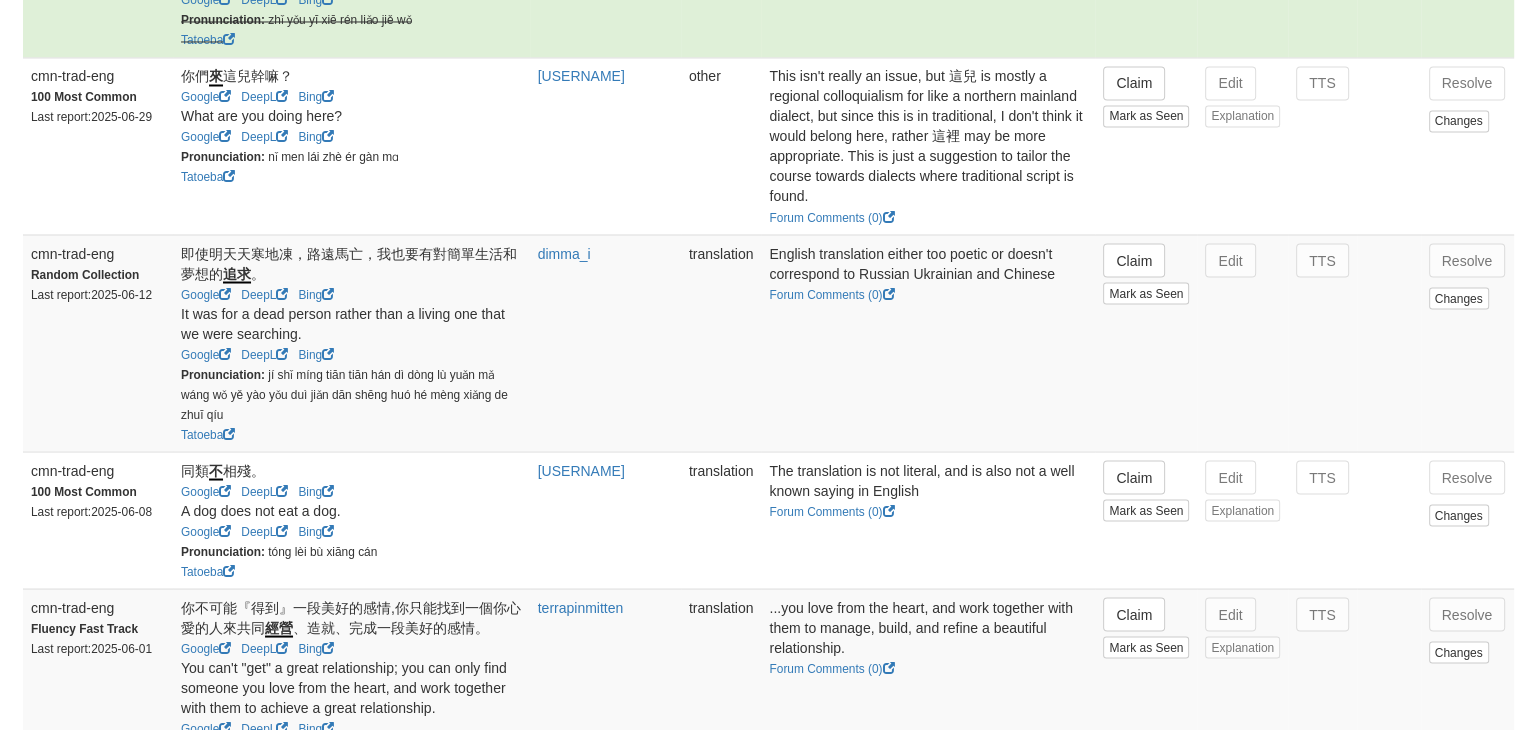 scroll, scrollTop: 3592, scrollLeft: 0, axis: vertical 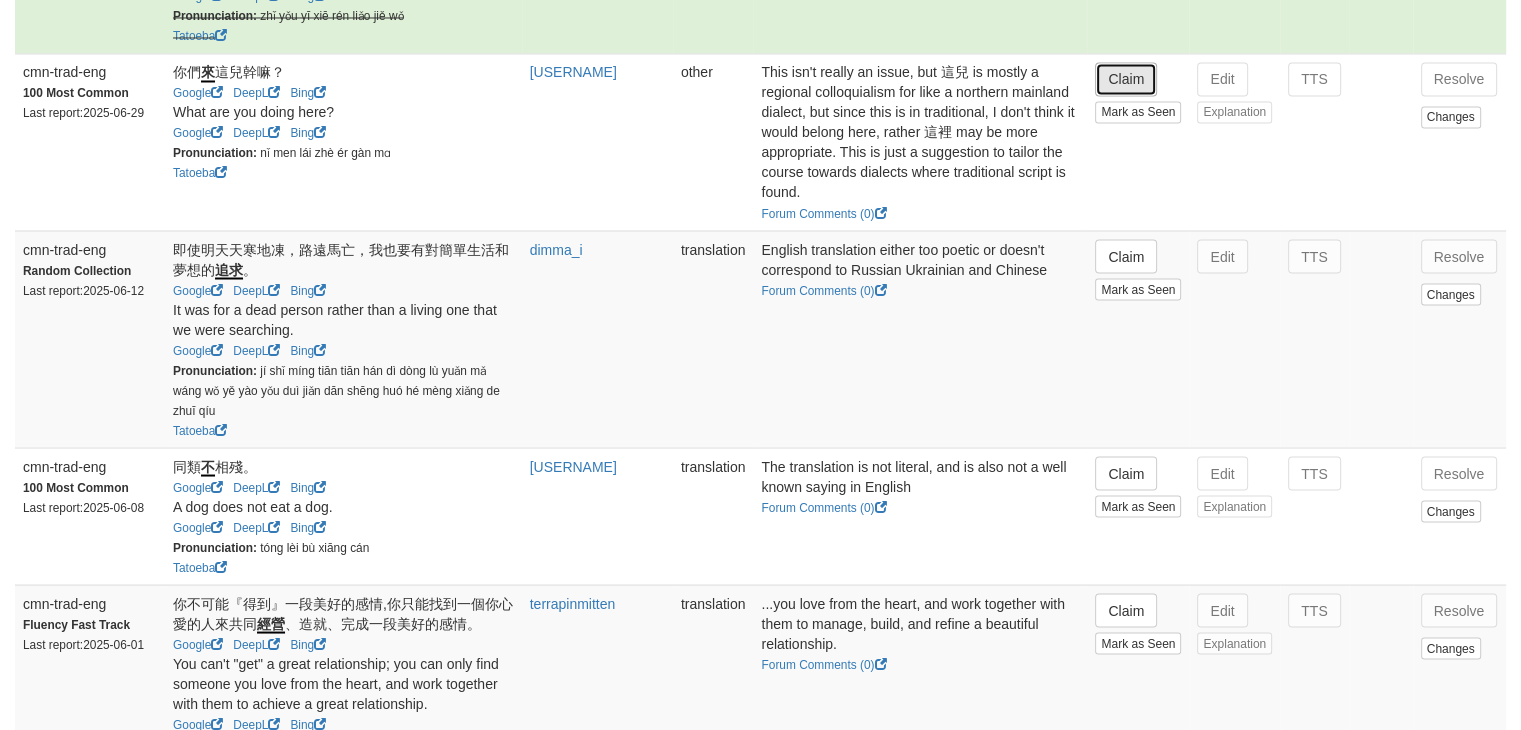 click on "Claim" at bounding box center [1126, 79] 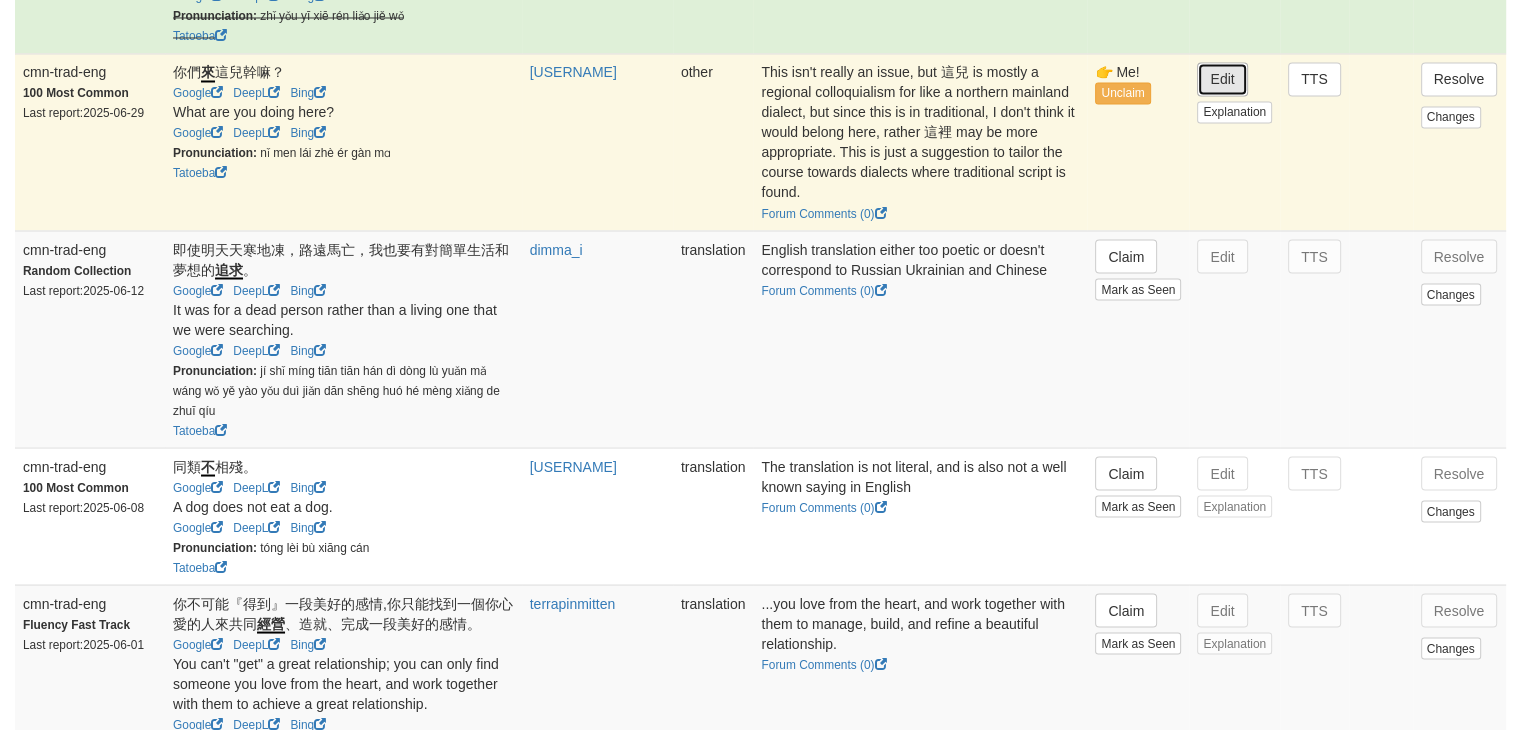 click on "Edit" at bounding box center (1222, 79) 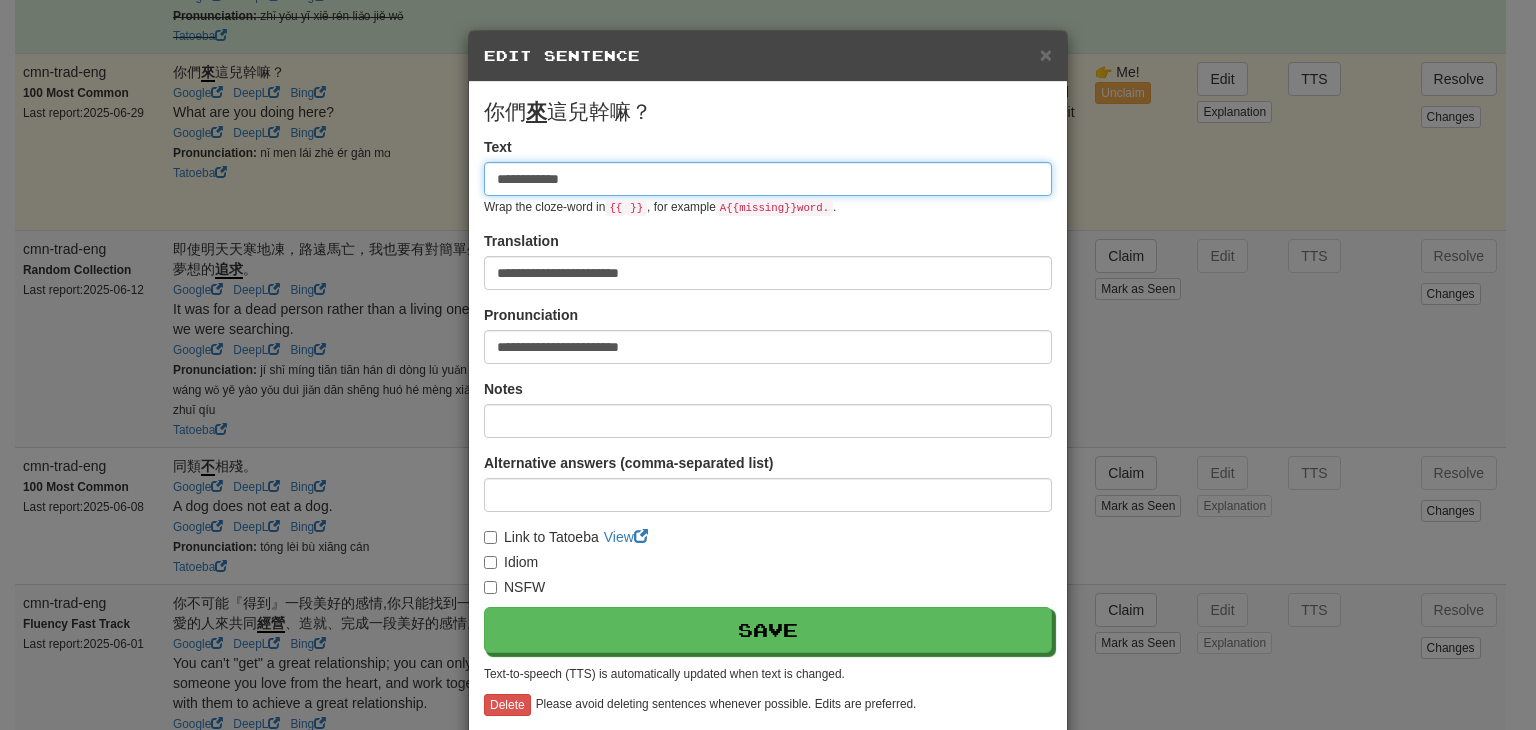 click on "**********" at bounding box center [768, 179] 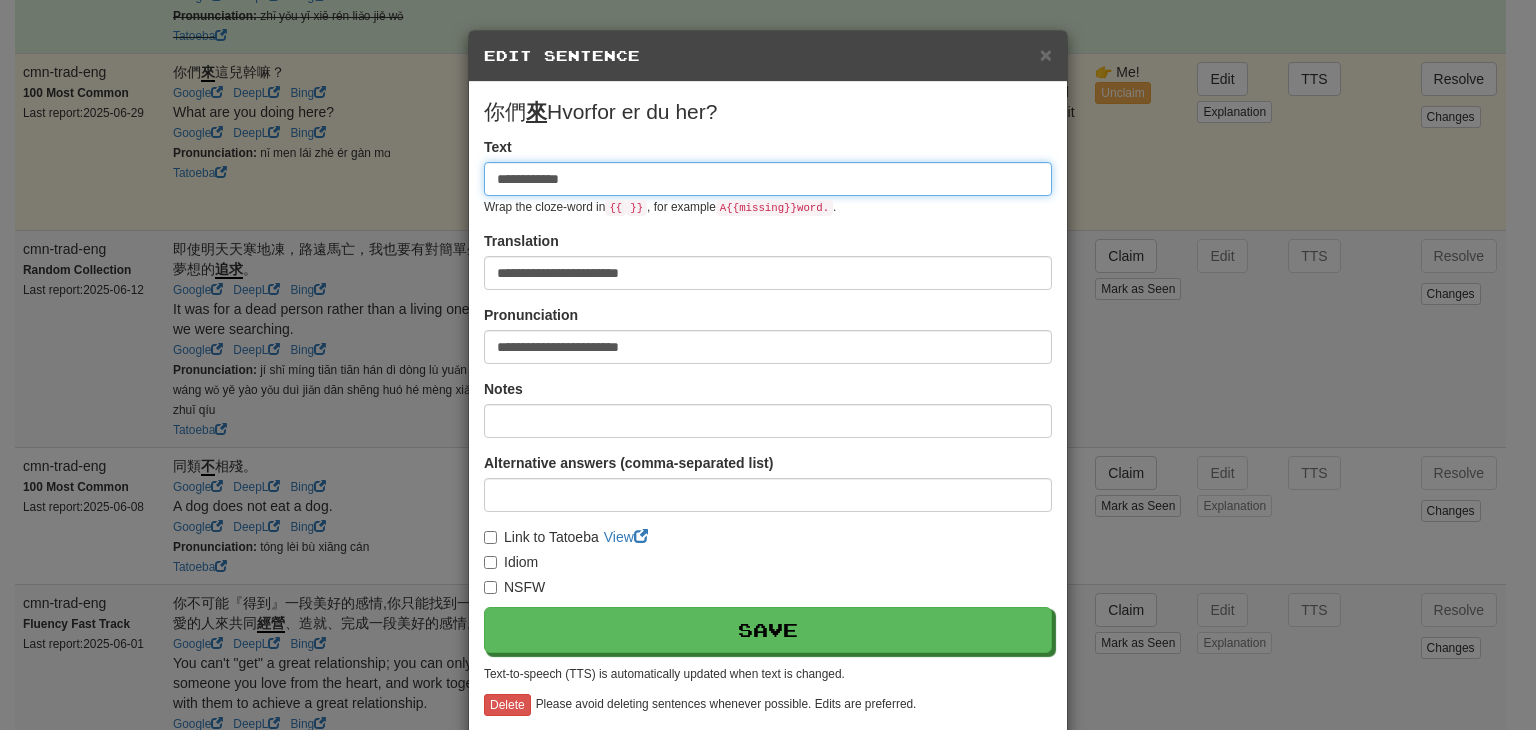type on "**********" 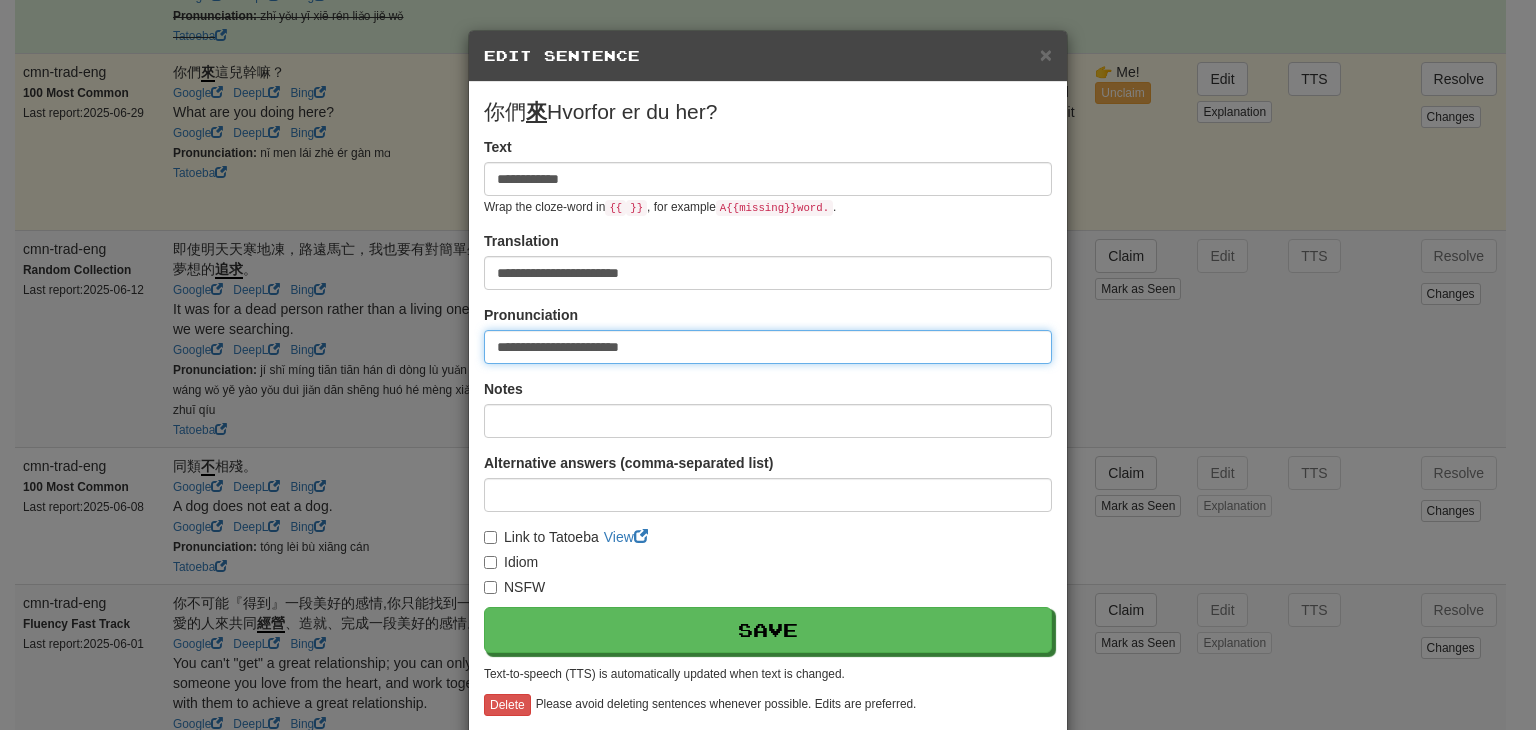 click on "**********" at bounding box center [768, 347] 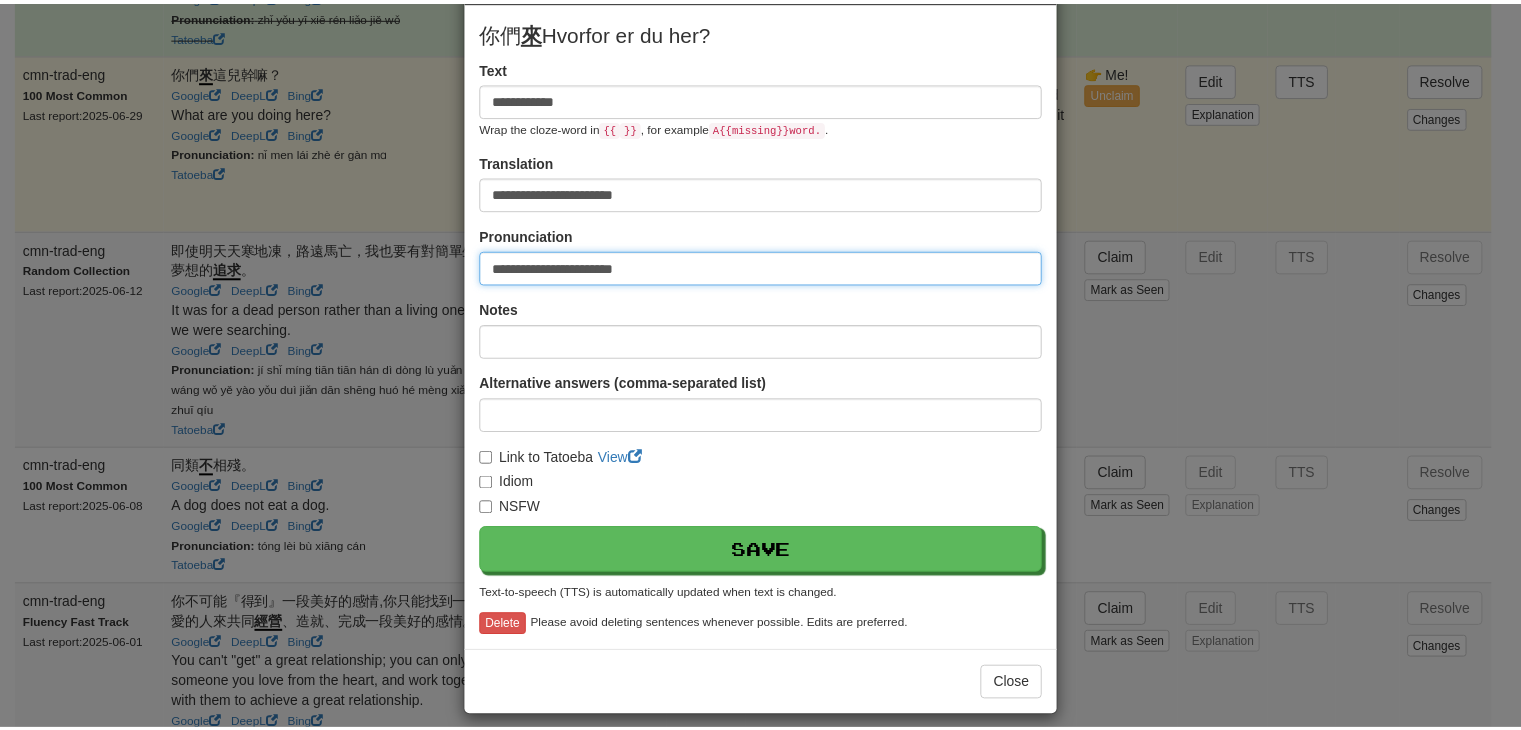 scroll, scrollTop: 82, scrollLeft: 0, axis: vertical 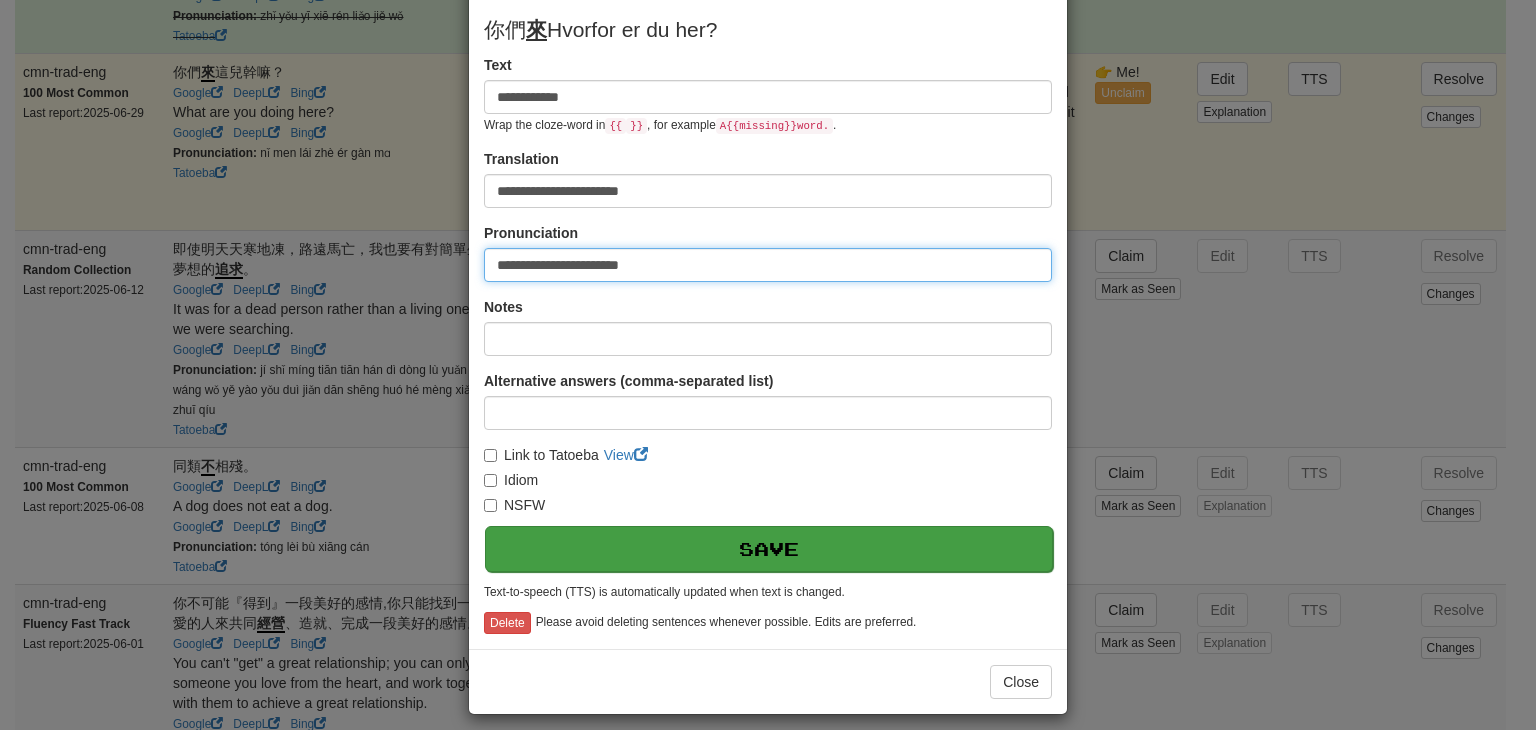 type on "**********" 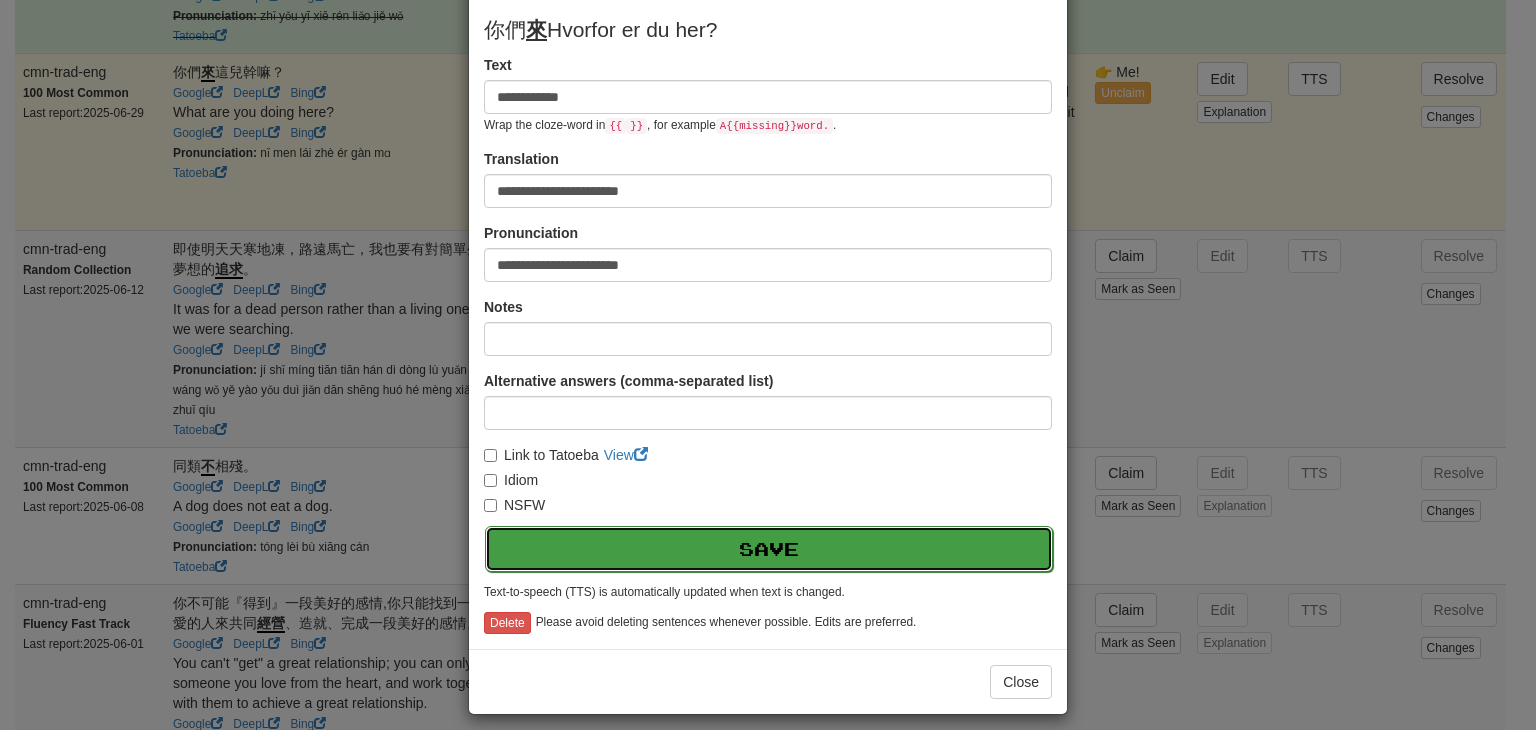 click on "Save" at bounding box center [769, 549] 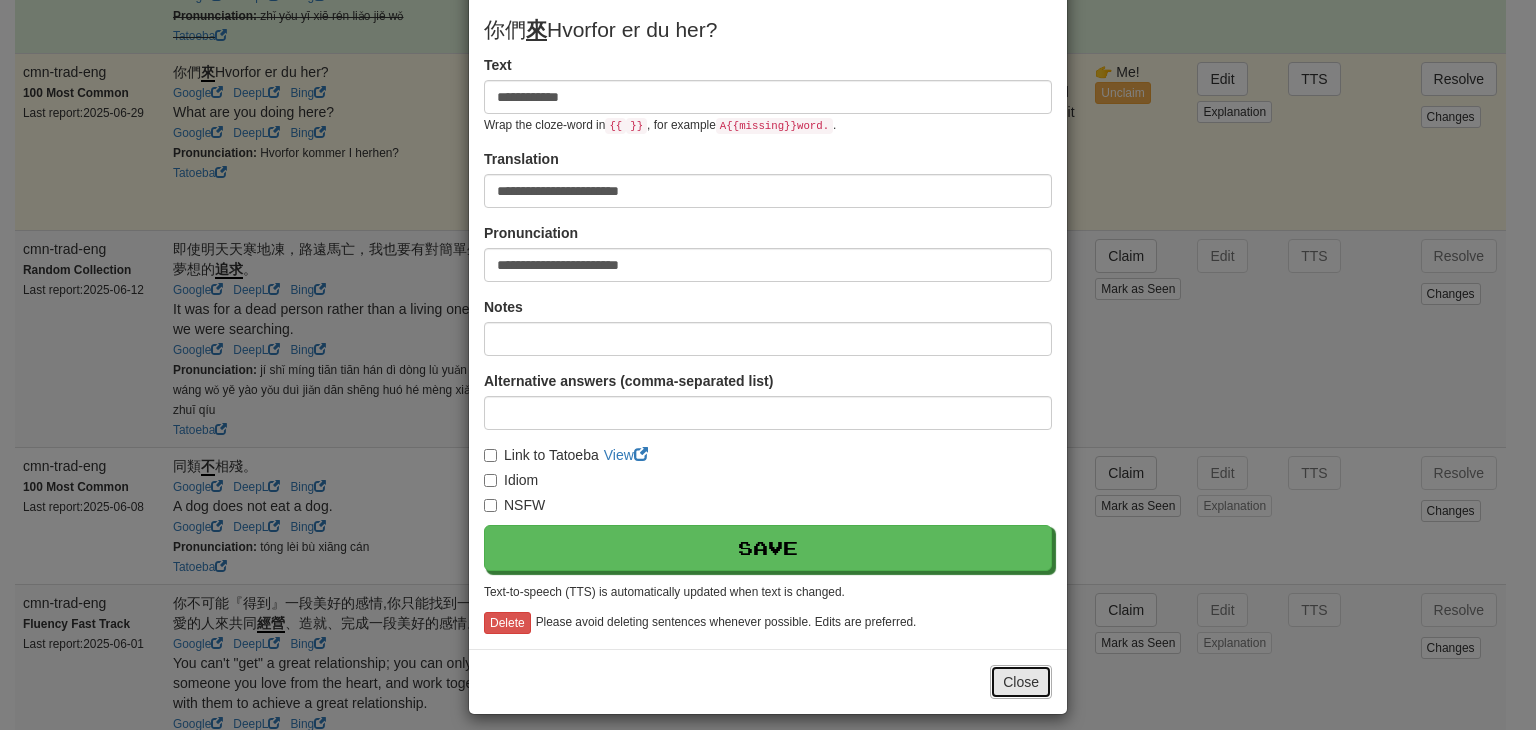 click on "Close" at bounding box center (1021, 682) 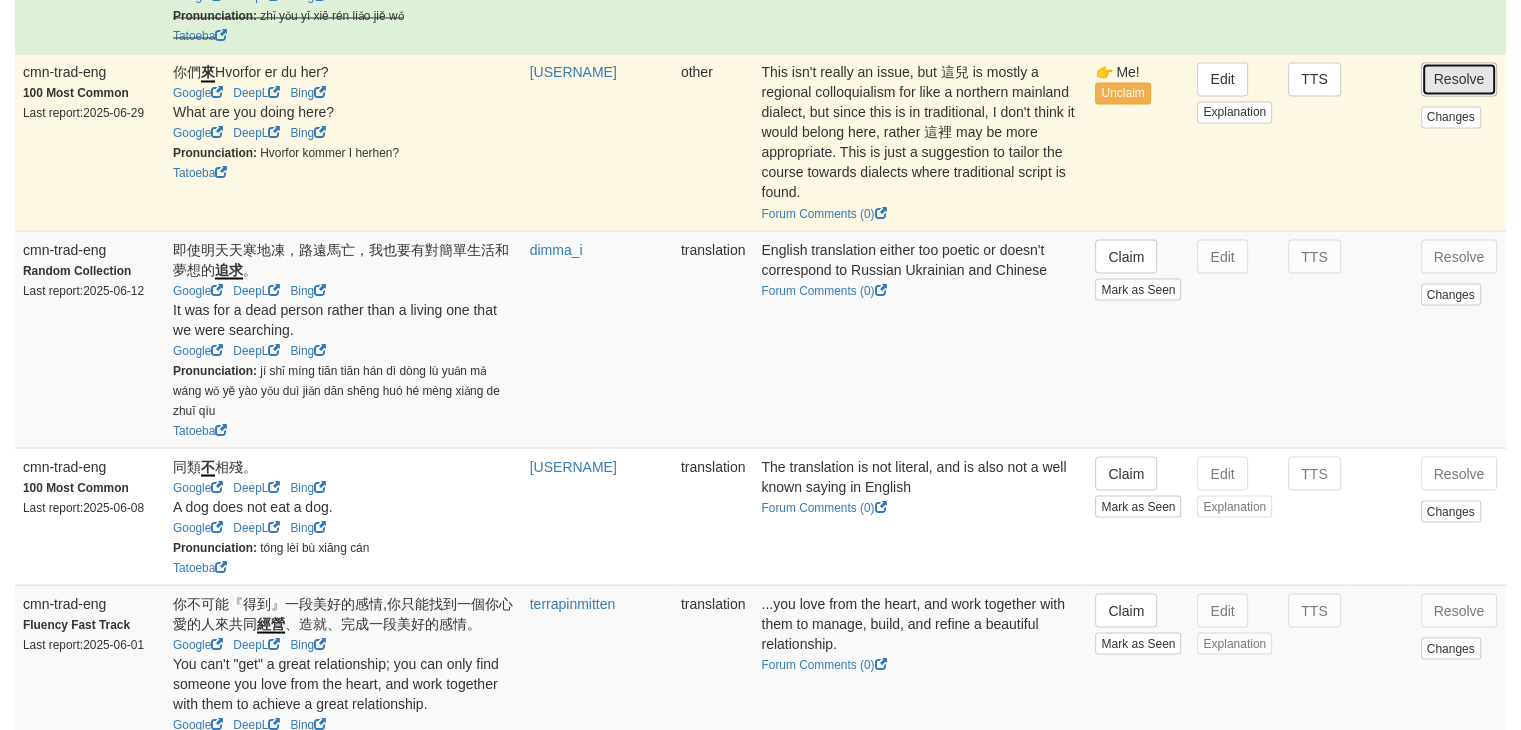 click on "Resolve" at bounding box center [1459, 79] 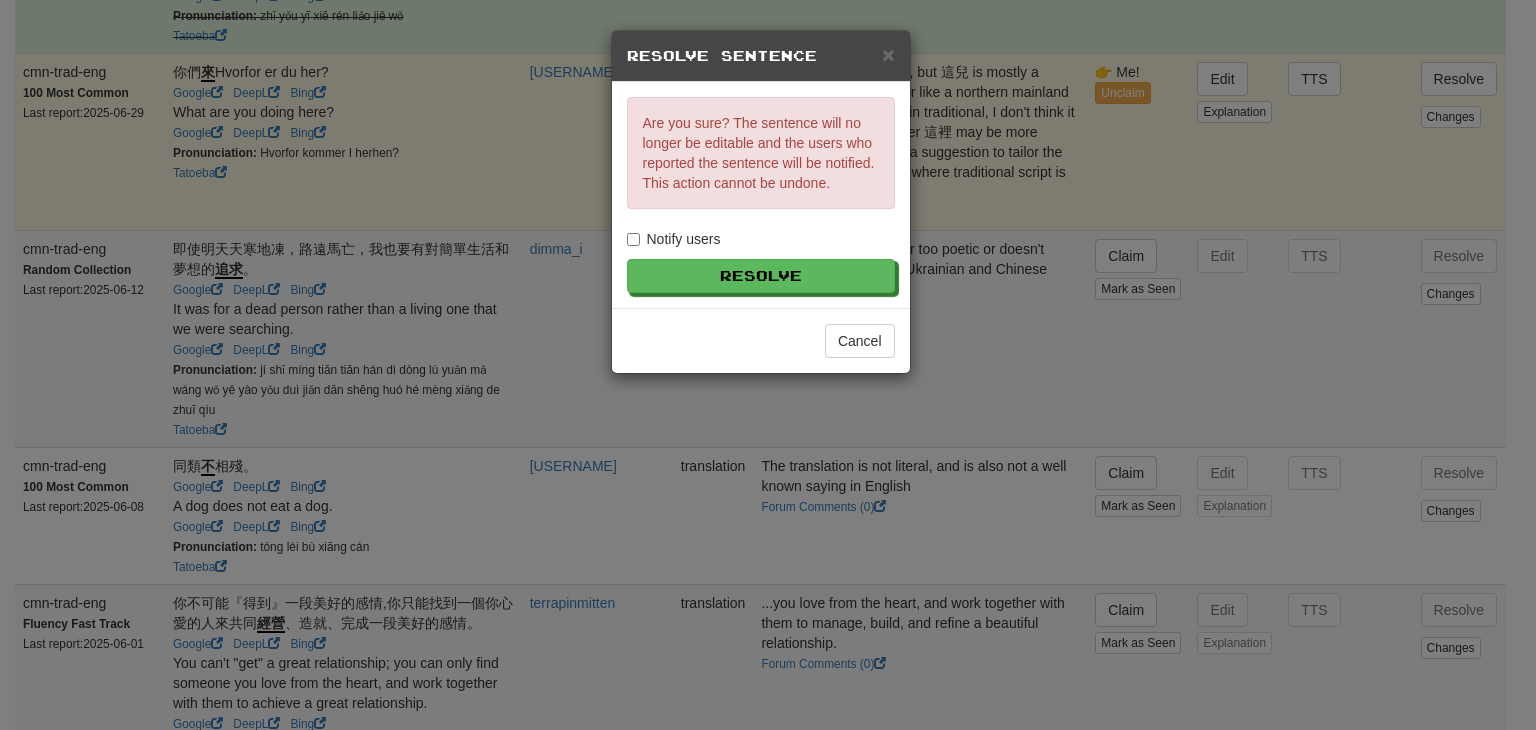 click on "Notify users" at bounding box center (674, 239) 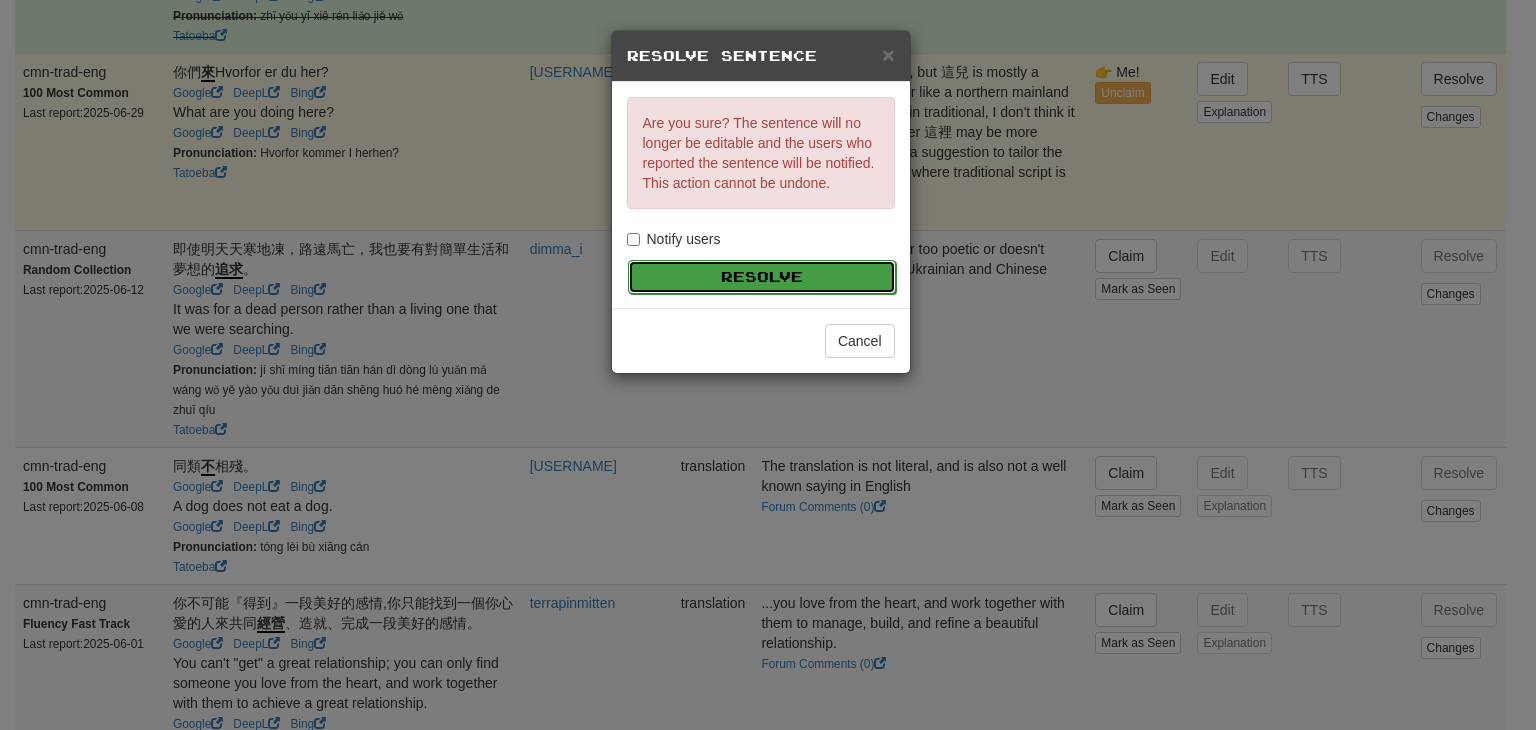 click on "Resolve" at bounding box center [762, 277] 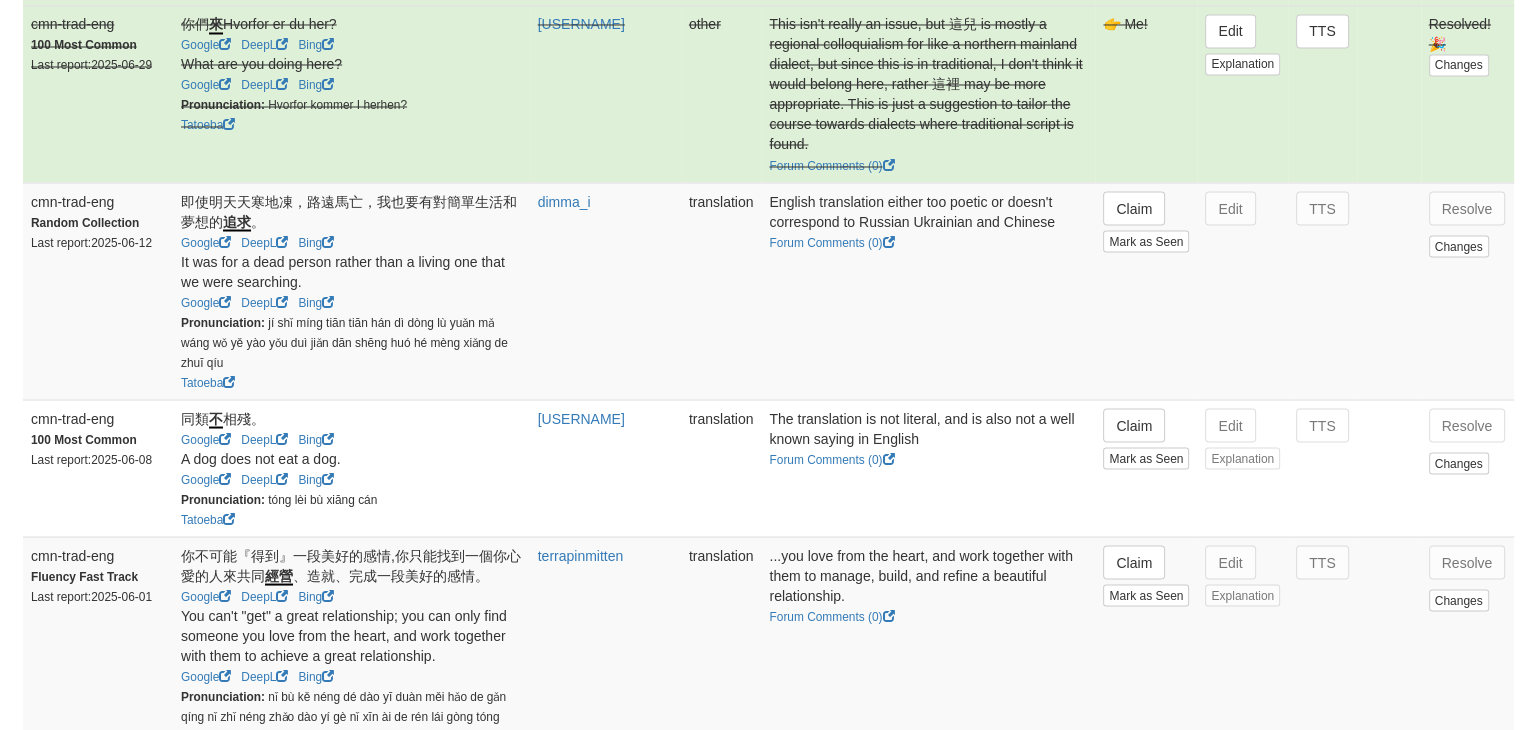 scroll, scrollTop: 3644, scrollLeft: 0, axis: vertical 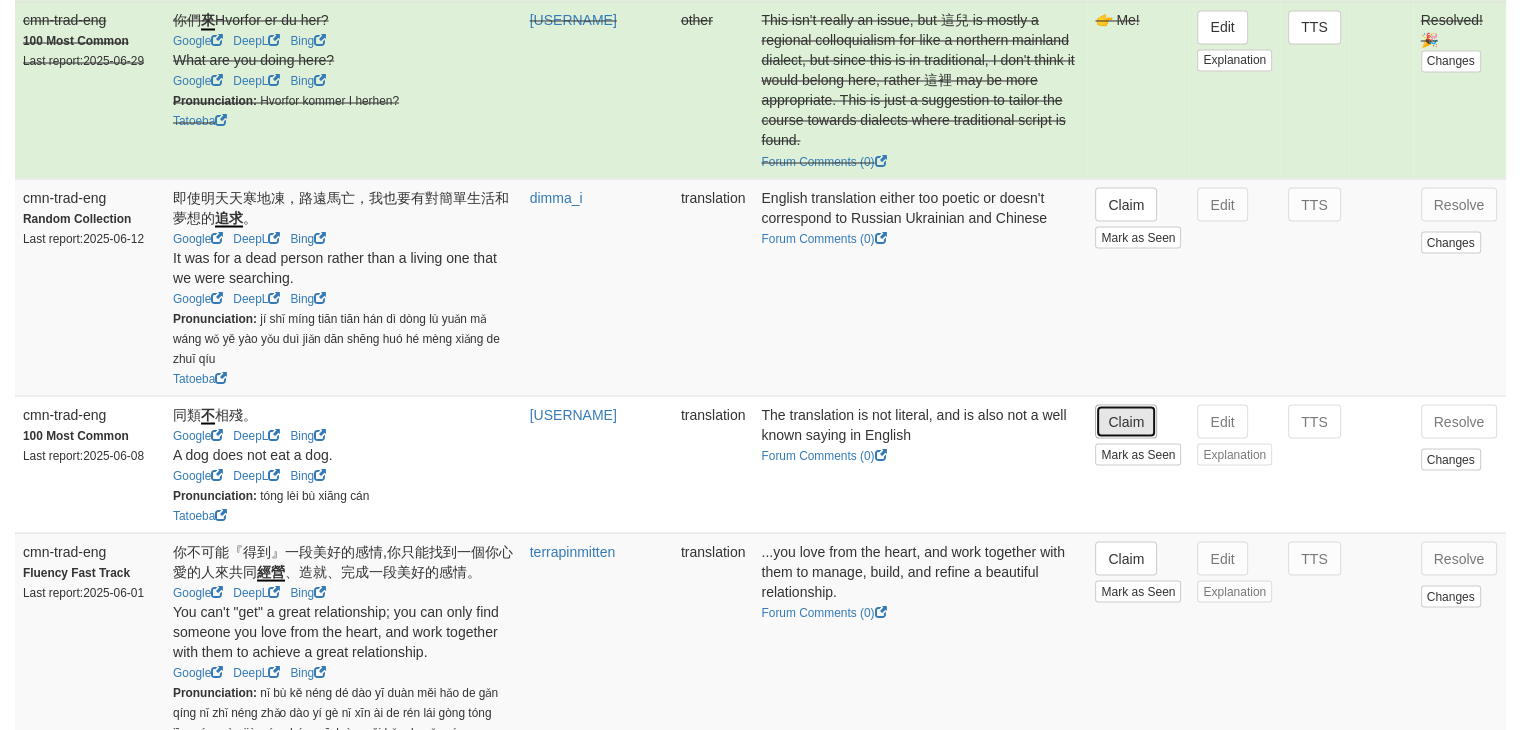 click on "Claim" at bounding box center [1126, 421] 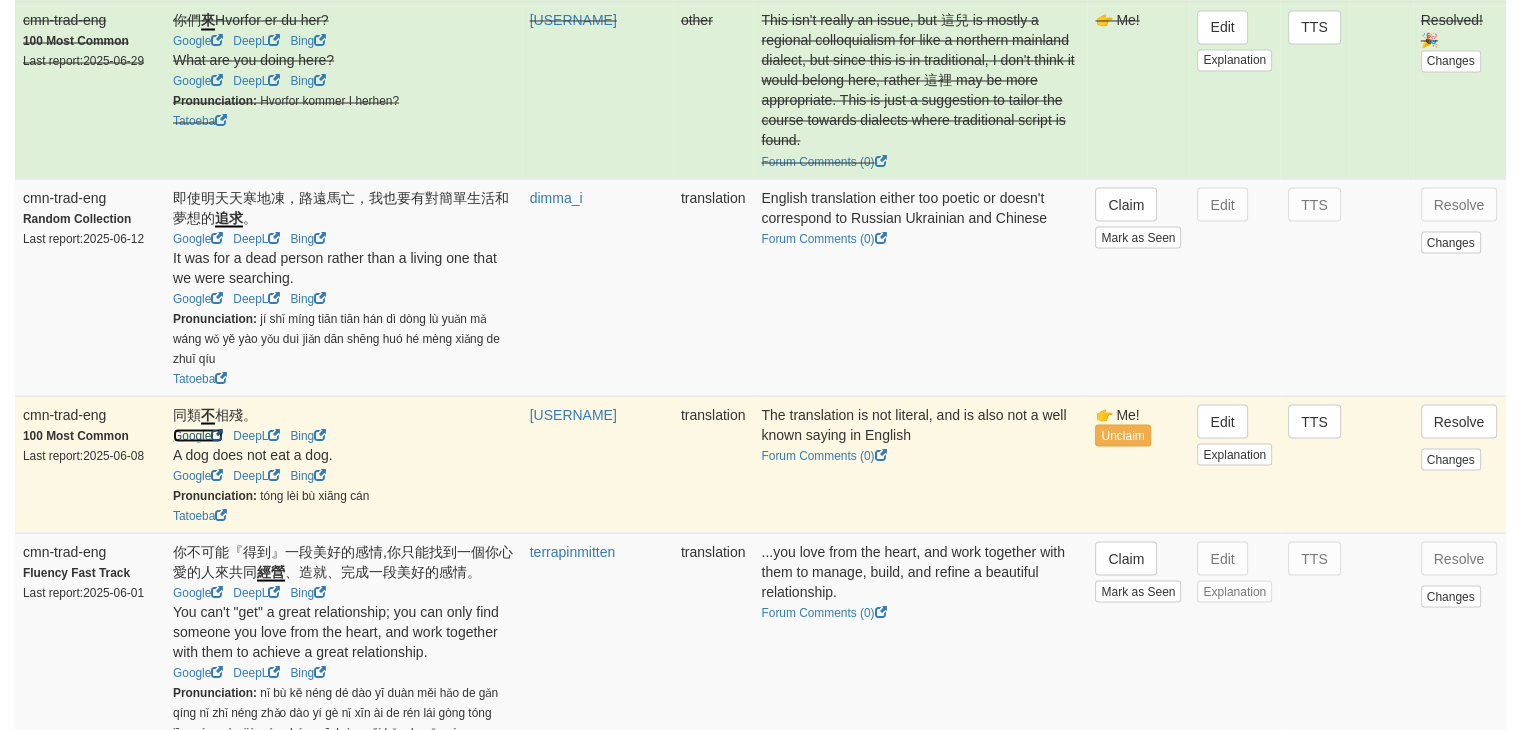click on "Google" at bounding box center (198, 435) 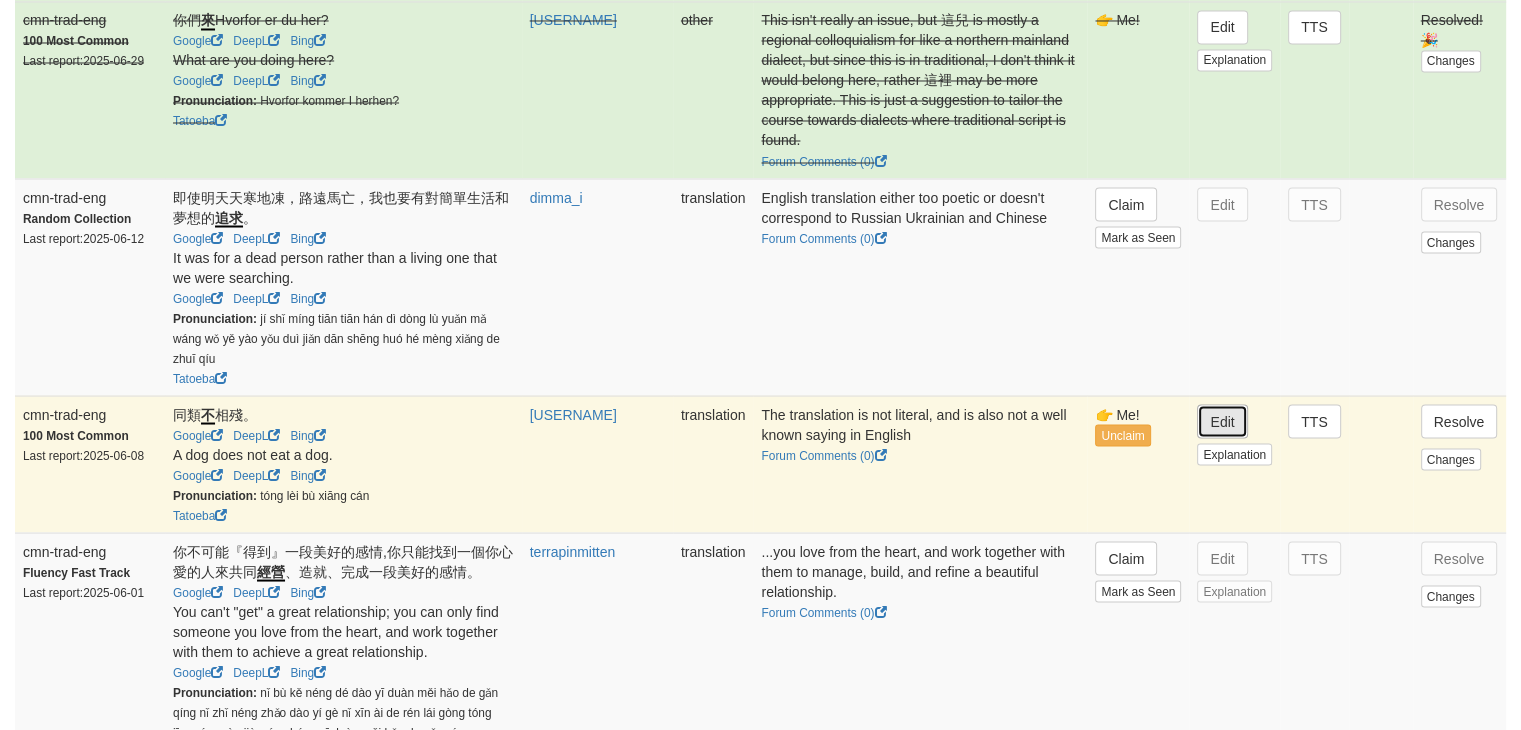 click on "Edit" at bounding box center (1222, 421) 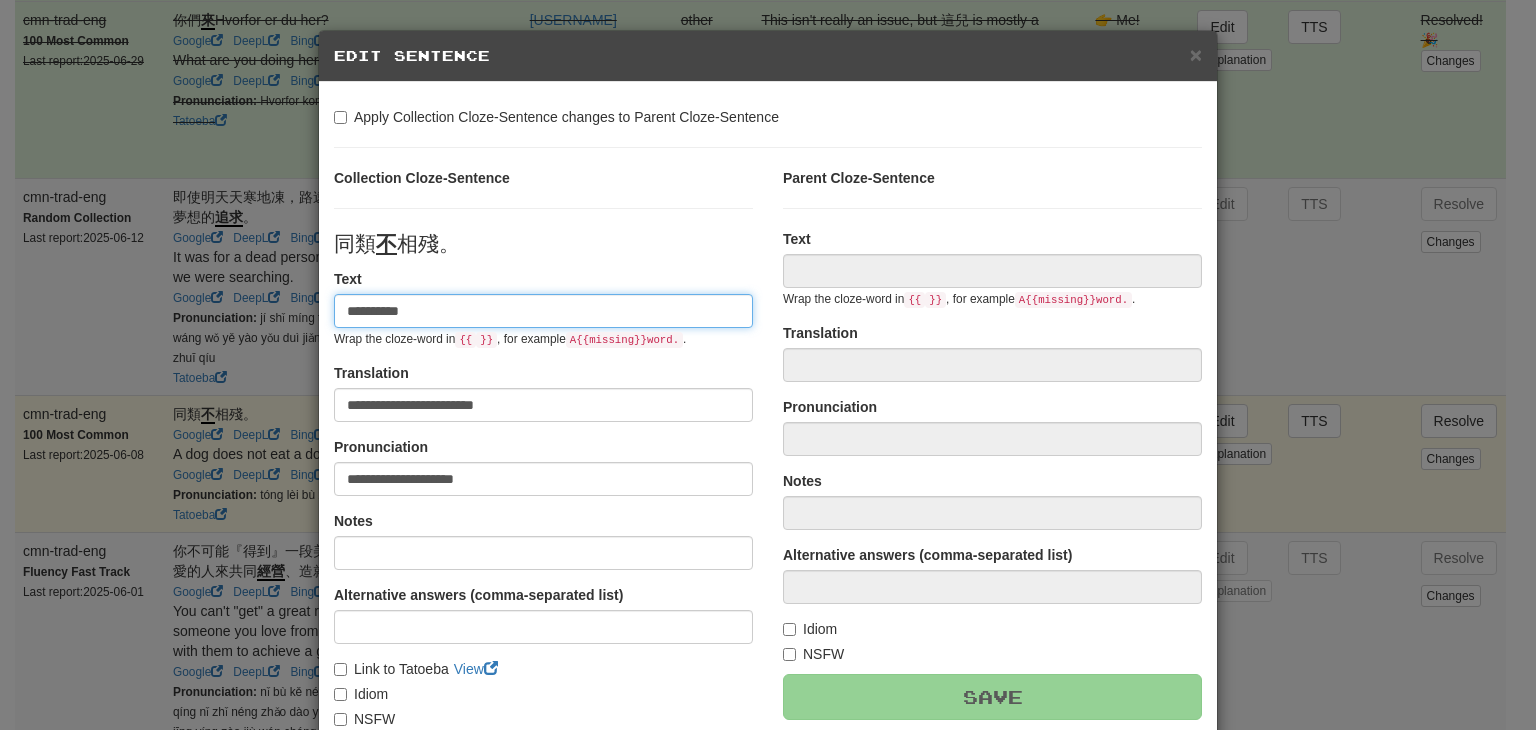 type on "**********" 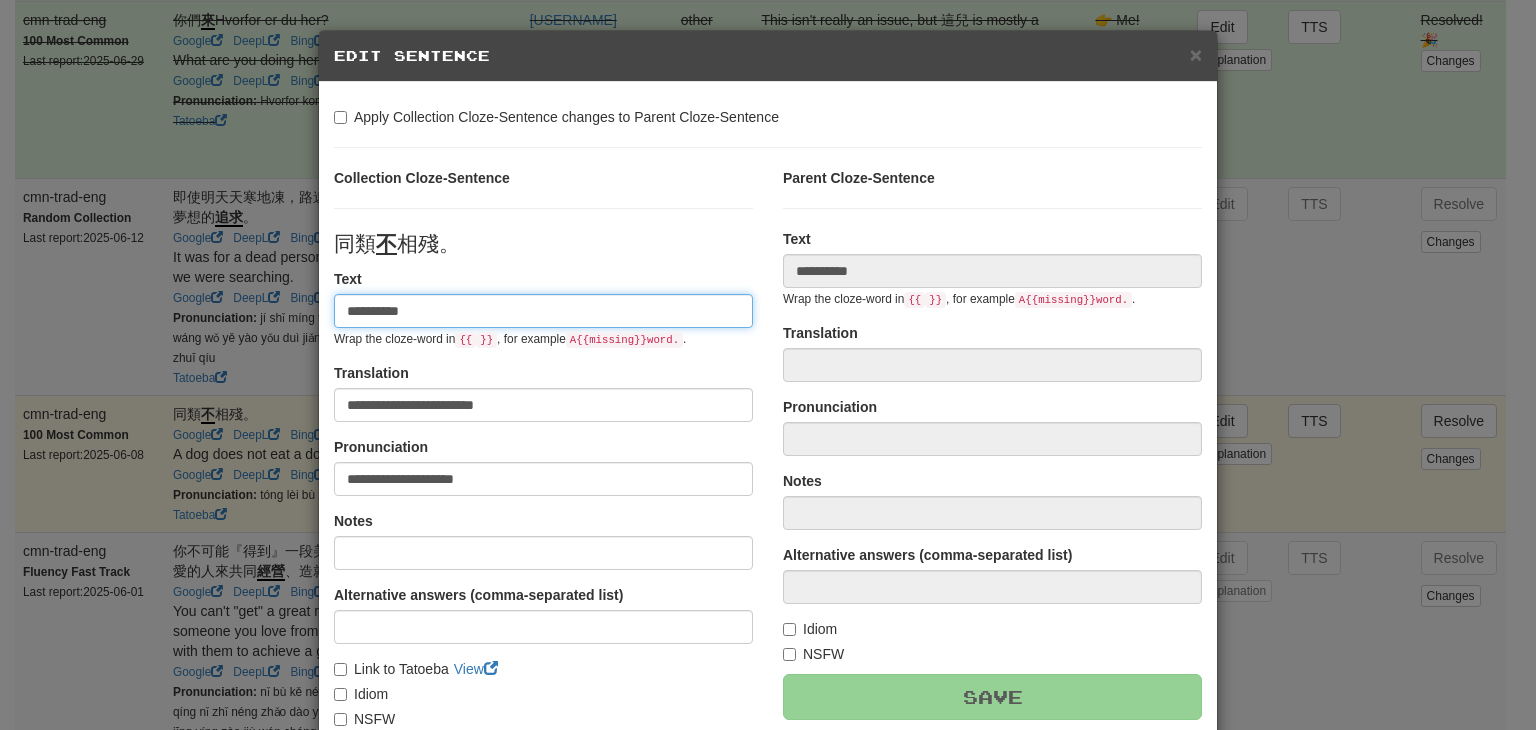 type on "**********" 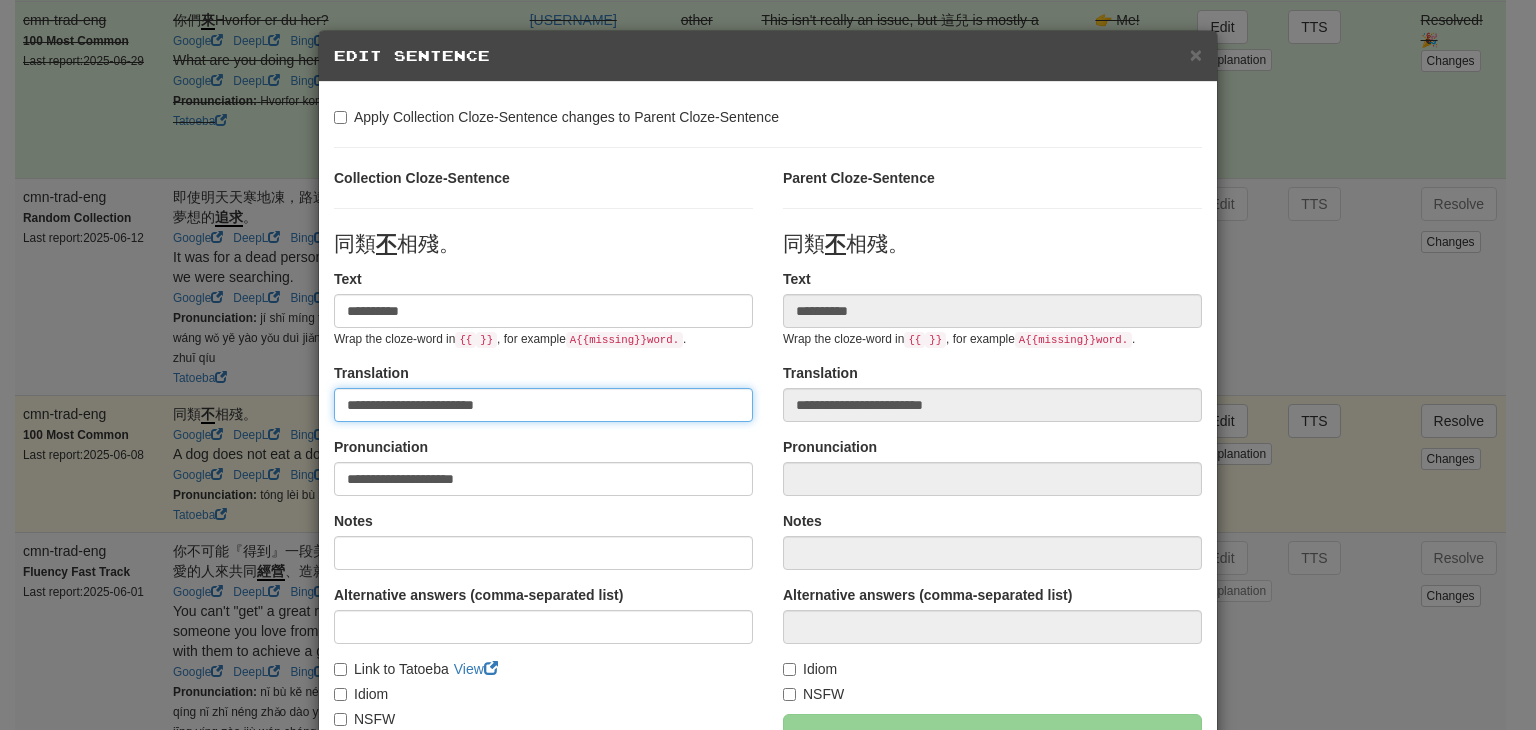 click on "**********" at bounding box center [543, 405] 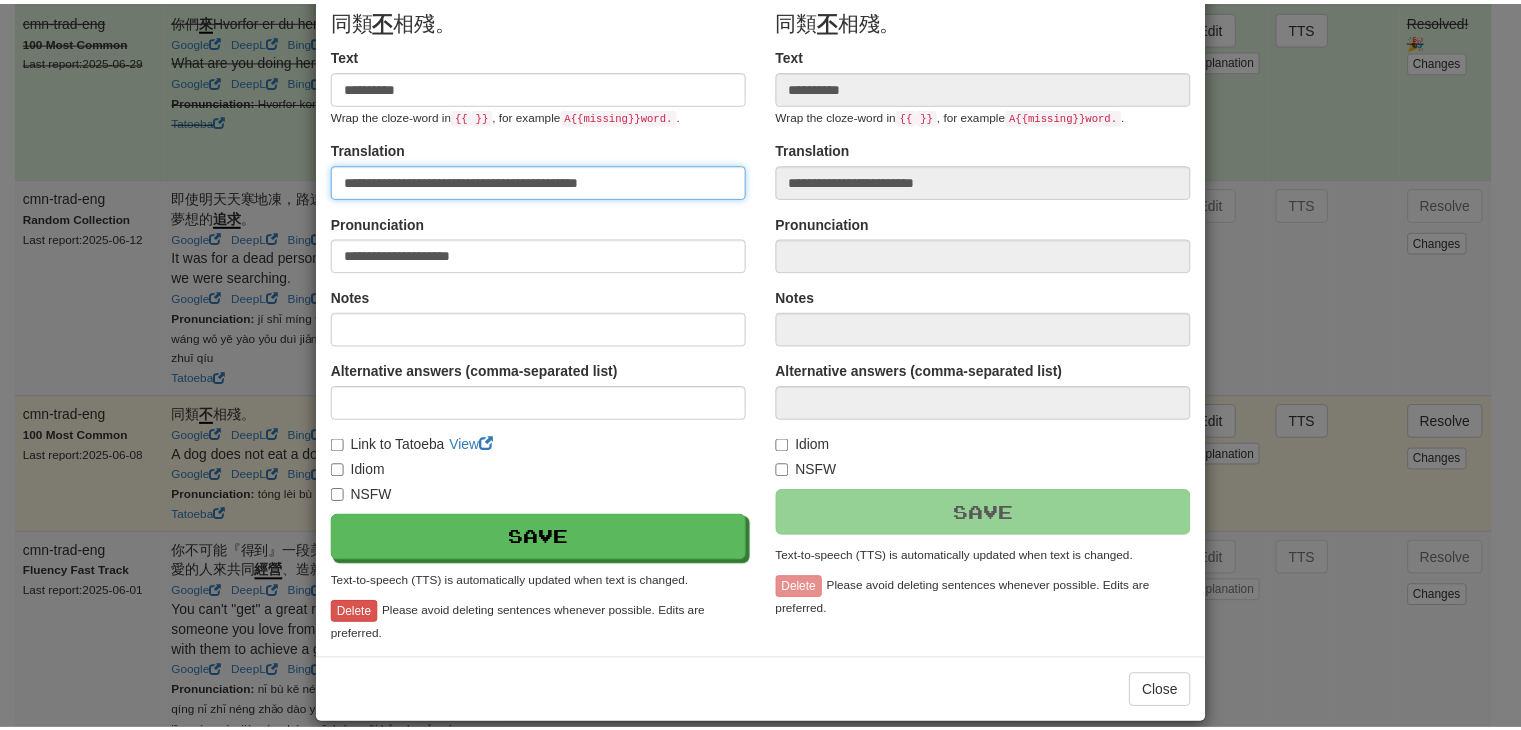 scroll, scrollTop: 246, scrollLeft: 0, axis: vertical 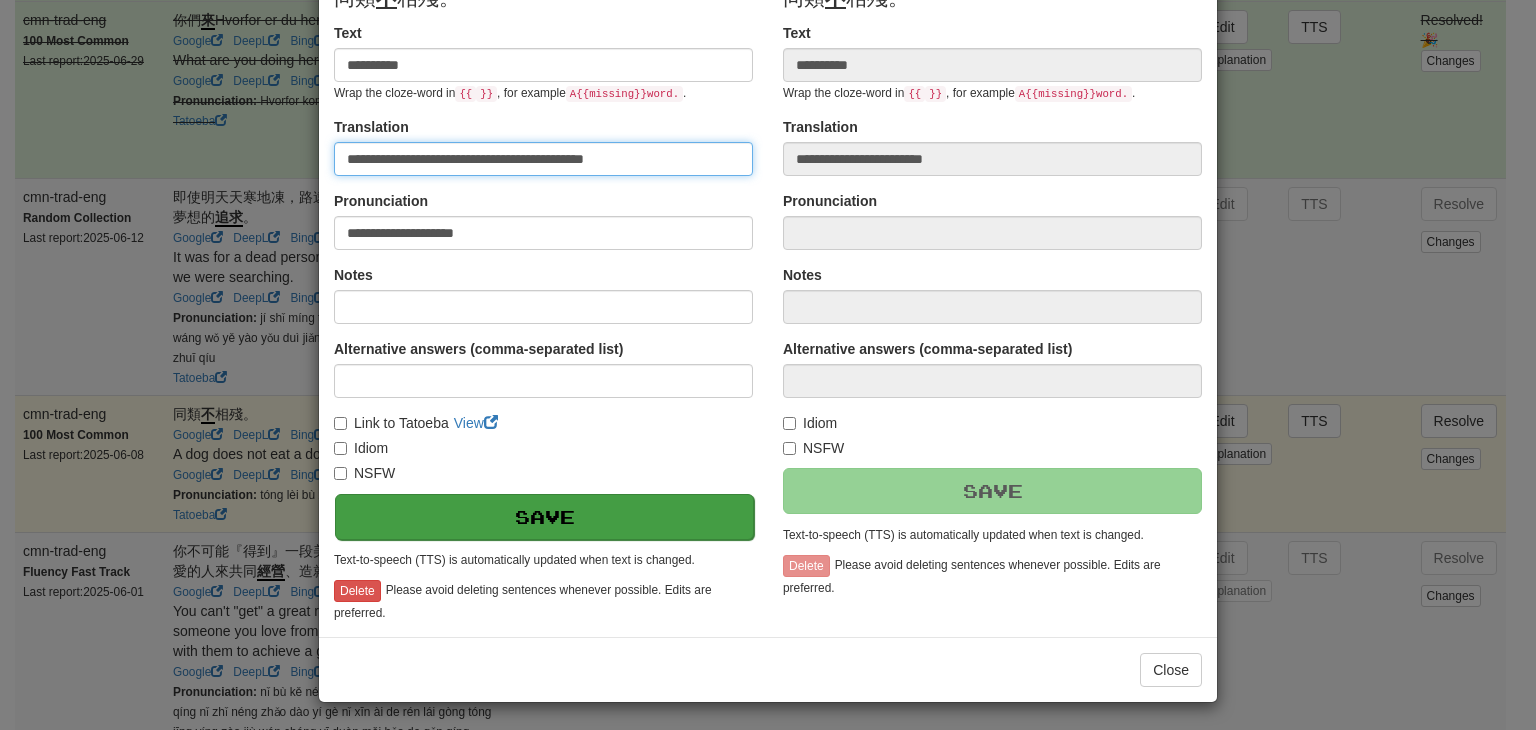 type on "**********" 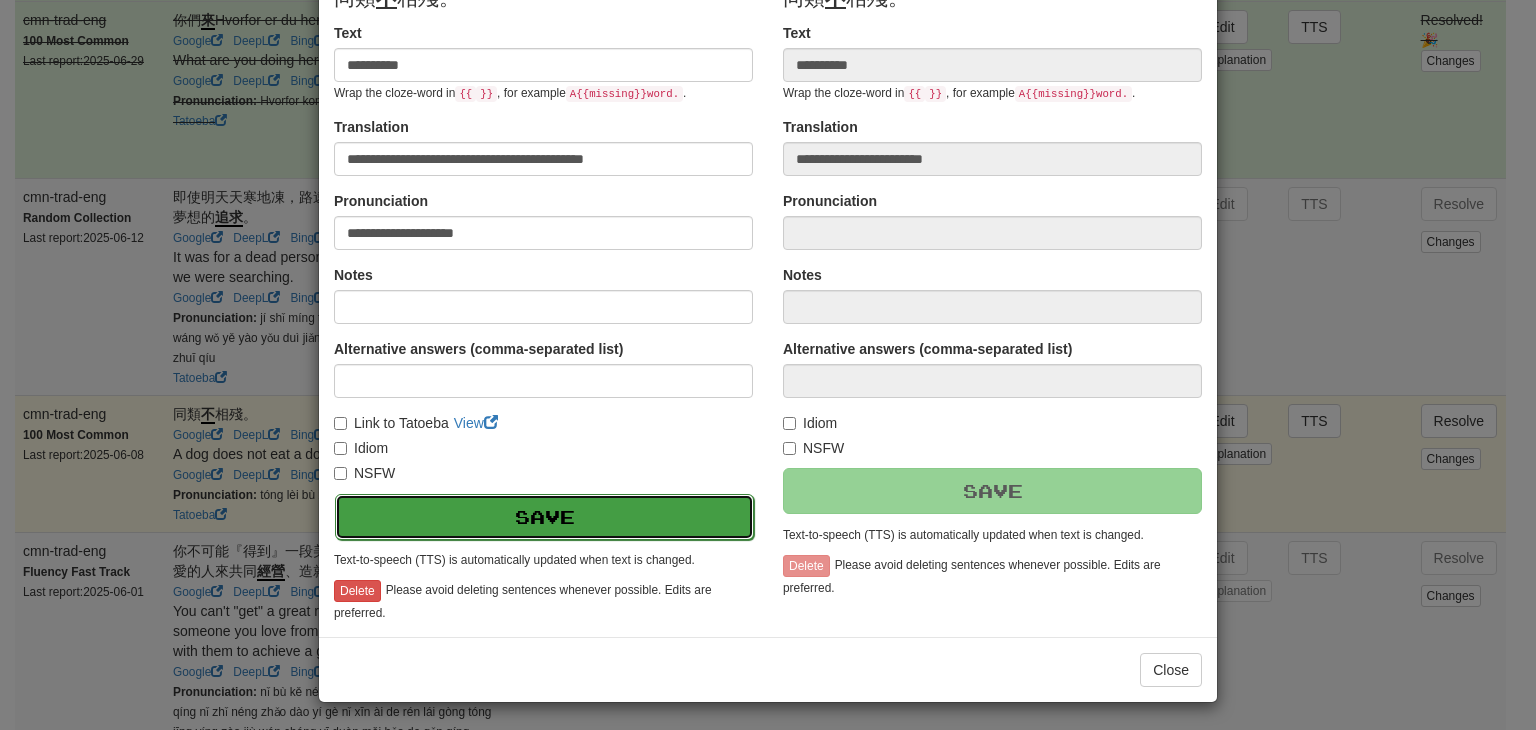 click on "Save" at bounding box center (544, 517) 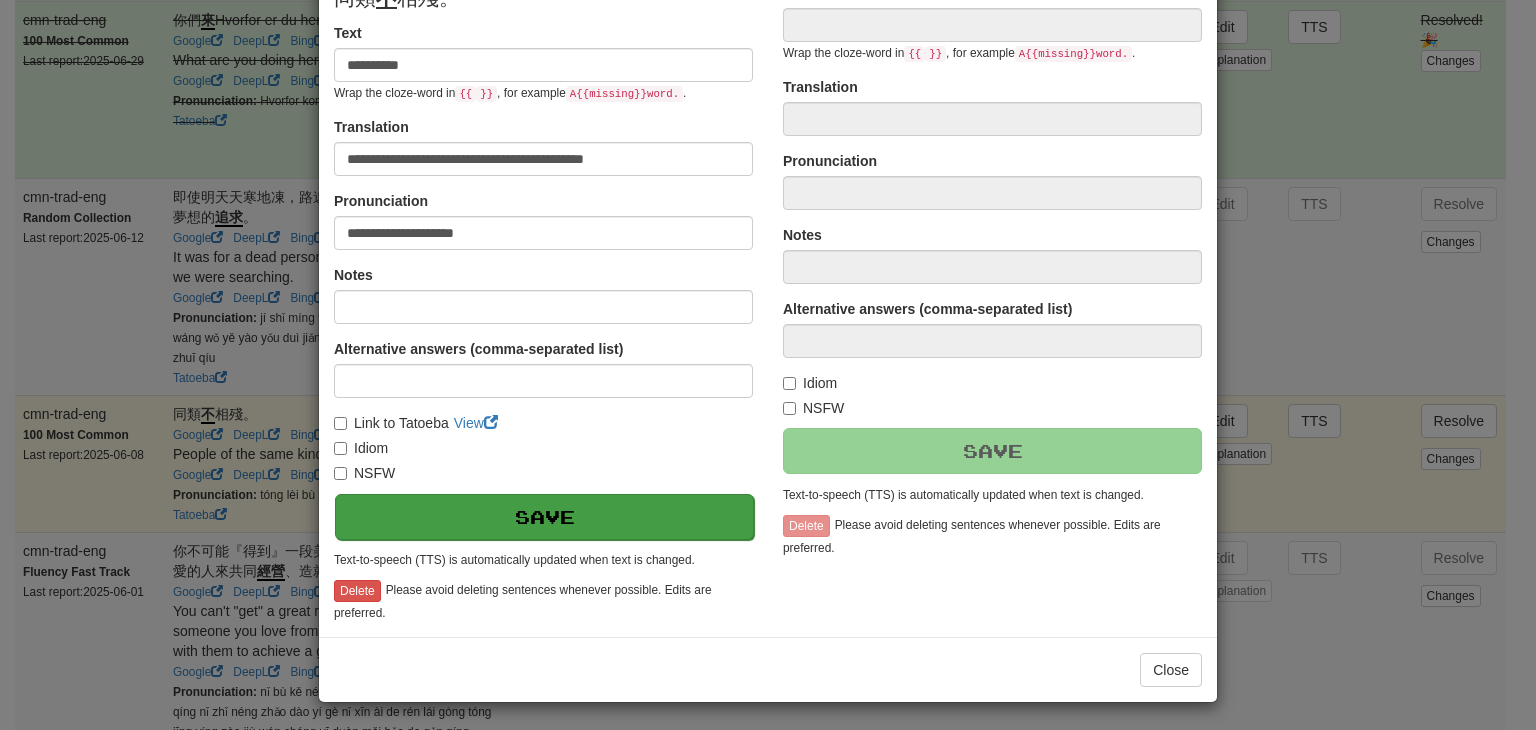 type on "**********" 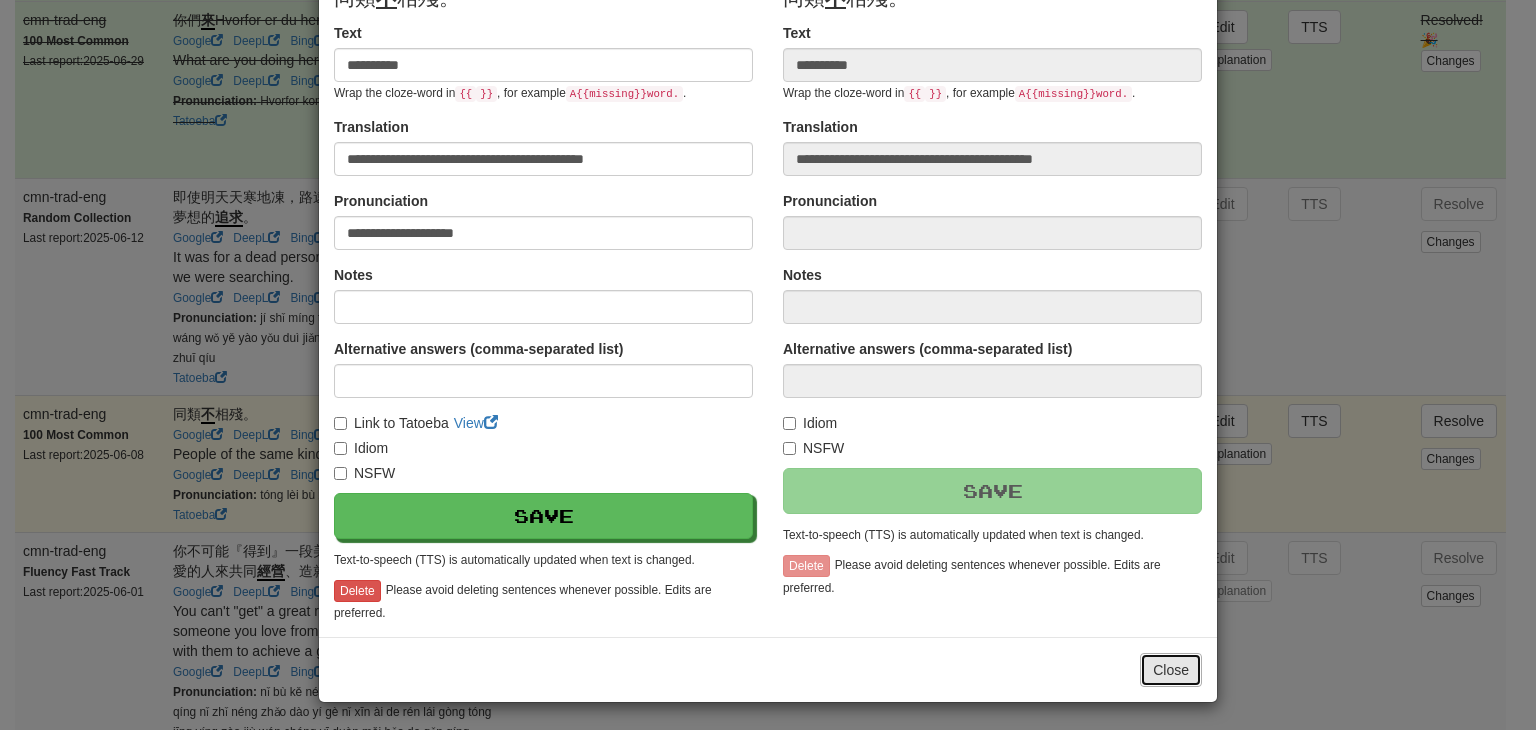 click on "Close" at bounding box center (1171, 670) 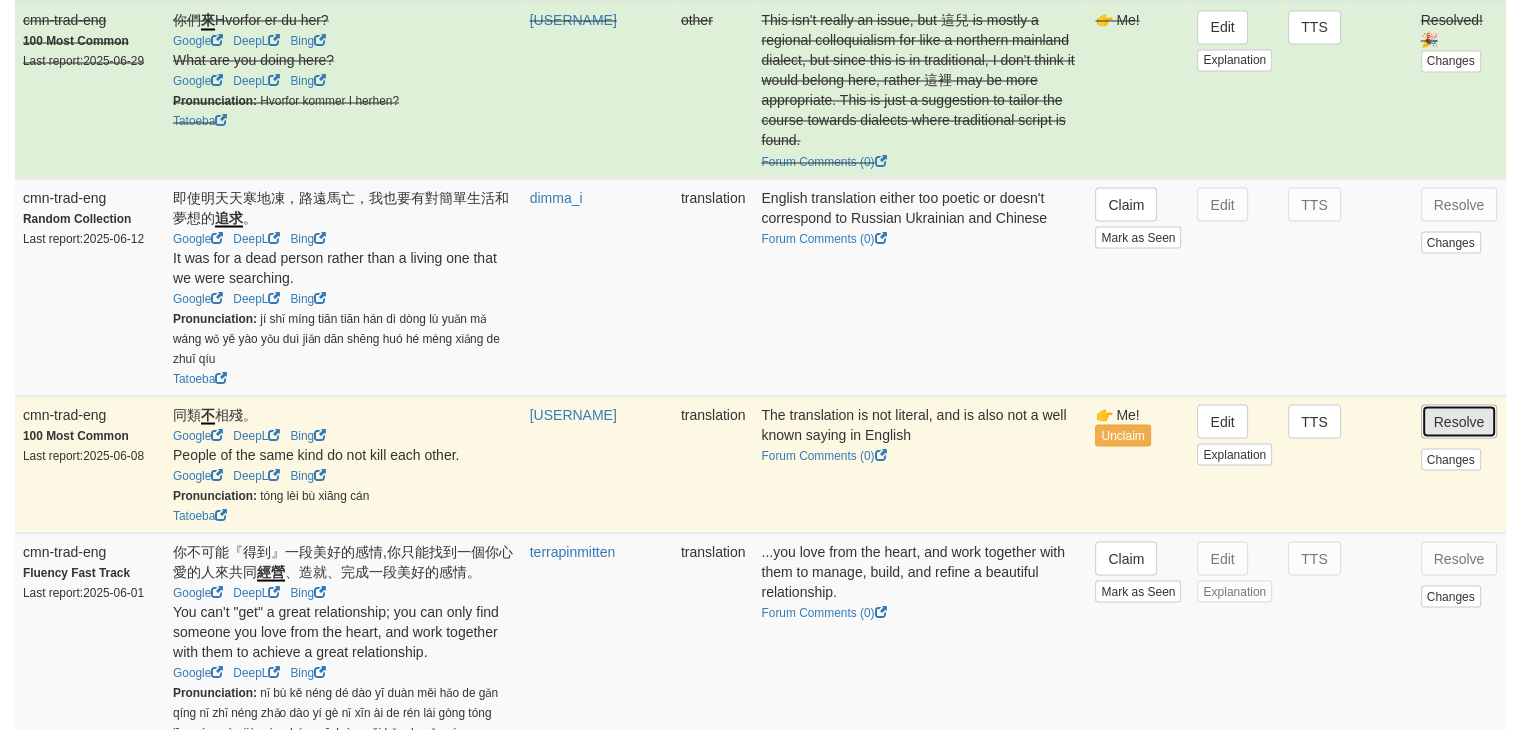 click on "Resolve" at bounding box center [1459, 421] 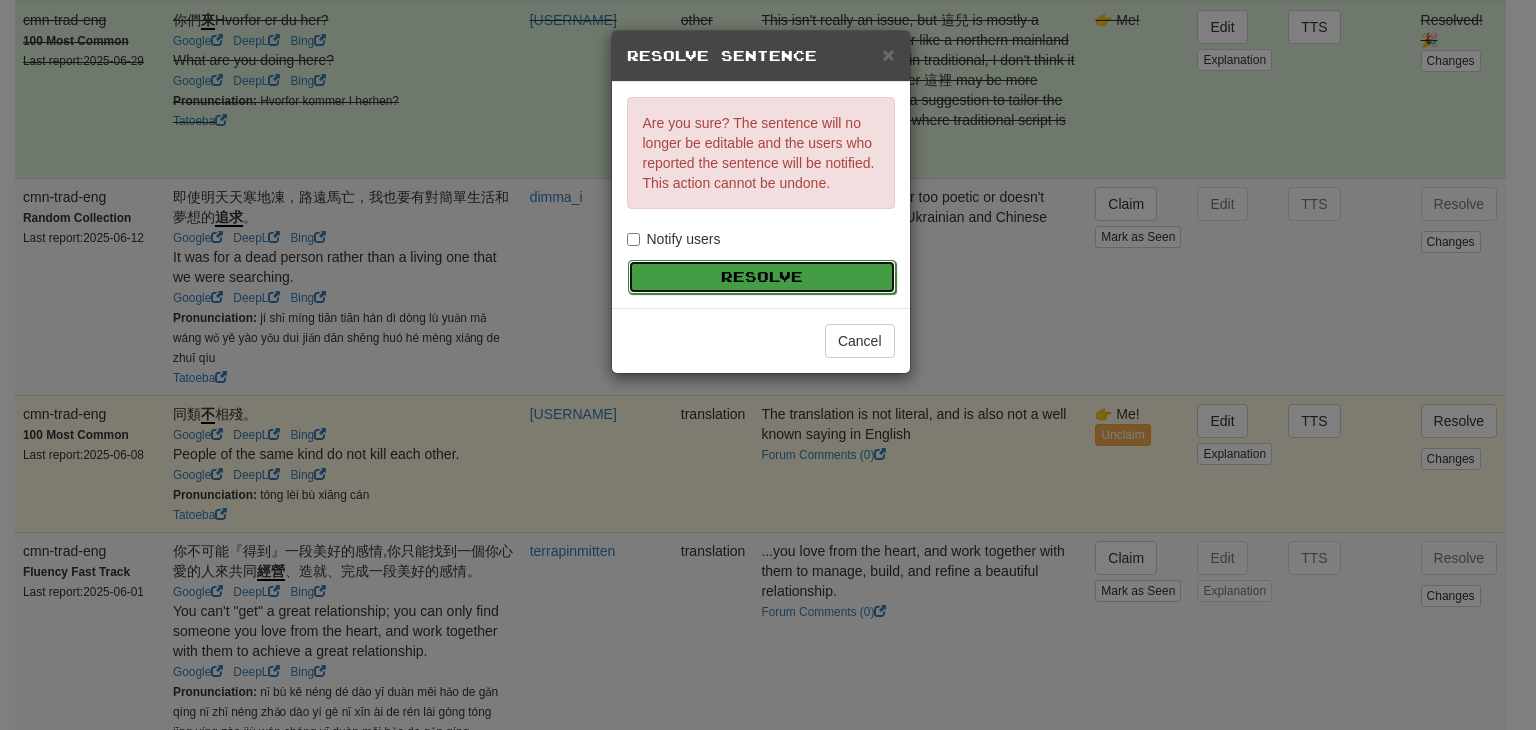 click on "Resolve" at bounding box center [762, 277] 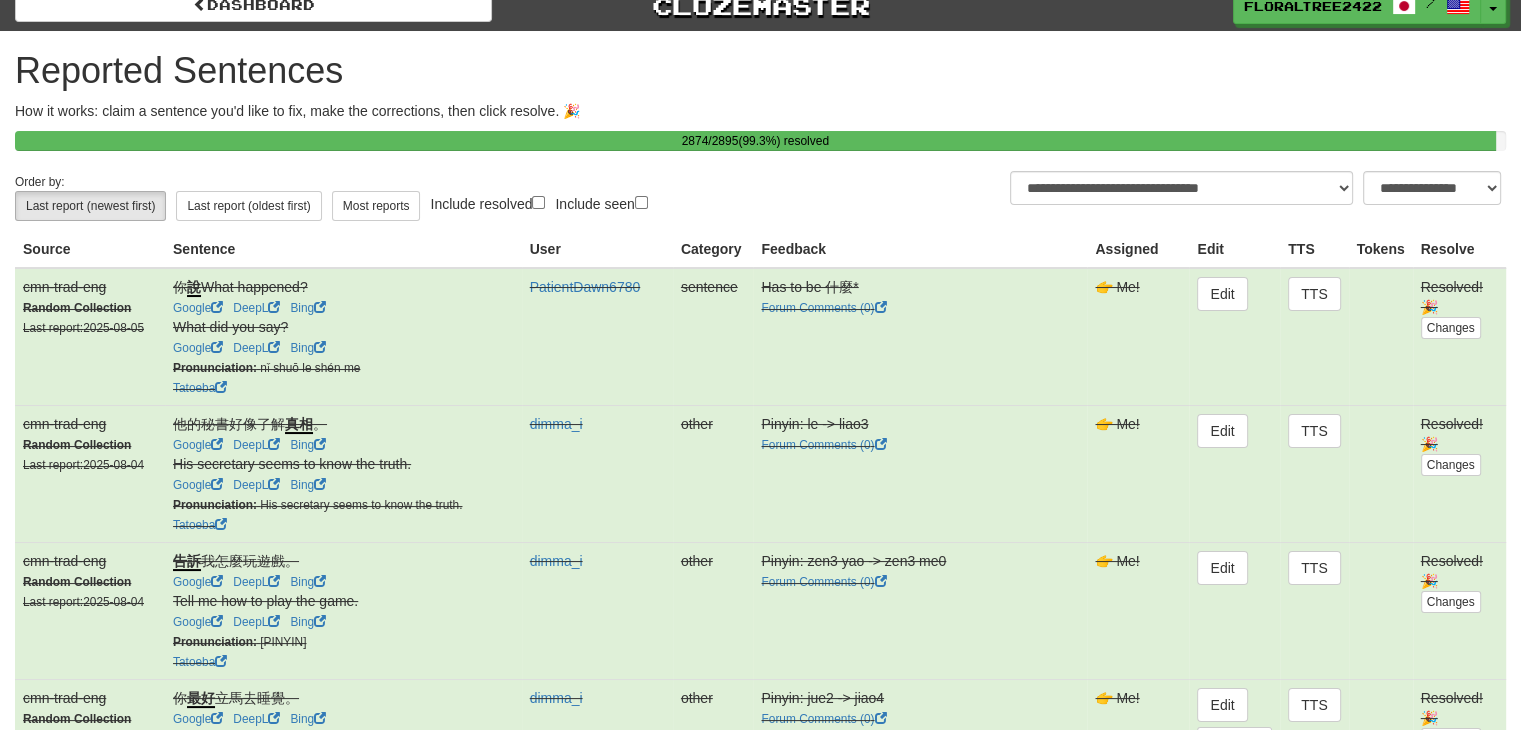 scroll, scrollTop: 0, scrollLeft: 0, axis: both 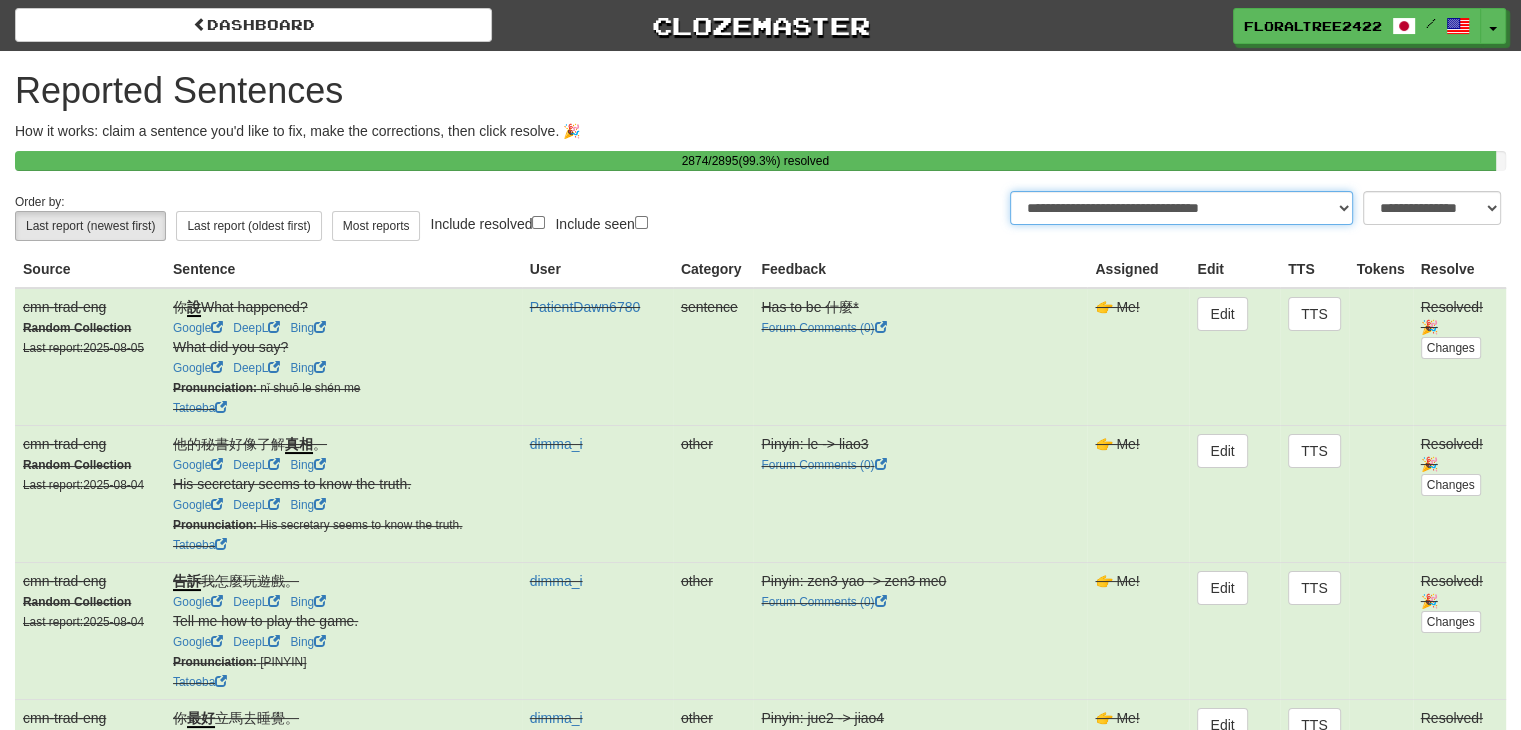 click on "**********" at bounding box center [1181, 208] 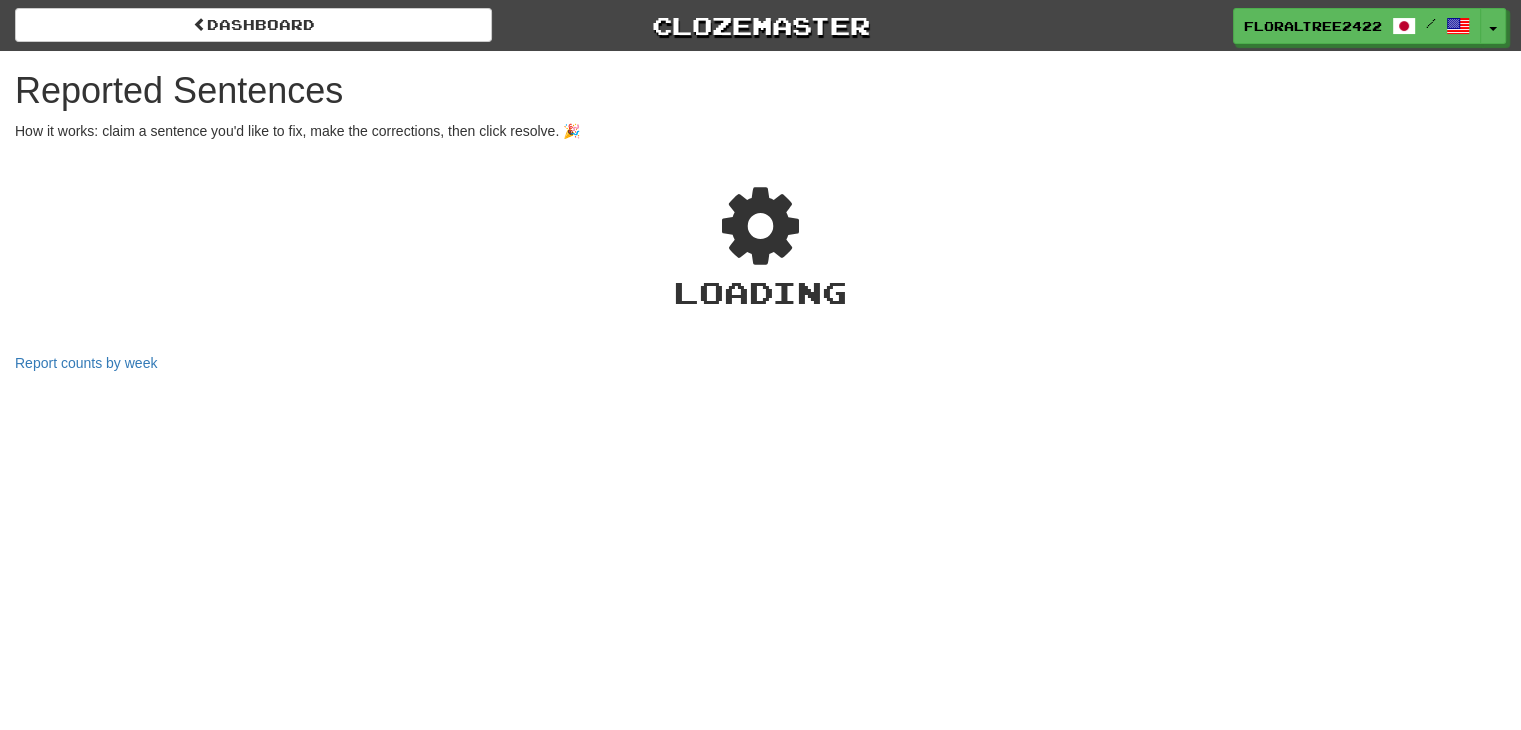 select on "**" 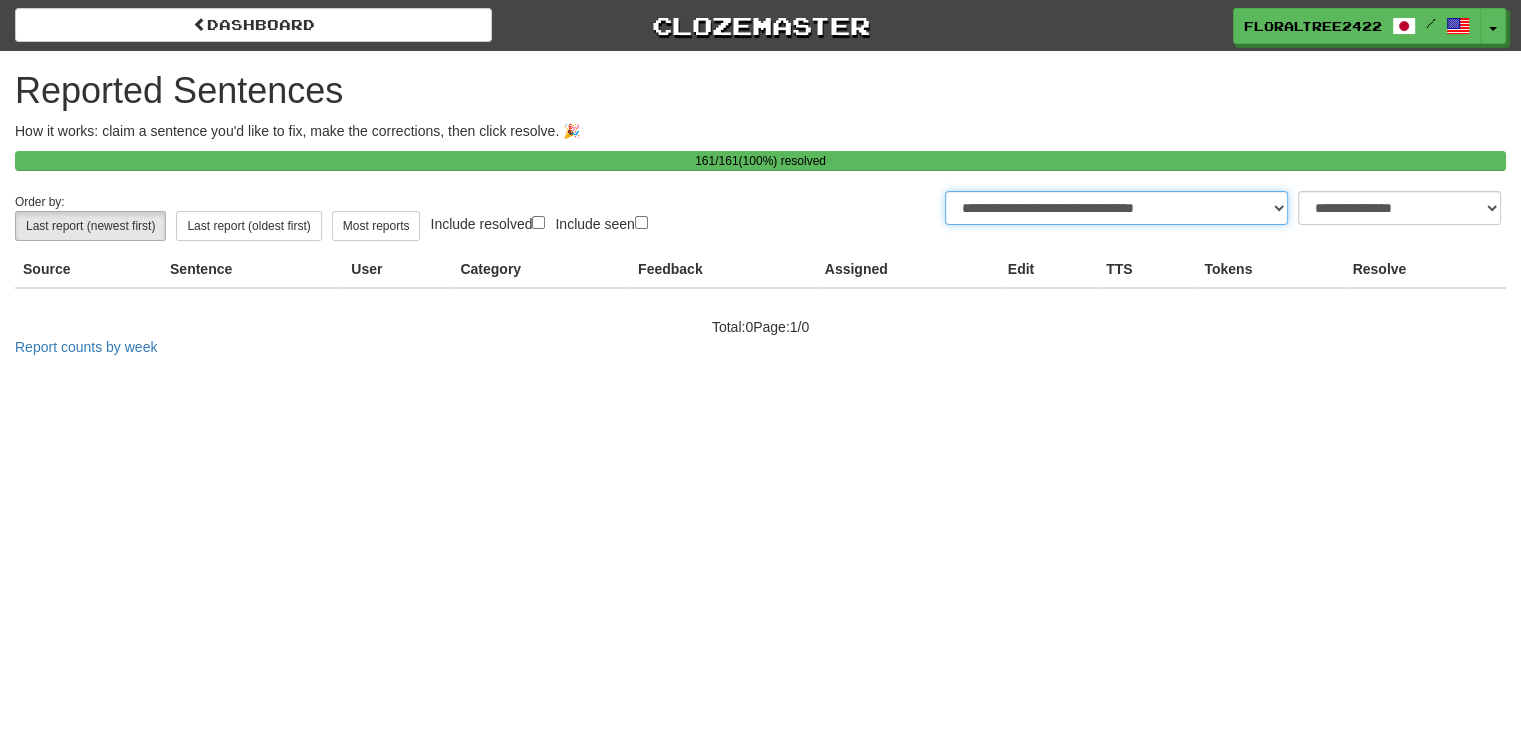 click on "**********" at bounding box center [1116, 208] 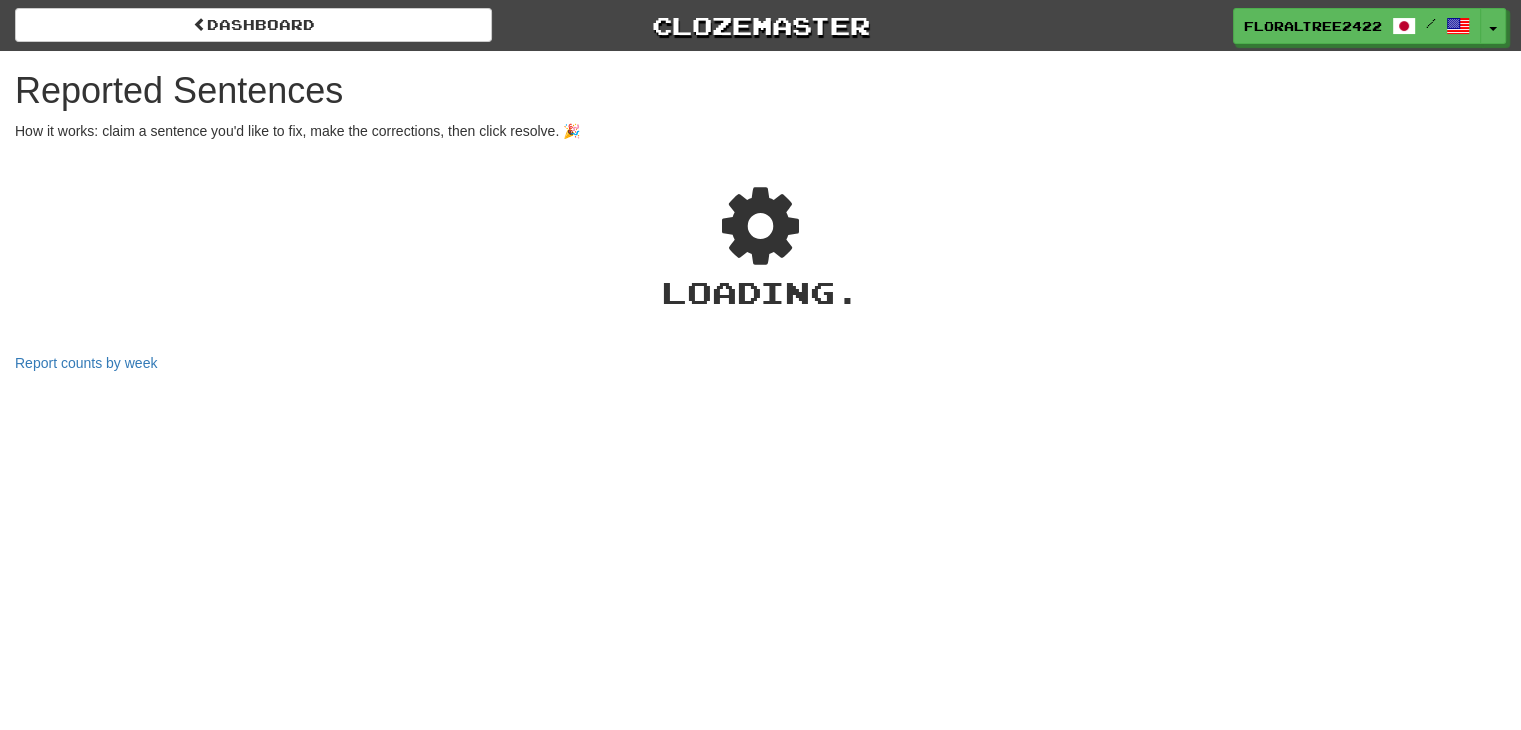 select on "***" 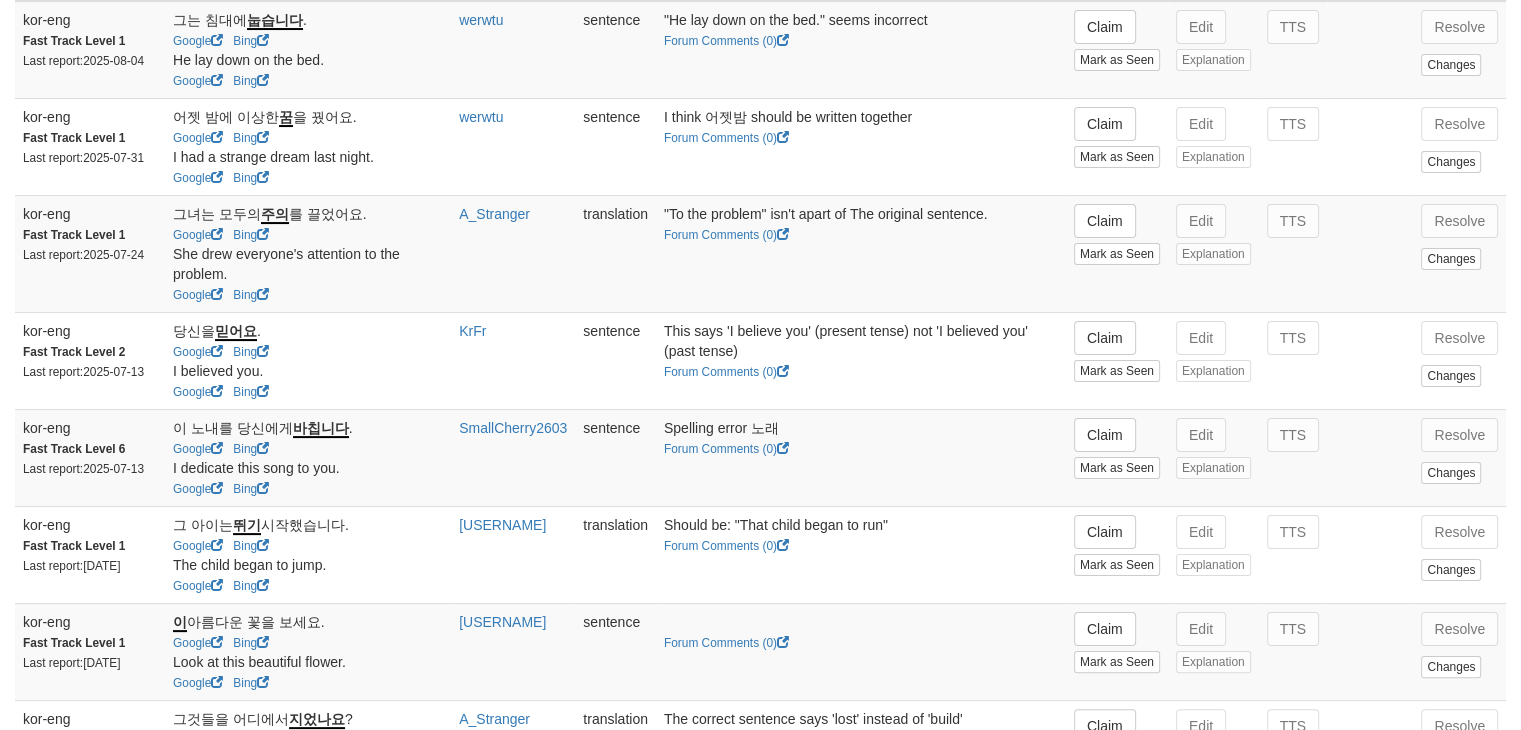 scroll, scrollTop: 0, scrollLeft: 0, axis: both 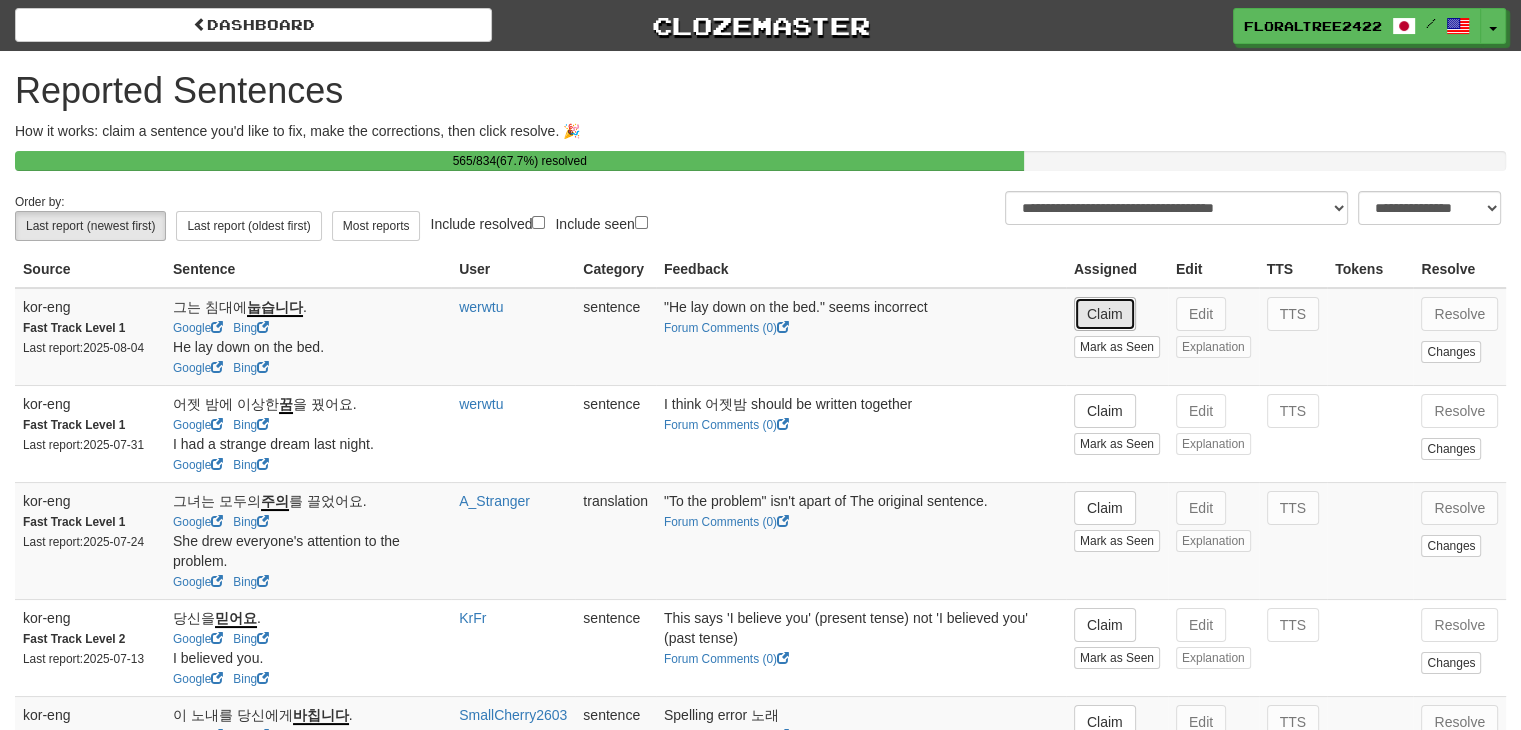 click on "Claim" at bounding box center (1105, 314) 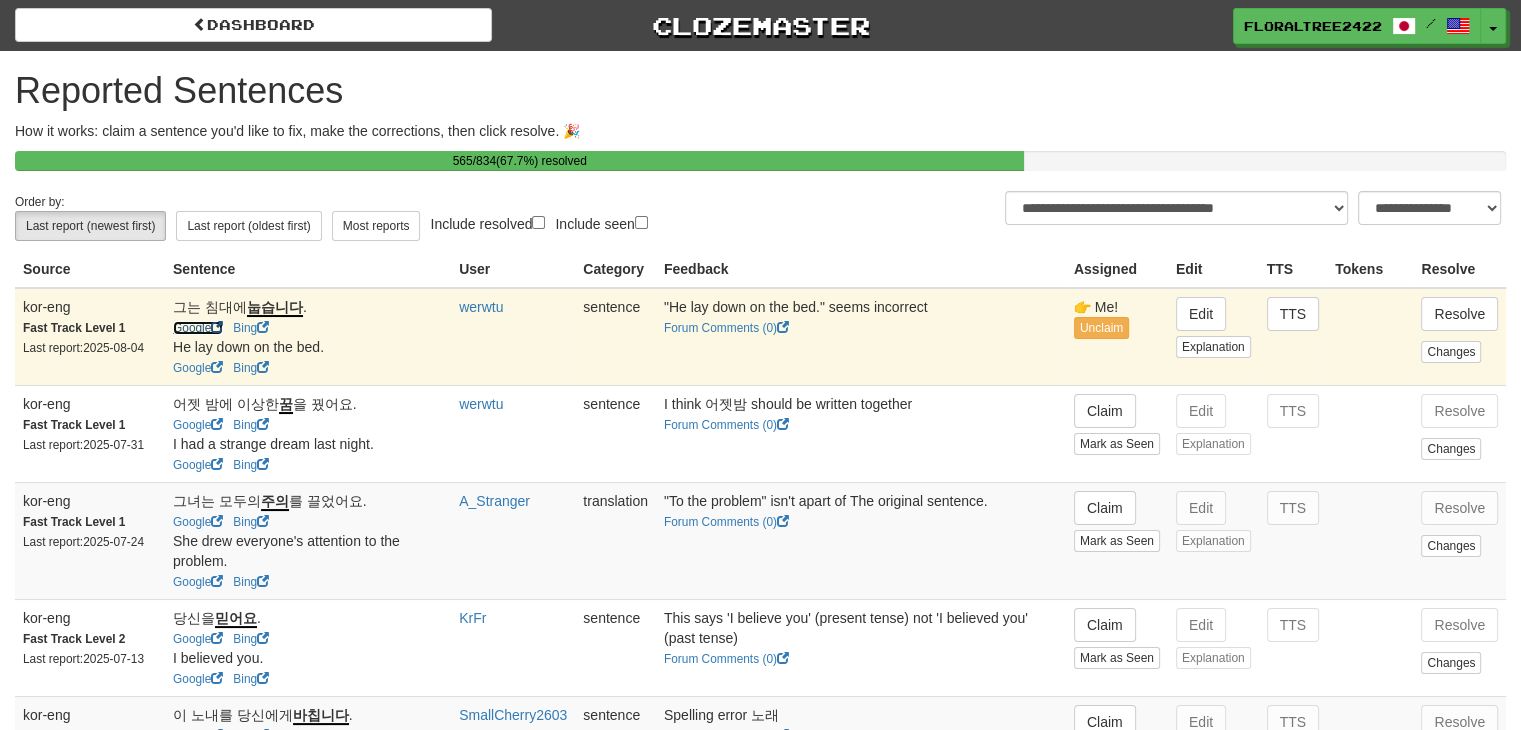 click on "Google" at bounding box center (198, 328) 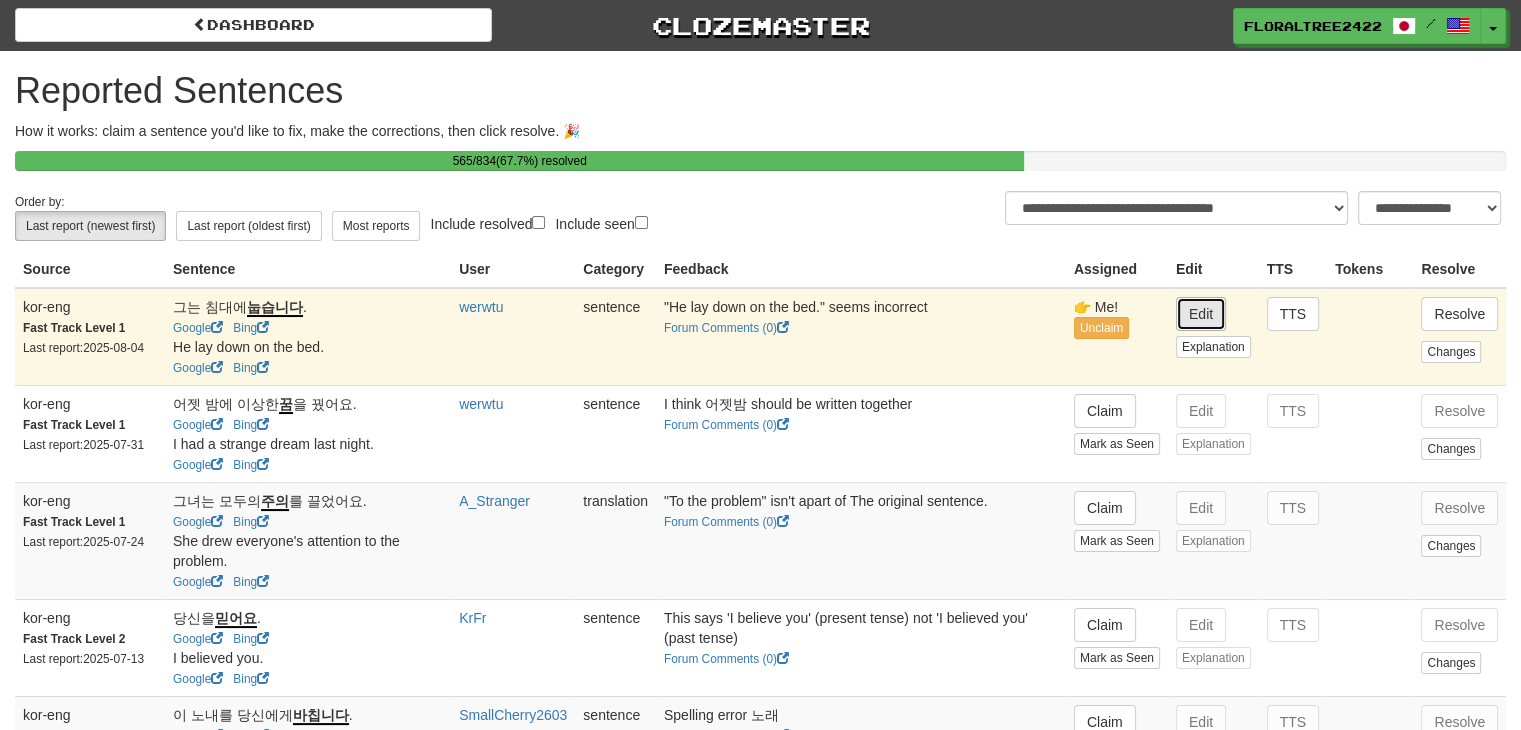 click on "Edit" at bounding box center [1201, 314] 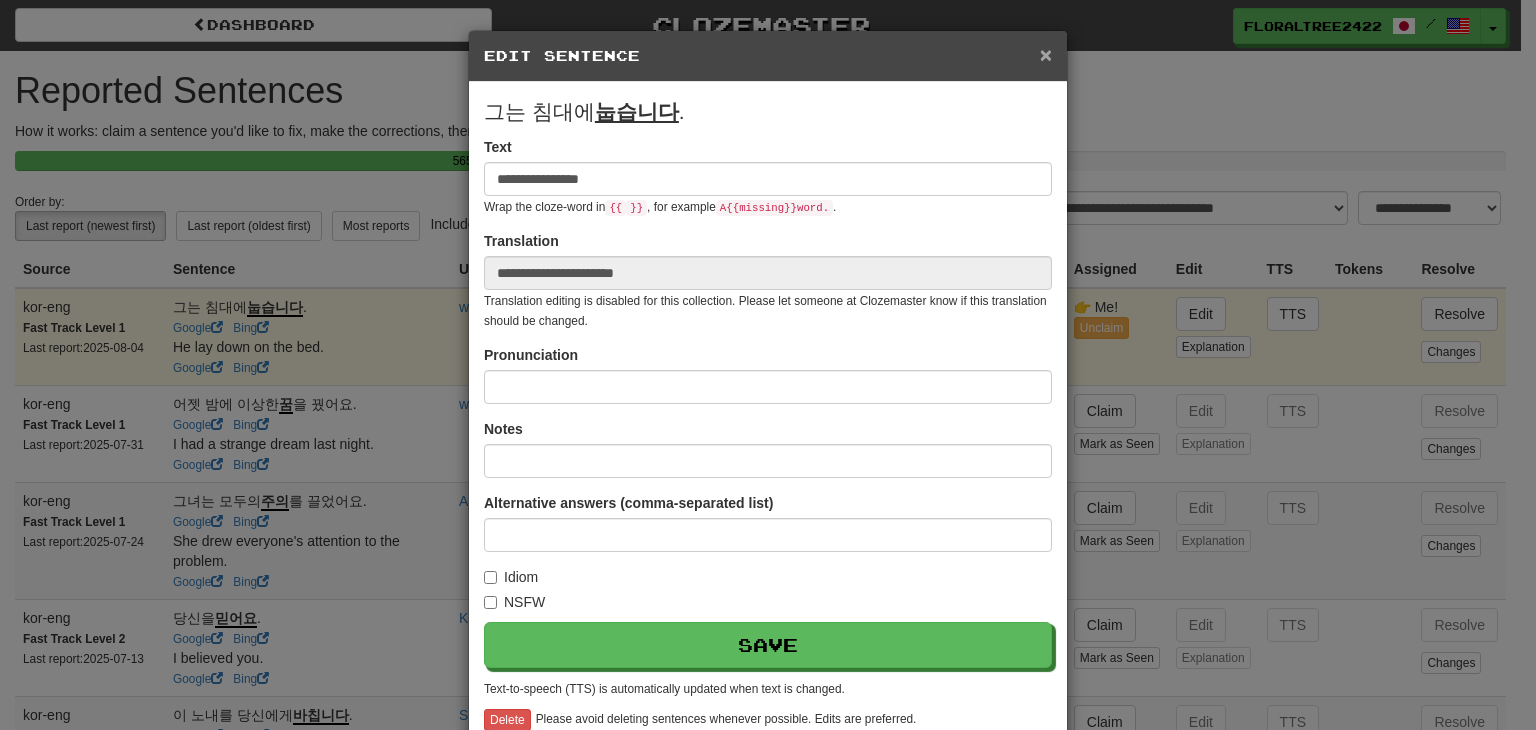 click on "×" at bounding box center [1046, 54] 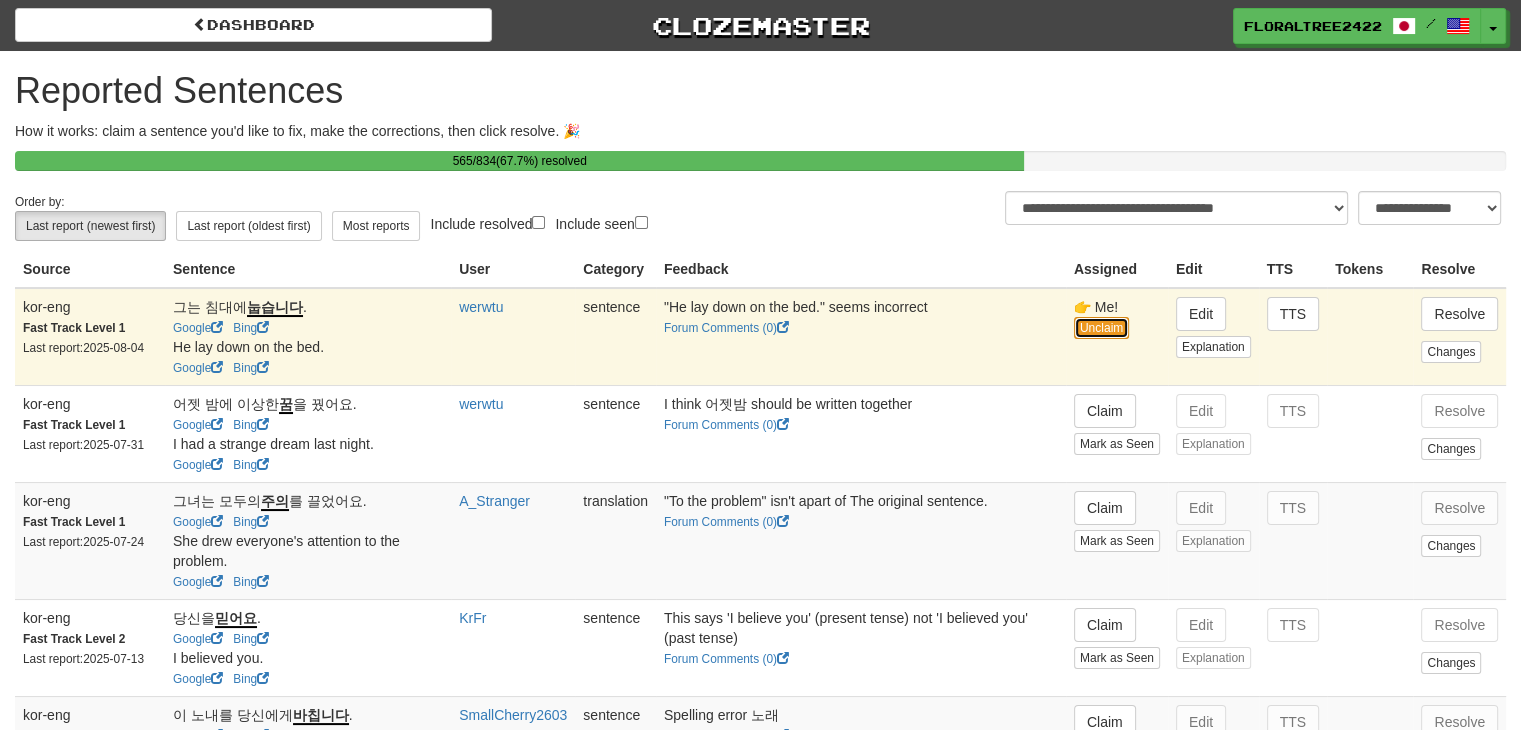 click on "Unclaim" at bounding box center [1101, 328] 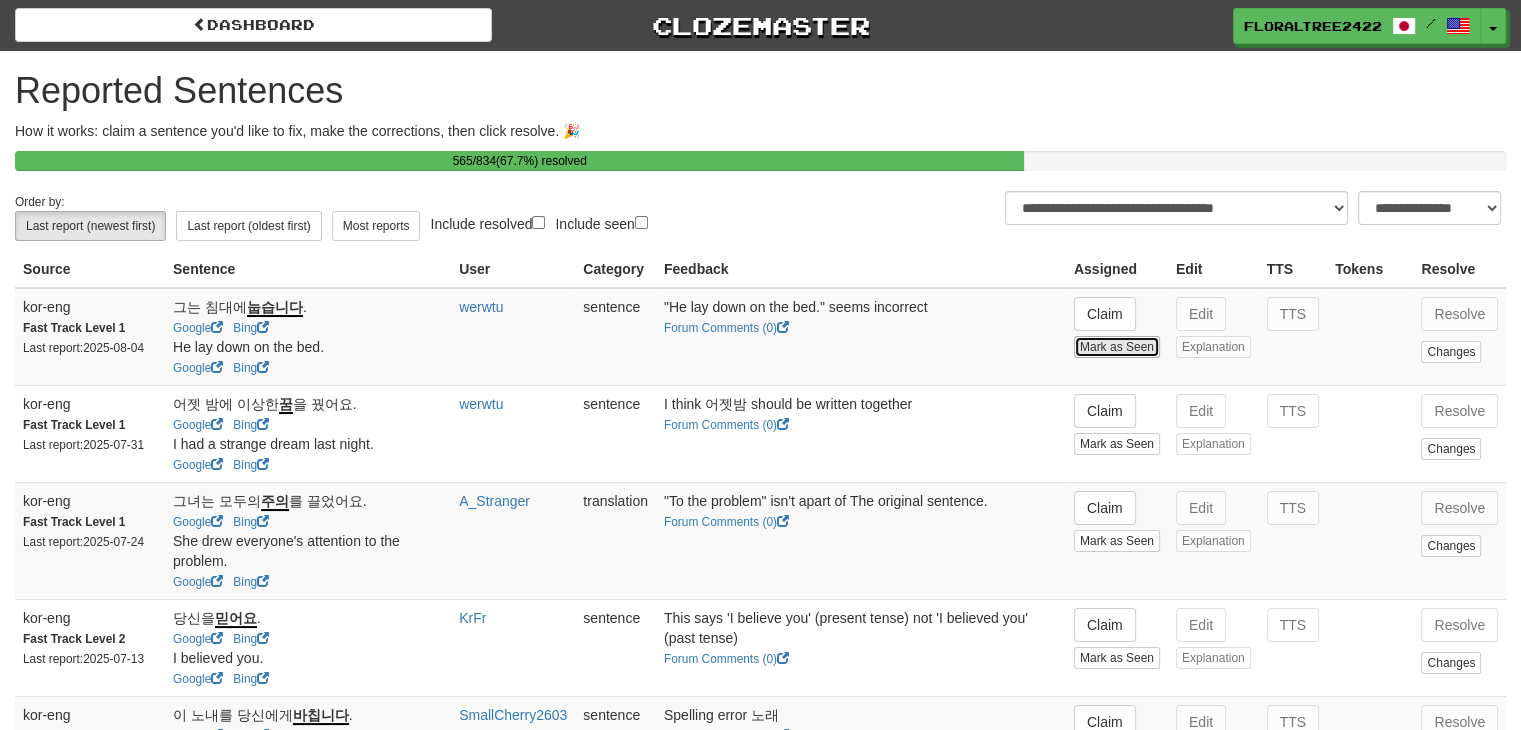 click on "Mark as Seen" at bounding box center [1117, 347] 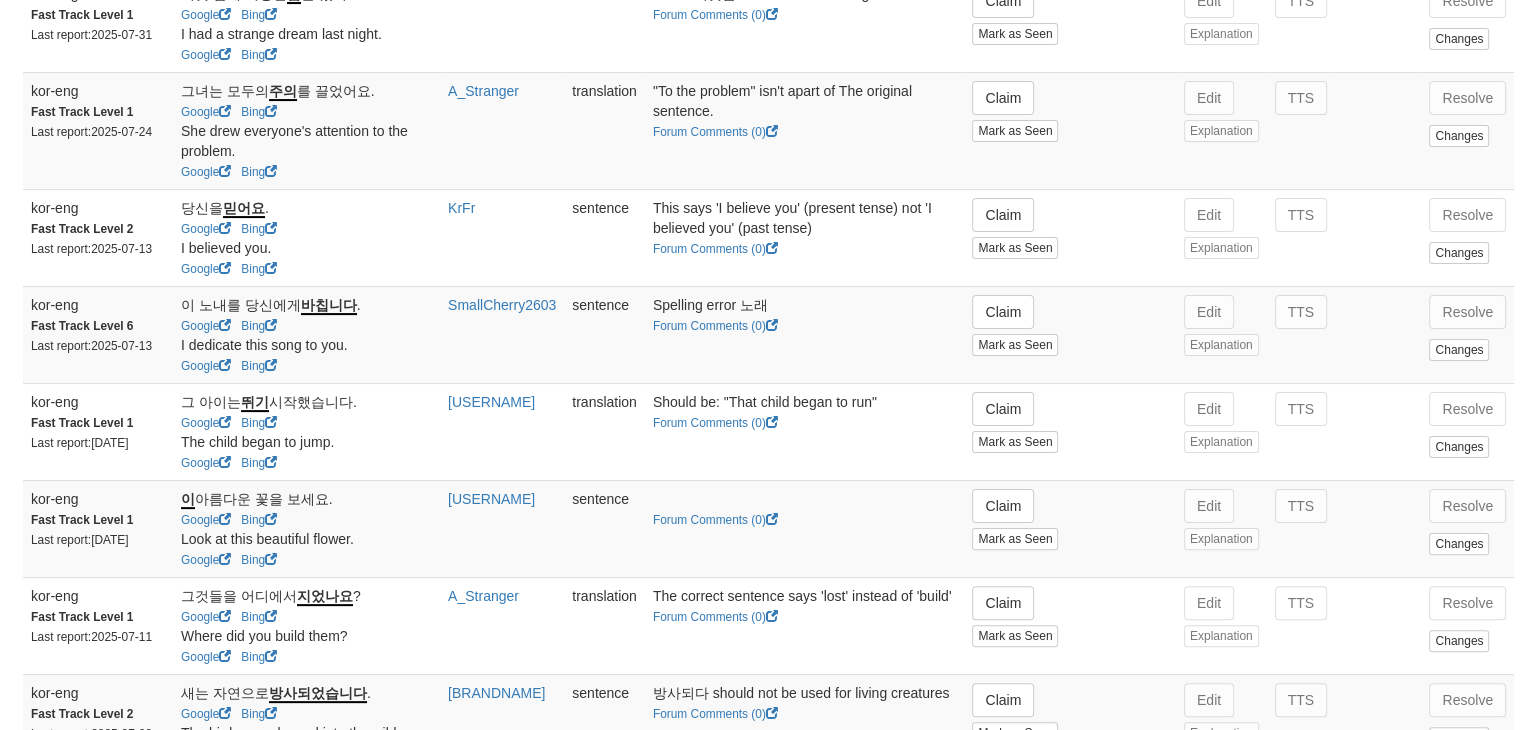 scroll, scrollTop: 412, scrollLeft: 0, axis: vertical 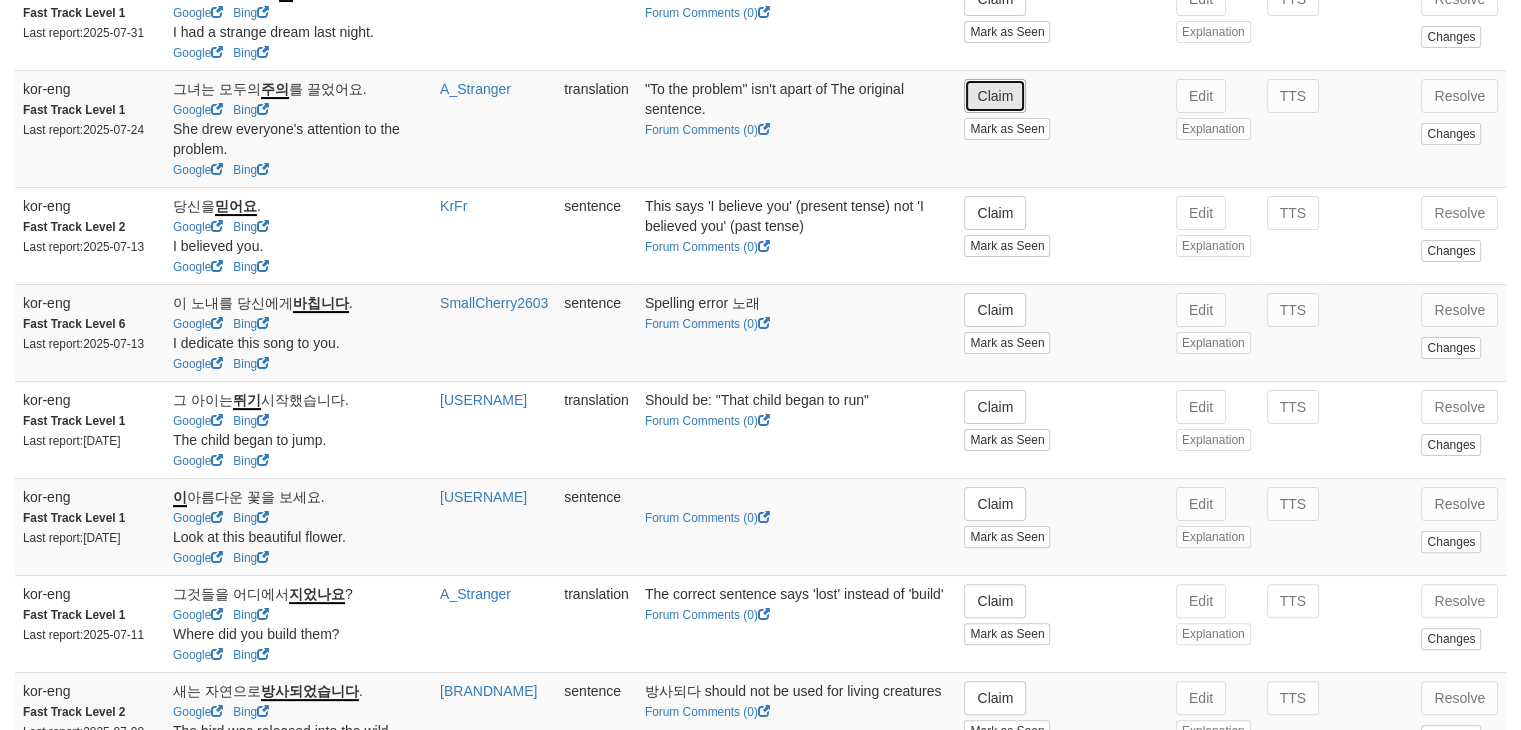 click on "Claim" at bounding box center (995, 96) 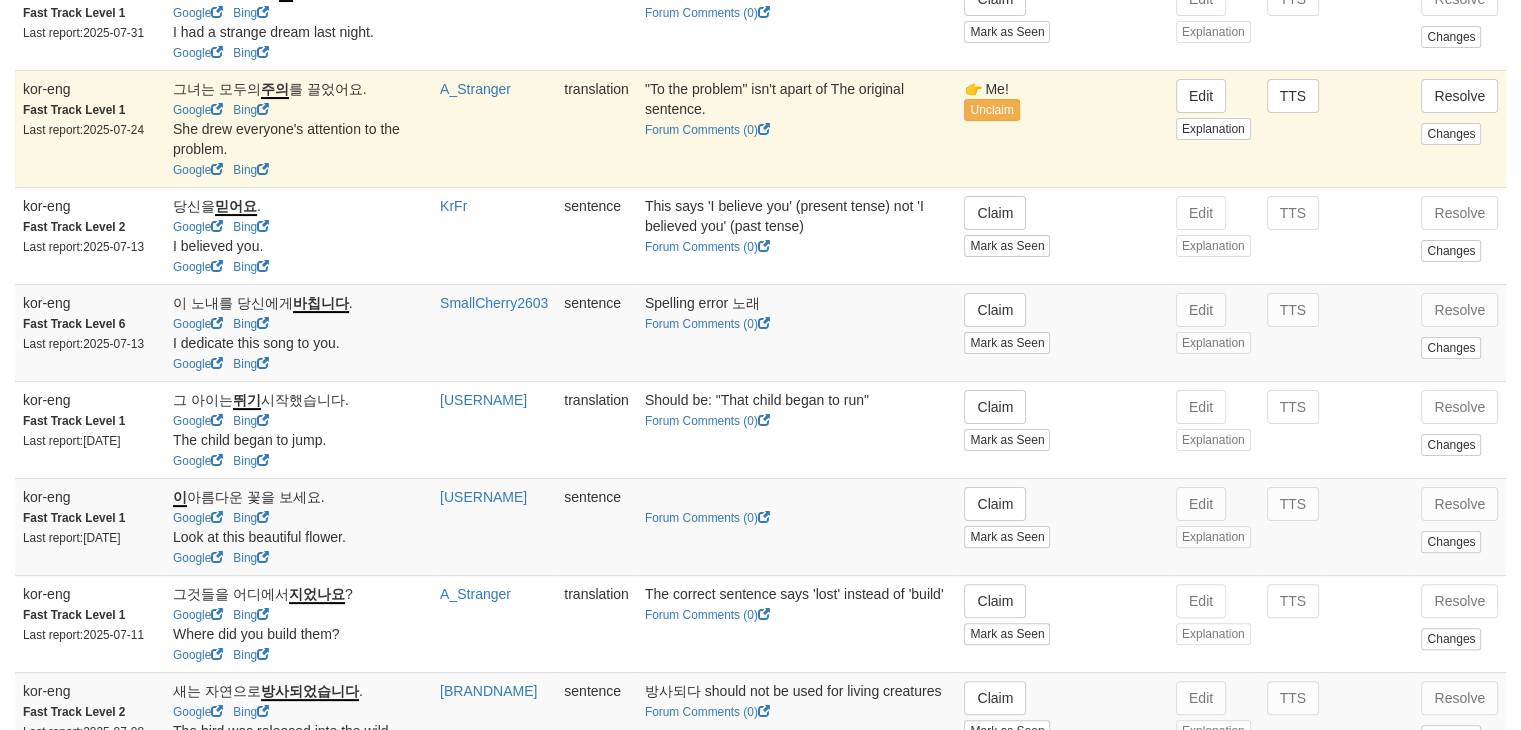click on "Google" at bounding box center [198, 109] 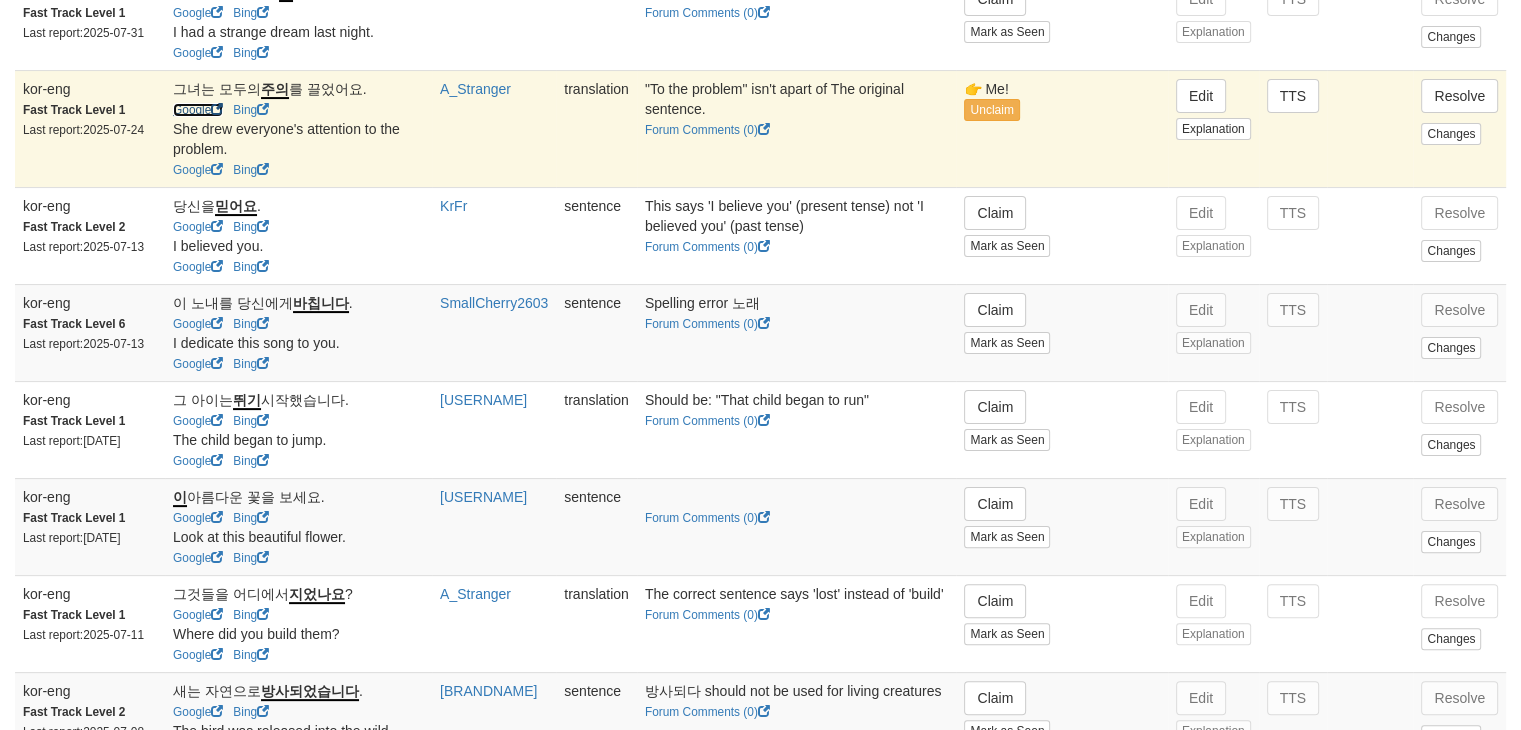 click on "Google" at bounding box center (198, 110) 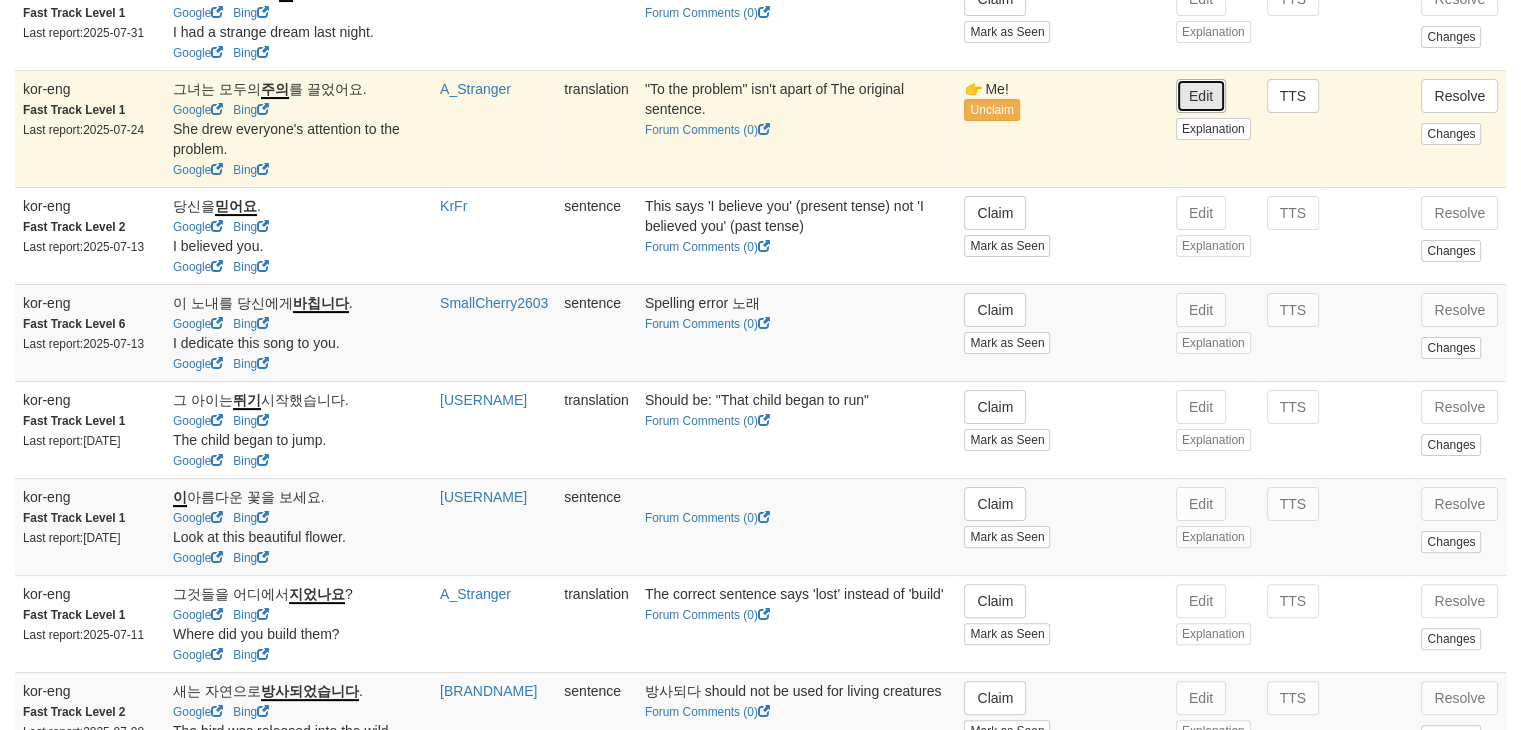 click on "Edit" at bounding box center (1201, 96) 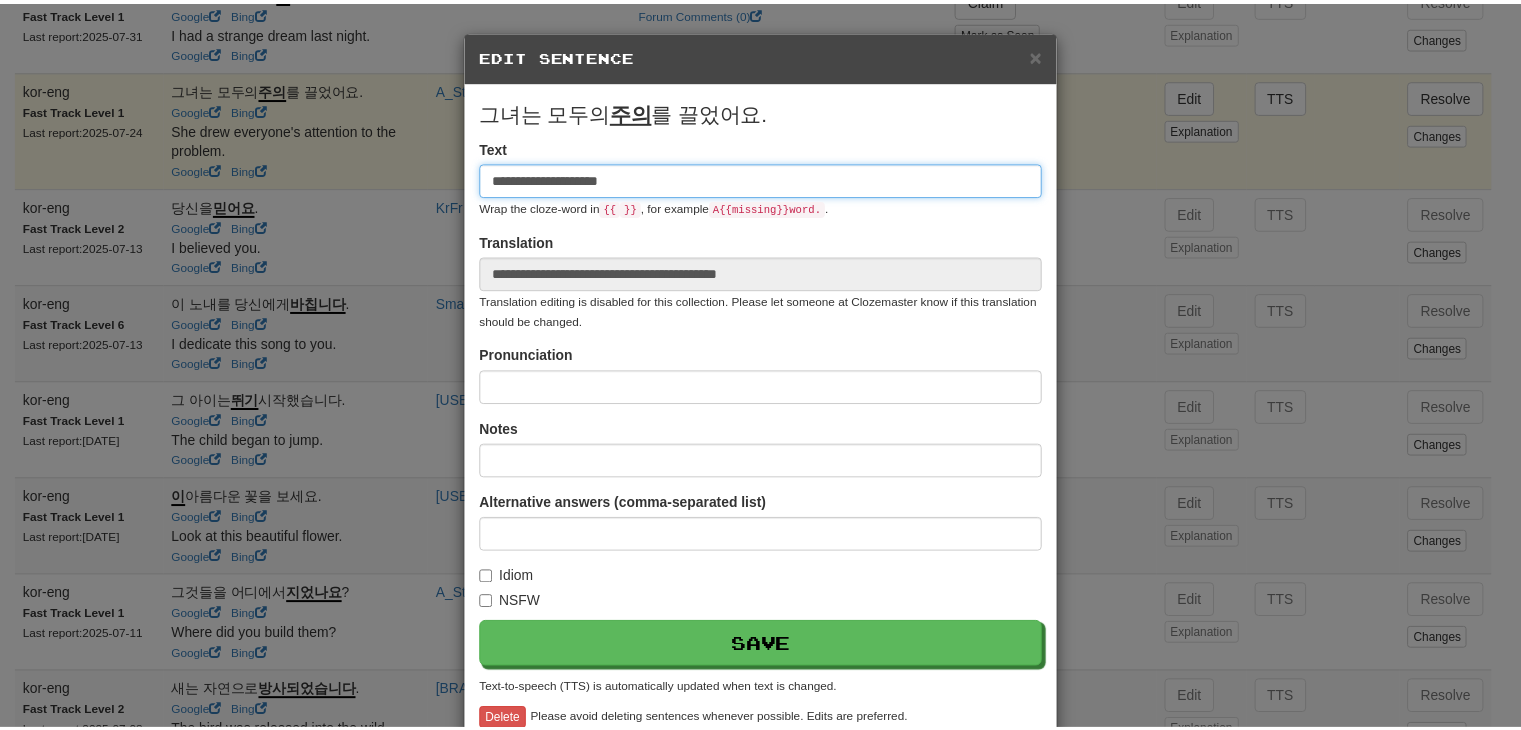 scroll, scrollTop: 109, scrollLeft: 0, axis: vertical 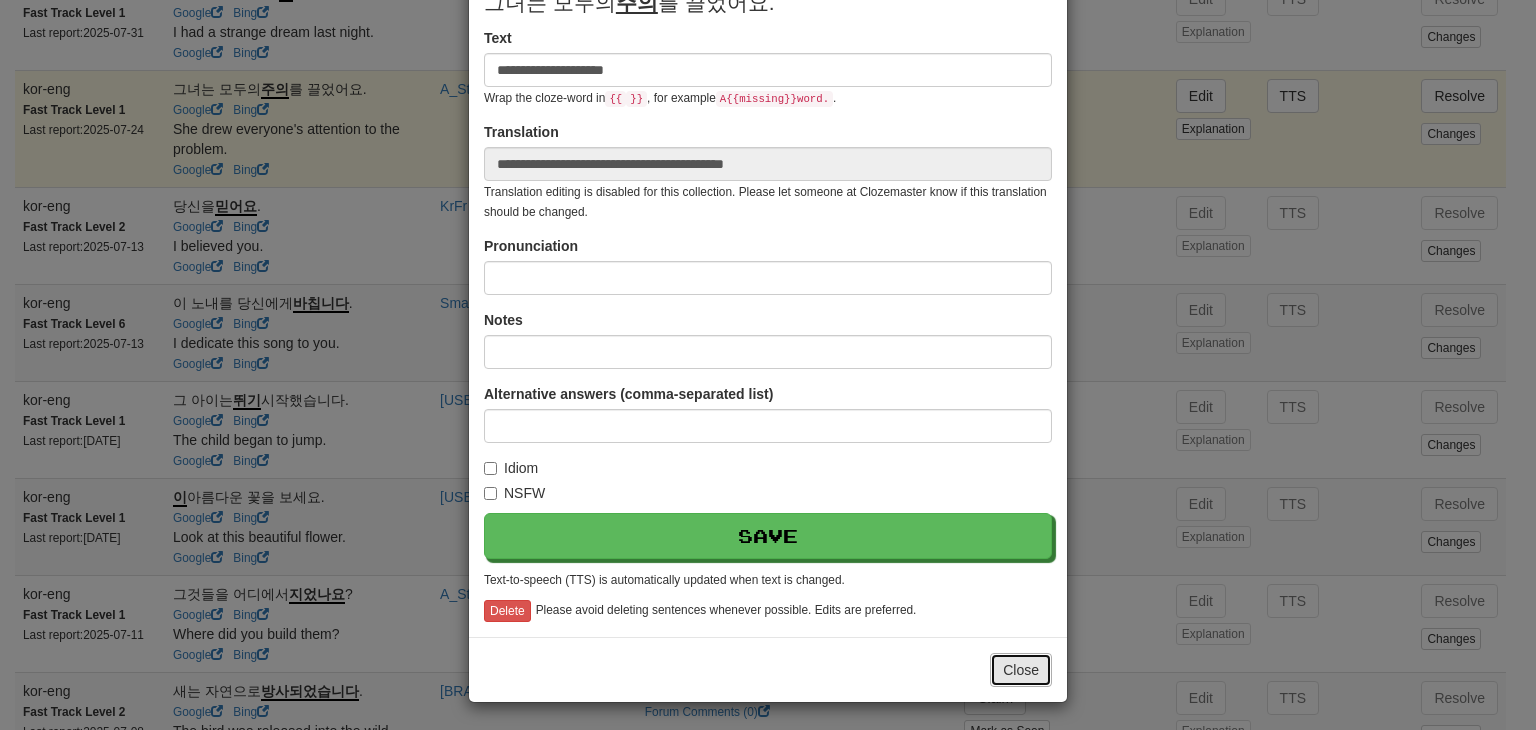 click on "Close" at bounding box center (1021, 670) 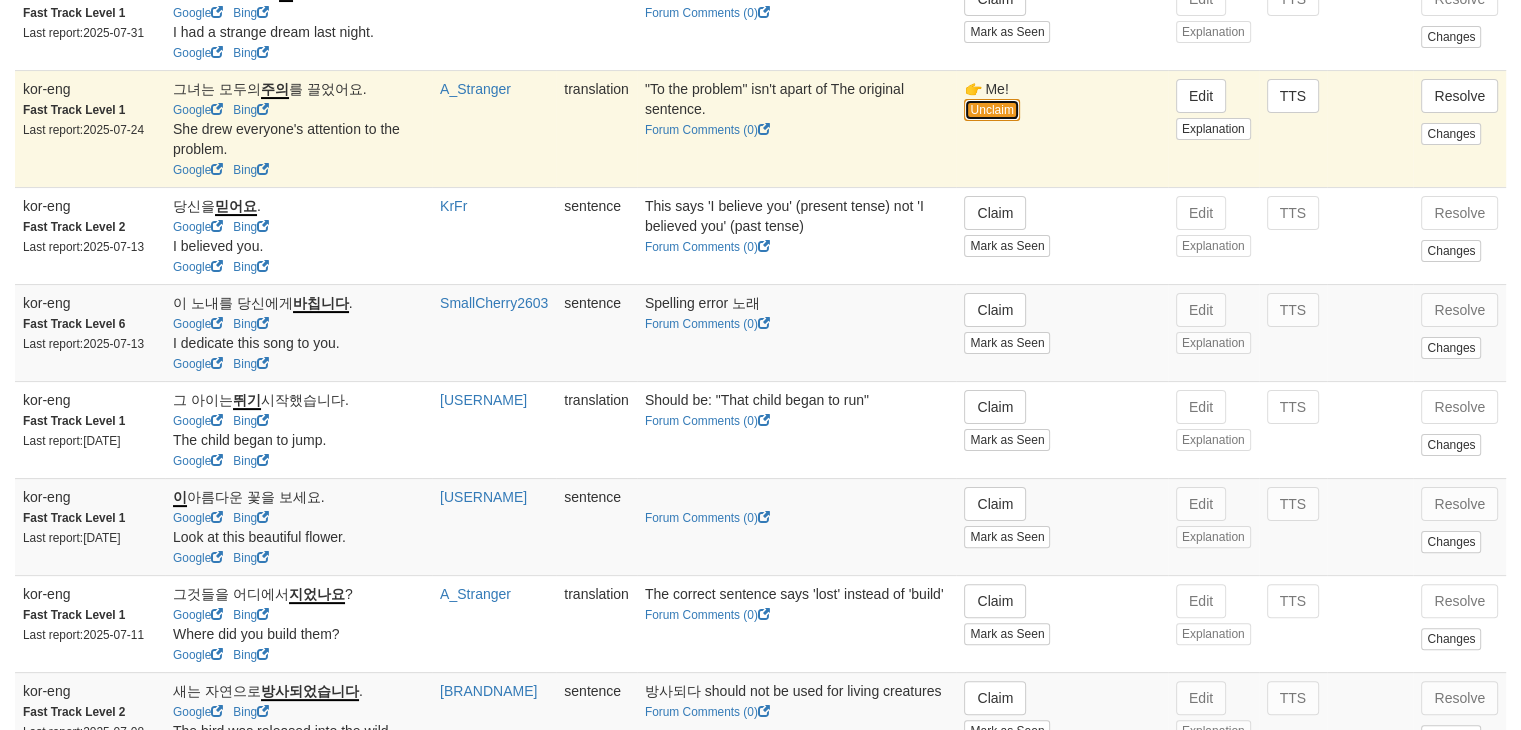 click on "Unclaim" at bounding box center [991, 110] 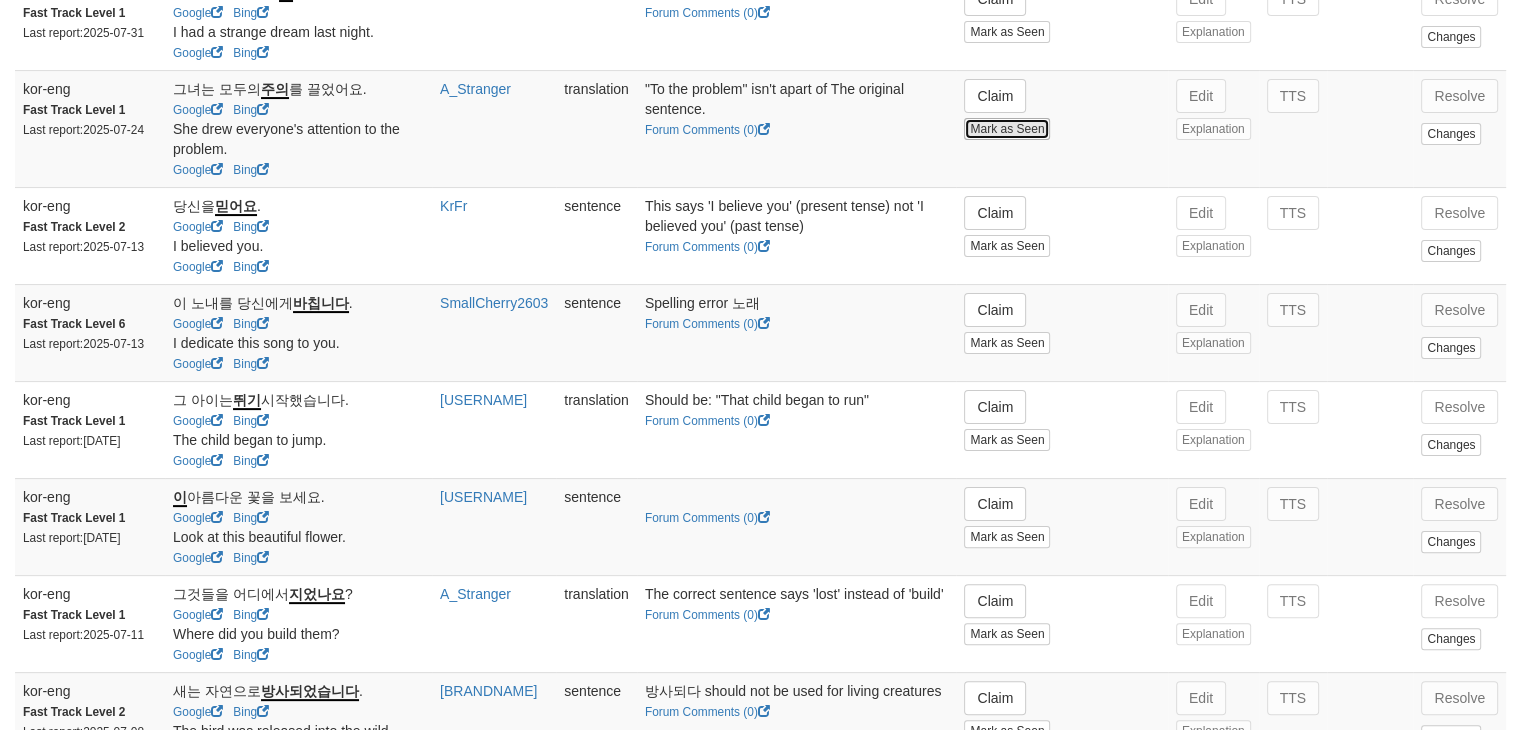 click on "Mark as Seen" at bounding box center [1007, 129] 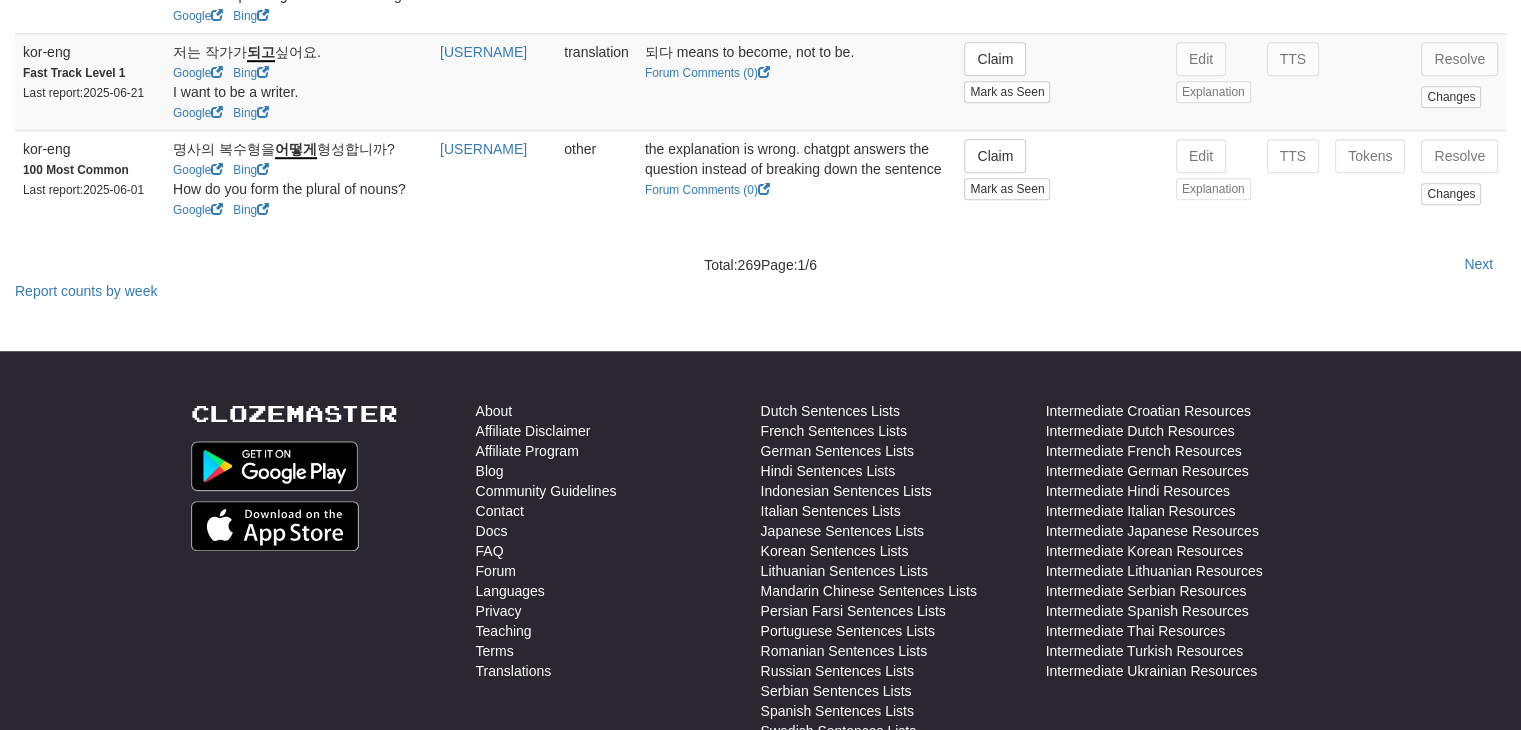 scroll, scrollTop: 1464, scrollLeft: 0, axis: vertical 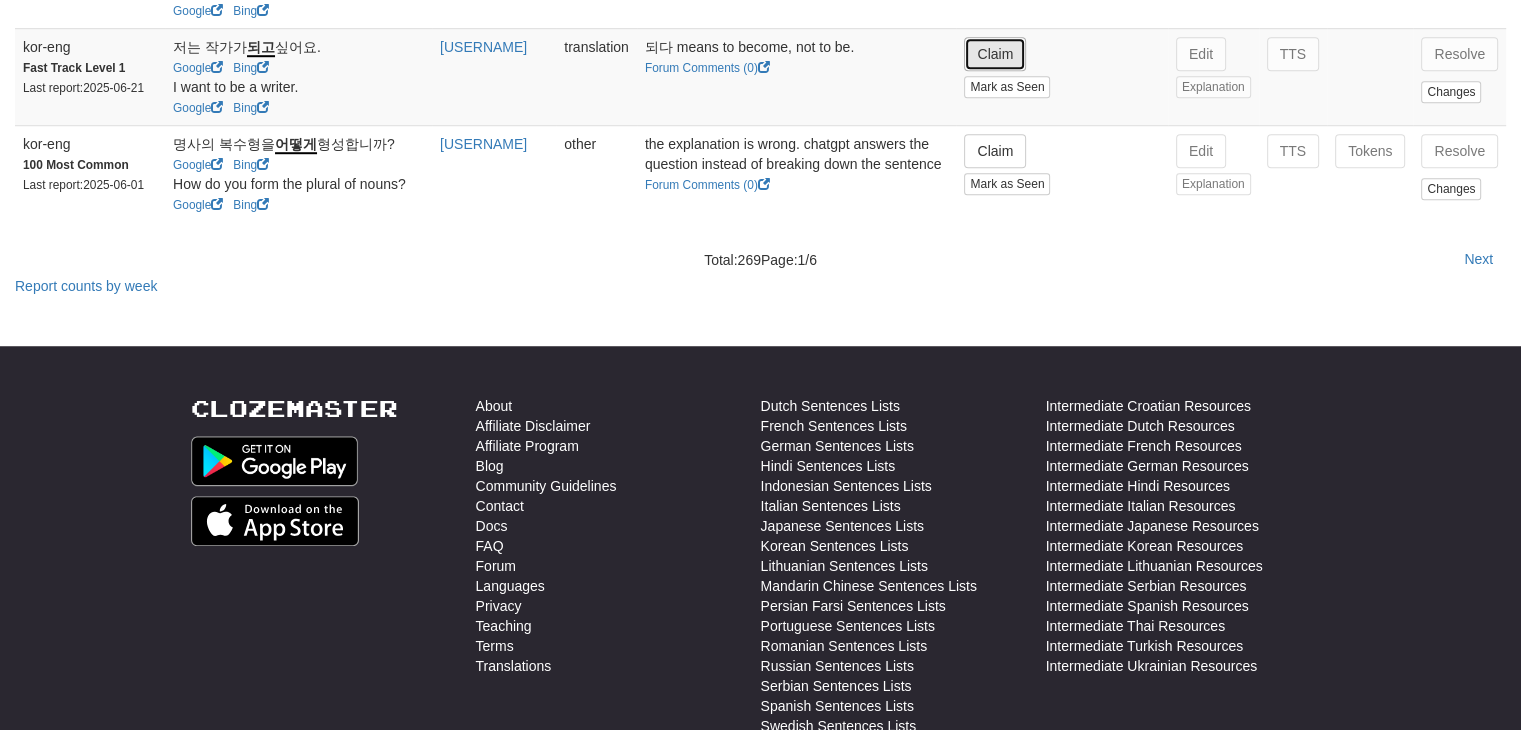 click on "Claim" at bounding box center [995, 54] 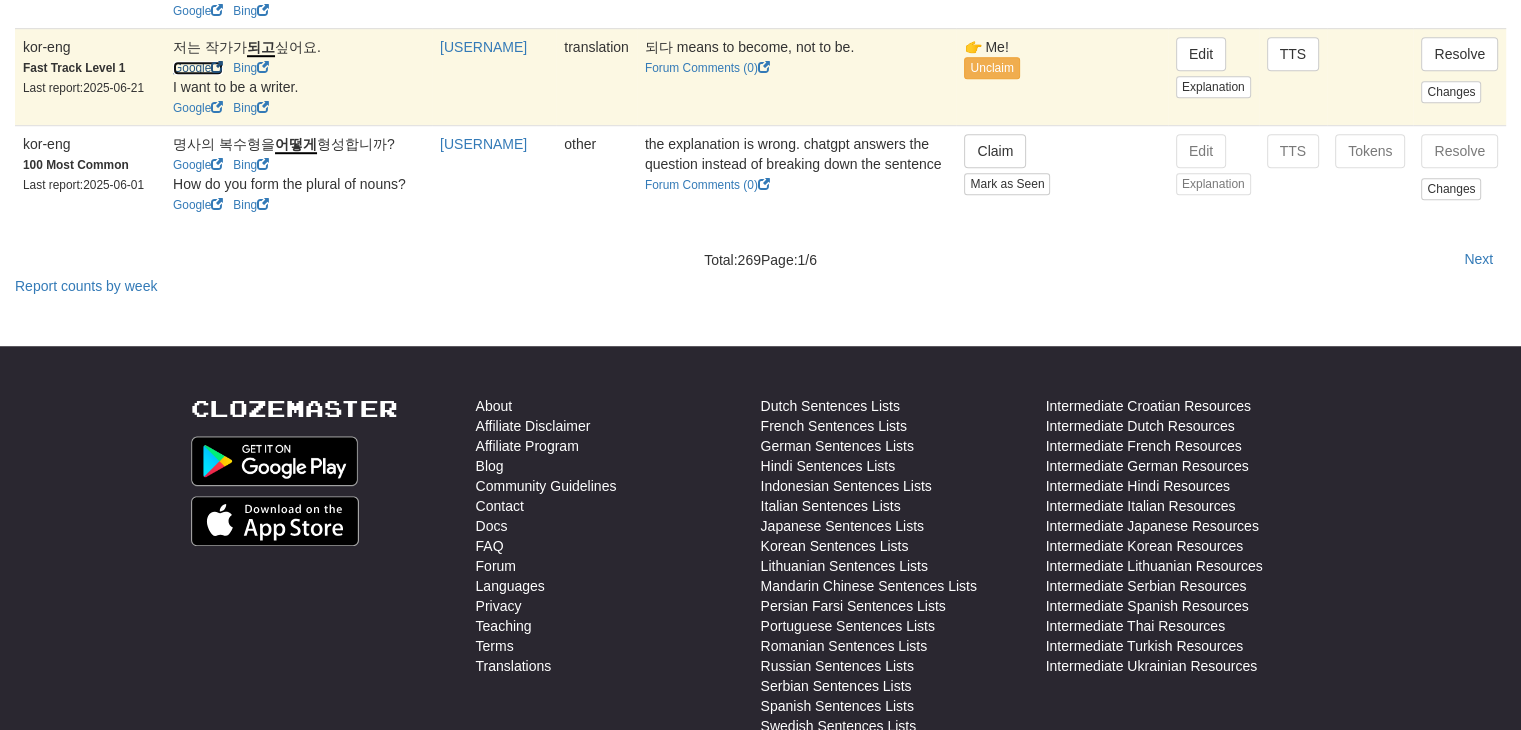 click on "Google" at bounding box center [198, 68] 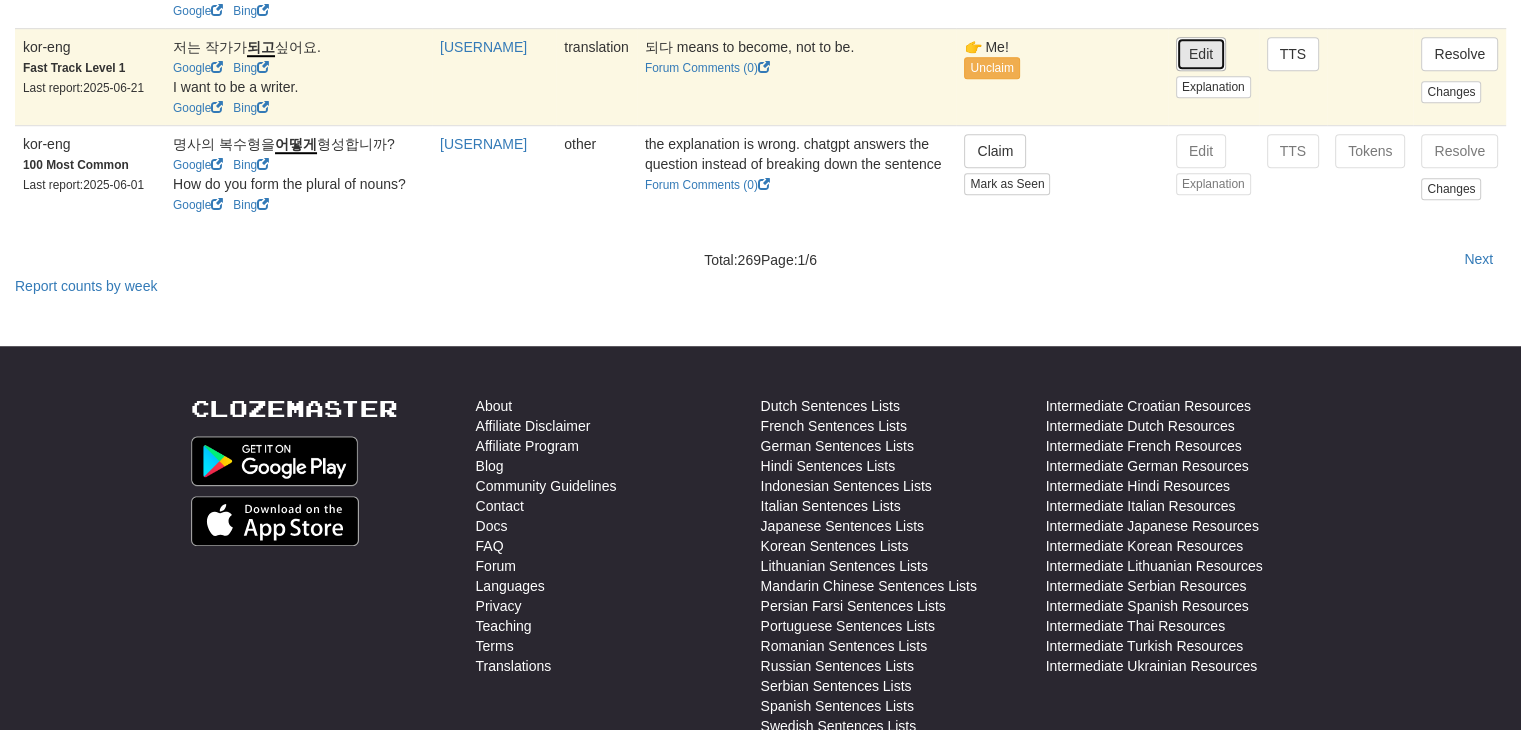click on "Edit" at bounding box center (1201, 54) 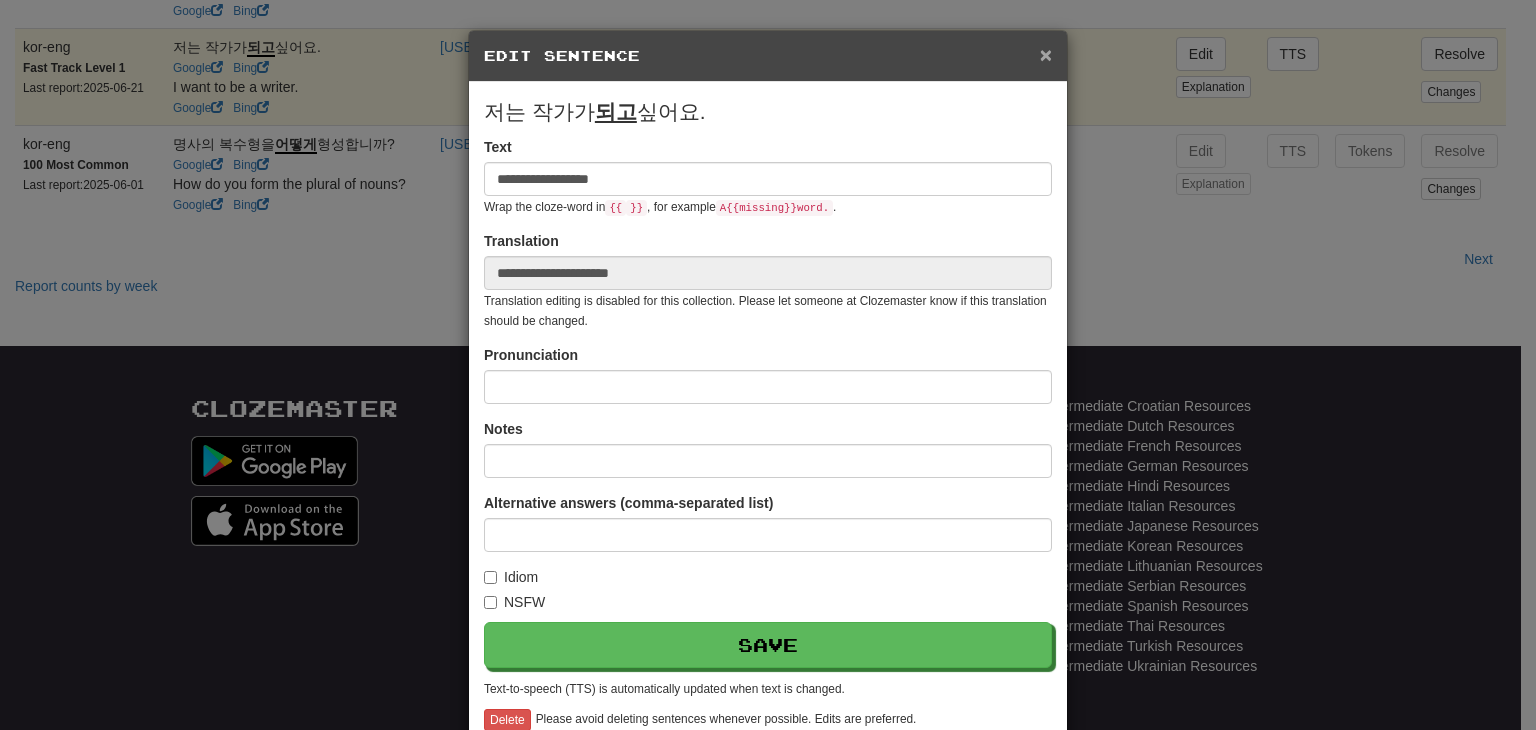 click on "×" at bounding box center [1046, 54] 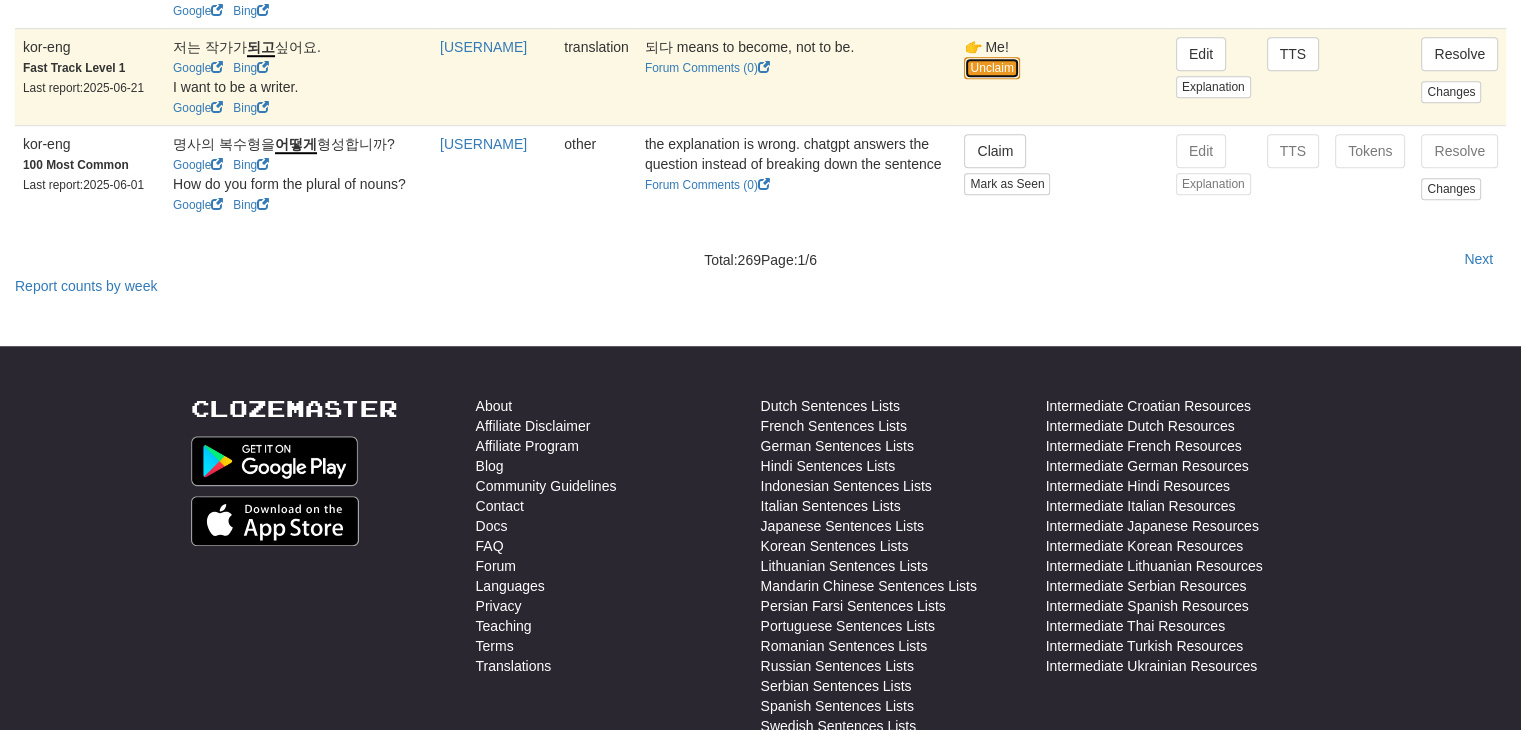 click on "Unclaim" at bounding box center (991, 68) 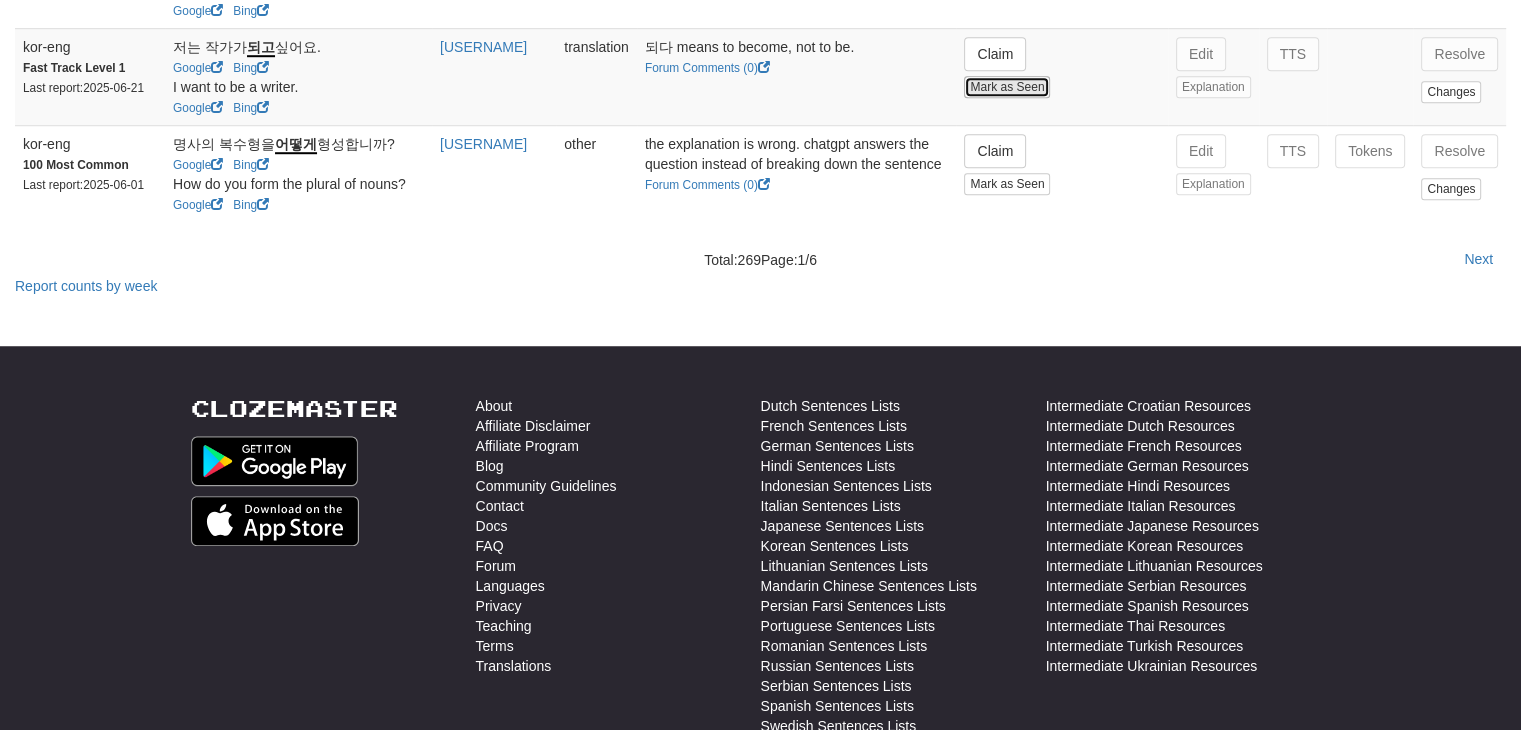 click on "Mark as Seen" at bounding box center [1007, 87] 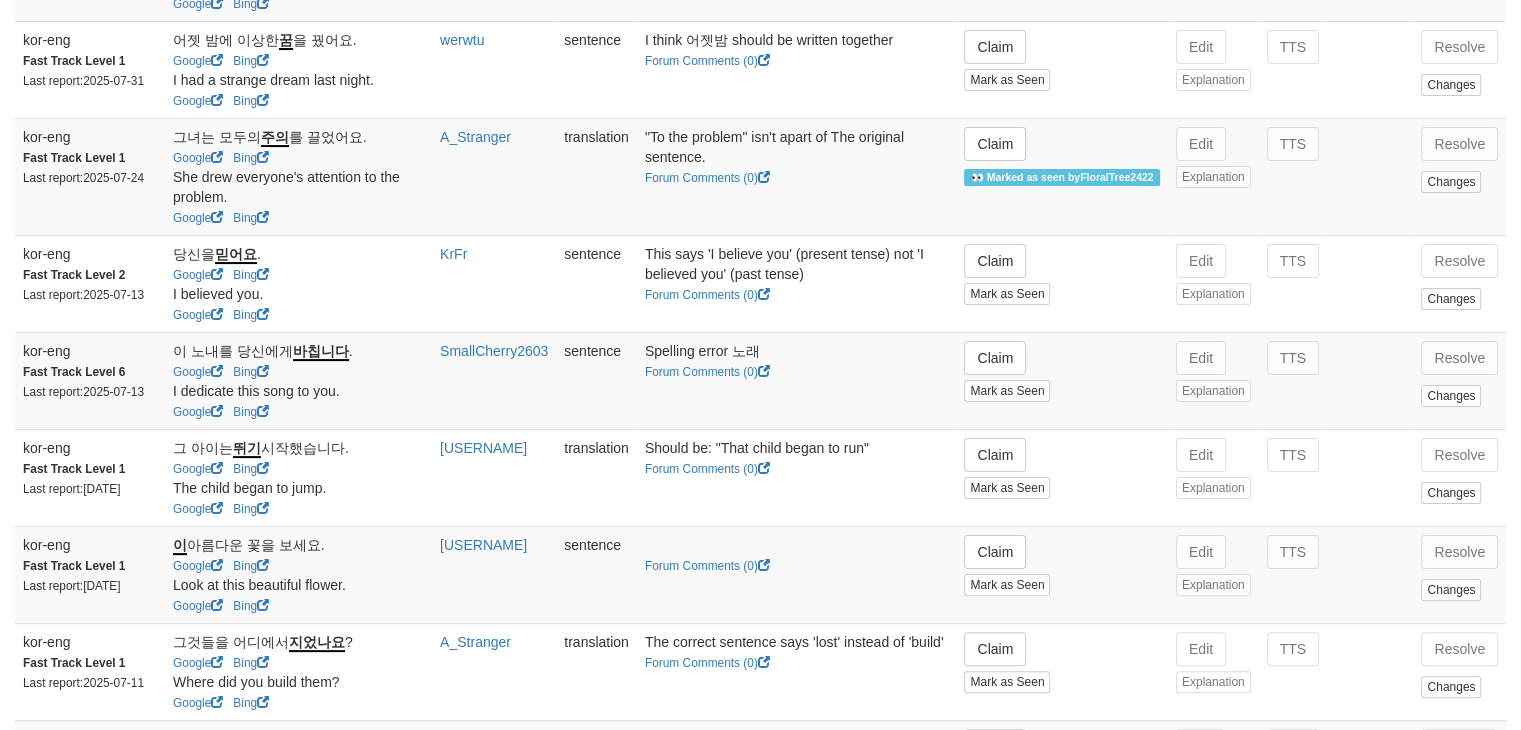 scroll, scrollTop: 368, scrollLeft: 0, axis: vertical 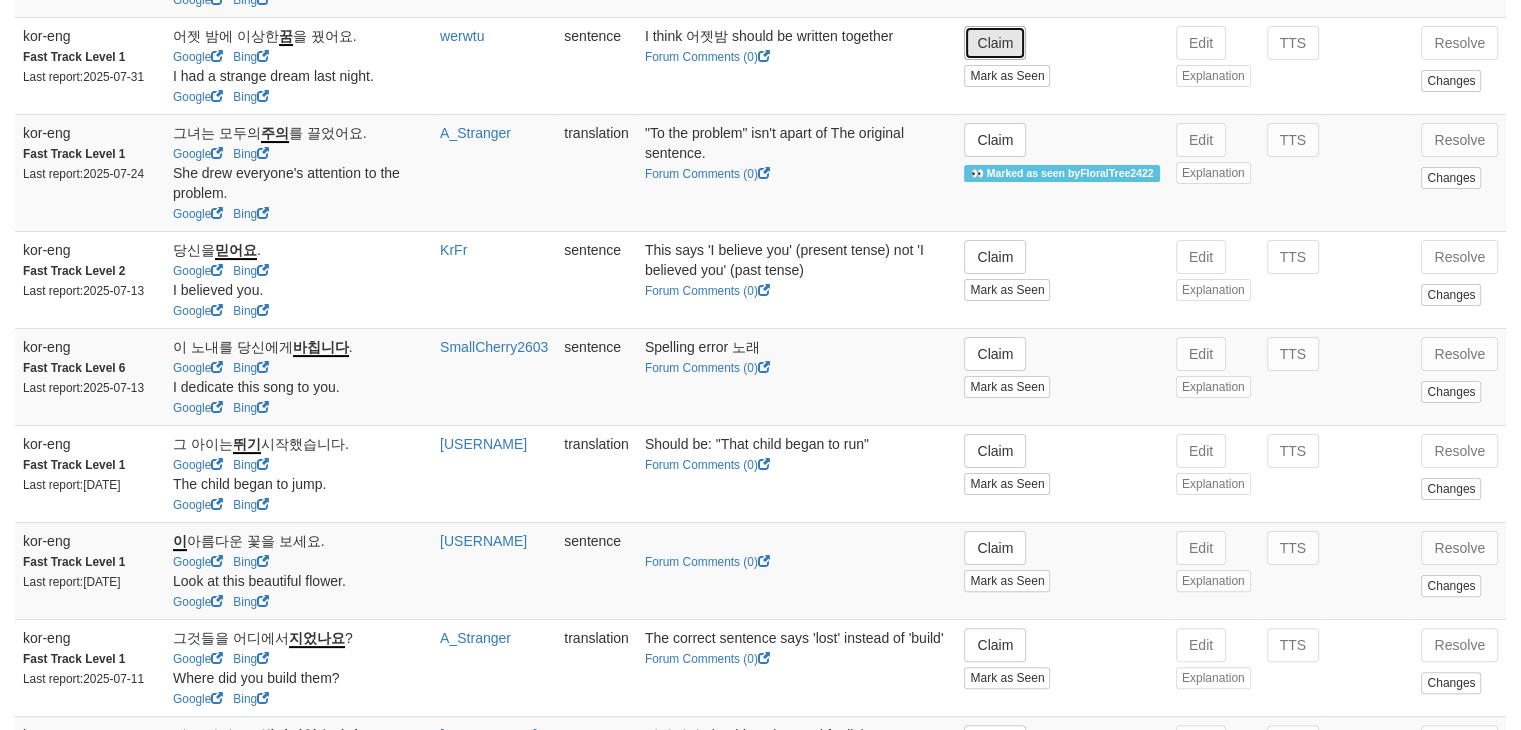 click on "Claim" at bounding box center [995, 43] 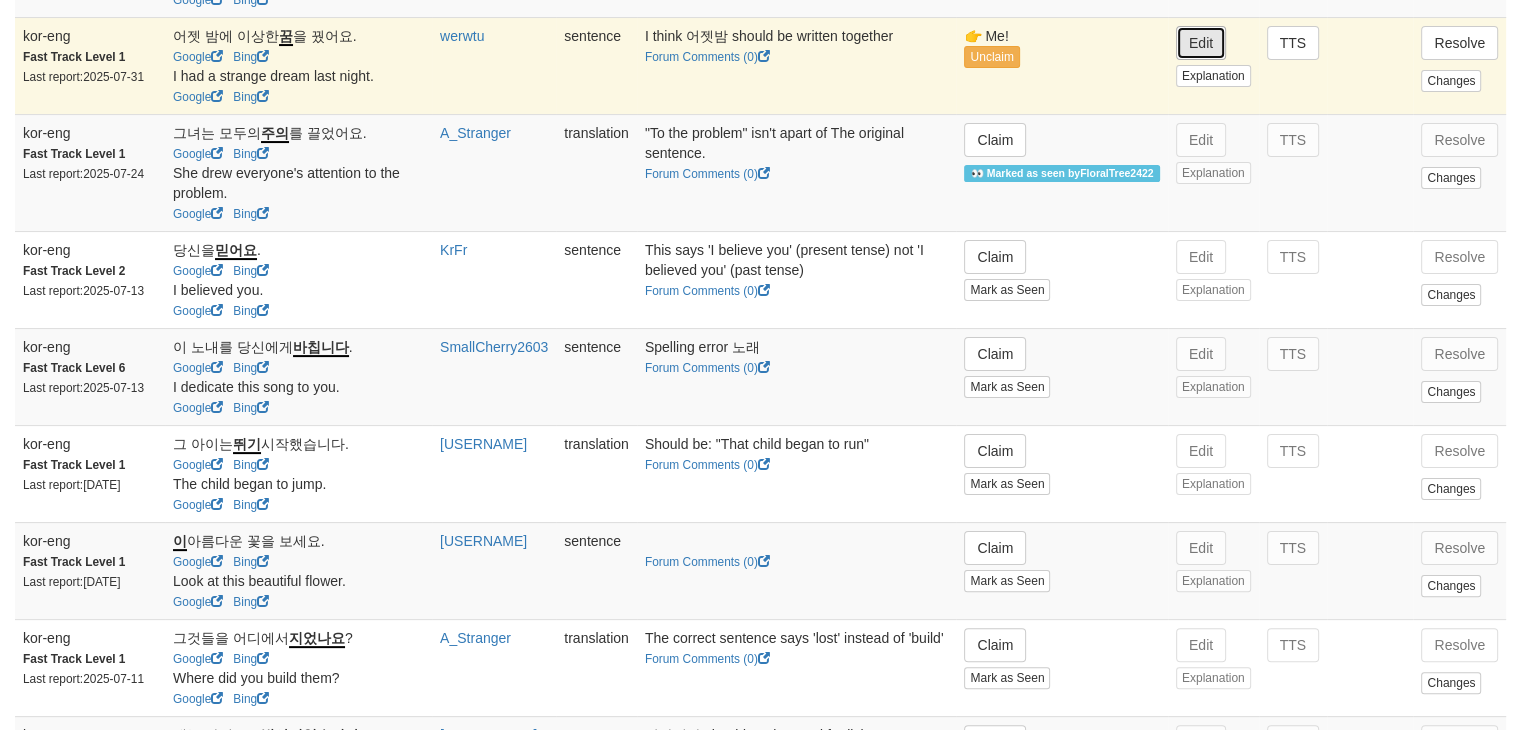click on "Edit" at bounding box center (1201, 43) 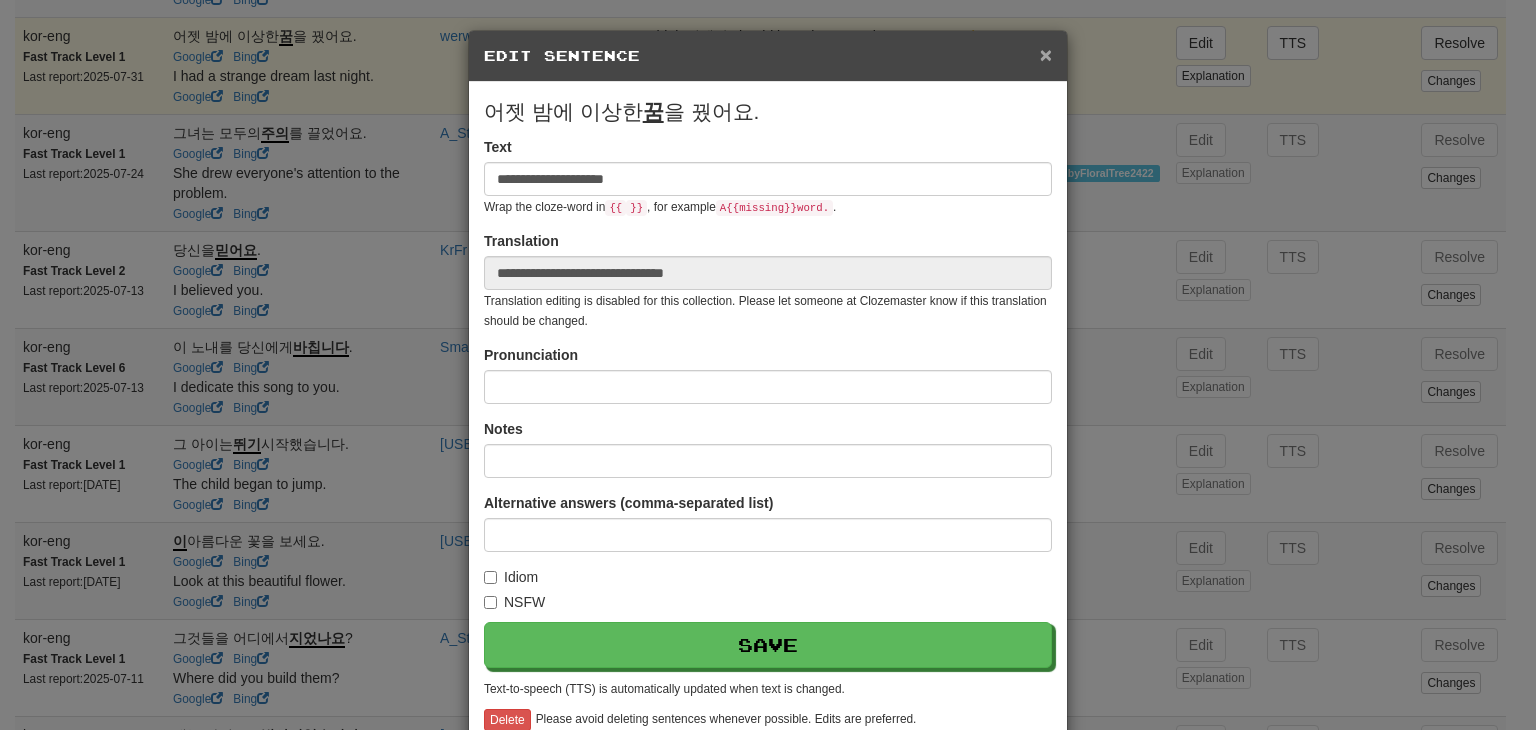click on "×" at bounding box center [1046, 54] 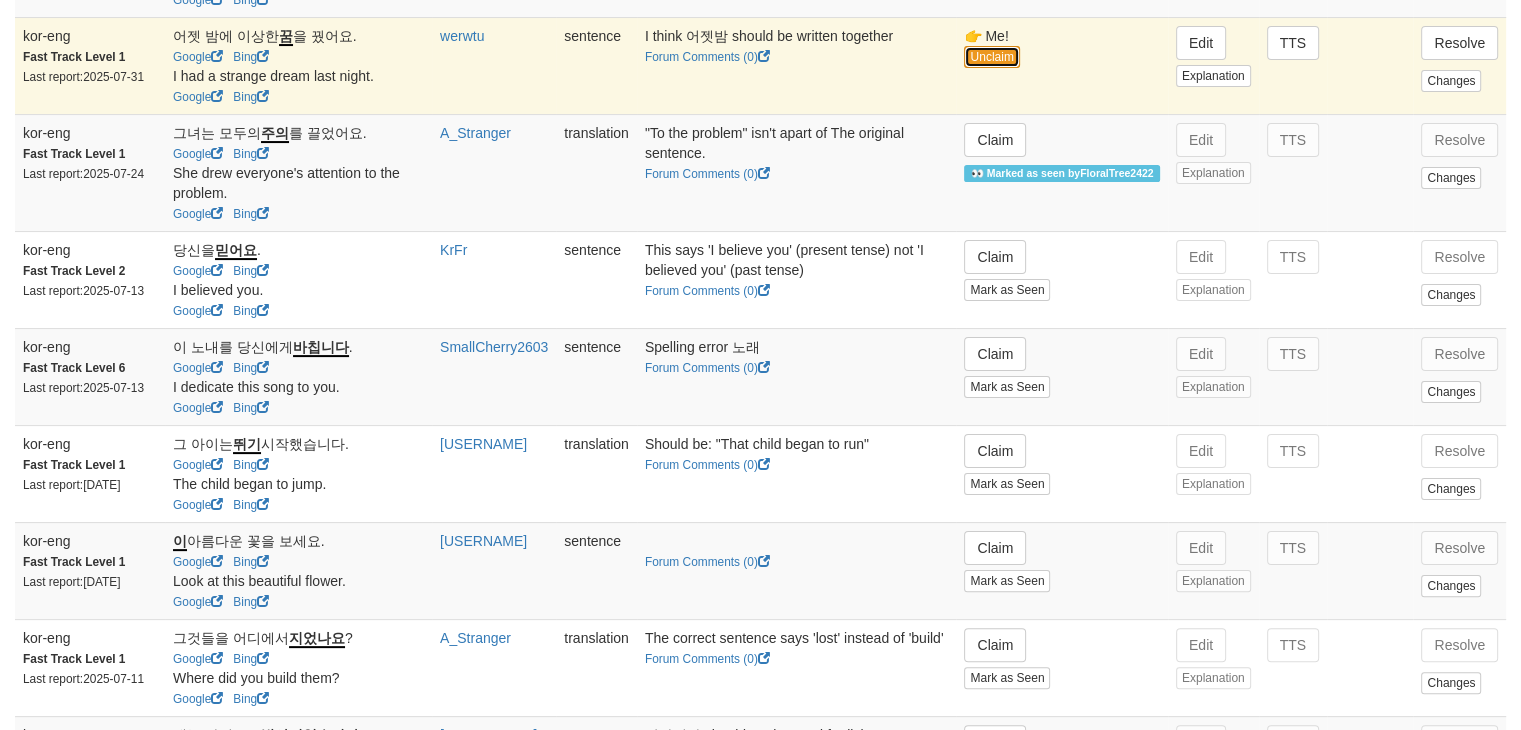 click on "Unclaim" at bounding box center [991, 57] 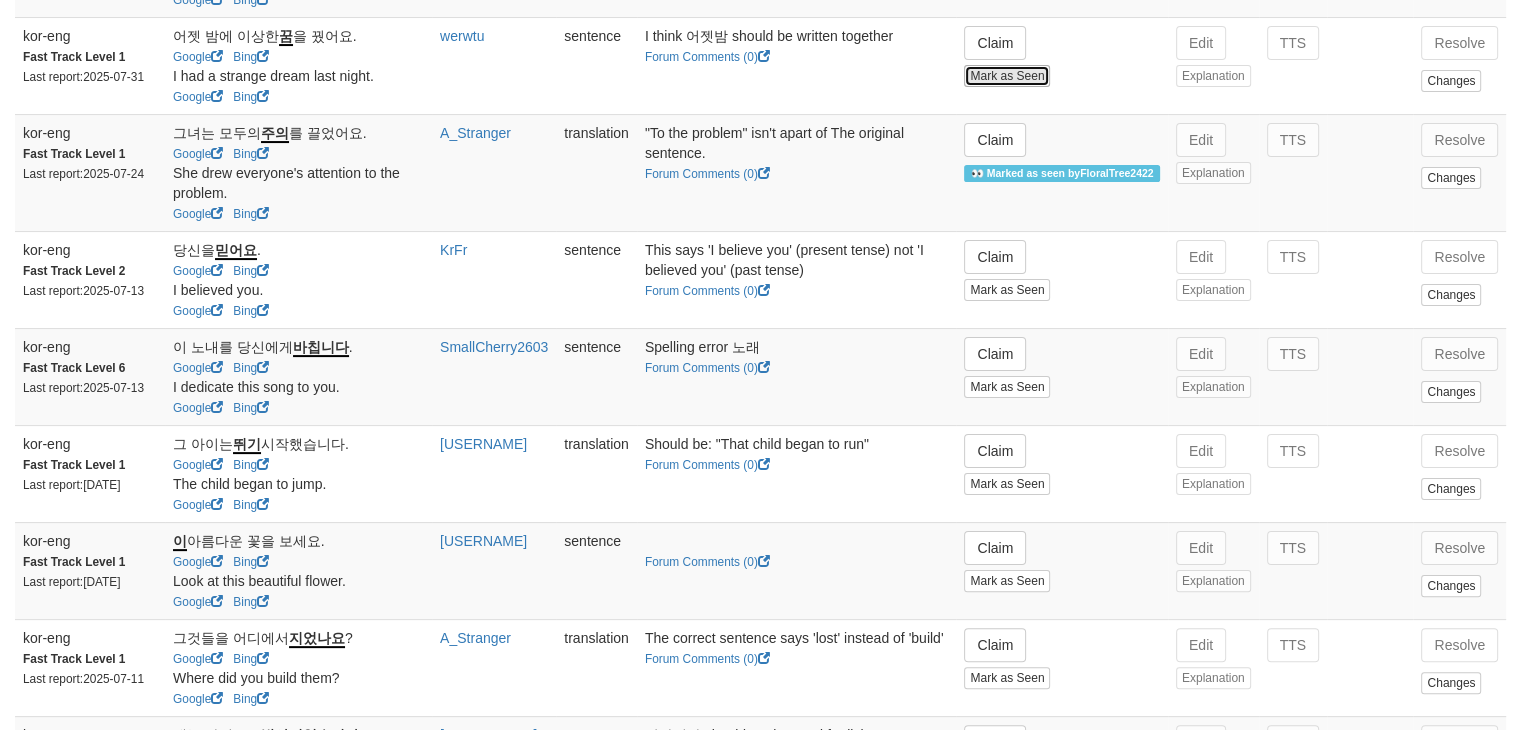 click on "Mark as Seen" at bounding box center [1007, 76] 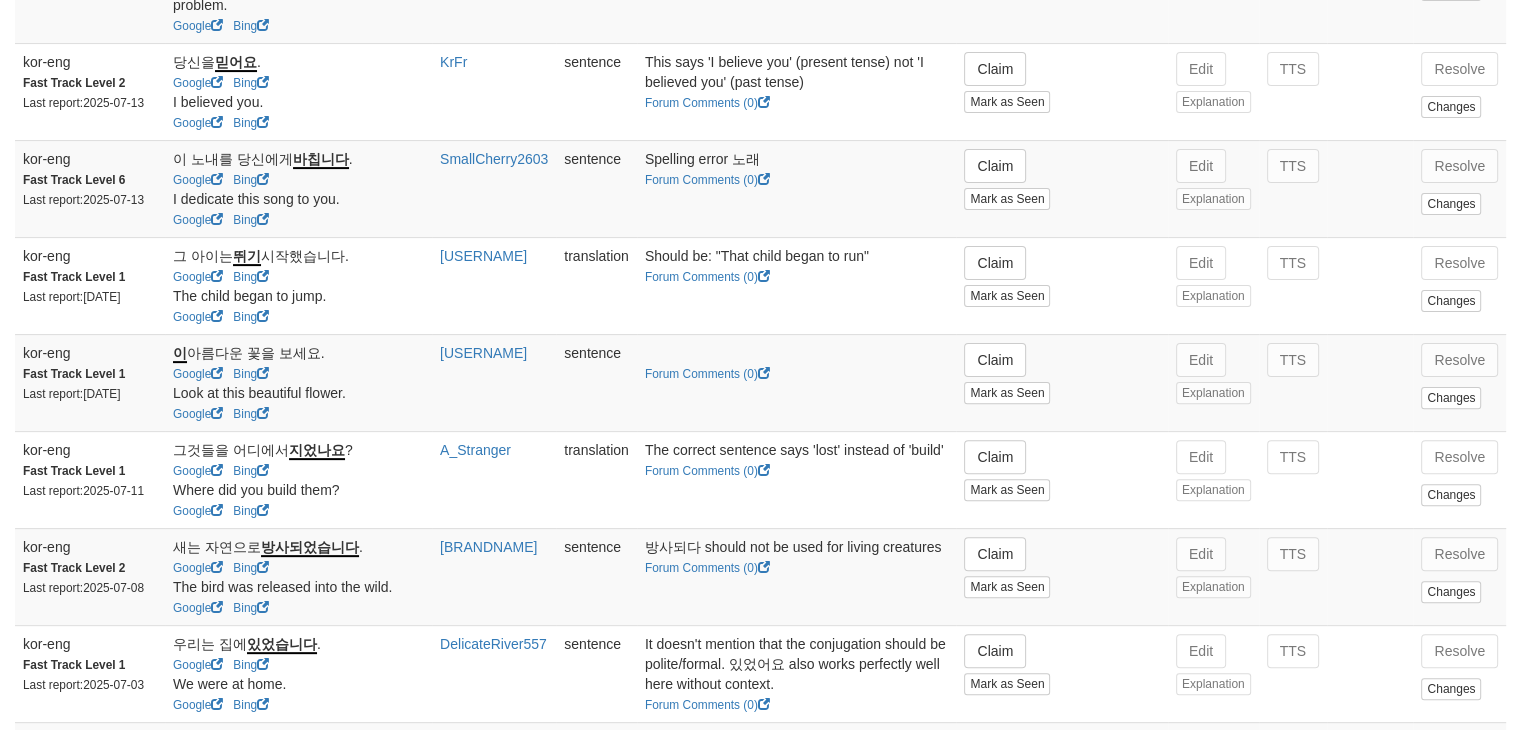 scroll, scrollTop: 563, scrollLeft: 0, axis: vertical 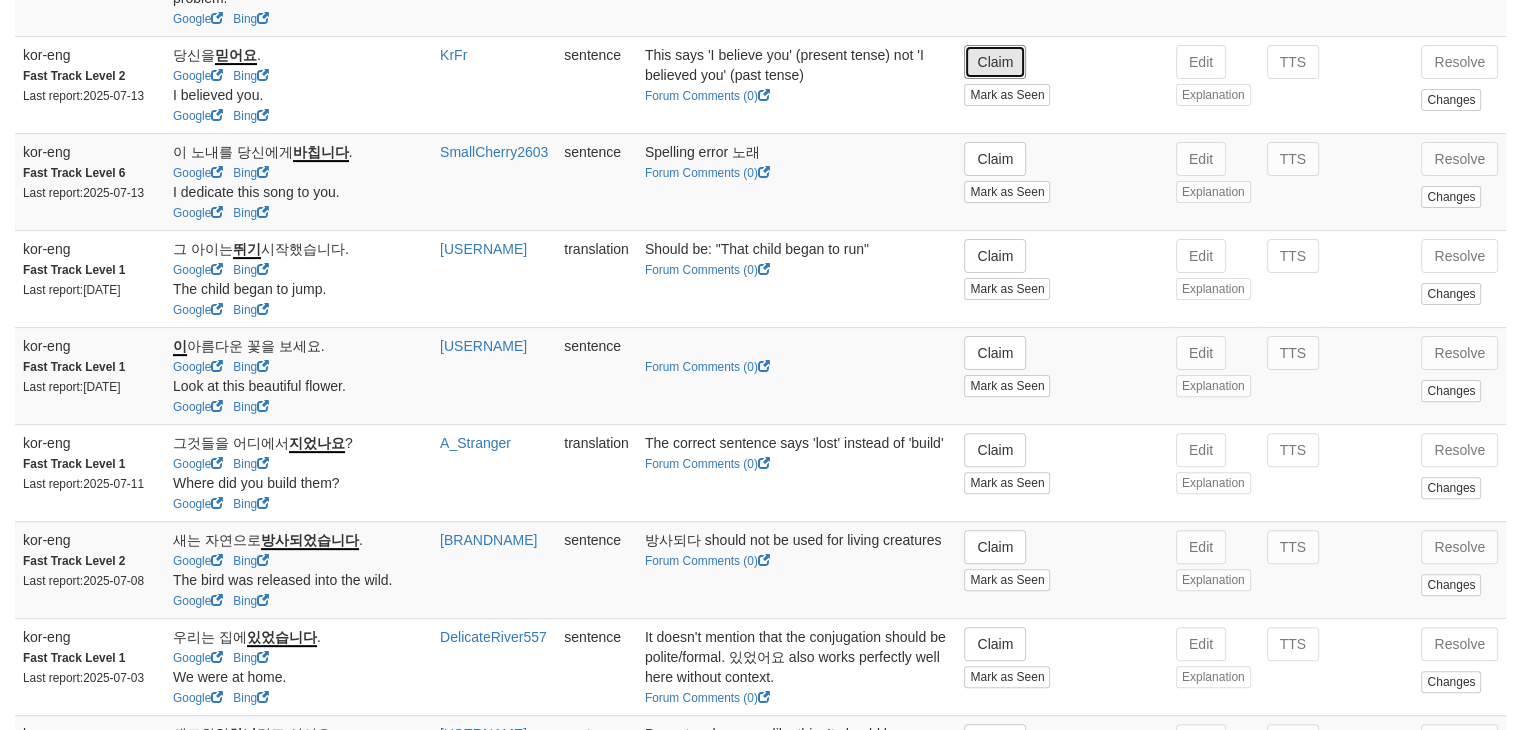 click on "Claim" at bounding box center (995, 62) 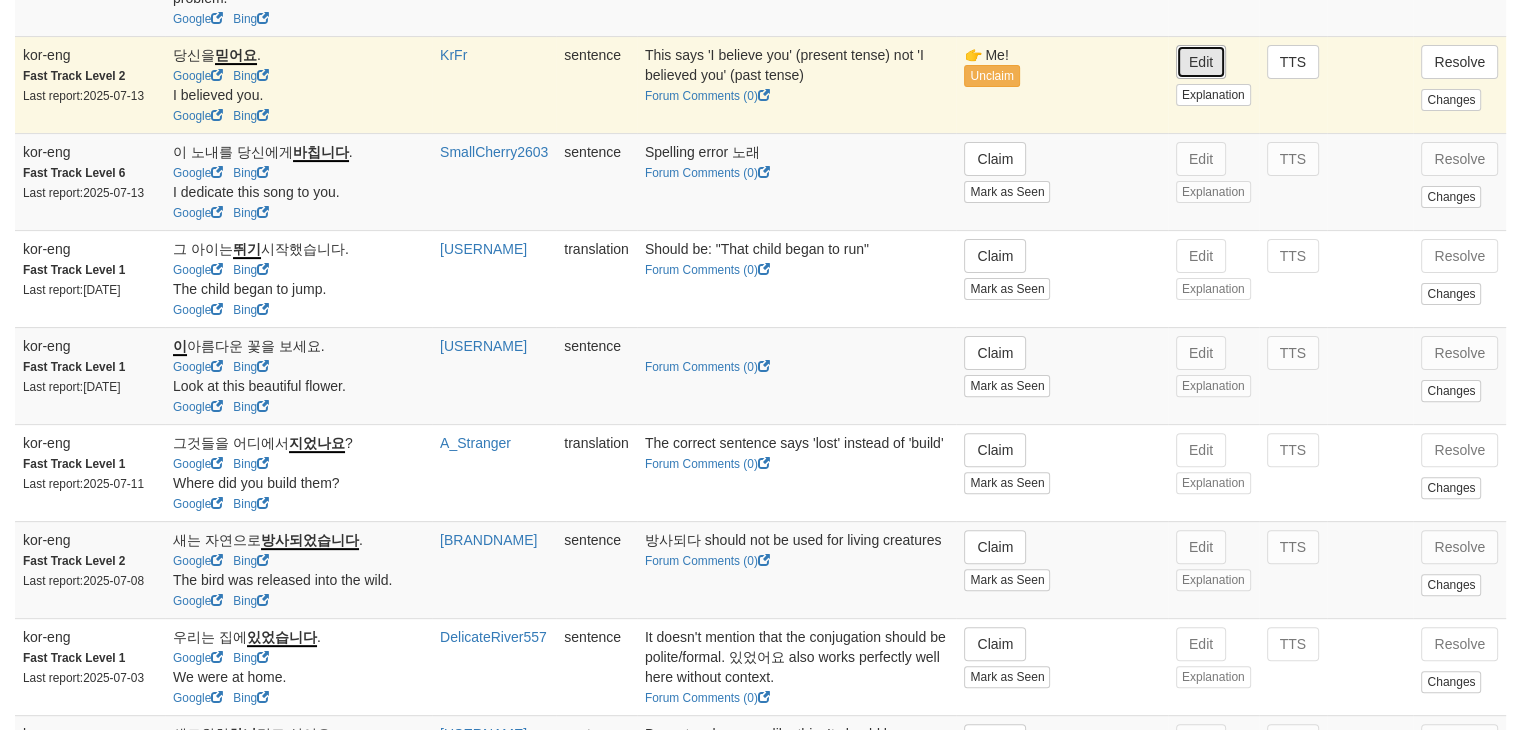 click on "Edit" at bounding box center [1201, 62] 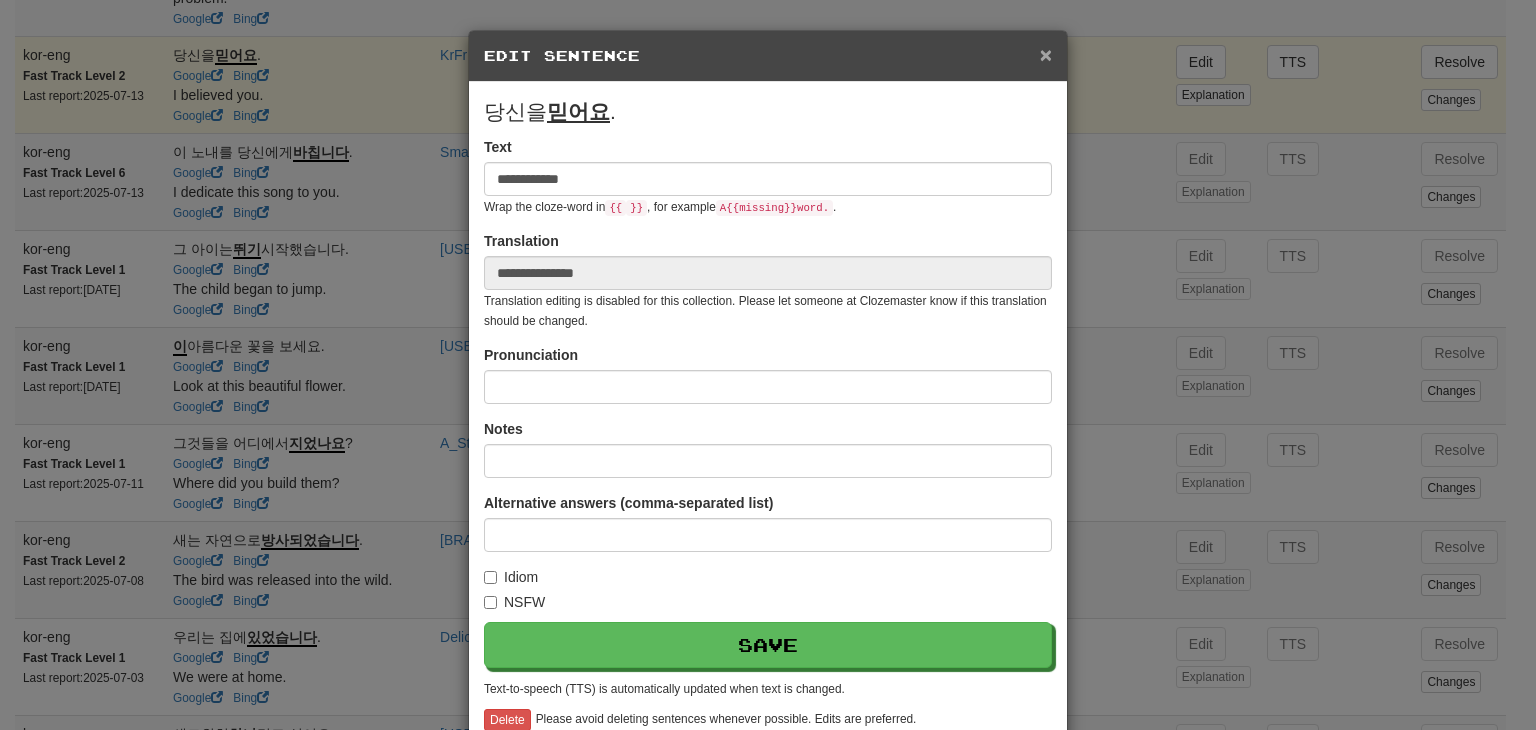 click on "×" at bounding box center [1046, 54] 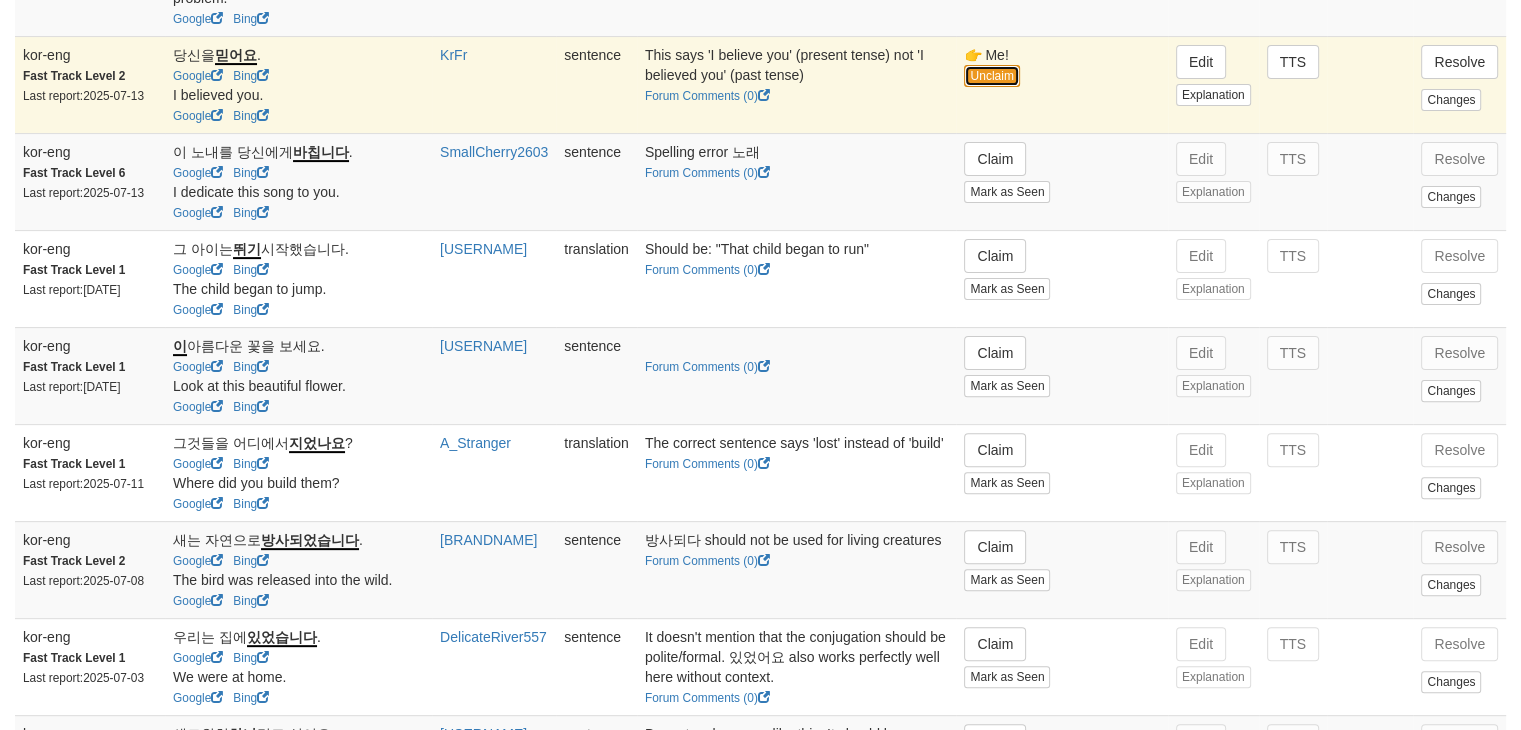 click on "Unclaim" at bounding box center [991, 76] 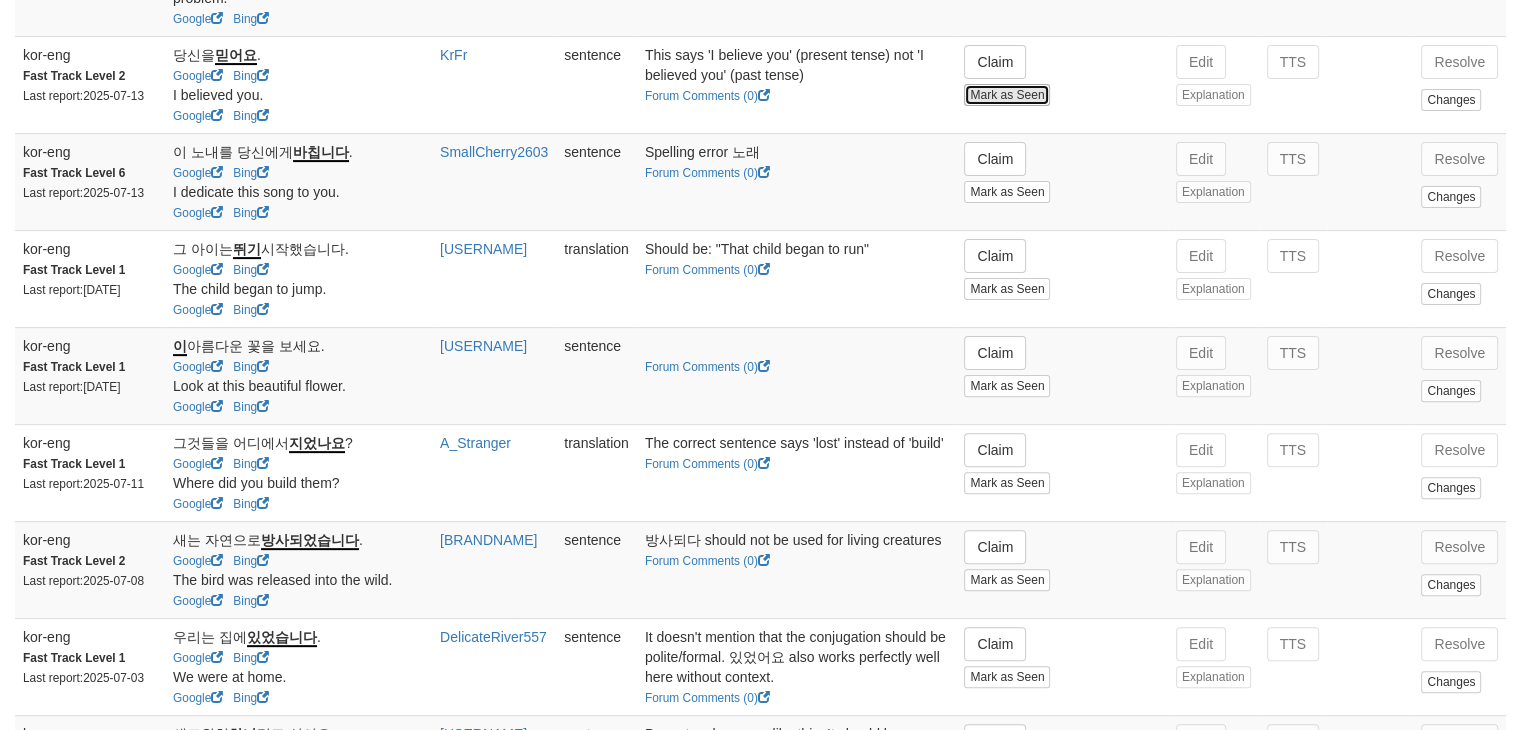 click on "Mark as Seen" at bounding box center [1007, 95] 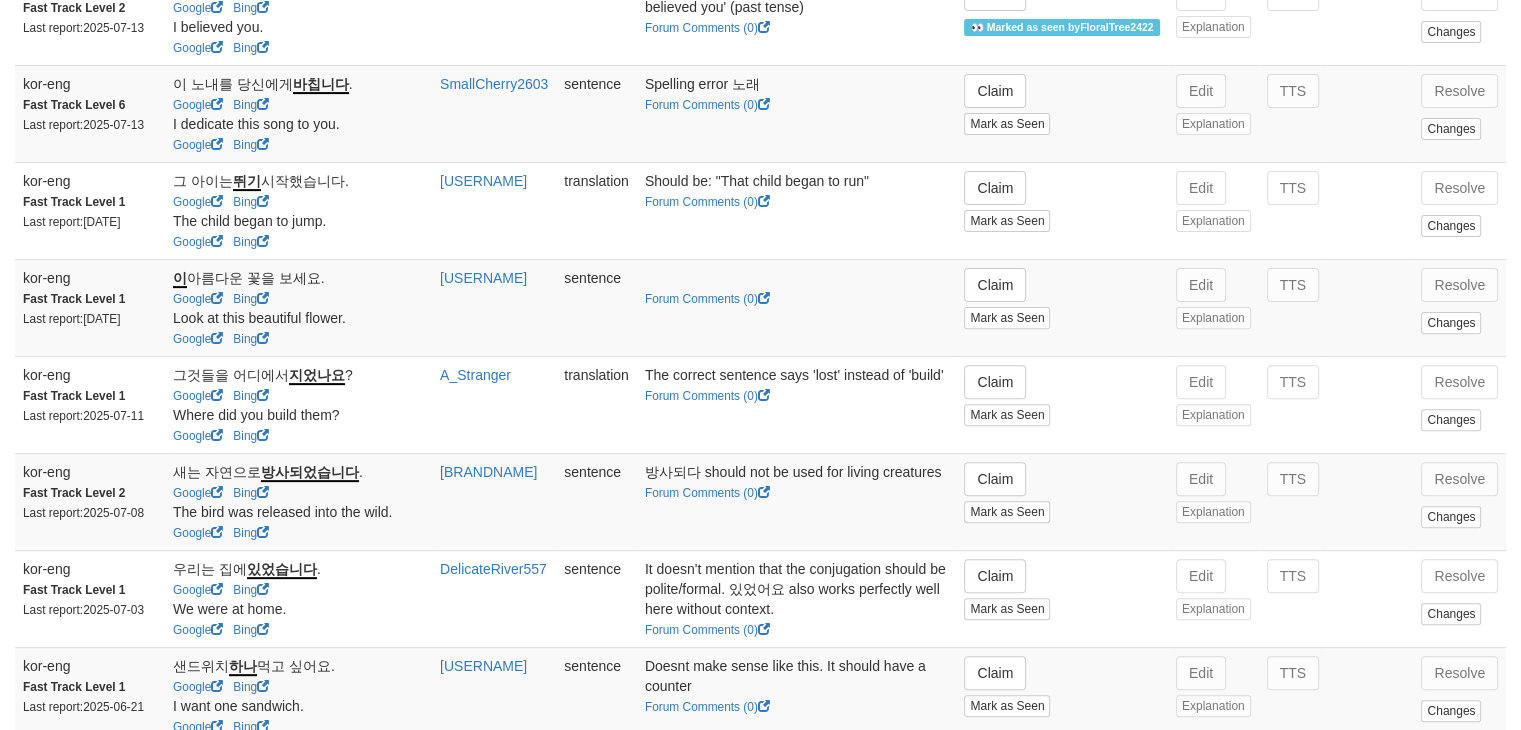 scroll, scrollTop: 640, scrollLeft: 0, axis: vertical 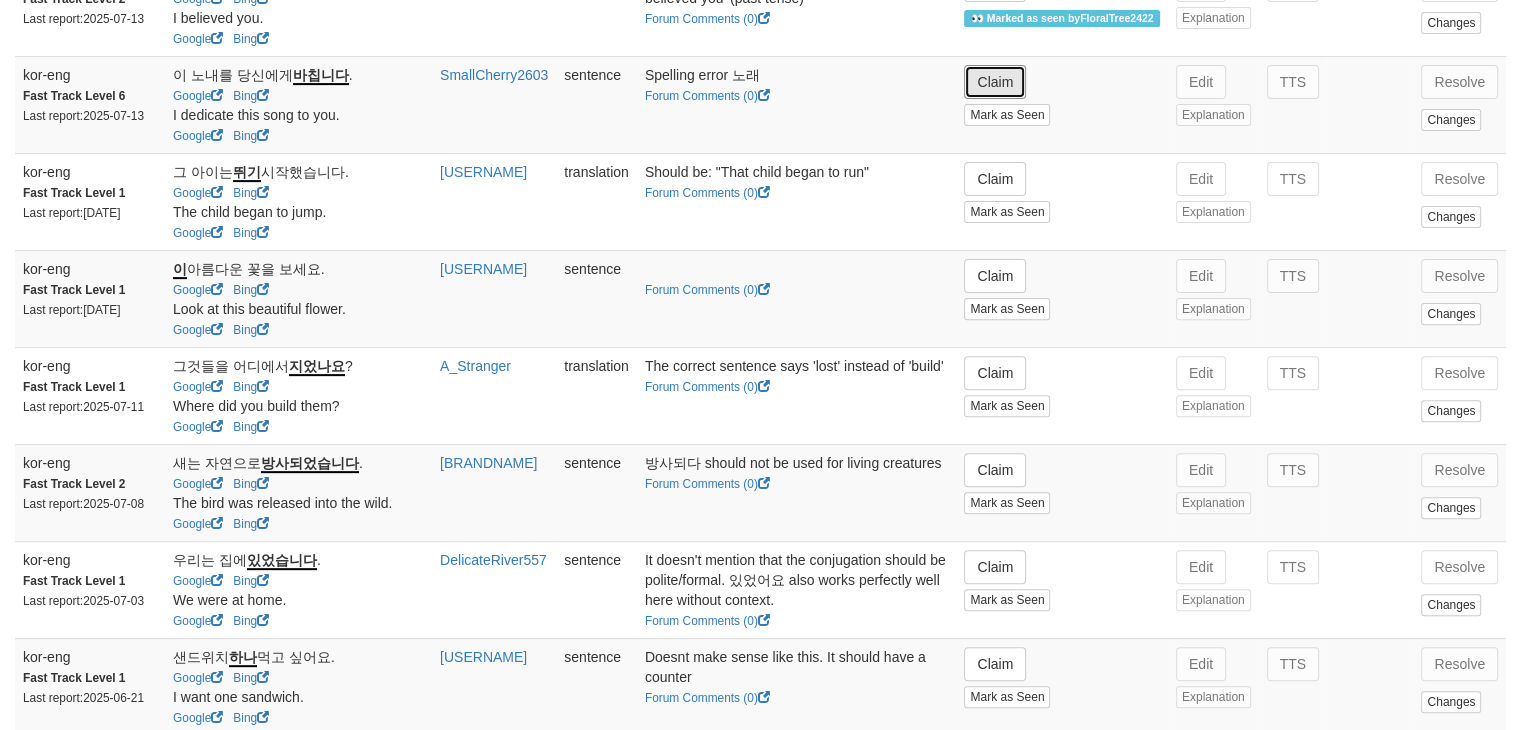 click on "Claim" at bounding box center (995, 82) 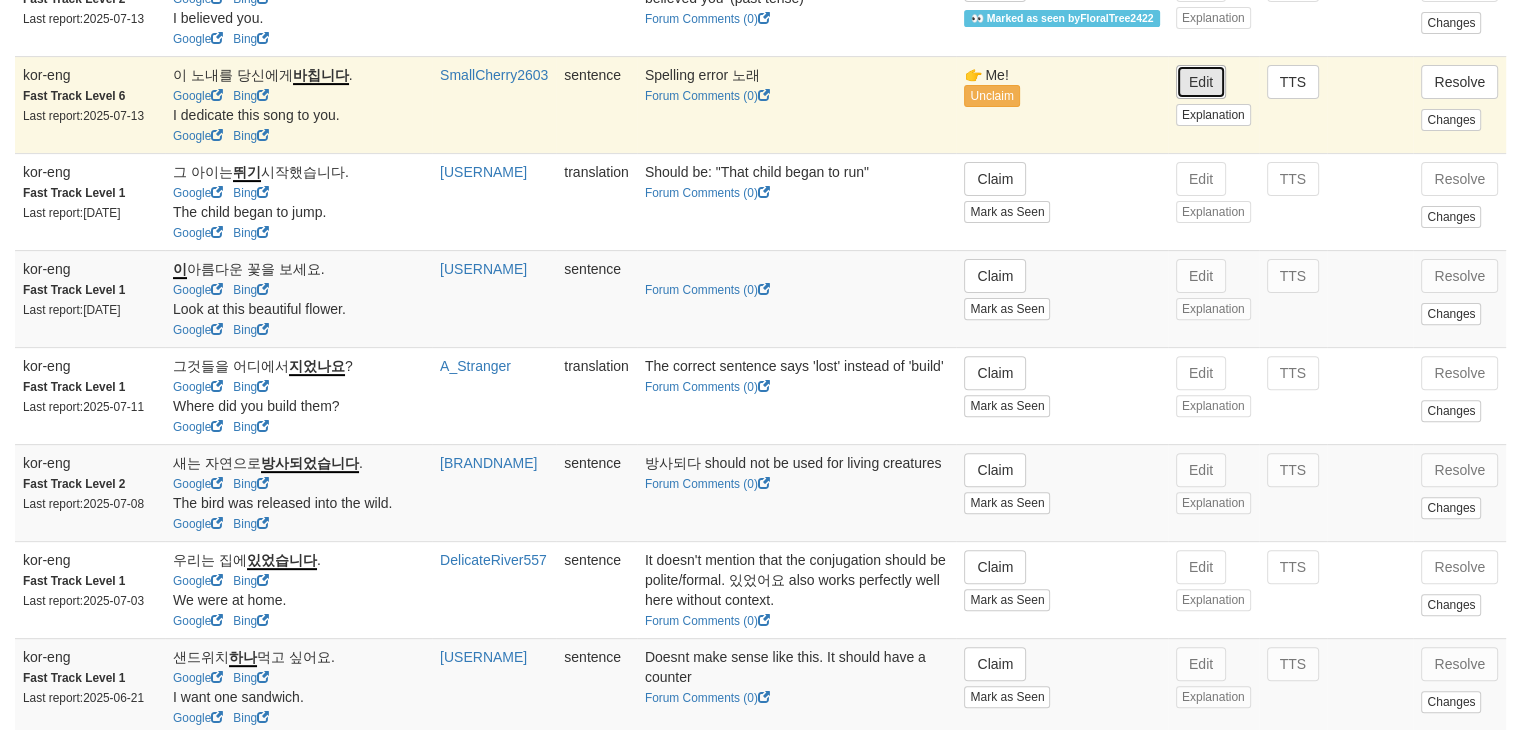 click on "Edit" at bounding box center (1201, 82) 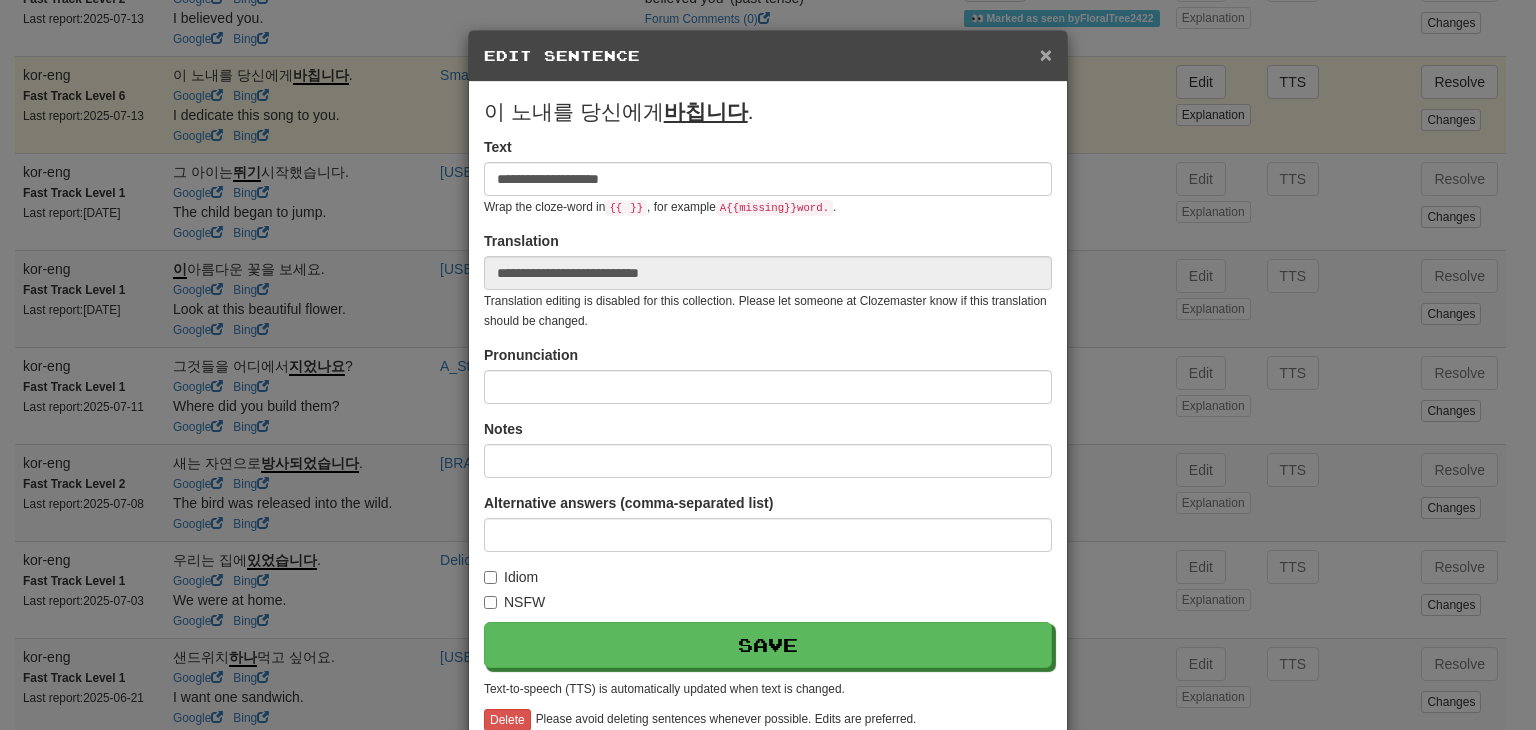 click on "×" at bounding box center [1046, 54] 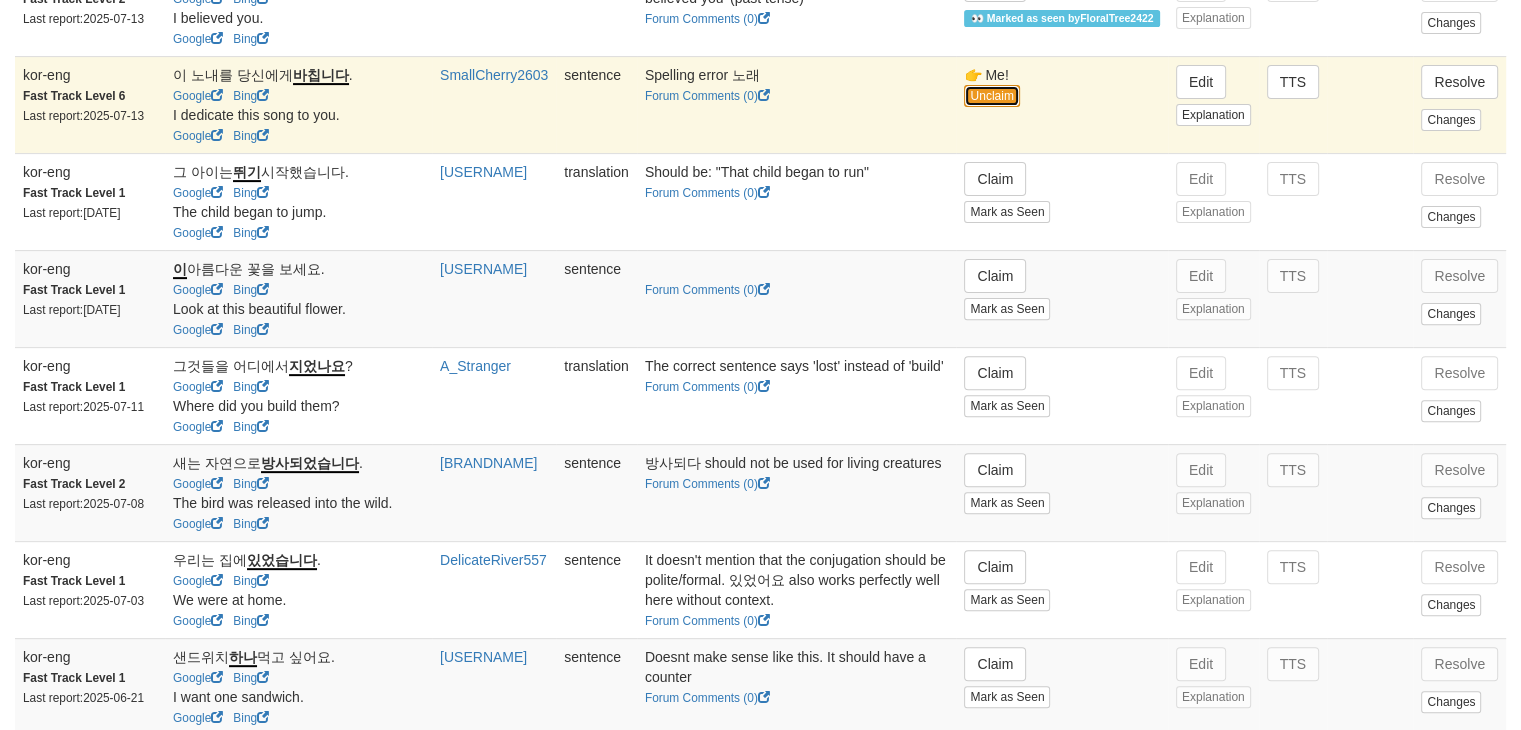 click on "Unclaim" at bounding box center [991, 96] 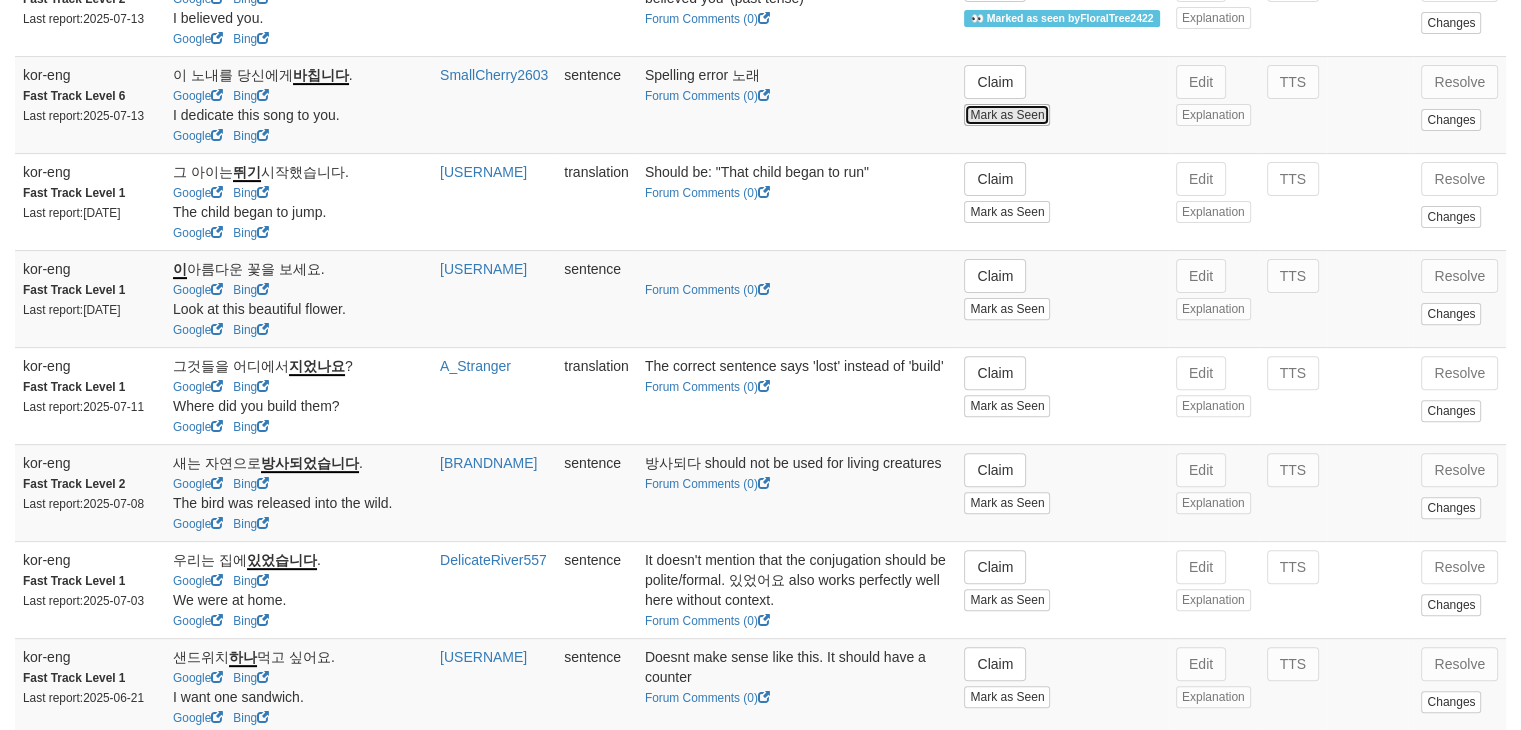 click on "Mark as Seen" at bounding box center (1007, 115) 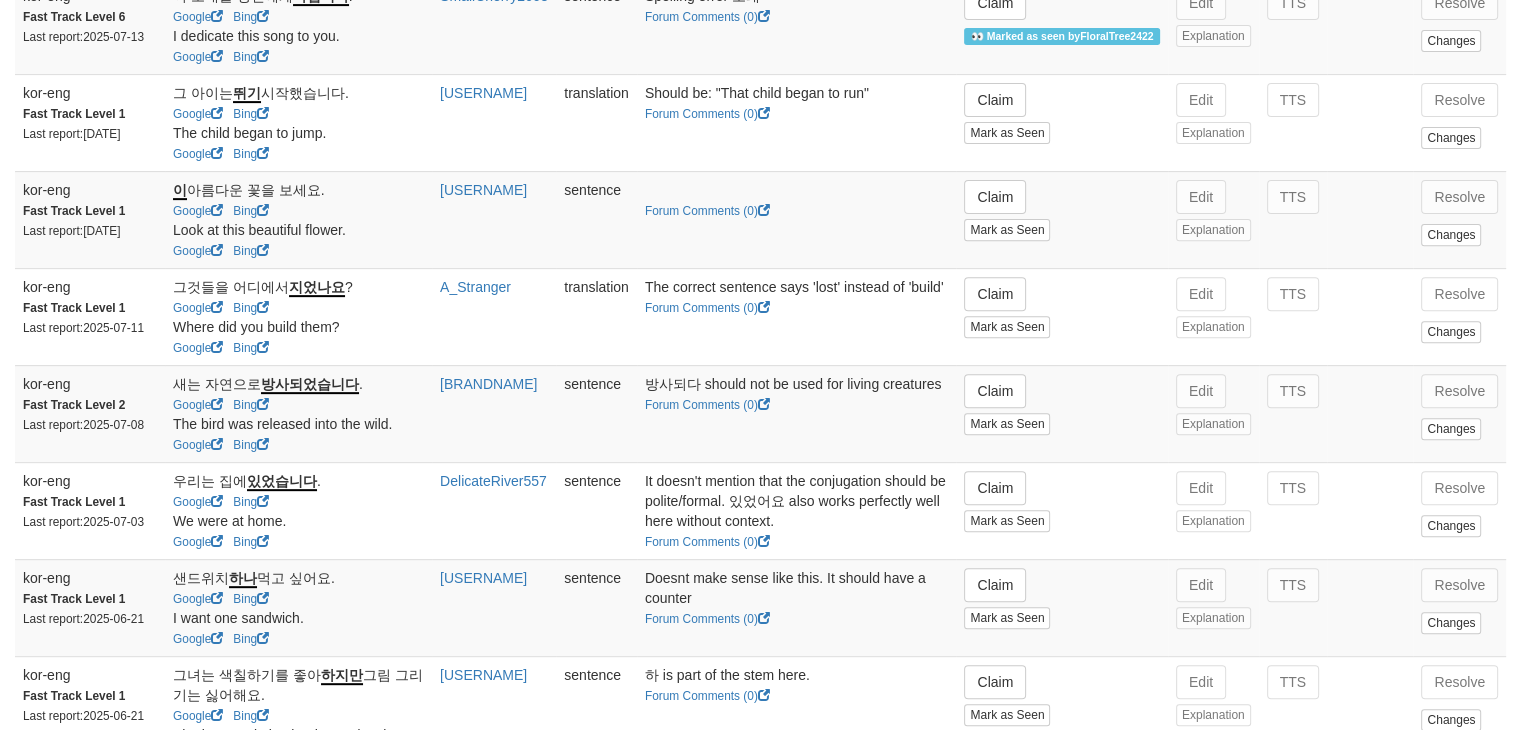 scroll, scrollTop: 724, scrollLeft: 0, axis: vertical 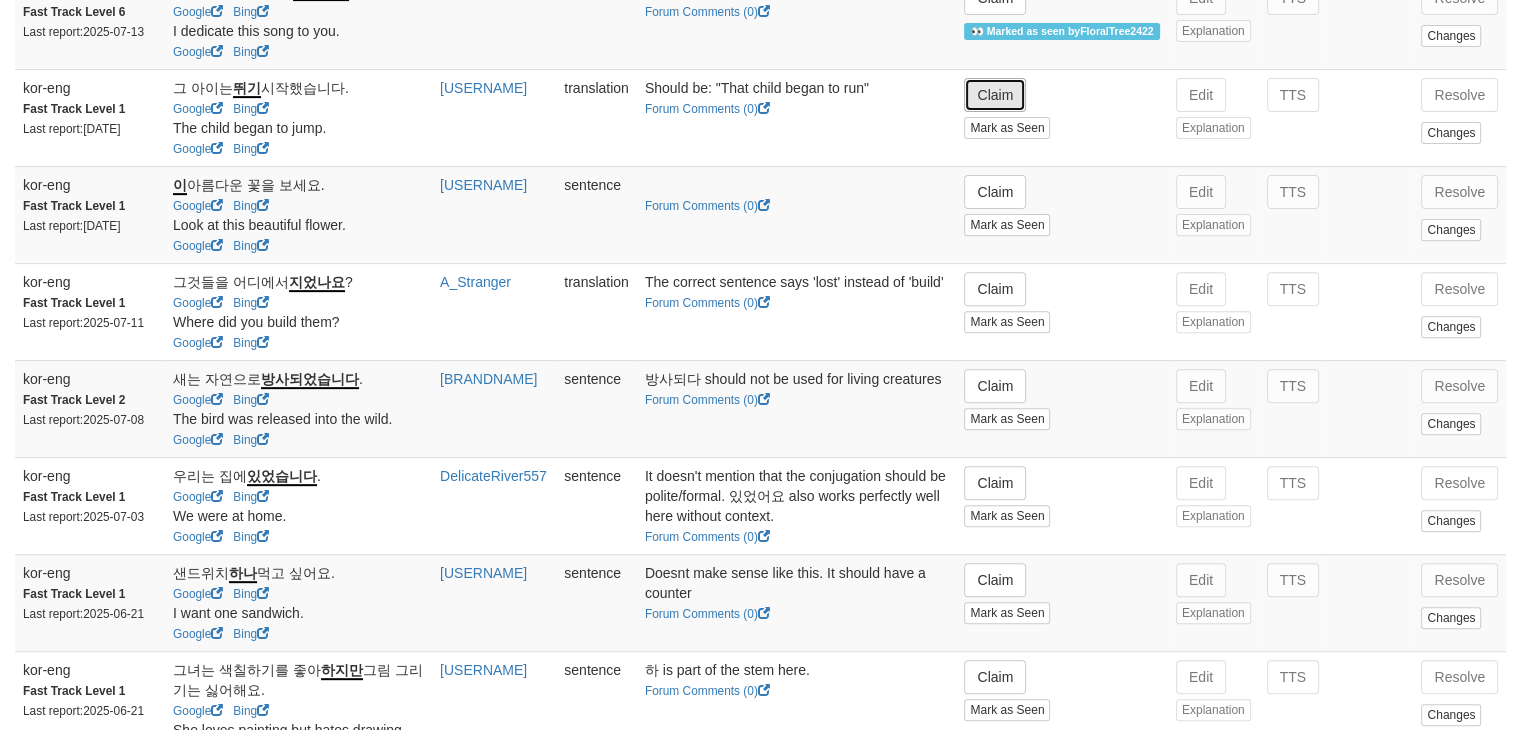 click on "Claim" at bounding box center (995, 95) 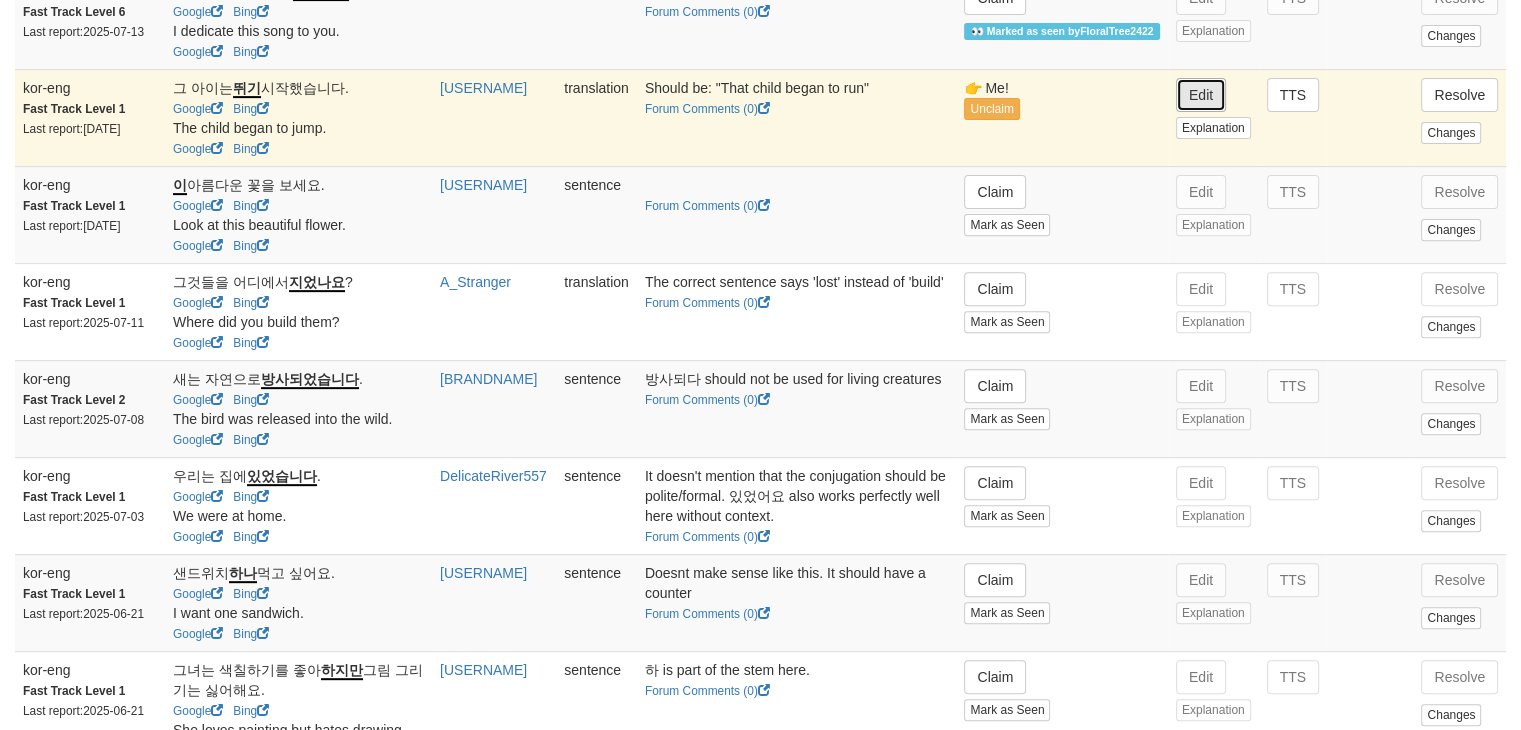 click on "Edit" at bounding box center [1201, 95] 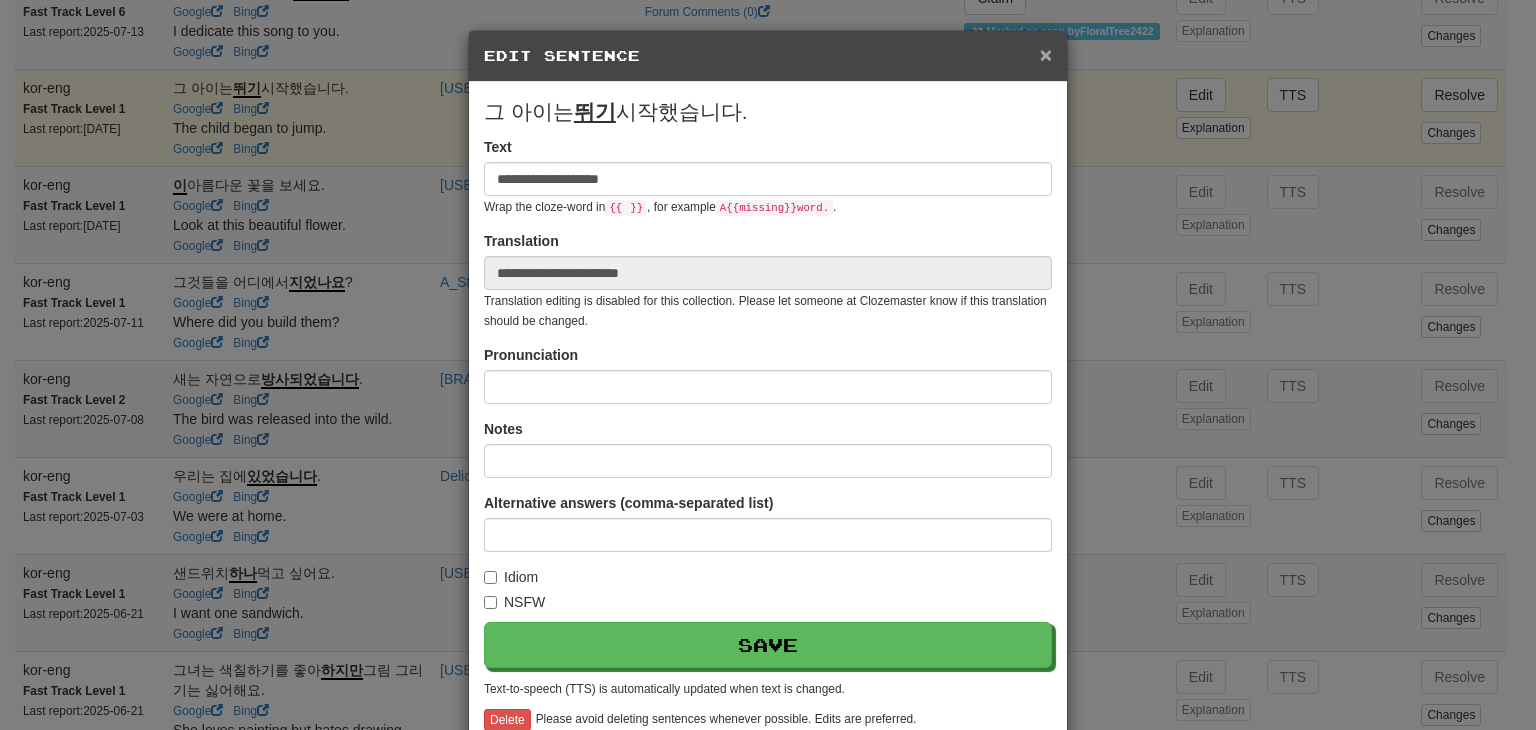 click on "×" at bounding box center (1046, 54) 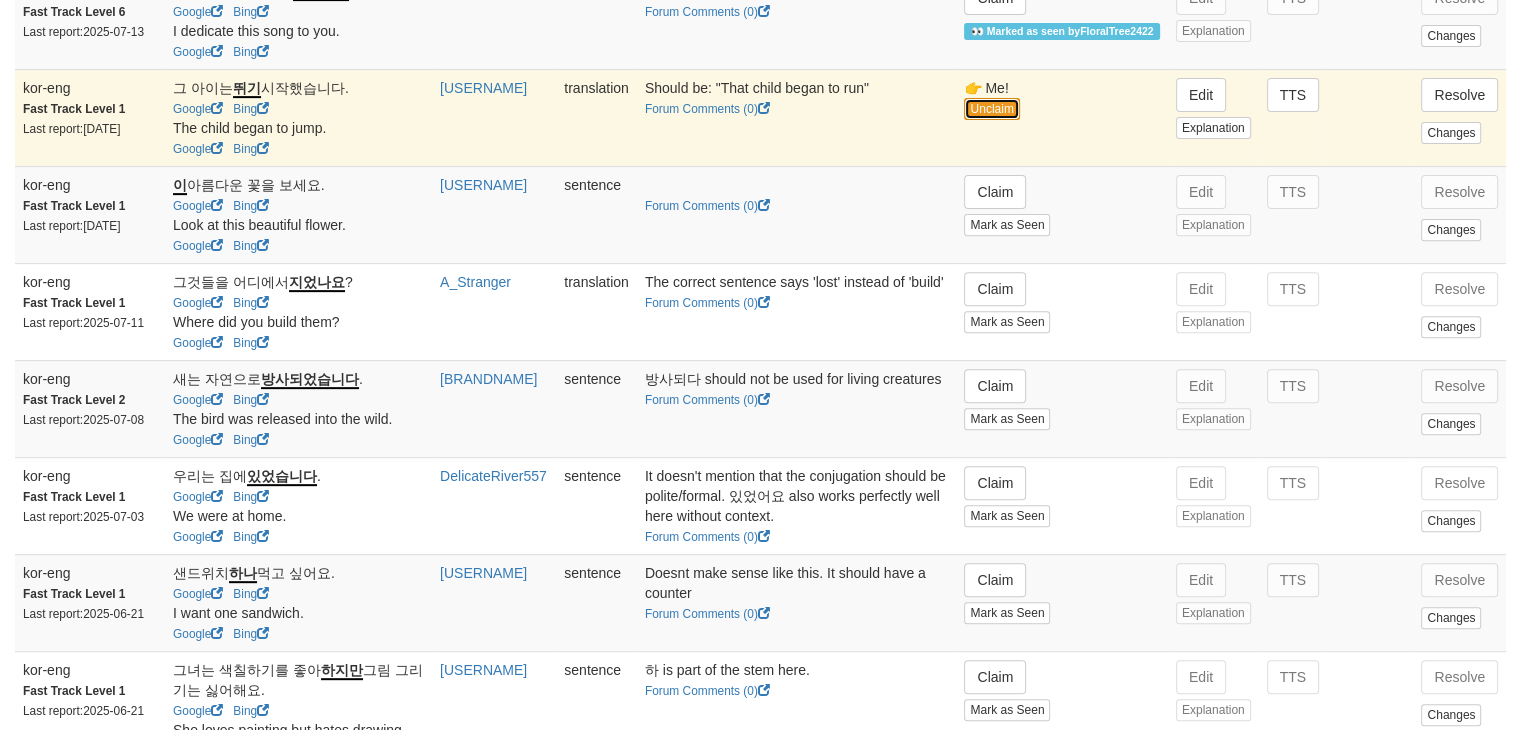 click on "Unclaim" at bounding box center (991, 109) 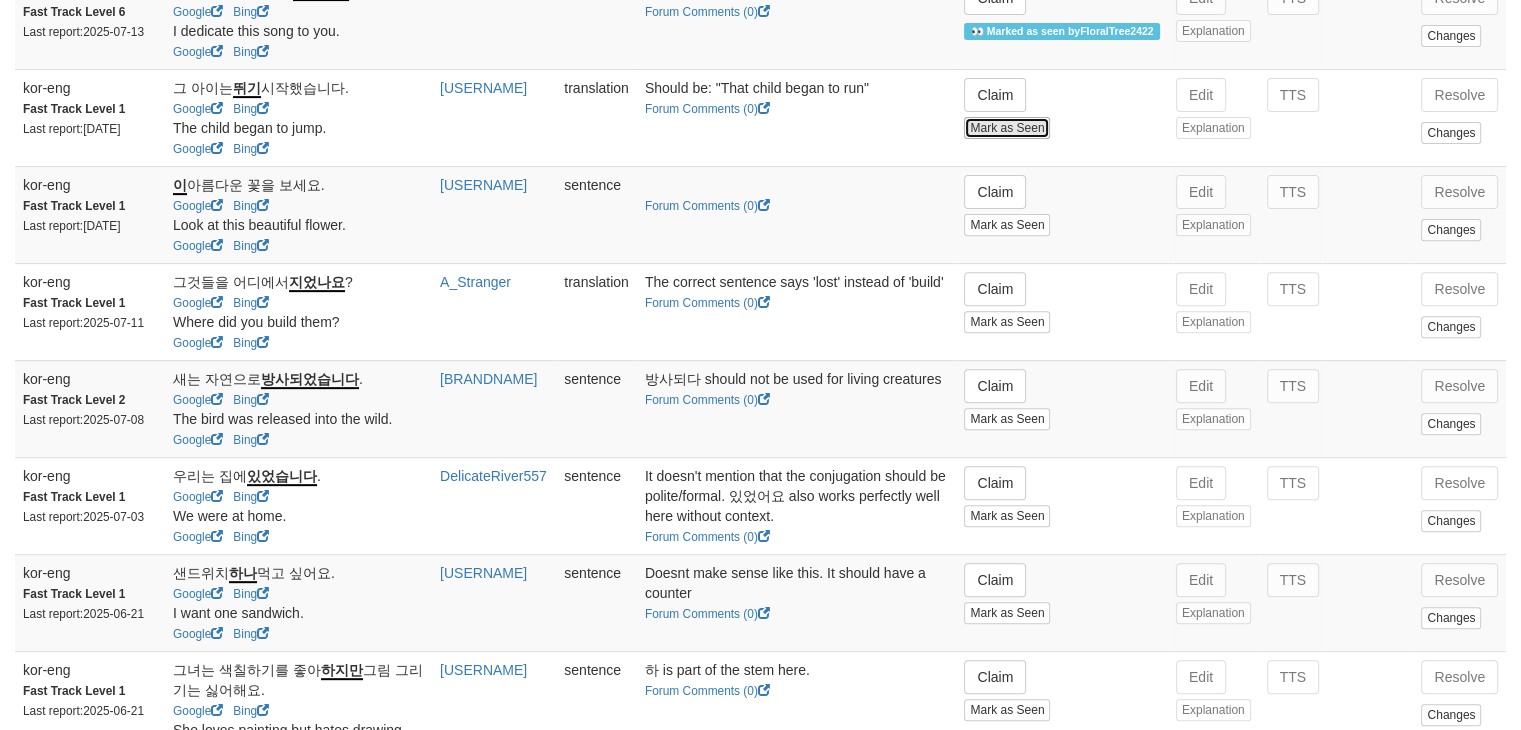 click on "Mark as Seen" at bounding box center (1007, 128) 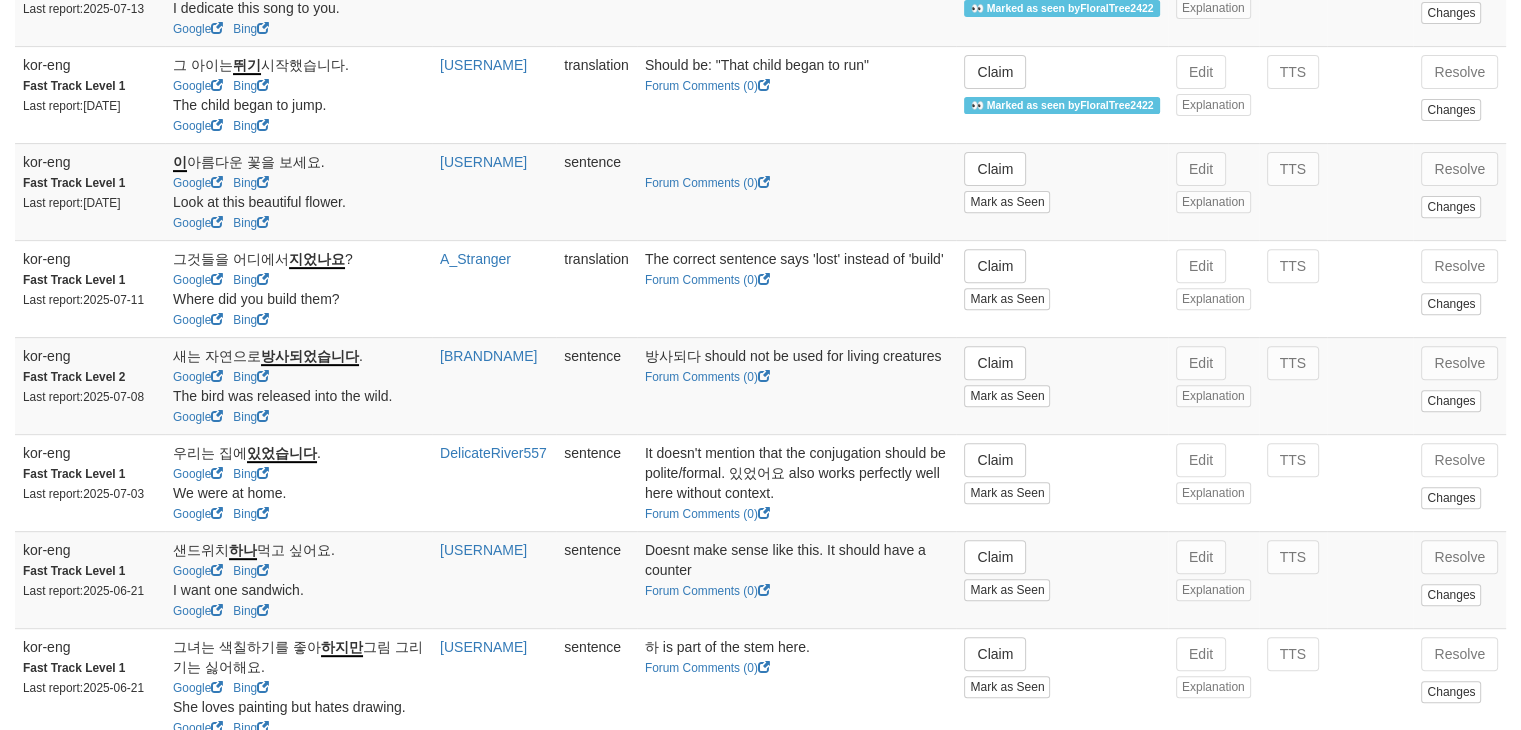 scroll, scrollTop: 774, scrollLeft: 0, axis: vertical 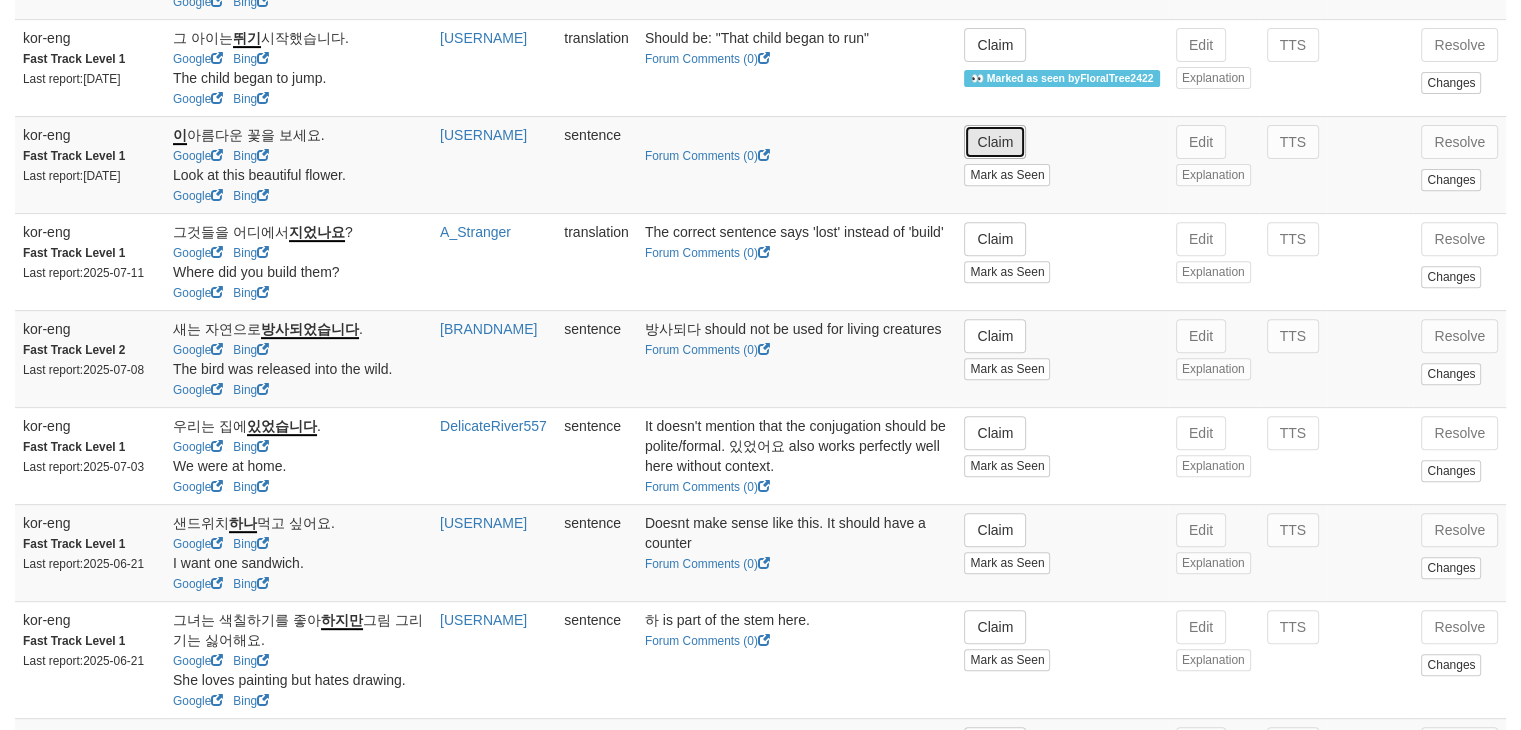click on "Claim" at bounding box center (995, 142) 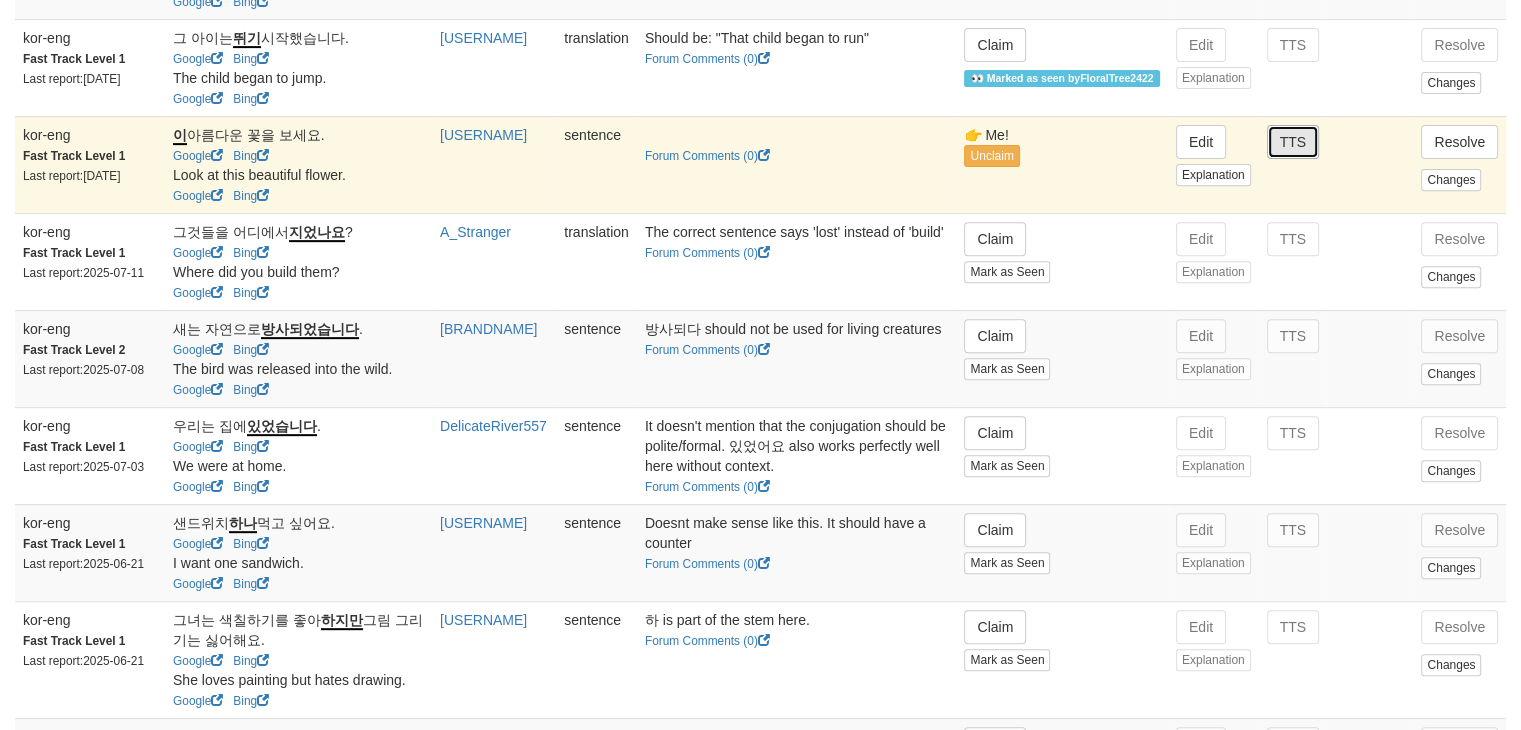 click on "TTS" at bounding box center [1293, 142] 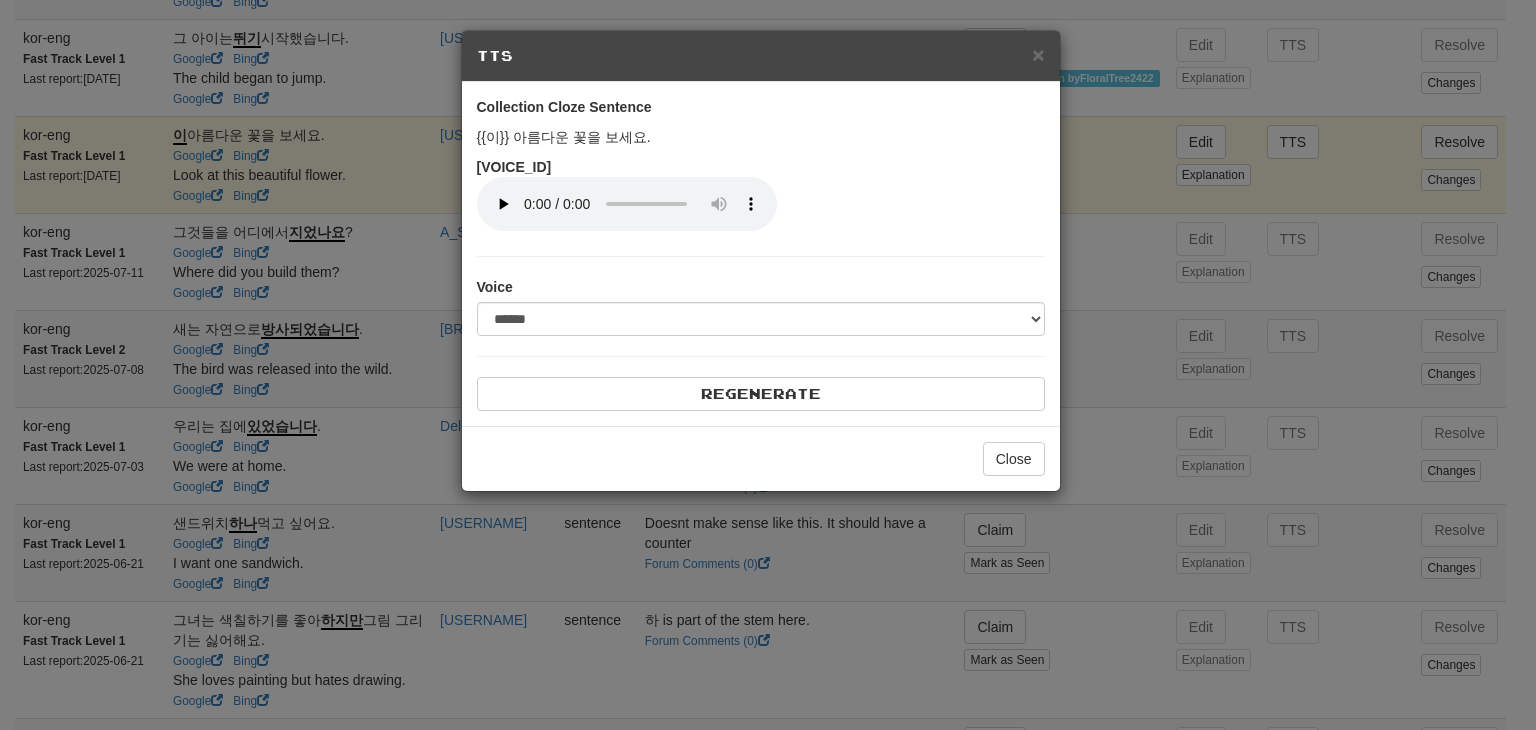 click on "TTS" at bounding box center (761, 56) 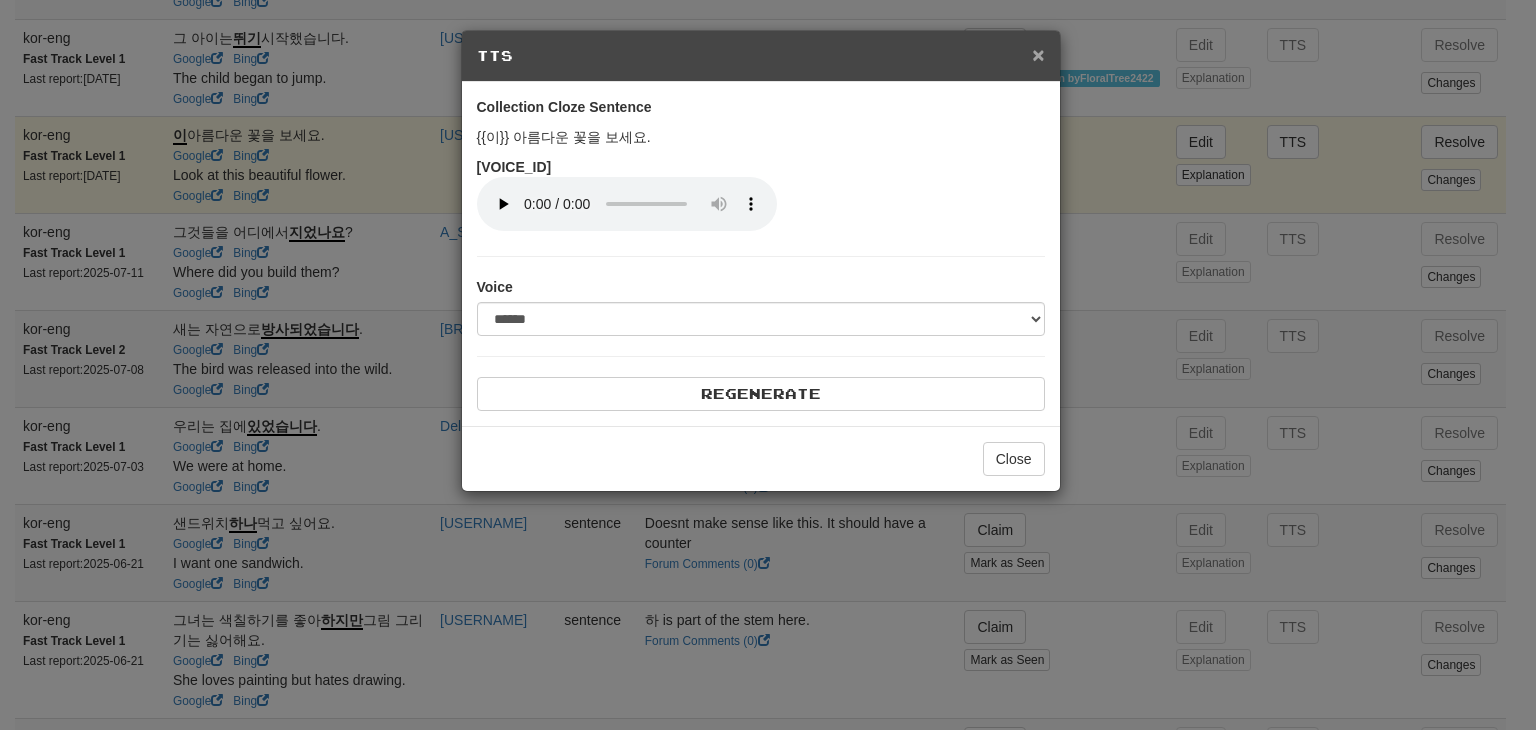 click on "×" at bounding box center (1038, 54) 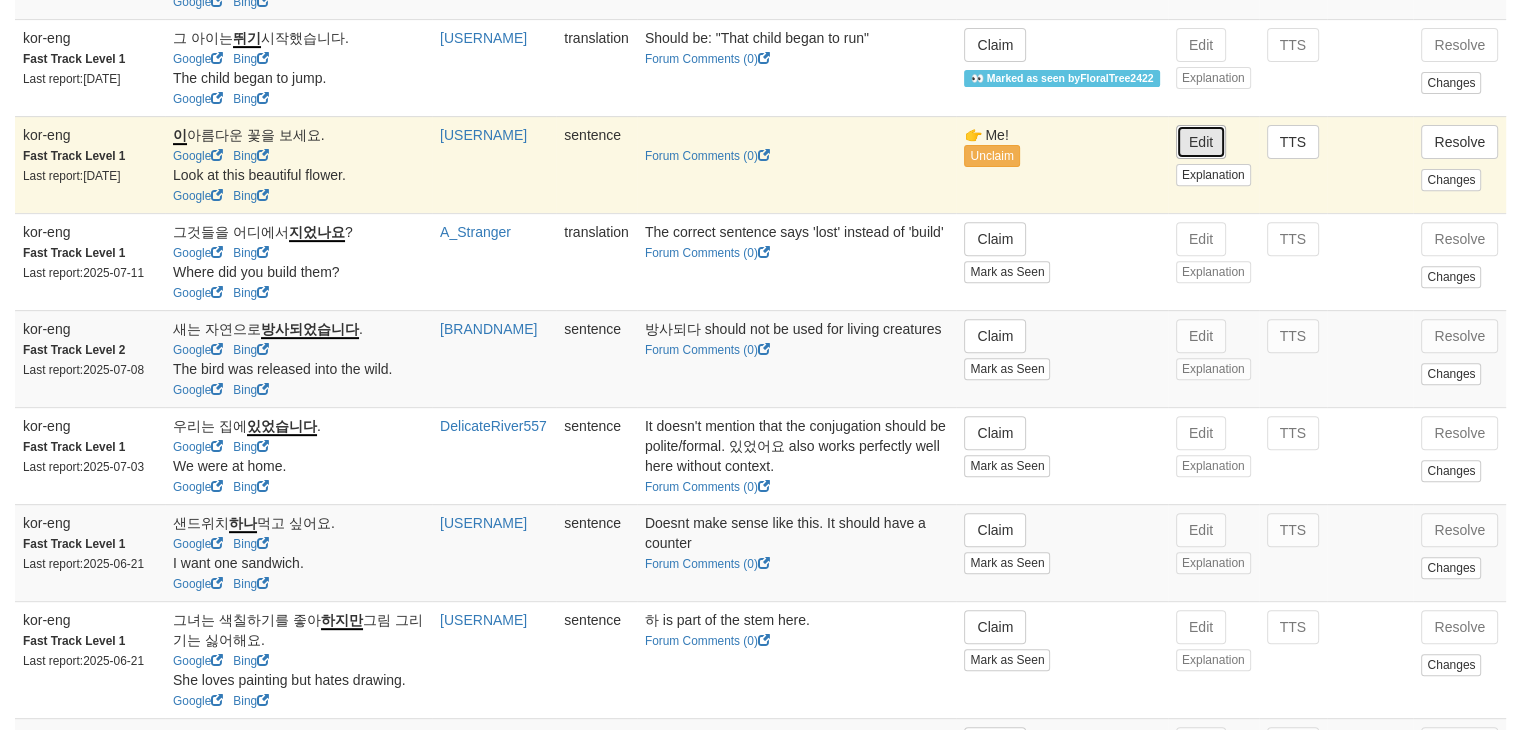 click on "Edit" at bounding box center [1201, 142] 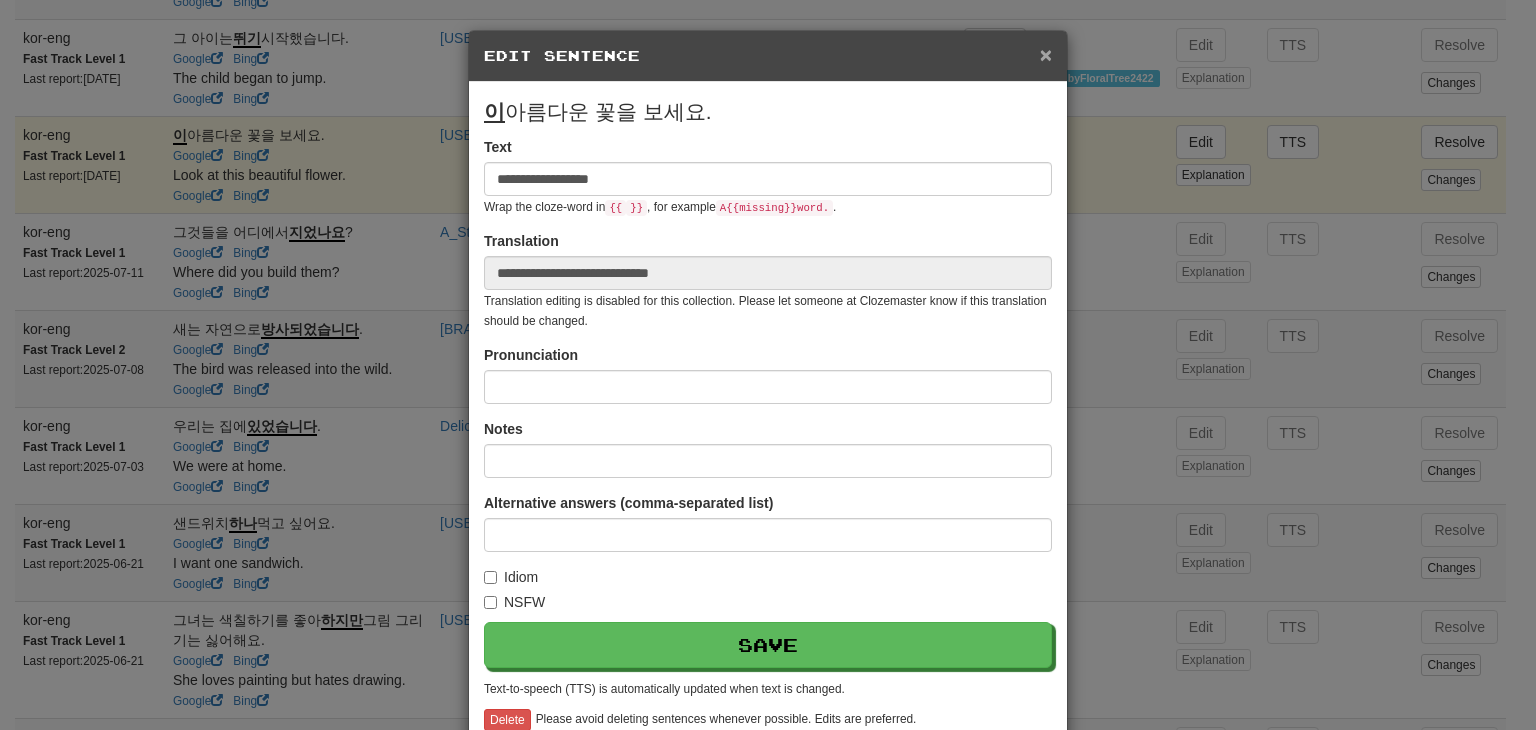 click on "×" at bounding box center [1046, 54] 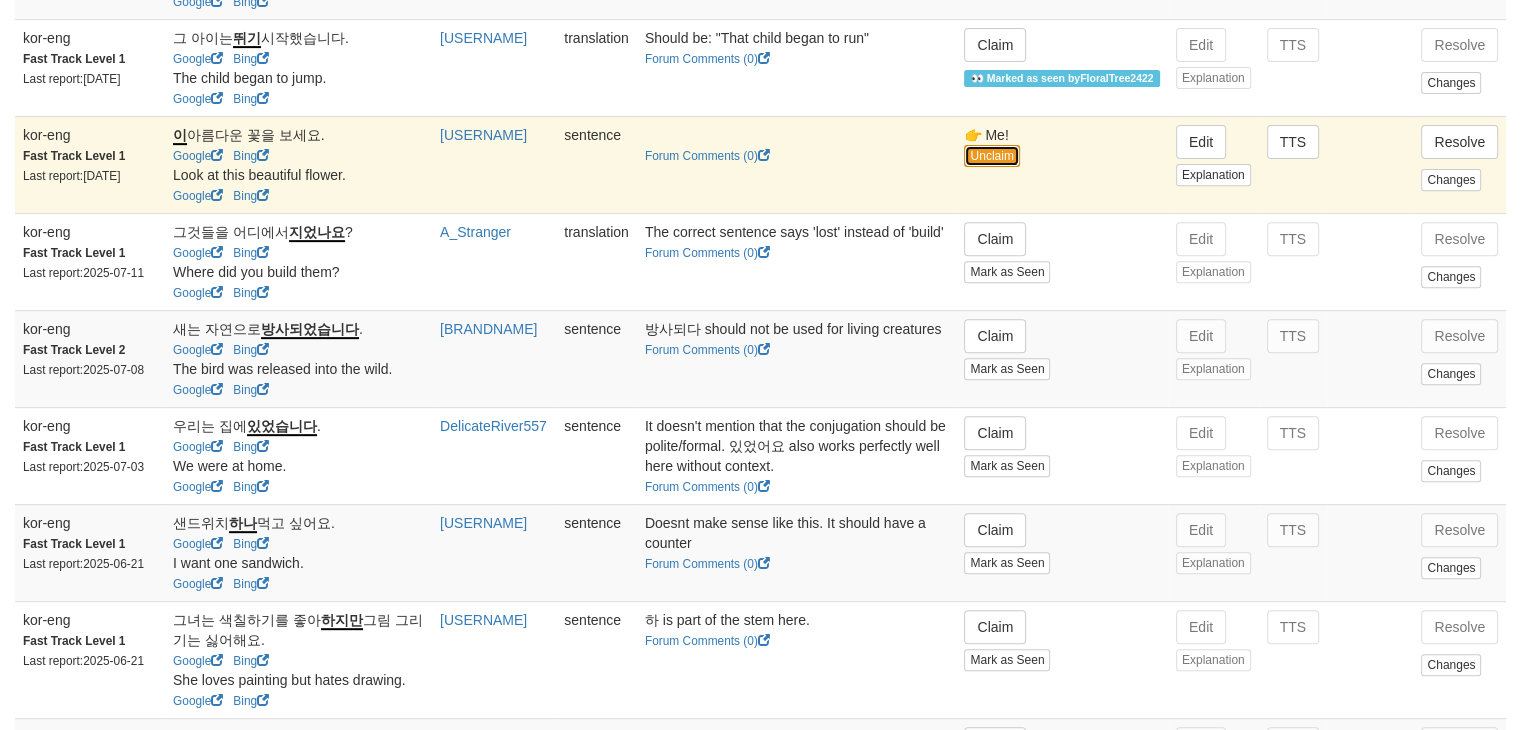 click on "Unclaim" at bounding box center [991, 156] 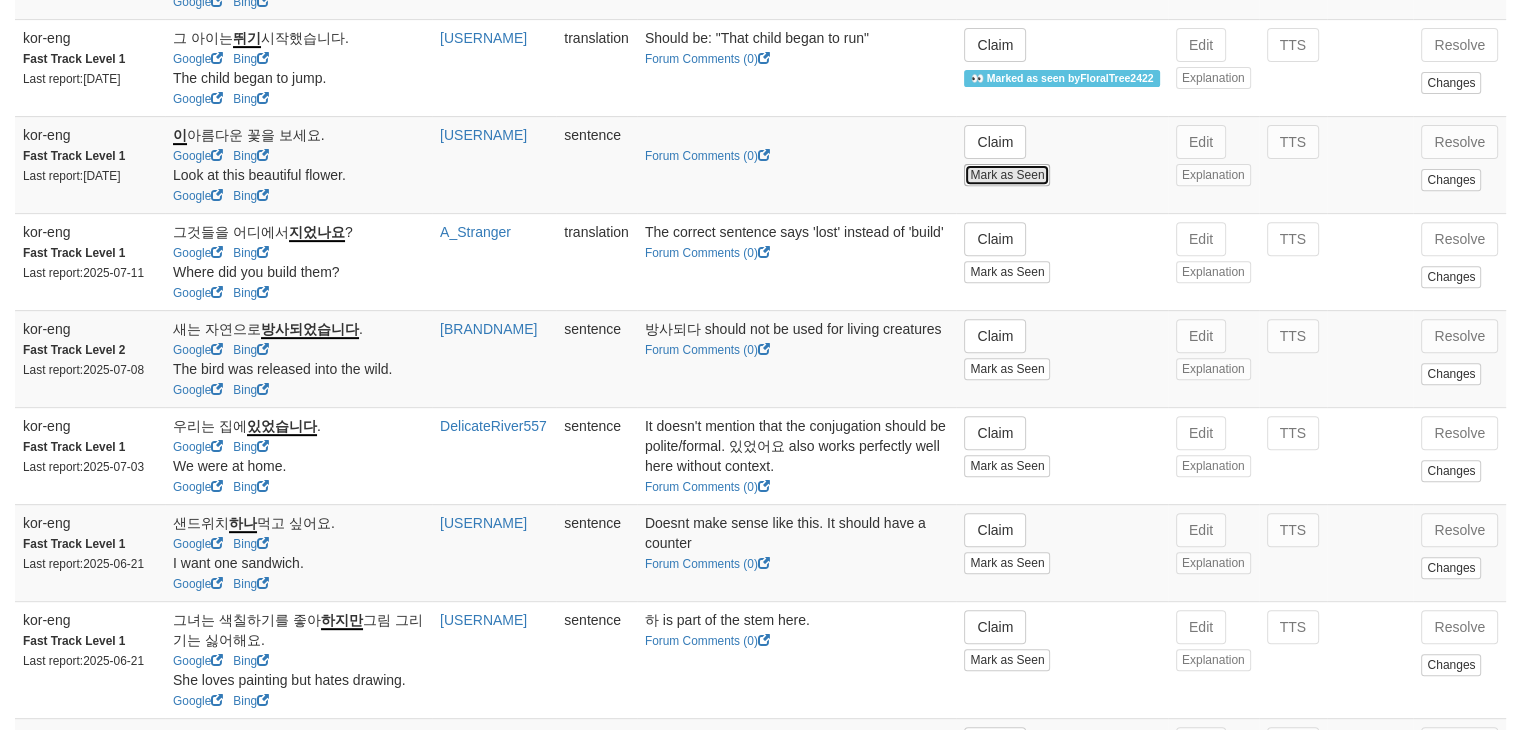 click on "Mark as Seen" at bounding box center (1007, 175) 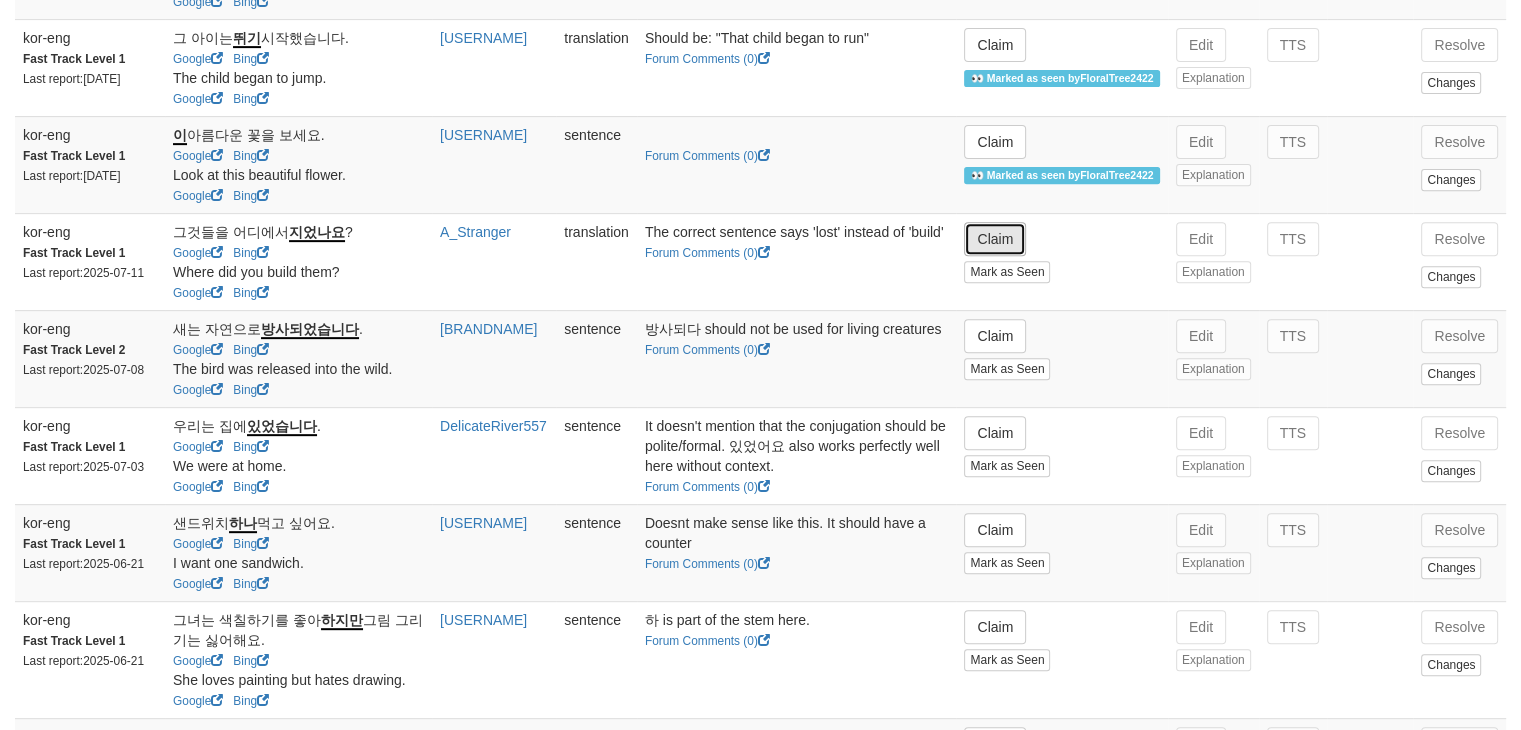 click on "Claim" at bounding box center (995, 239) 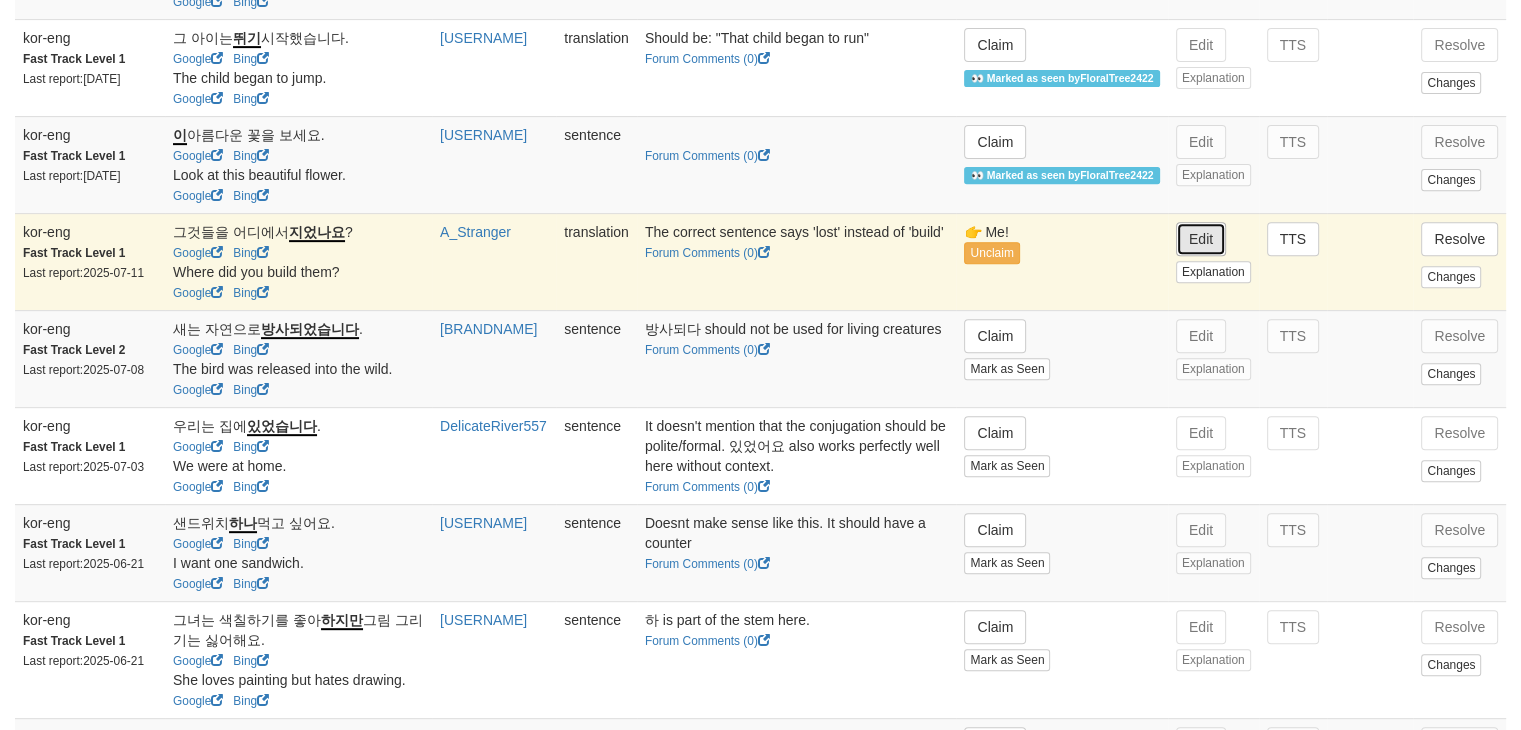 click on "Edit" at bounding box center (1201, 239) 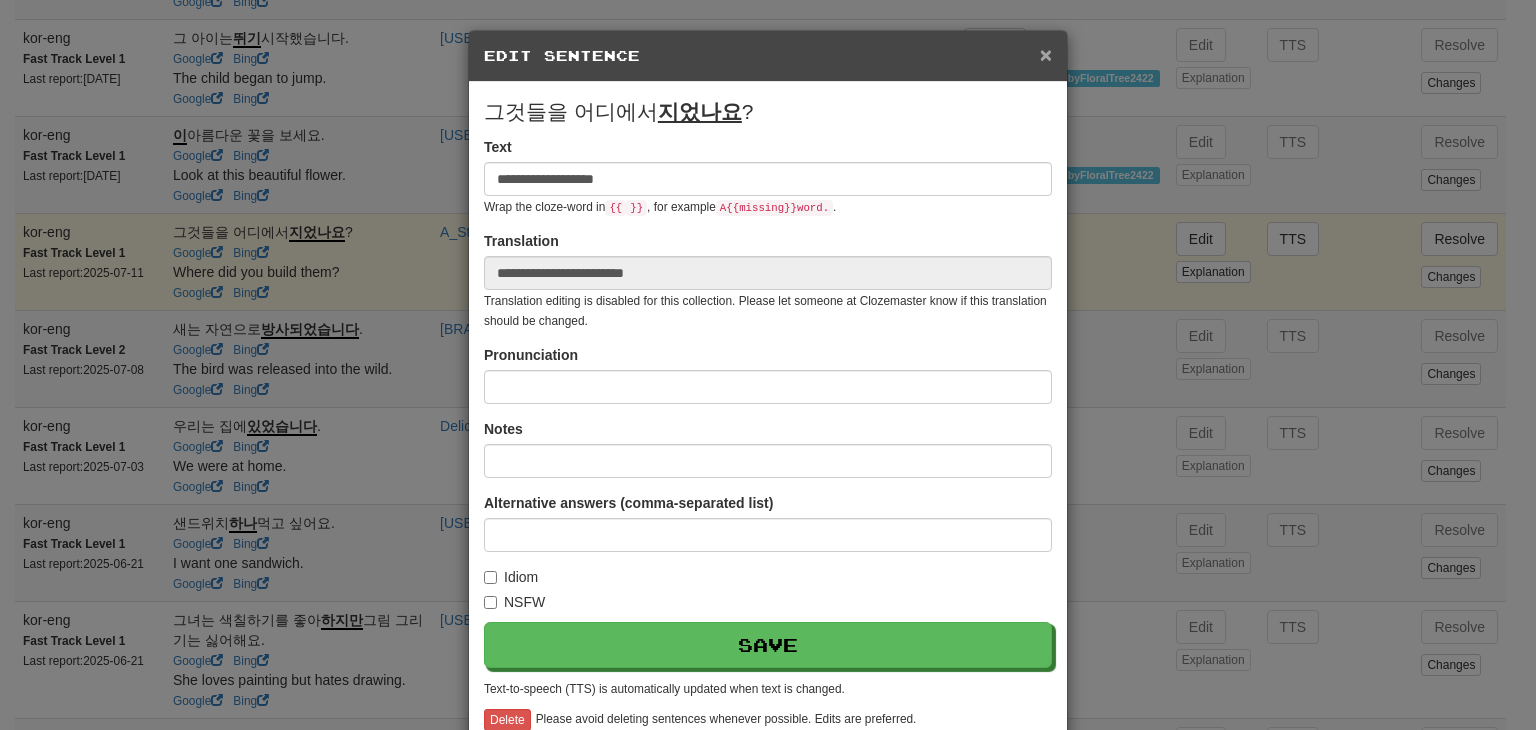 click on "×" at bounding box center (1046, 54) 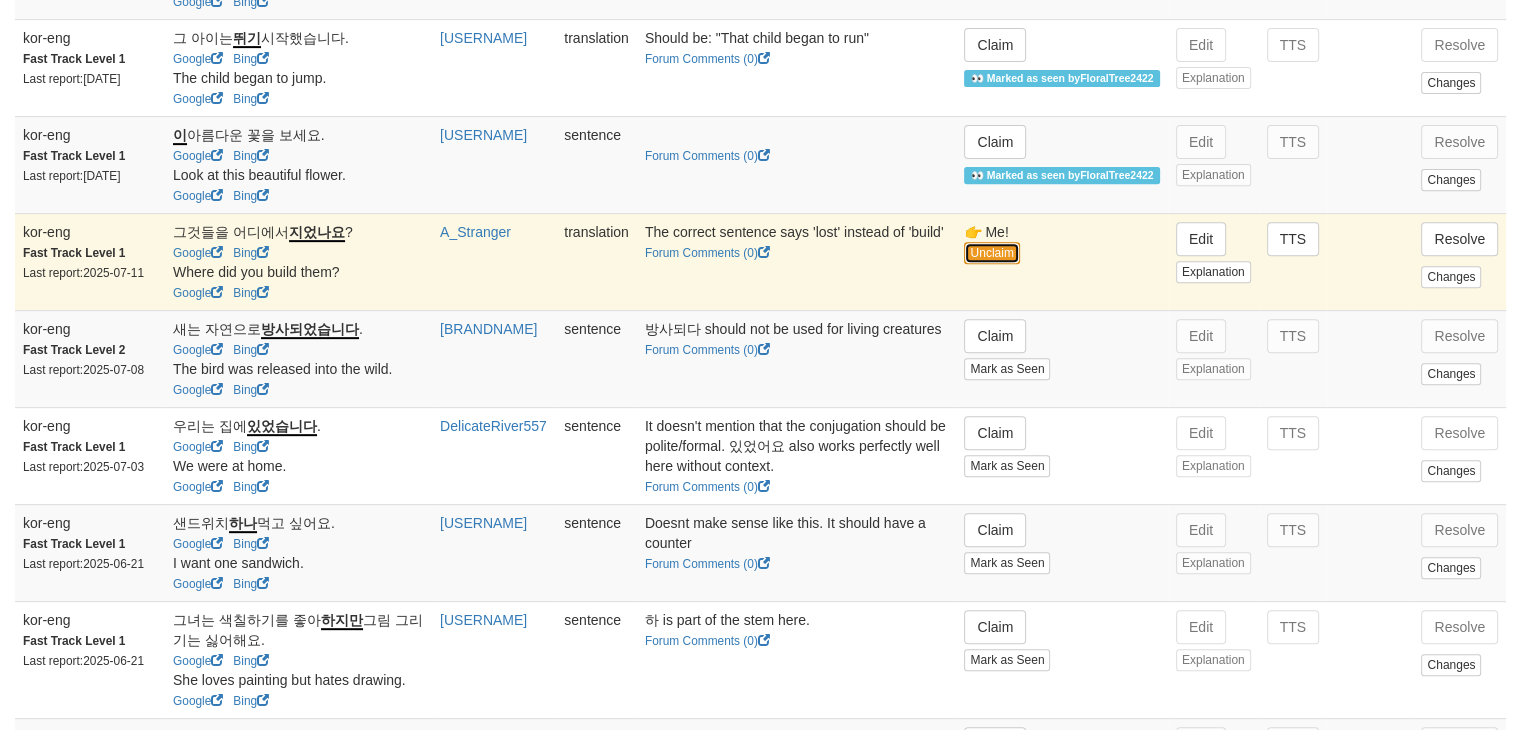 click on "Unclaim" at bounding box center [991, 253] 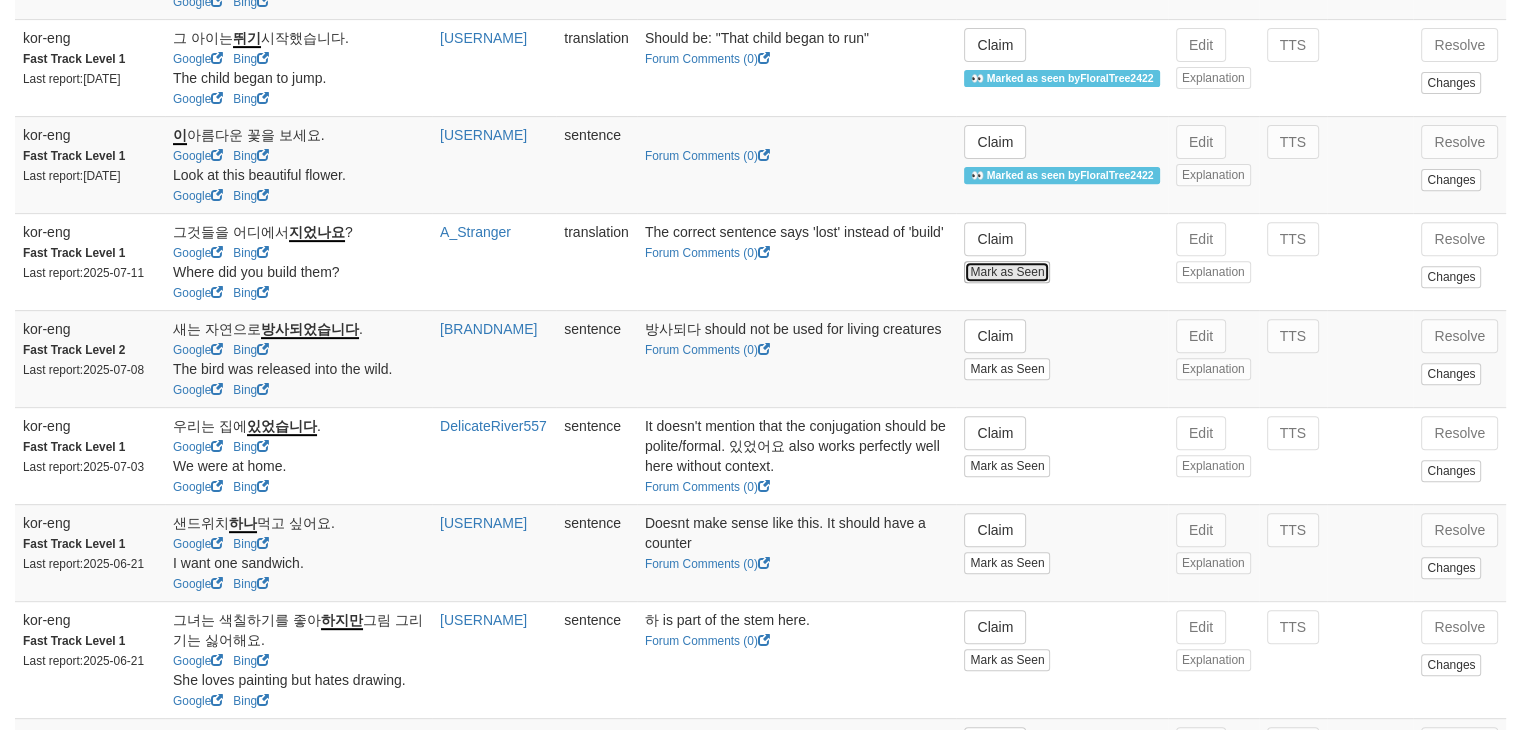 click on "Mark as Seen" at bounding box center (1007, 272) 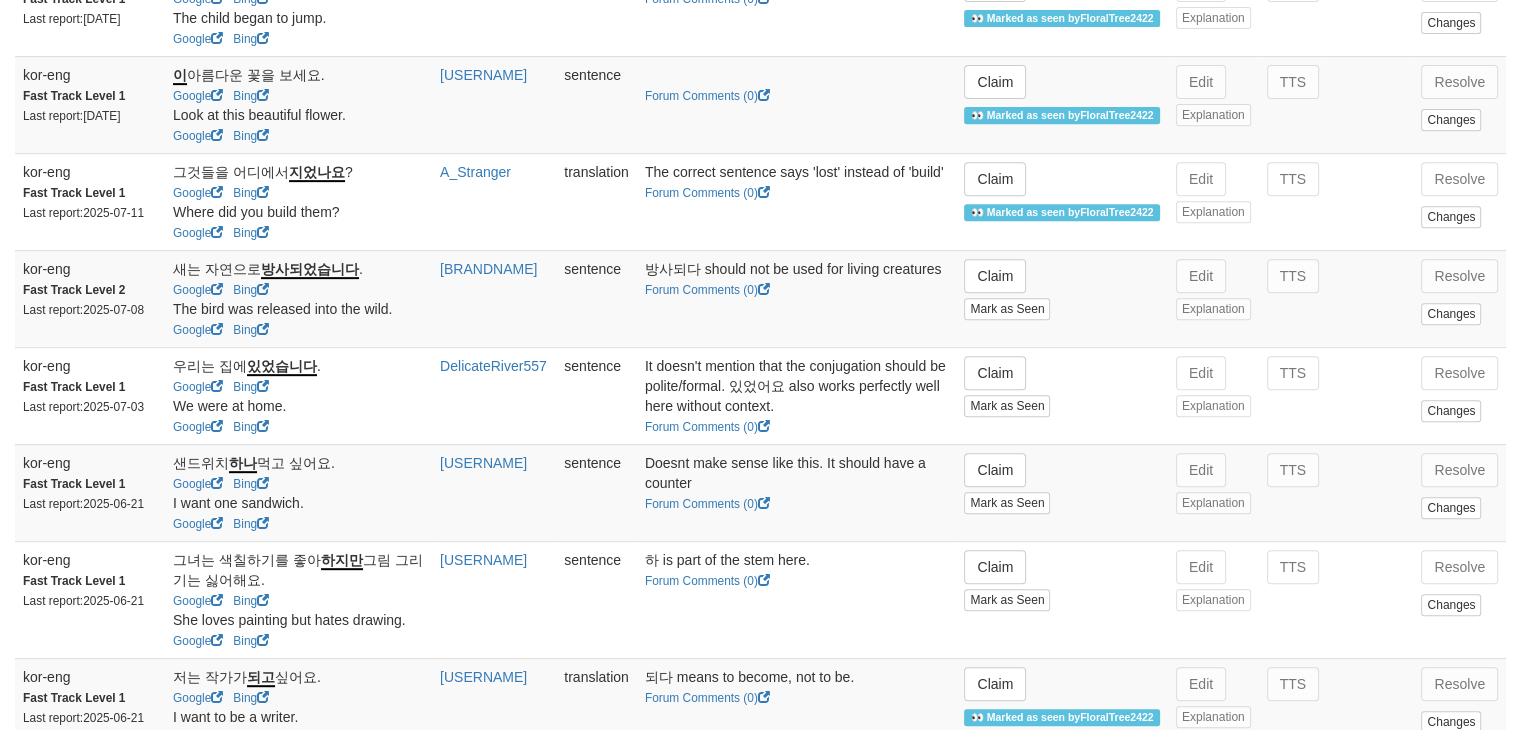 scroll, scrollTop: 842, scrollLeft: 0, axis: vertical 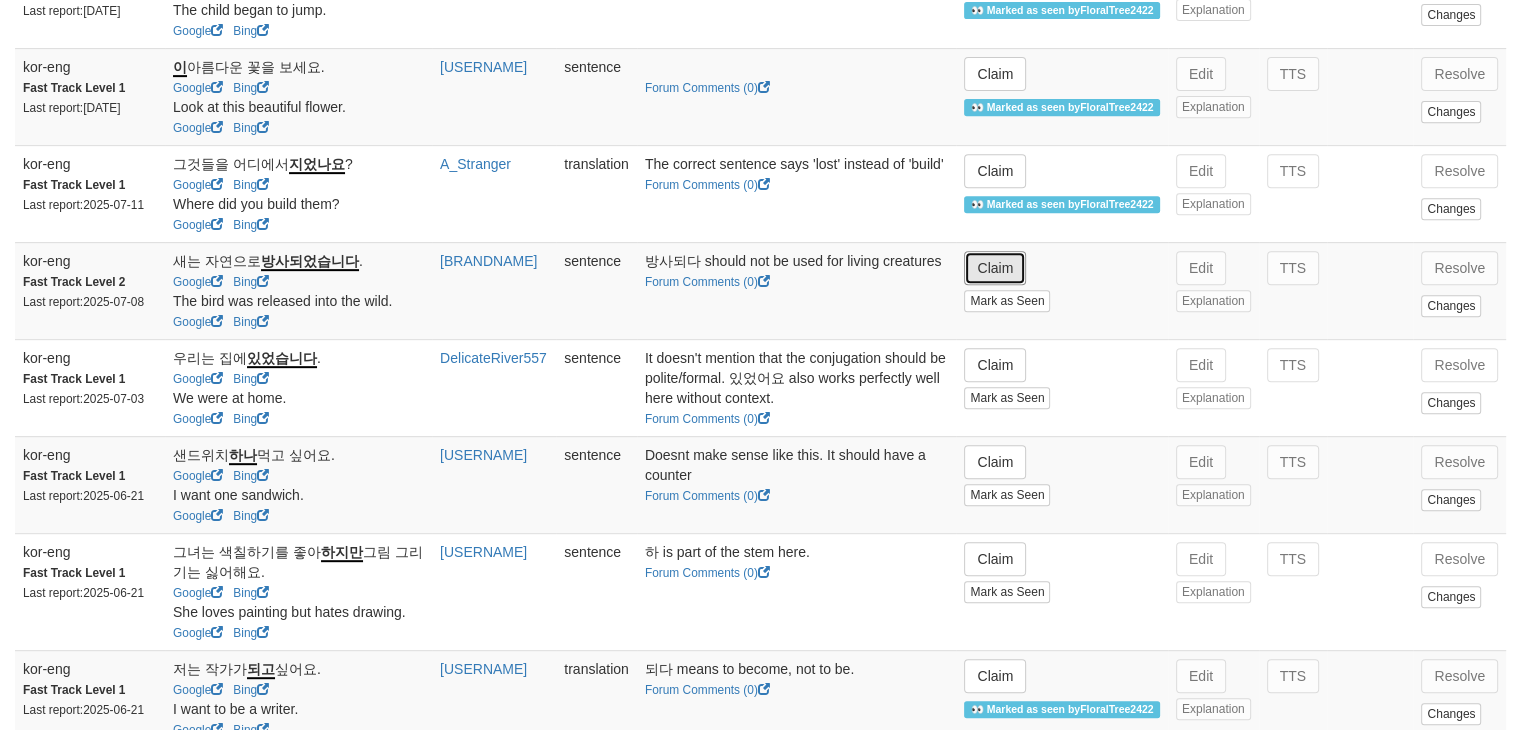 click on "Claim" at bounding box center (995, 268) 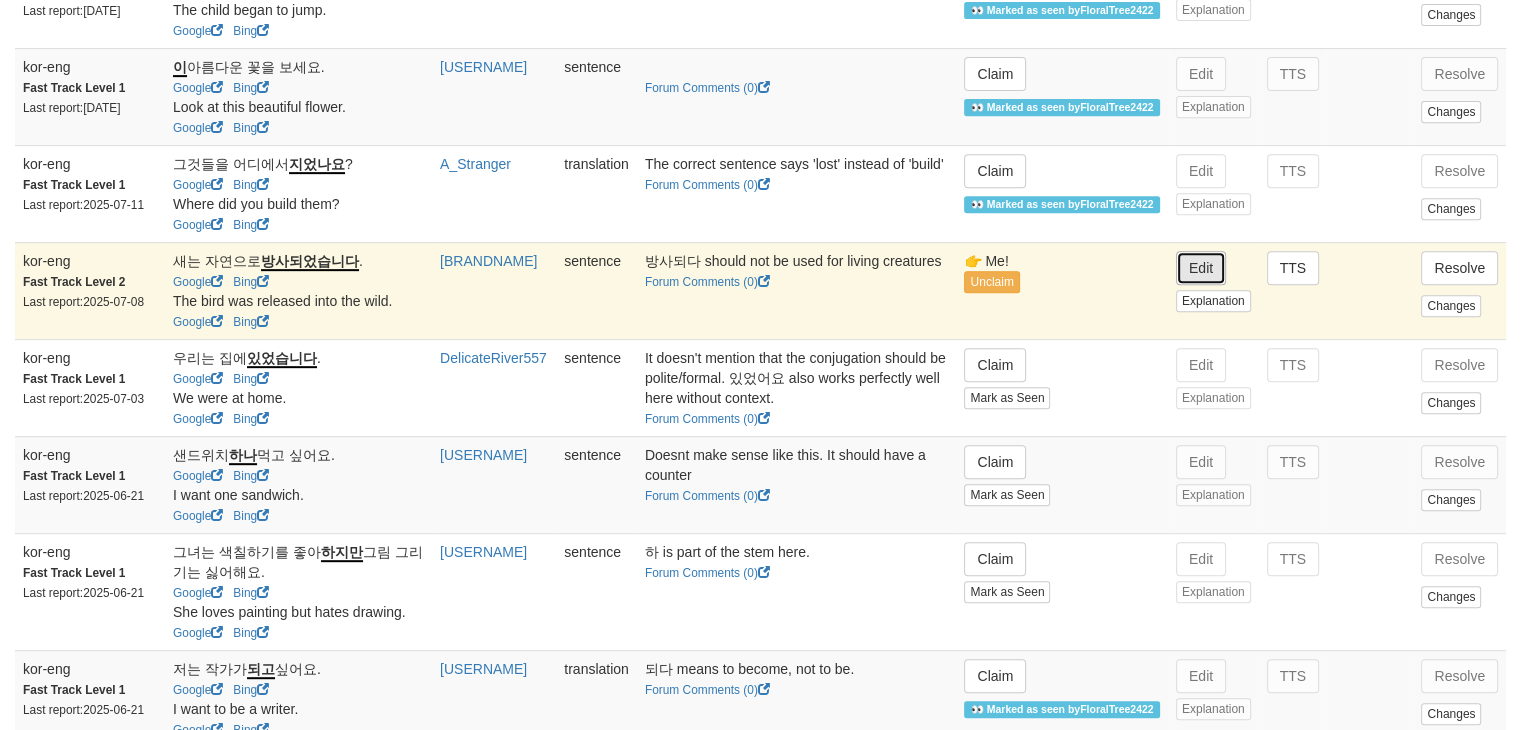 click on "Edit" at bounding box center [1201, 268] 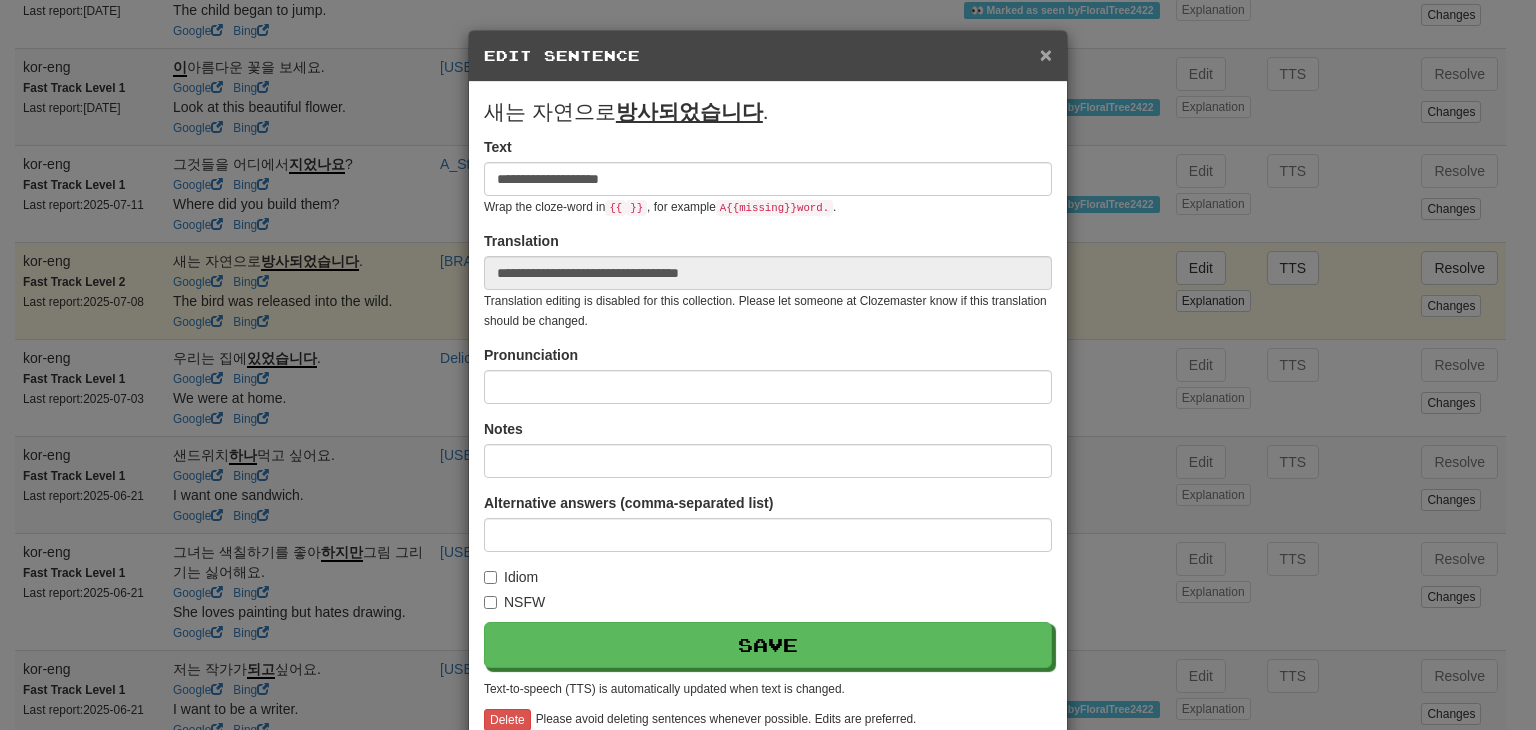click on "×" at bounding box center (1046, 54) 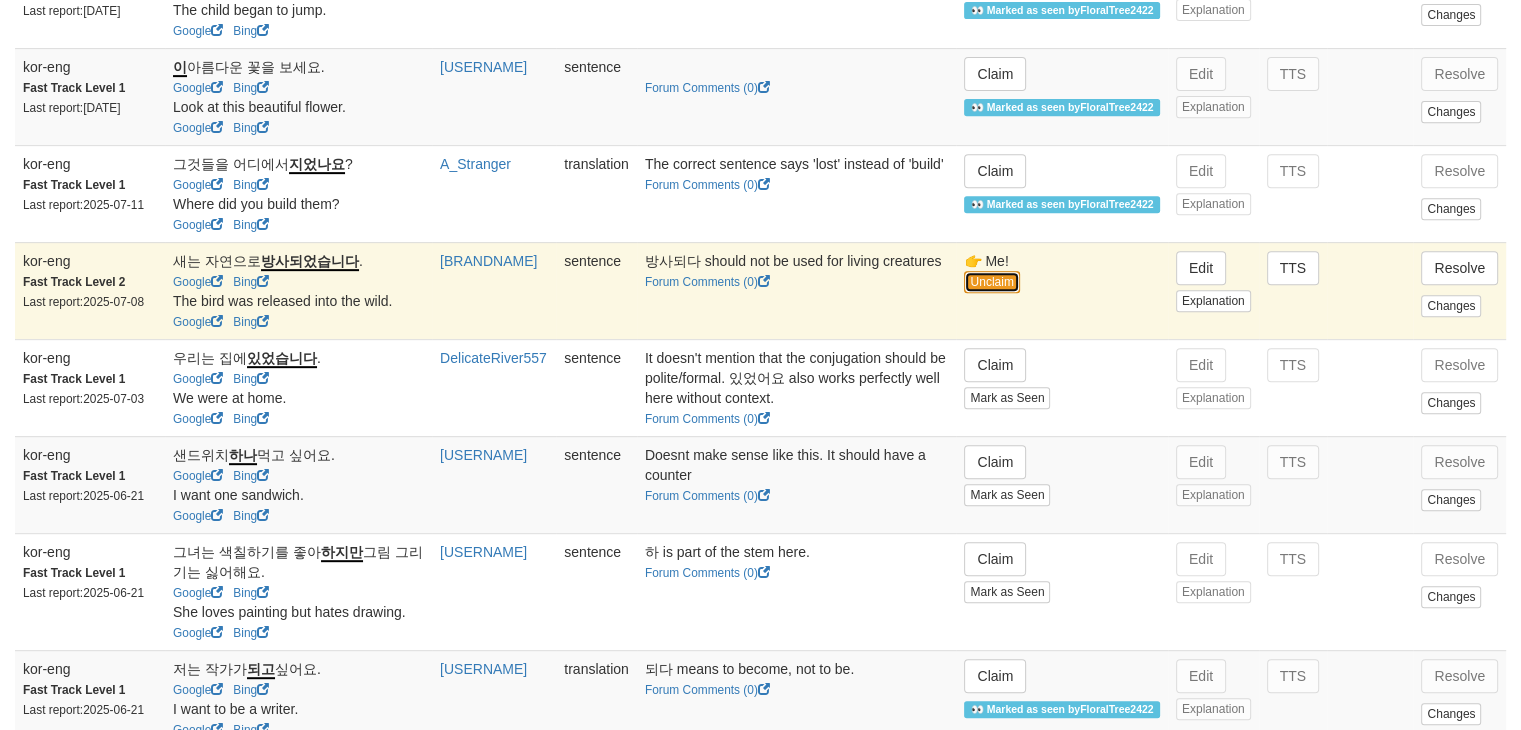 click on "Unclaim" at bounding box center (991, 282) 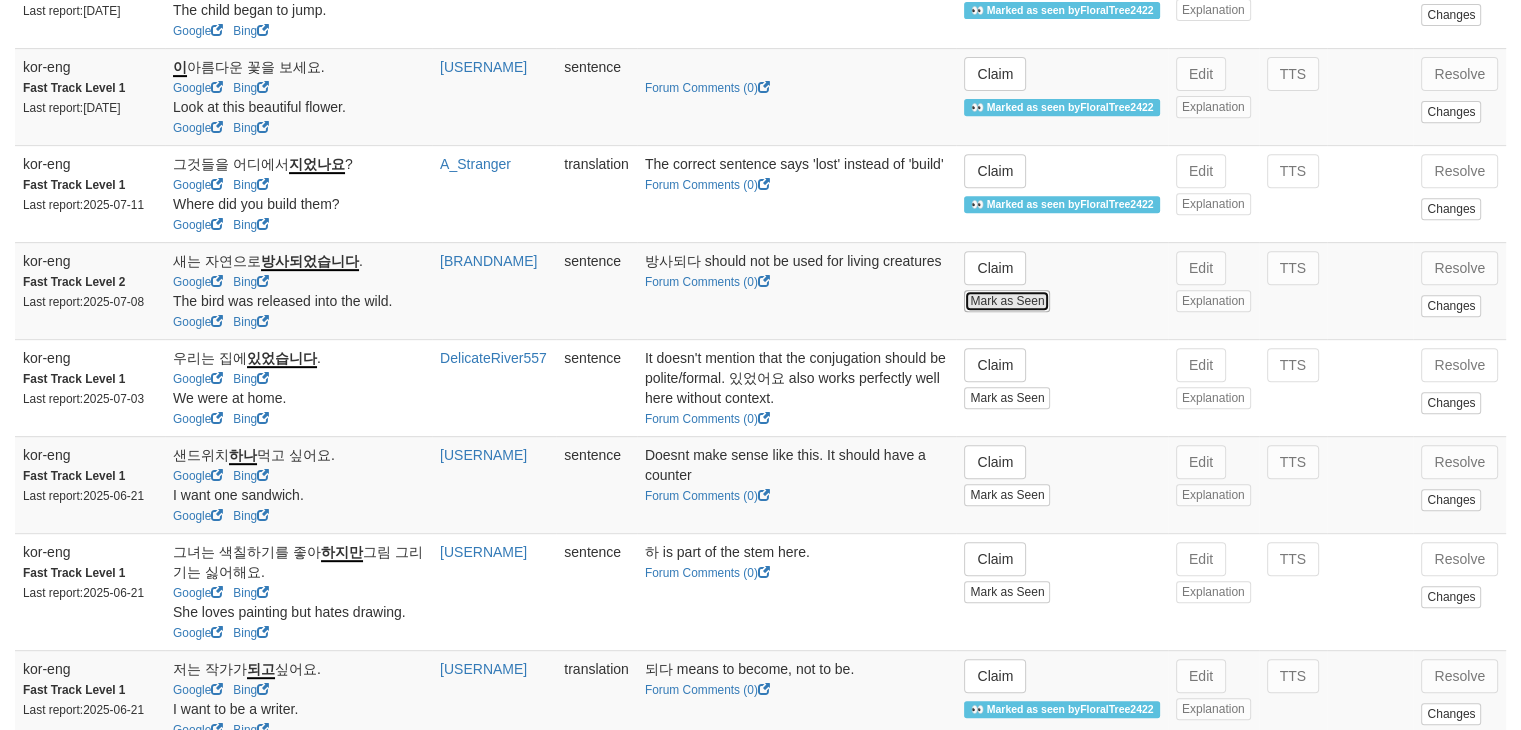 click on "Mark as Seen" at bounding box center [1007, 301] 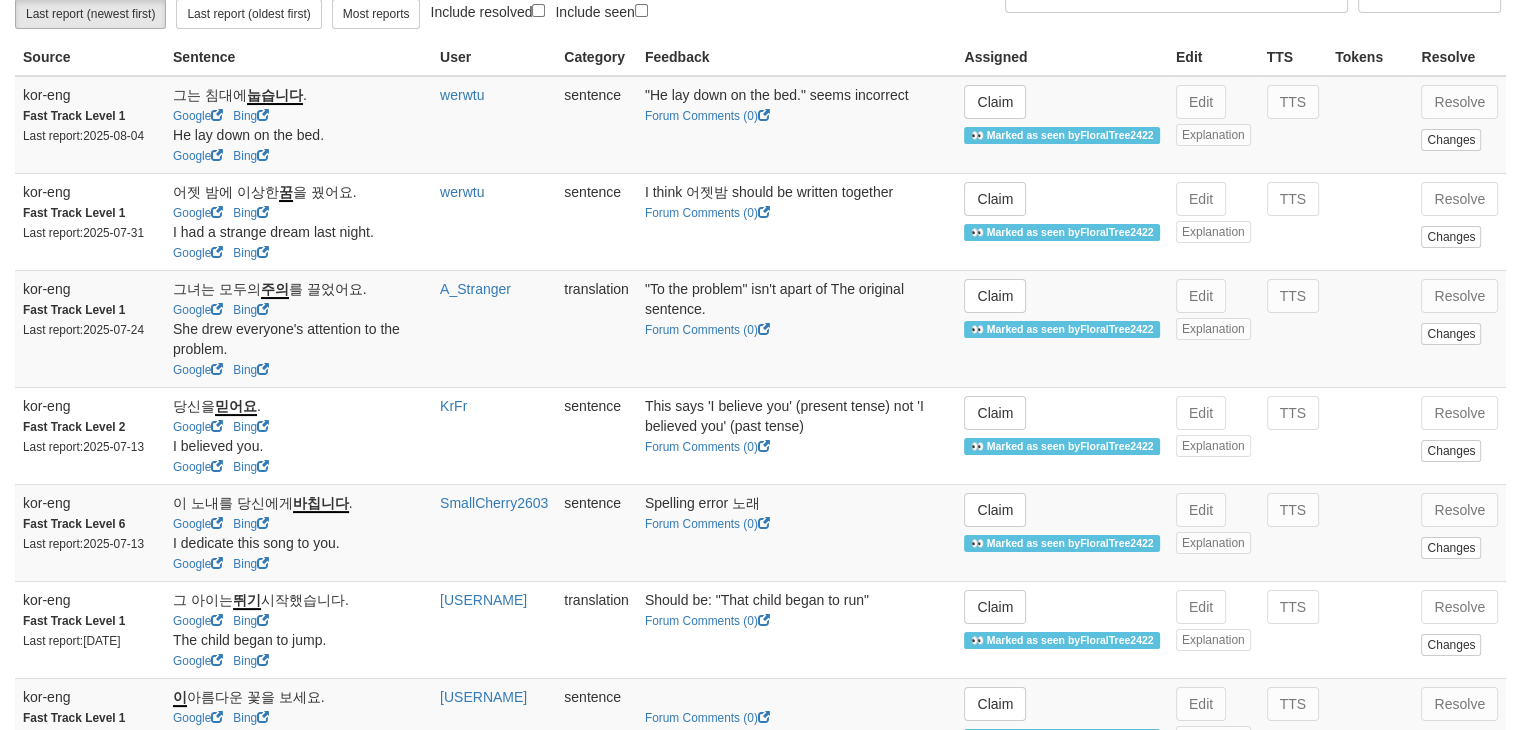 scroll, scrollTop: 0, scrollLeft: 0, axis: both 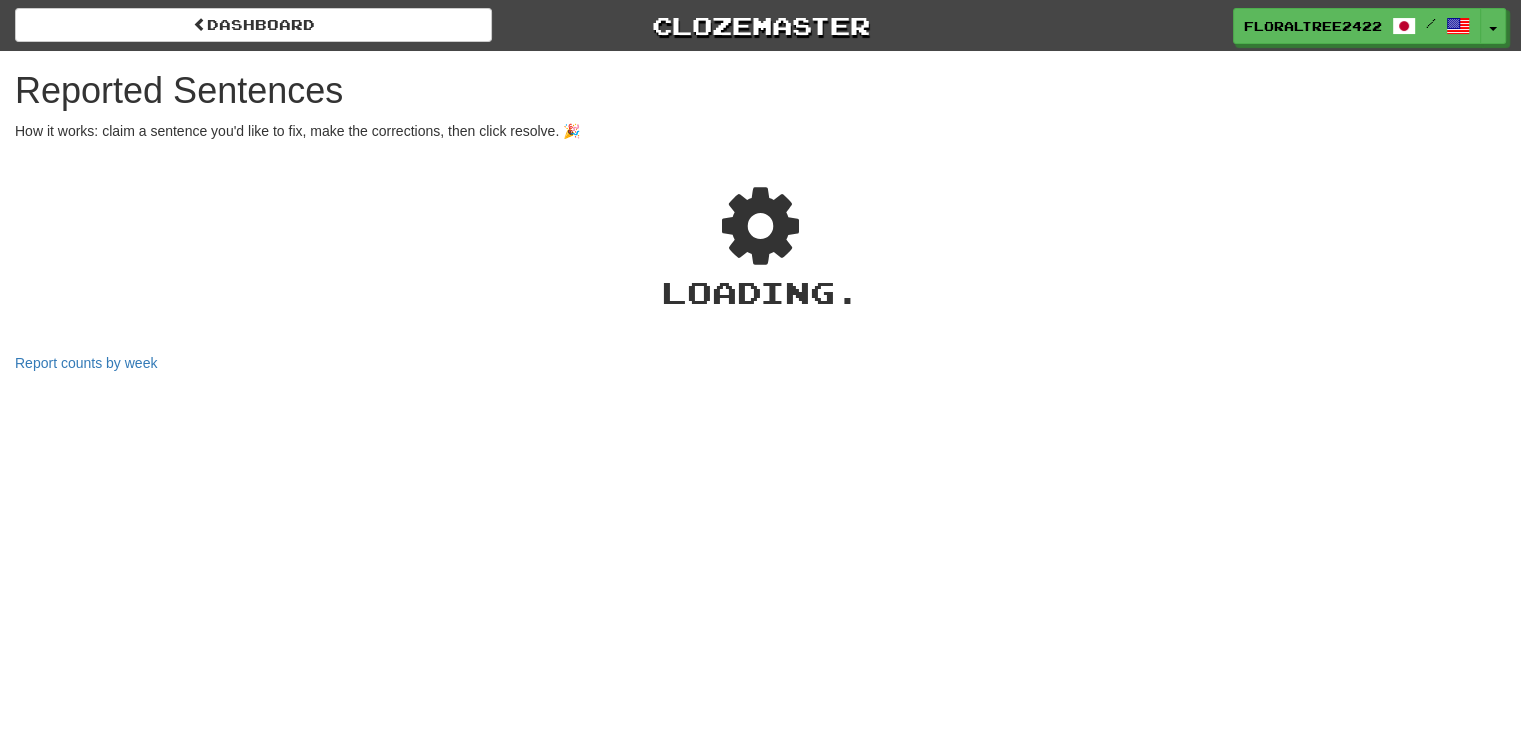 select on "***" 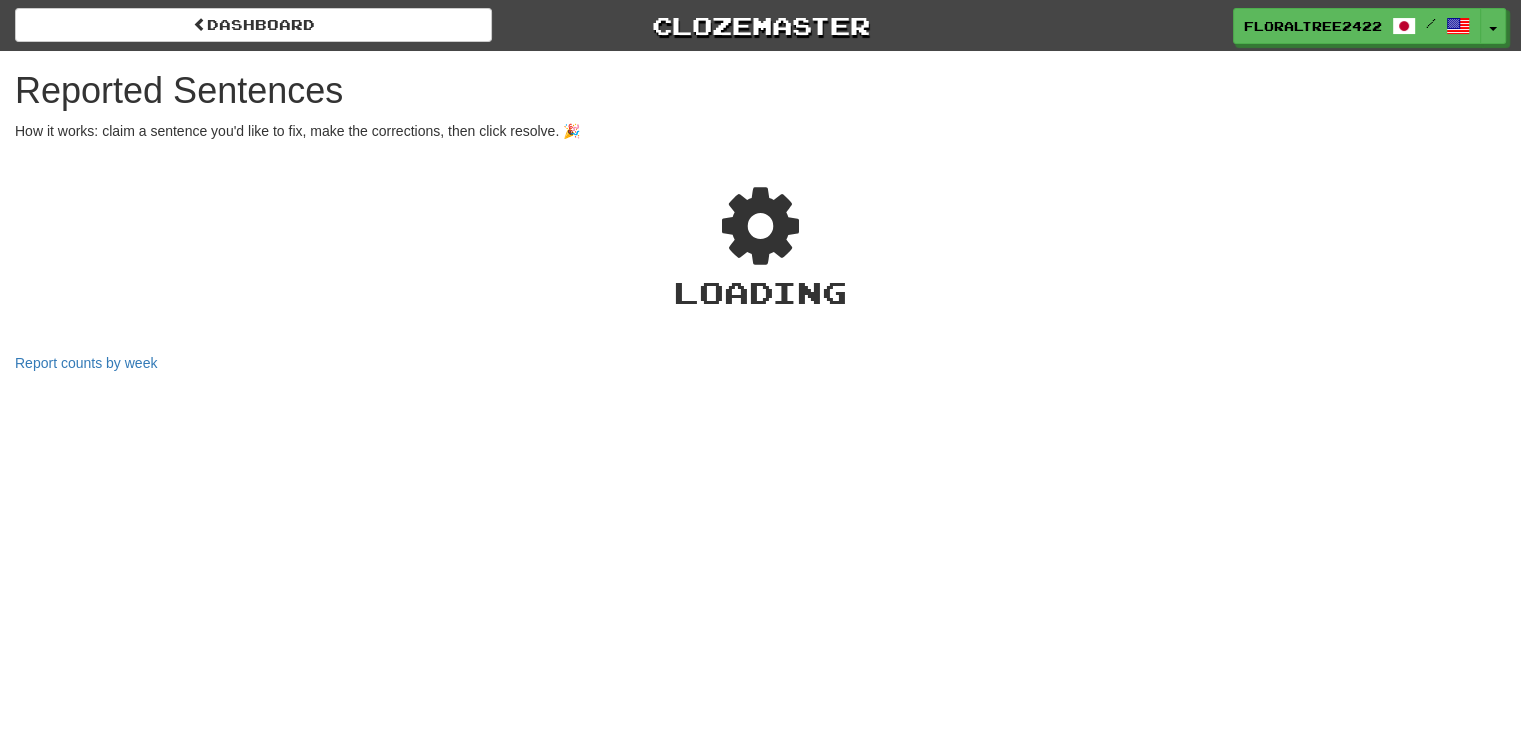 select on "***" 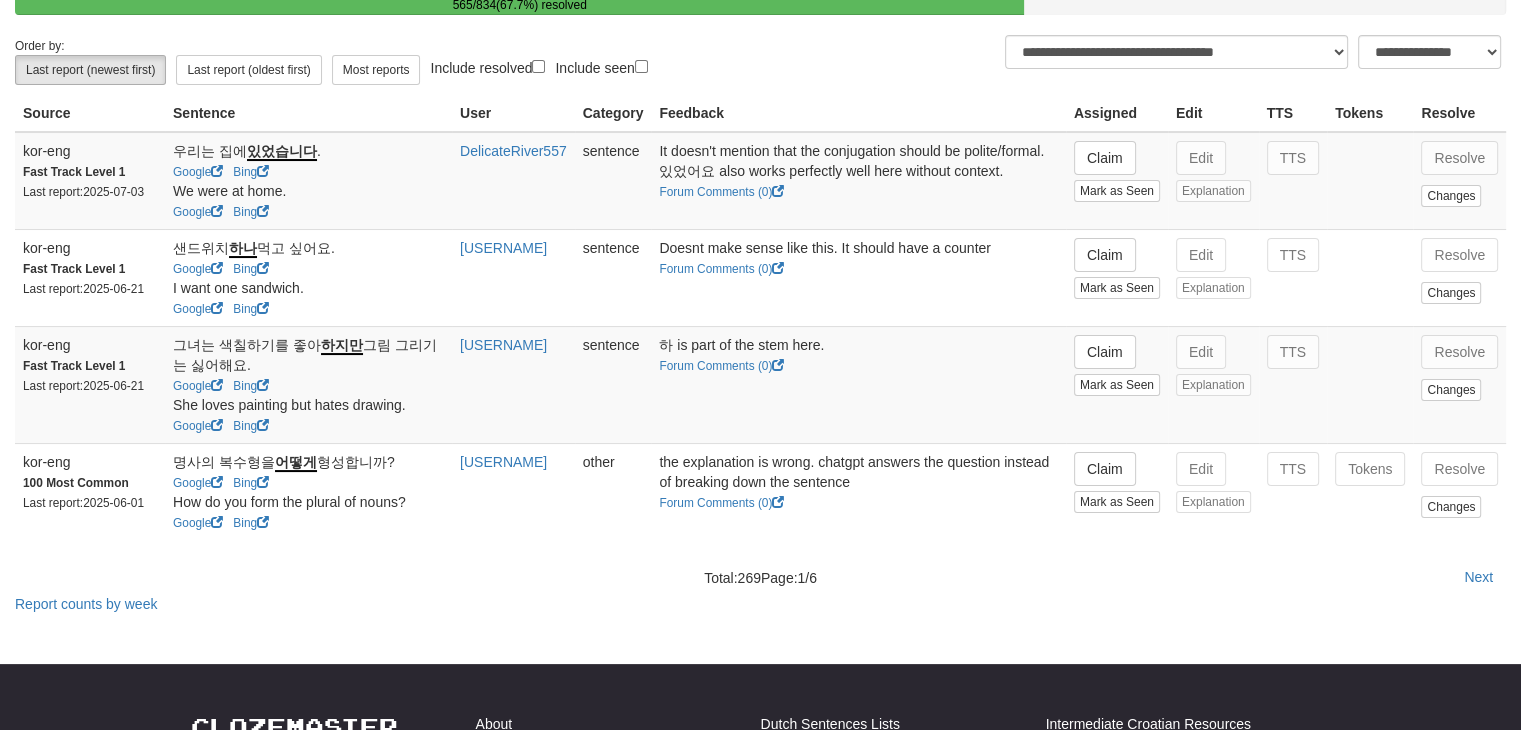 scroll, scrollTop: 142, scrollLeft: 0, axis: vertical 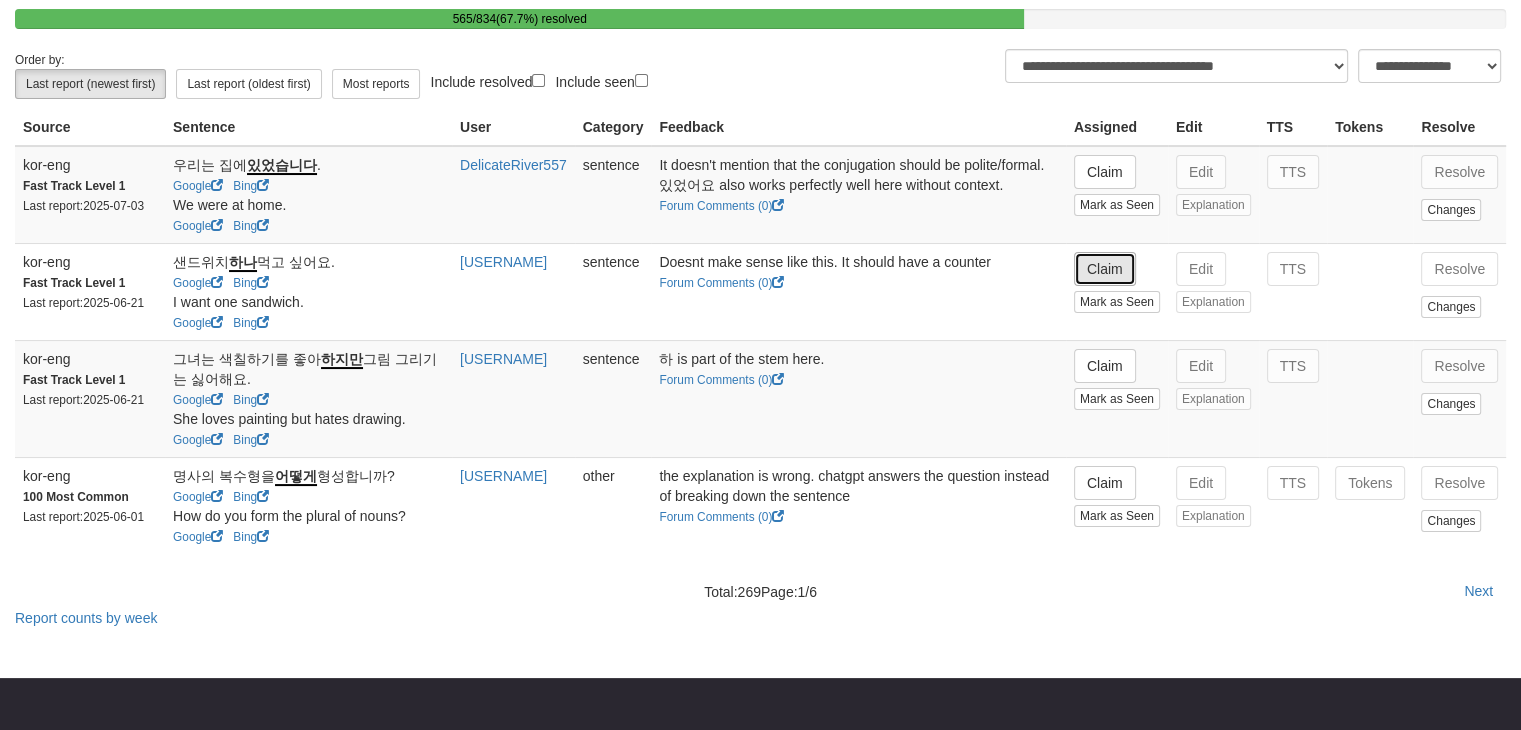 click on "Claim" at bounding box center [1105, 269] 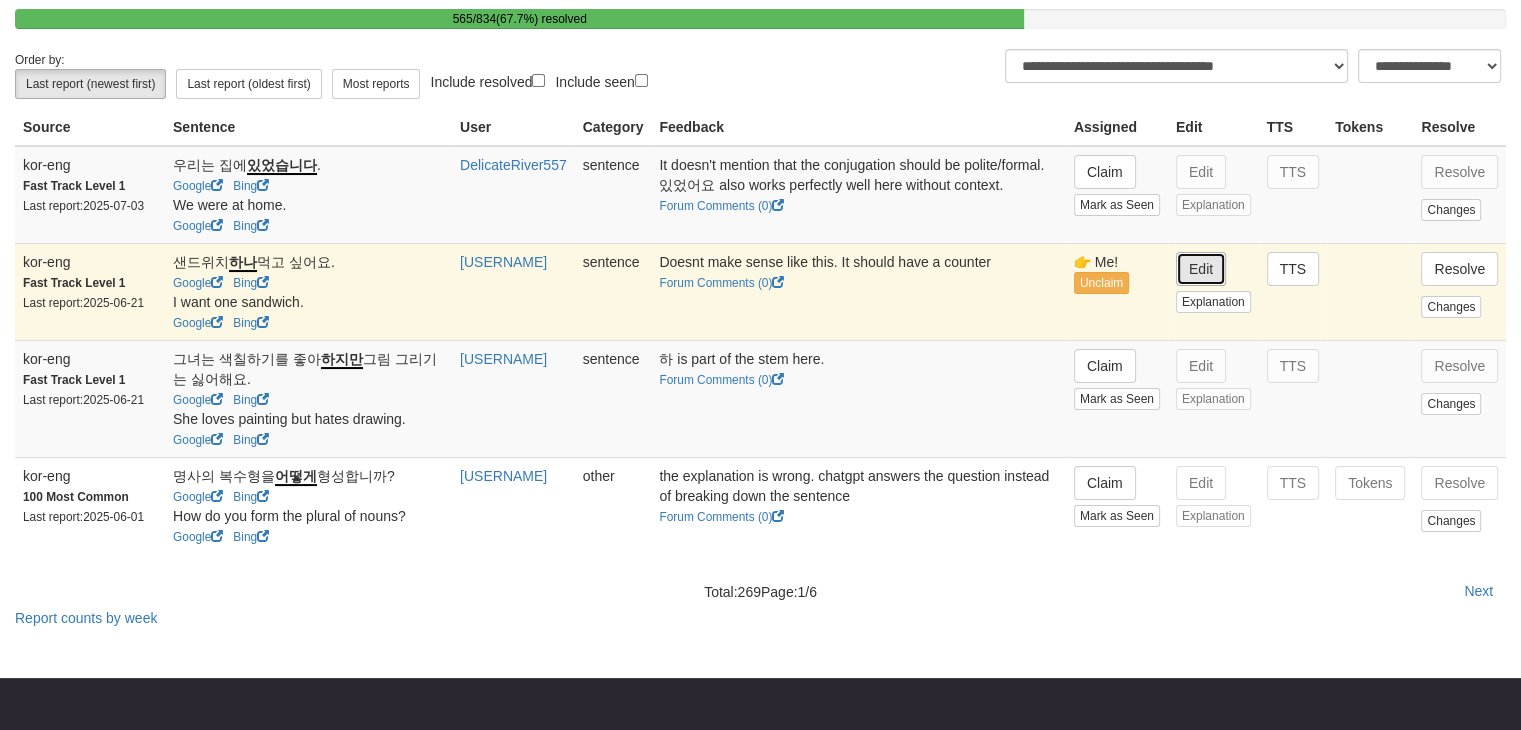 click on "Edit" at bounding box center [1201, 269] 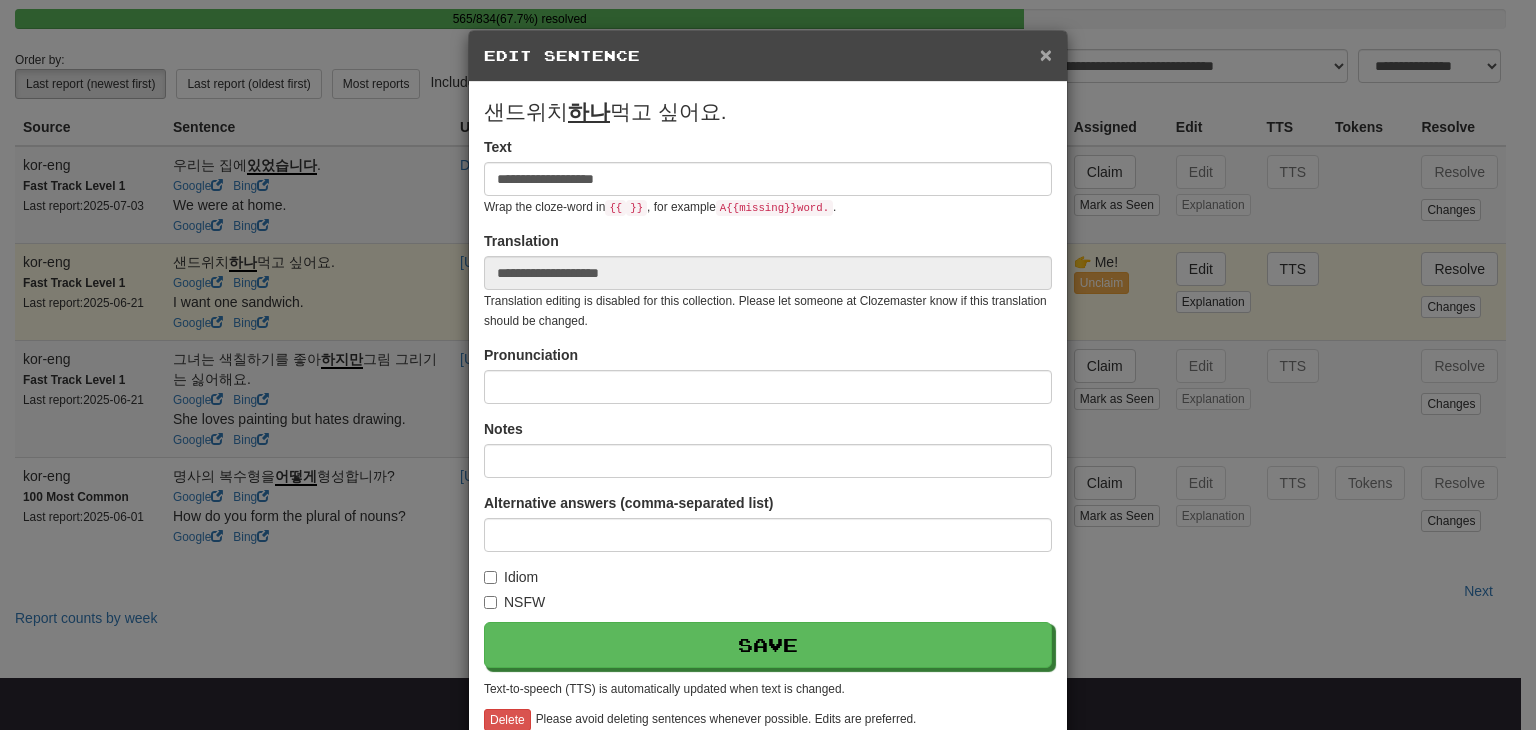 click on "×" at bounding box center [1046, 54] 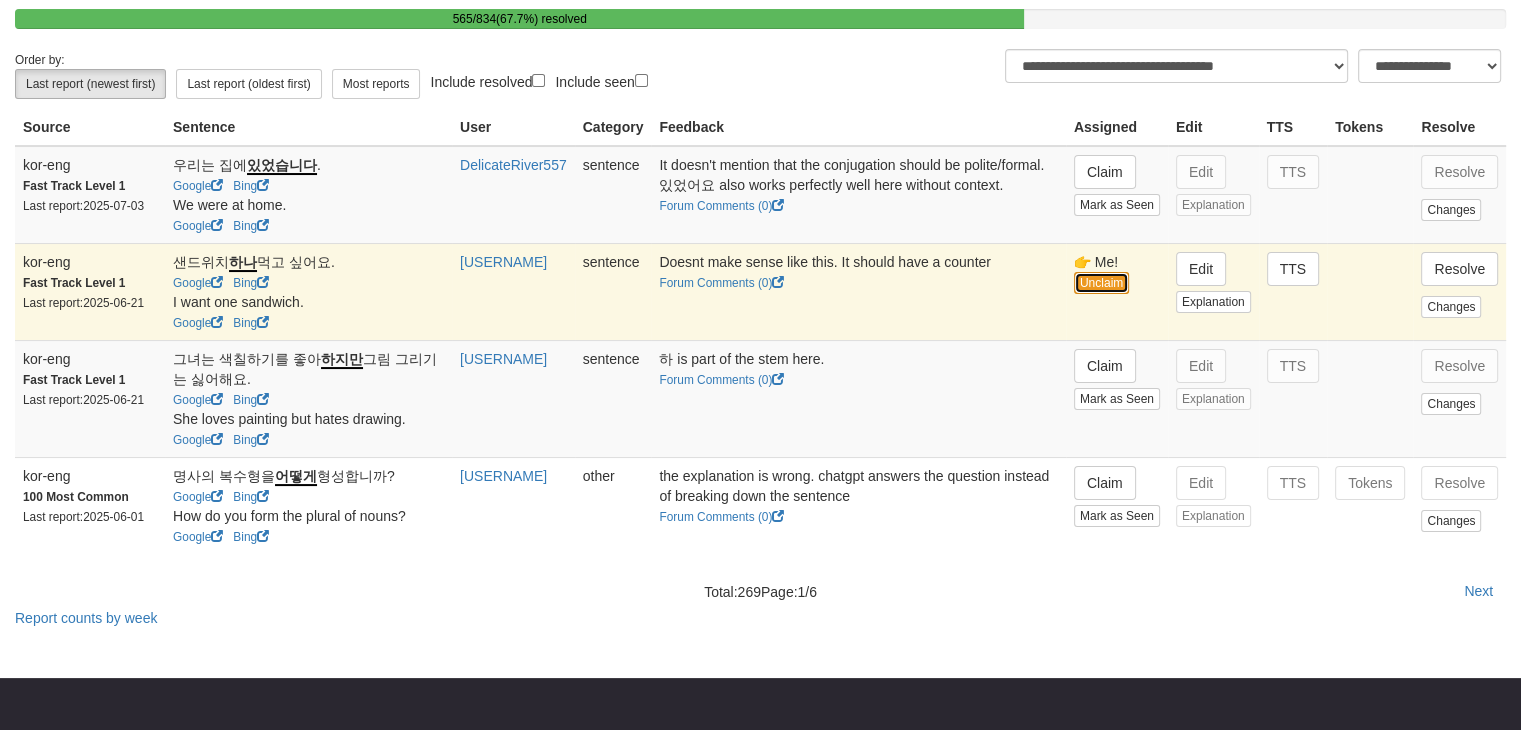click on "Unclaim" at bounding box center (1101, 283) 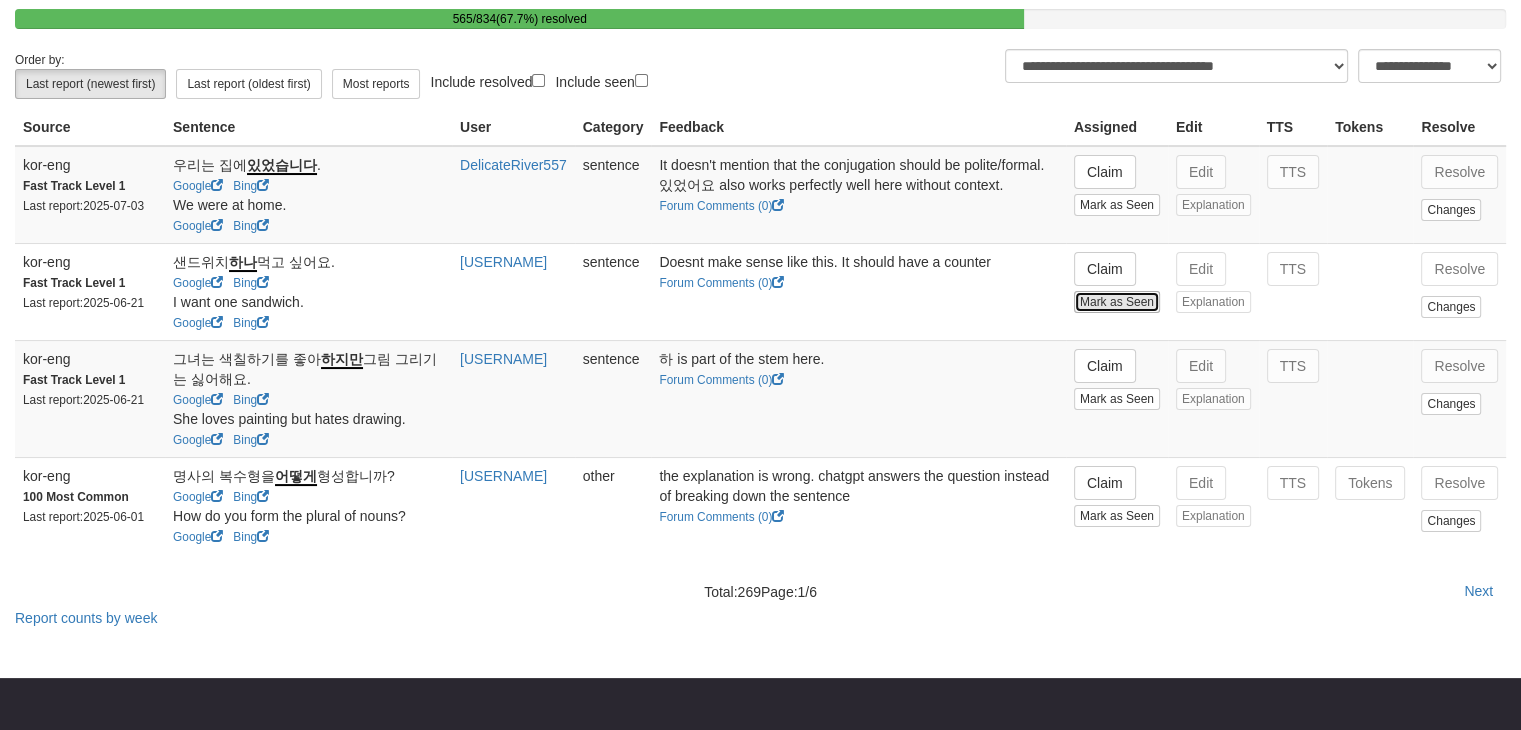 click on "Mark as Seen" at bounding box center (1117, 302) 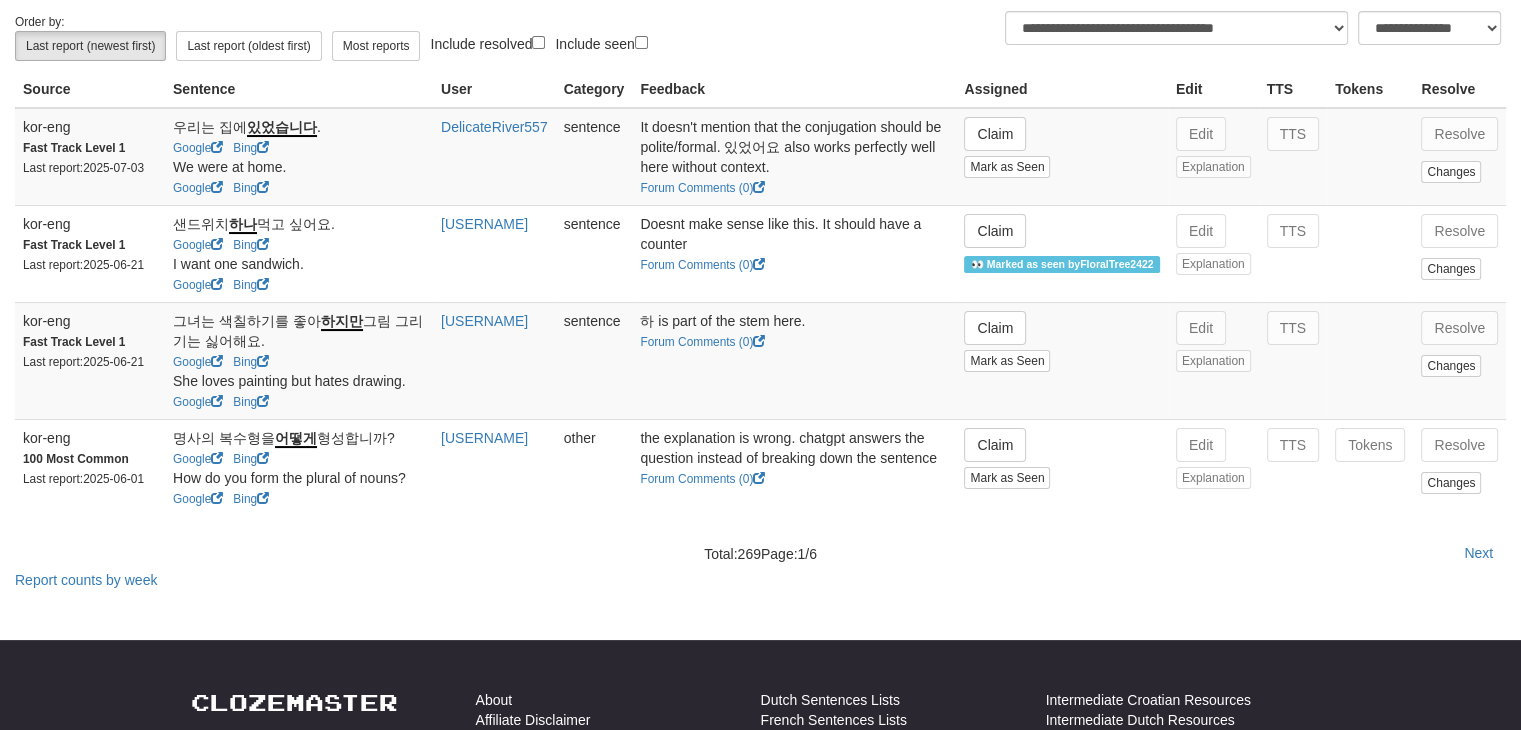 scroll, scrollTop: 182, scrollLeft: 0, axis: vertical 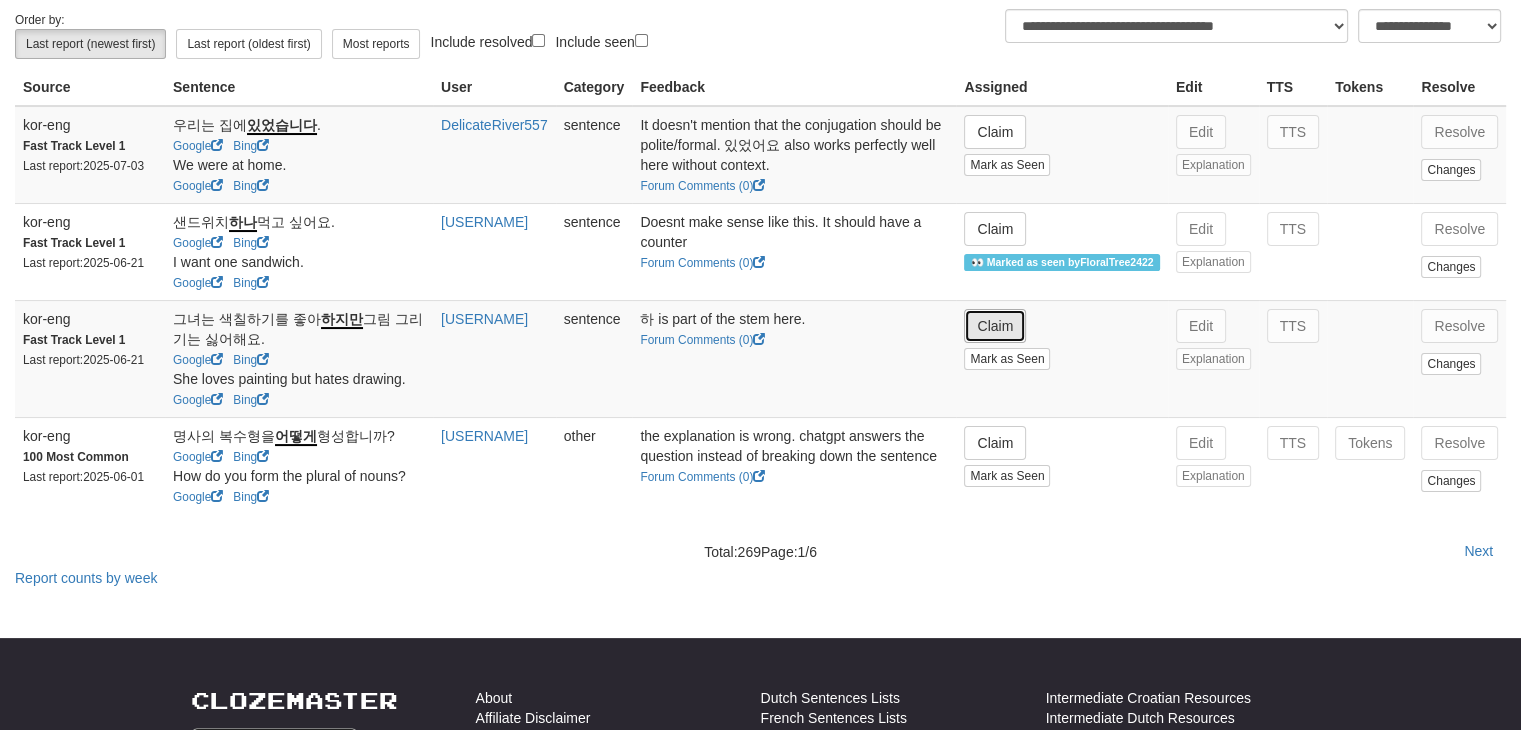 click on "Claim" at bounding box center [995, 326] 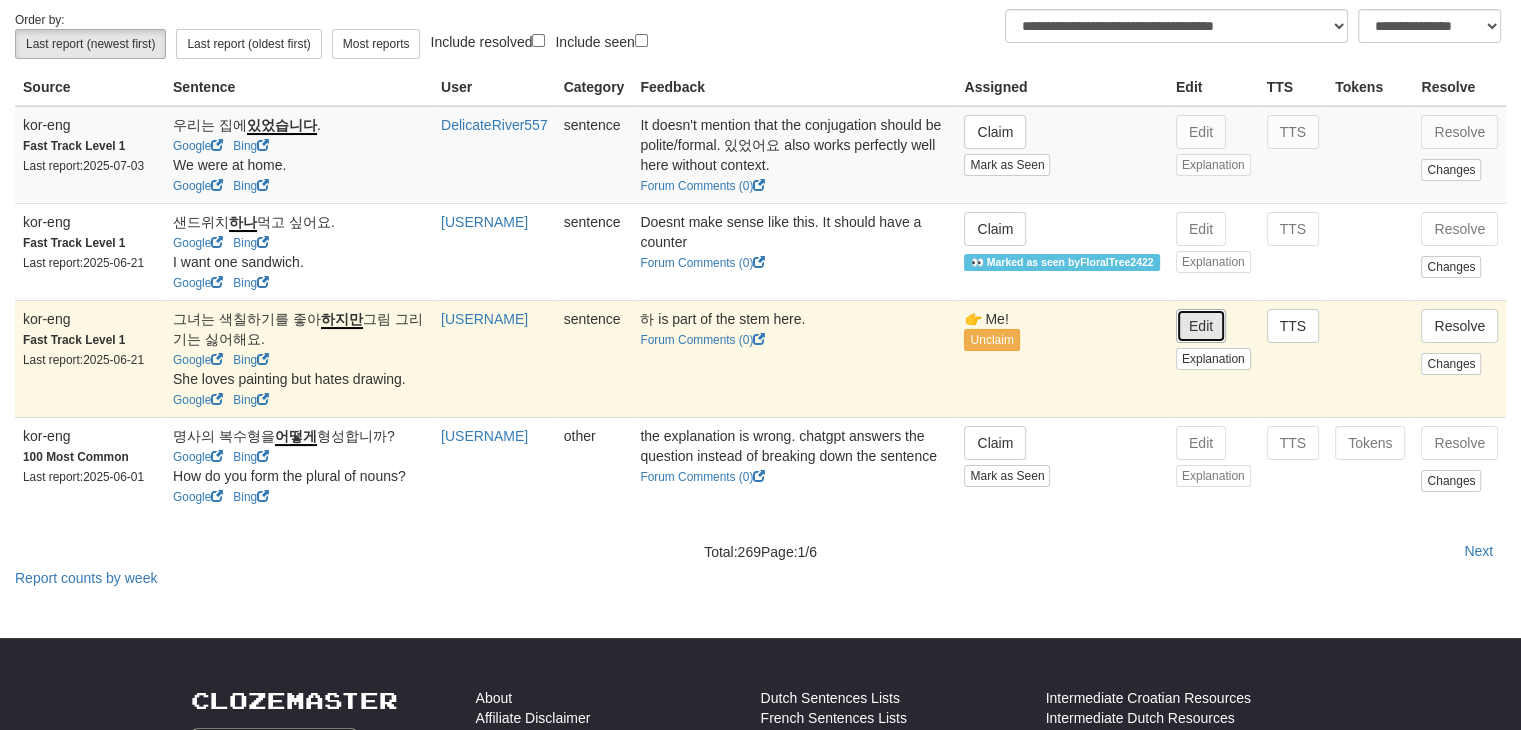 click on "Edit" at bounding box center (1201, 326) 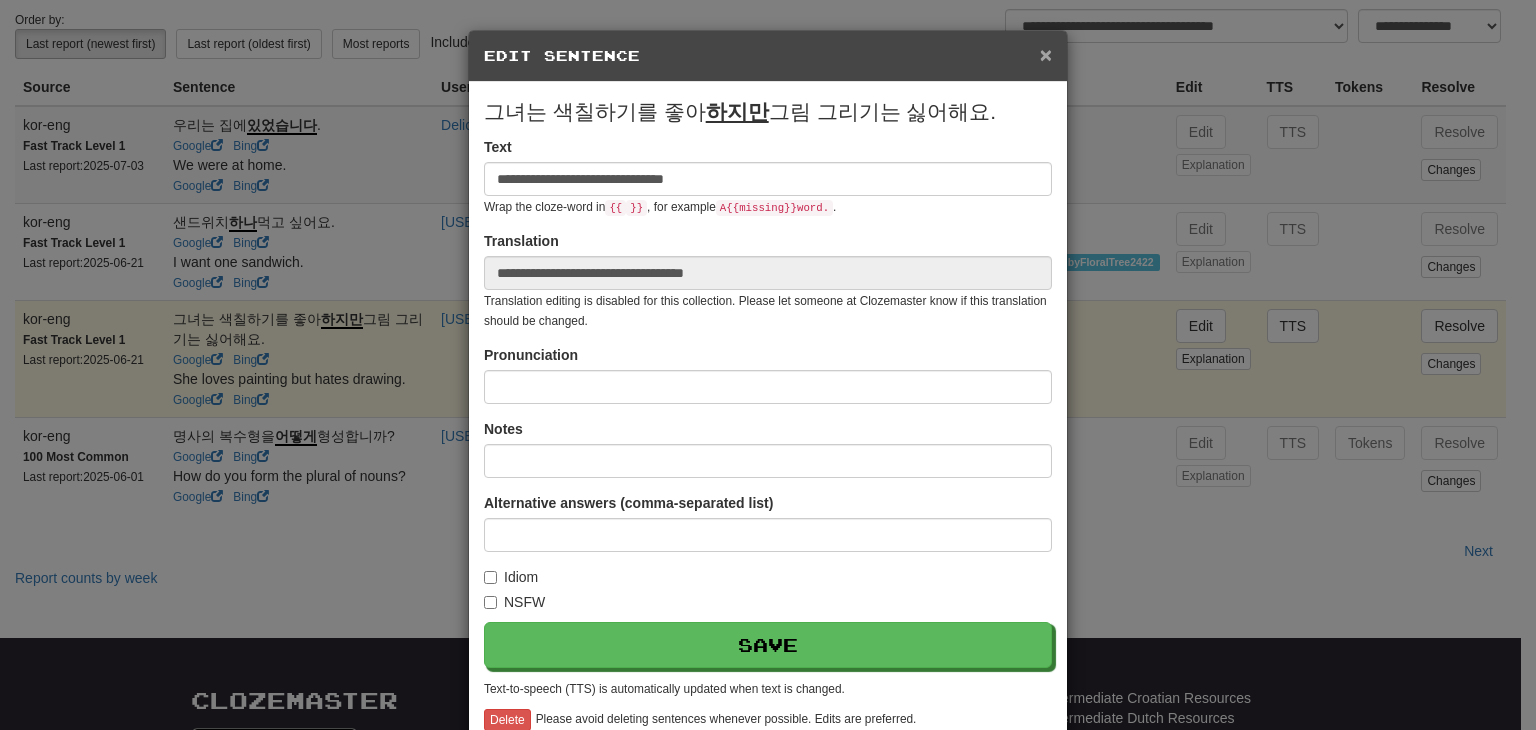 click on "×" at bounding box center (1046, 54) 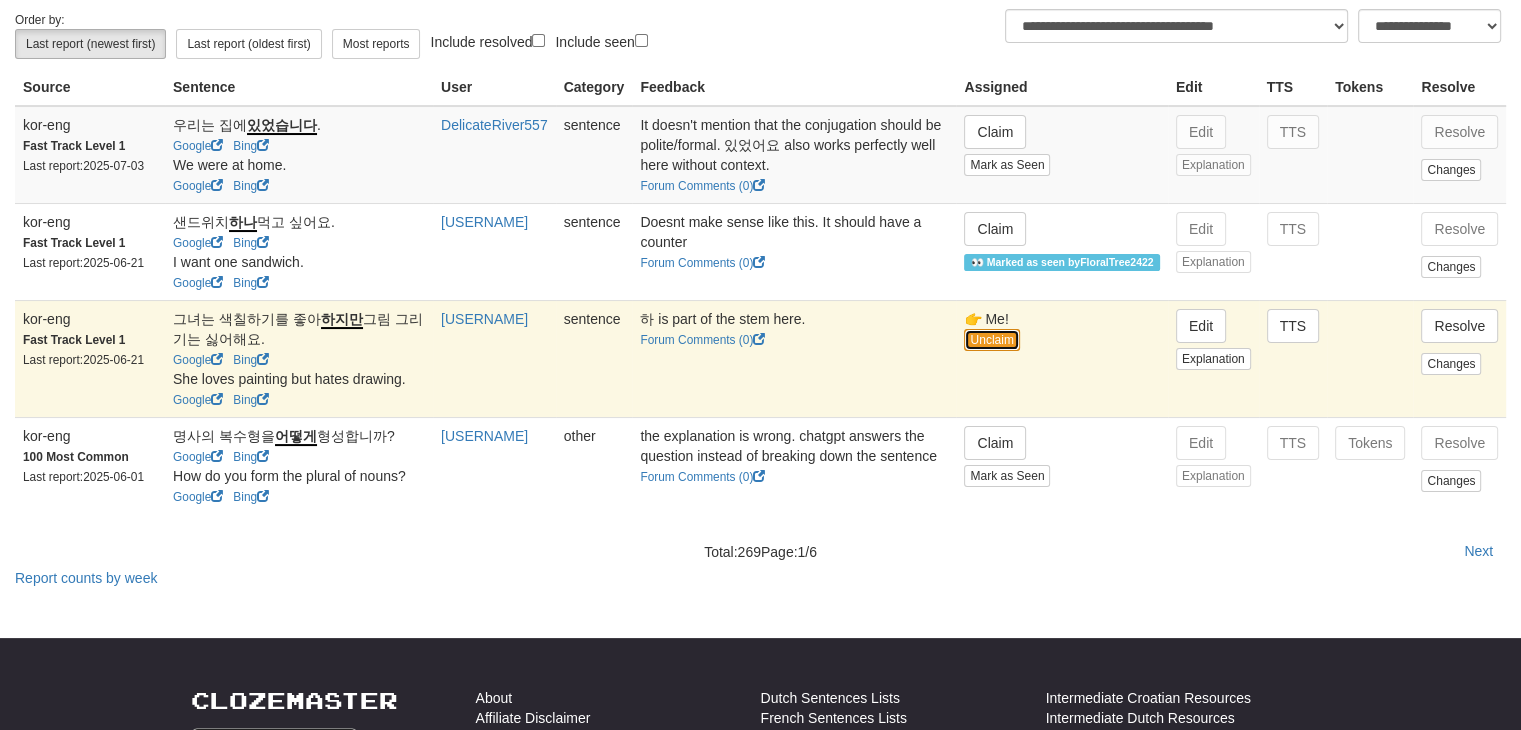 click on "Unclaim" at bounding box center (991, 340) 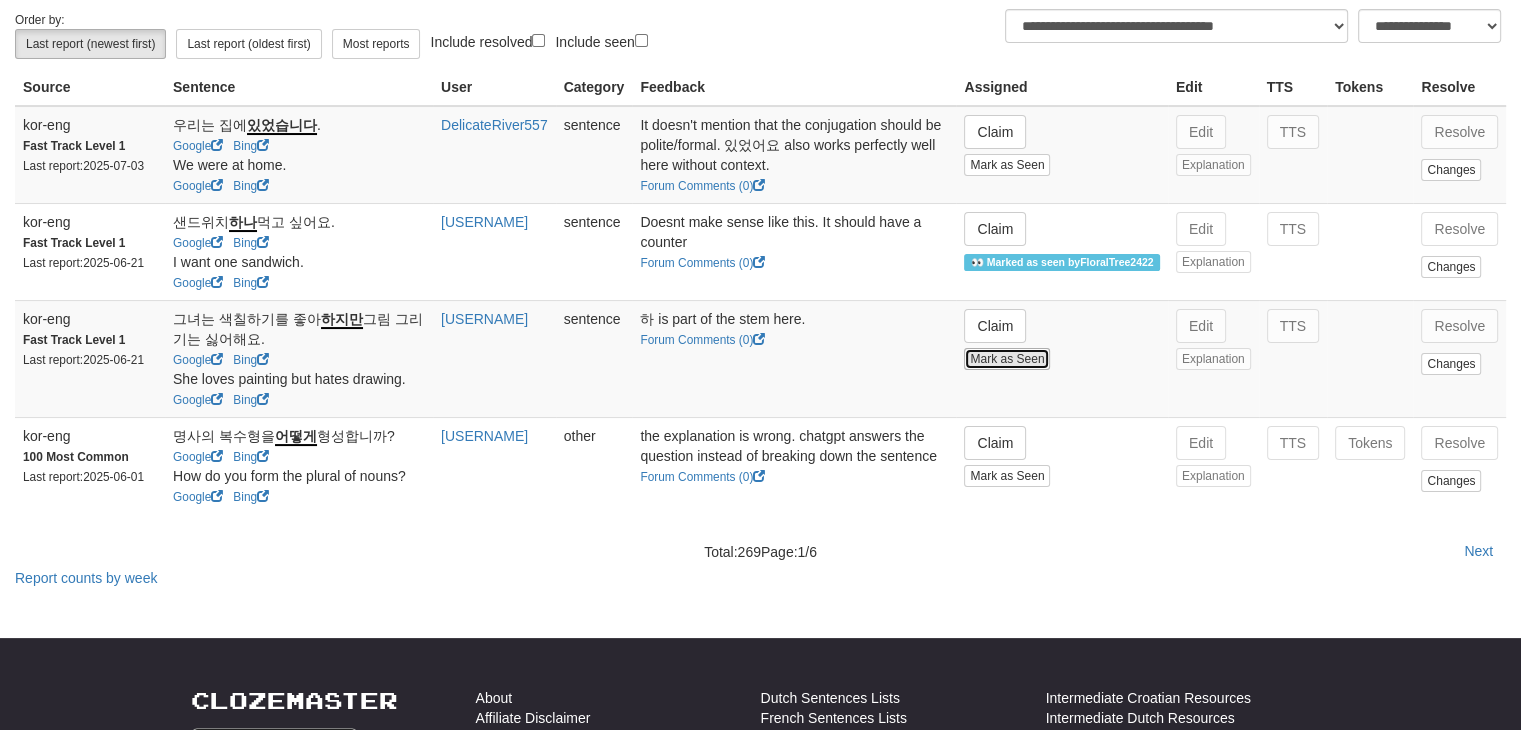 click on "Mark as Seen" at bounding box center (1007, 359) 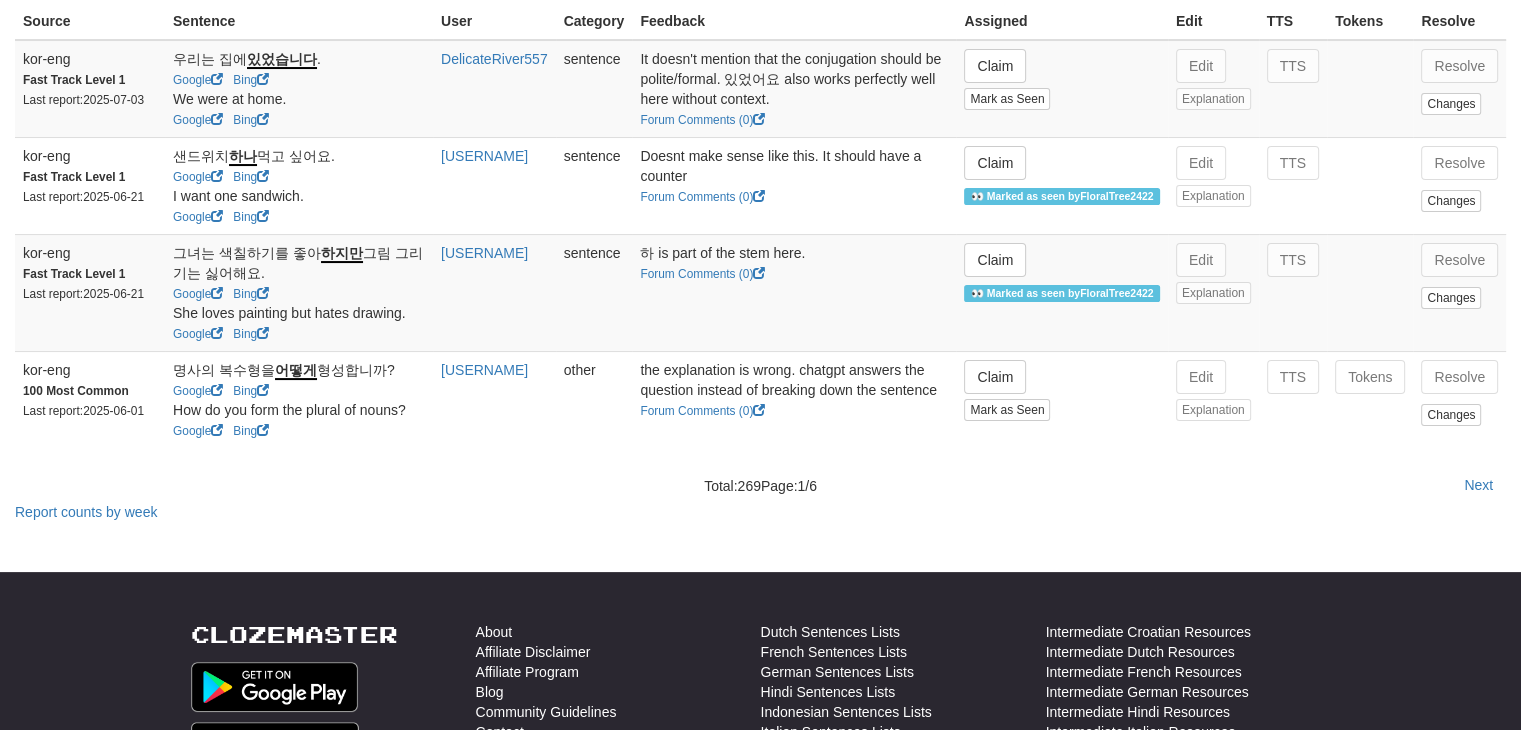 scroll, scrollTop: 251, scrollLeft: 0, axis: vertical 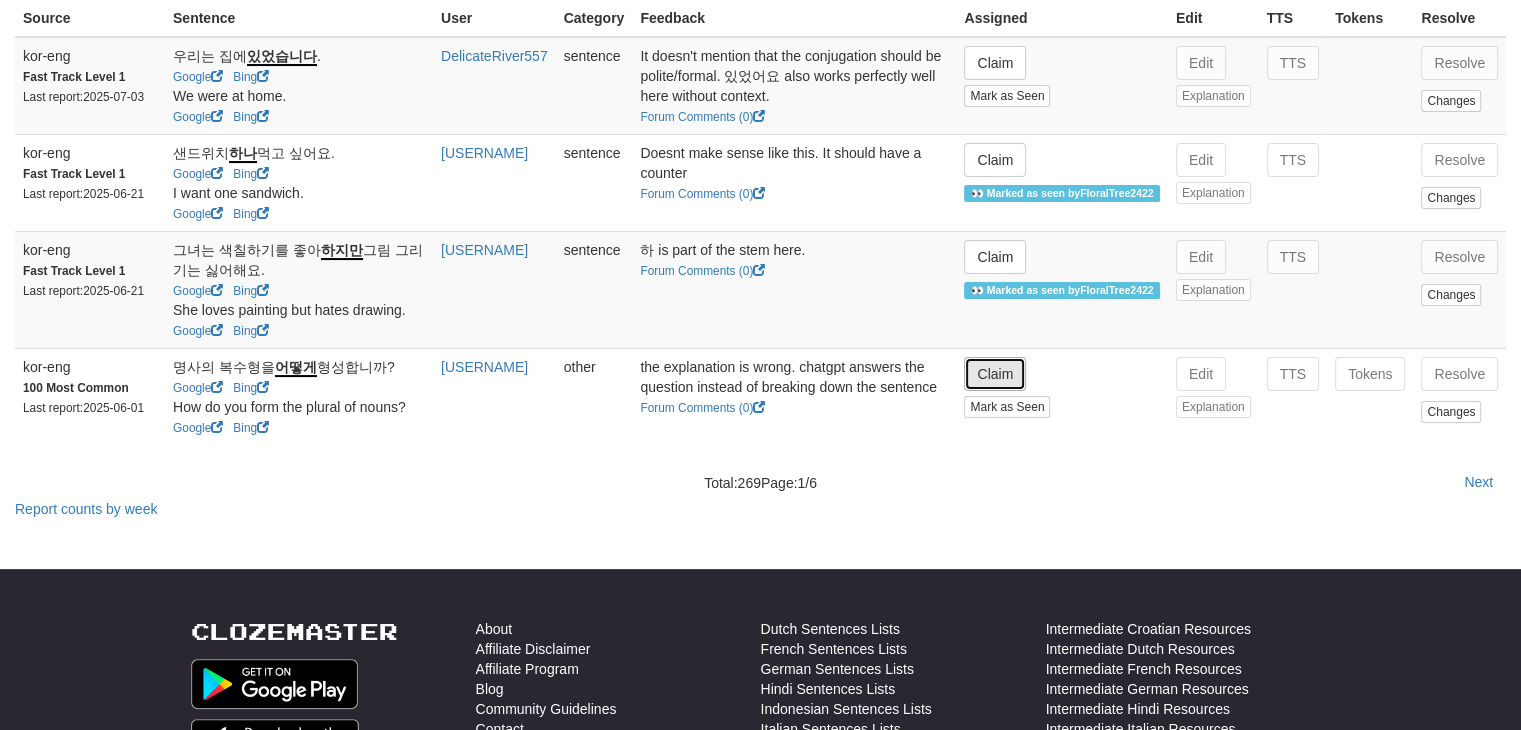 click on "Claim" at bounding box center [995, 374] 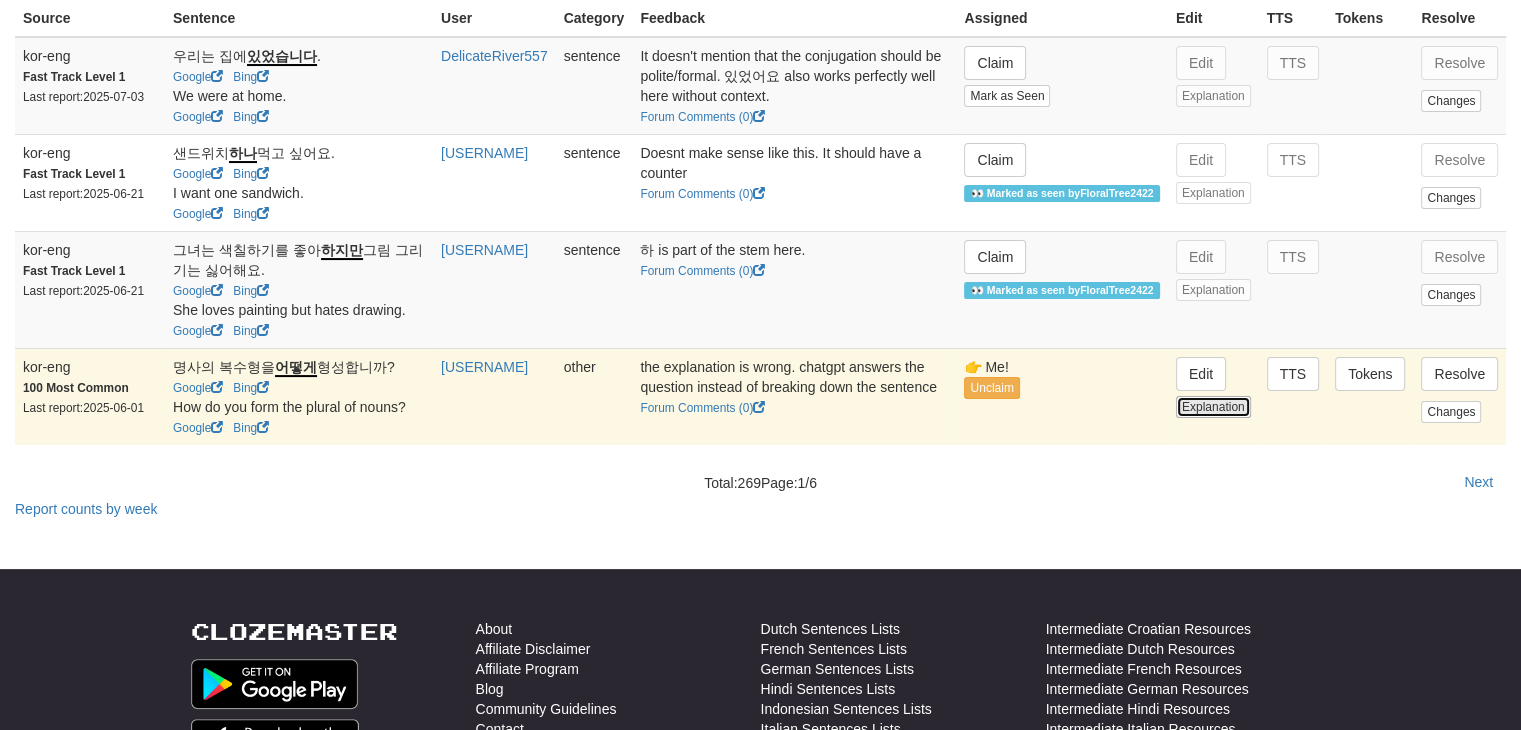click on "Explanation" at bounding box center [1213, 407] 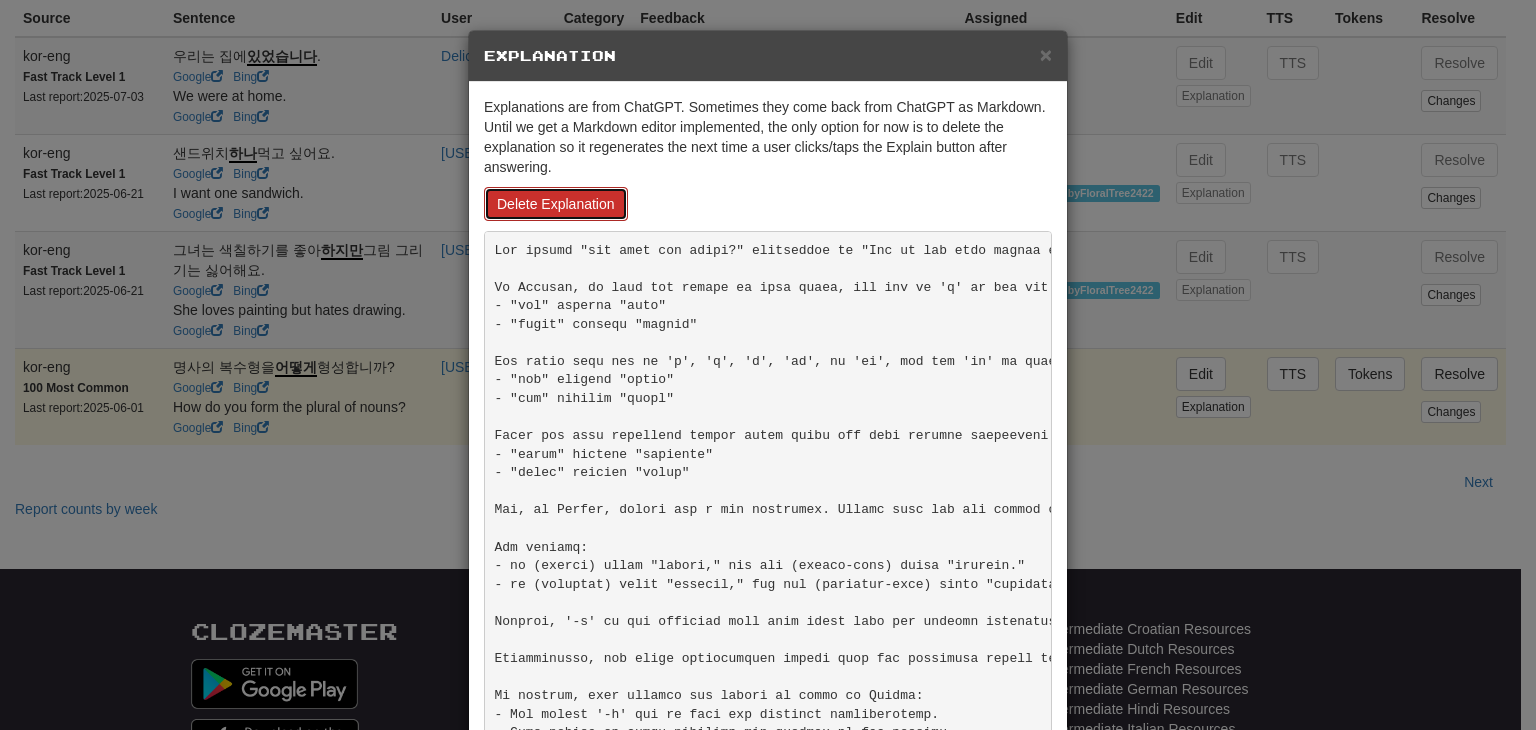 click on "Delete Explanation" at bounding box center (556, 204) 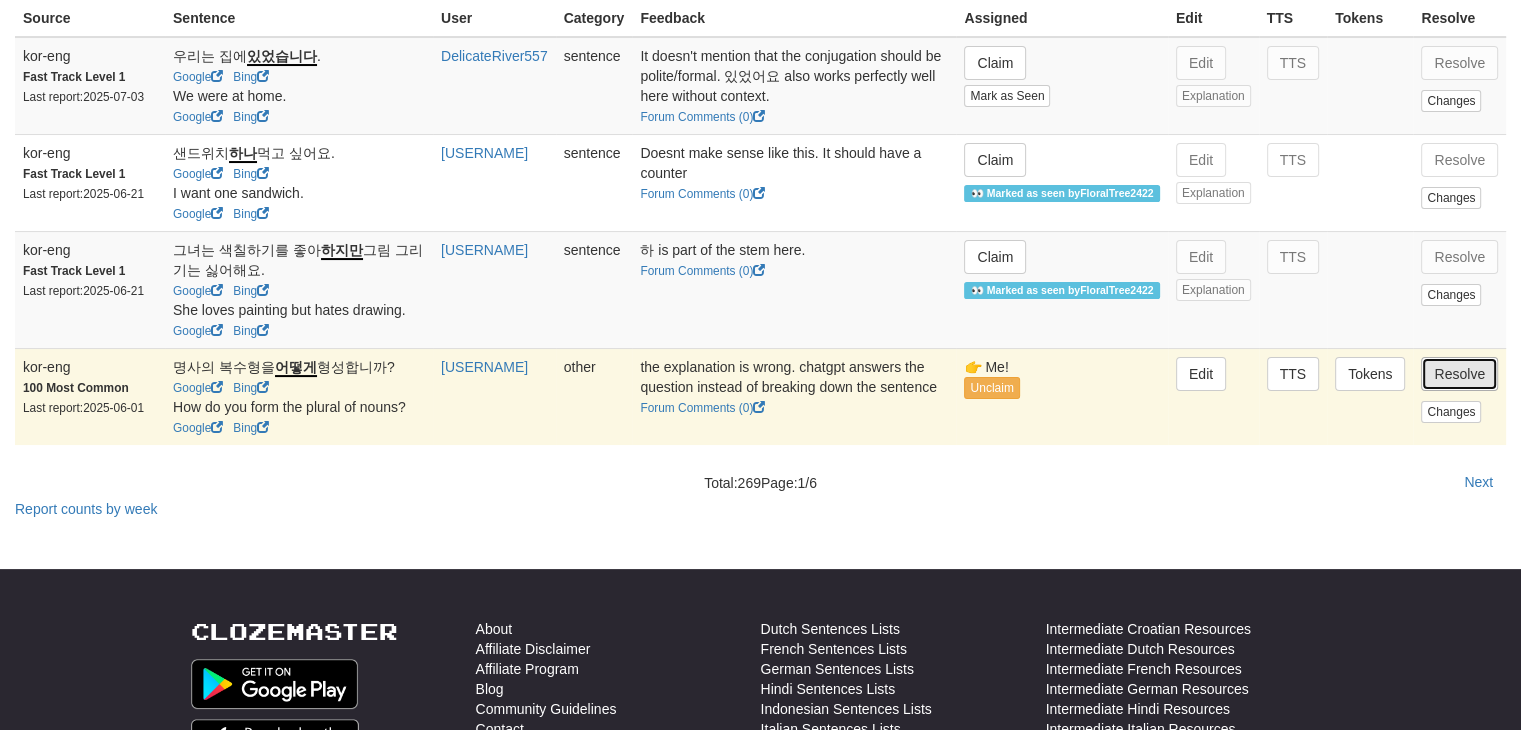 click on "Resolve" at bounding box center [1459, 374] 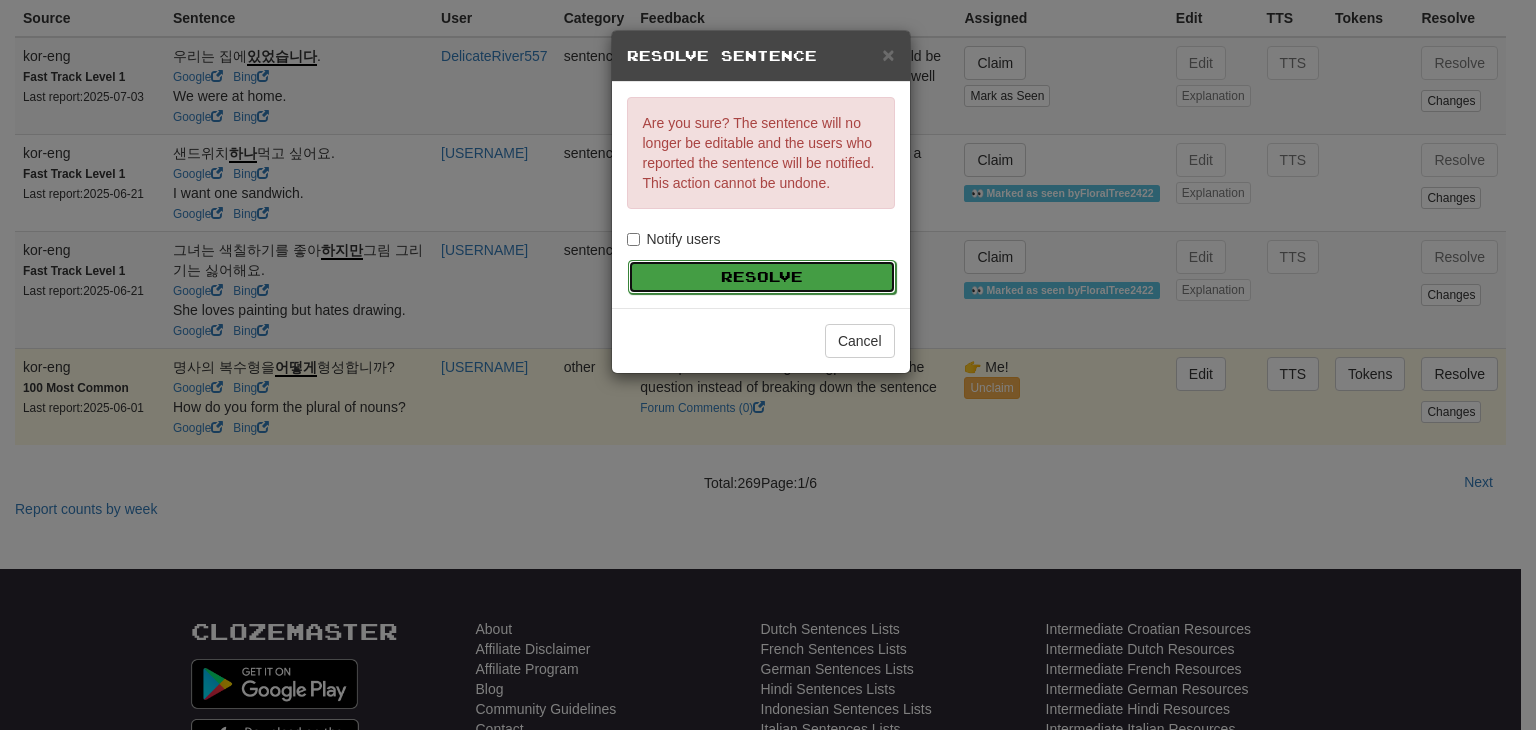 click on "Resolve" at bounding box center [762, 277] 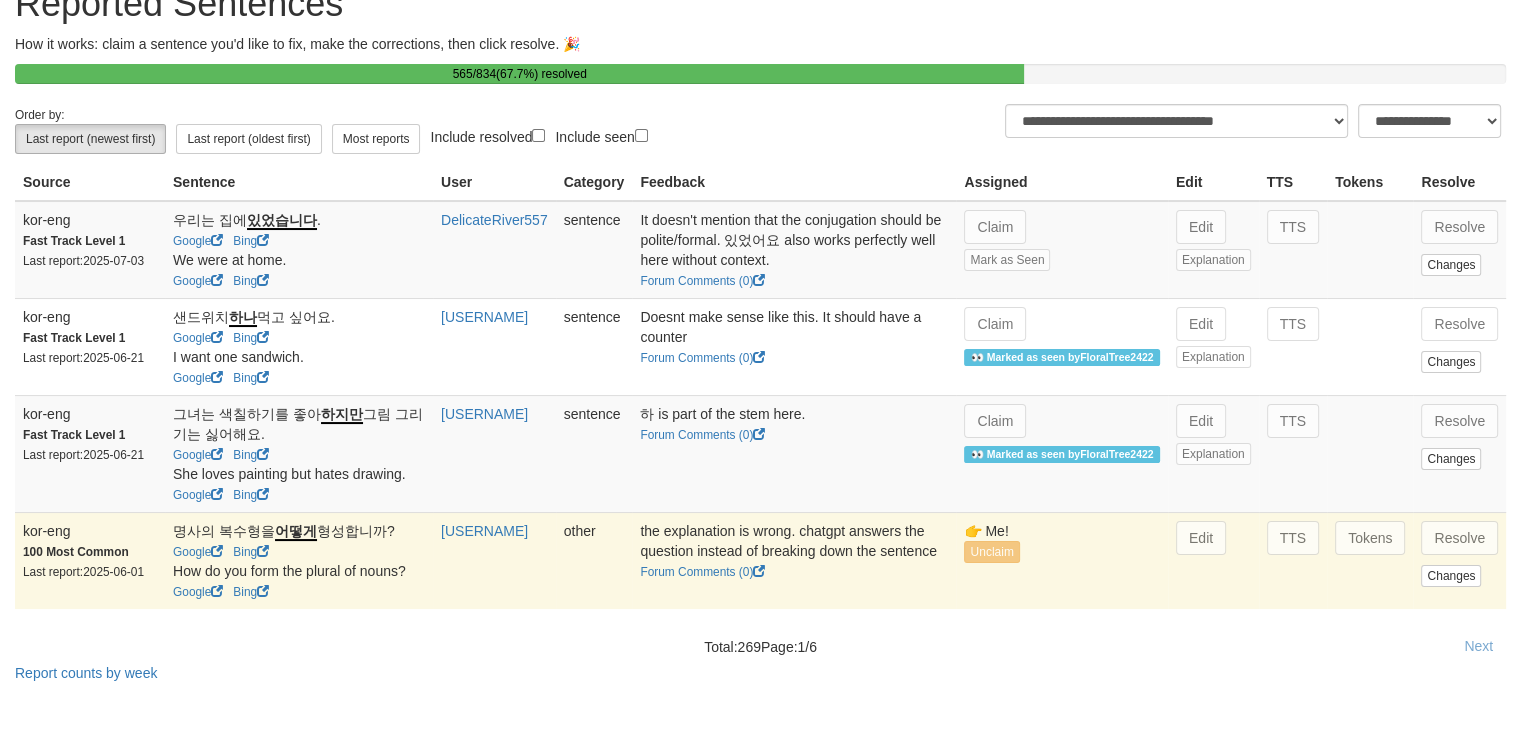 scroll, scrollTop: 86, scrollLeft: 0, axis: vertical 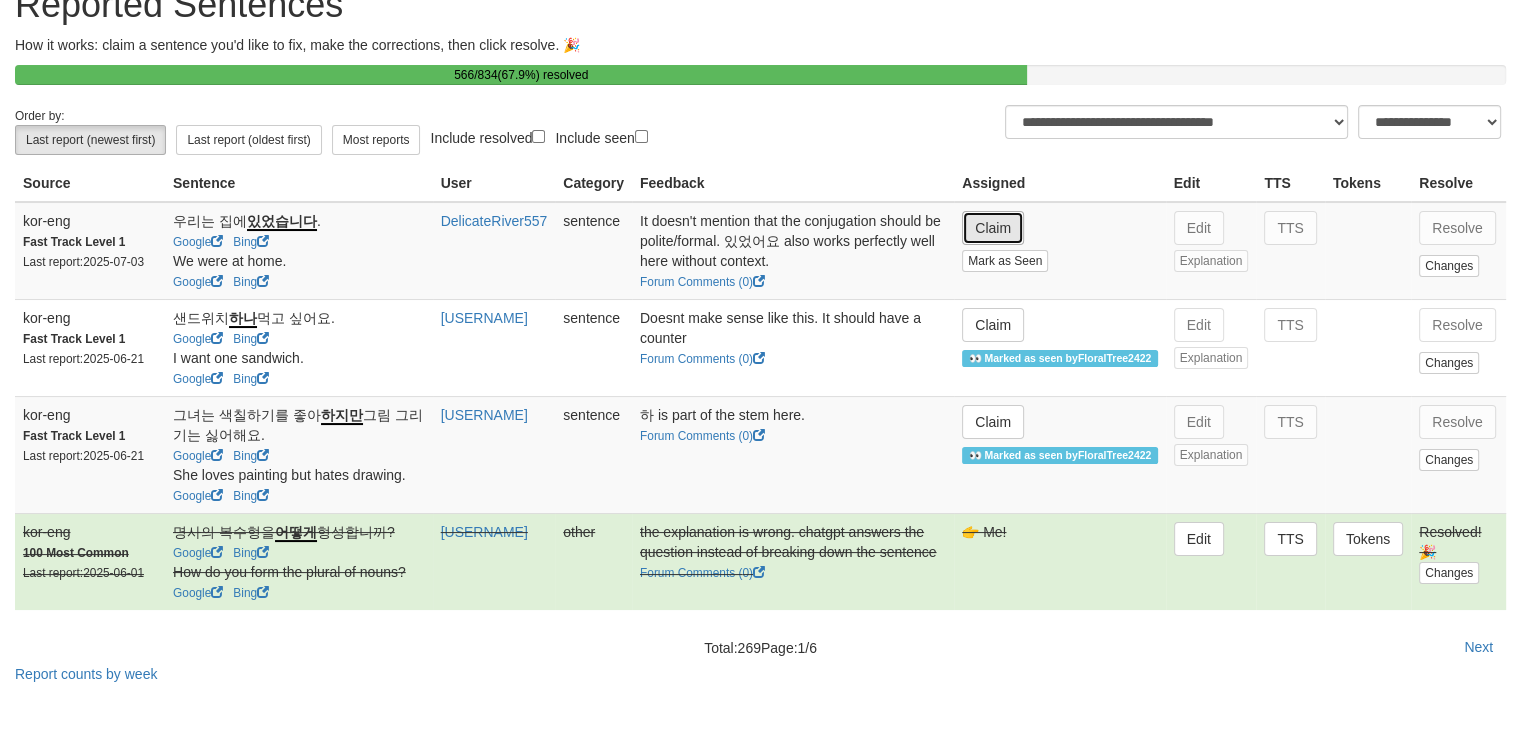 click on "Claim" at bounding box center (993, 228) 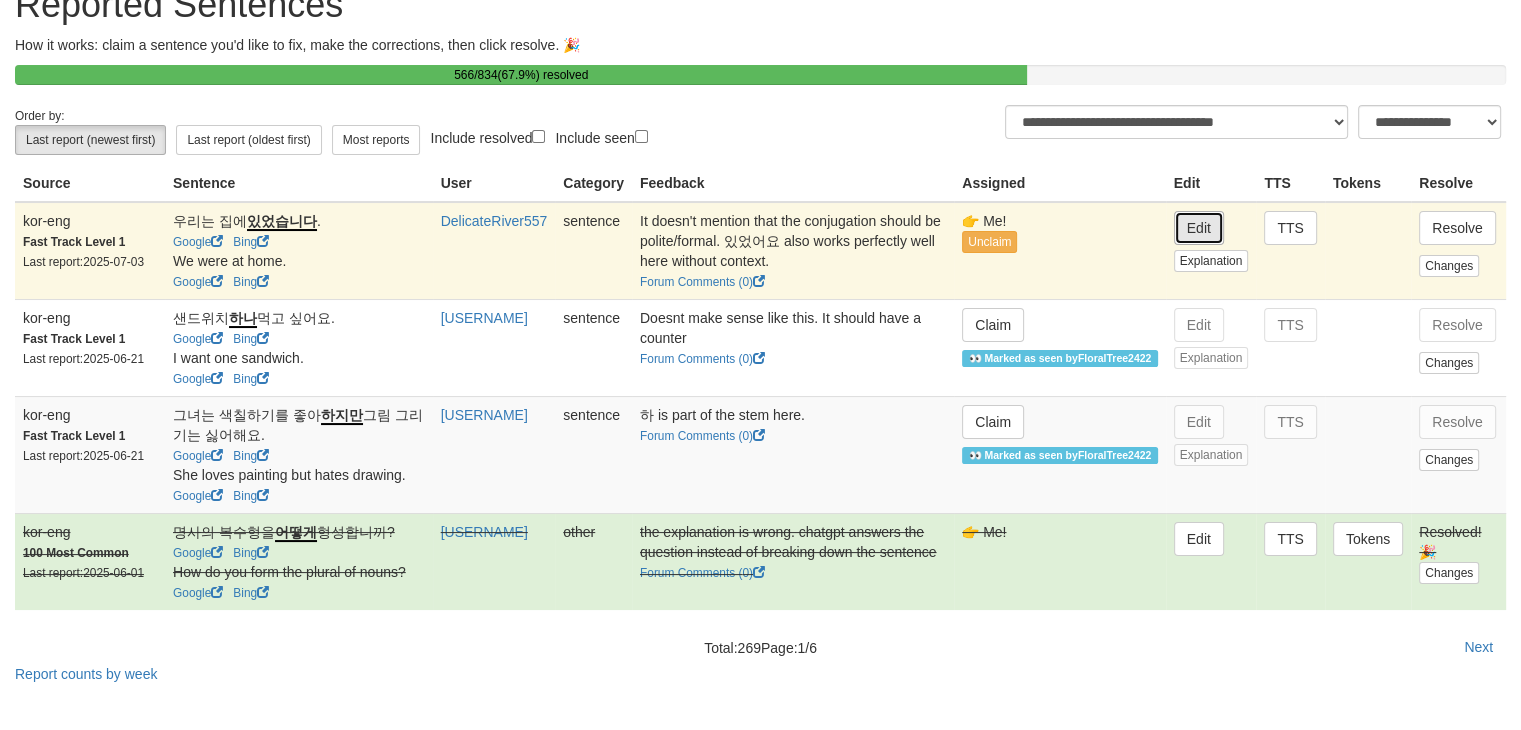 click on "Edit" at bounding box center (1199, 228) 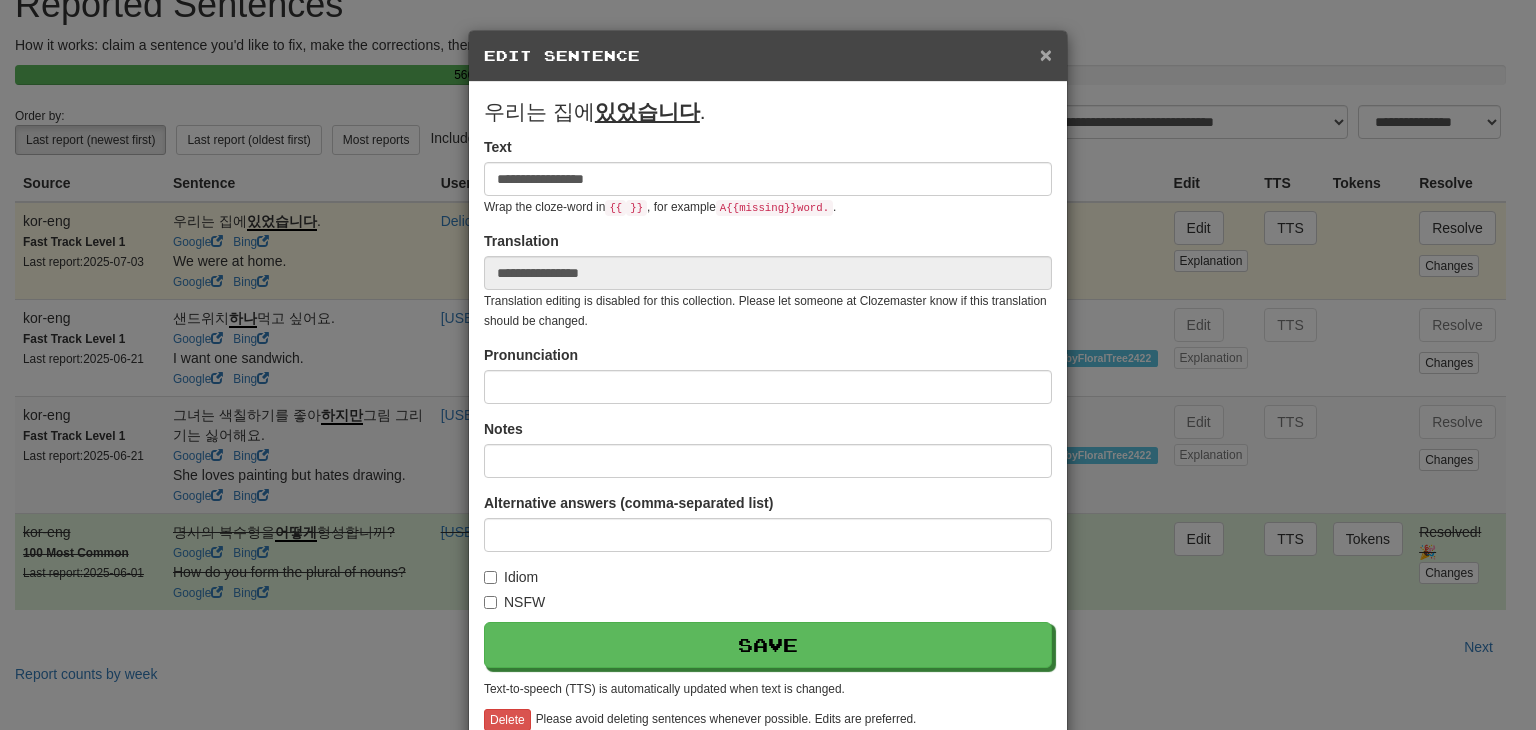 click on "×" at bounding box center (1046, 54) 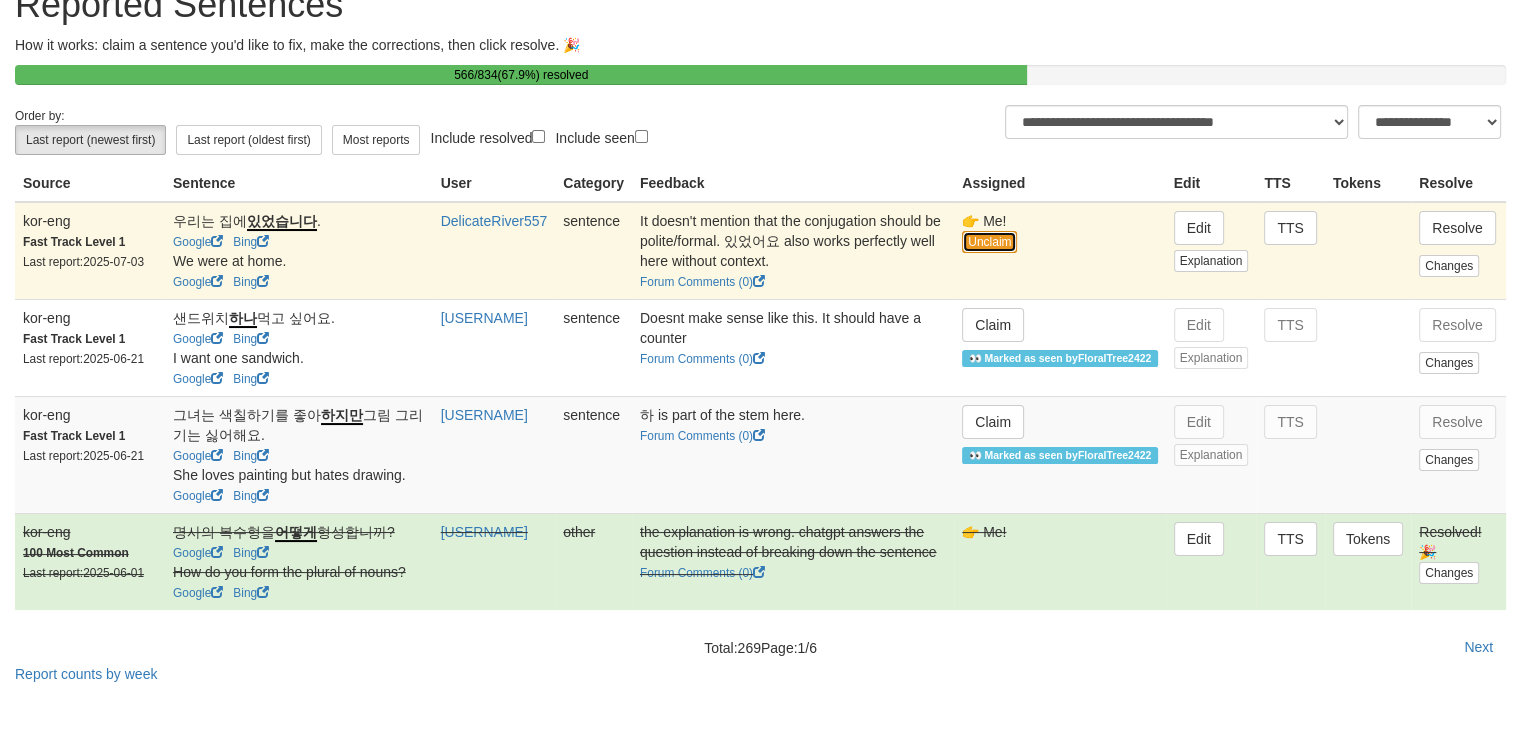 click on "Unclaim" at bounding box center [989, 242] 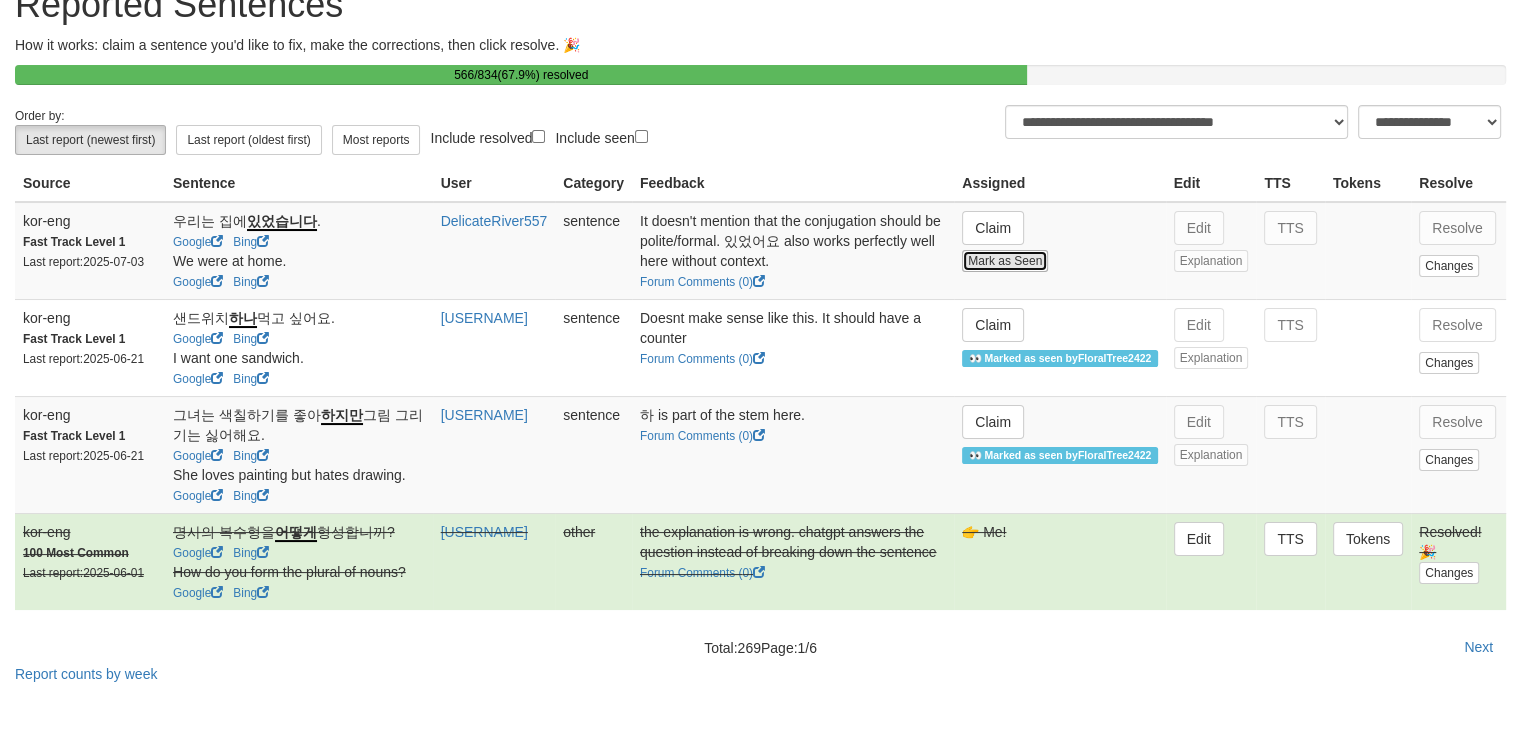 click on "Mark as Seen" at bounding box center (1005, 261) 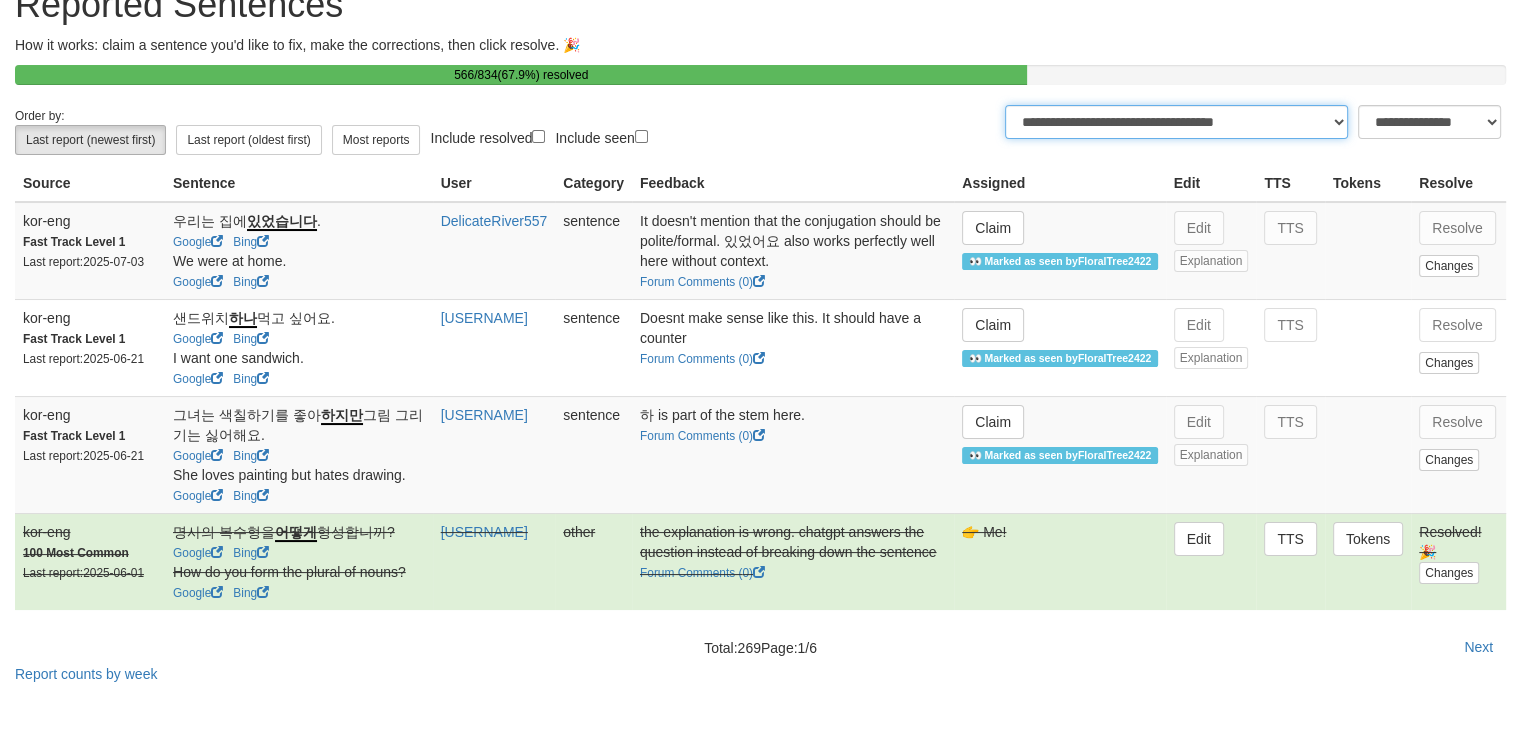 click on "**********" at bounding box center (1176, 122) 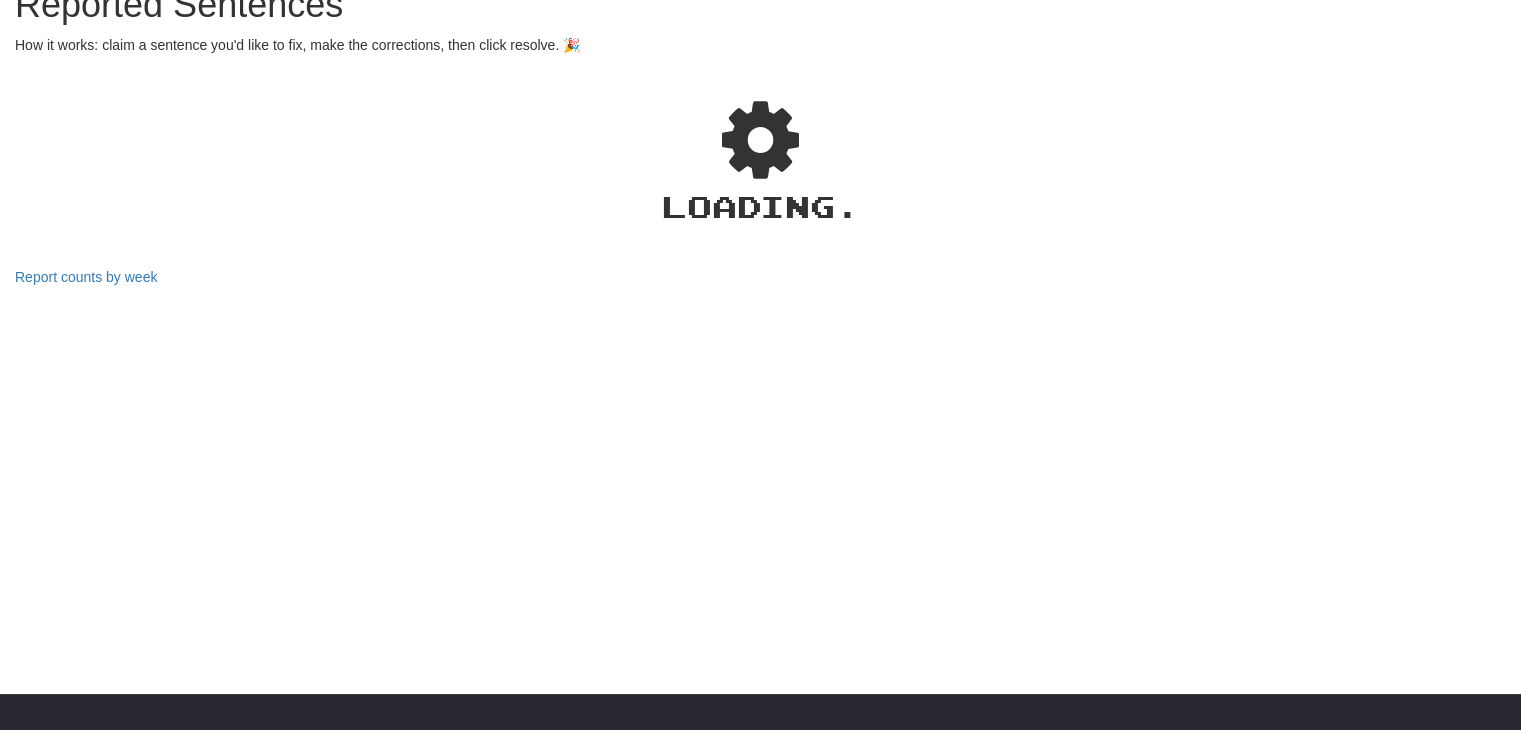 select on "***" 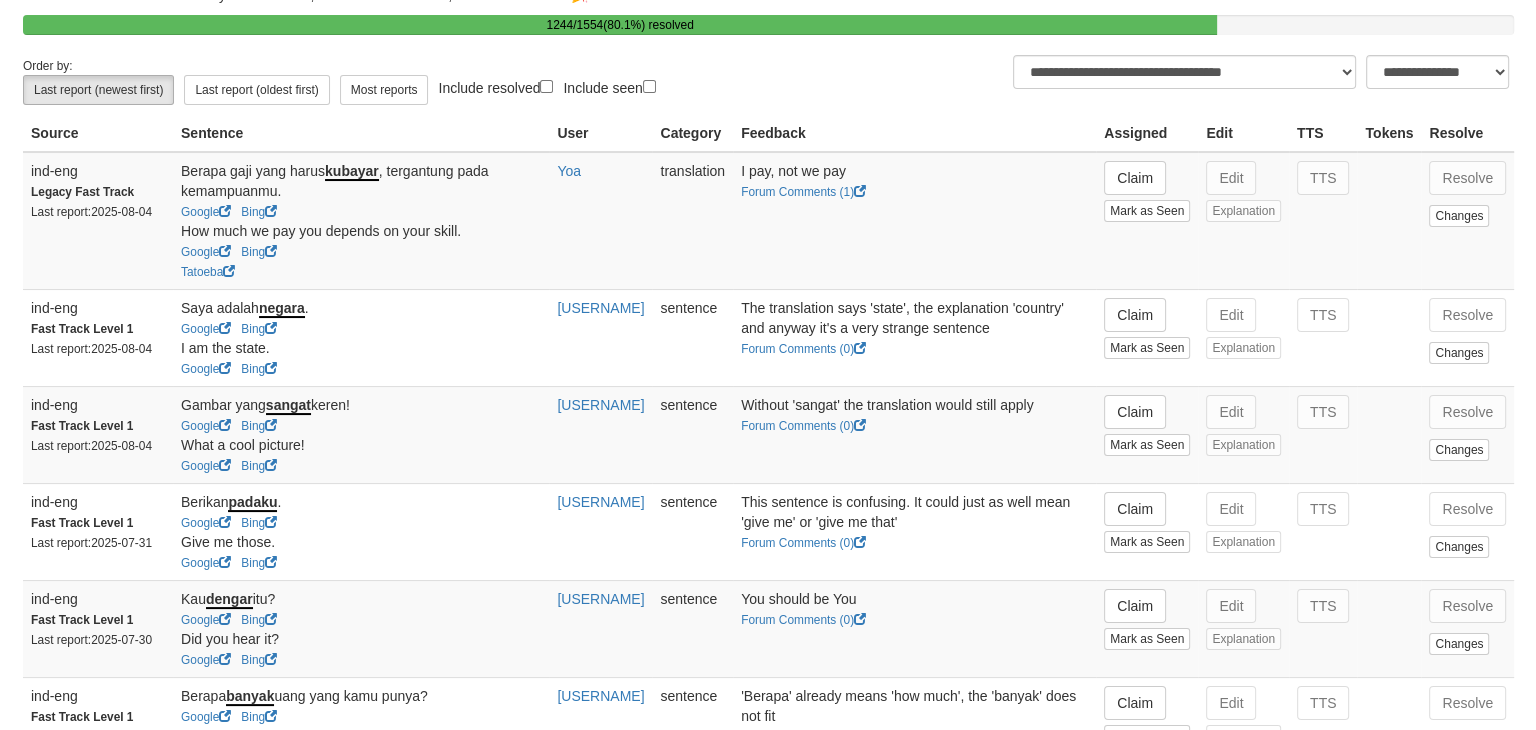 scroll, scrollTop: 139, scrollLeft: 0, axis: vertical 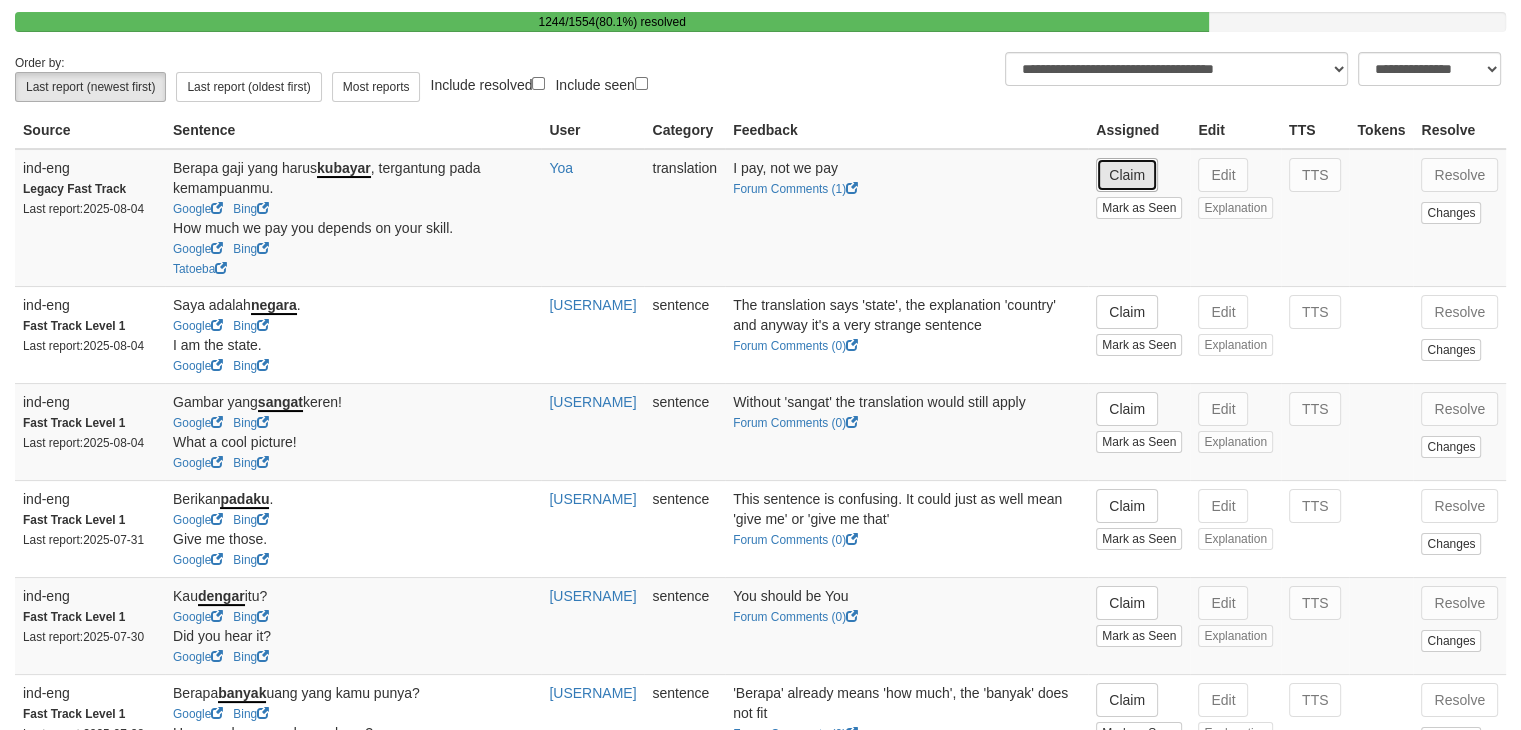 click on "Claim" at bounding box center (1127, 175) 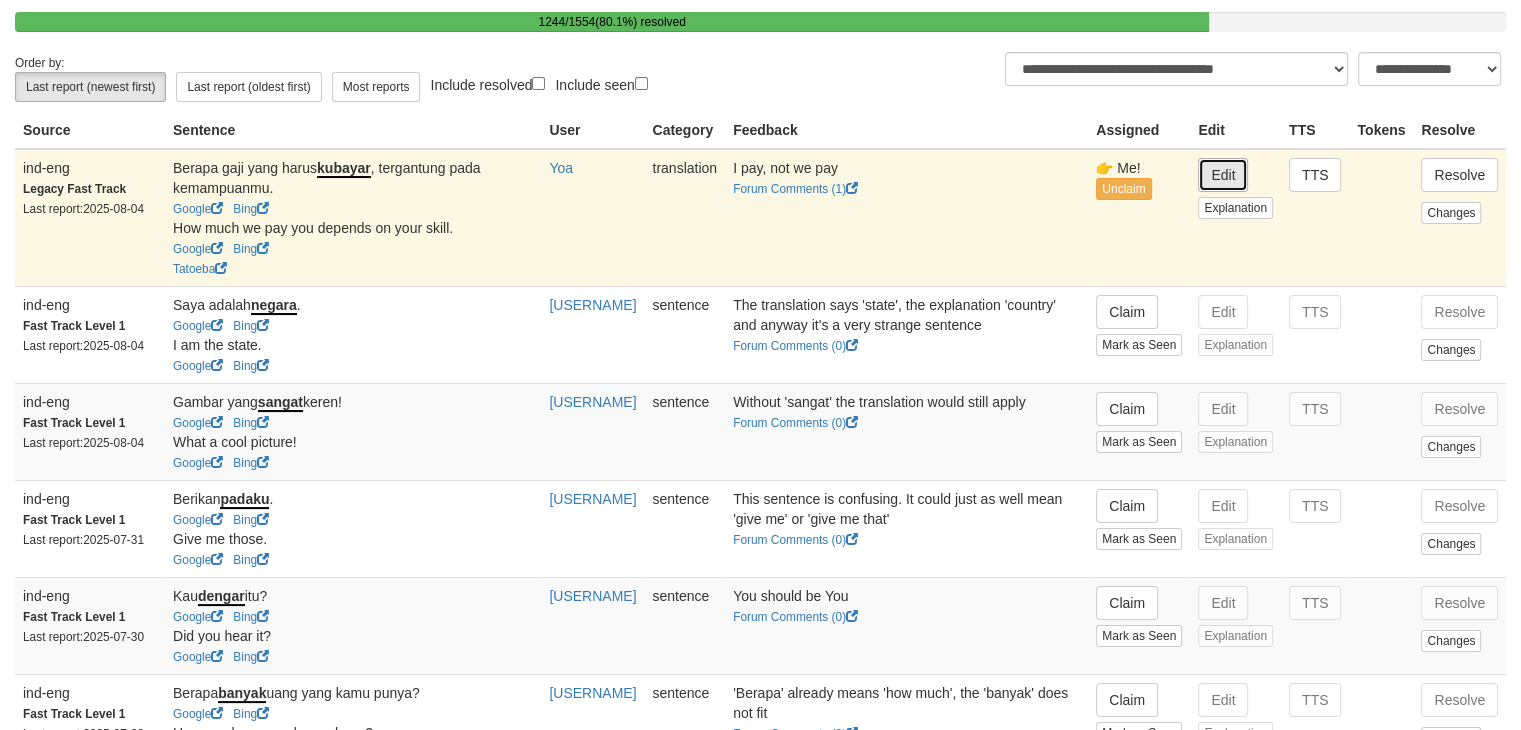 click on "Edit" at bounding box center (1223, 175) 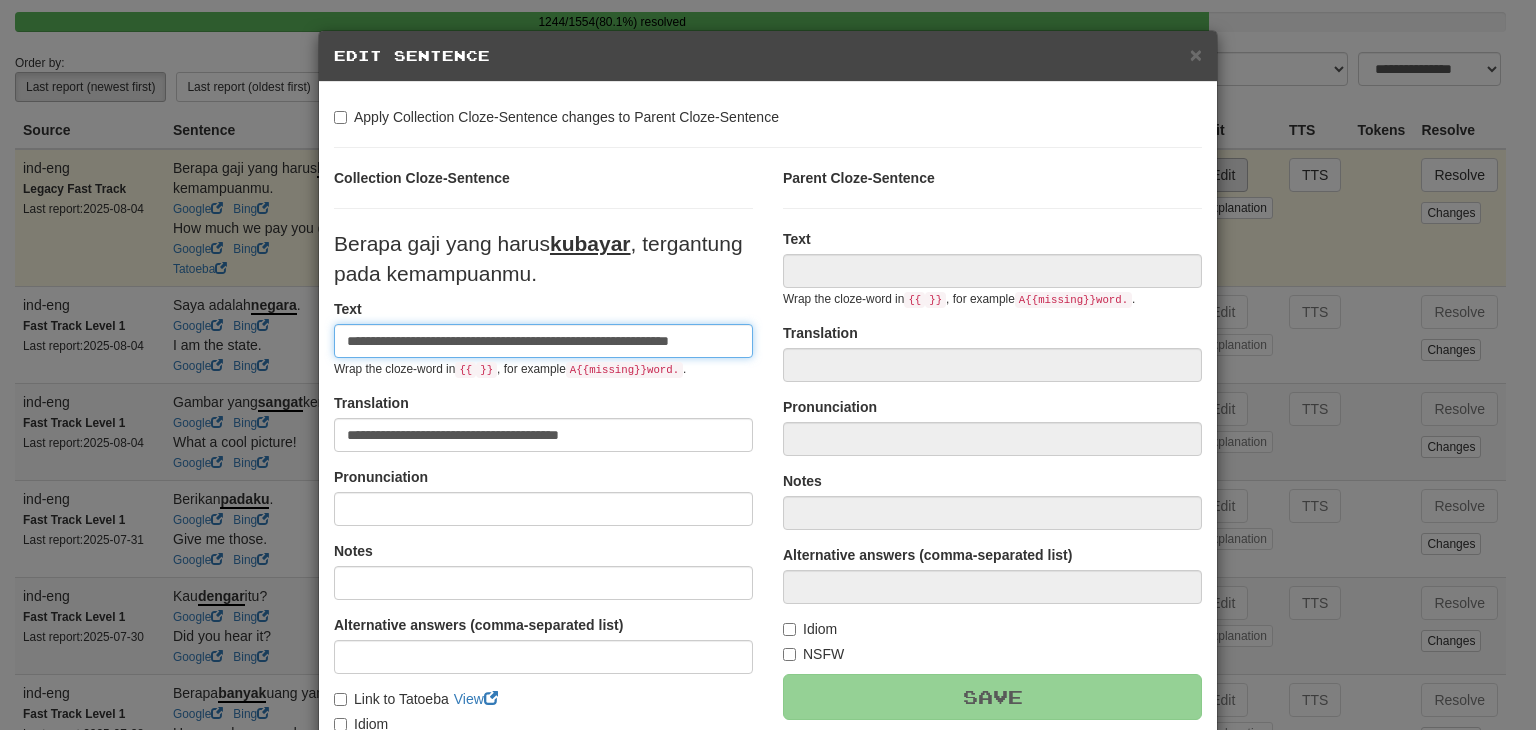 scroll, scrollTop: 0, scrollLeft: 36, axis: horizontal 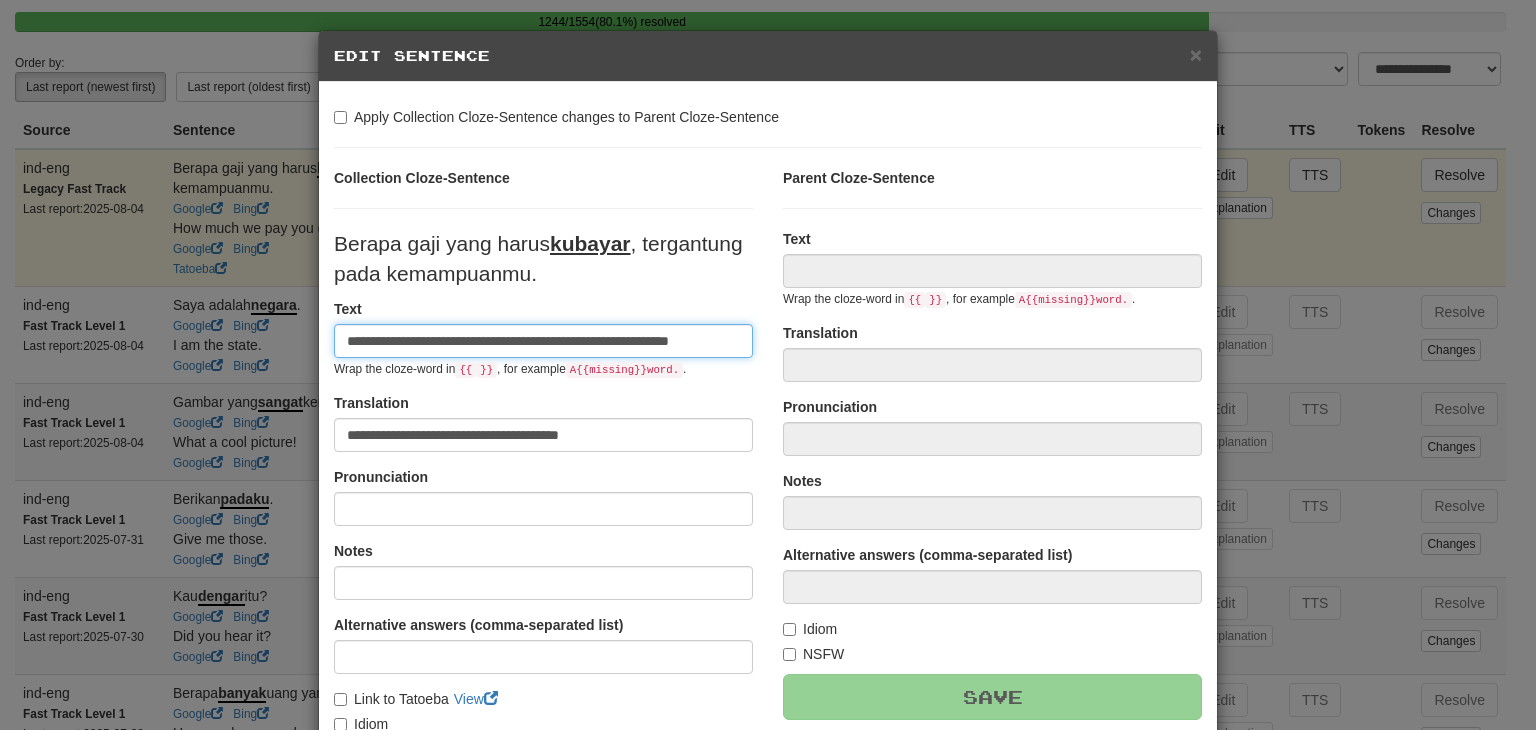 type on "**********" 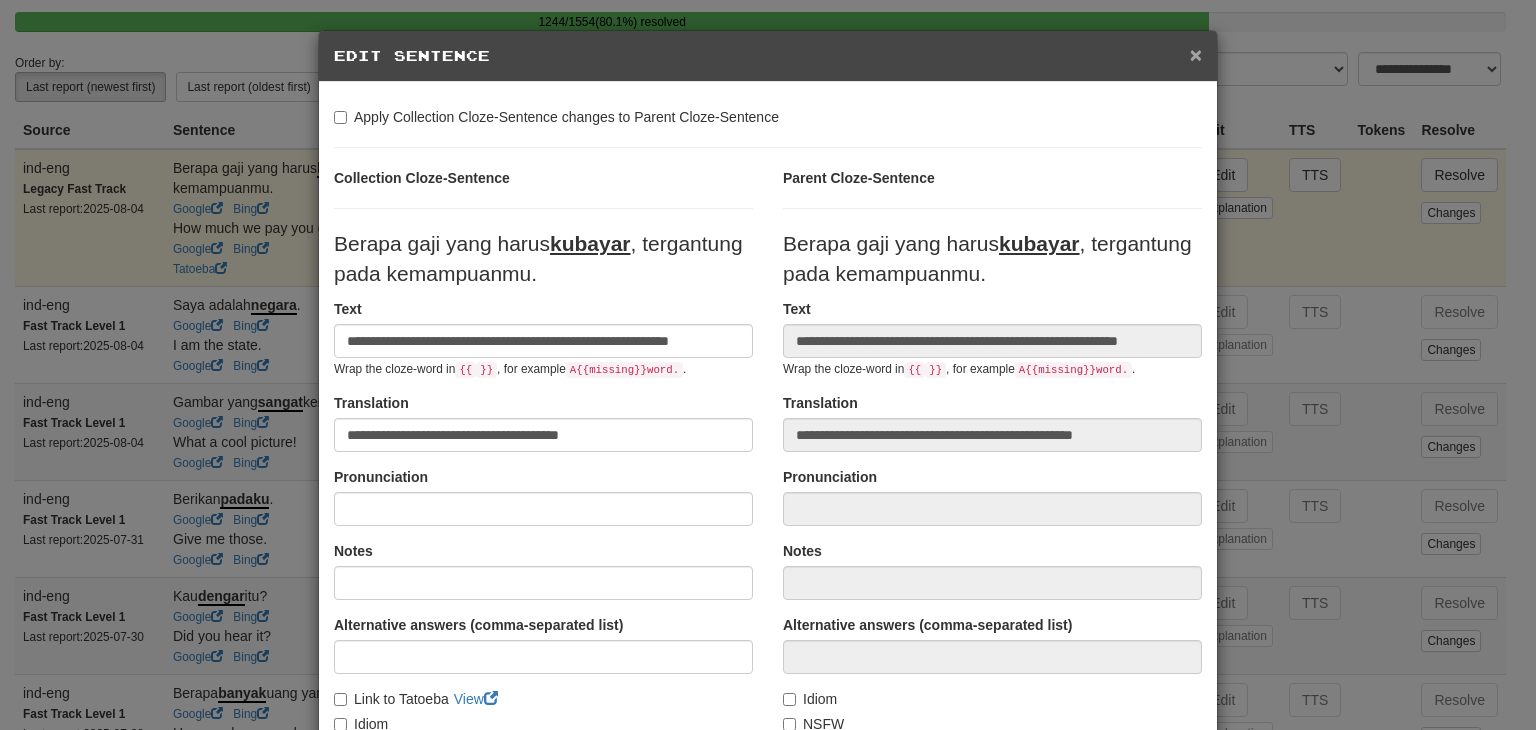 scroll, scrollTop: 0, scrollLeft: 0, axis: both 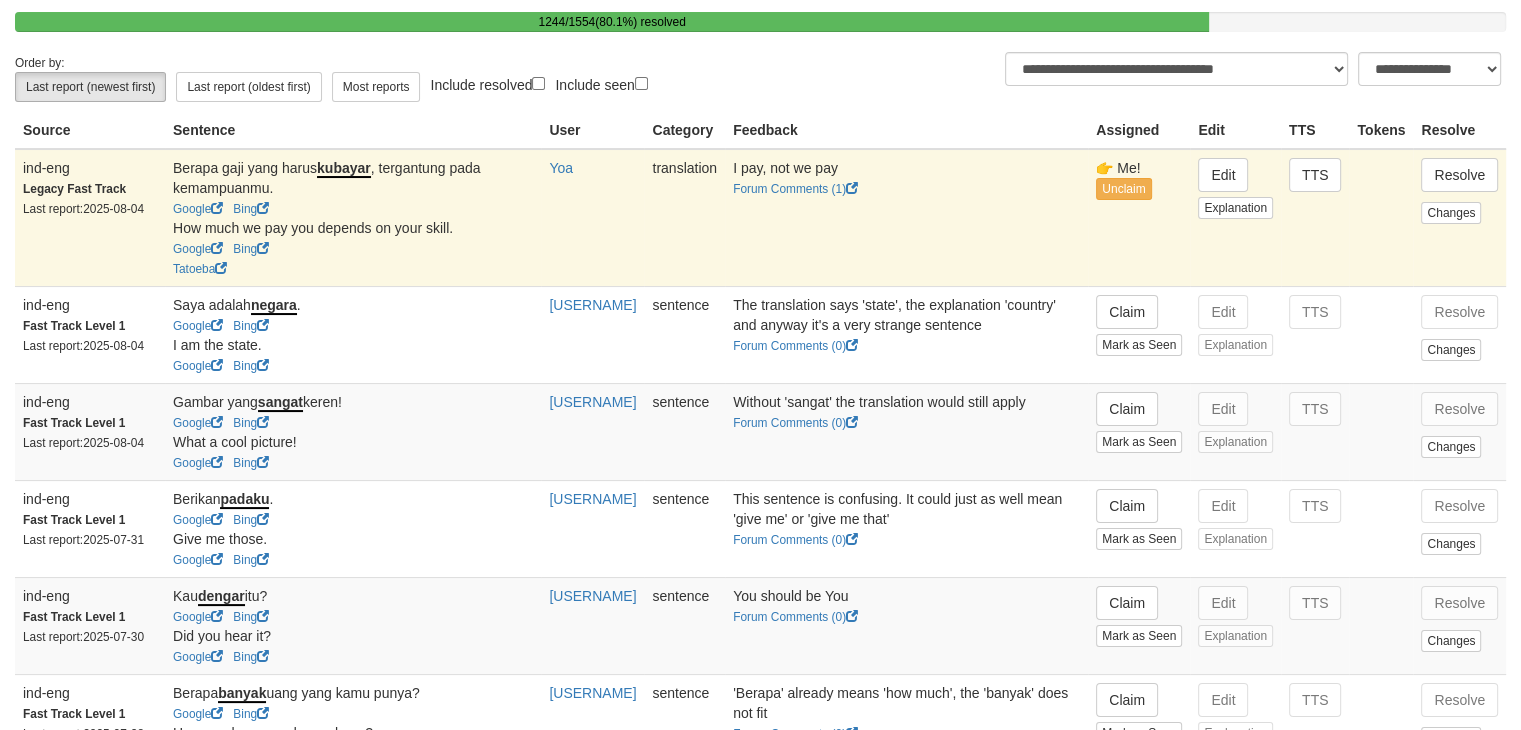 click on "Google" at bounding box center [198, 208] 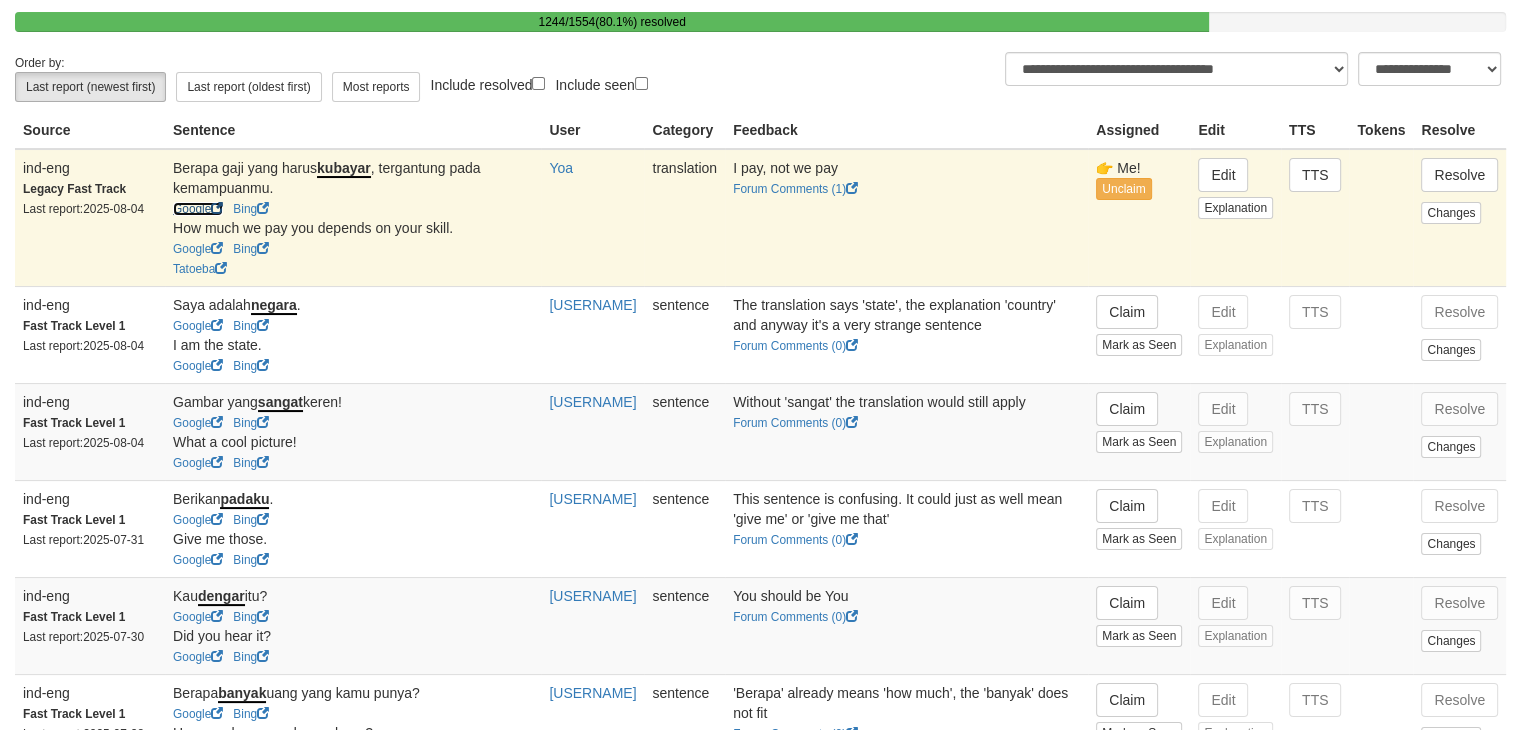 click on "Google" at bounding box center (198, 209) 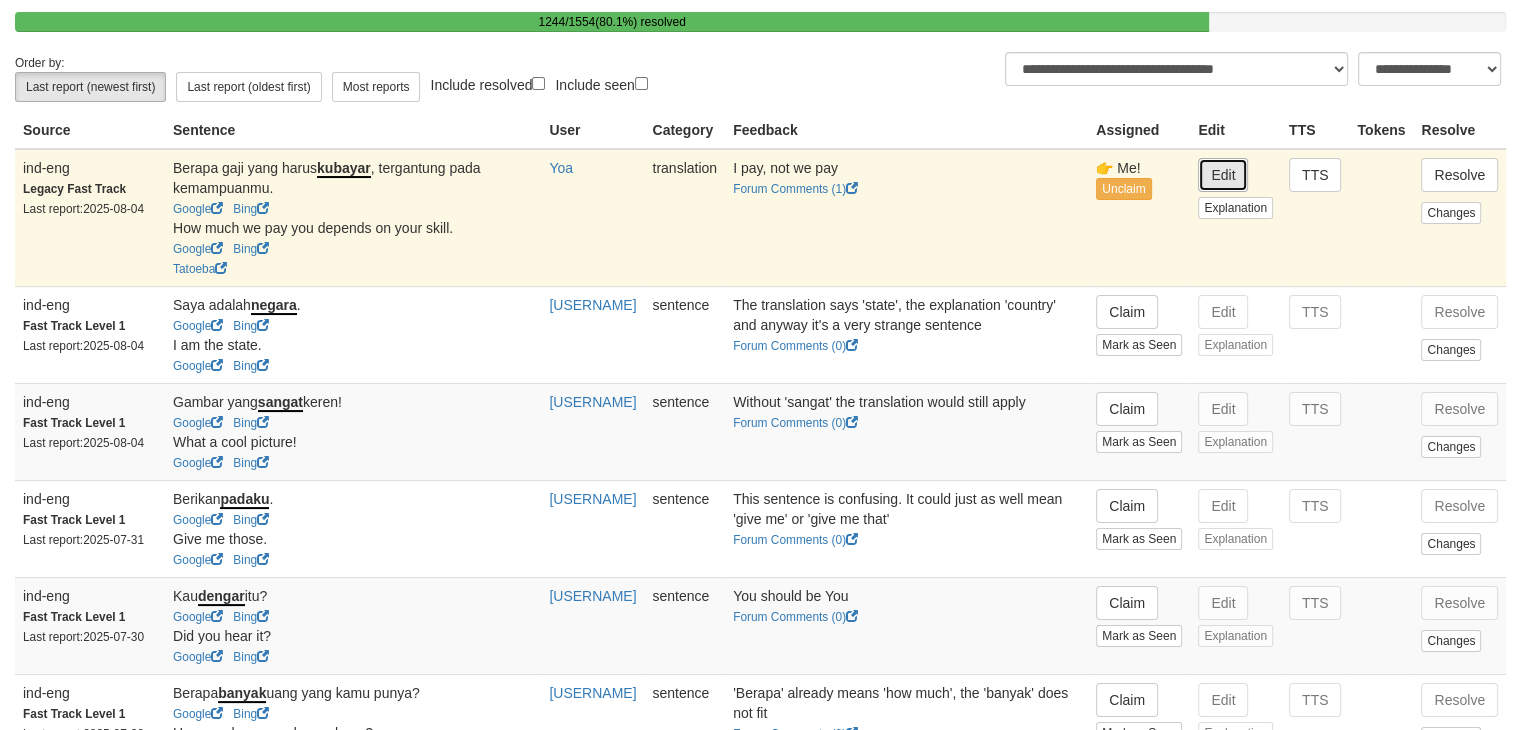 click on "Edit" at bounding box center [1223, 175] 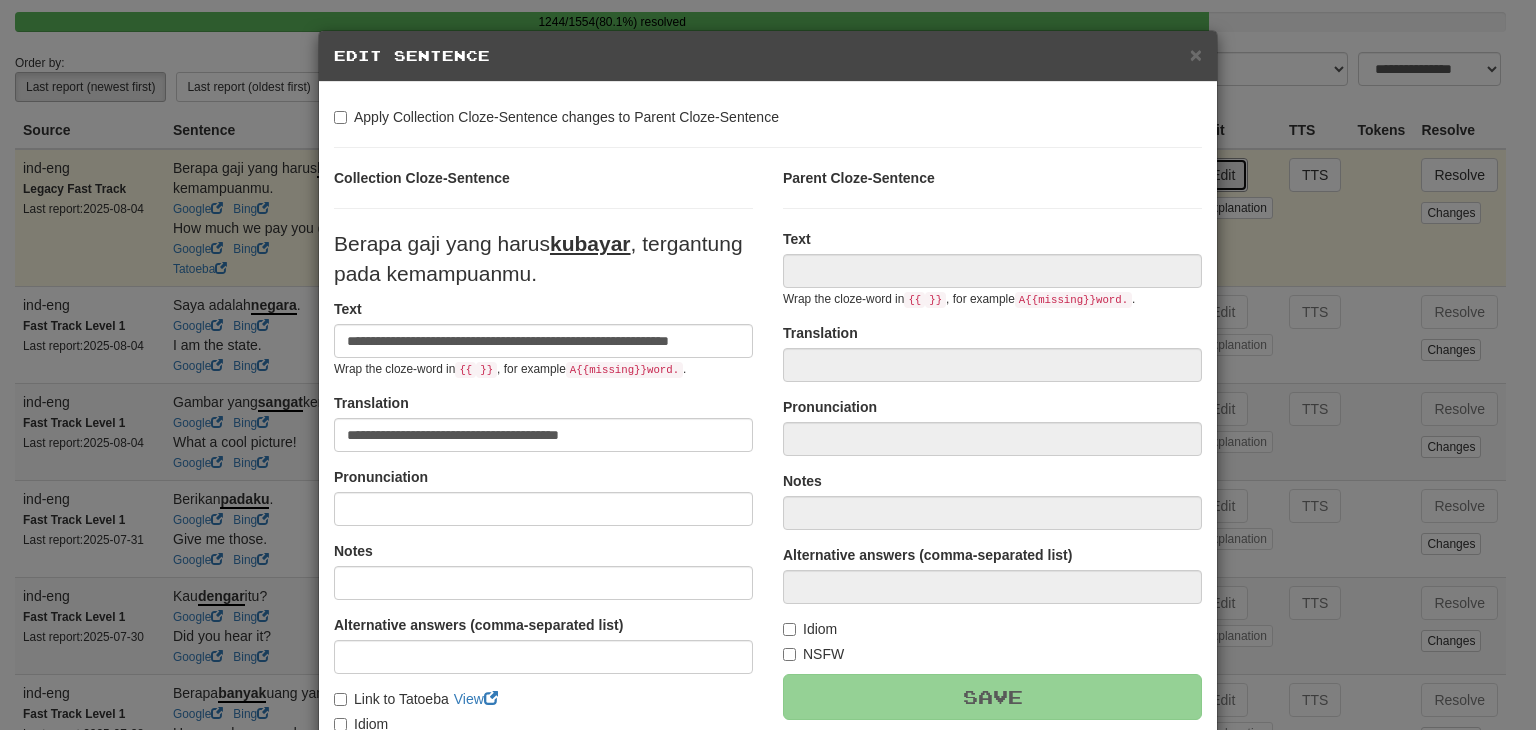 type on "**********" 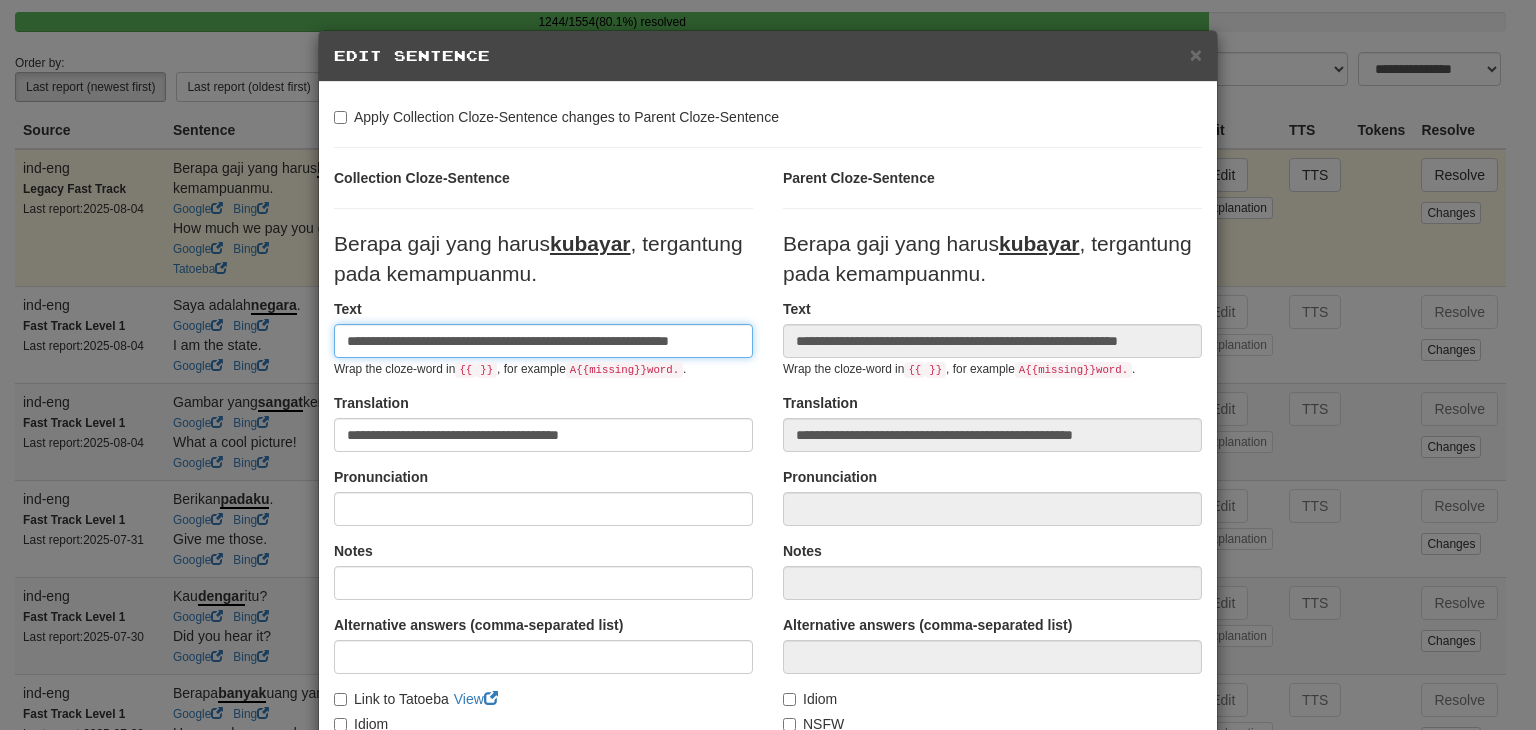 scroll, scrollTop: 0, scrollLeft: 36, axis: horizontal 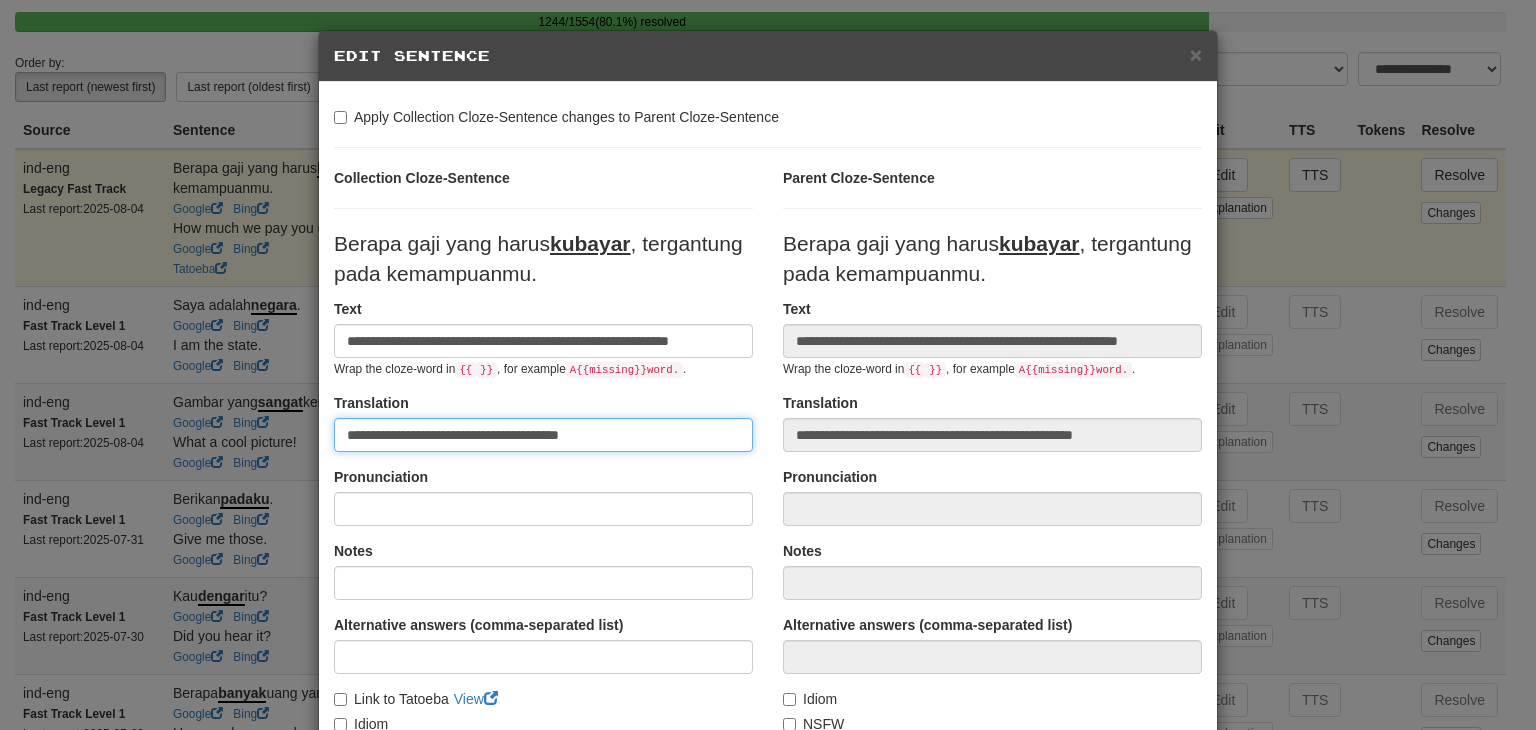 click on "**********" at bounding box center (543, 435) 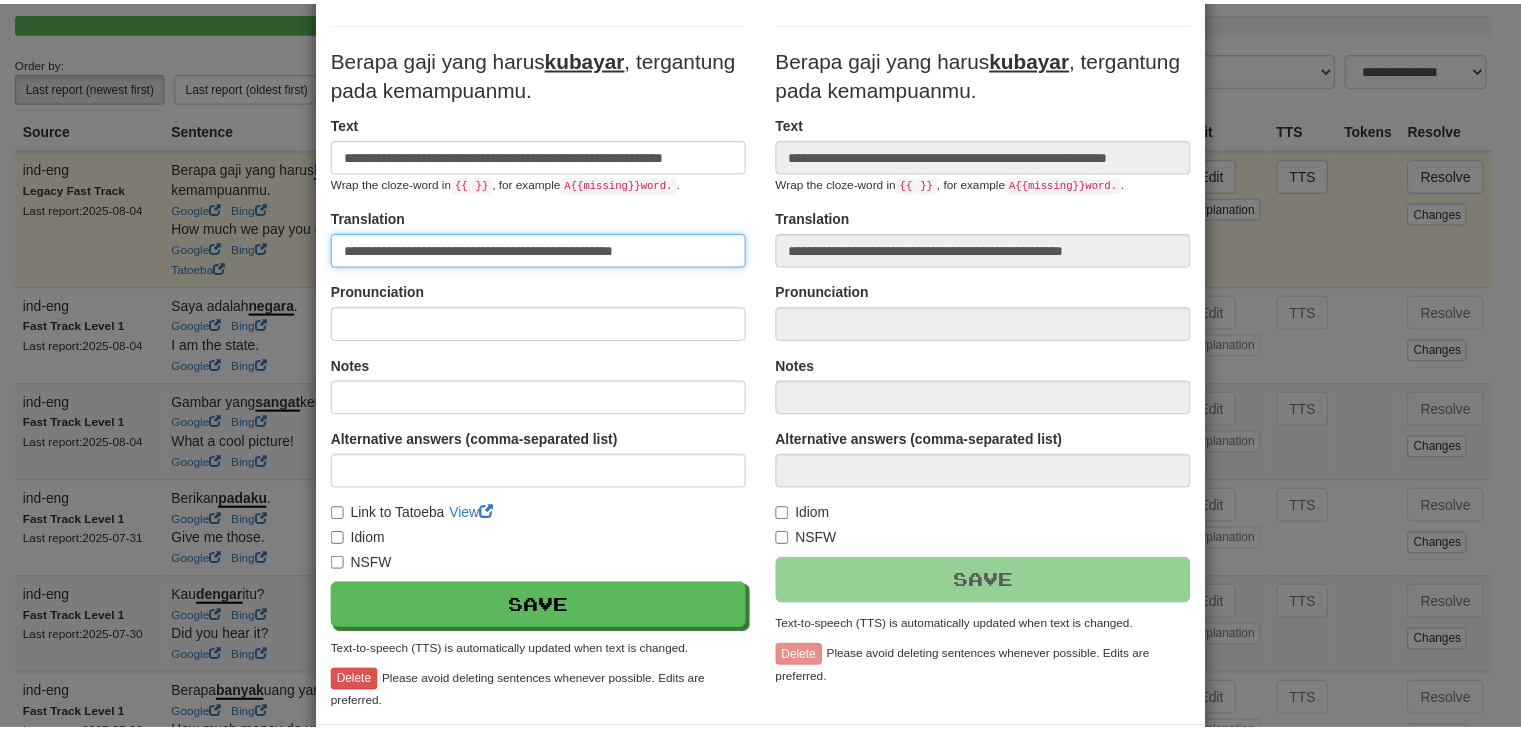 scroll, scrollTop: 276, scrollLeft: 0, axis: vertical 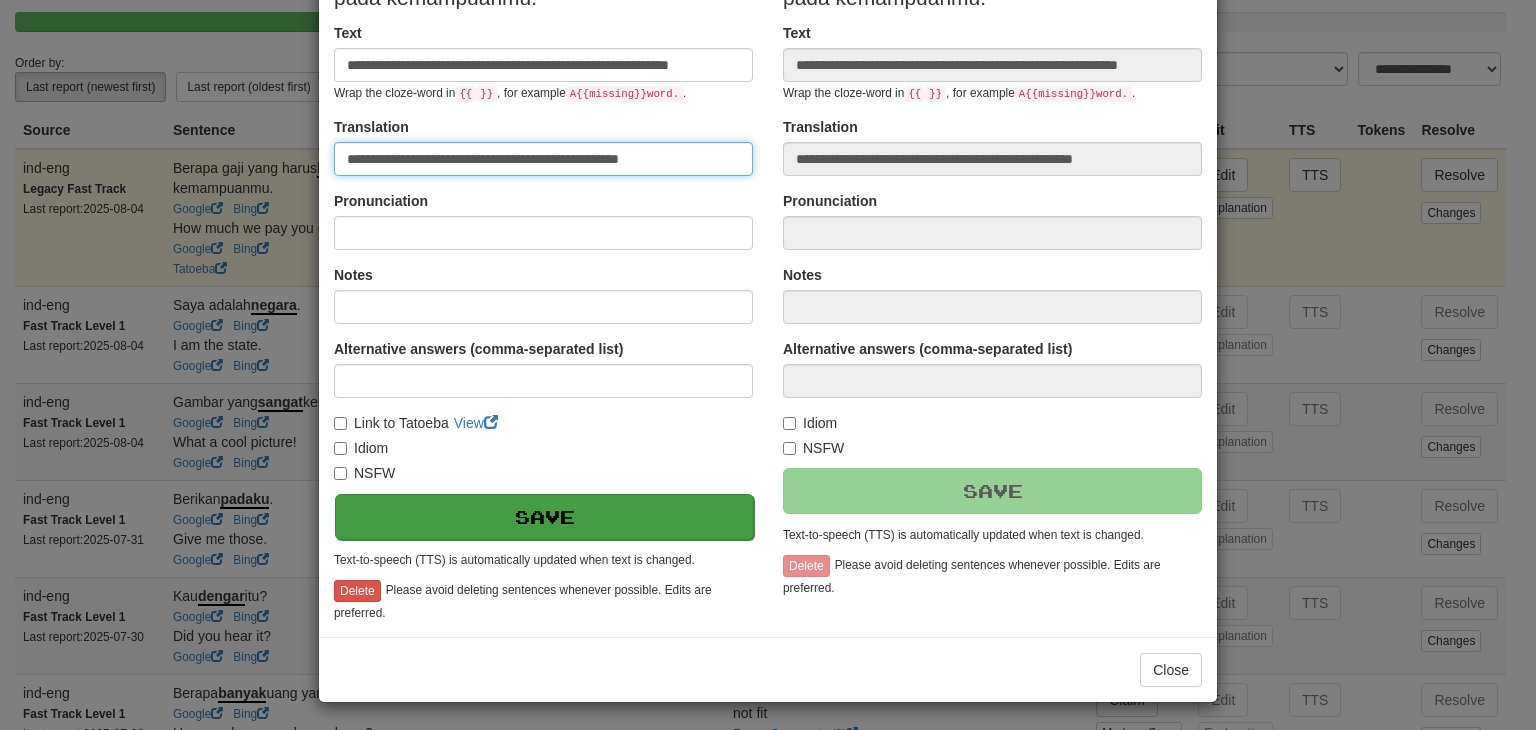 type on "**********" 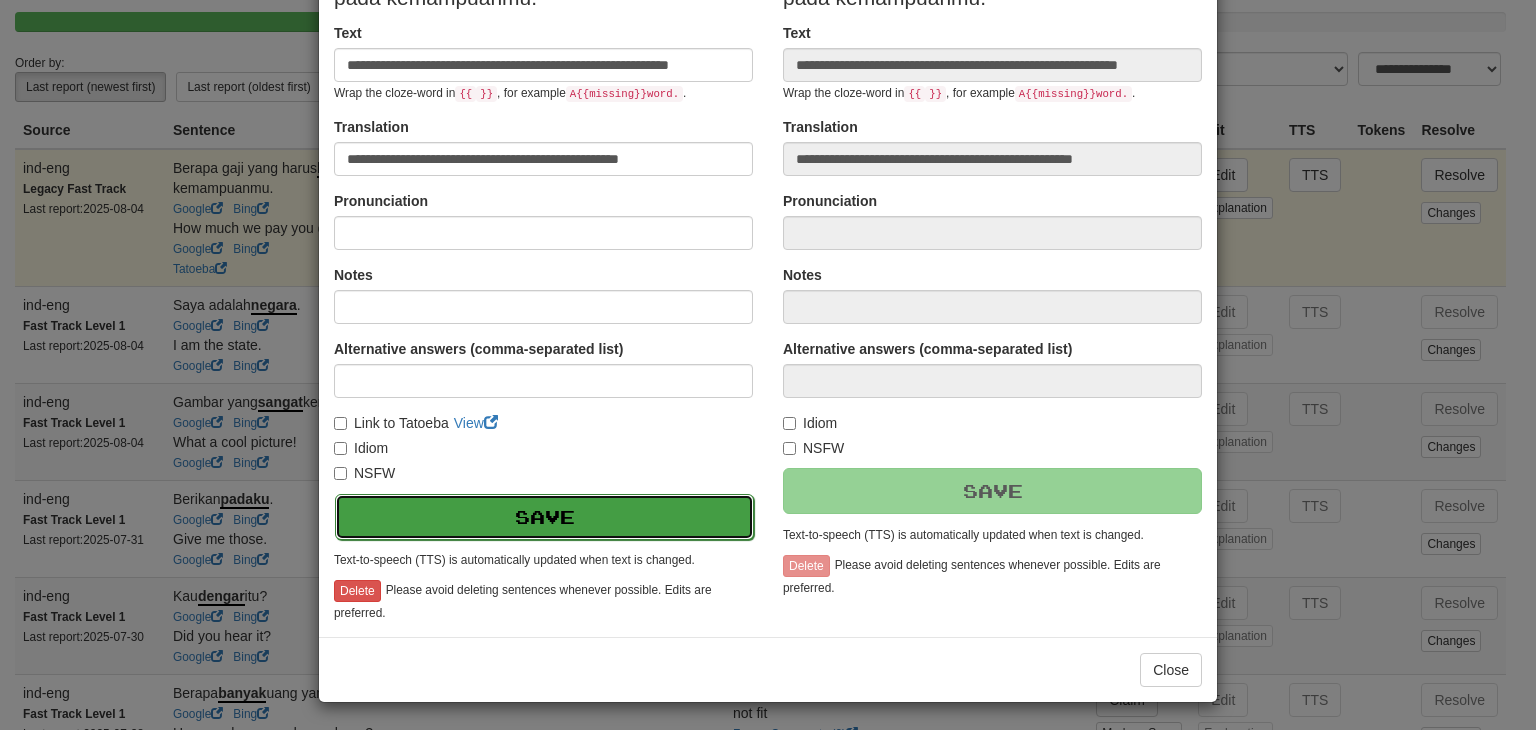 click on "Save" at bounding box center [544, 517] 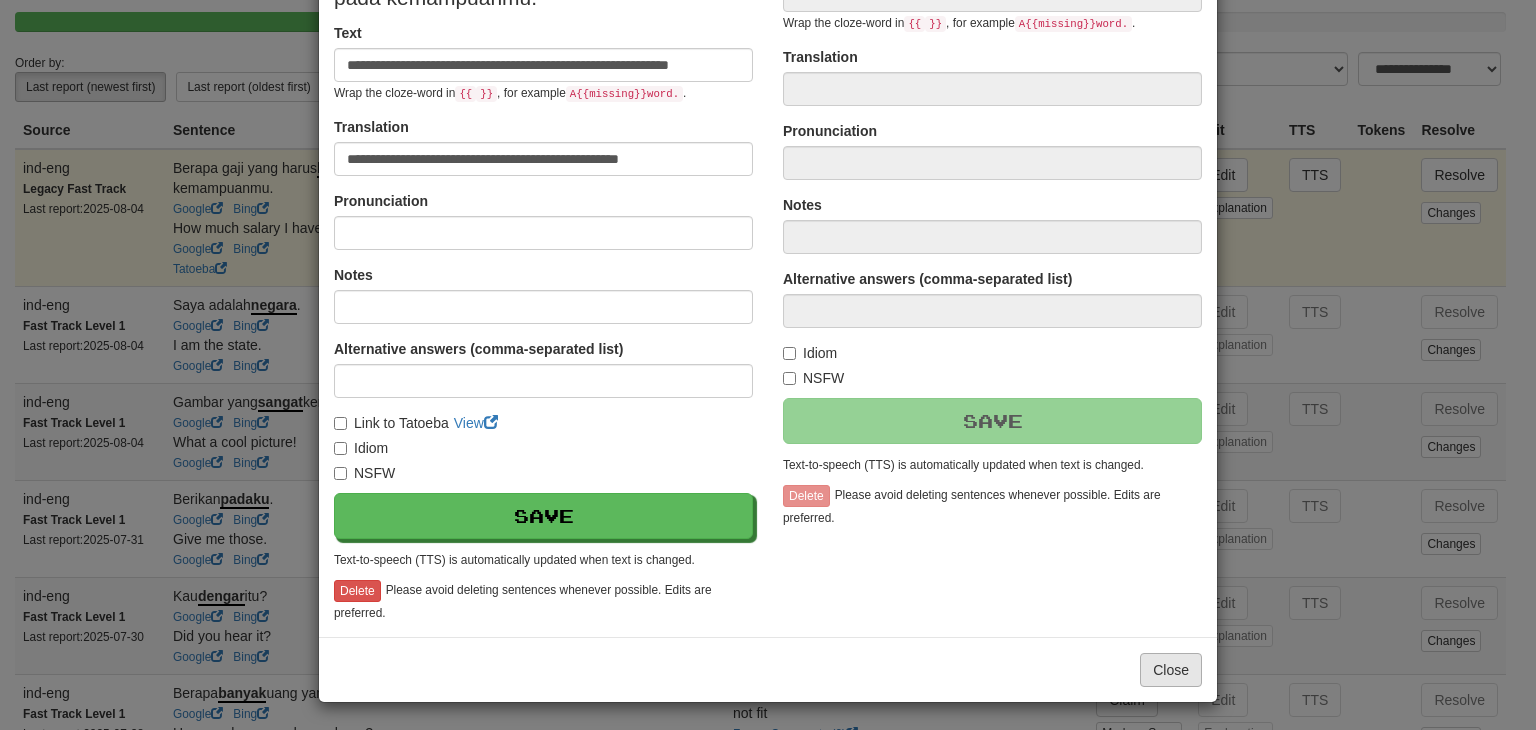 type on "**********" 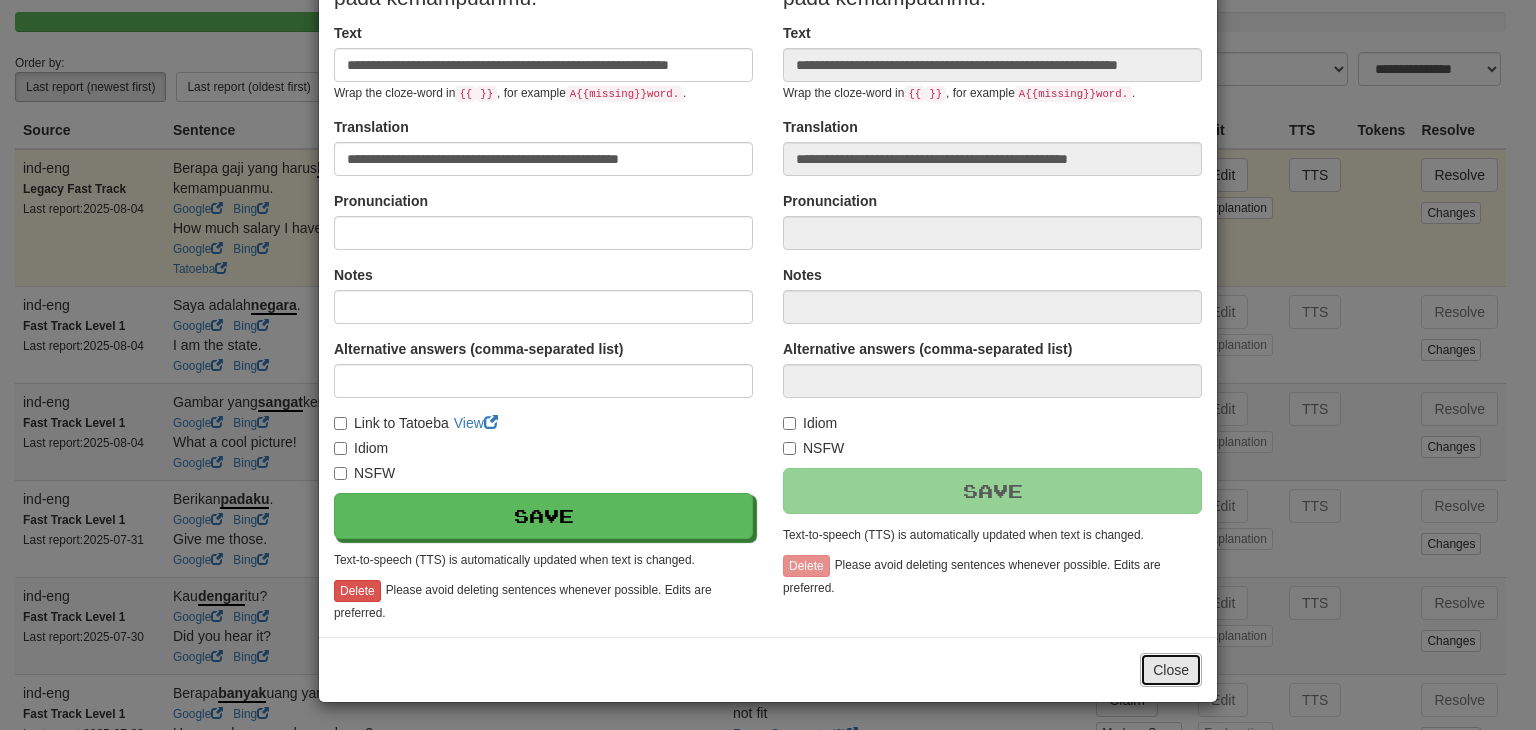 click on "Close" at bounding box center [1171, 670] 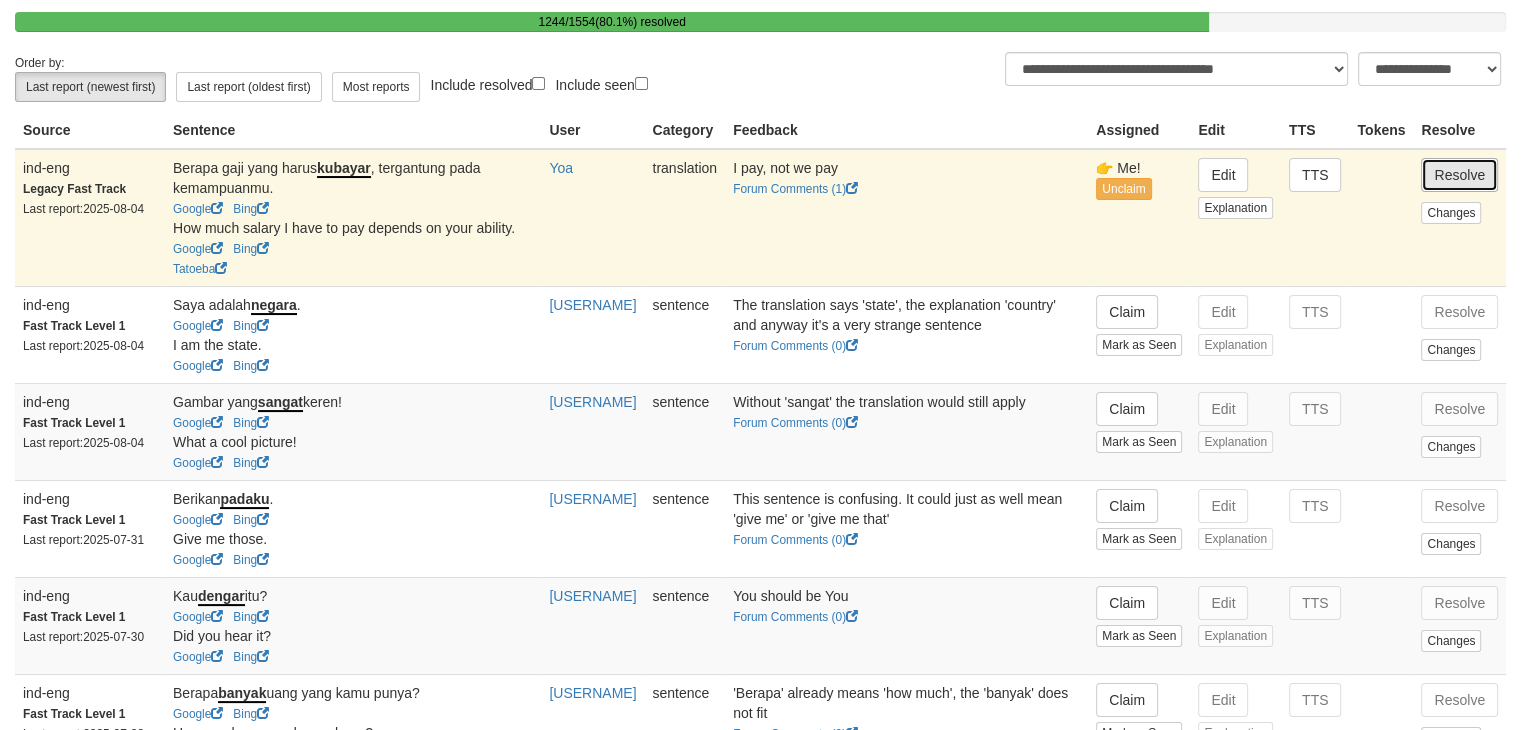 click on "Resolve" at bounding box center [1459, 175] 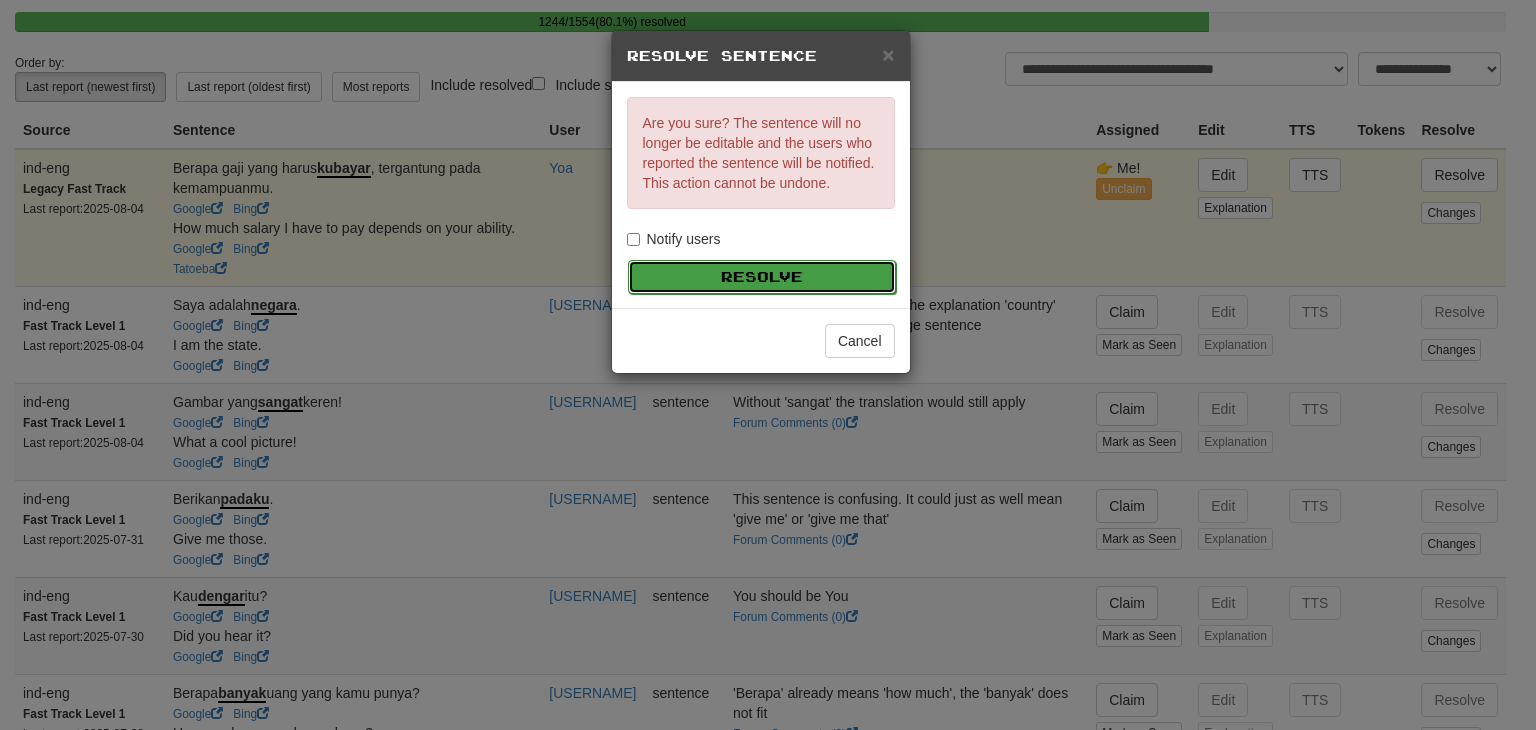 click on "Resolve" at bounding box center (762, 277) 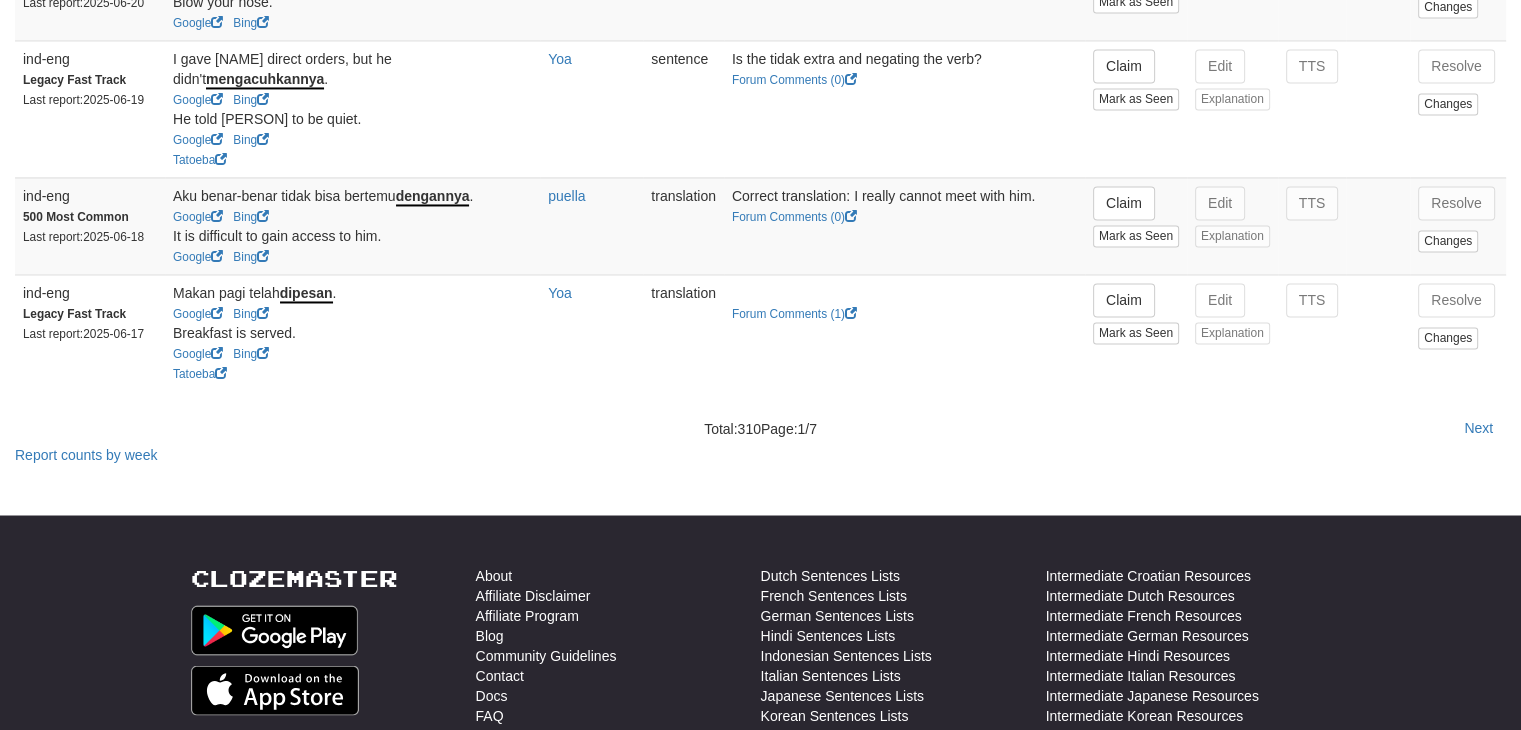 scroll, scrollTop: 3296, scrollLeft: 0, axis: vertical 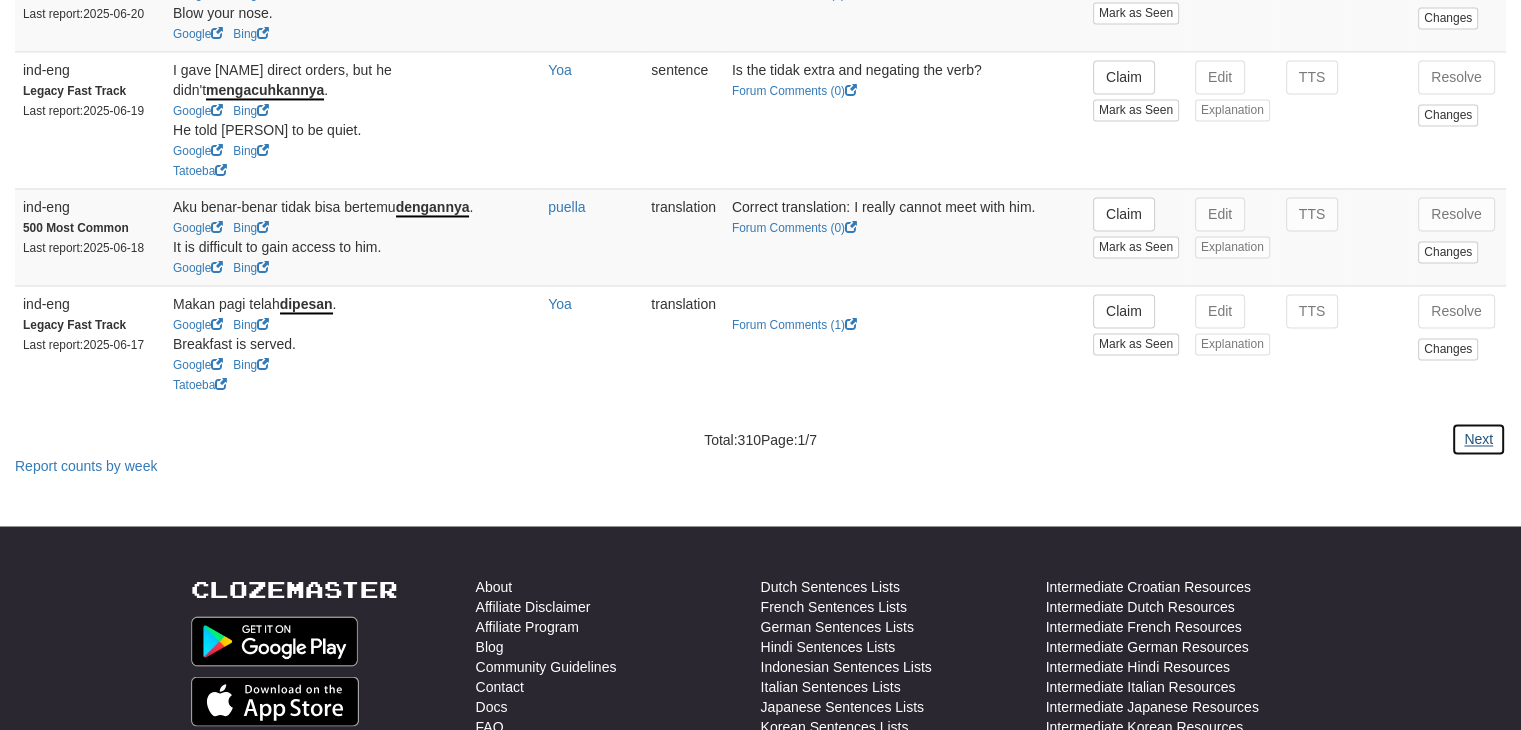 click on "Next" at bounding box center [1478, 439] 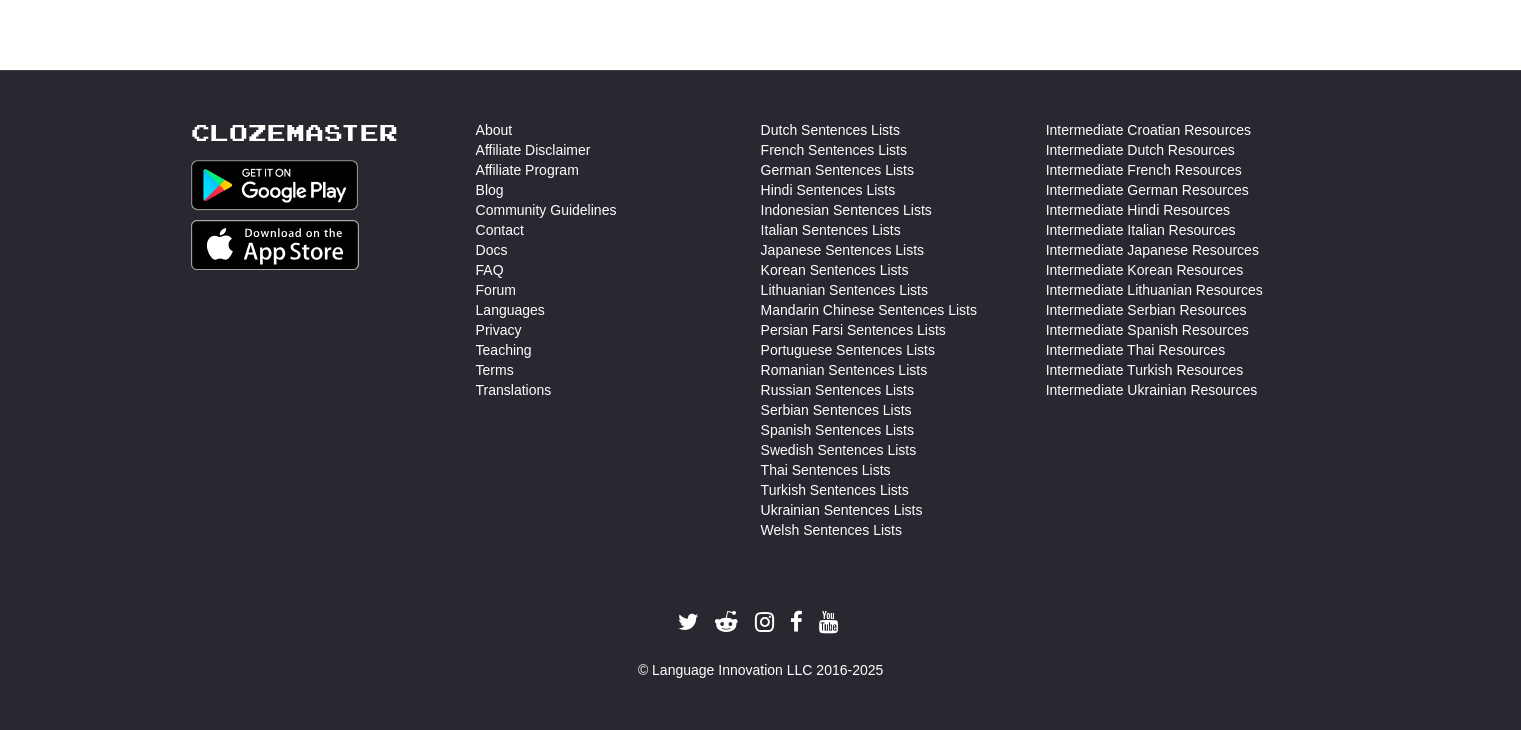 scroll, scrollTop: 0, scrollLeft: 0, axis: both 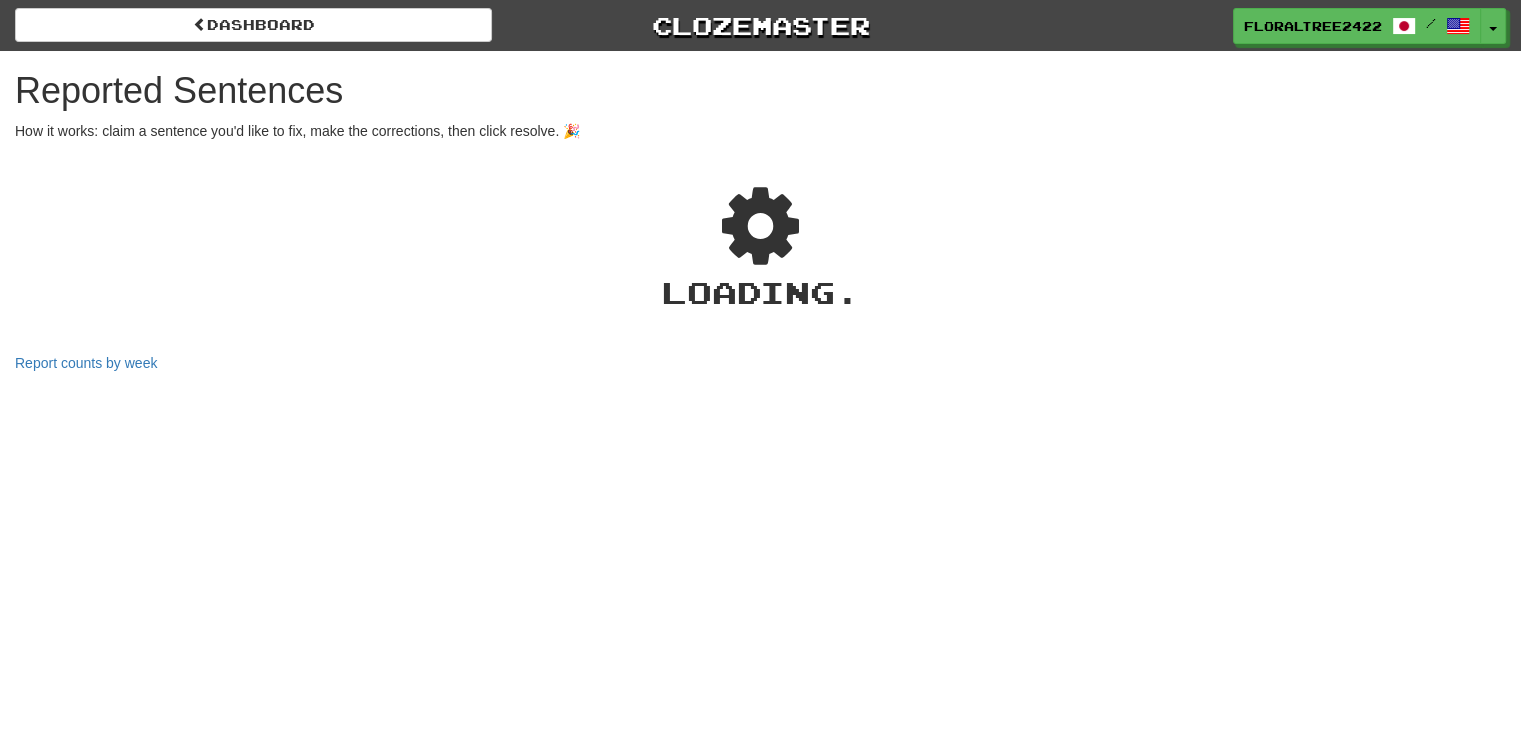 select on "***" 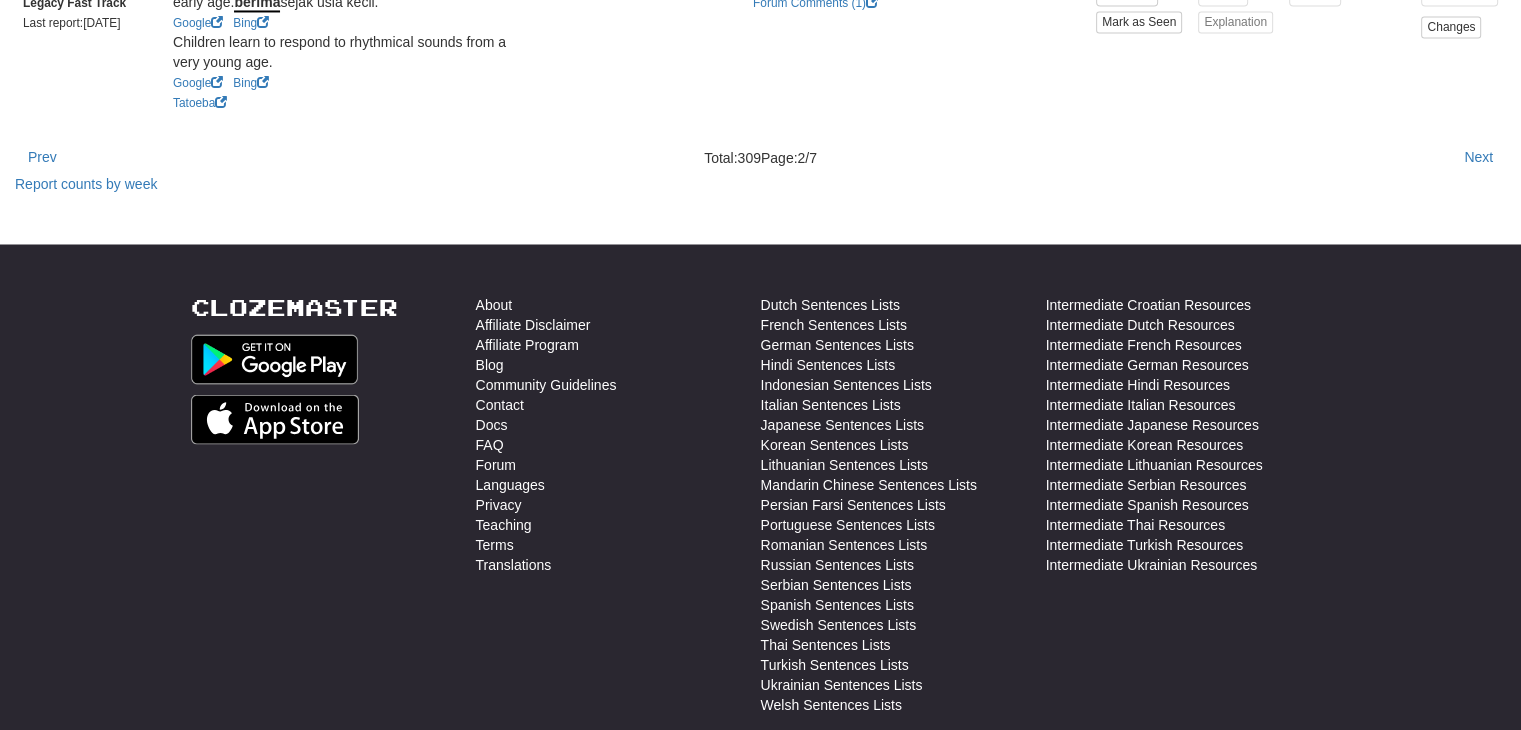 scroll, scrollTop: 3344, scrollLeft: 0, axis: vertical 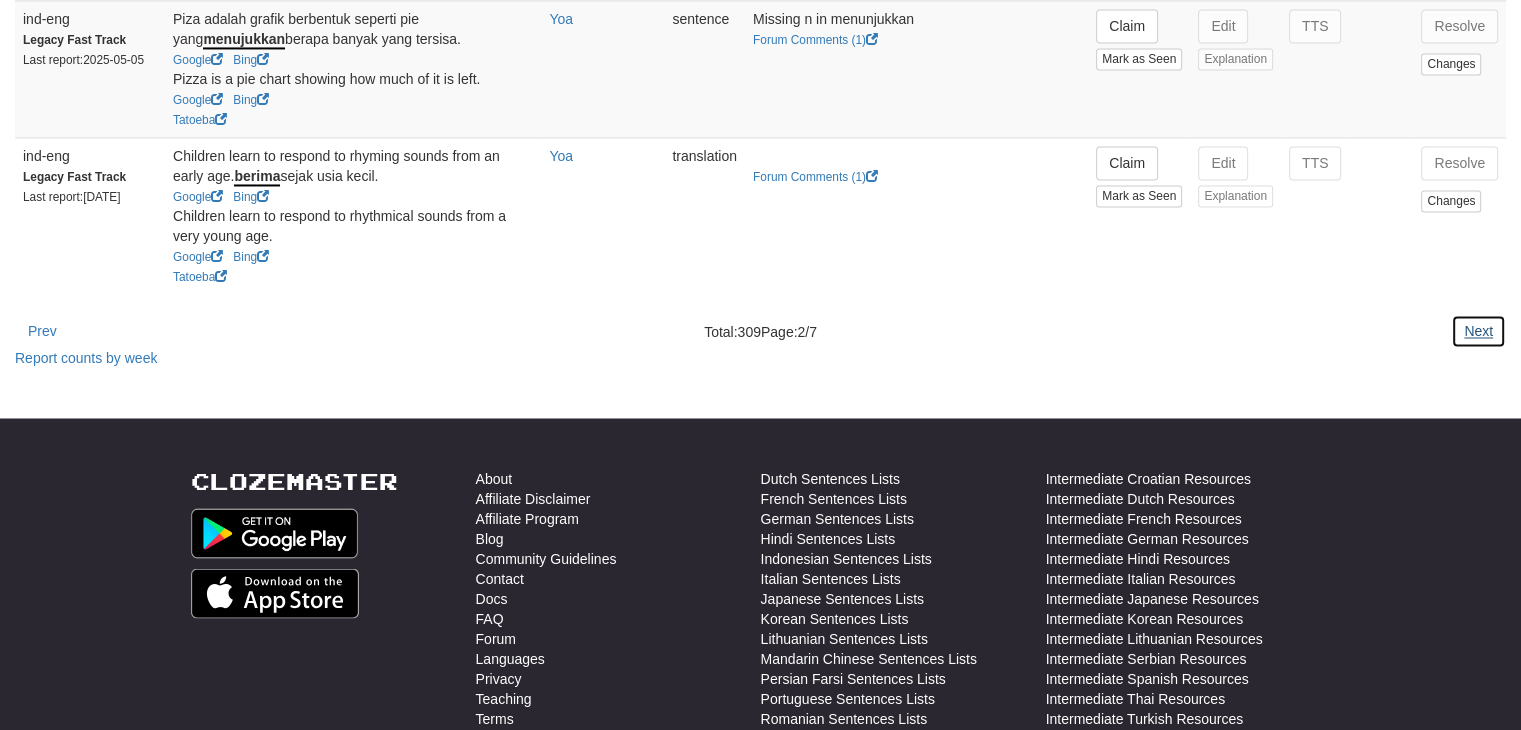click on "Next" at bounding box center [1478, 331] 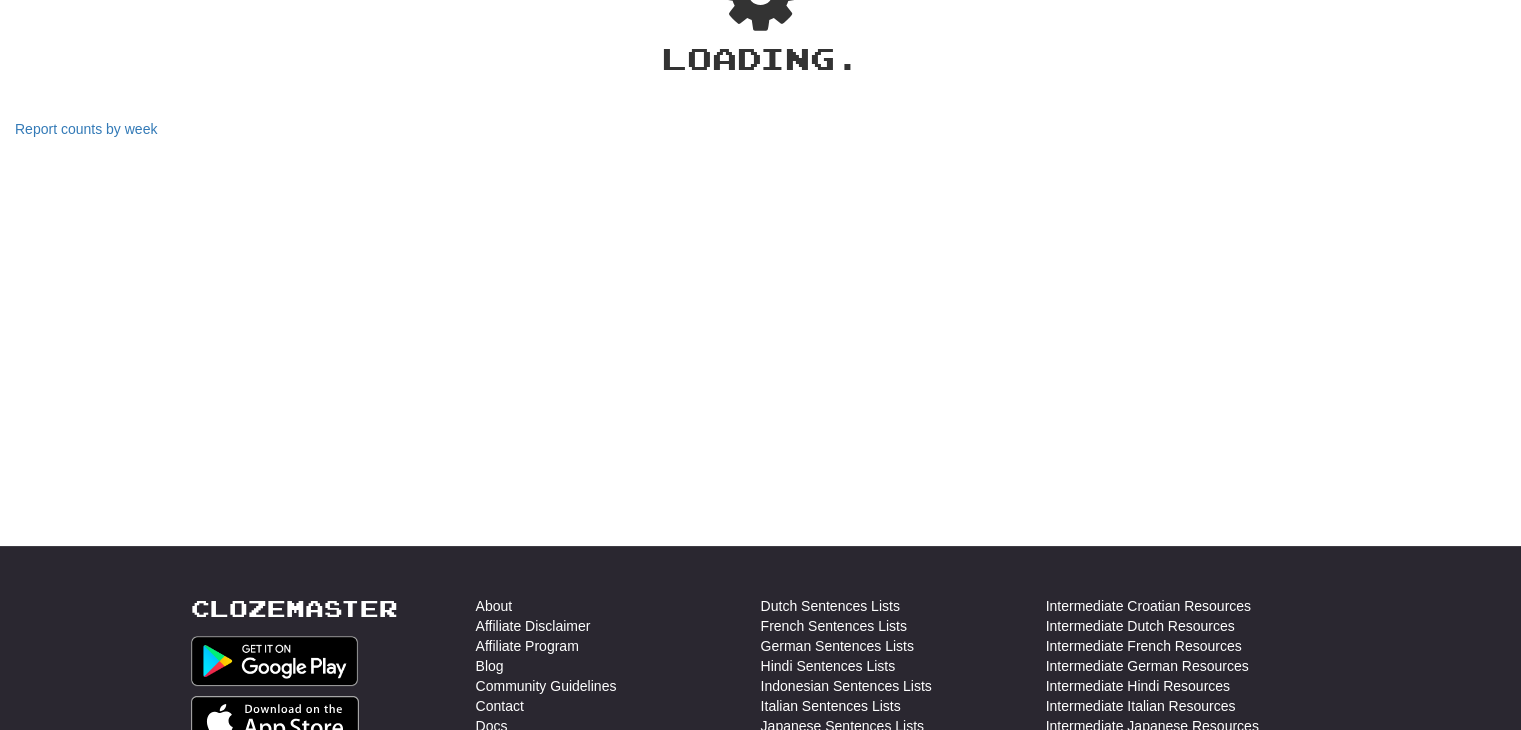 select on "***" 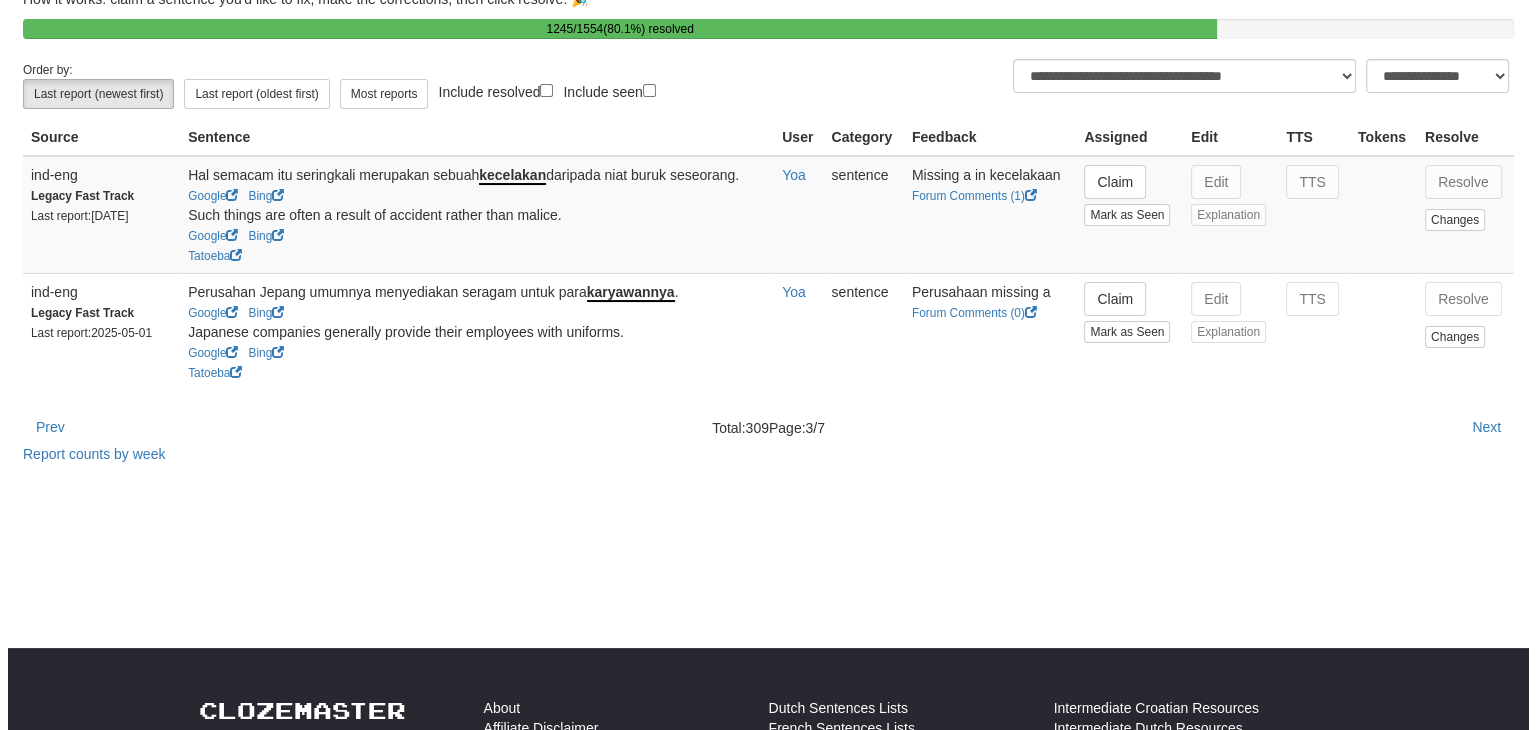 scroll, scrollTop: 130, scrollLeft: 0, axis: vertical 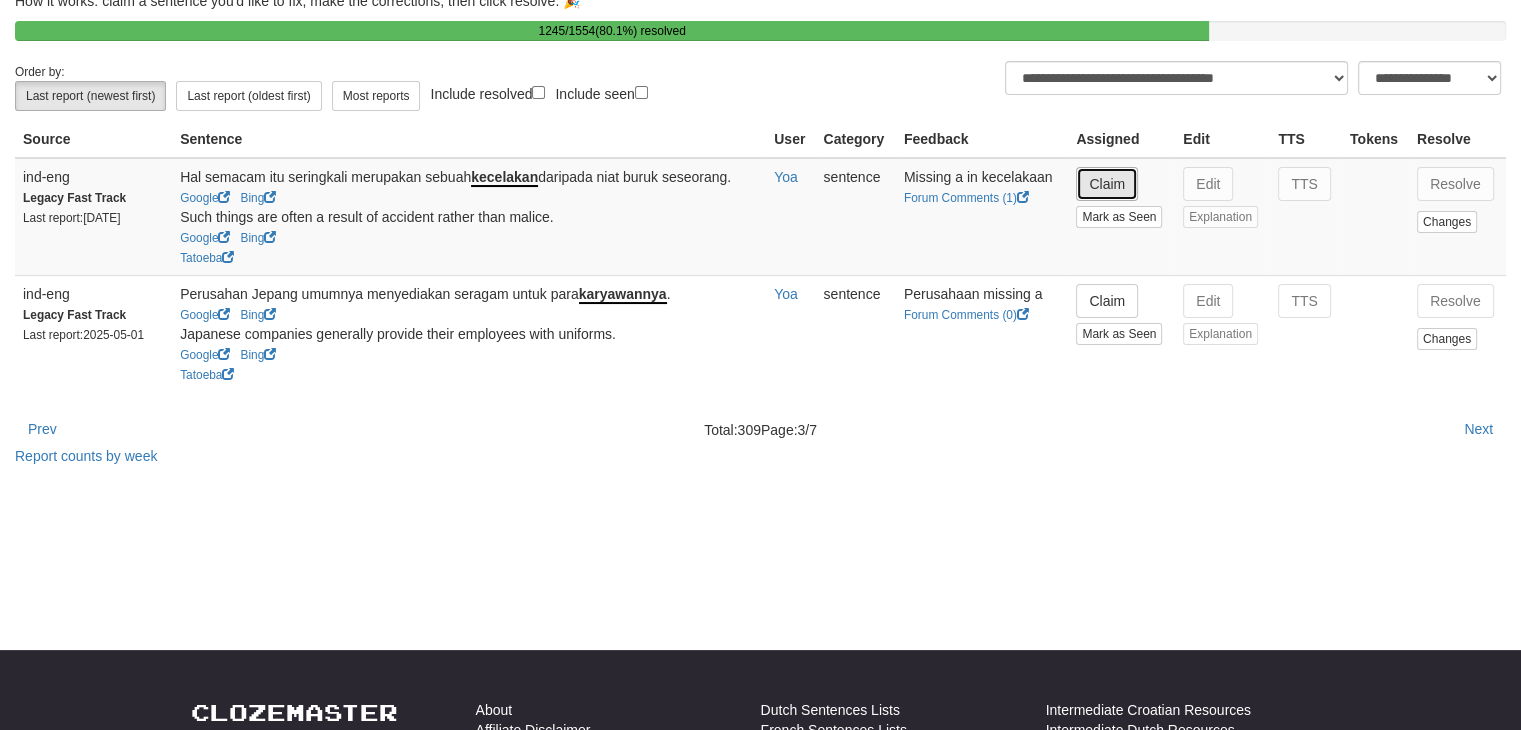 click on "Claim" at bounding box center (1107, 184) 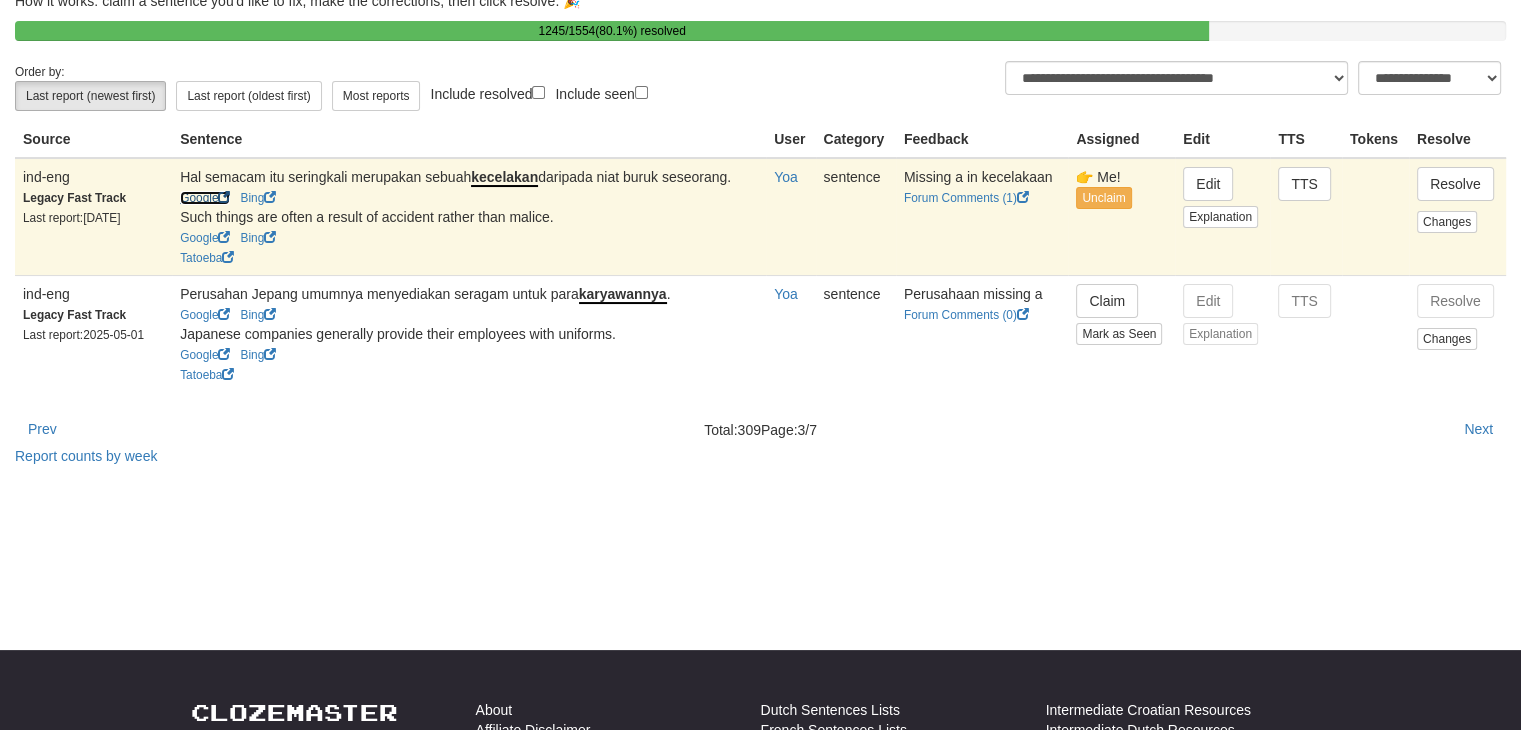 click on "Google" at bounding box center [205, 198] 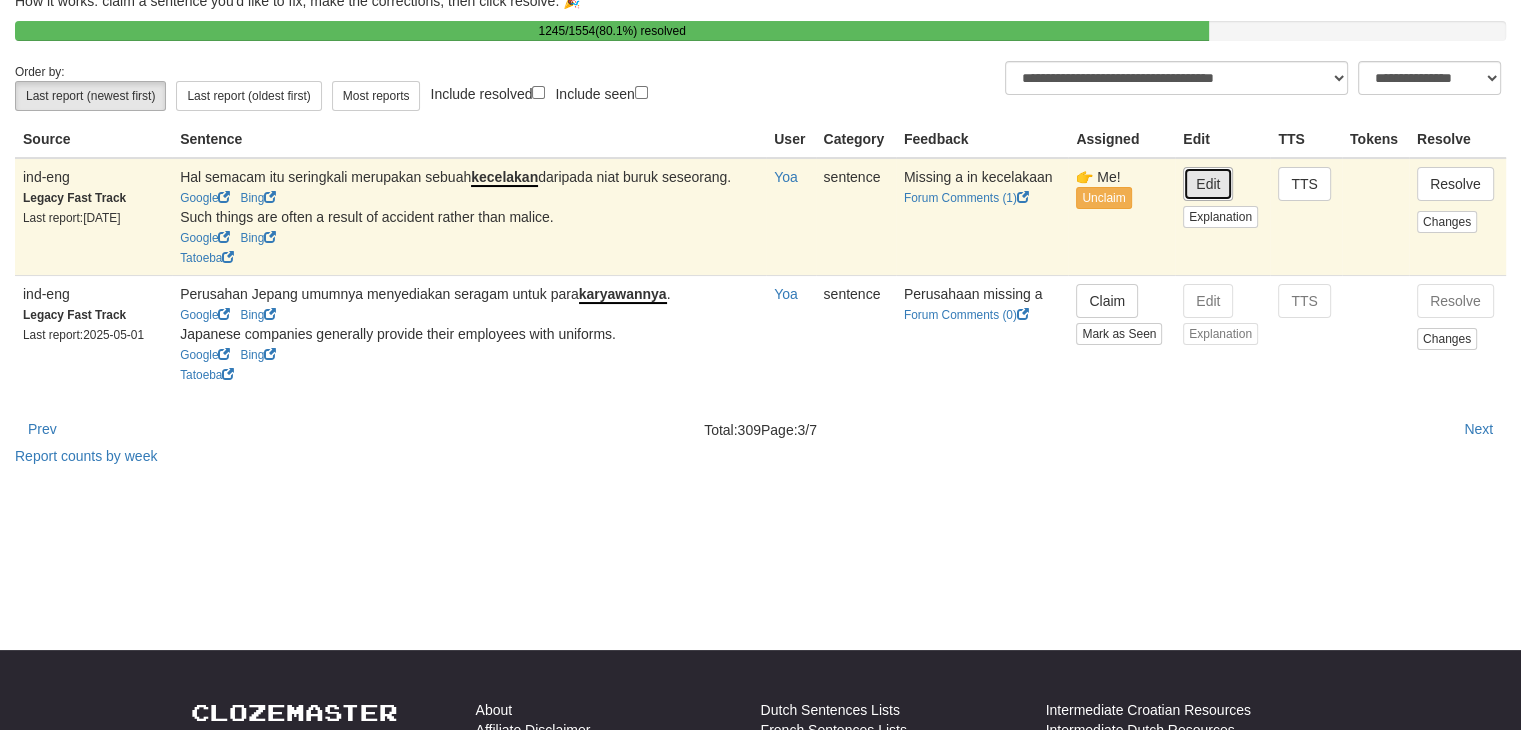 click on "Edit" at bounding box center [1208, 184] 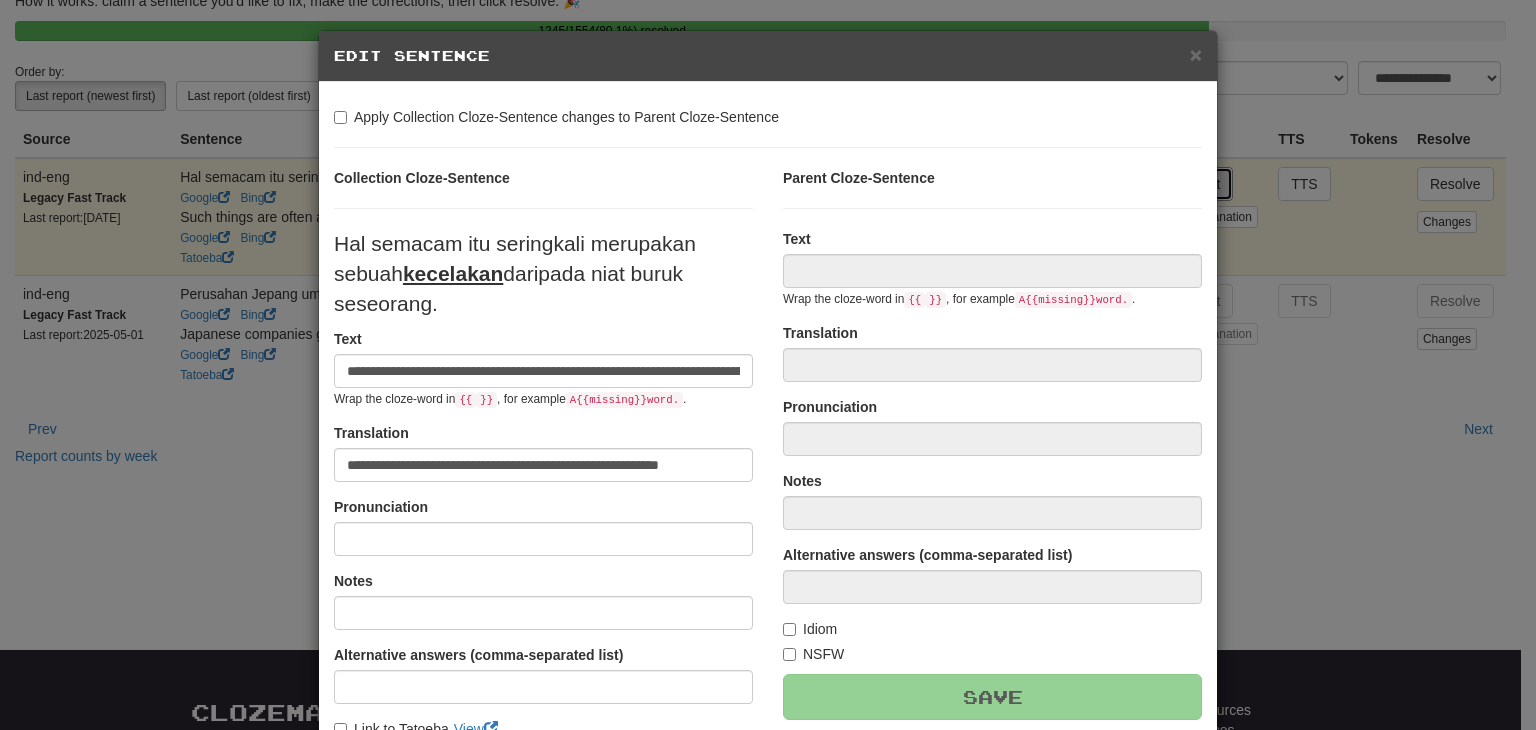type on "**********" 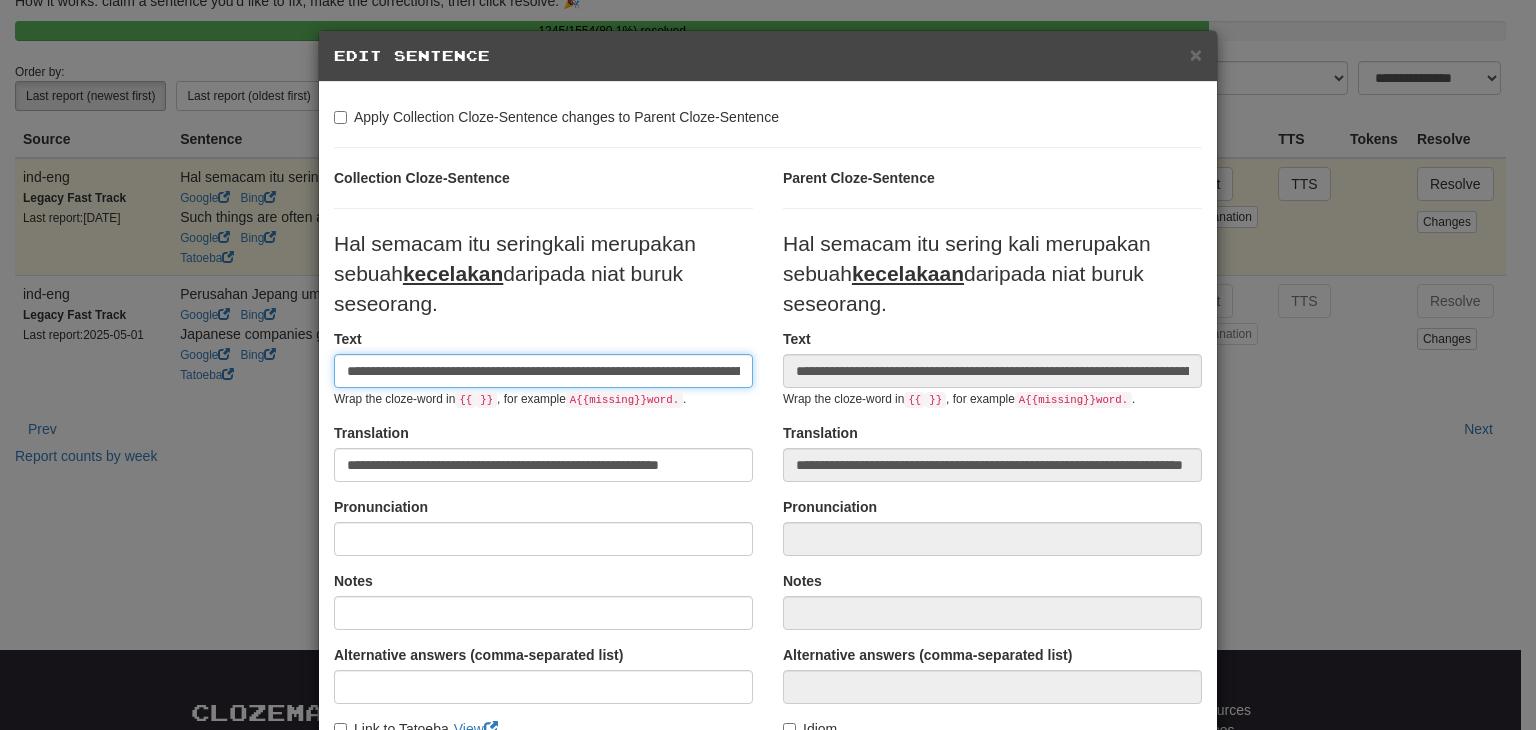 scroll, scrollTop: 0, scrollLeft: 180, axis: horizontal 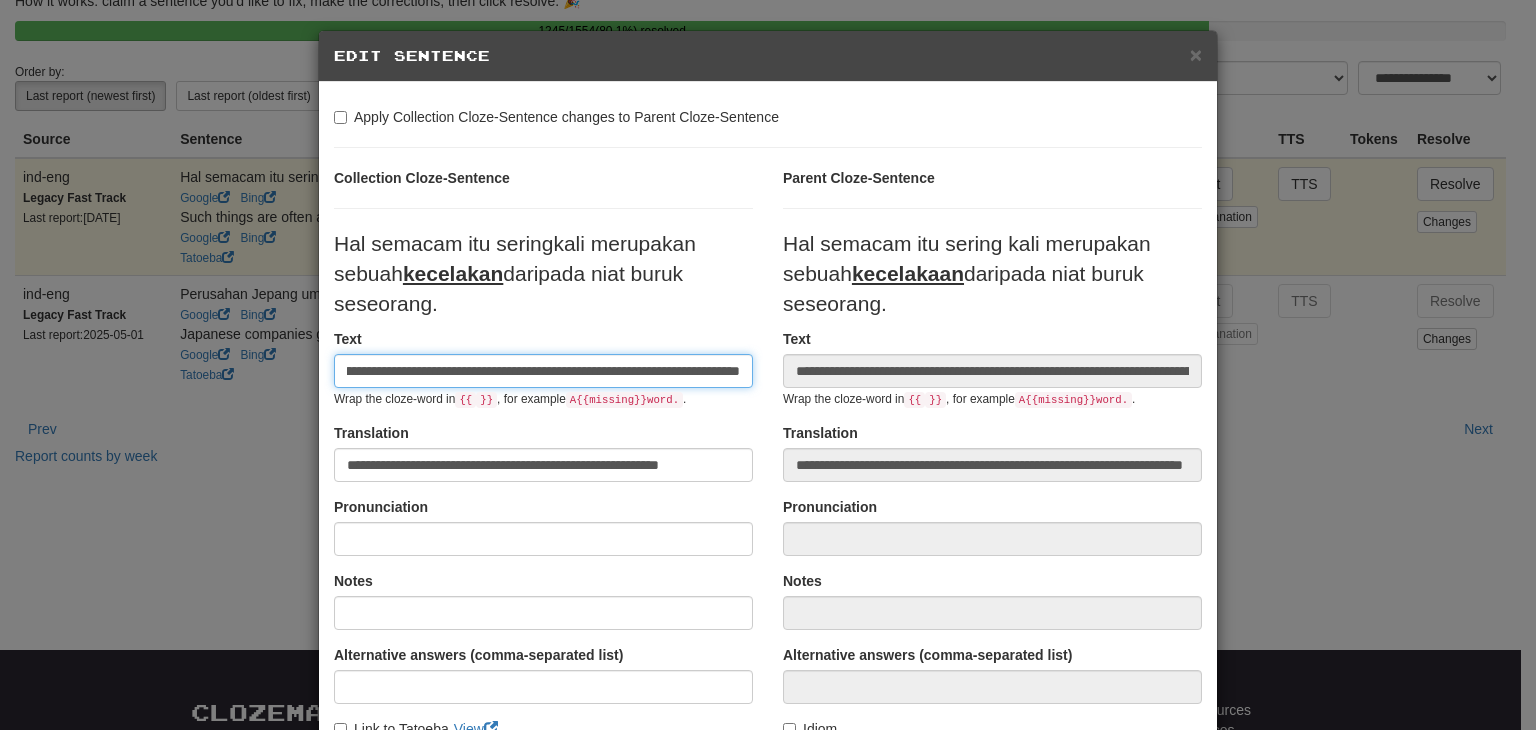 click on "**********" at bounding box center (543, 371) 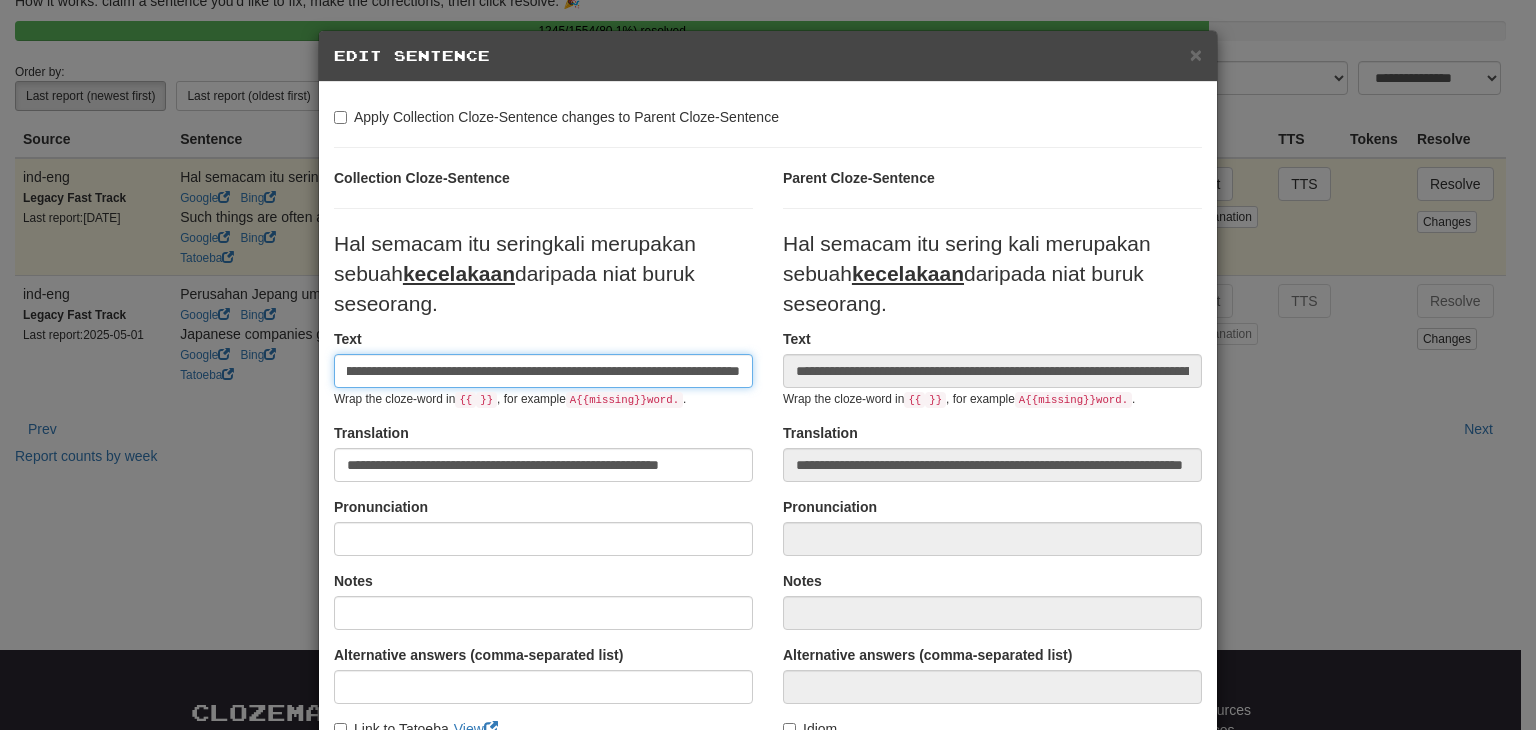 scroll, scrollTop: 306, scrollLeft: 0, axis: vertical 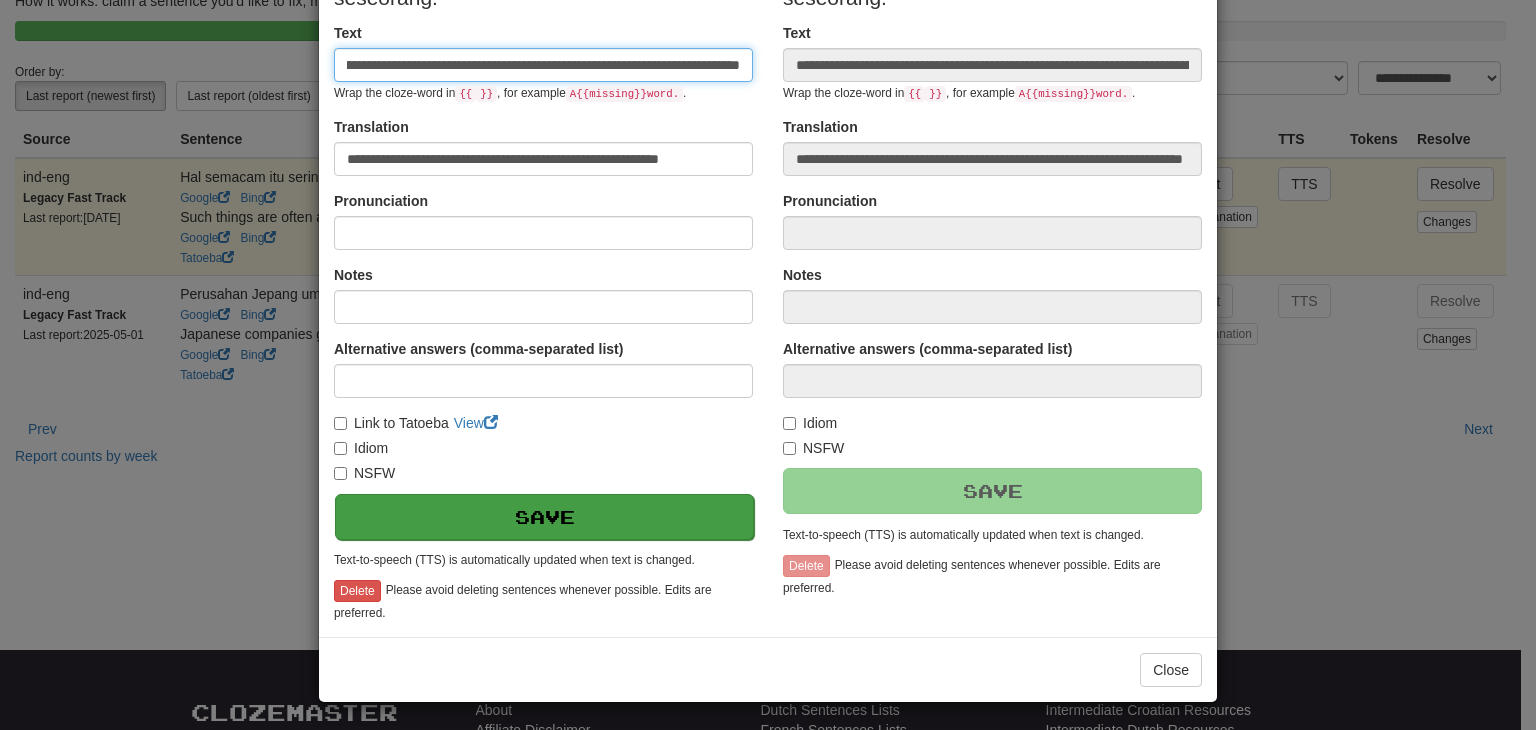 type on "**********" 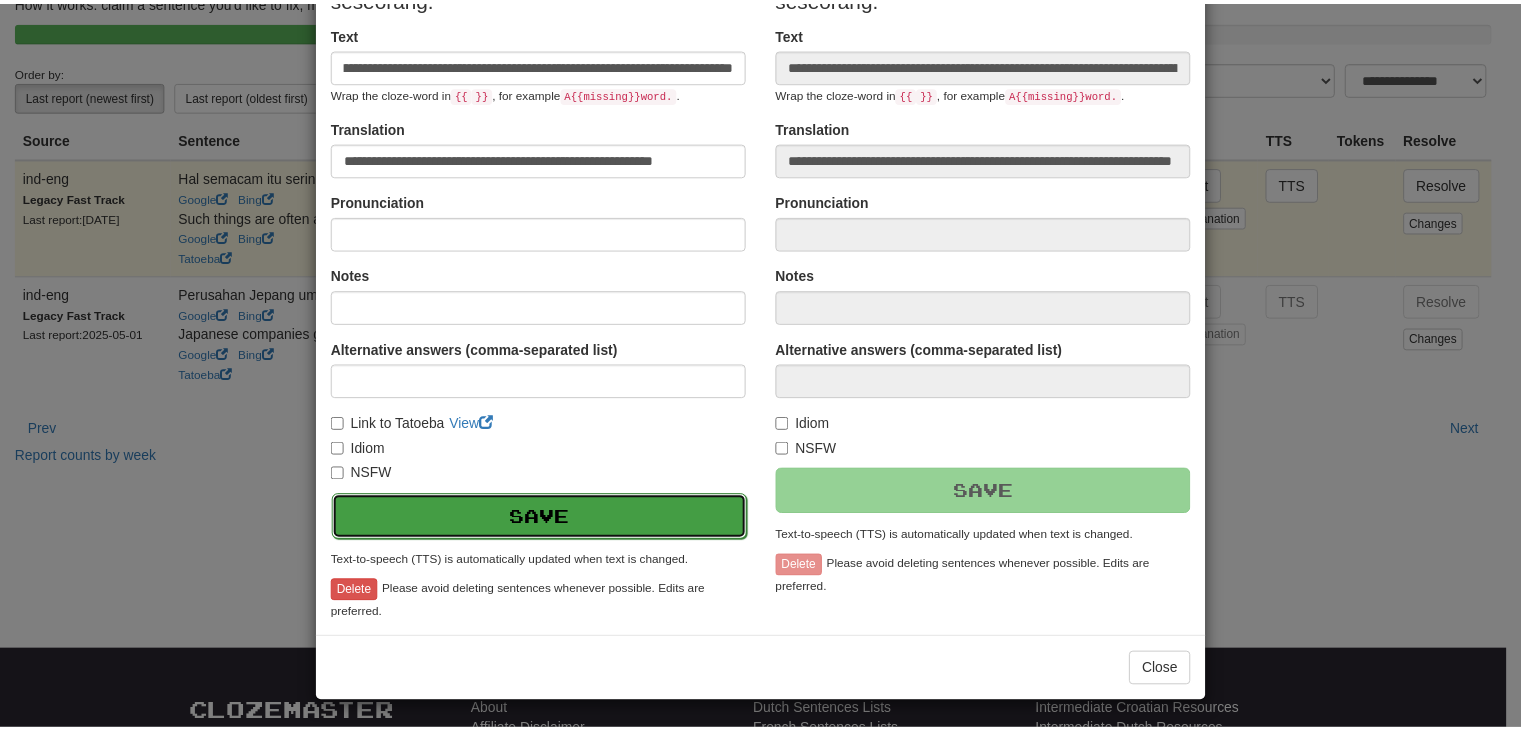 scroll, scrollTop: 0, scrollLeft: 0, axis: both 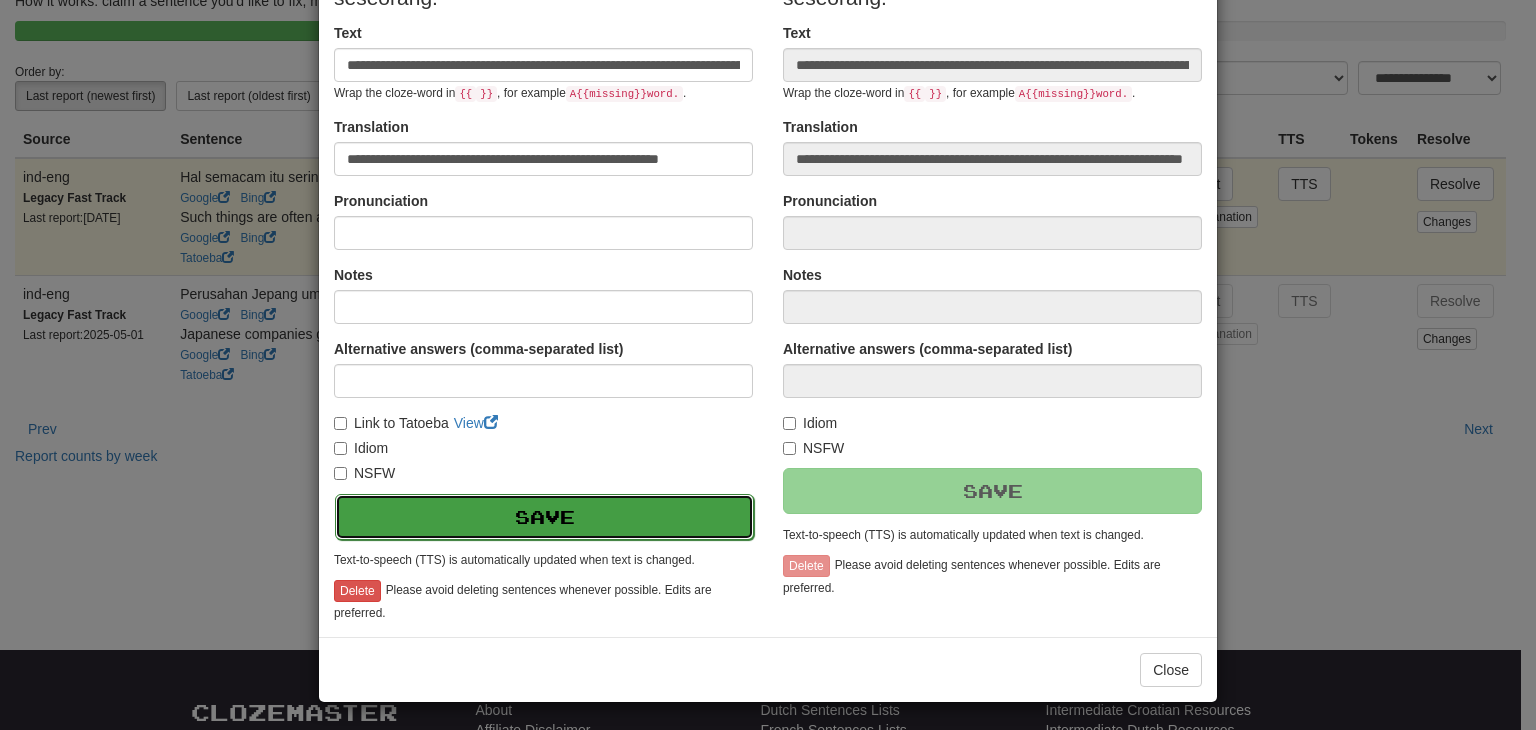 click on "Save" at bounding box center (544, 517) 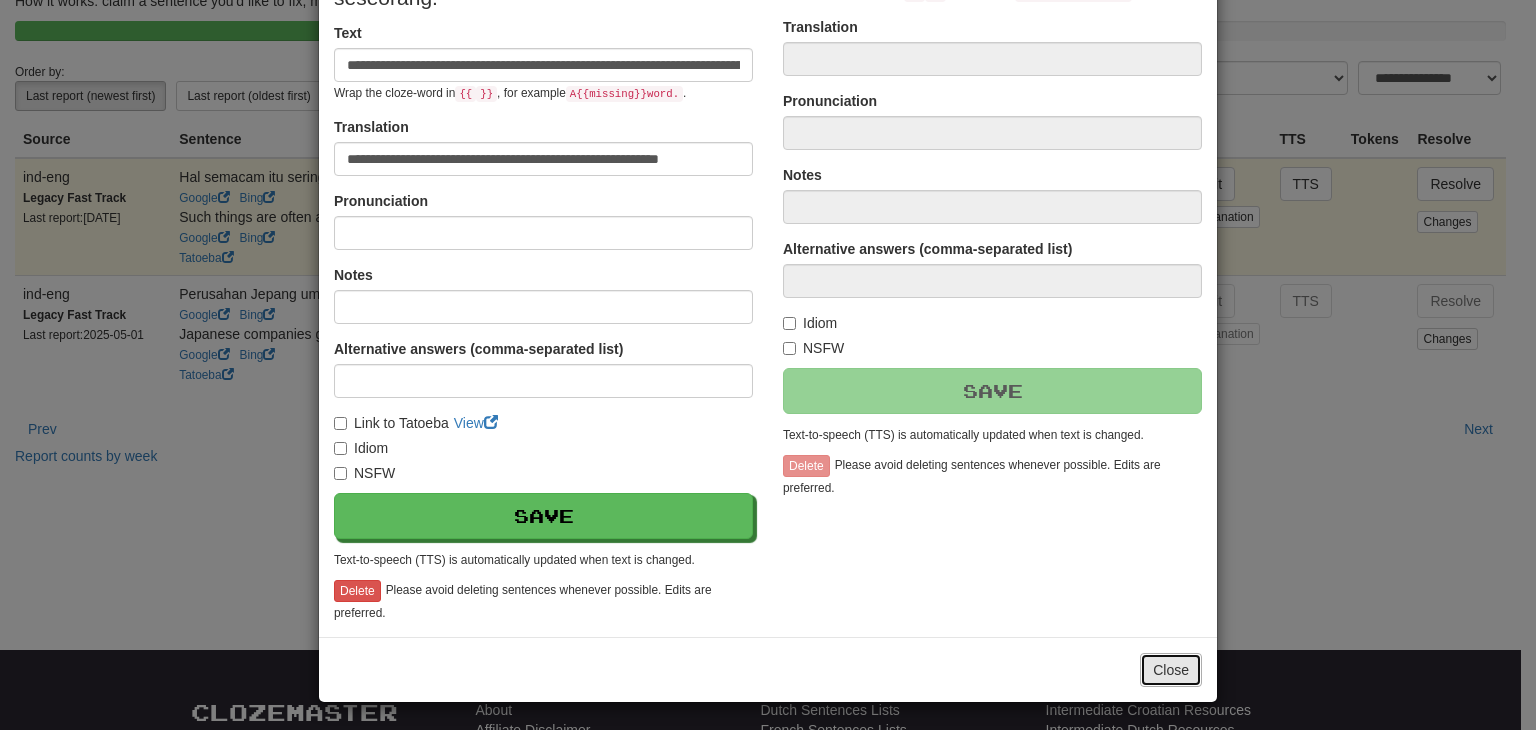 type on "**********" 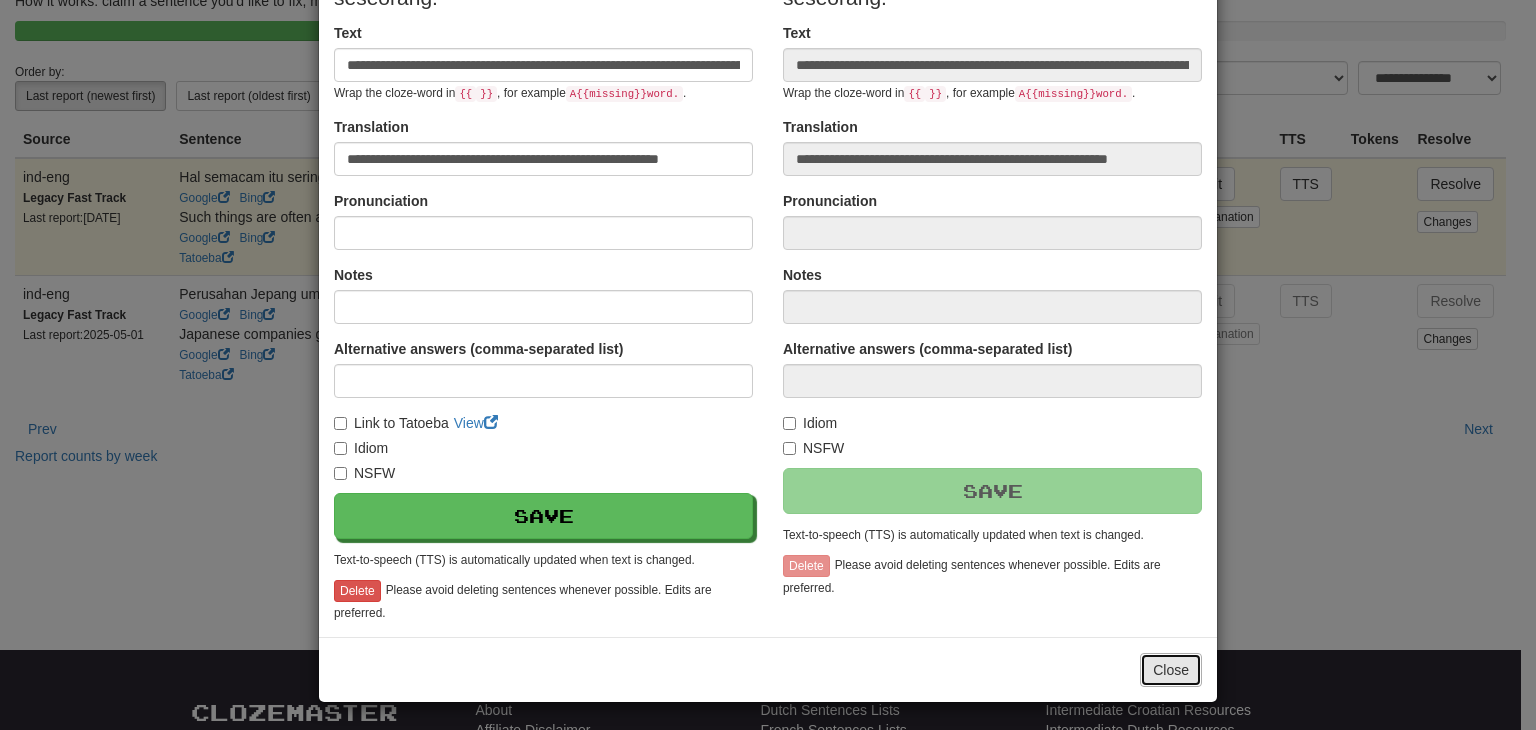 click on "Close" at bounding box center (1171, 670) 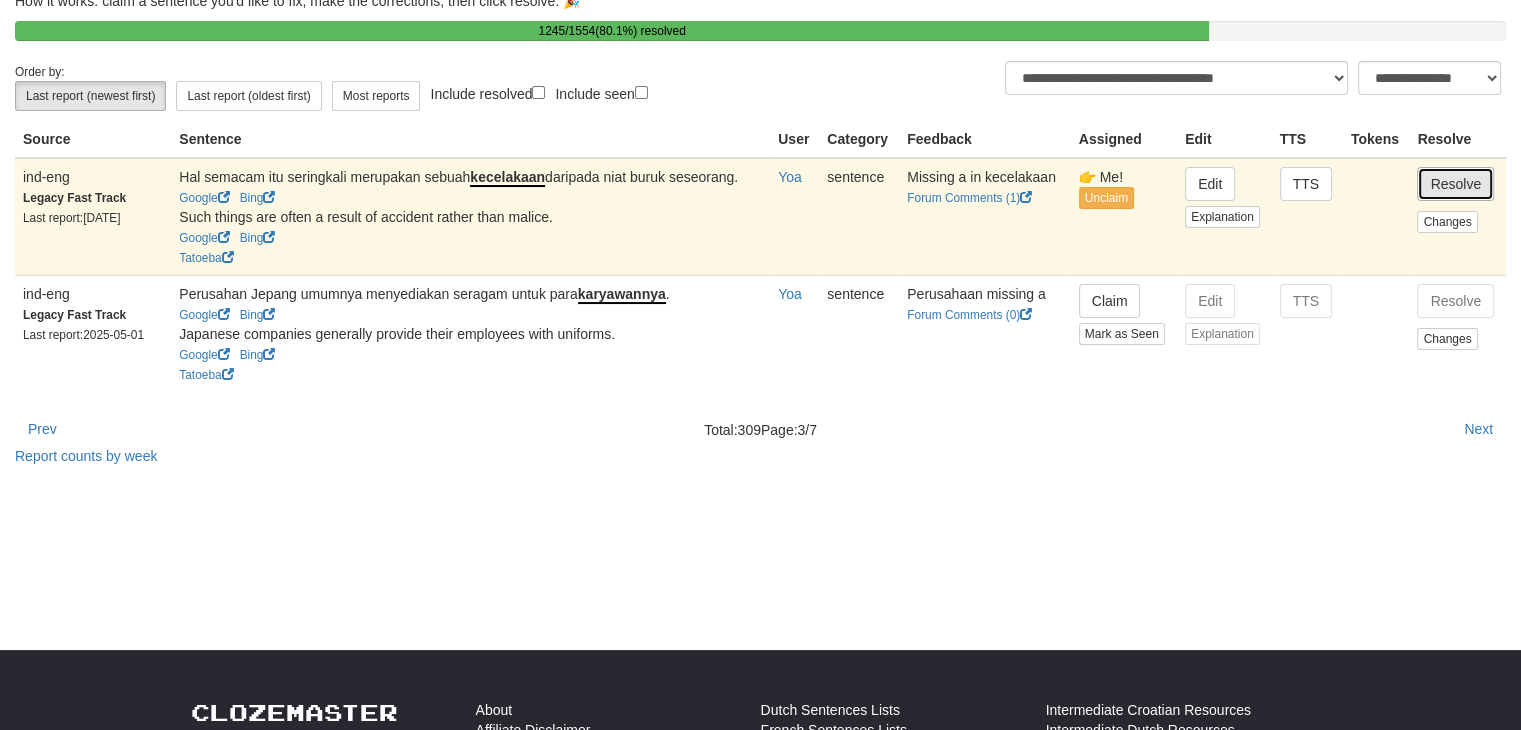 click on "Resolve" at bounding box center (1455, 184) 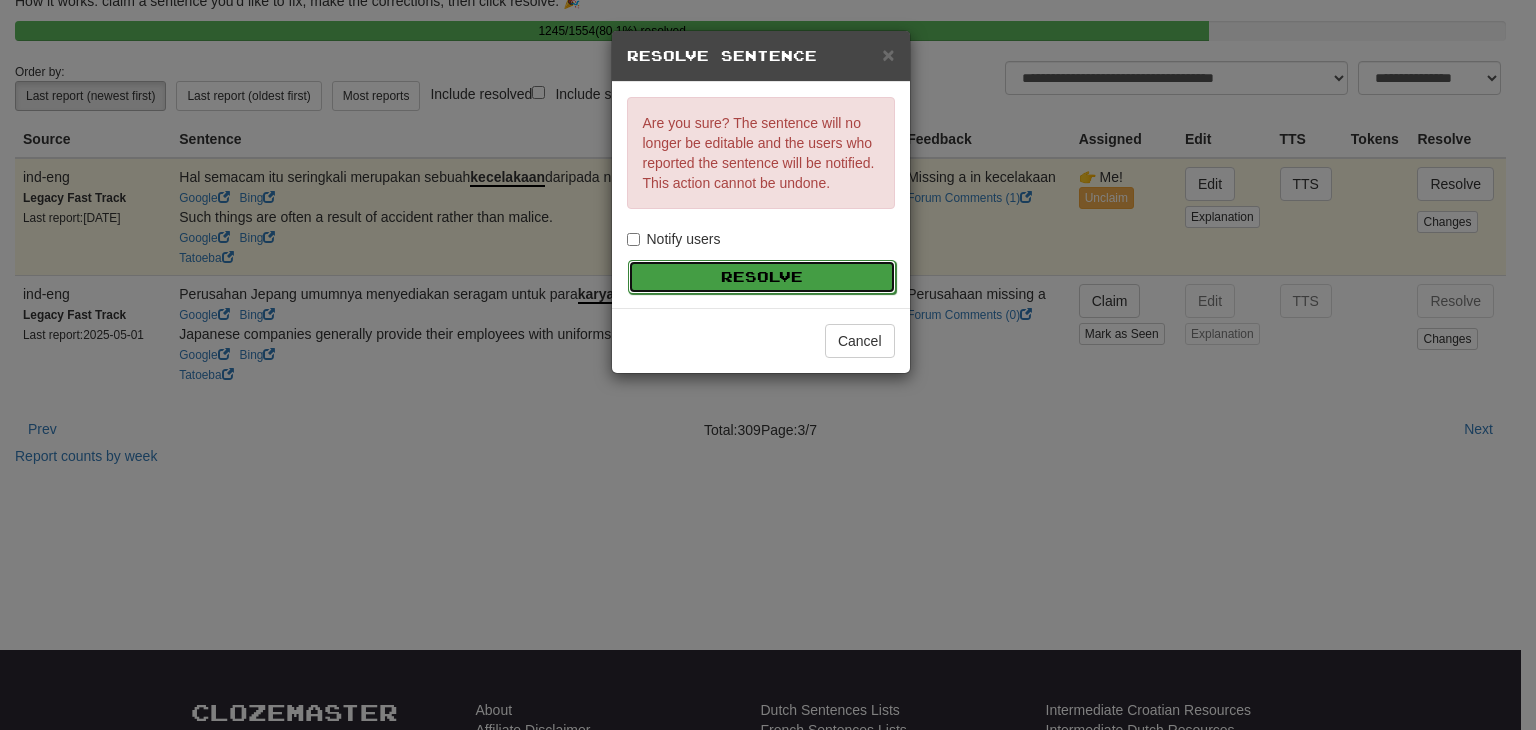 click on "Resolve" at bounding box center [762, 277] 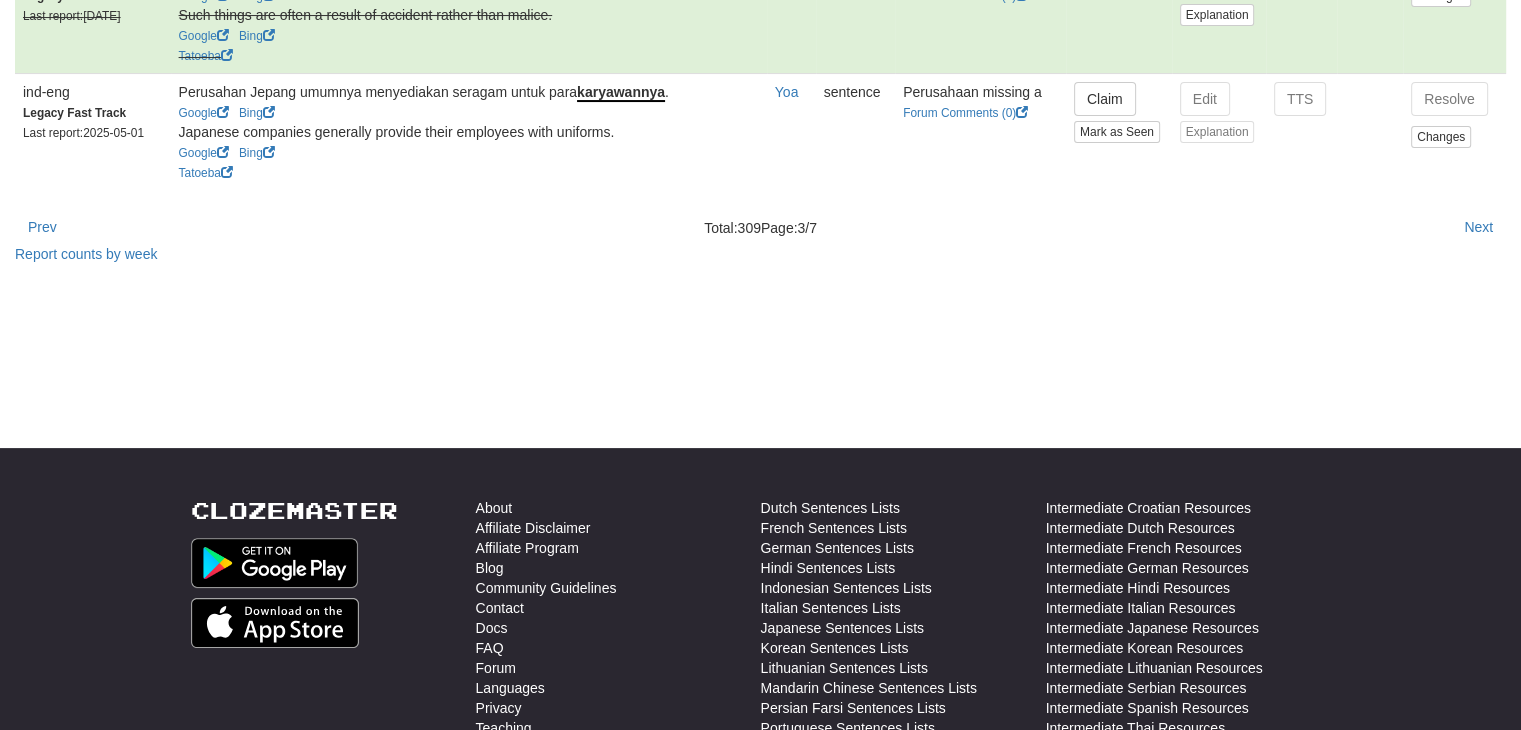 scroll, scrollTop: 288, scrollLeft: 0, axis: vertical 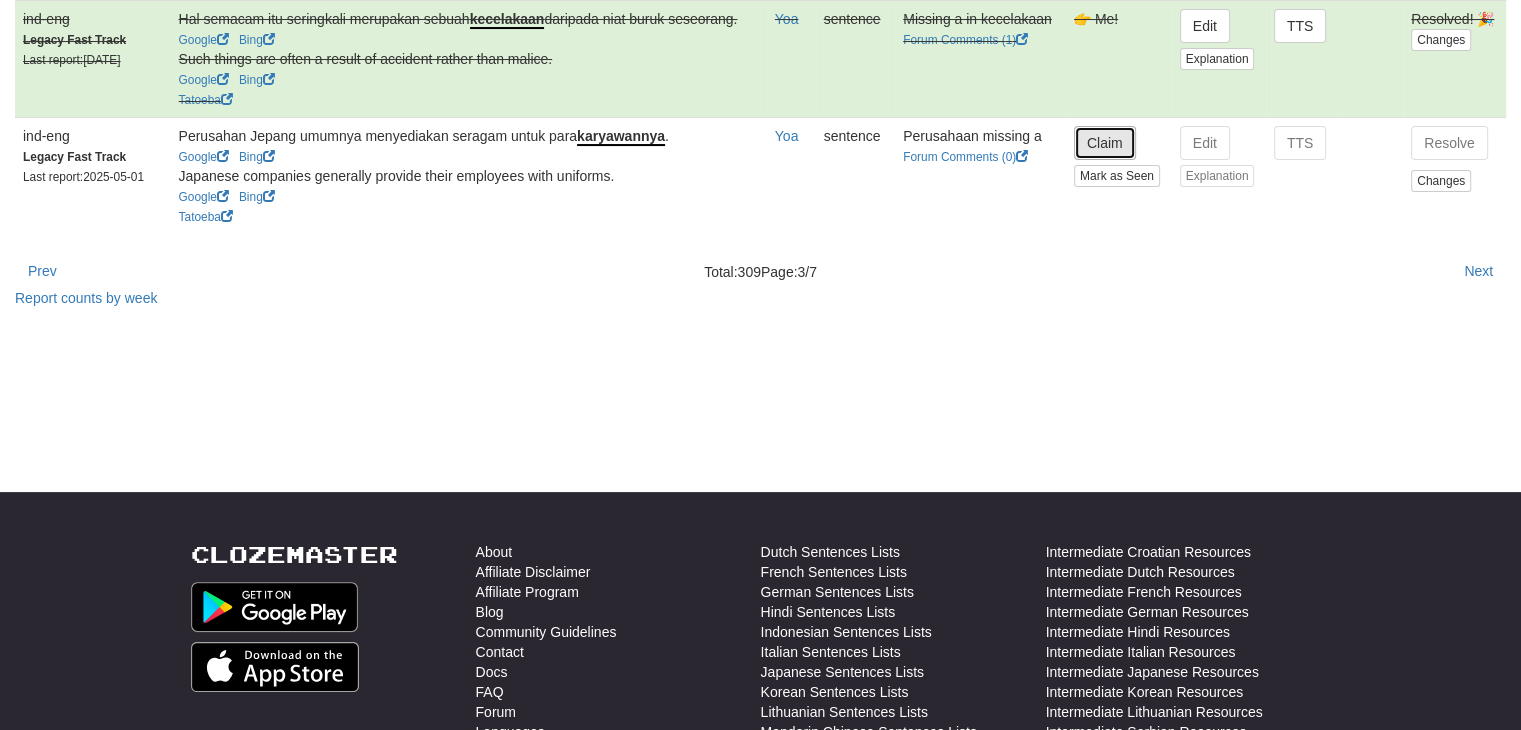 click on "Claim" at bounding box center (1105, 143) 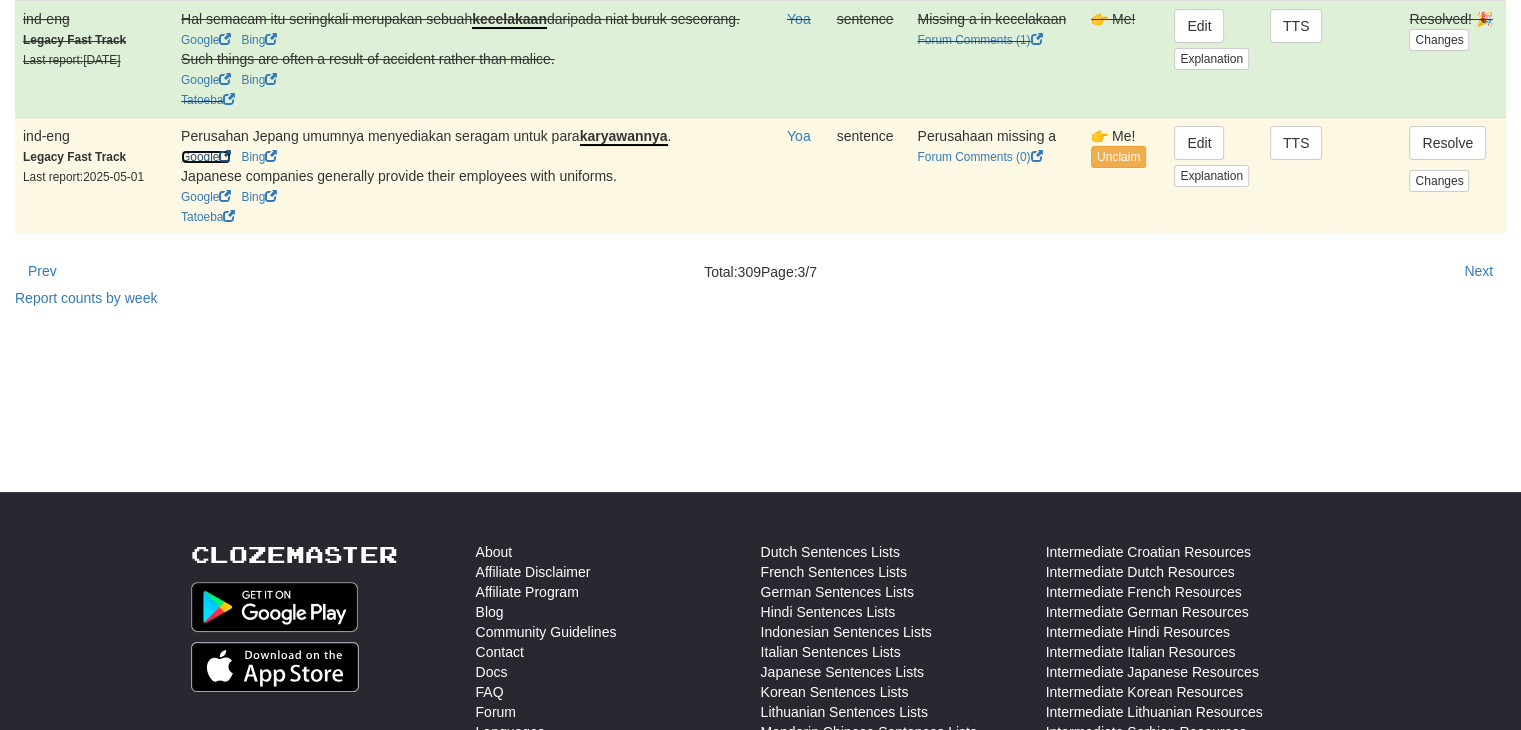click on "Google" at bounding box center [206, 157] 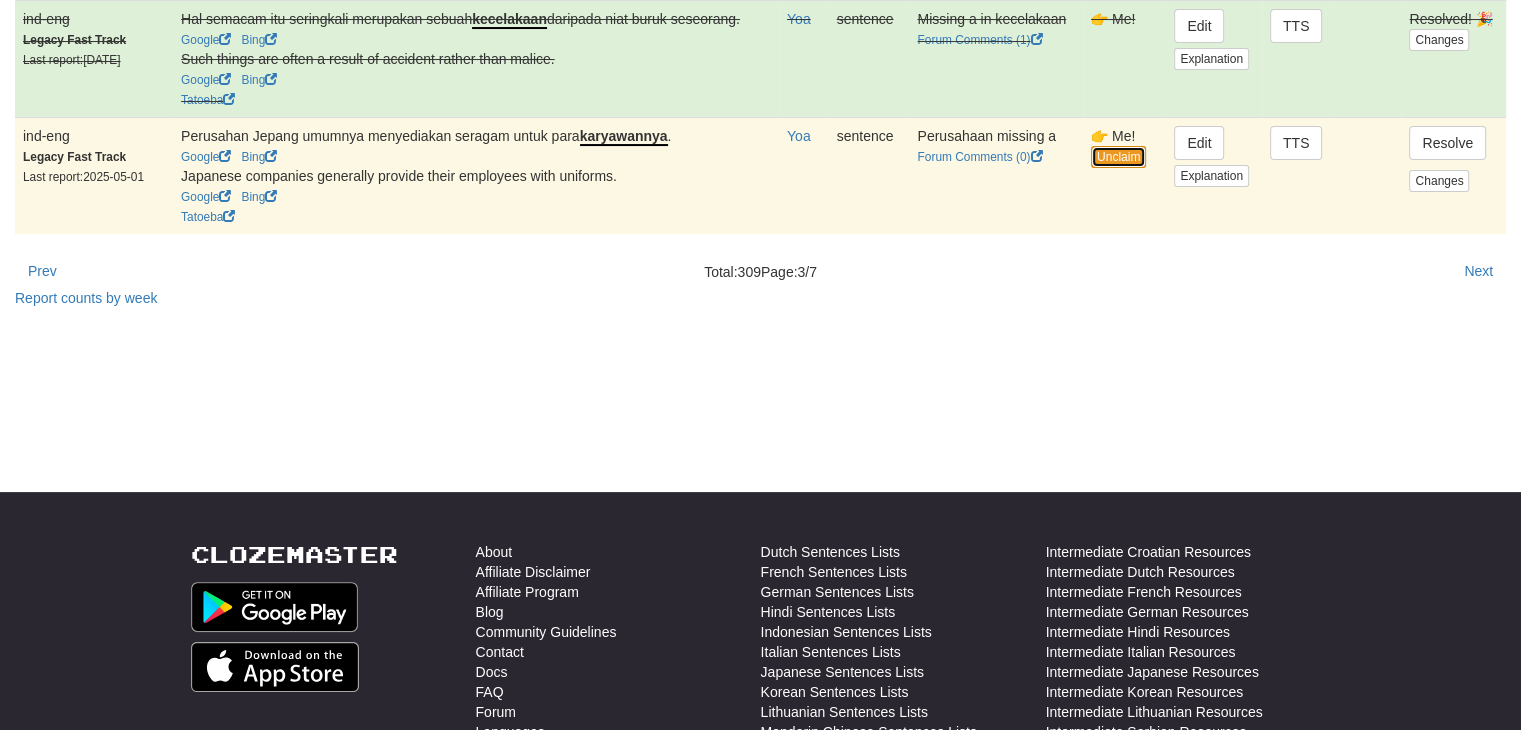click on "Unclaim" at bounding box center [1118, 157] 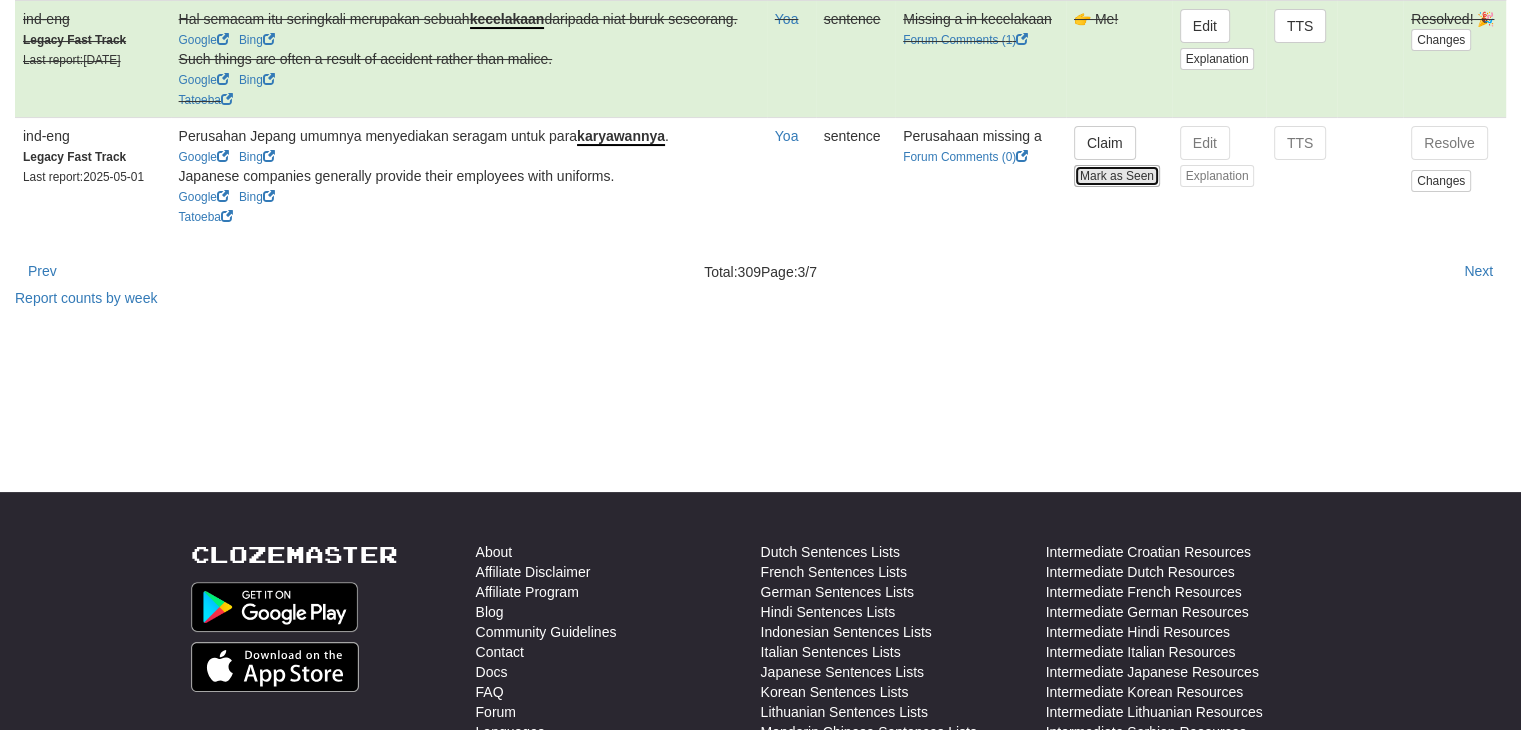 click on "Mark as Seen" at bounding box center [1117, 176] 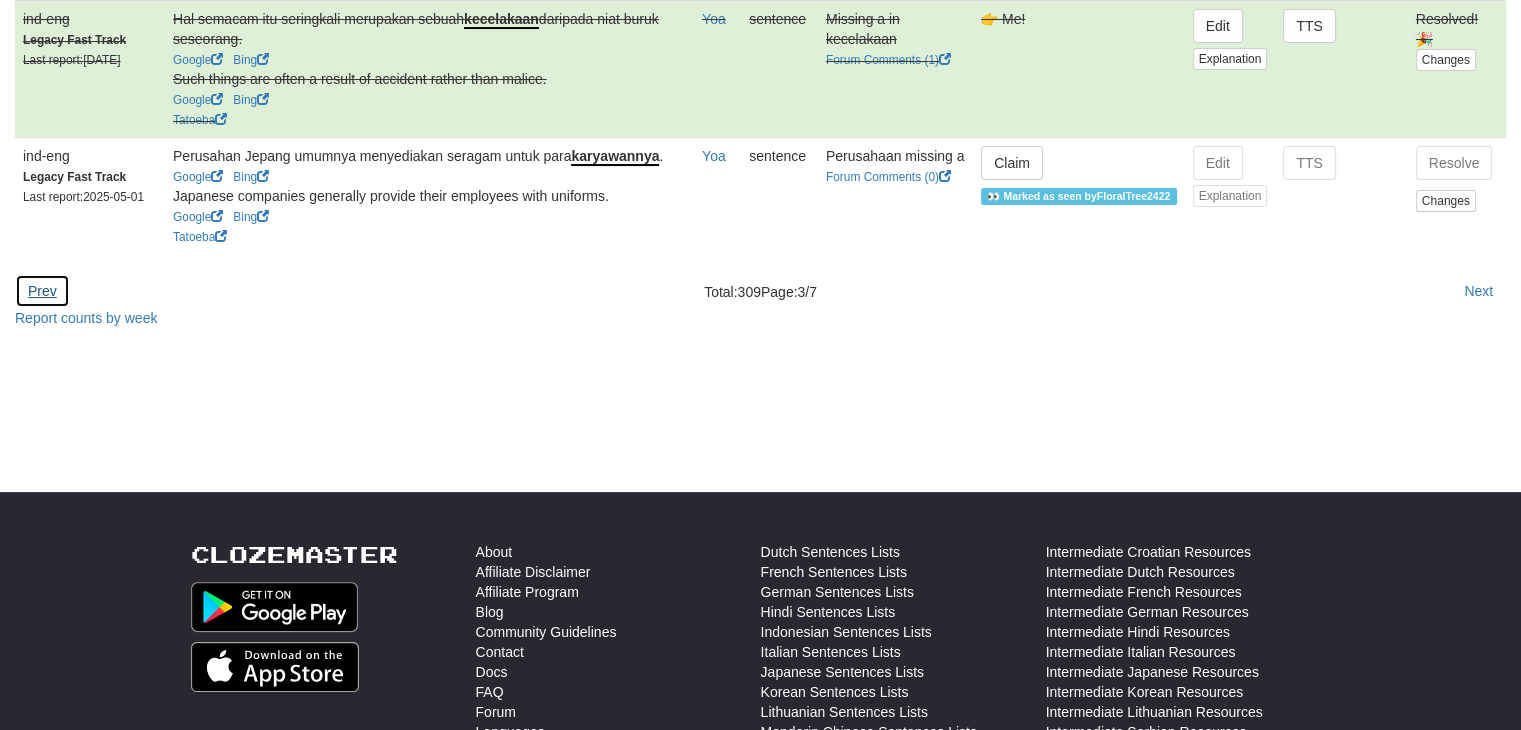 click on "Prev" at bounding box center [42, 291] 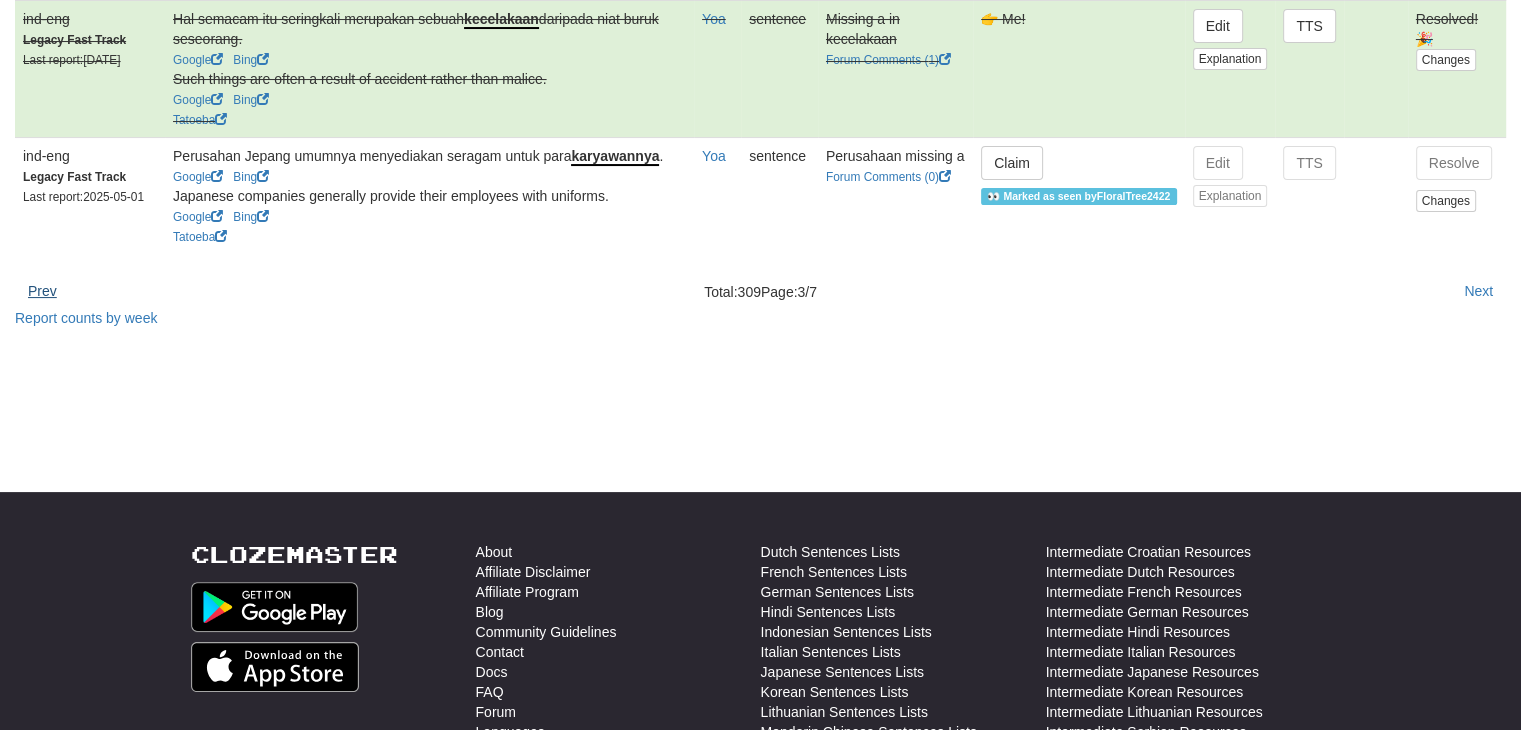 scroll, scrollTop: 47, scrollLeft: 0, axis: vertical 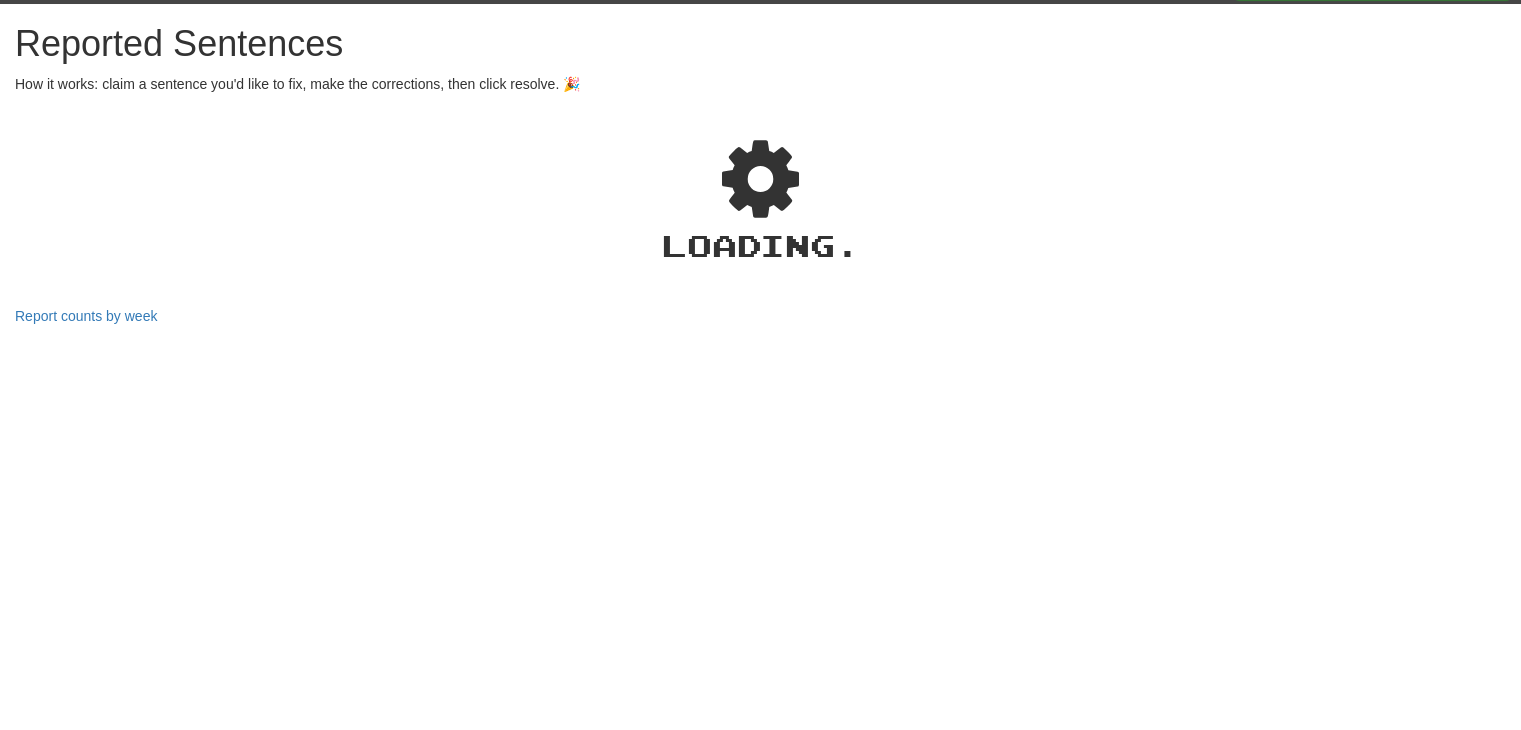 select on "***" 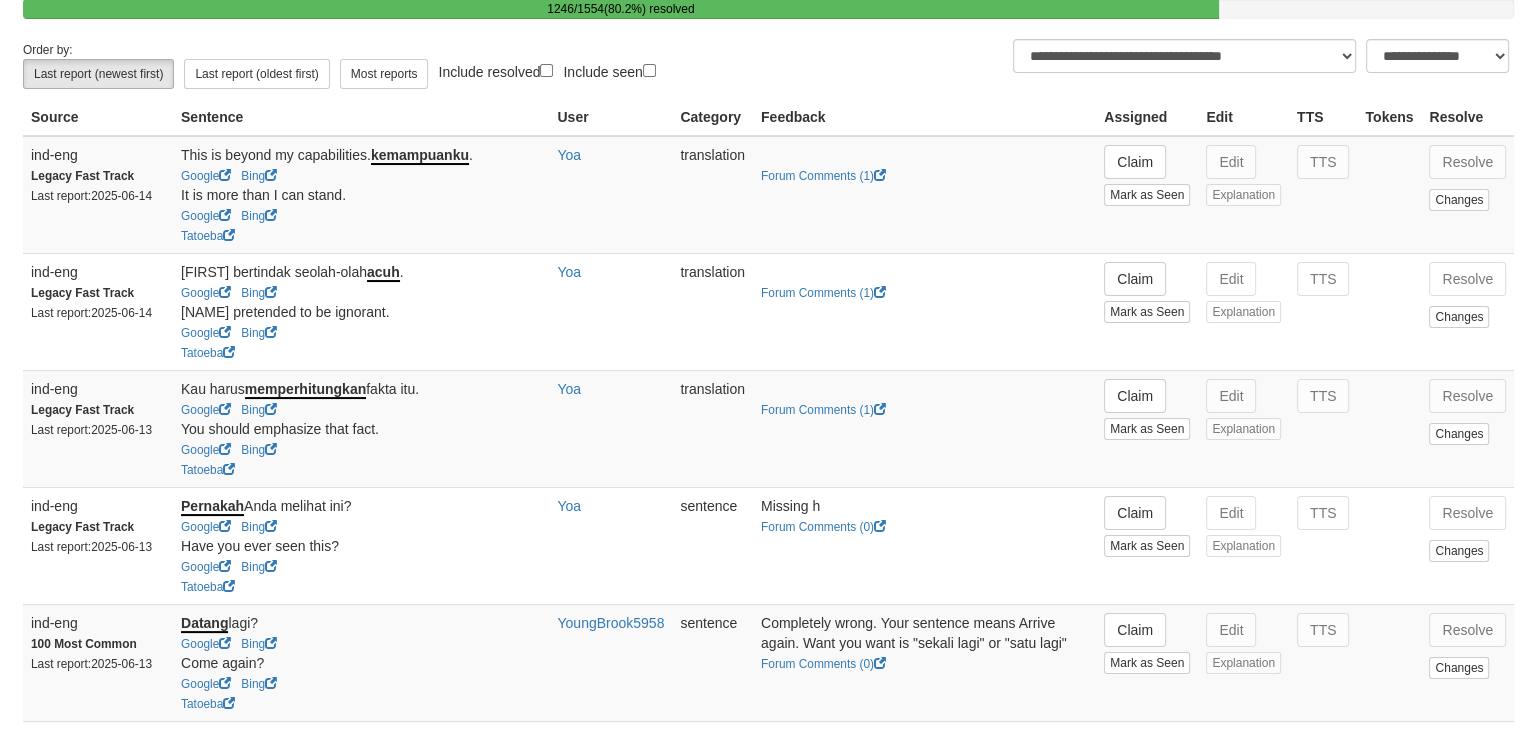 scroll, scrollTop: 154, scrollLeft: 0, axis: vertical 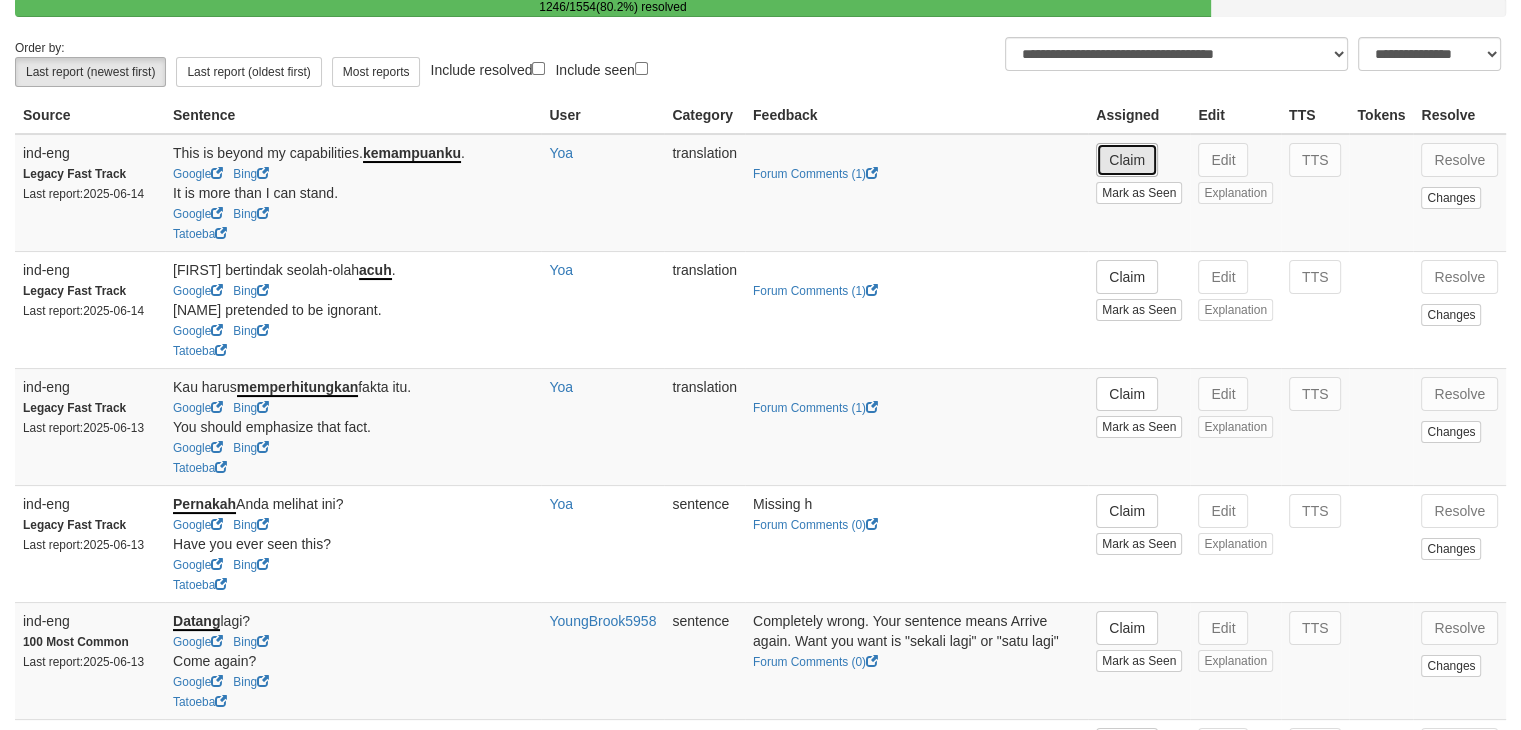 click on "Claim" at bounding box center (1127, 160) 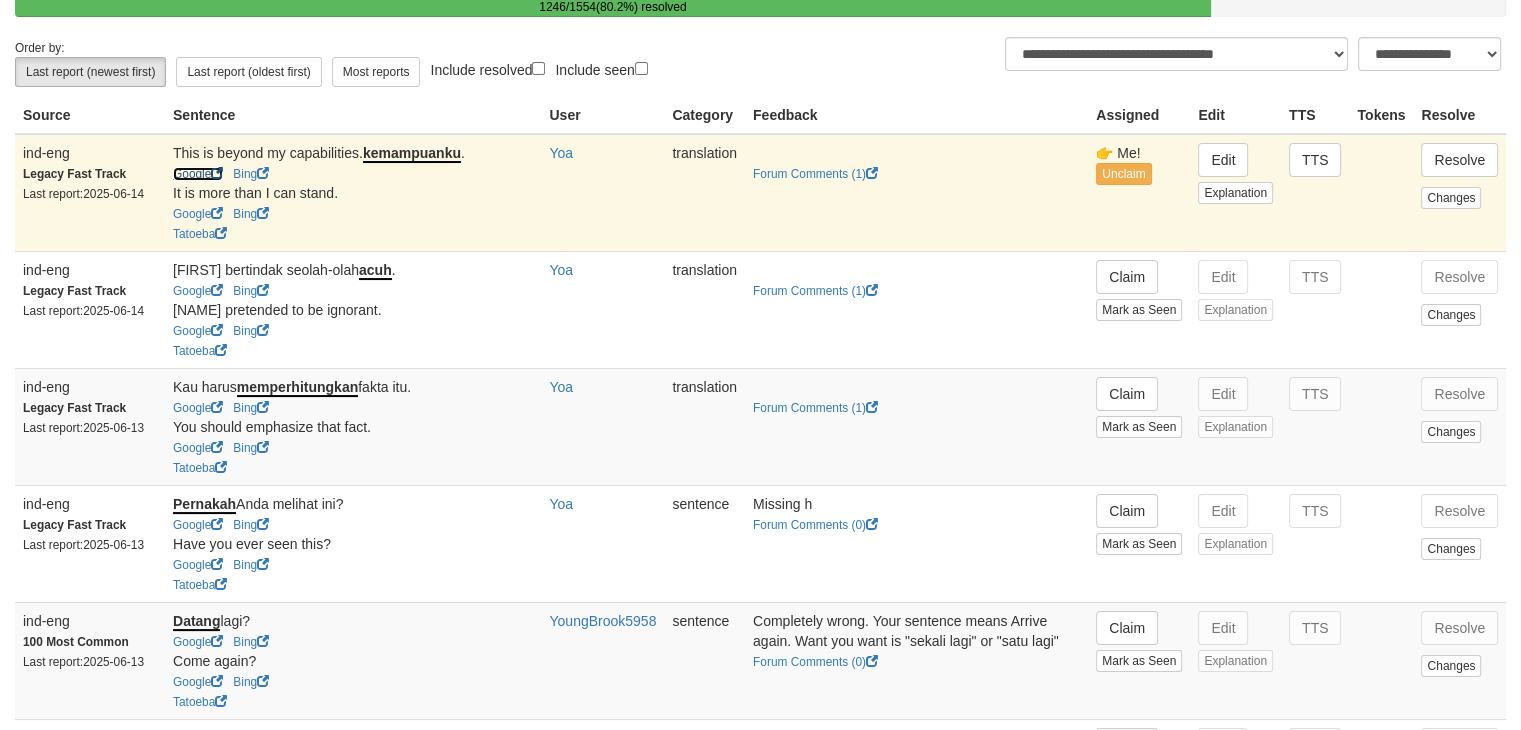 click on "Google" at bounding box center [198, 174] 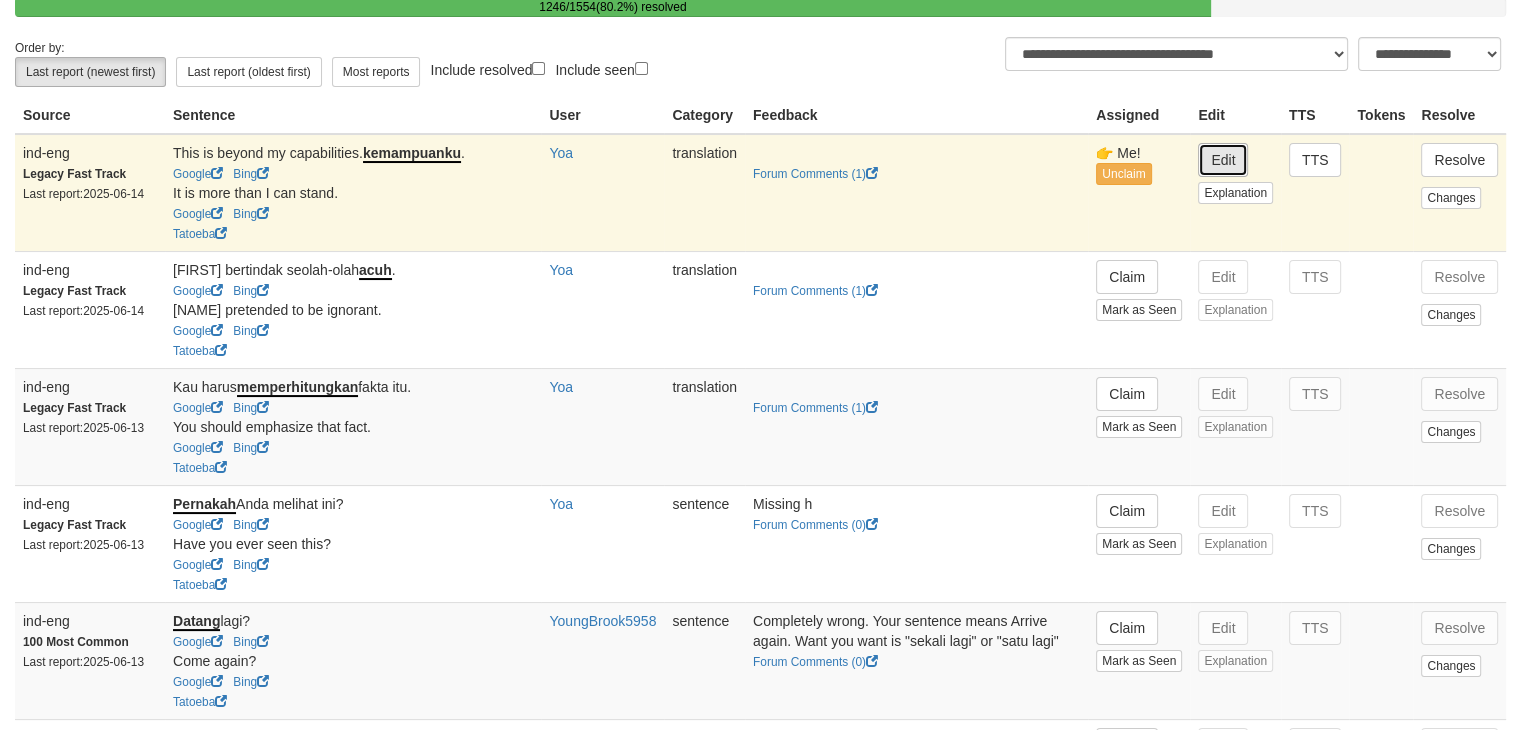click on "Edit" at bounding box center (1223, 160) 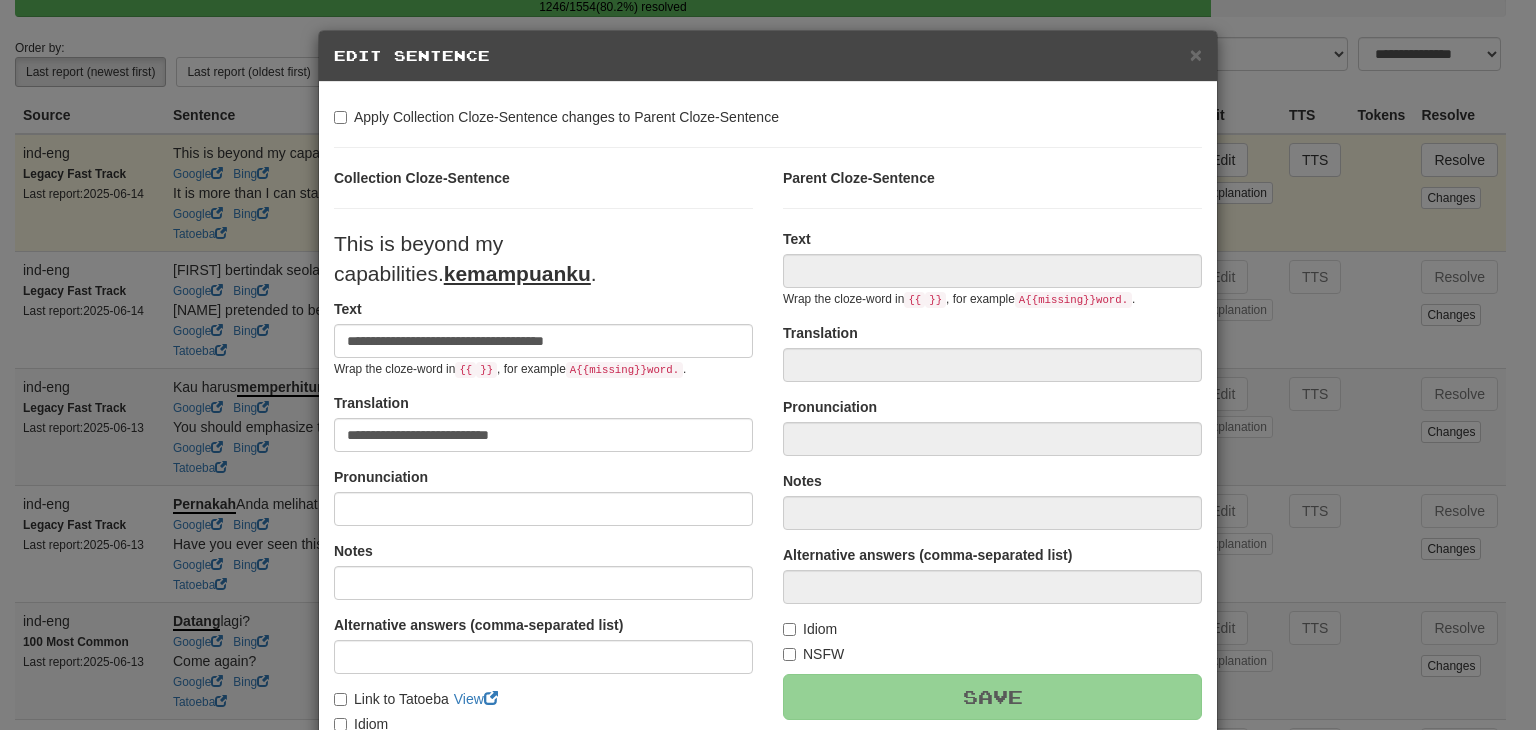 type on "**********" 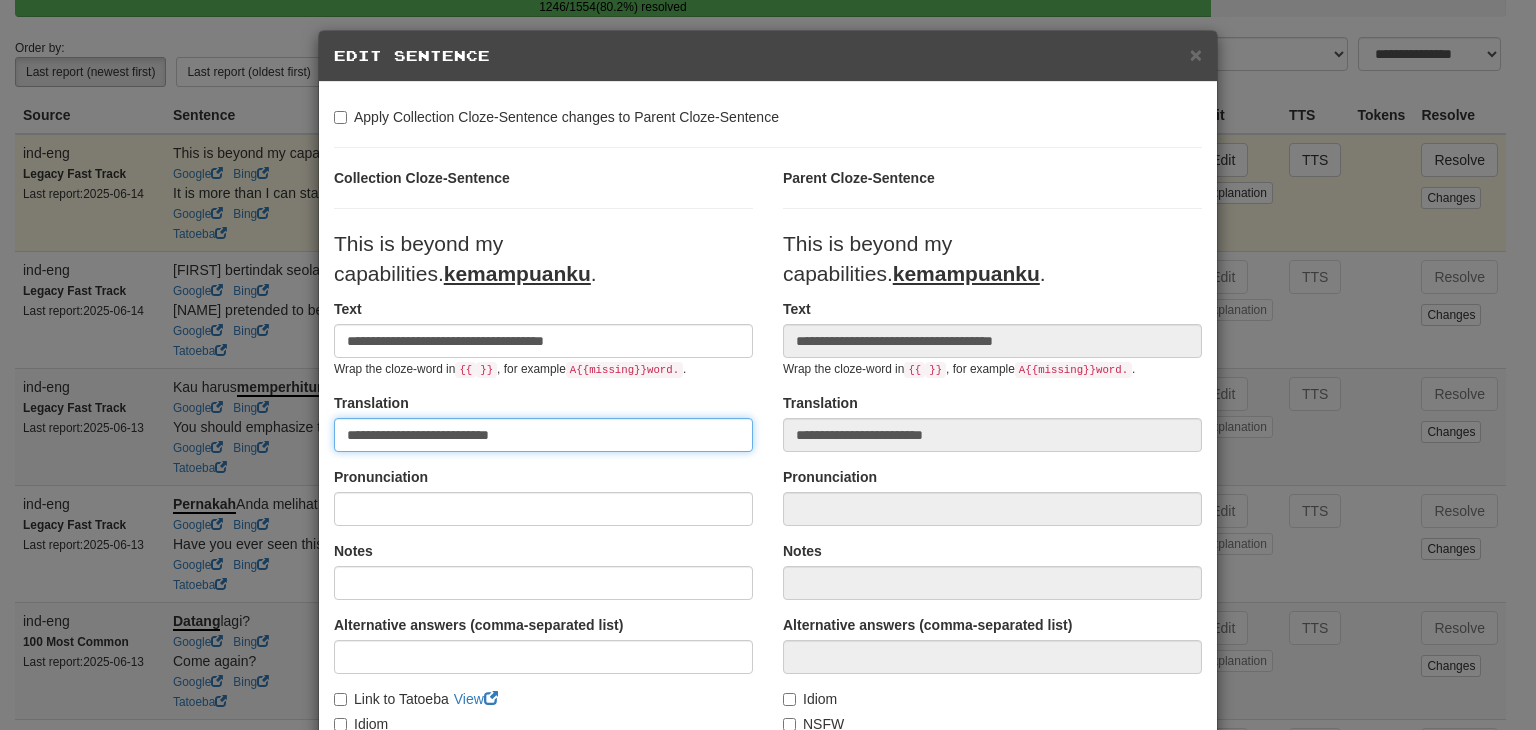 click on "**********" at bounding box center [543, 435] 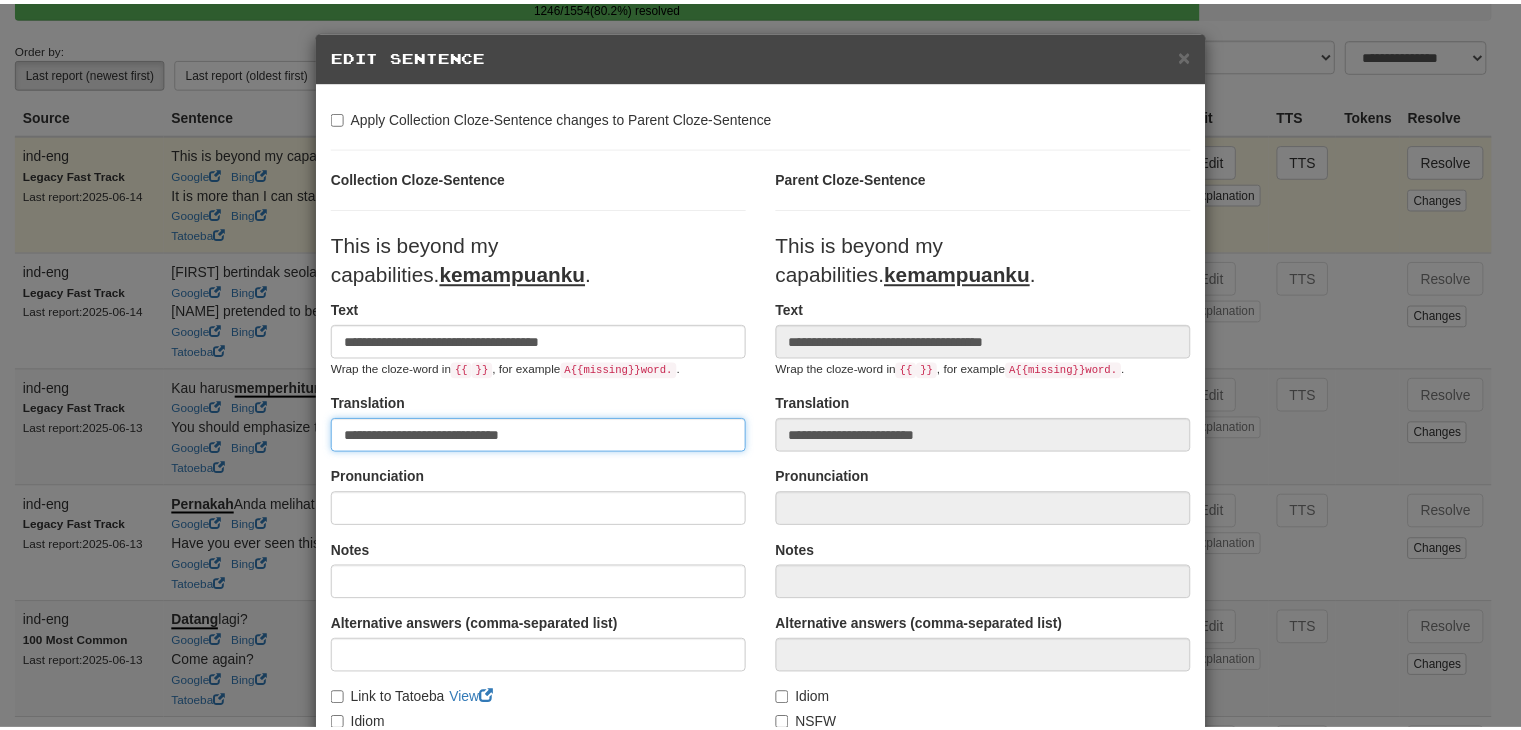 scroll, scrollTop: 246, scrollLeft: 0, axis: vertical 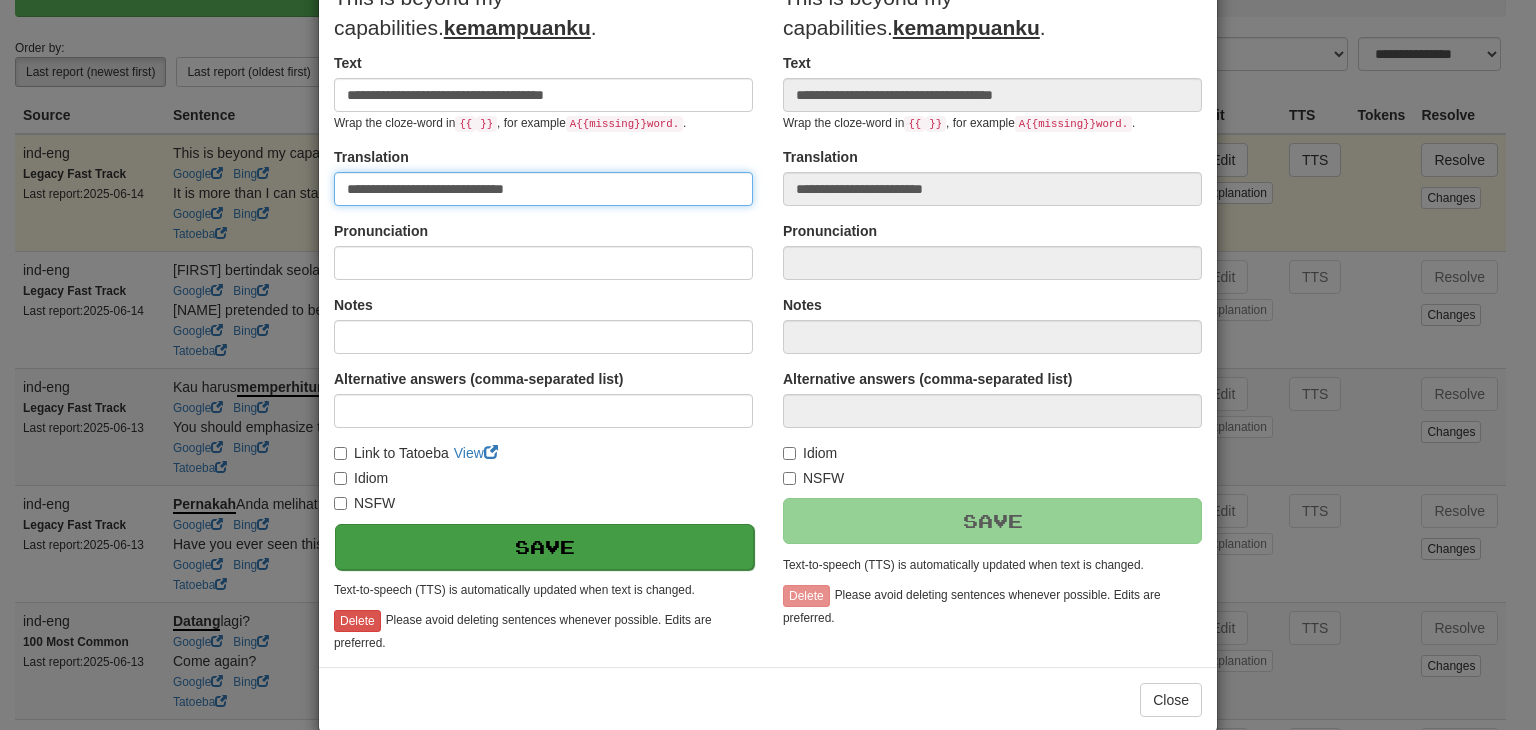 type on "**********" 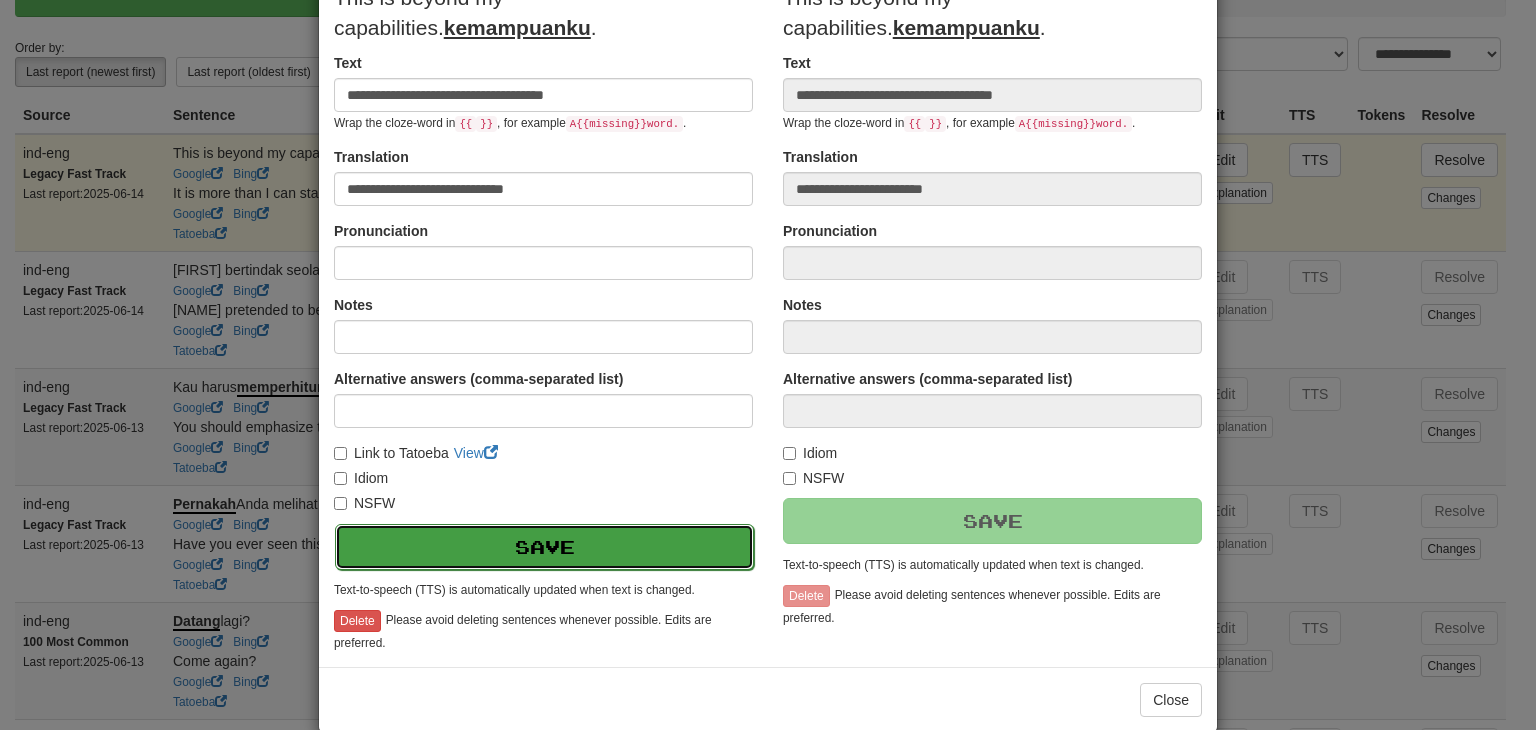 click on "Save" at bounding box center (544, 547) 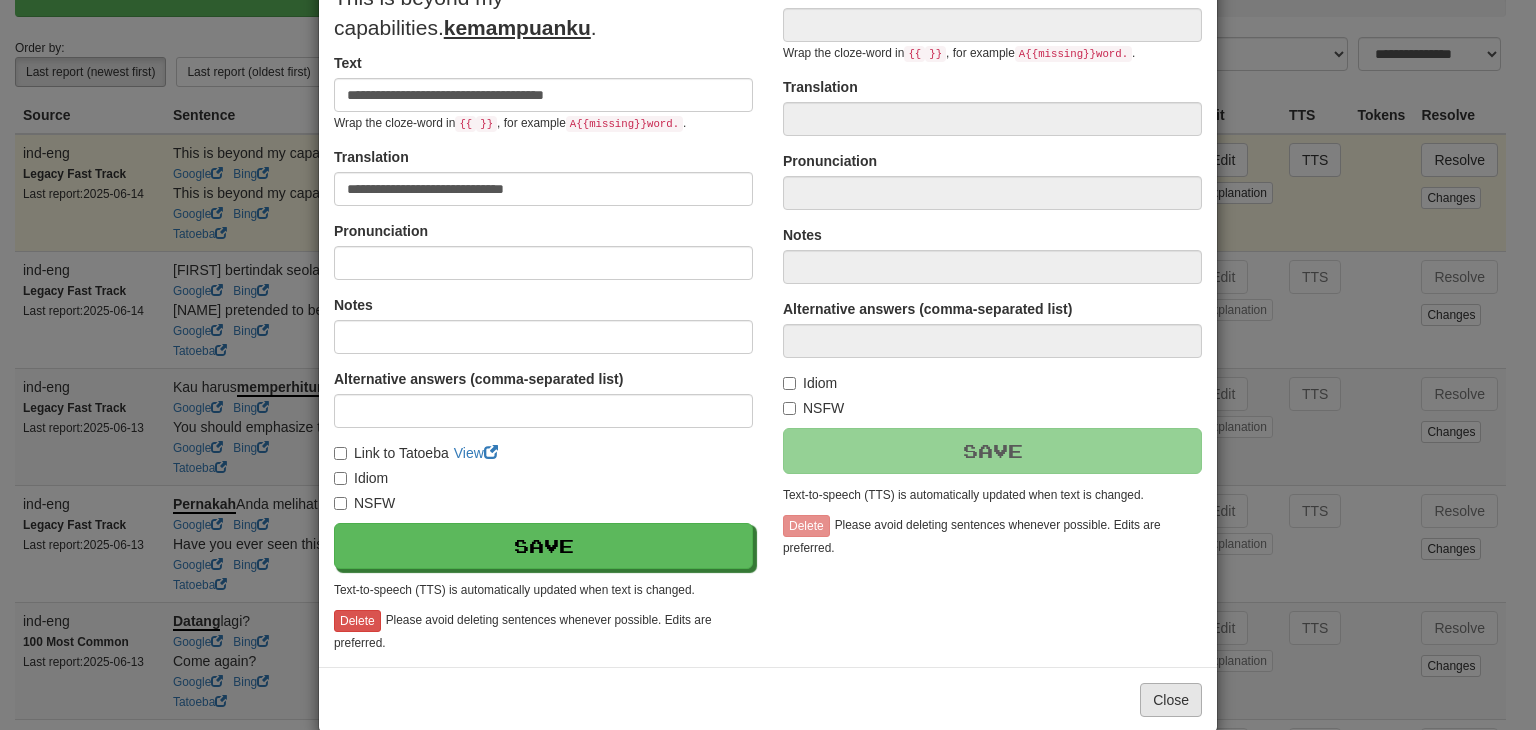 type on "**********" 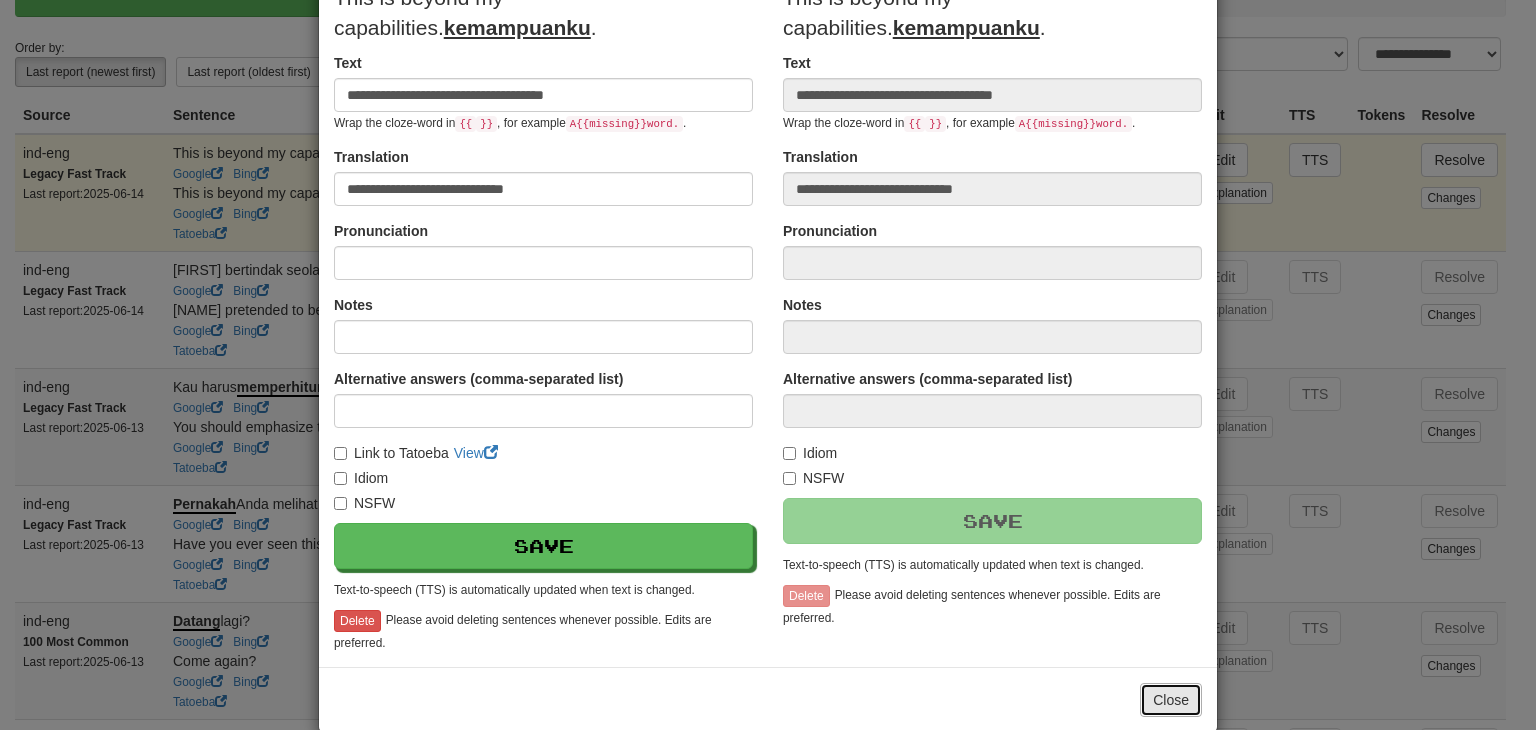 click on "Close" at bounding box center [1171, 700] 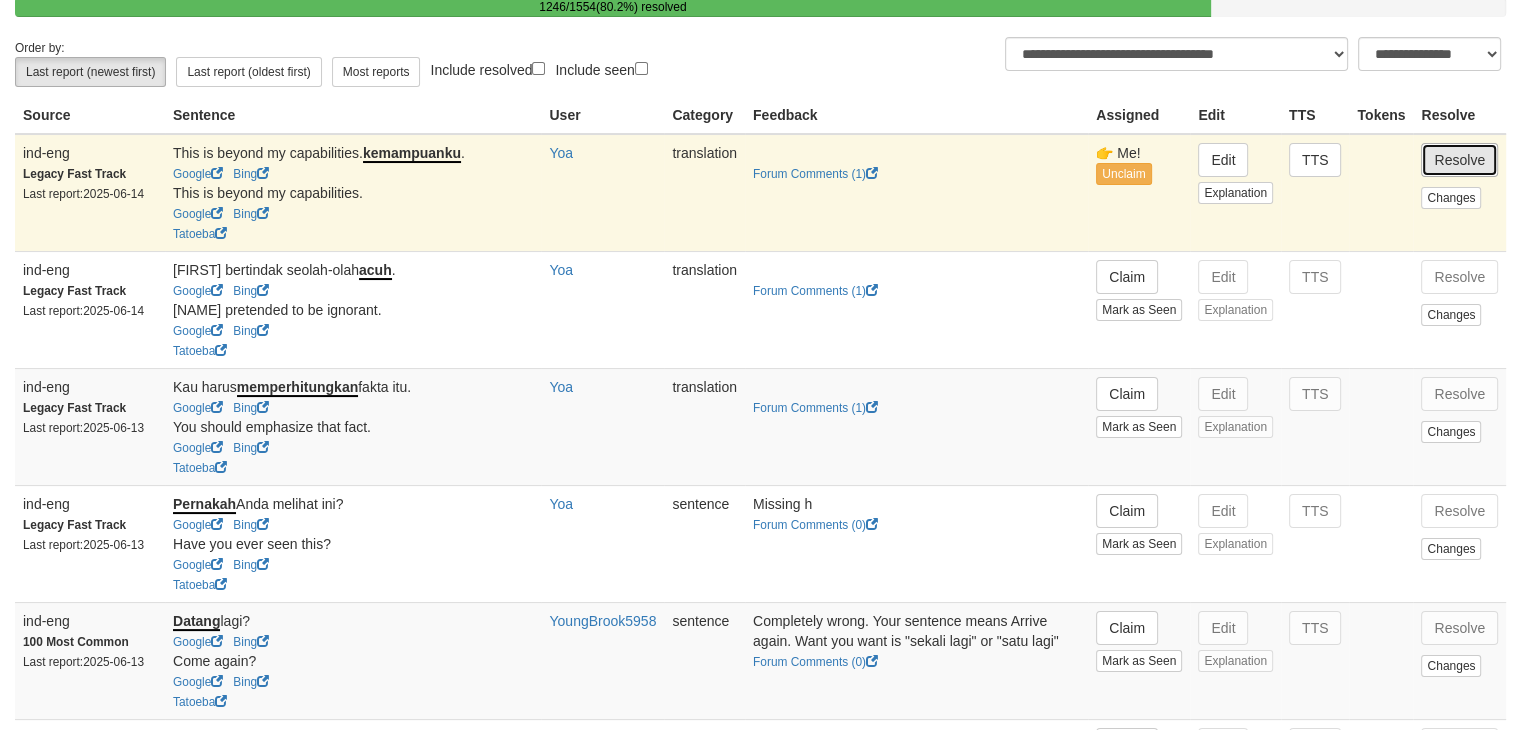 click on "Resolve" at bounding box center (1459, 160) 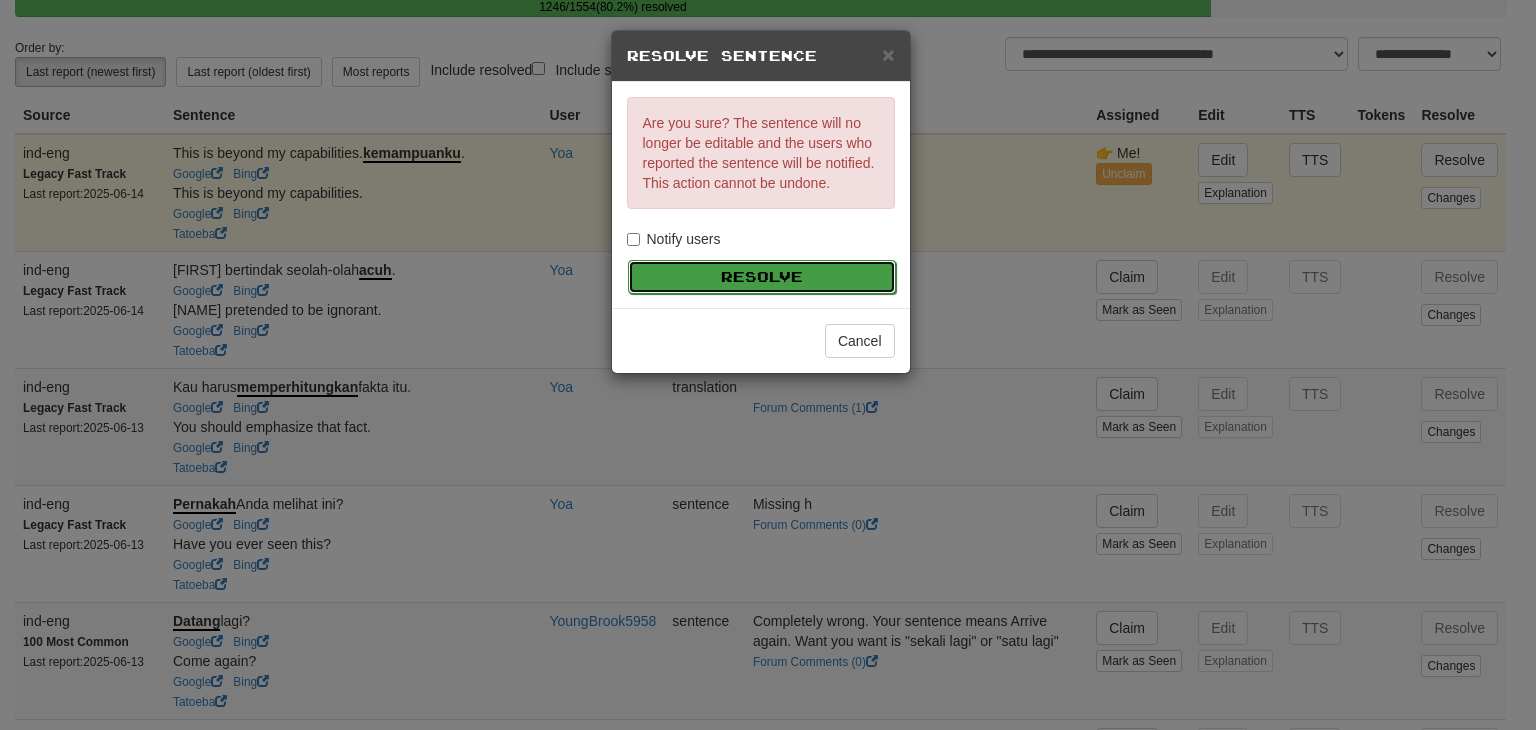 click on "Resolve" at bounding box center (762, 277) 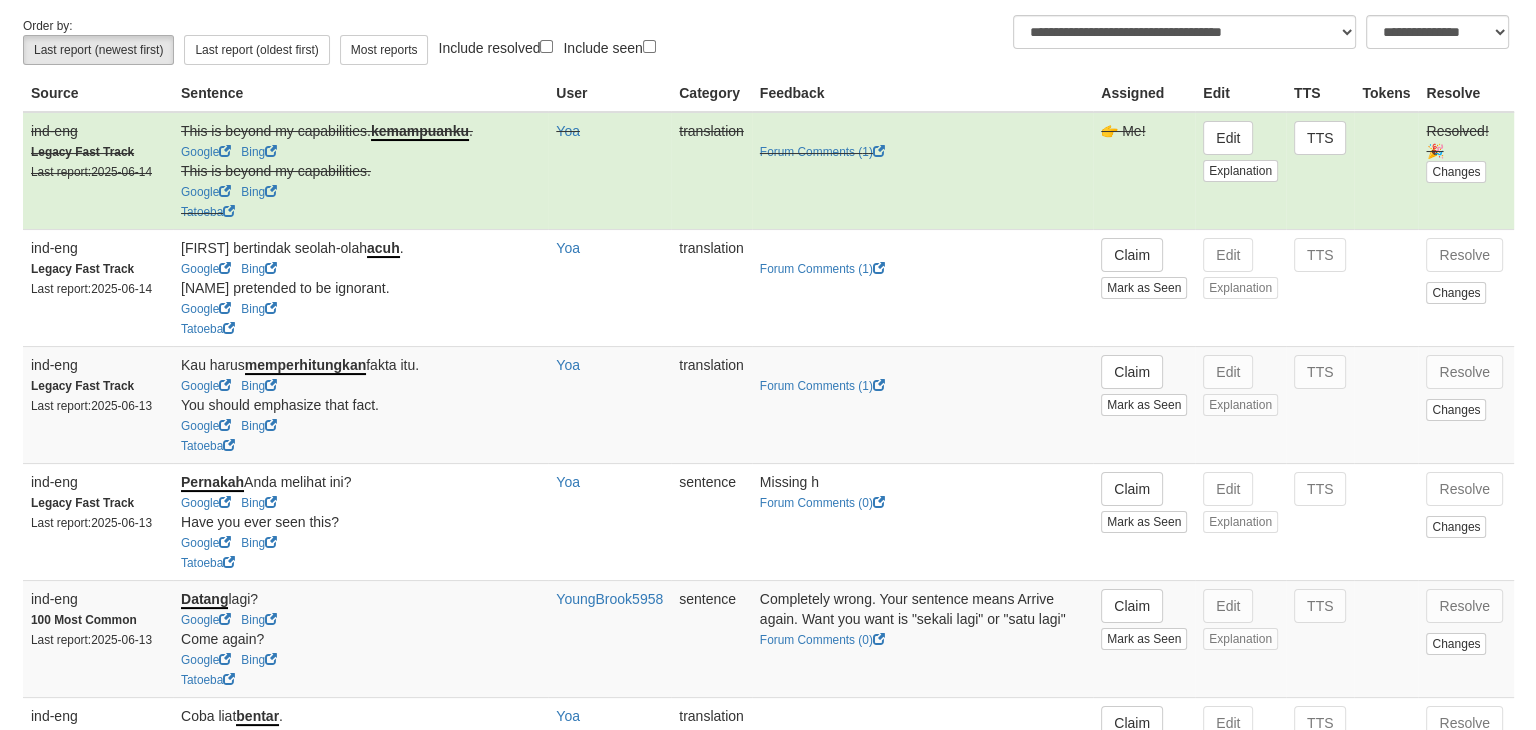 scroll, scrollTop: 184, scrollLeft: 0, axis: vertical 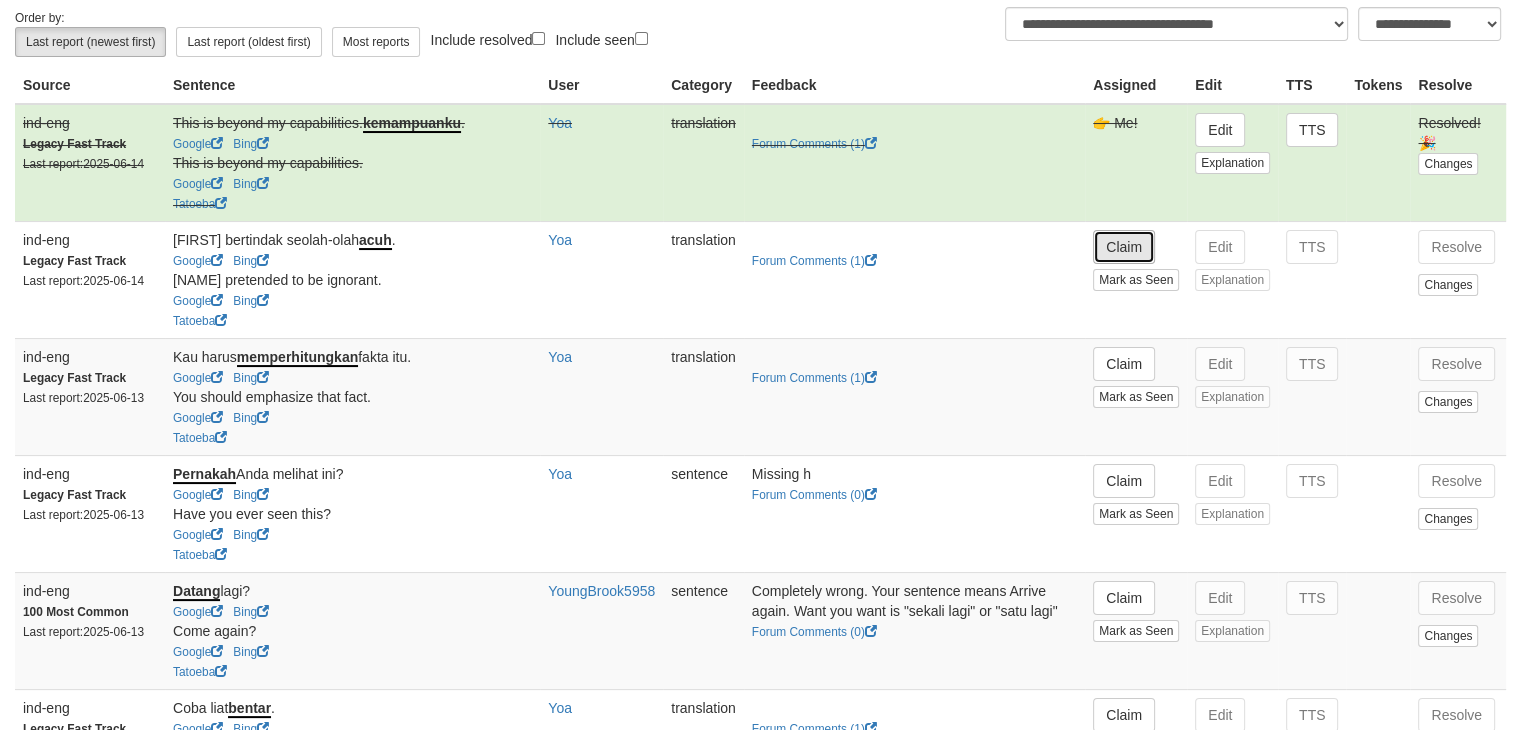 click on "Claim" at bounding box center [1124, 247] 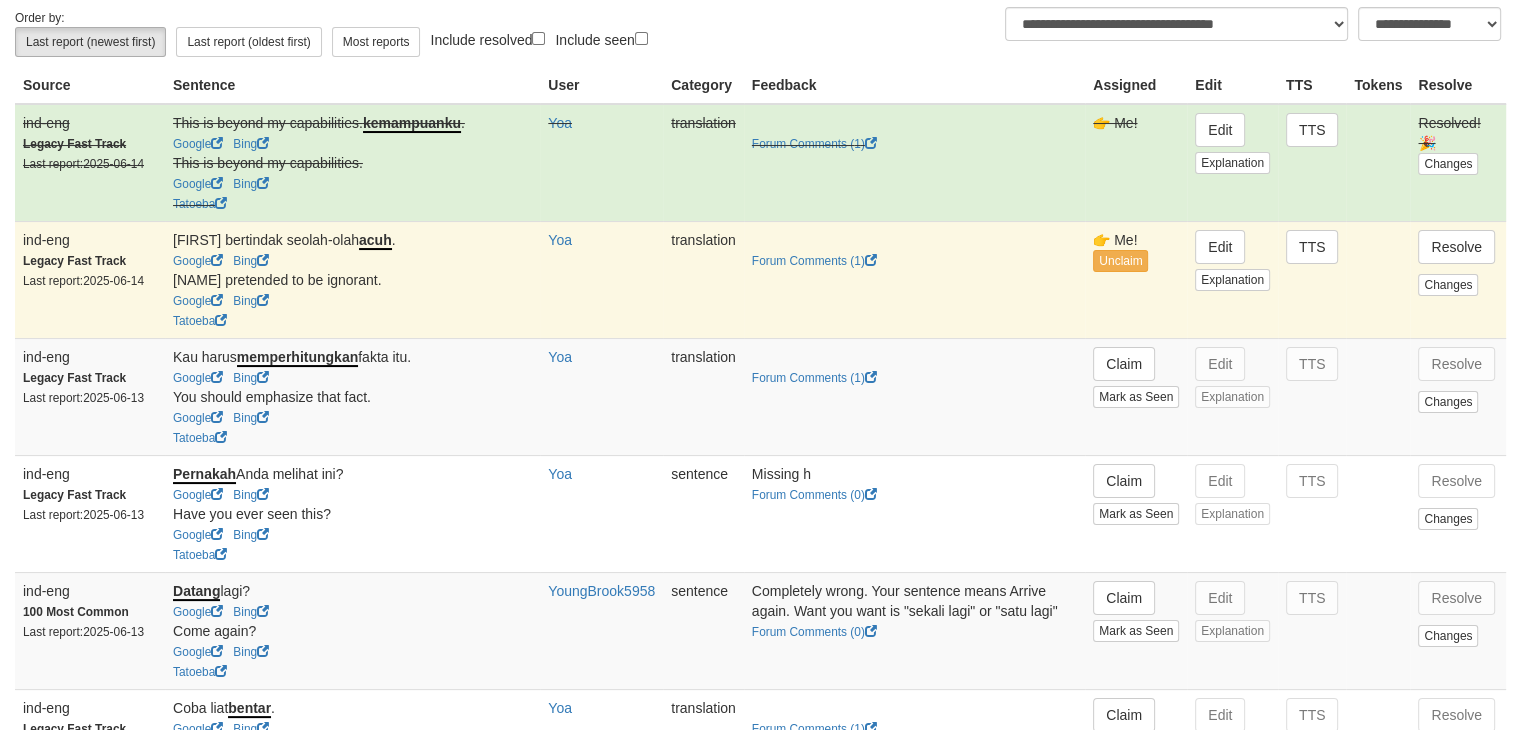 click on "Google" at bounding box center [198, 260] 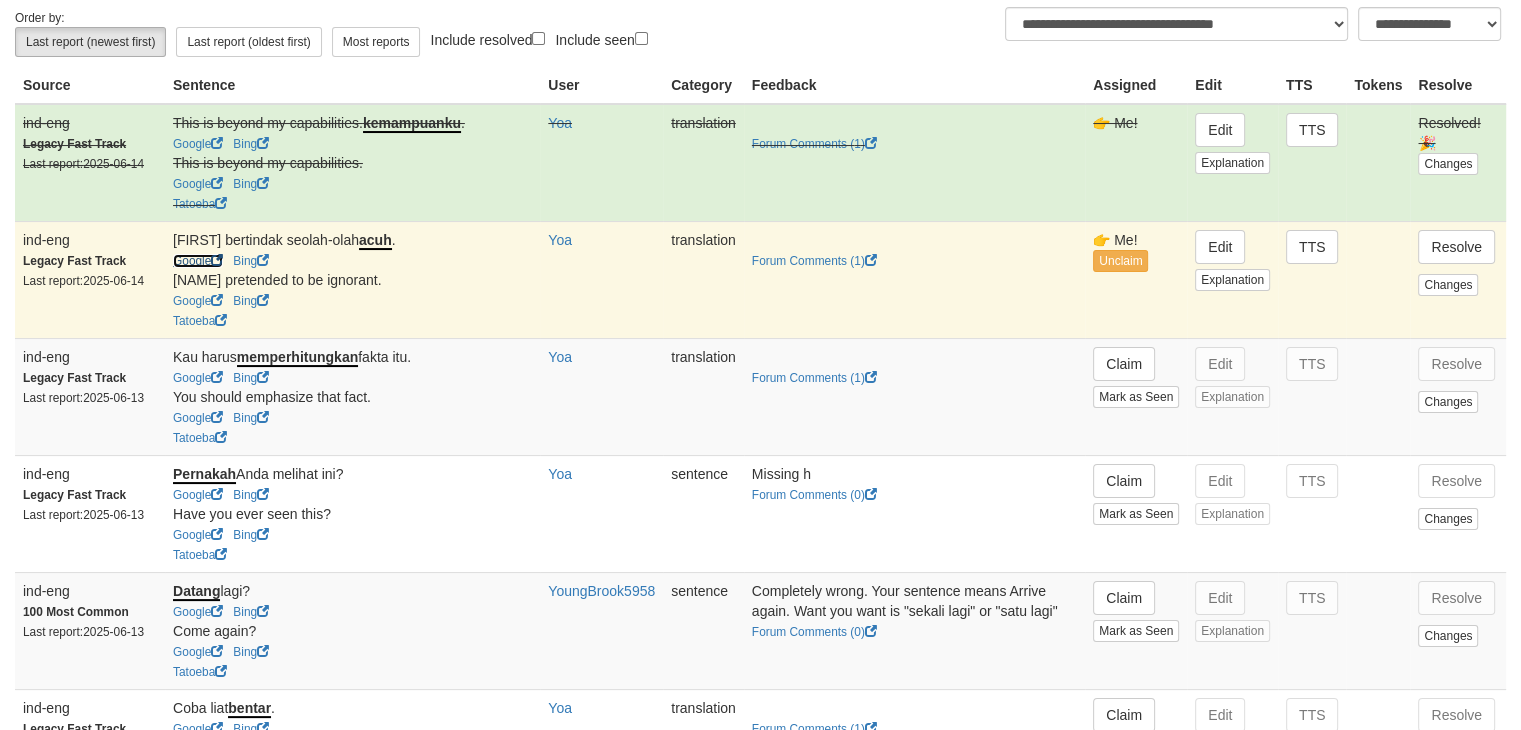 click on "Google" at bounding box center [198, 261] 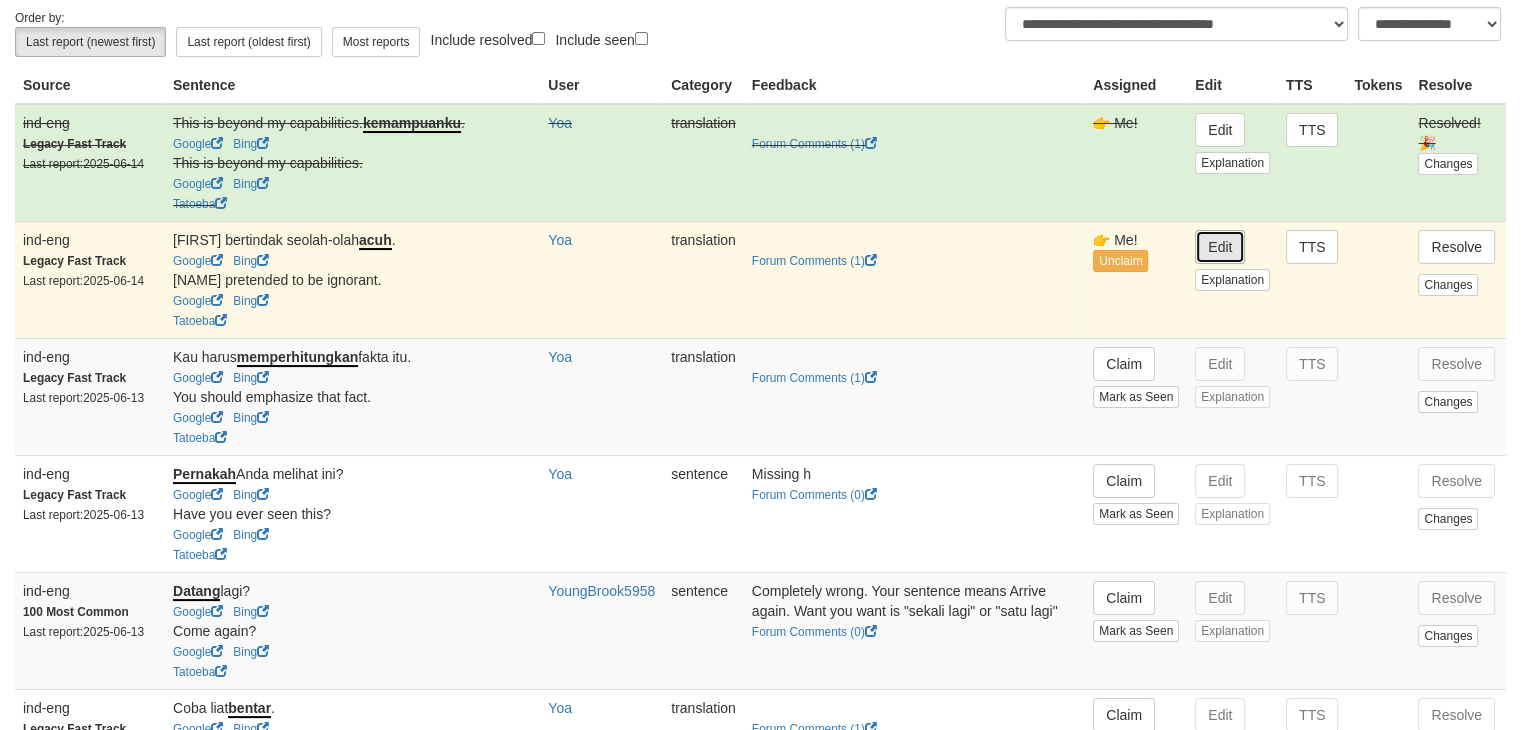 click on "Edit" at bounding box center [1220, 247] 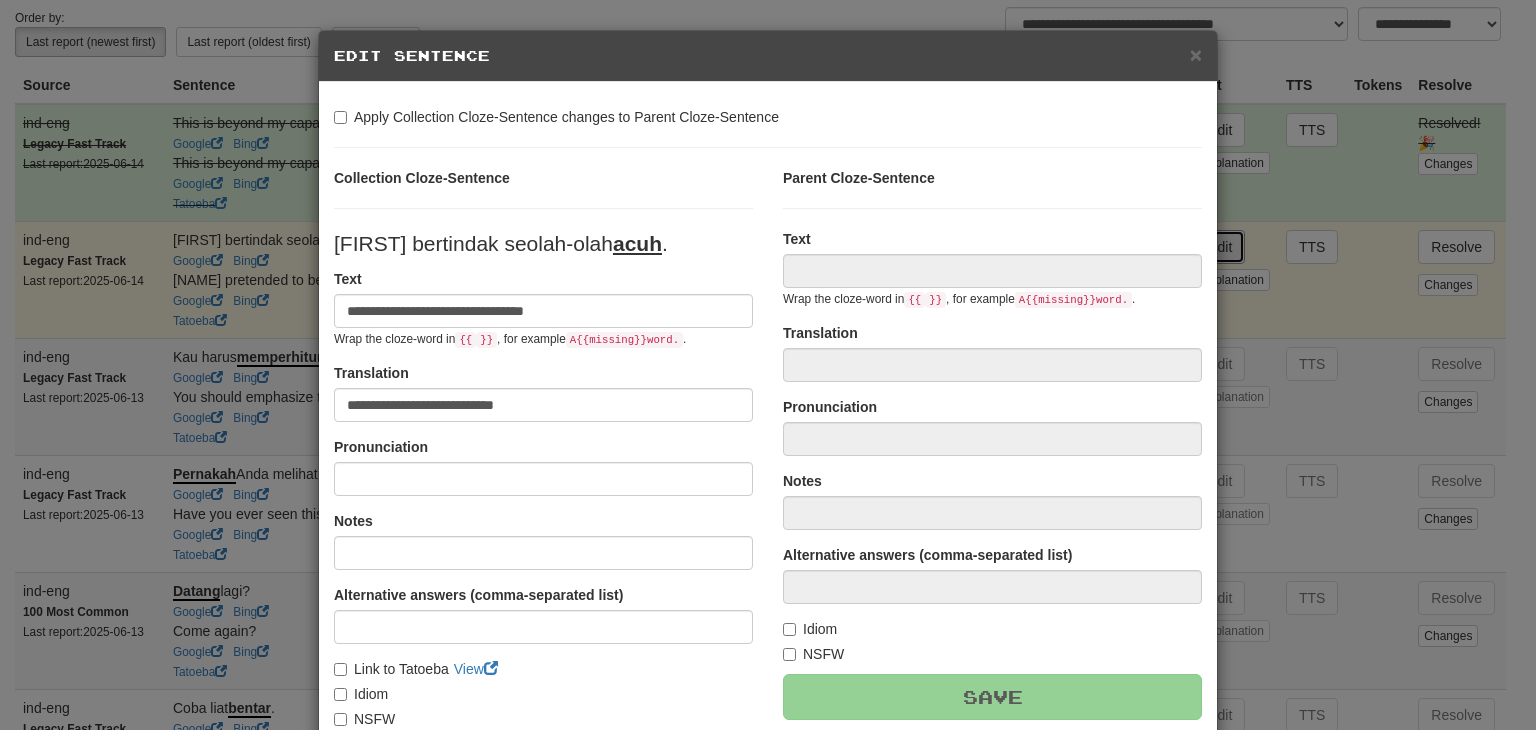 type on "**********" 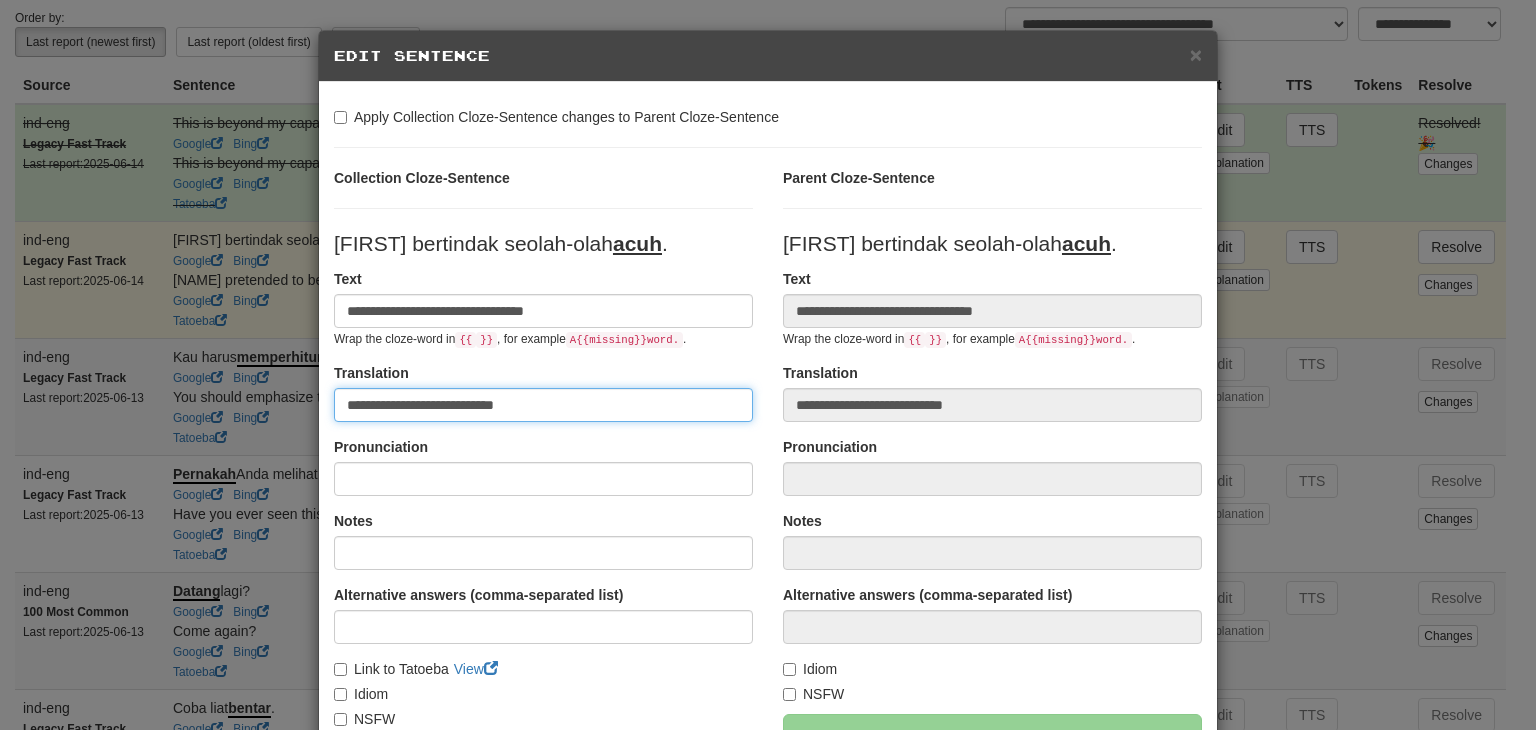 click on "**********" at bounding box center [543, 405] 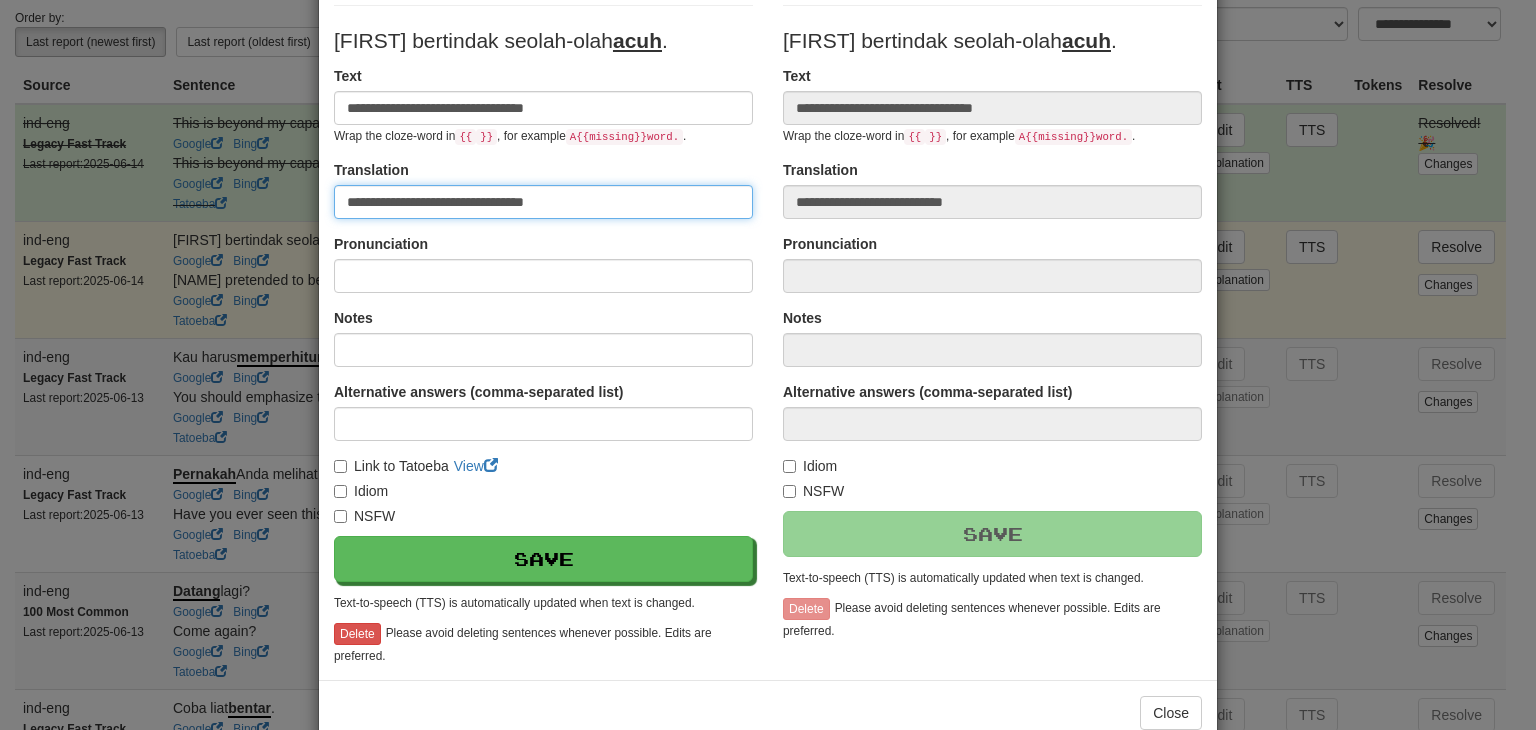 scroll, scrollTop: 204, scrollLeft: 0, axis: vertical 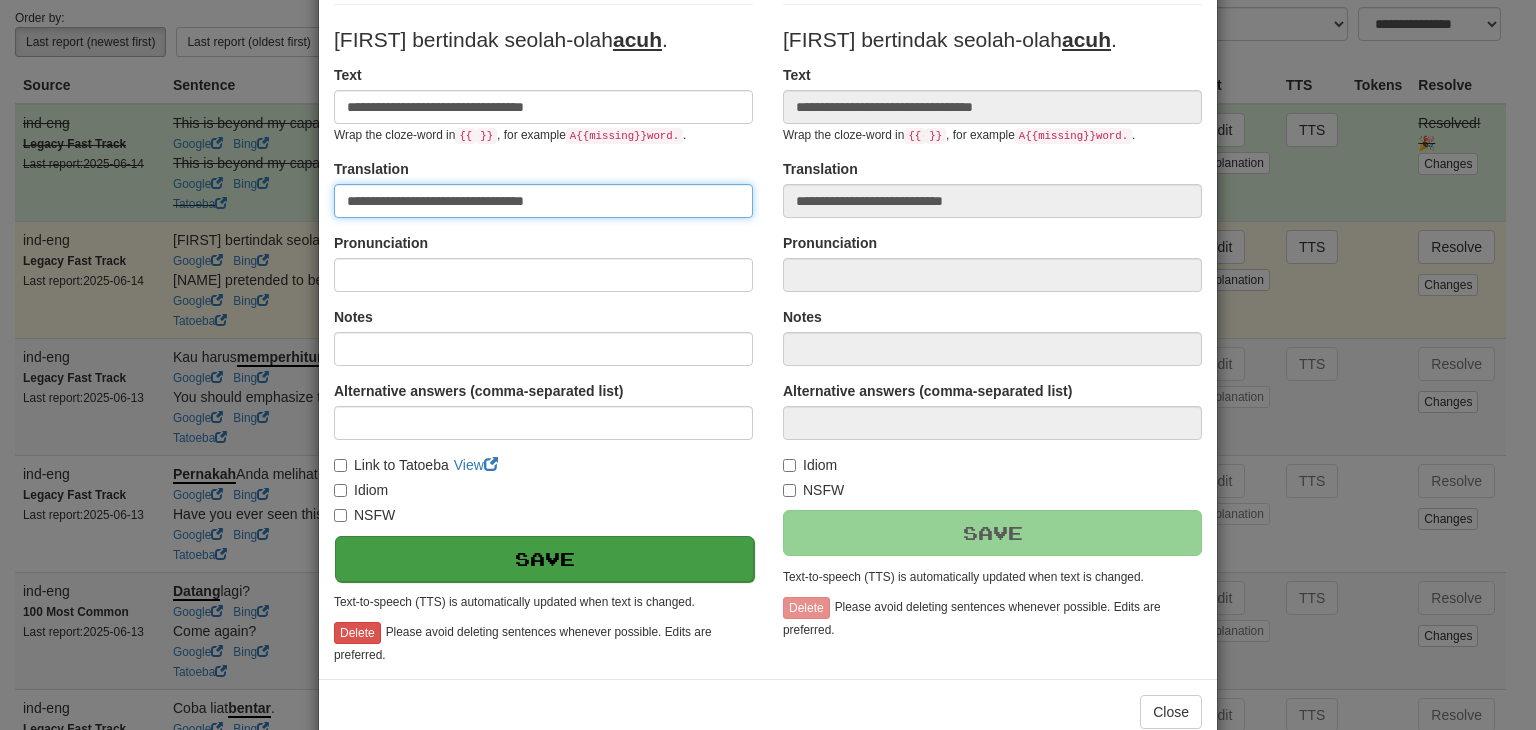 type on "**********" 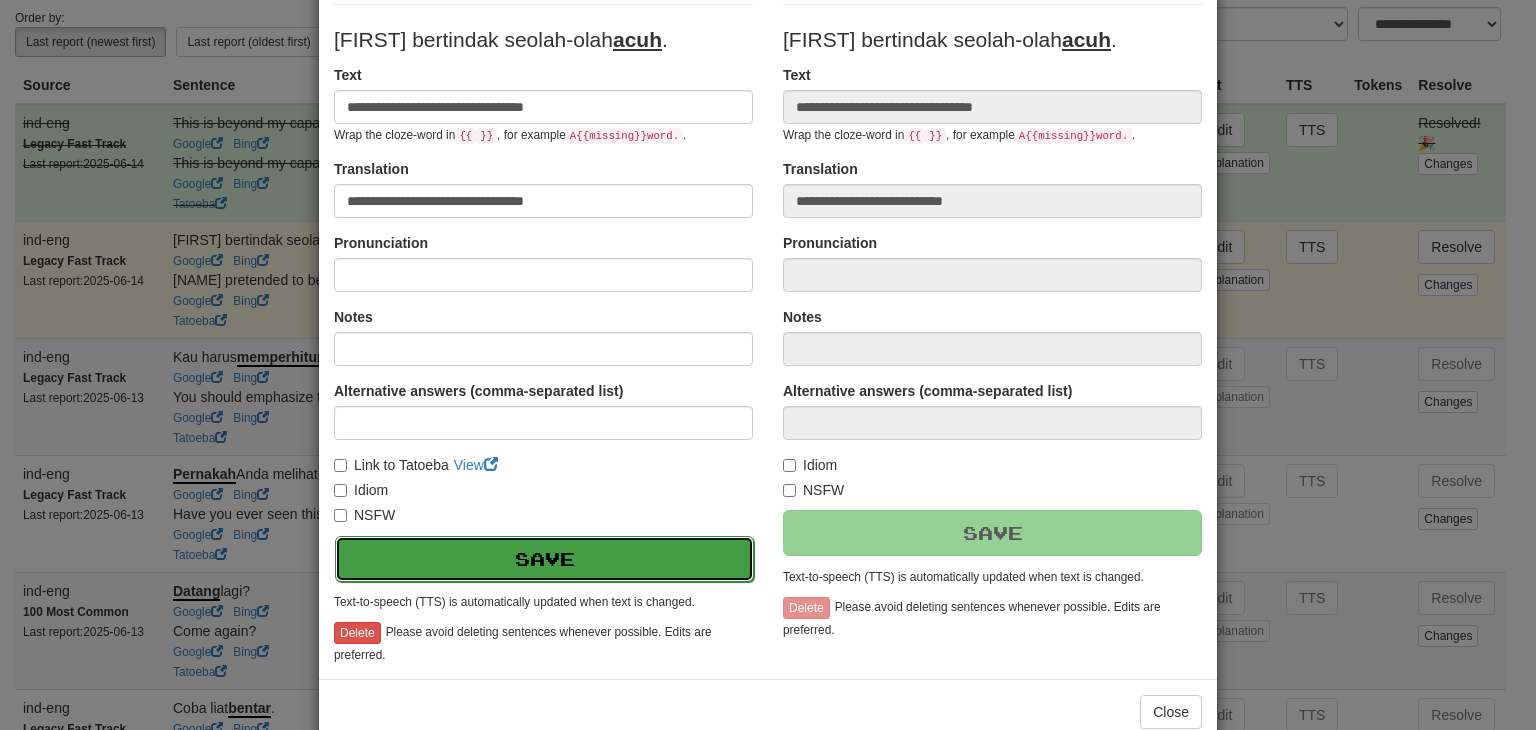 click on "Save" at bounding box center [544, 559] 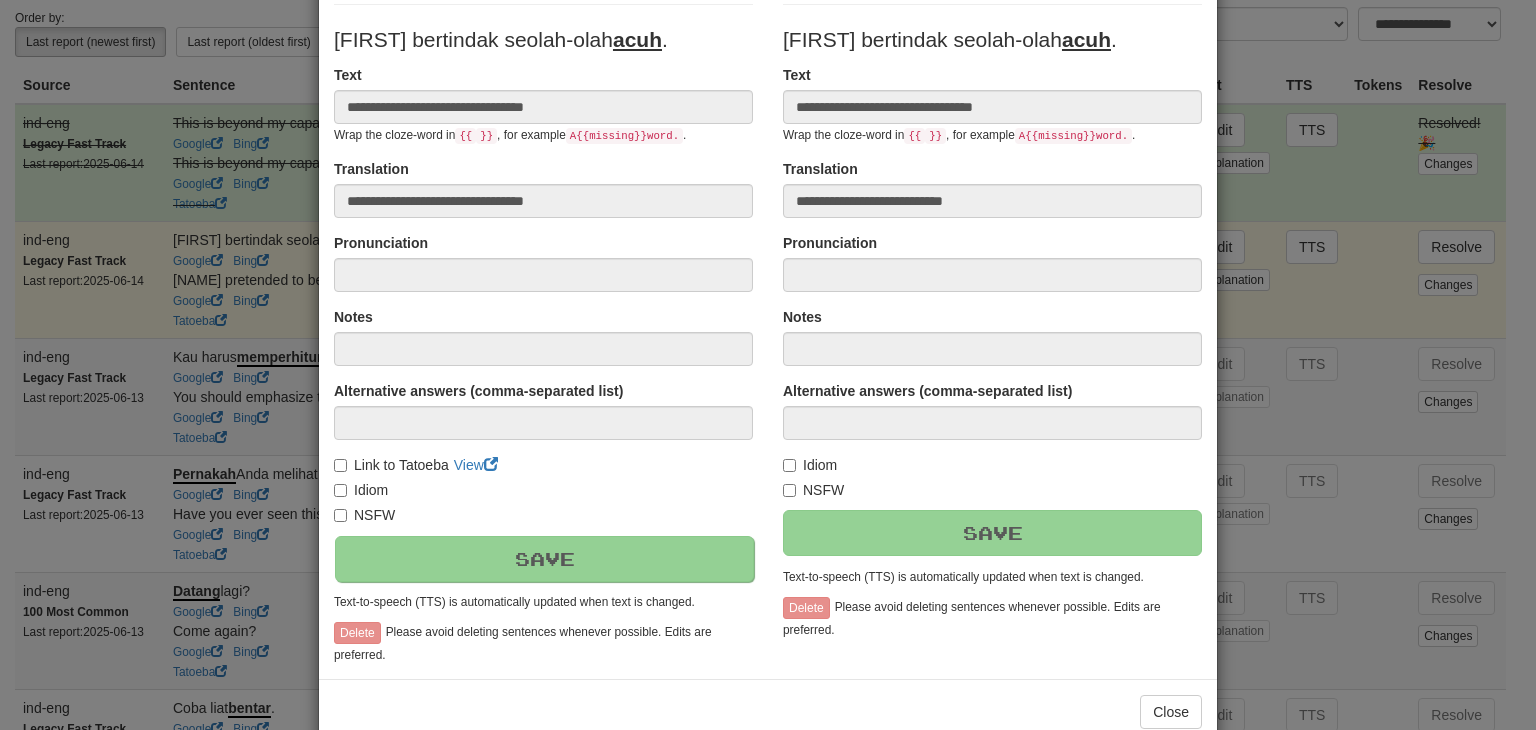 scroll, scrollTop: 246, scrollLeft: 0, axis: vertical 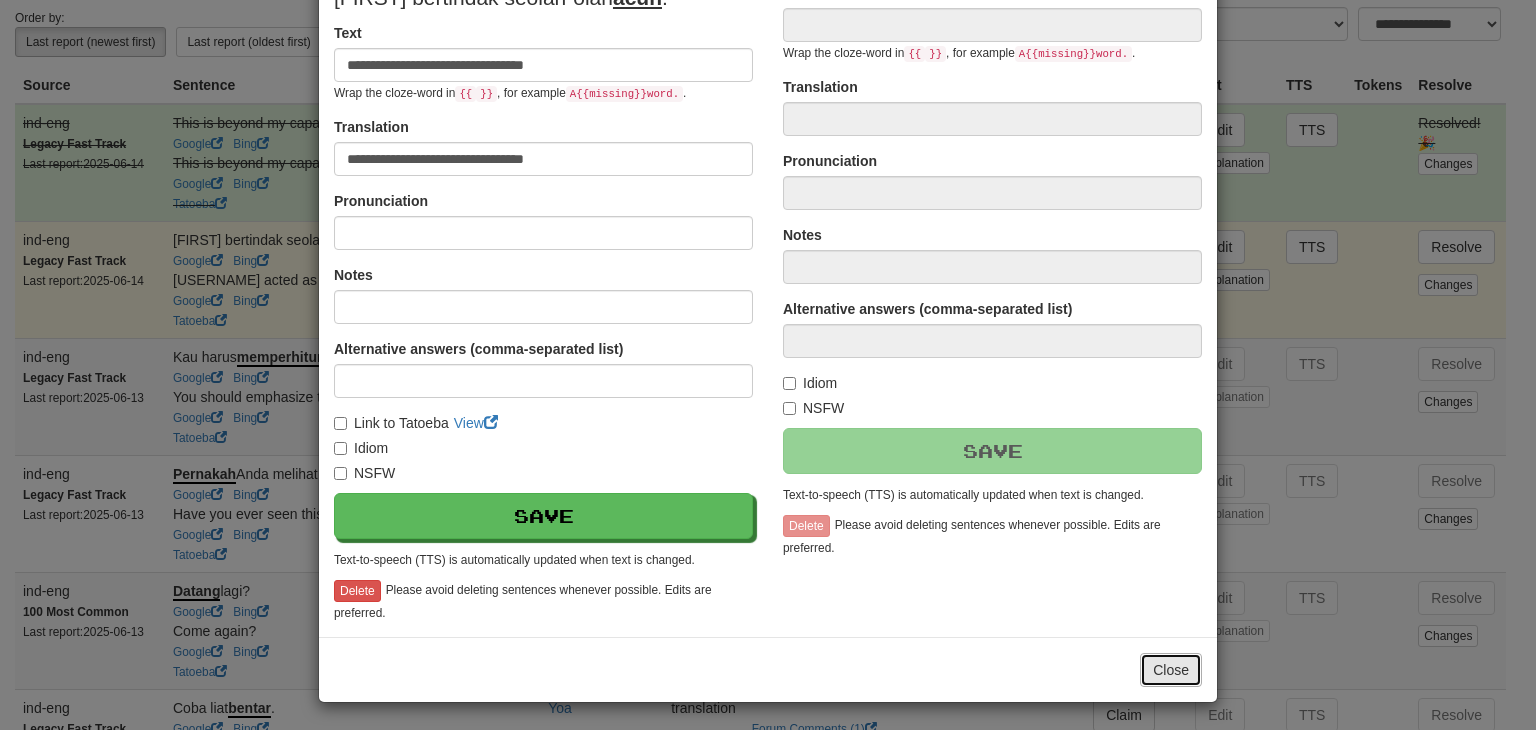 type on "**********" 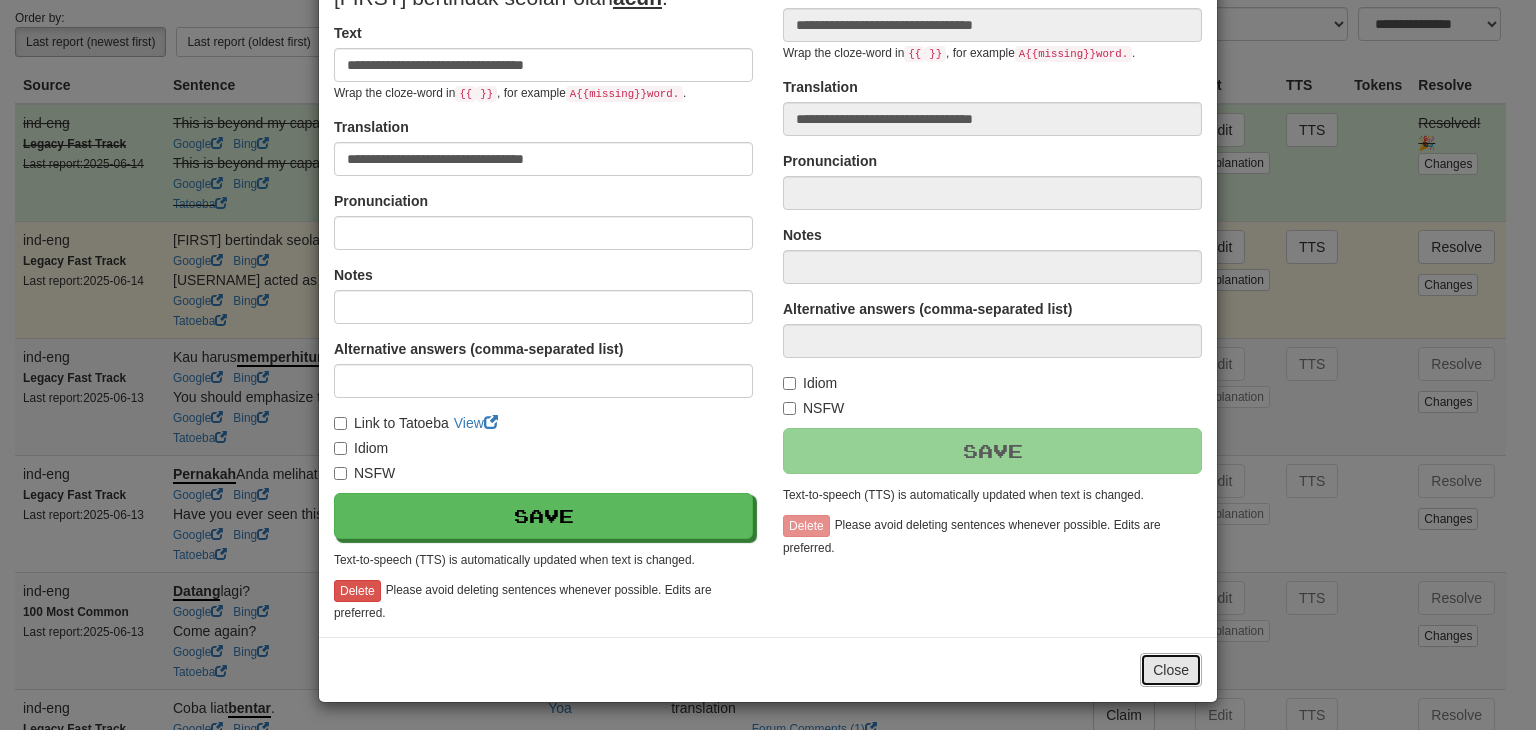 click on "Close" at bounding box center [1171, 670] 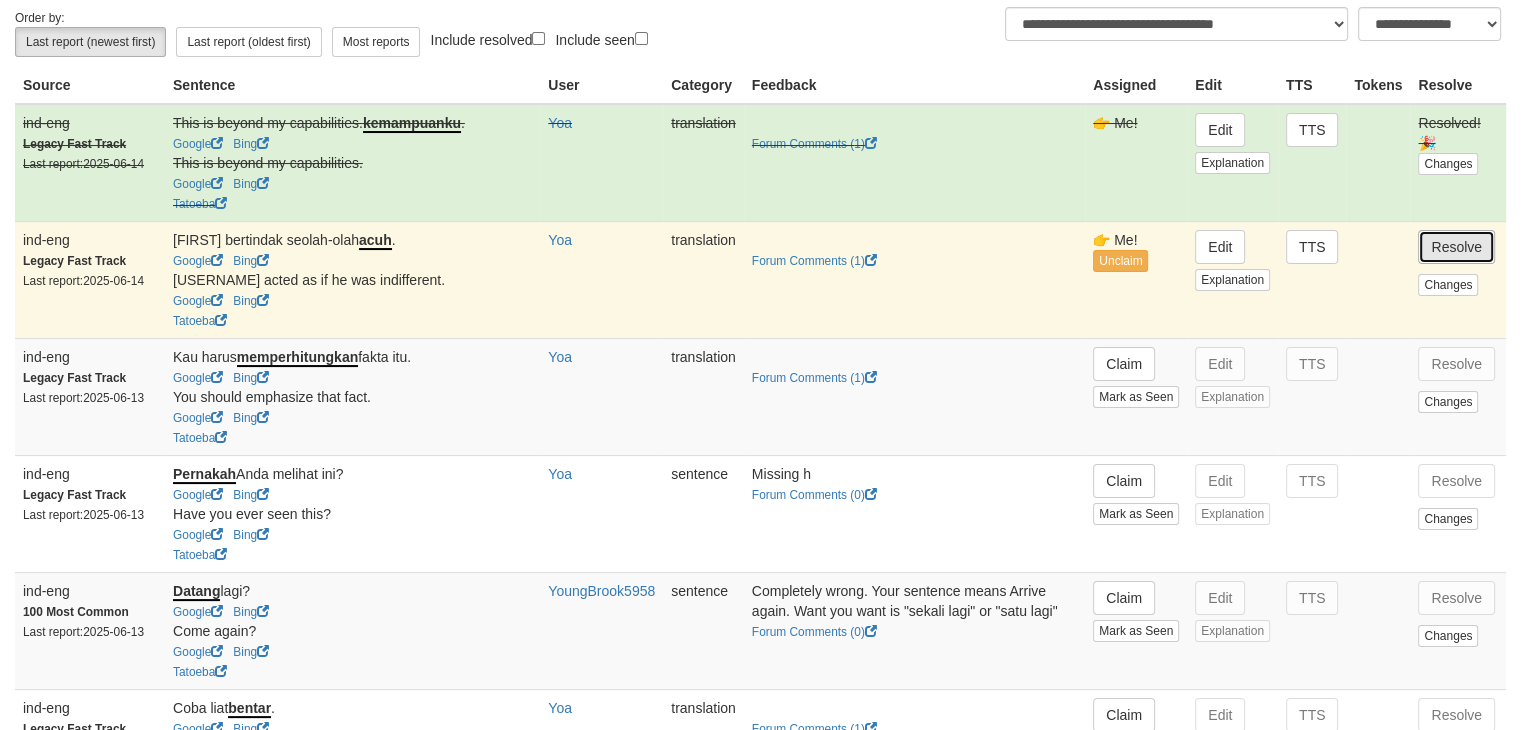 click on "Resolve" at bounding box center (1456, 247) 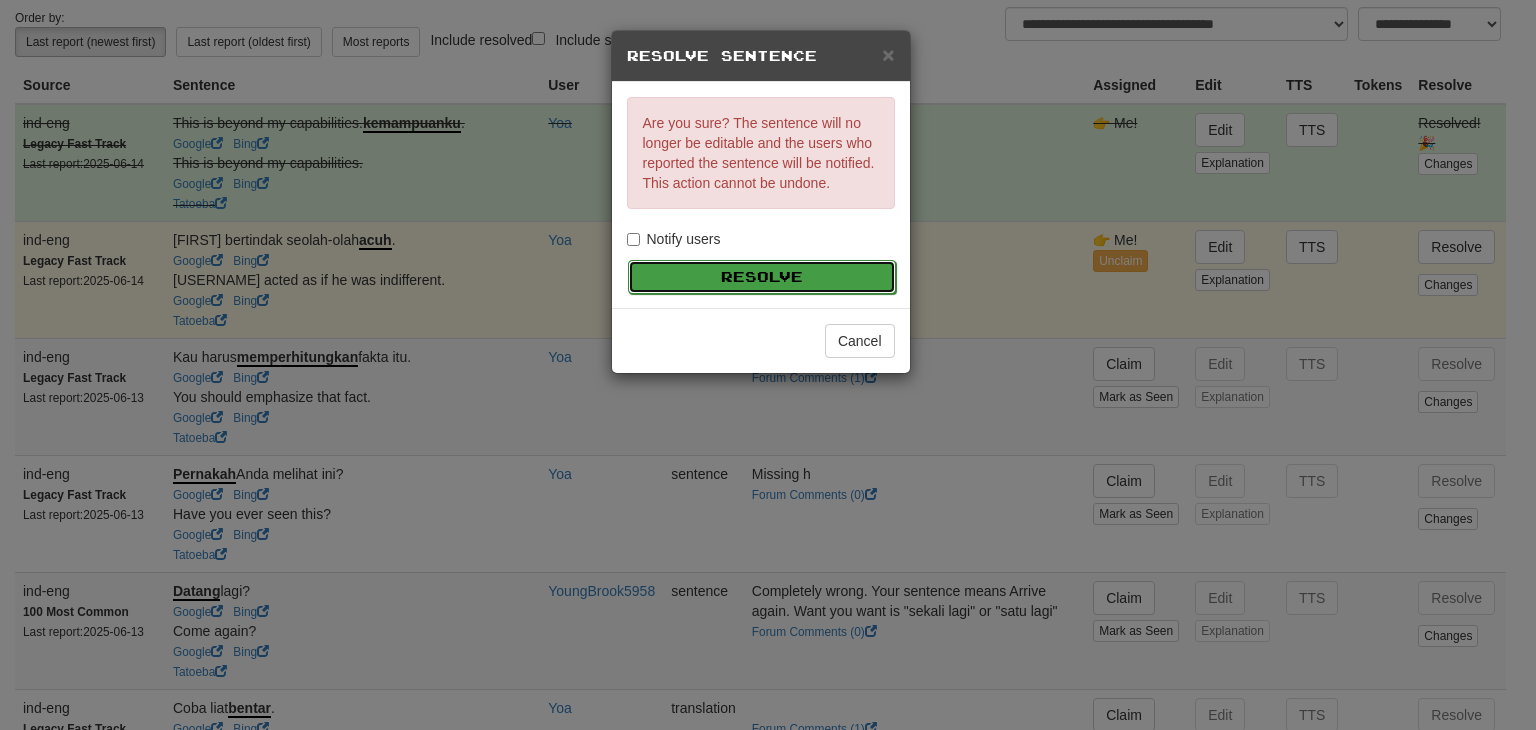 click on "Resolve" at bounding box center [762, 277] 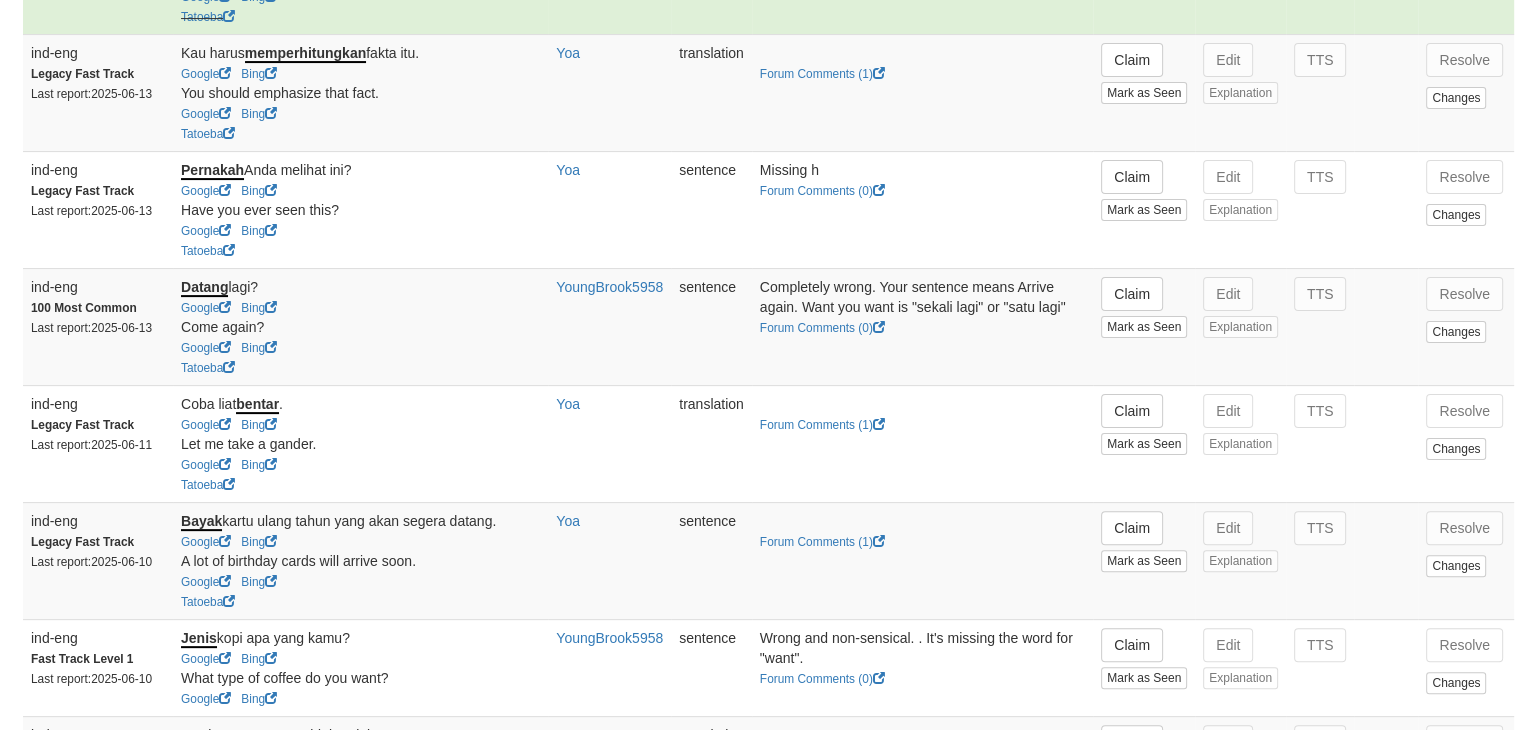 scroll, scrollTop: 512, scrollLeft: 0, axis: vertical 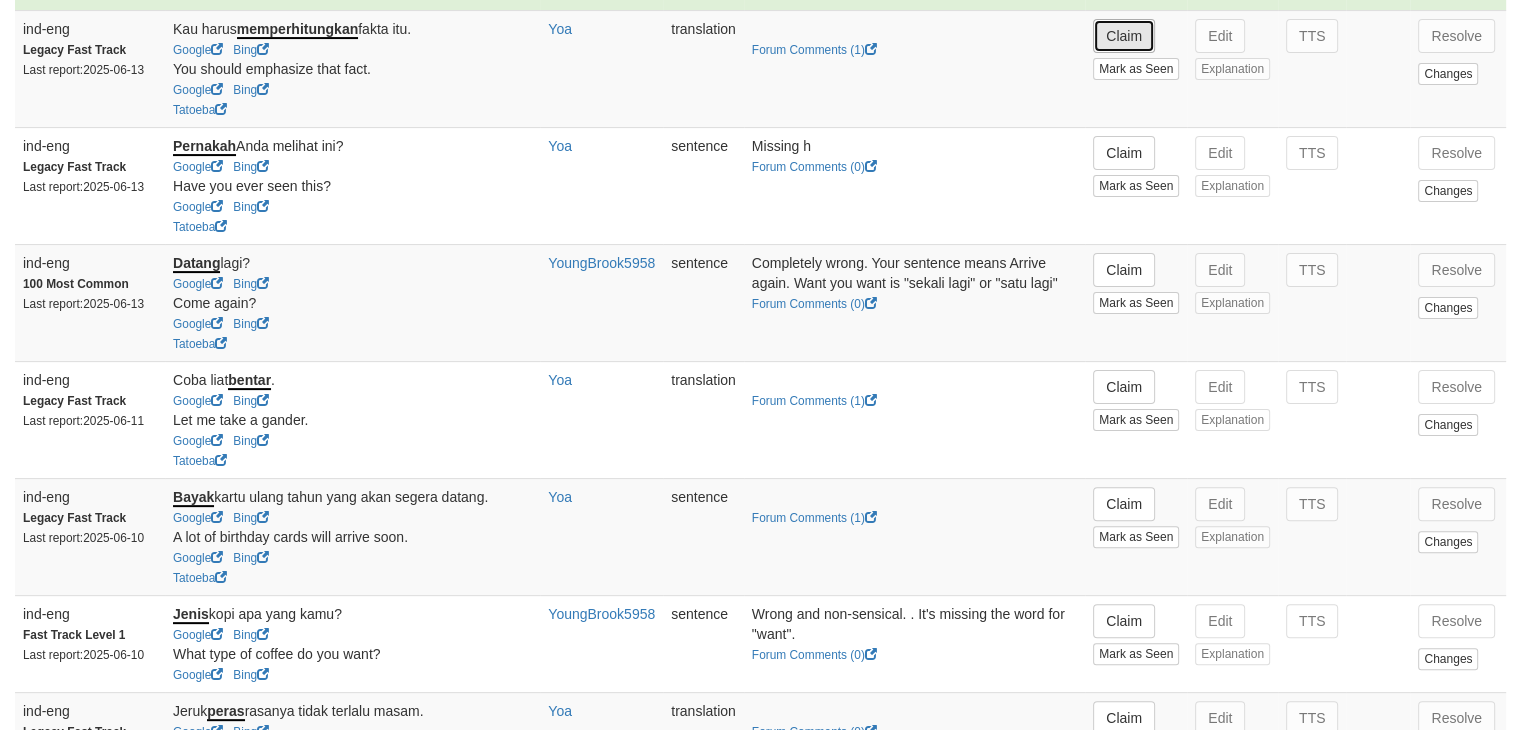 click on "Claim" at bounding box center (1124, 36) 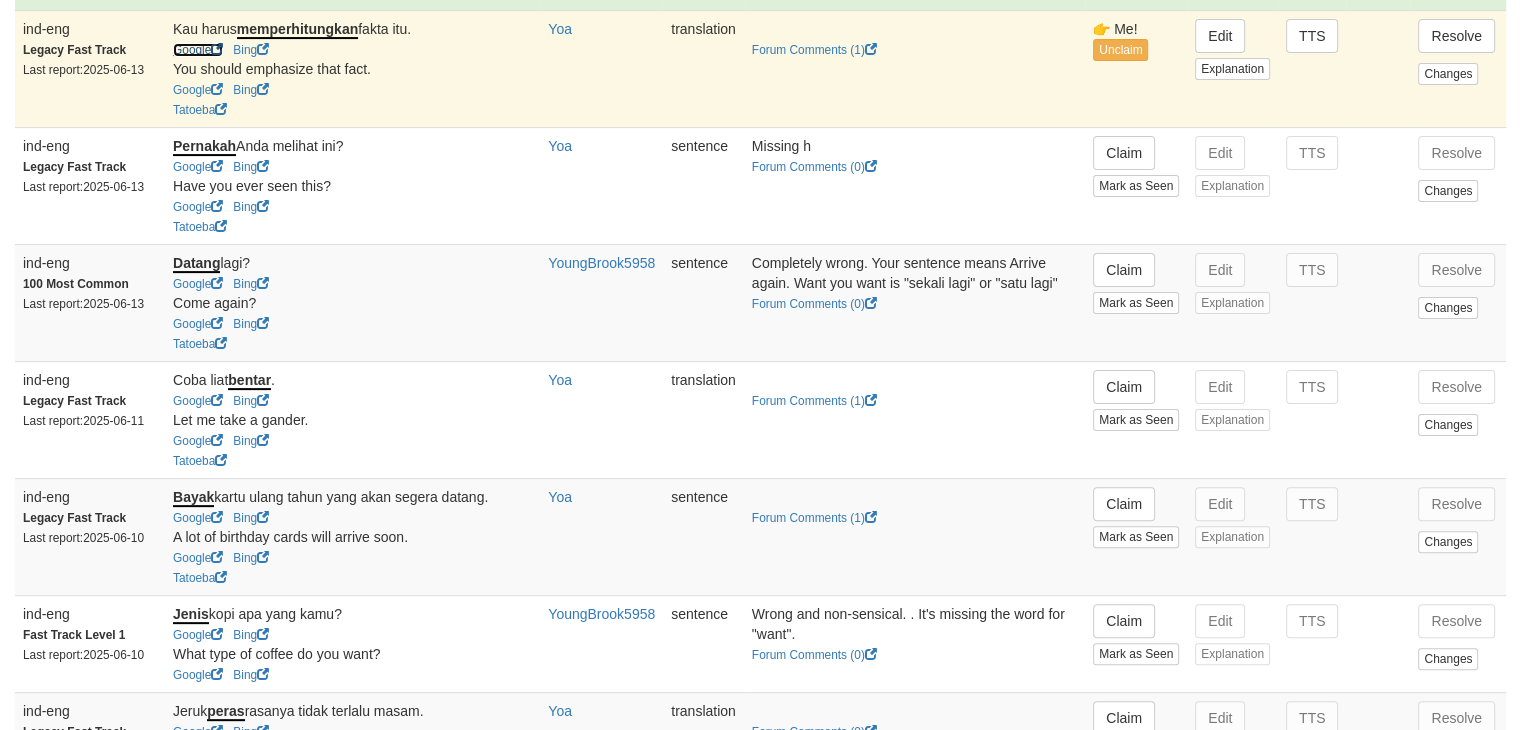 click on "Google" at bounding box center [198, 50] 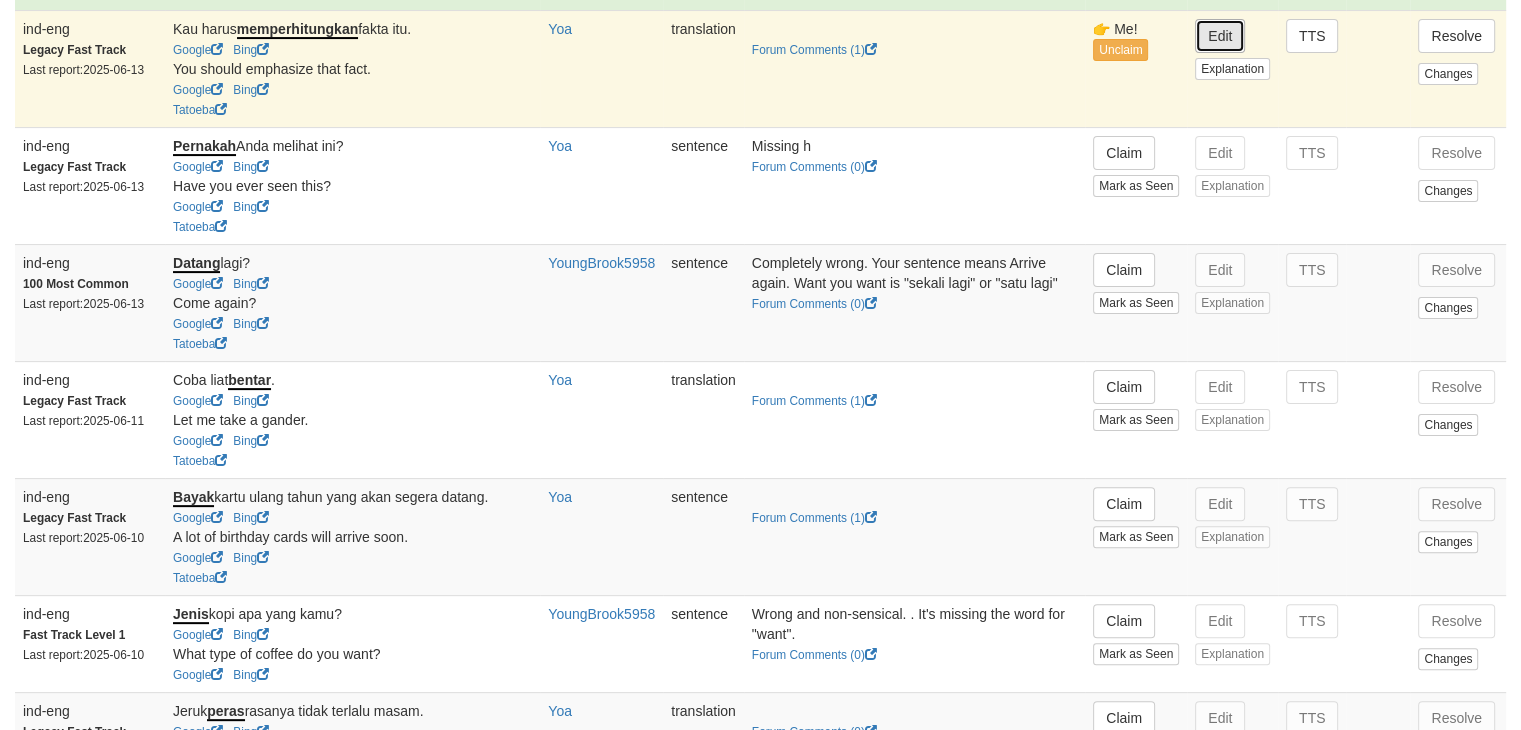 click on "Edit" at bounding box center [1220, 36] 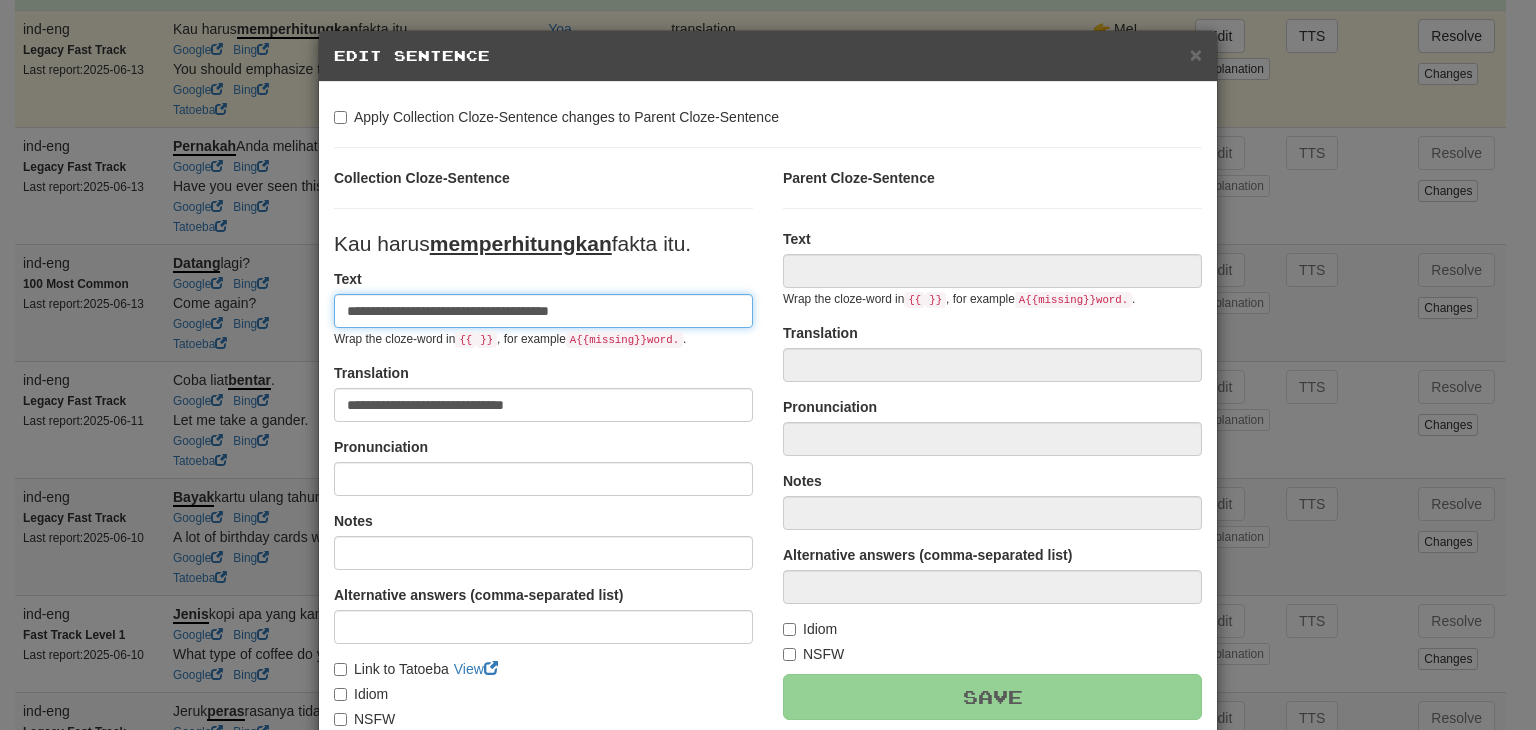 type on "**********" 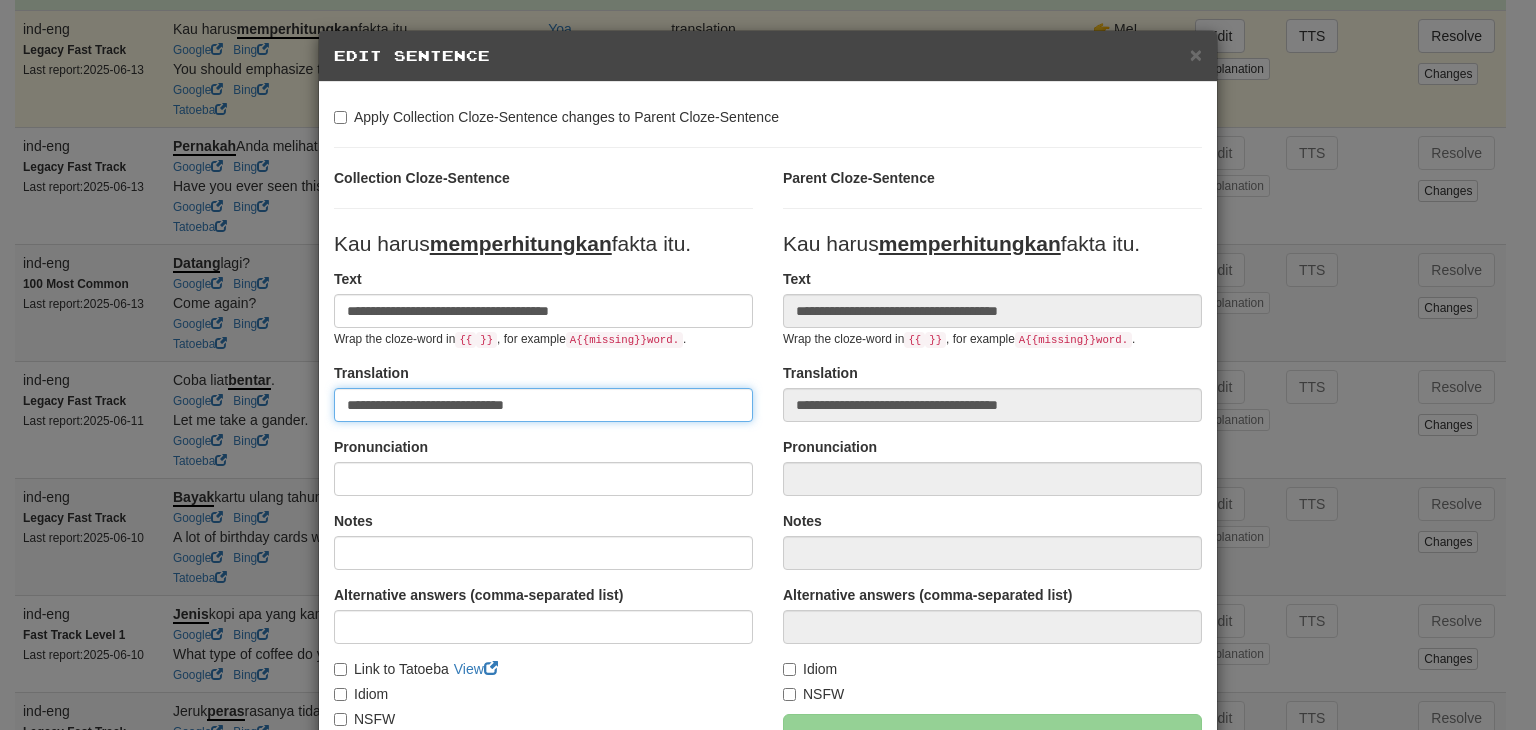 click on "**********" at bounding box center [543, 405] 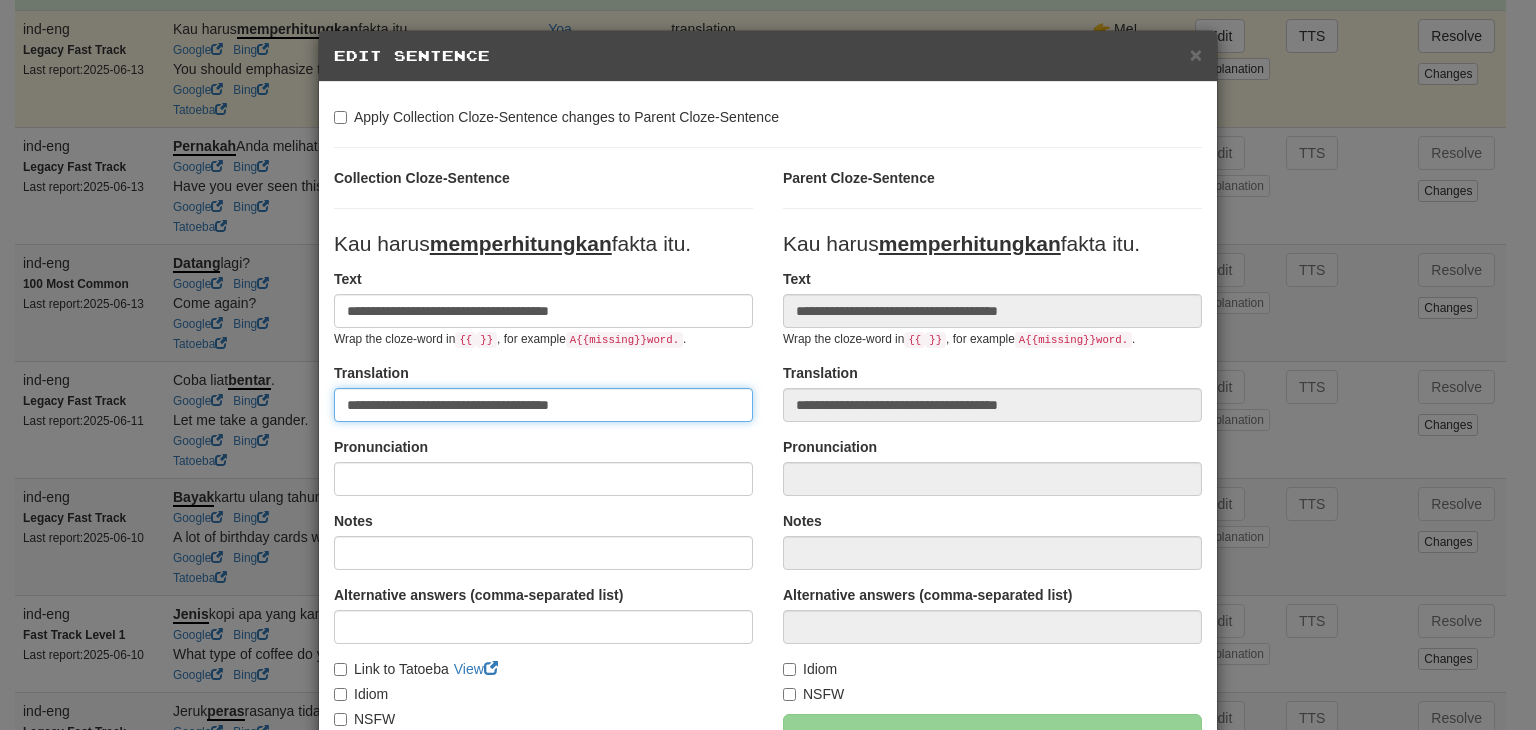 scroll, scrollTop: 246, scrollLeft: 0, axis: vertical 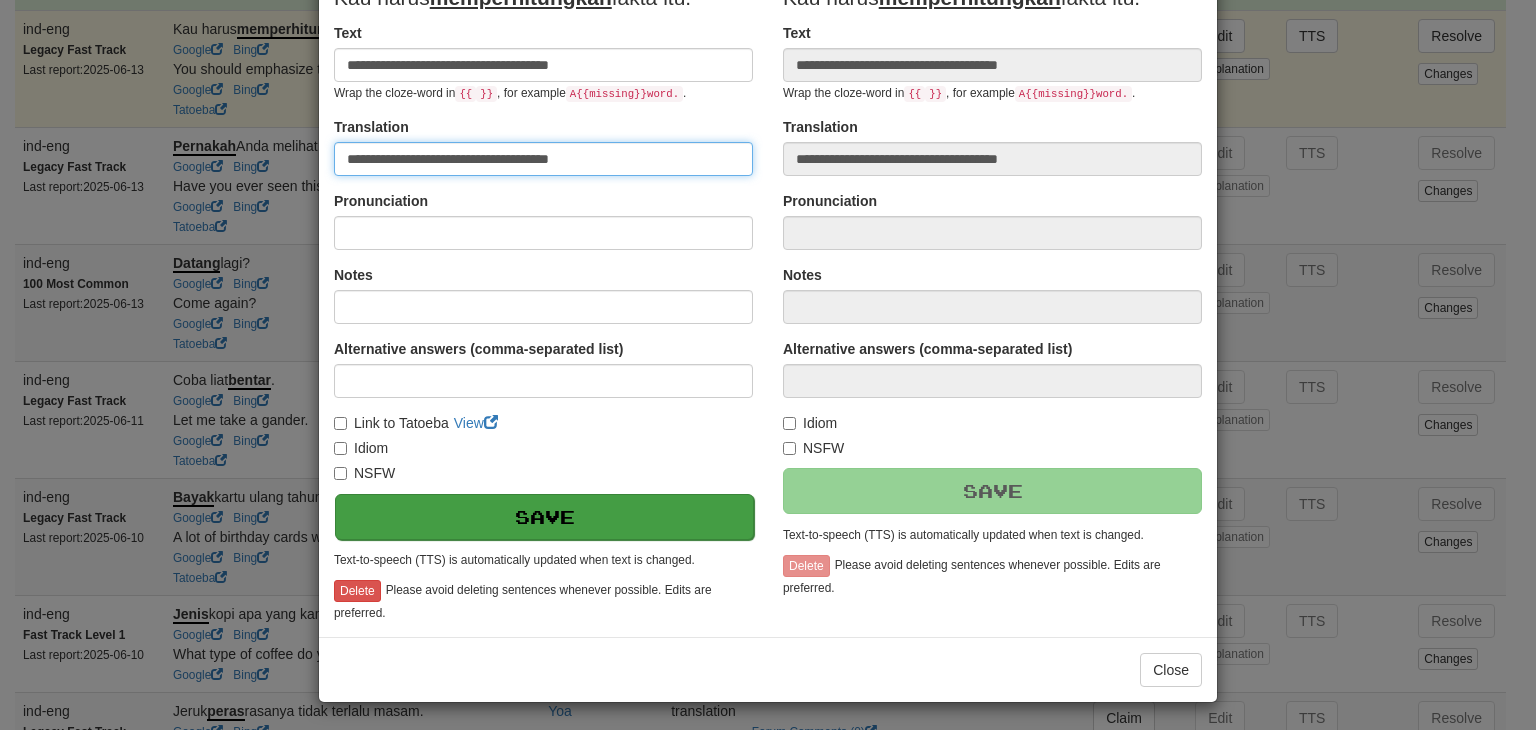 type on "**********" 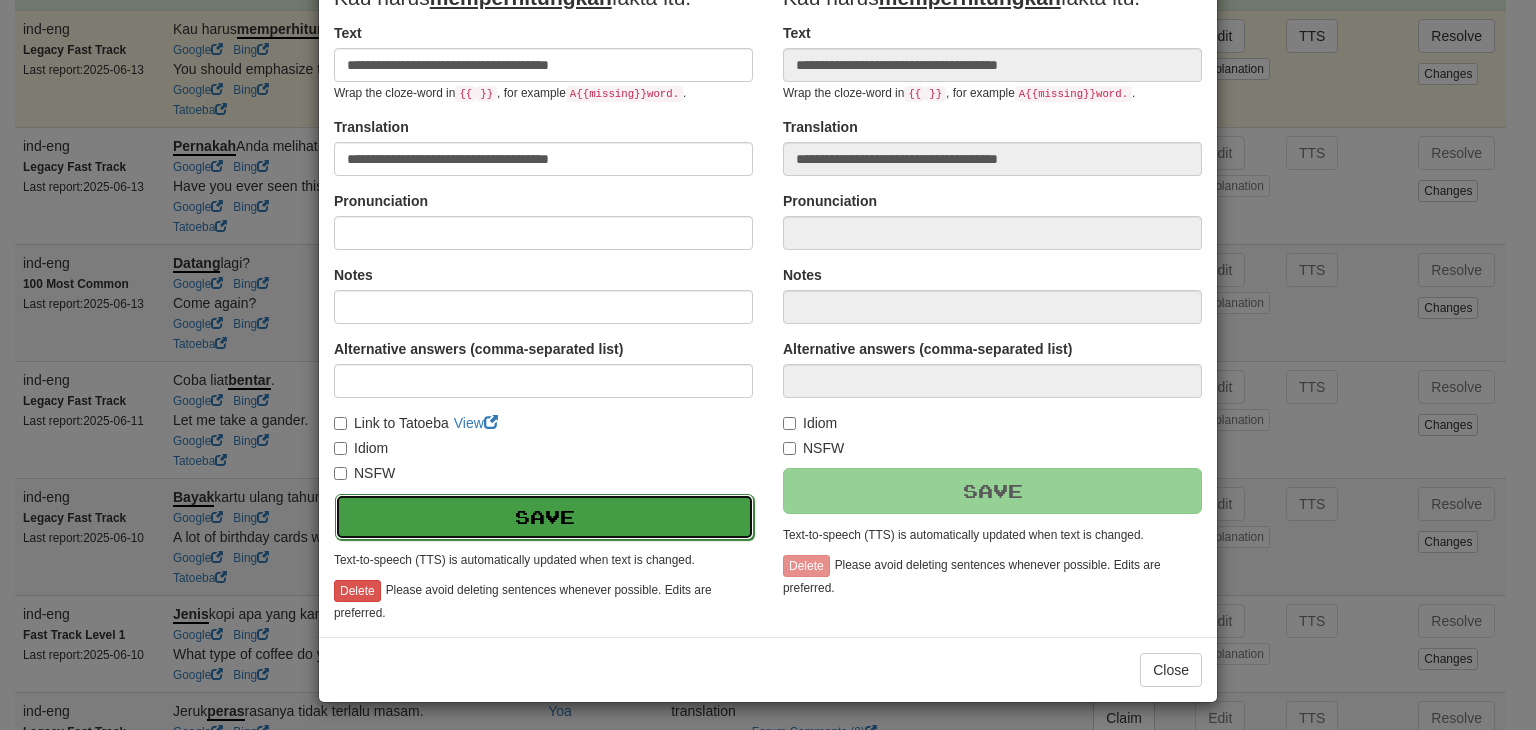 click on "Save" at bounding box center (544, 517) 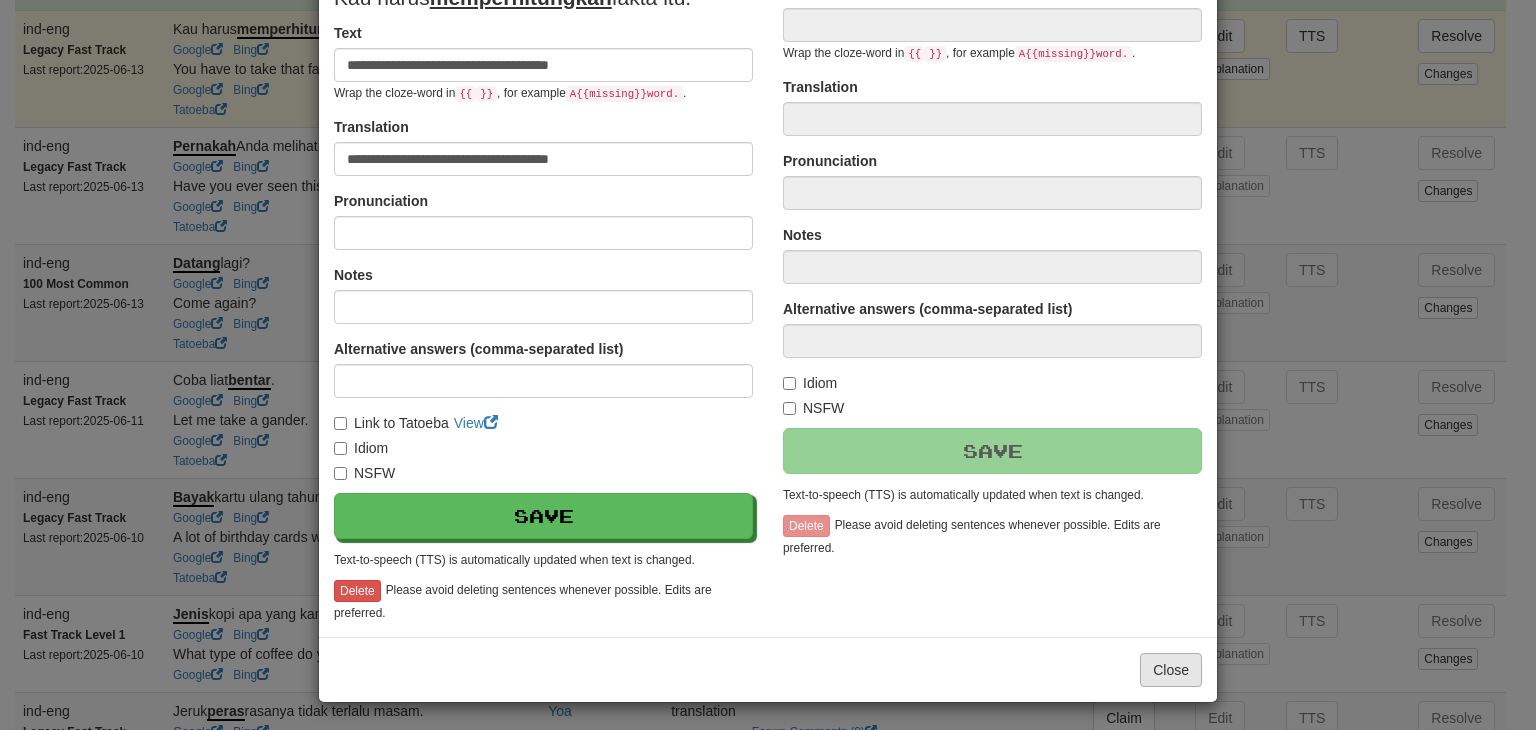 type on "**********" 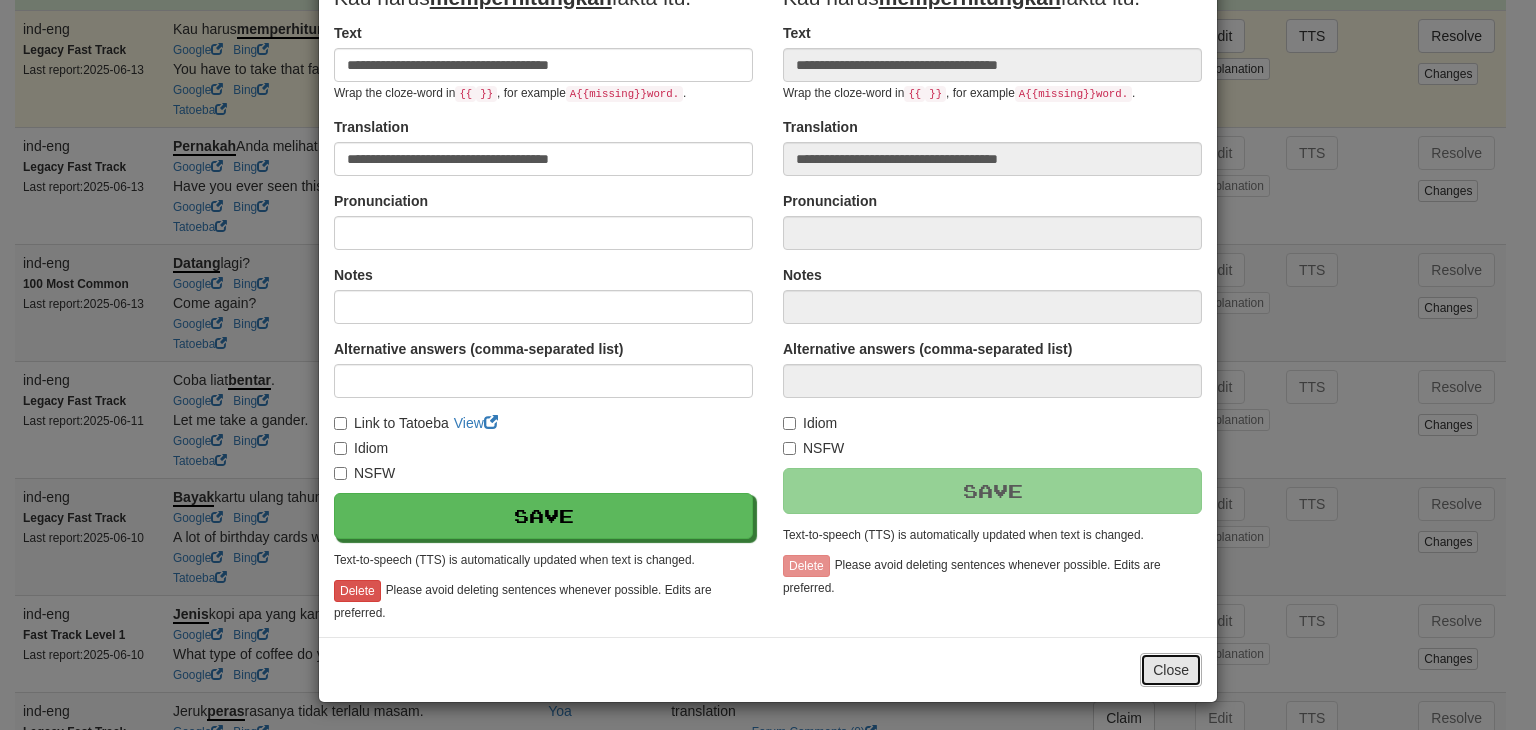 click on "Close" at bounding box center [1171, 670] 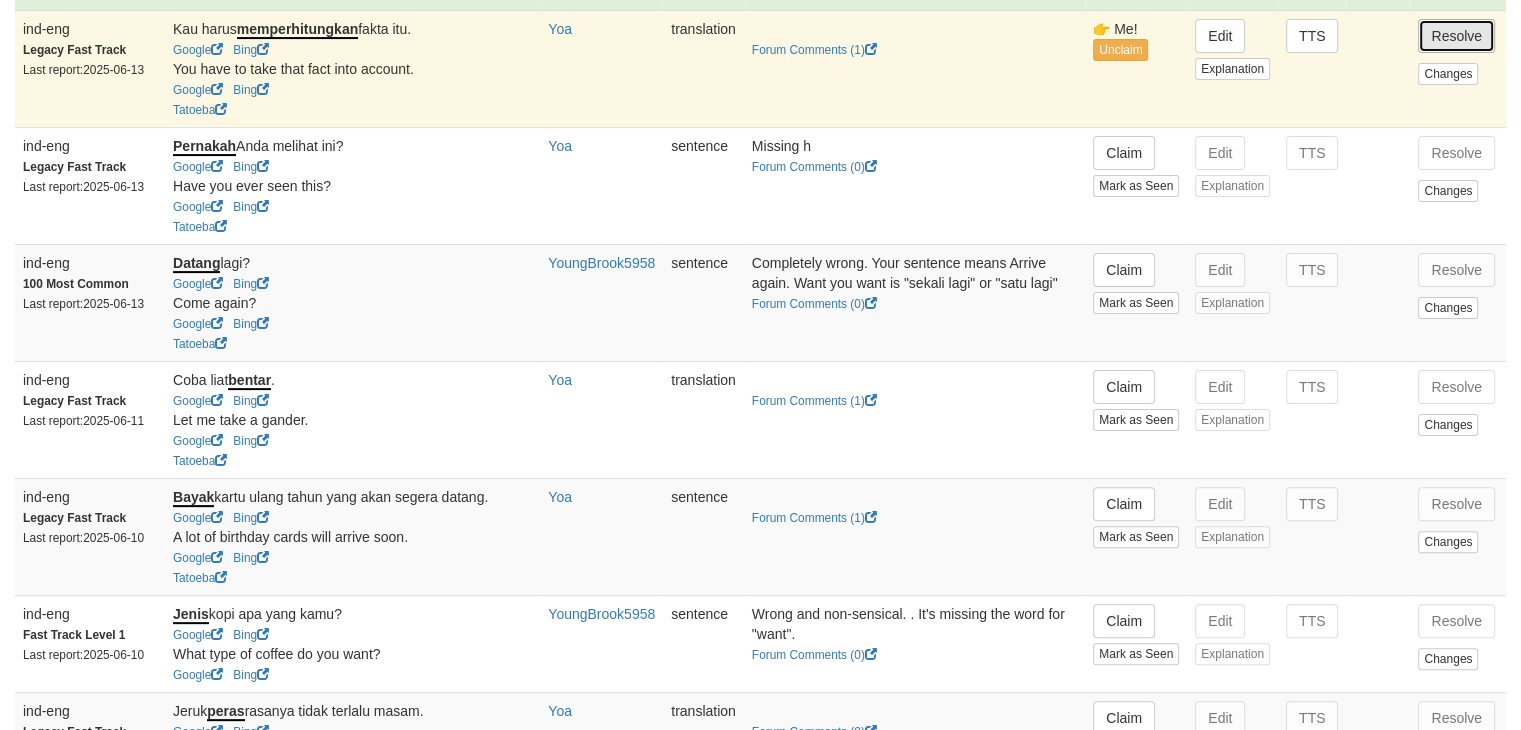 click on "Resolve" at bounding box center [1456, 36] 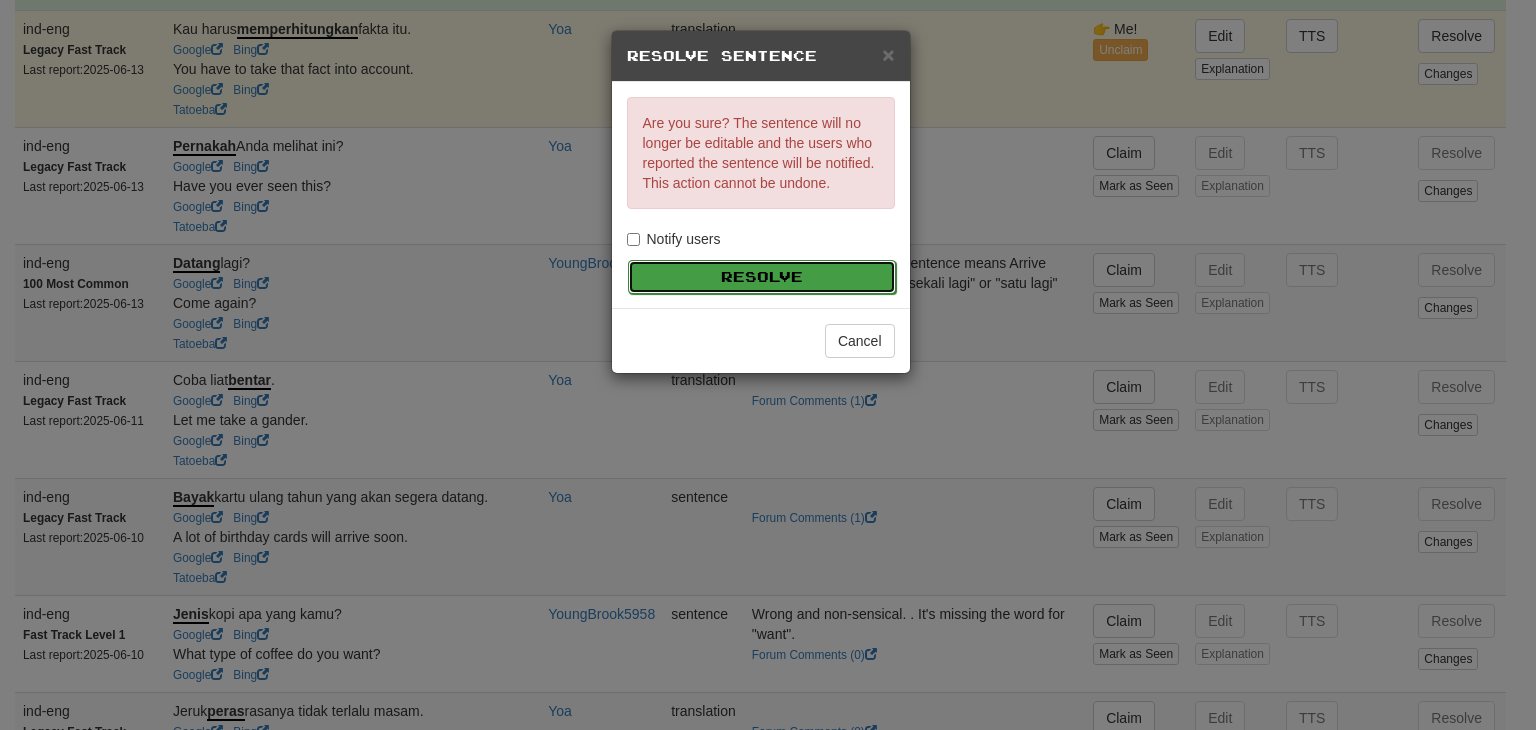 click on "Resolve" at bounding box center [762, 277] 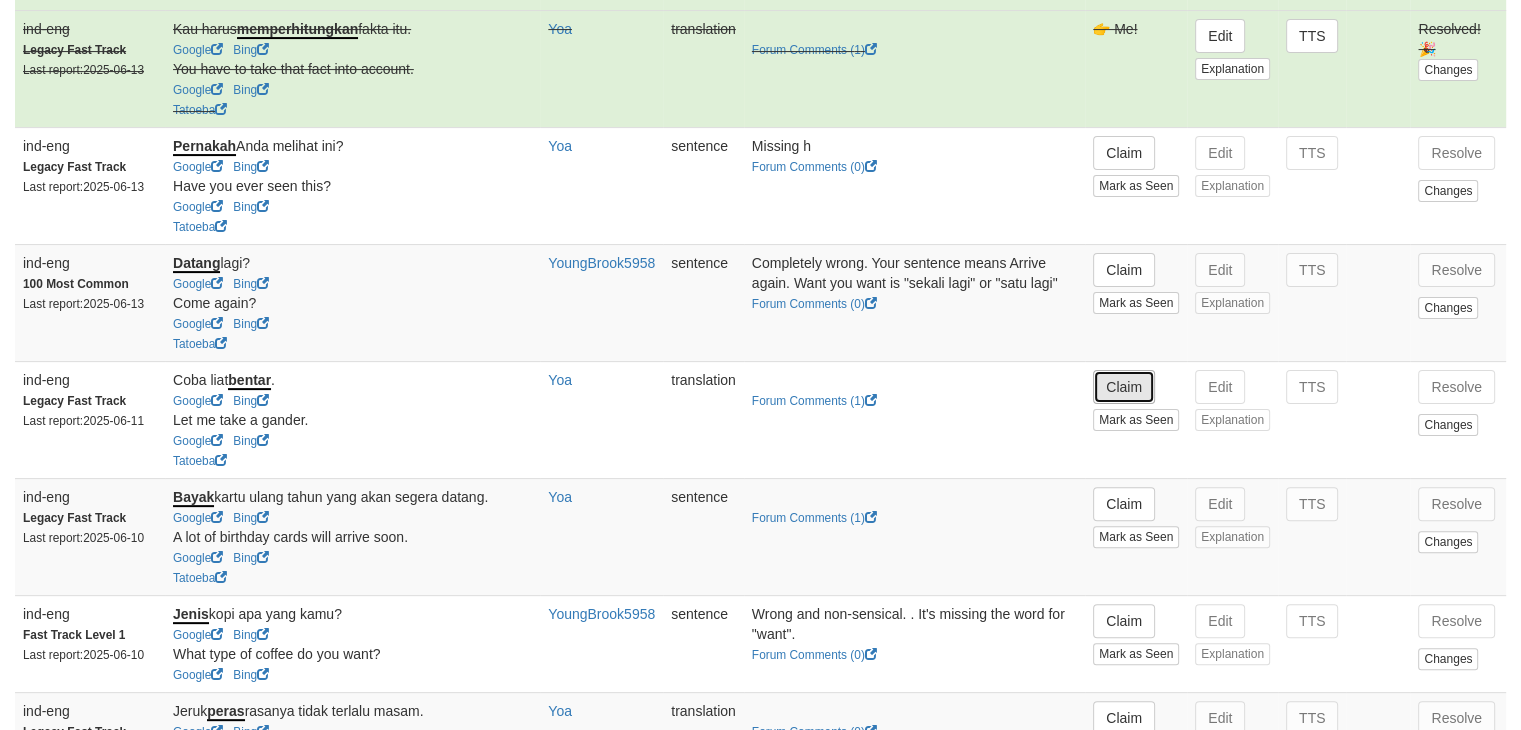 click on "Claim" at bounding box center [1124, 387] 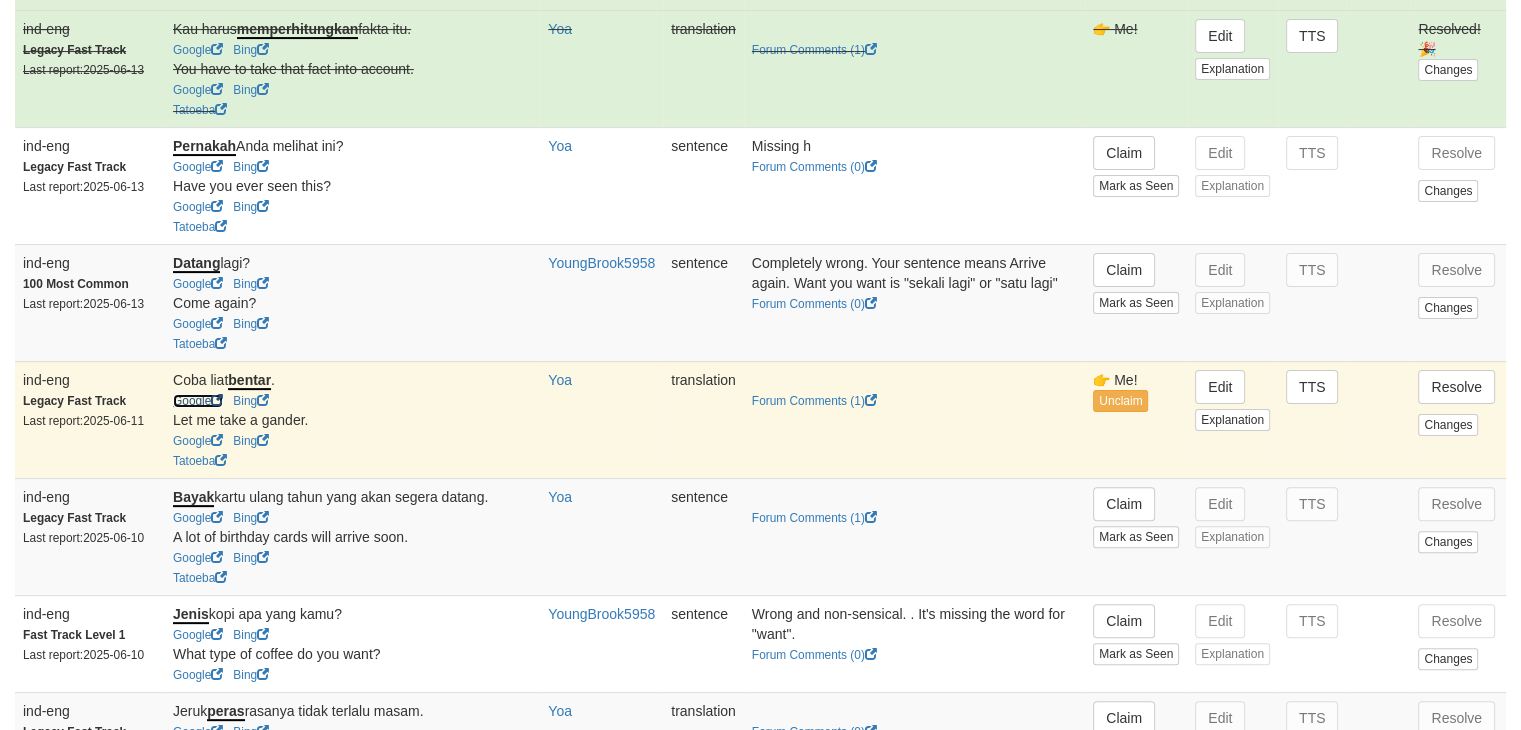 click on "Google" at bounding box center [198, 401] 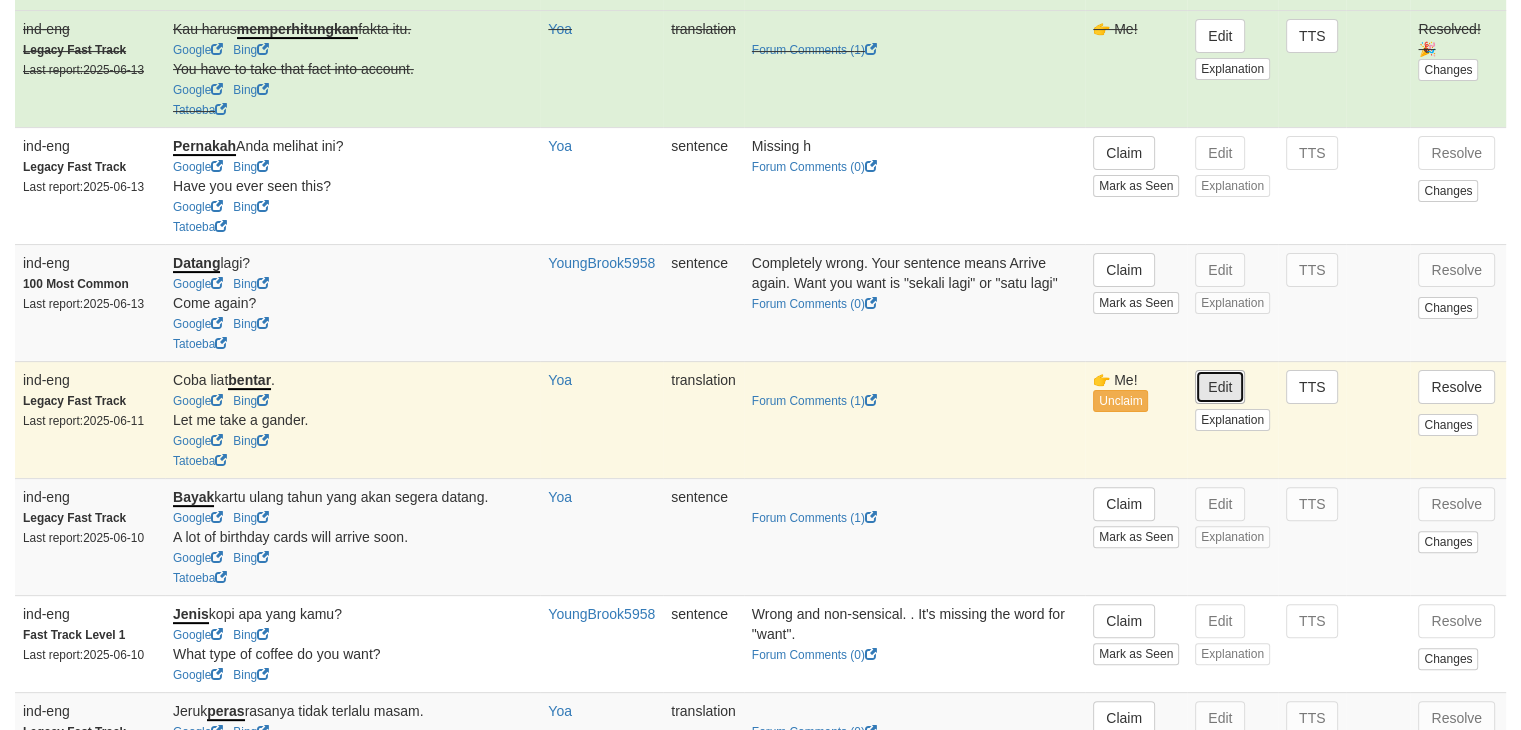 click on "Edit" at bounding box center (1220, 387) 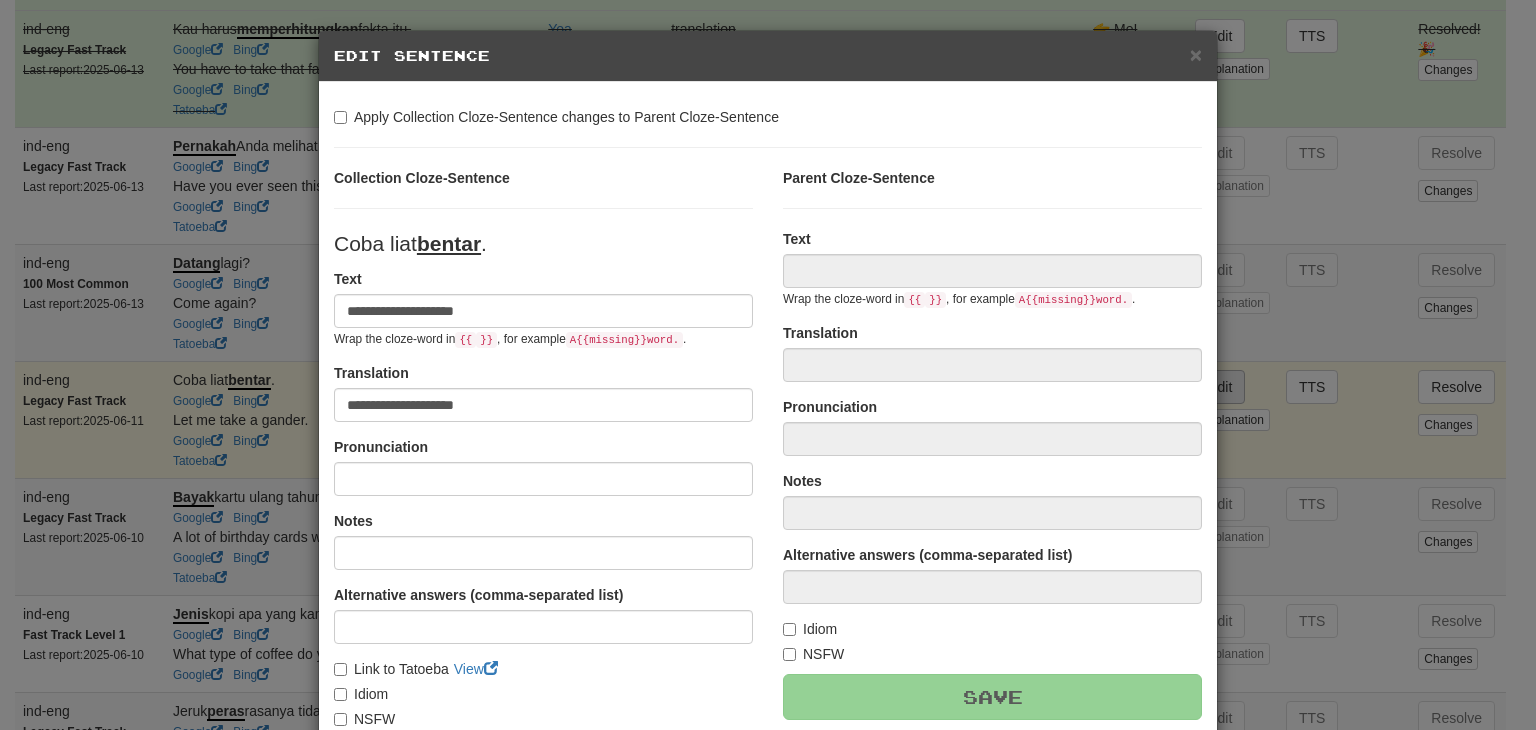 type on "**********" 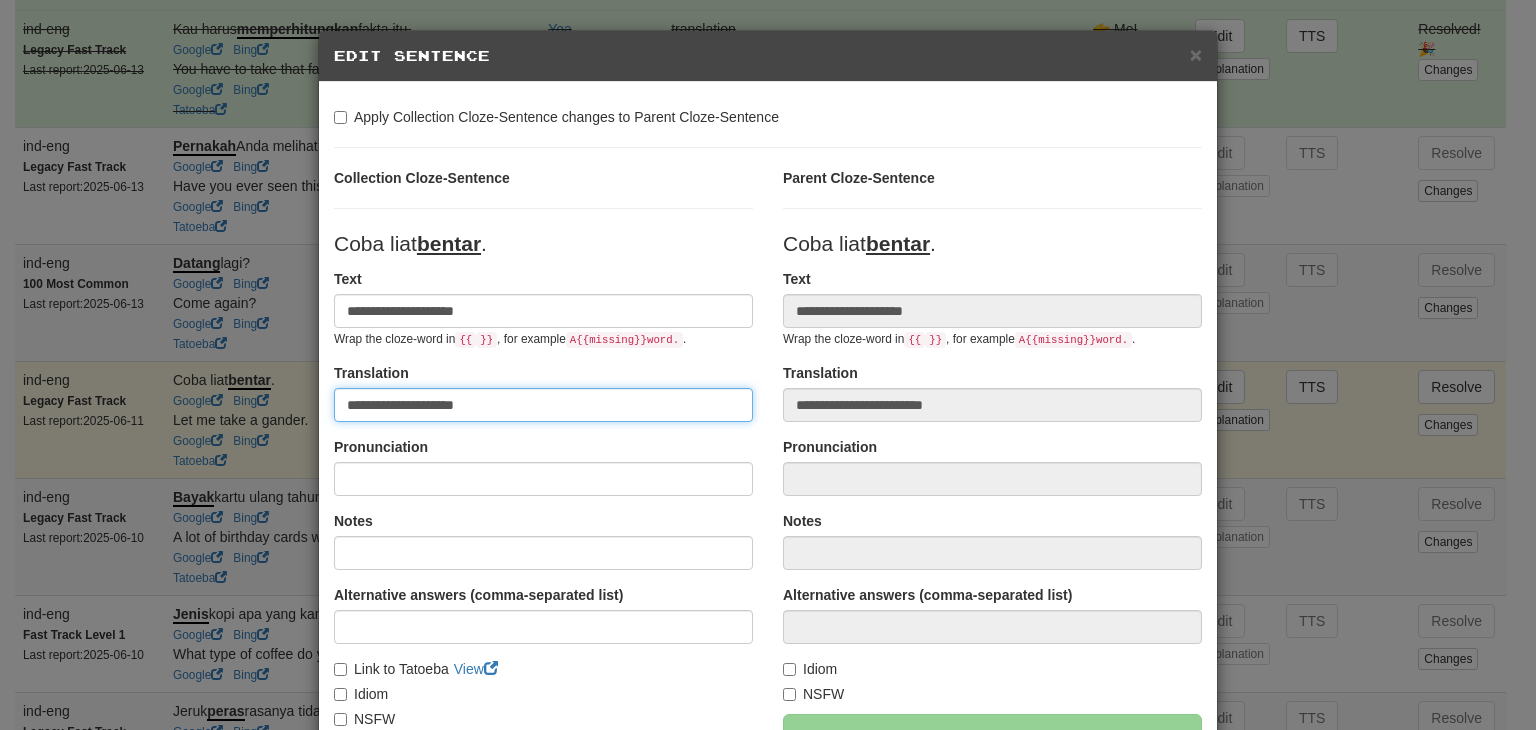click on "**********" at bounding box center [543, 405] 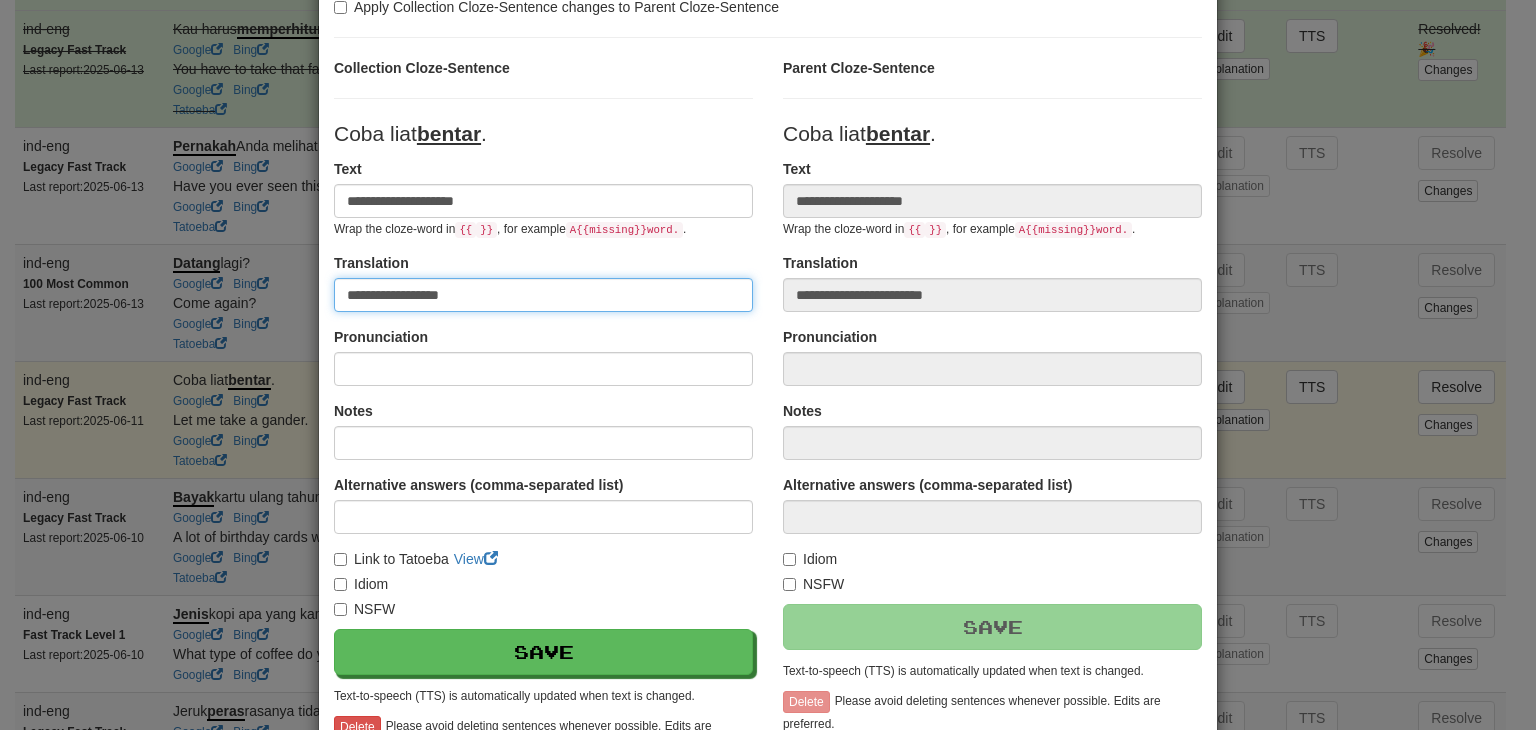 scroll, scrollTop: 111, scrollLeft: 0, axis: vertical 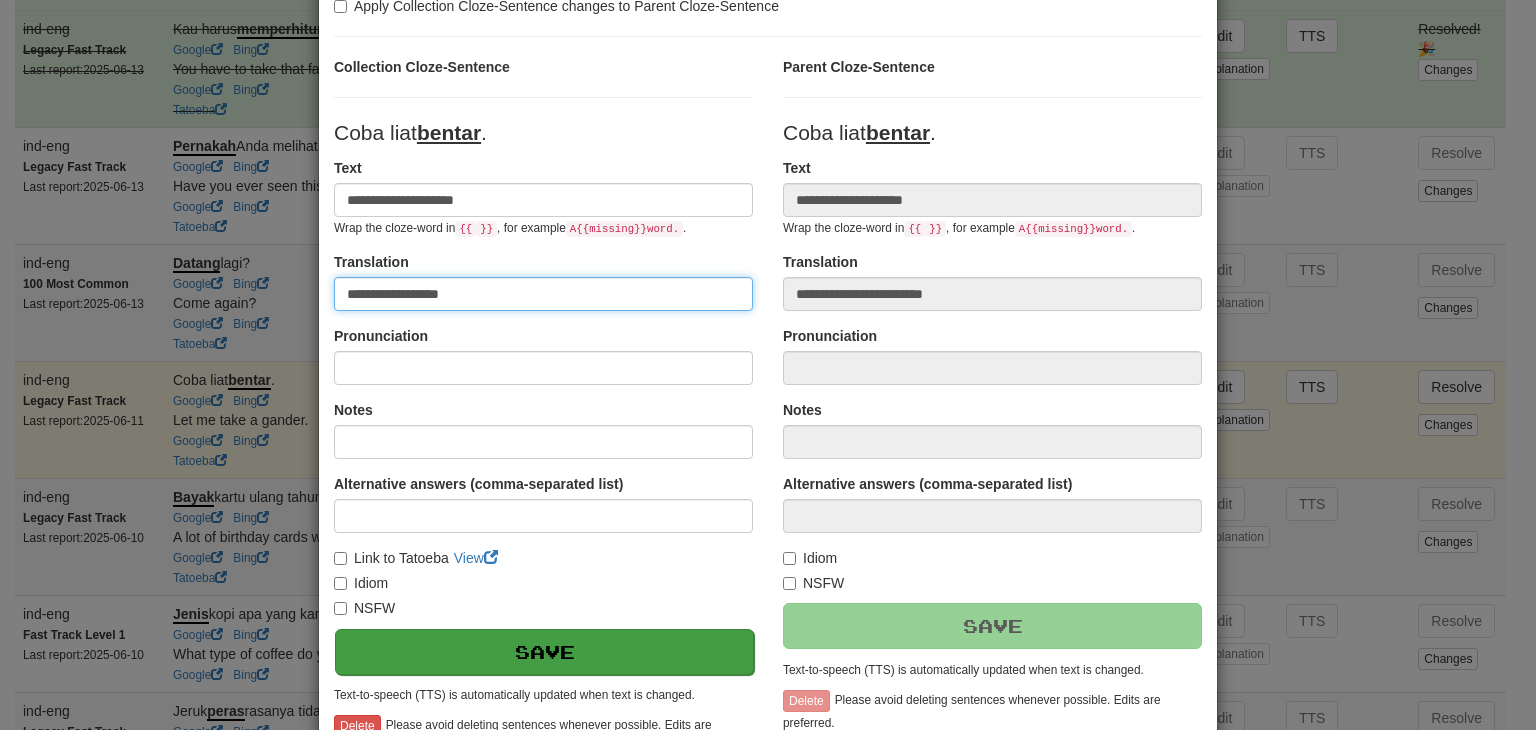 type on "**********" 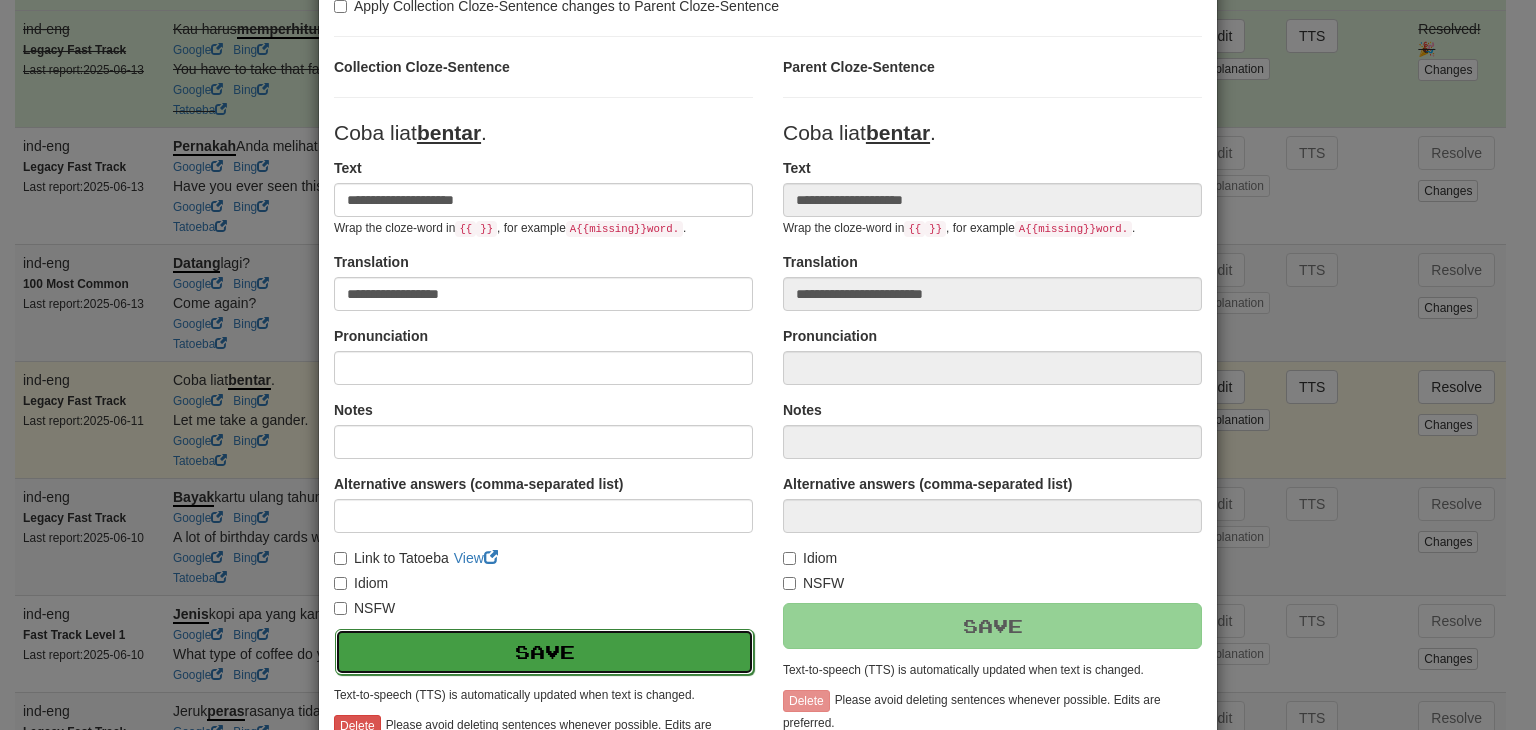 click on "Save" at bounding box center (544, 652) 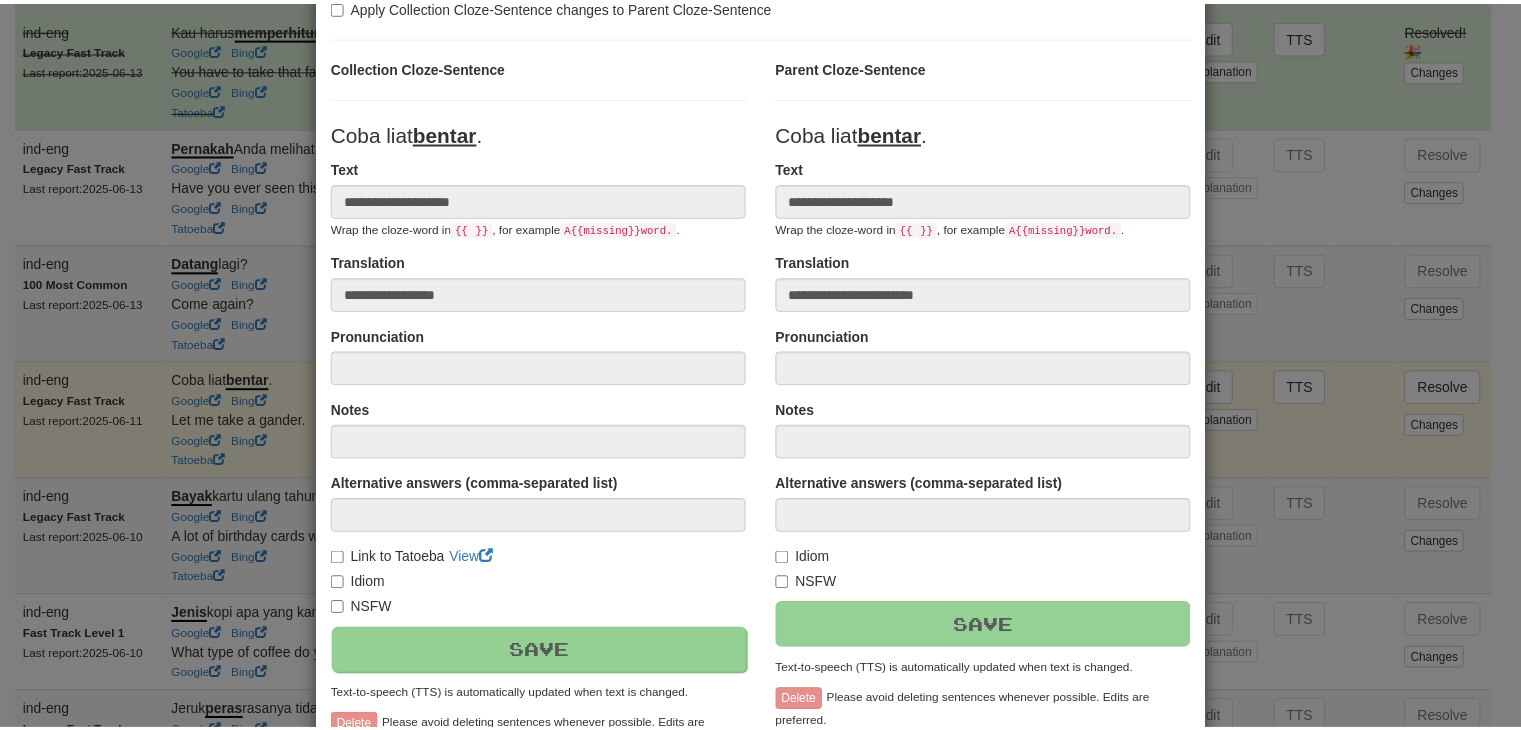 scroll, scrollTop: 246, scrollLeft: 0, axis: vertical 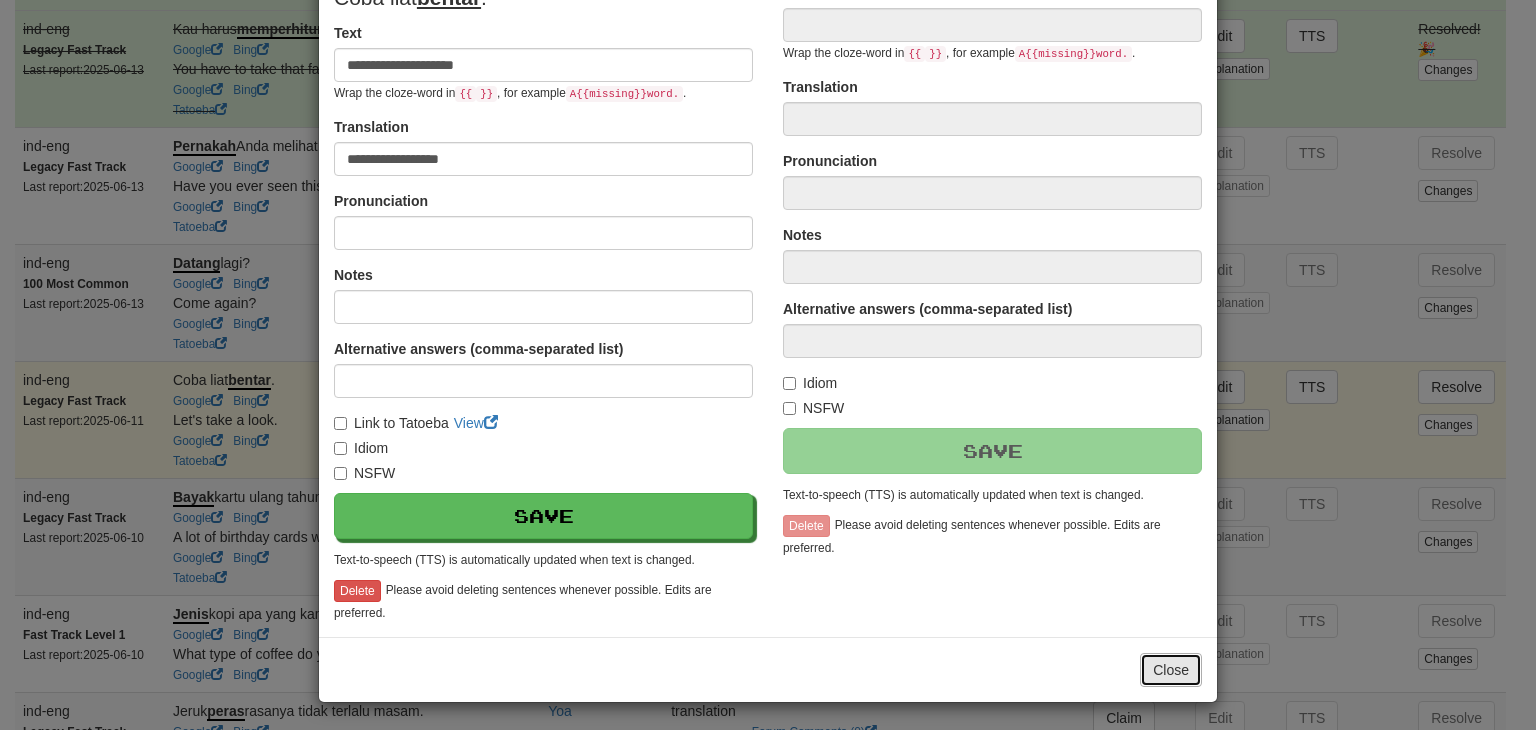 type on "**********" 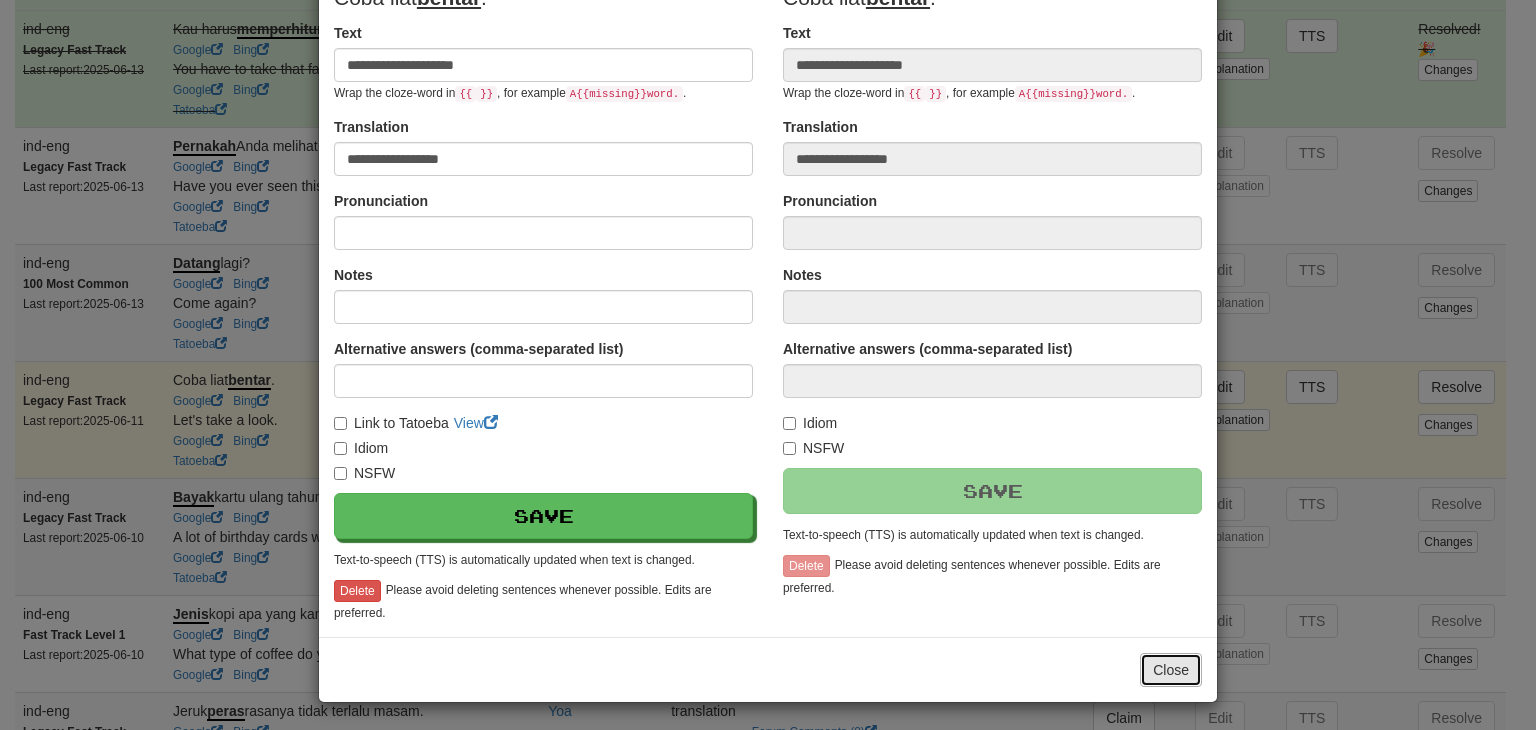 click on "Close" at bounding box center [1171, 670] 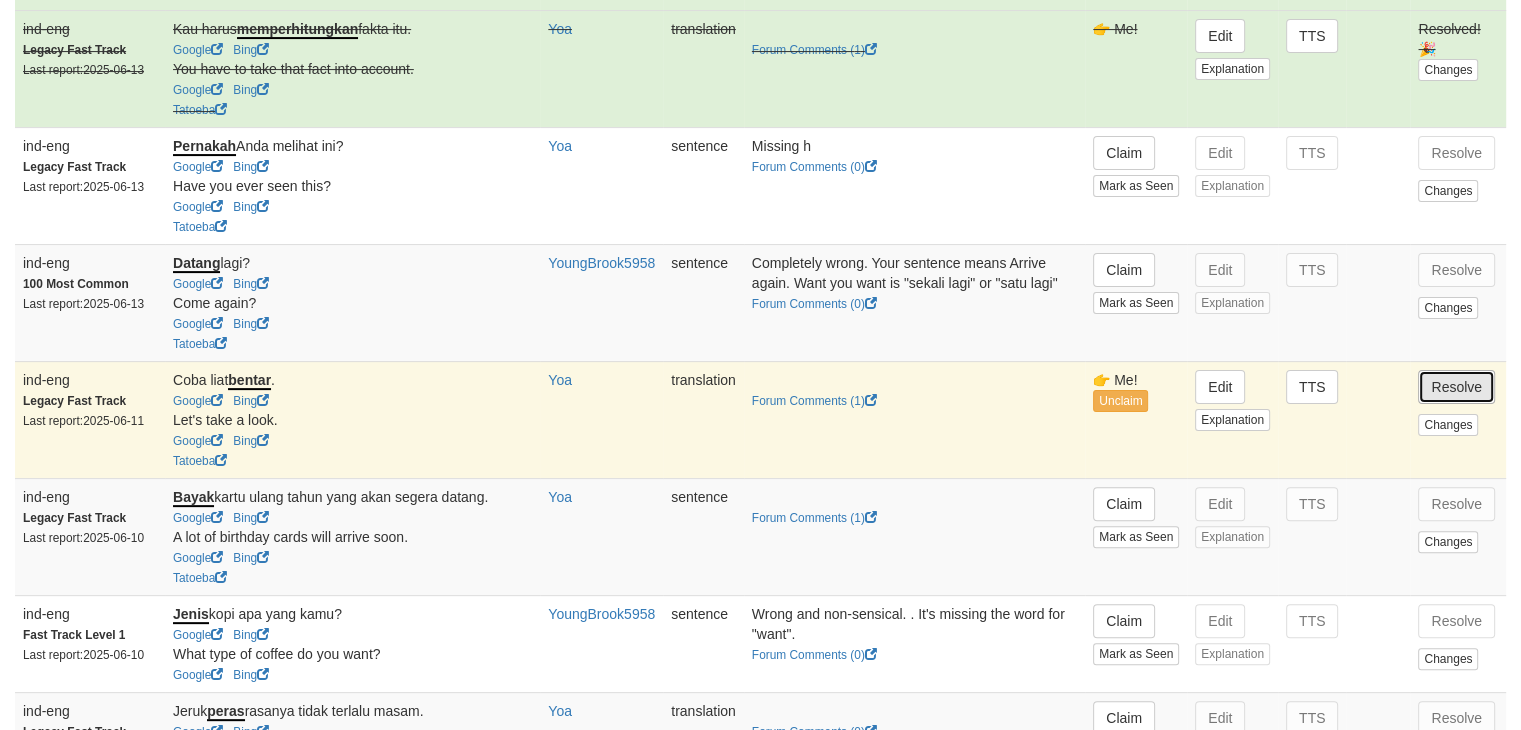 click on "Resolve" at bounding box center (1456, 387) 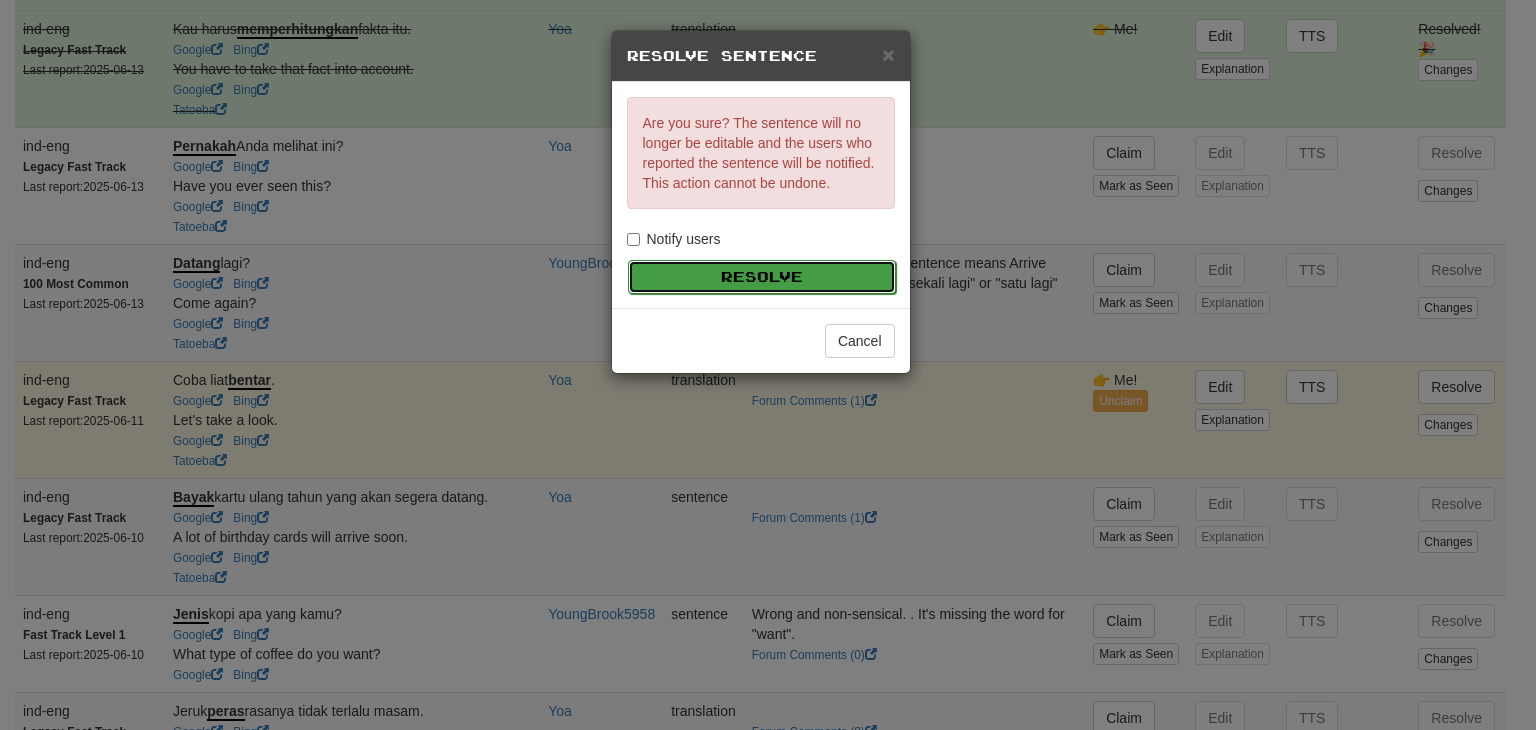 click on "Resolve" at bounding box center (762, 277) 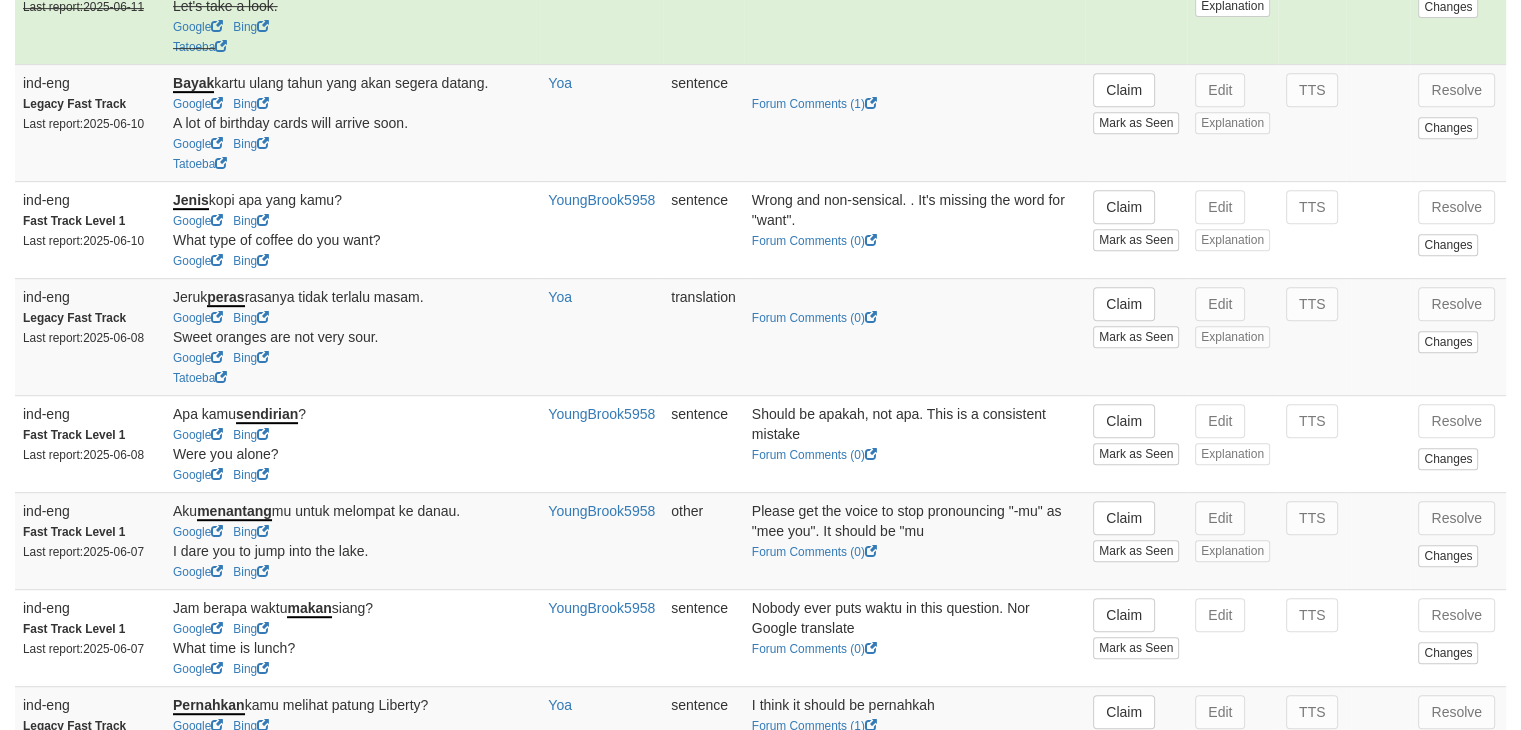 scroll, scrollTop: 928, scrollLeft: 0, axis: vertical 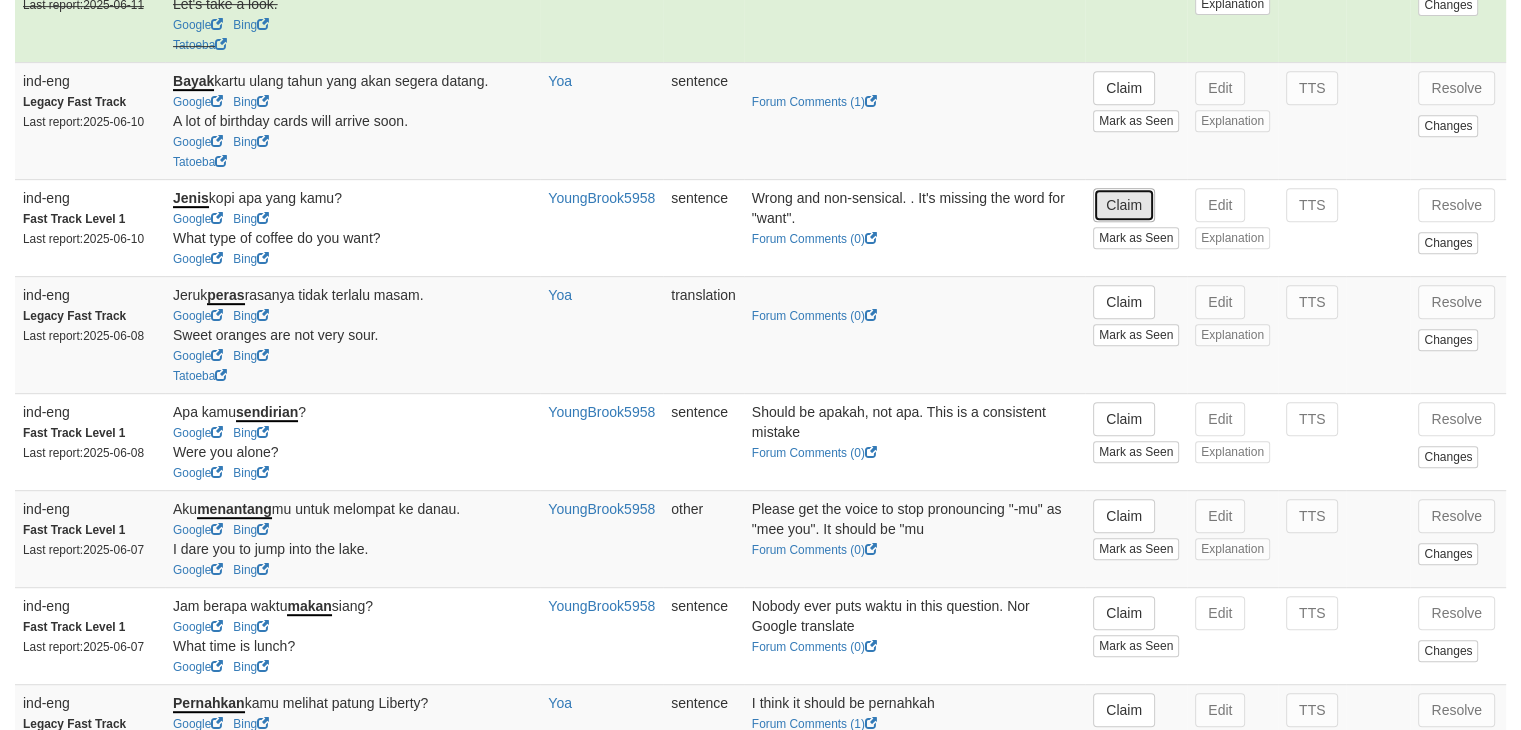 click on "Claim" at bounding box center [1124, 205] 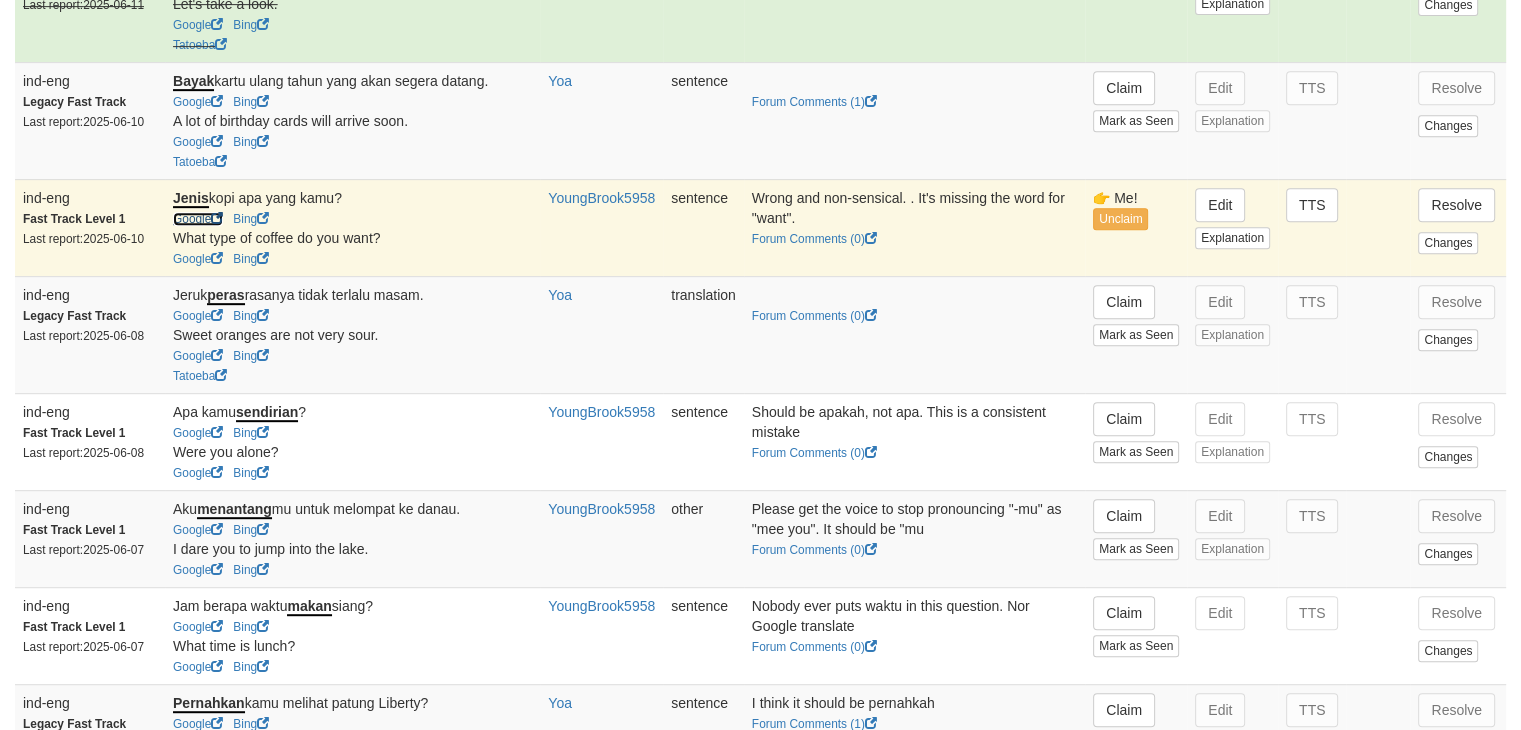 click on "Google" at bounding box center (198, 219) 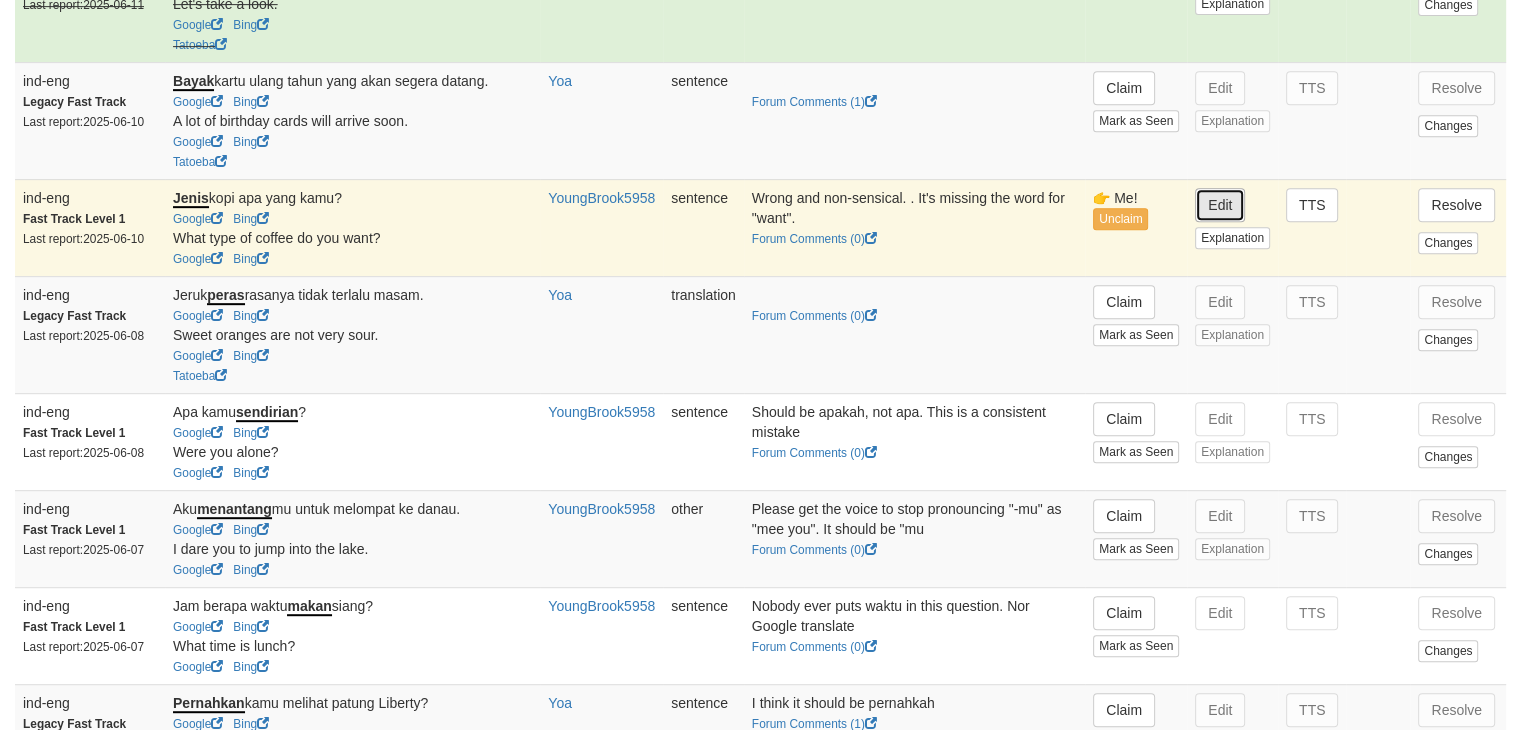 click on "Edit" at bounding box center [1220, 205] 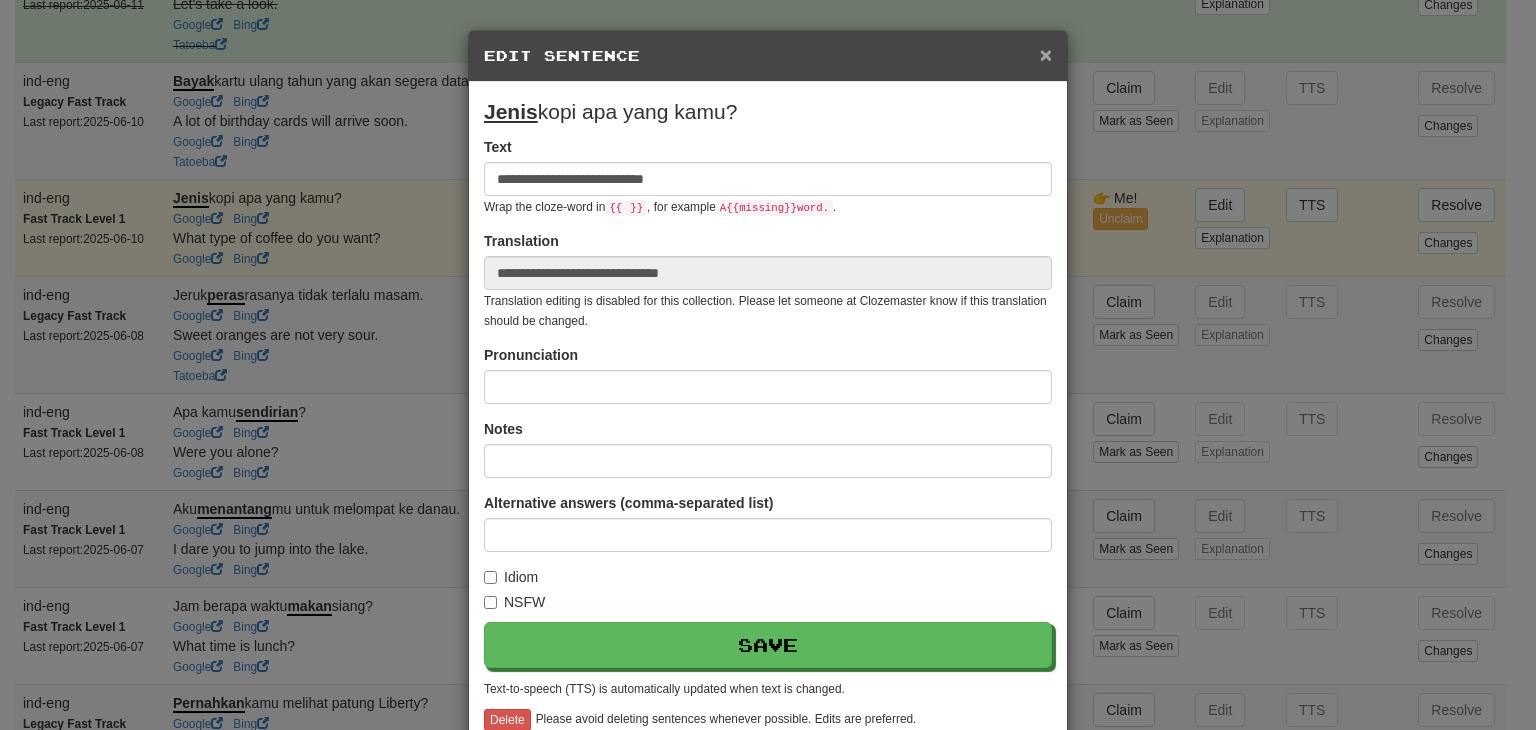 click on "×" at bounding box center (1046, 54) 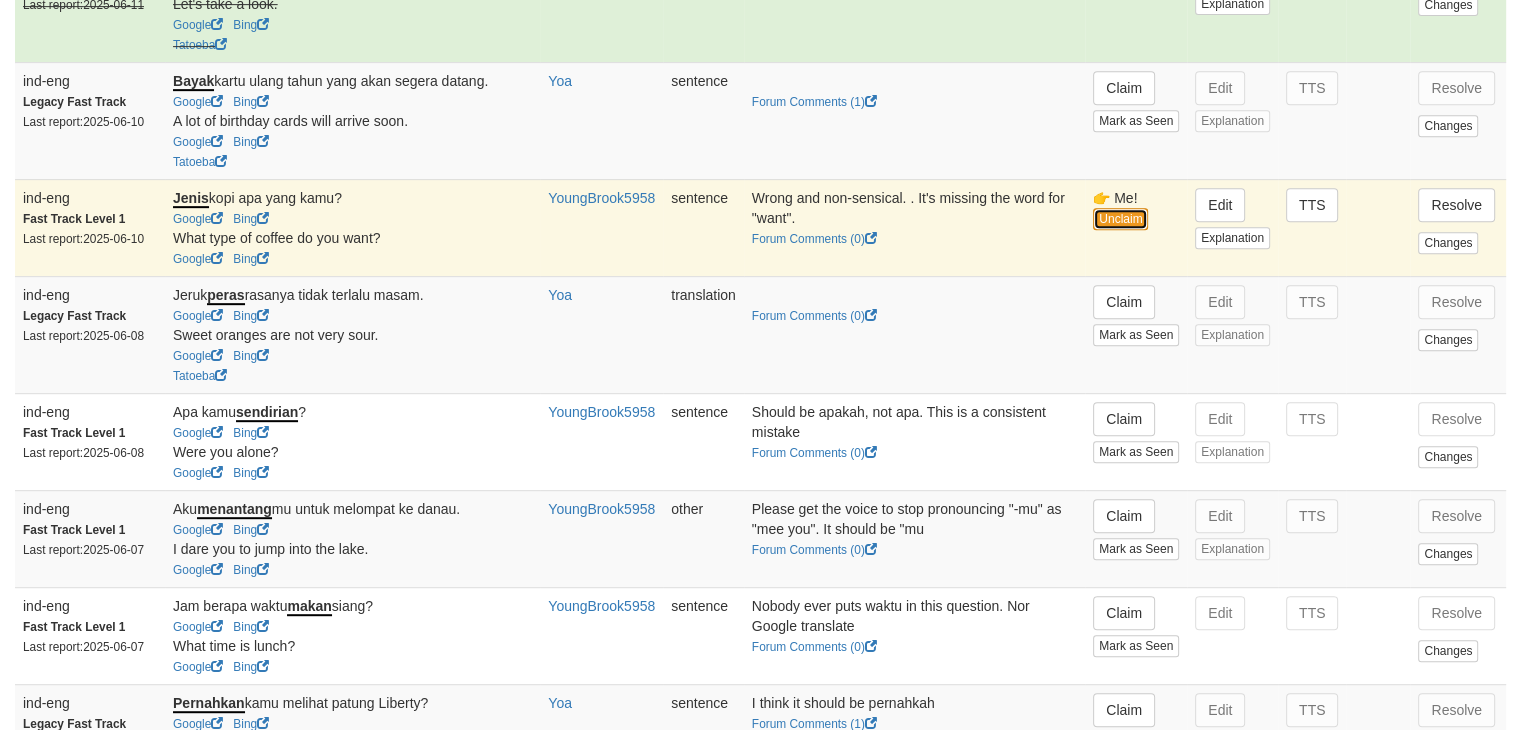 click on "Unclaim" at bounding box center [1120, 219] 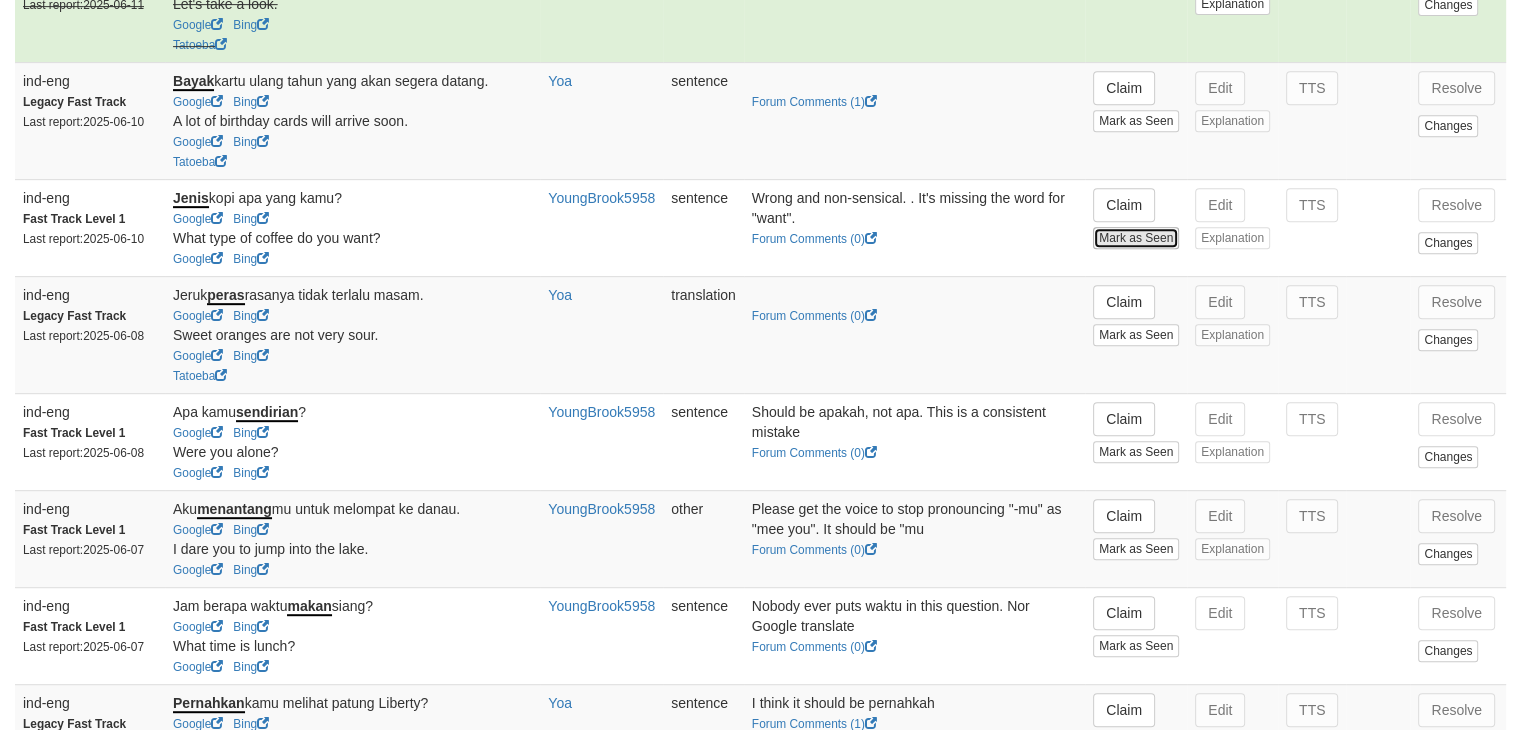 click on "Mark as Seen" at bounding box center (1136, 238) 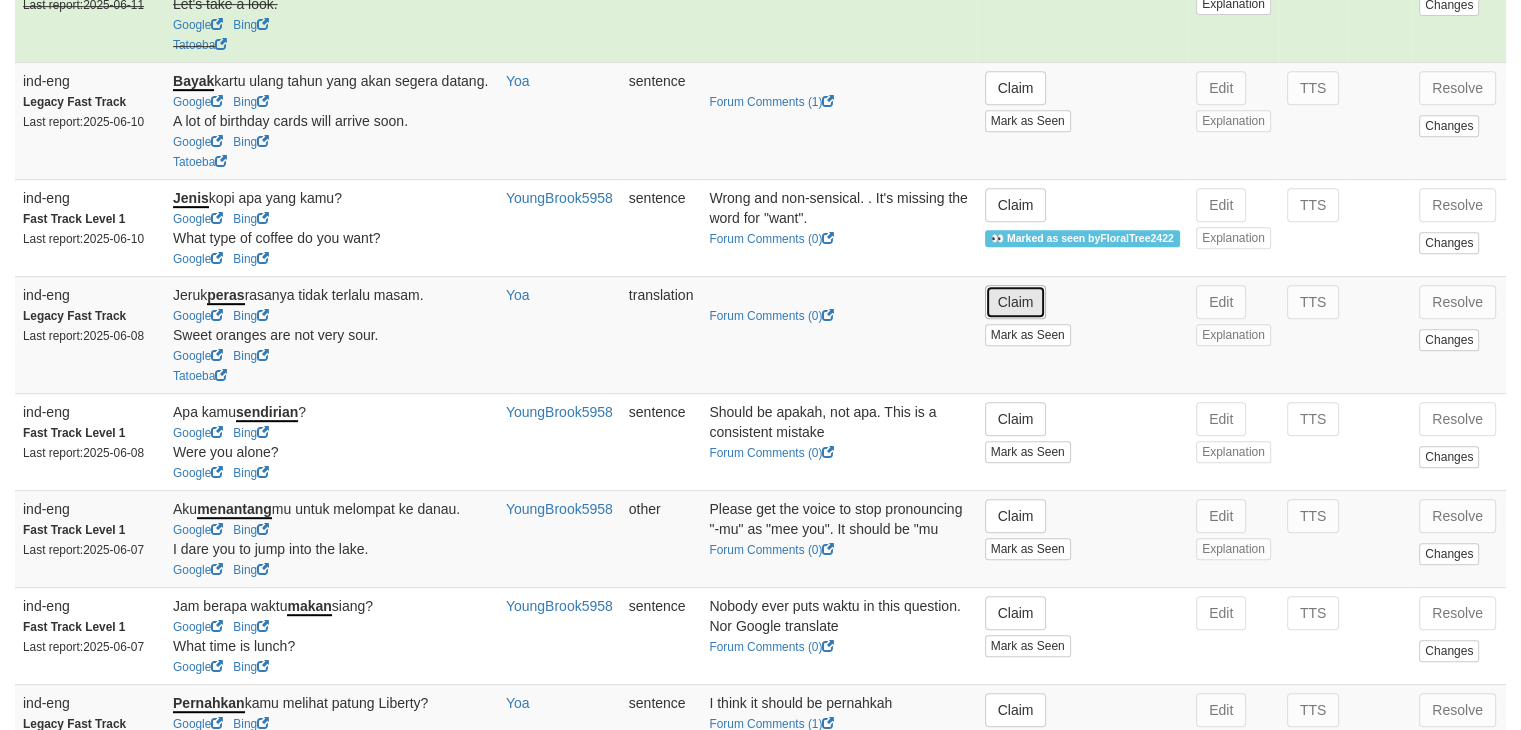 click on "Claim" at bounding box center (1016, 302) 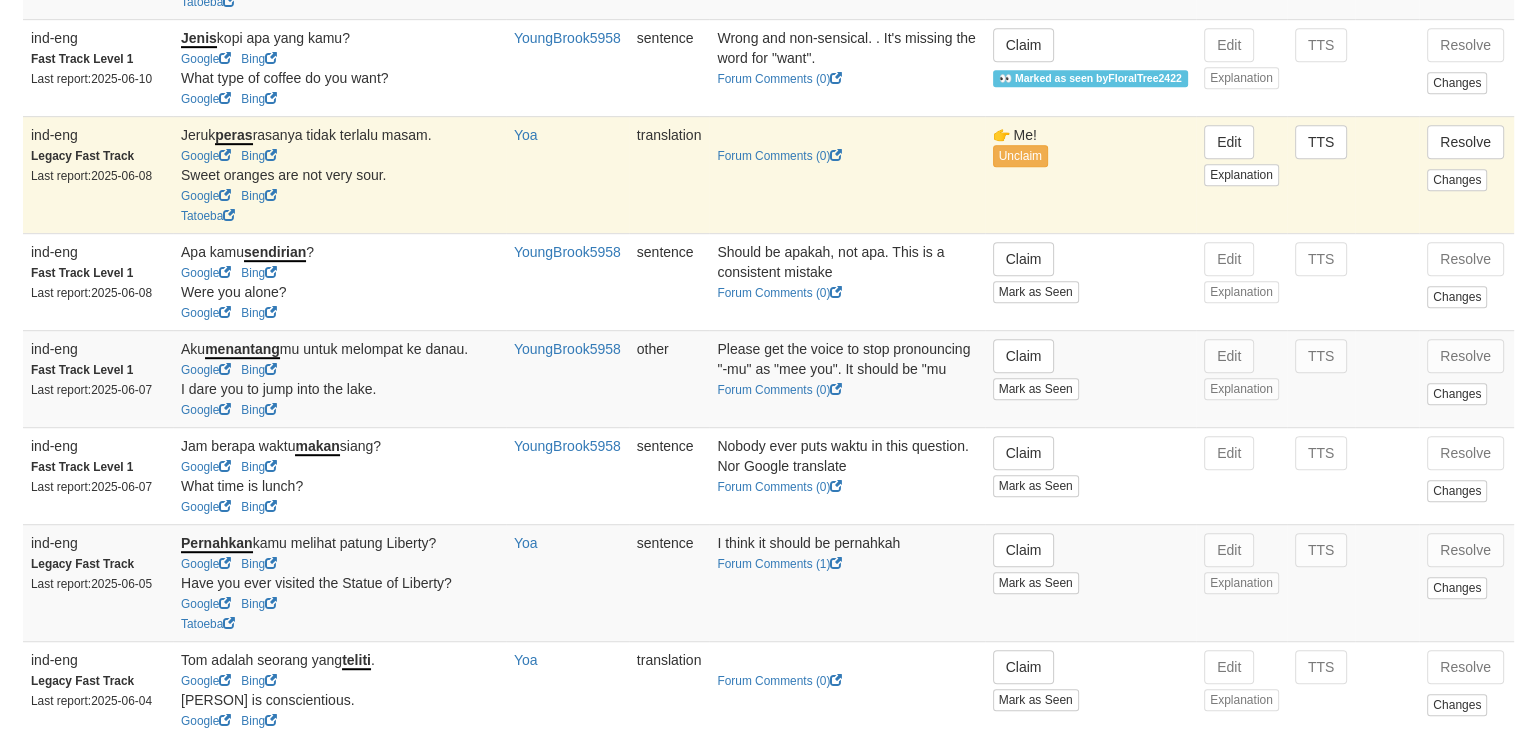 scroll, scrollTop: 1092, scrollLeft: 0, axis: vertical 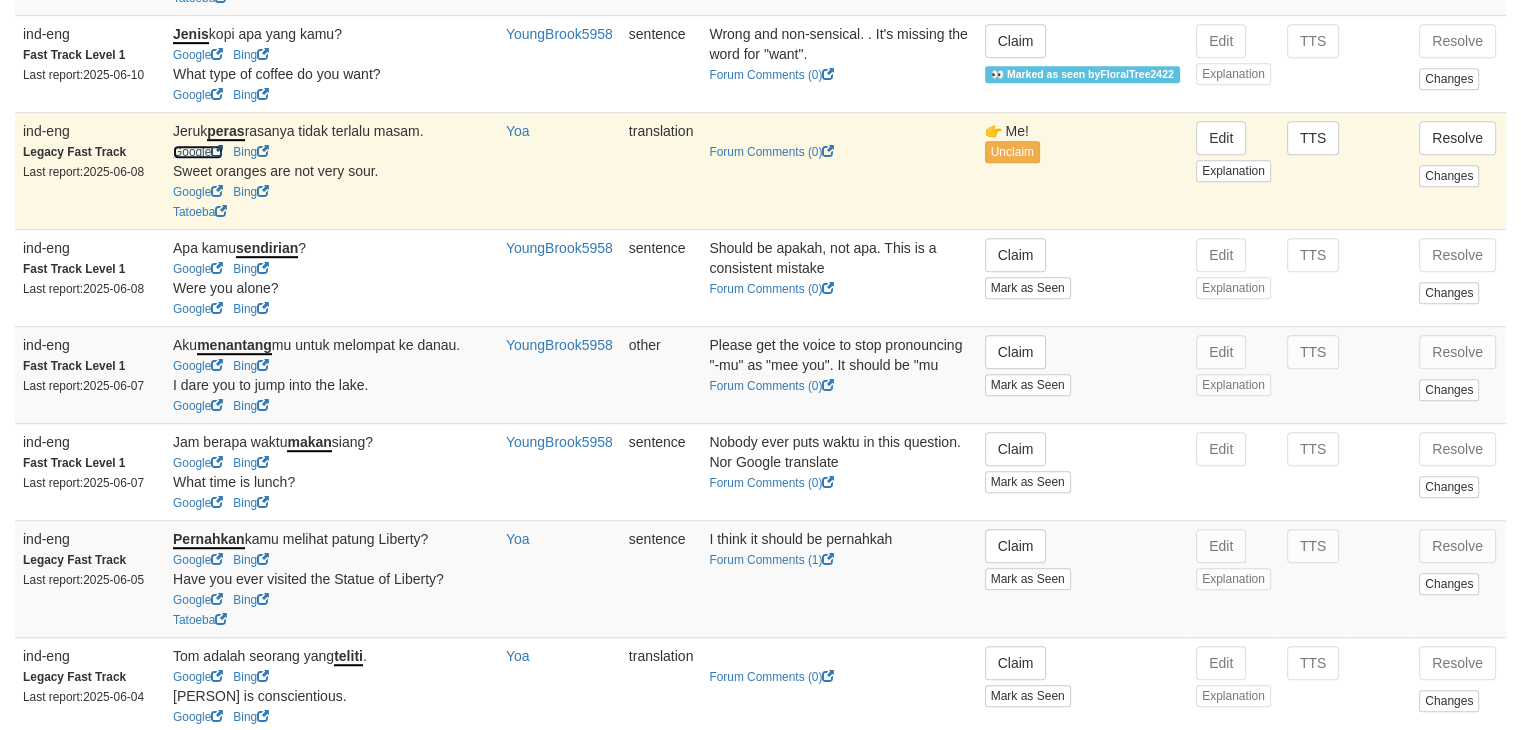 click on "Google" at bounding box center (198, 152) 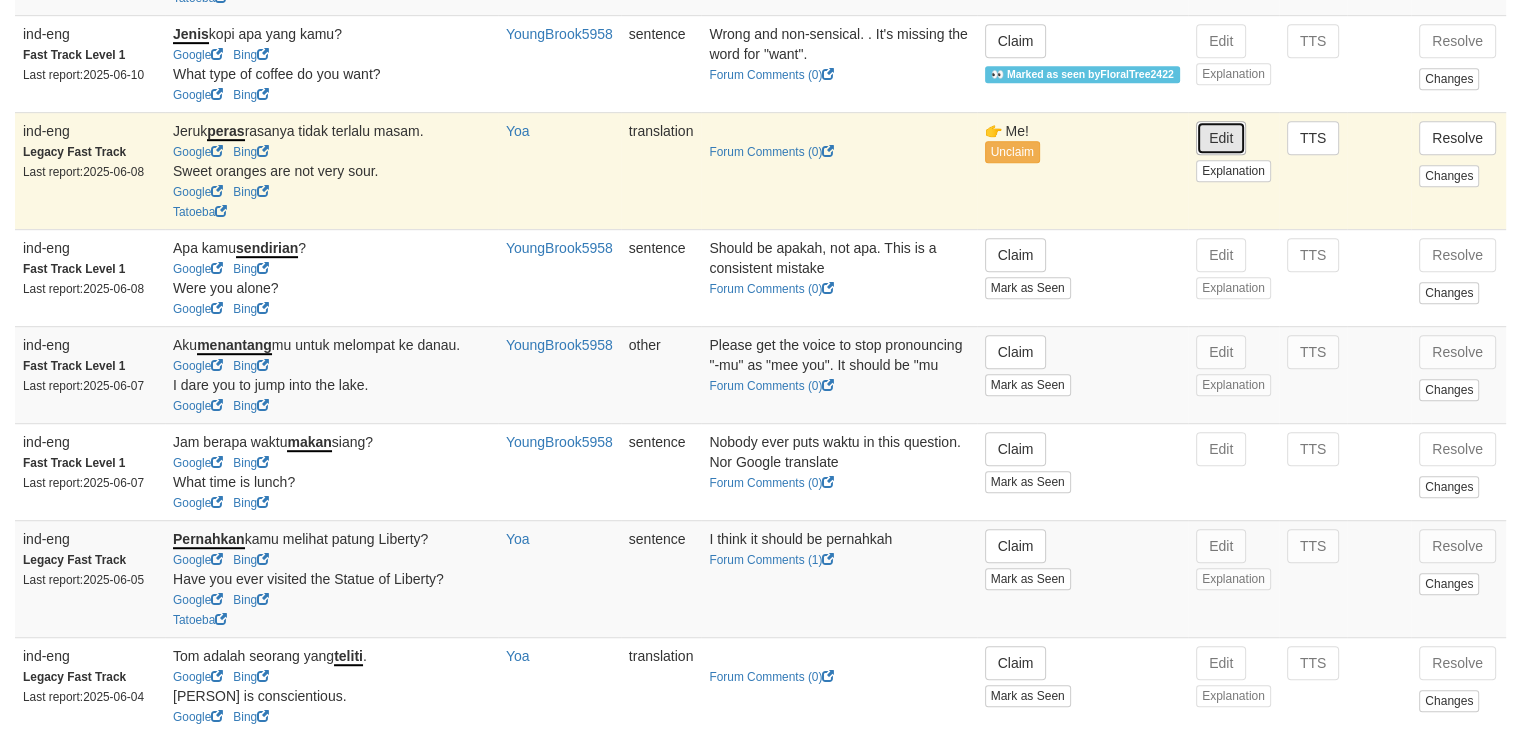 click on "Edit" at bounding box center [1221, 138] 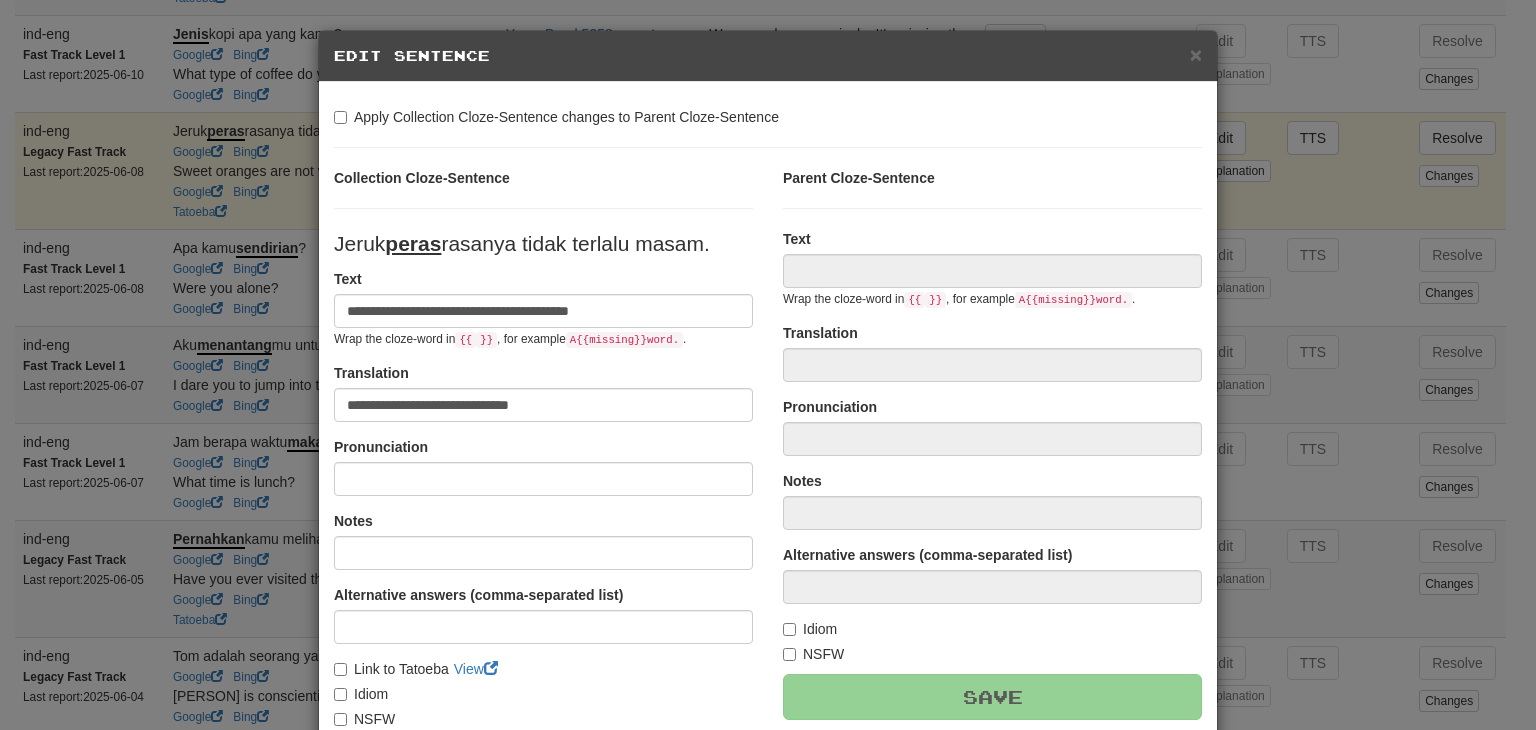 type on "**********" 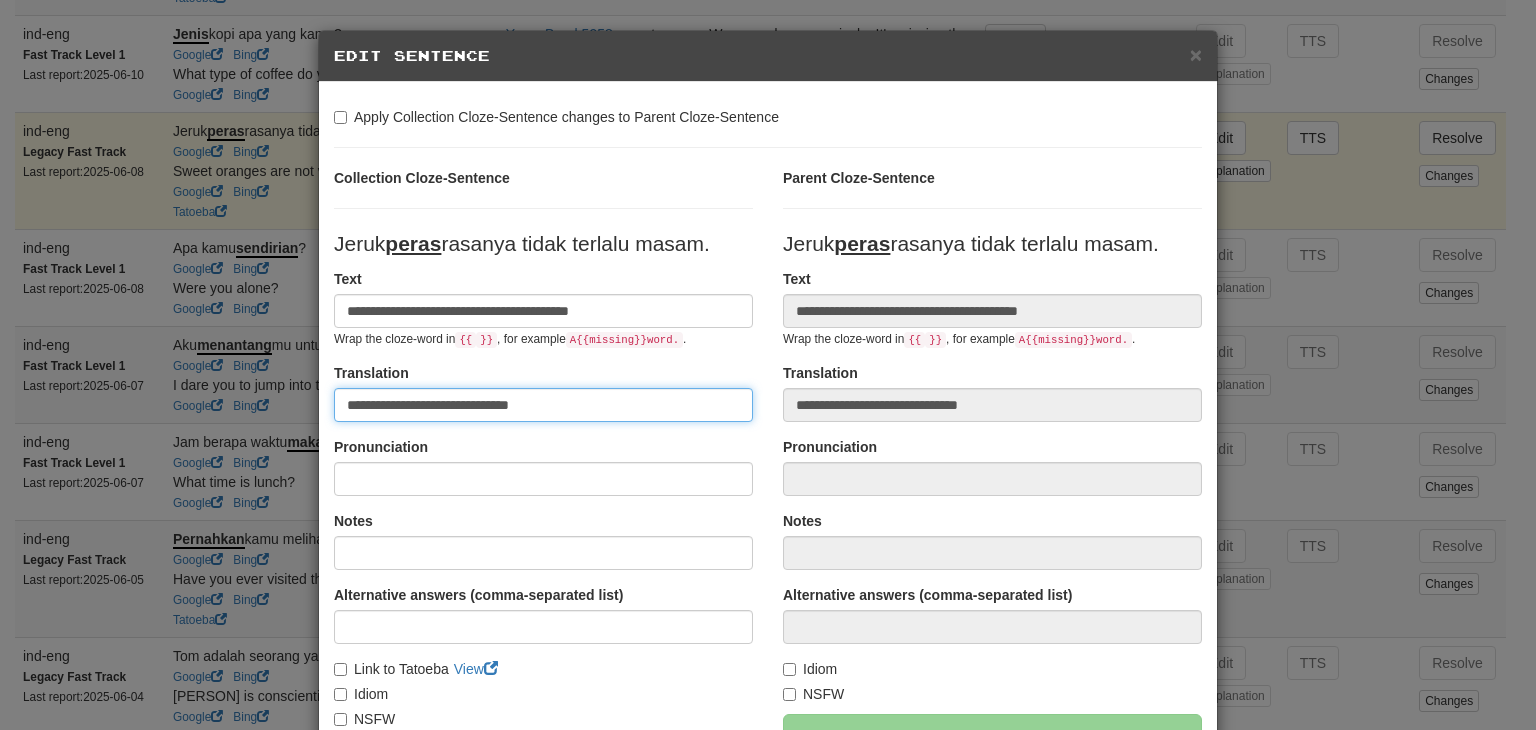 click on "**********" at bounding box center [543, 405] 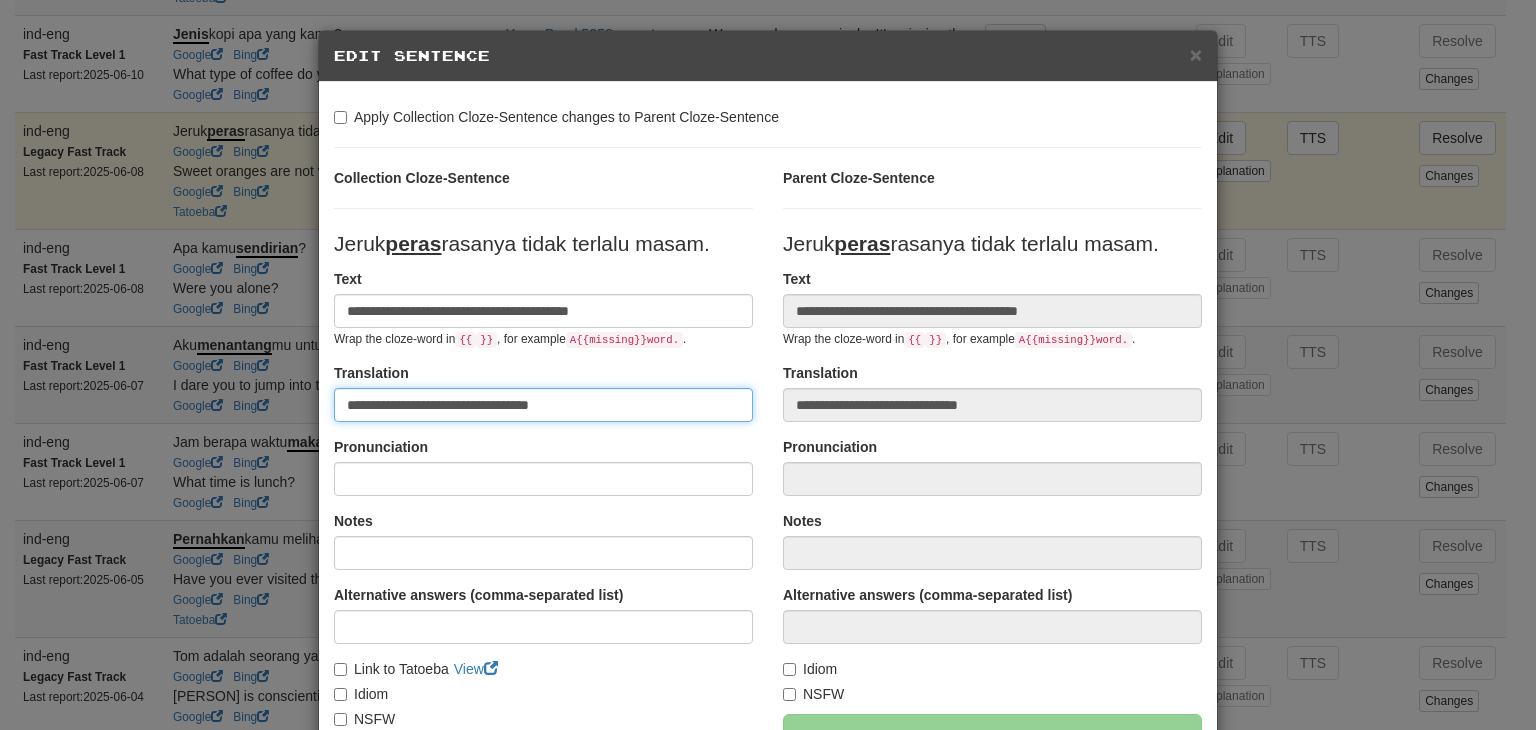 click on "**********" at bounding box center [543, 405] 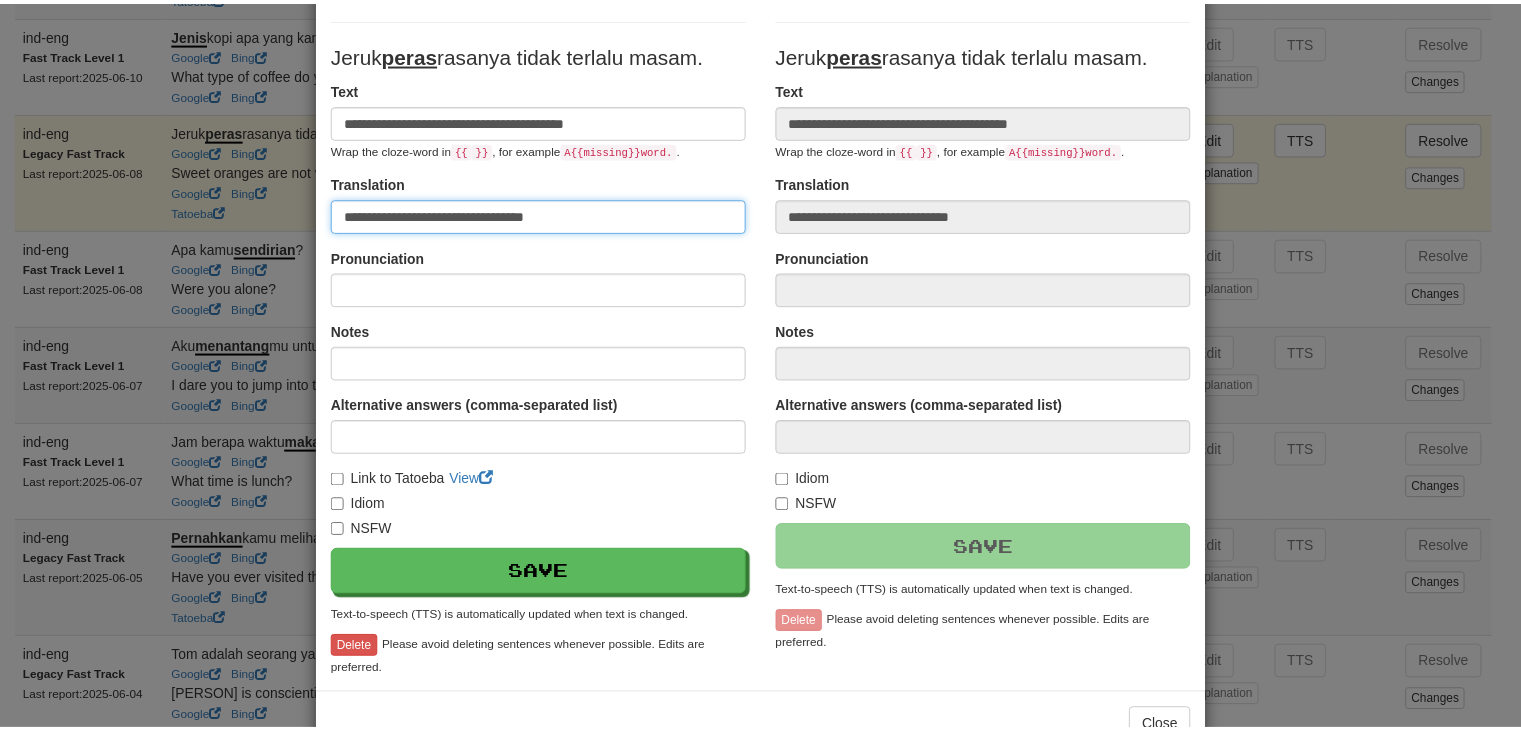 scroll, scrollTop: 228, scrollLeft: 0, axis: vertical 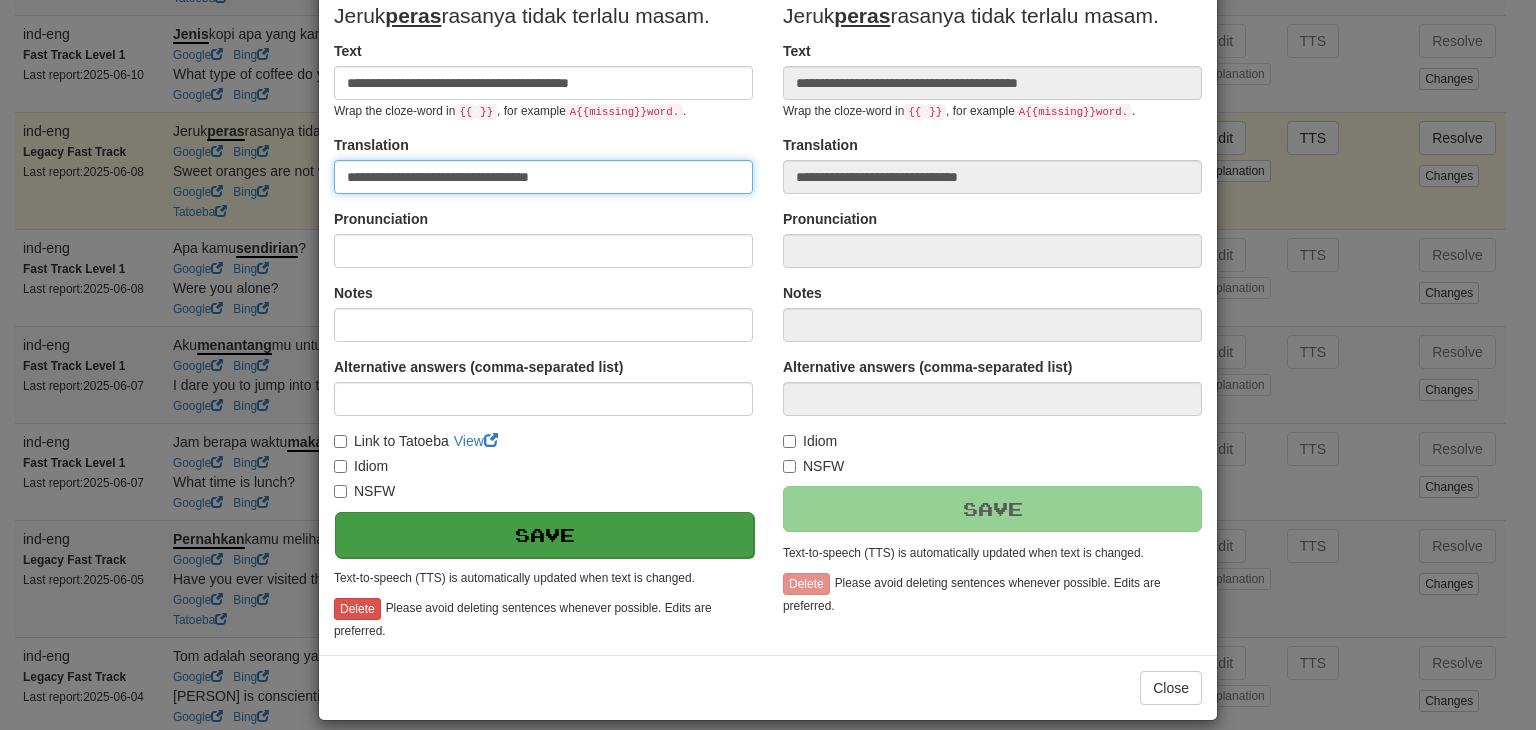type on "**********" 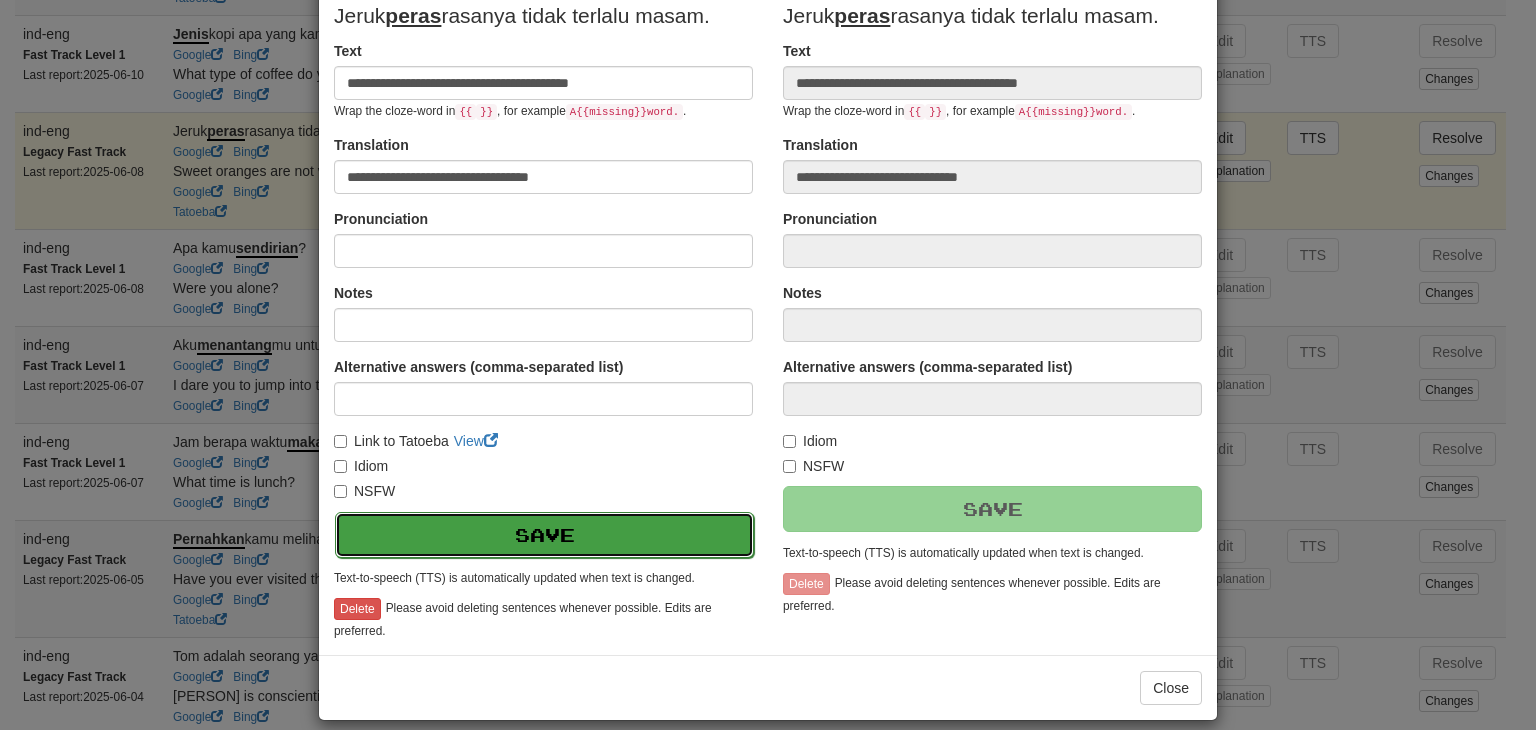 click on "Save" at bounding box center [544, 535] 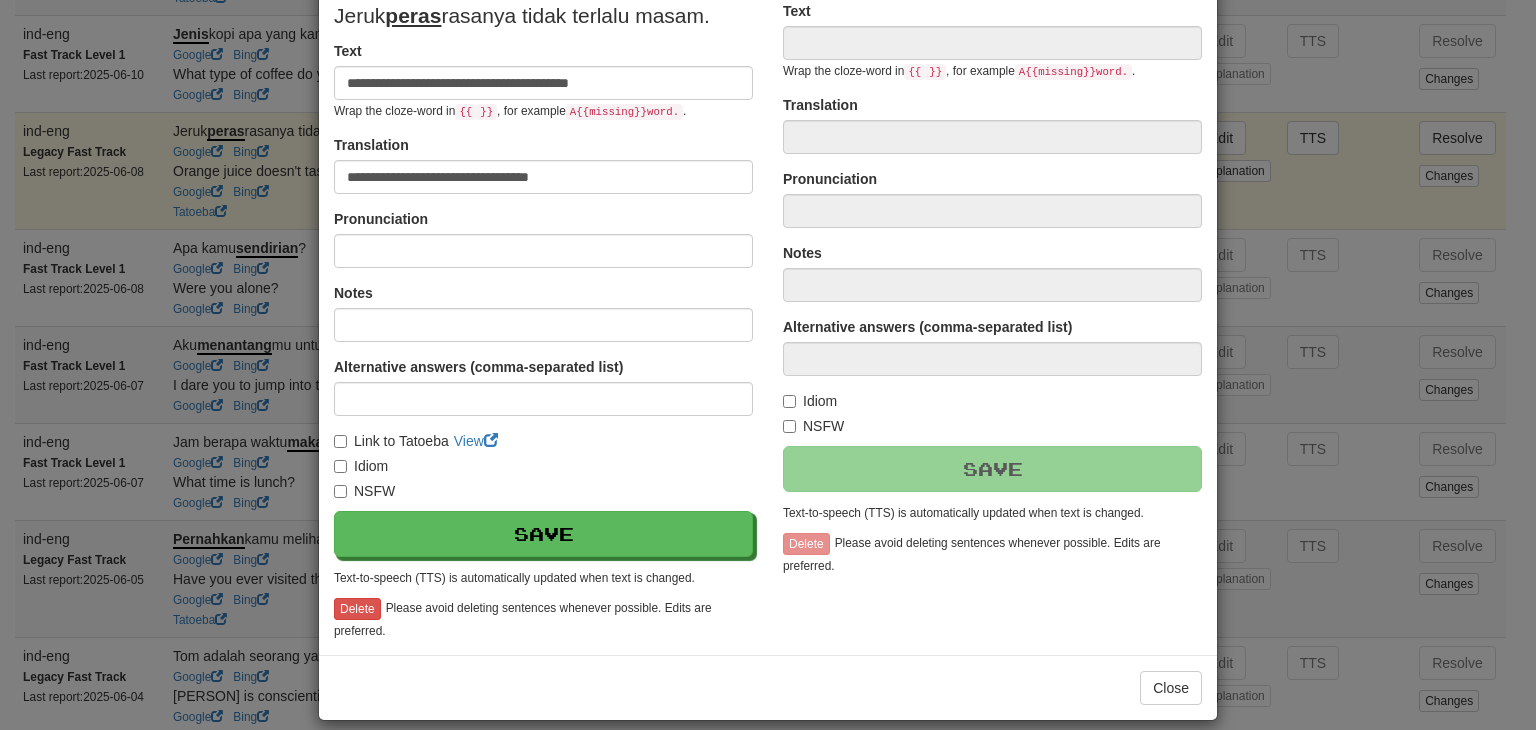 type on "**********" 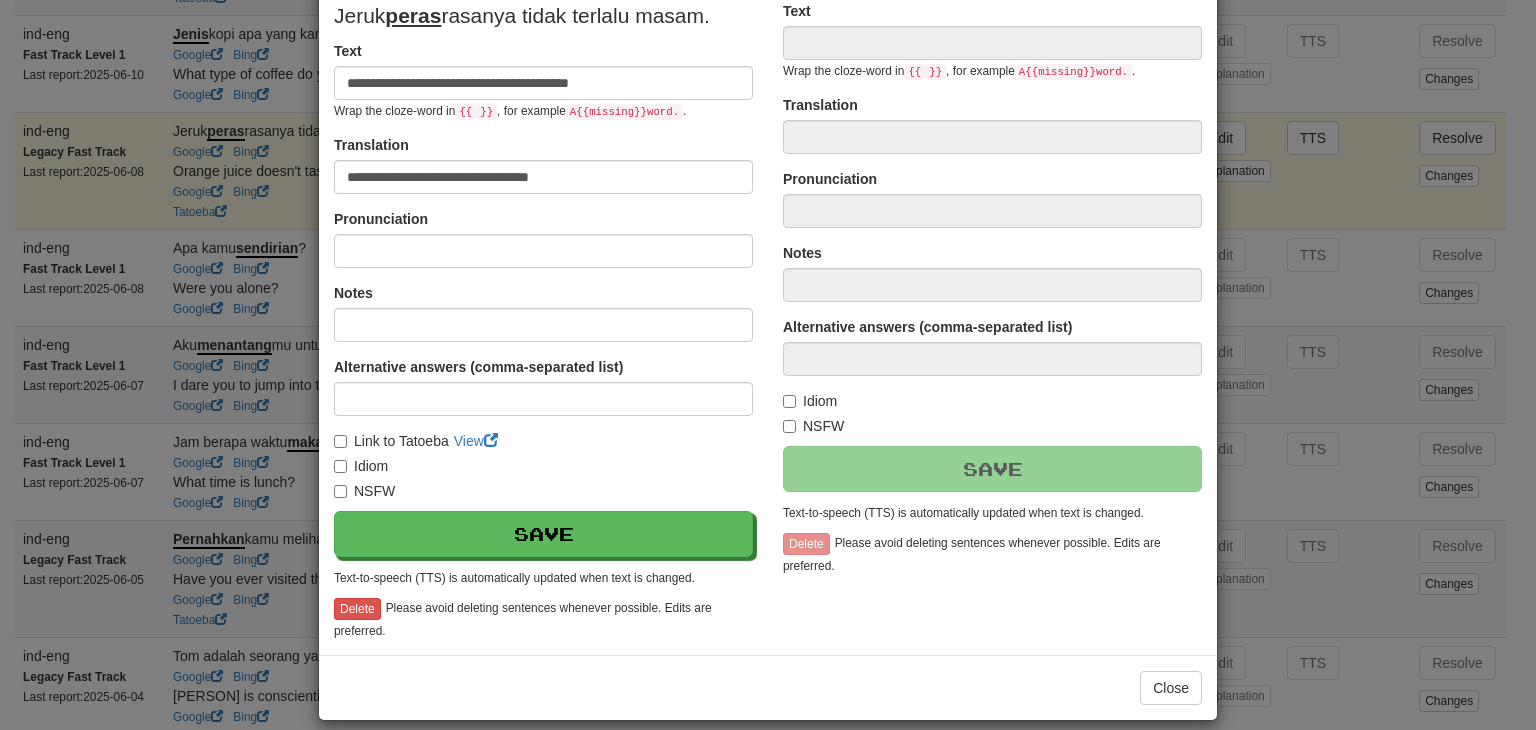 type on "**********" 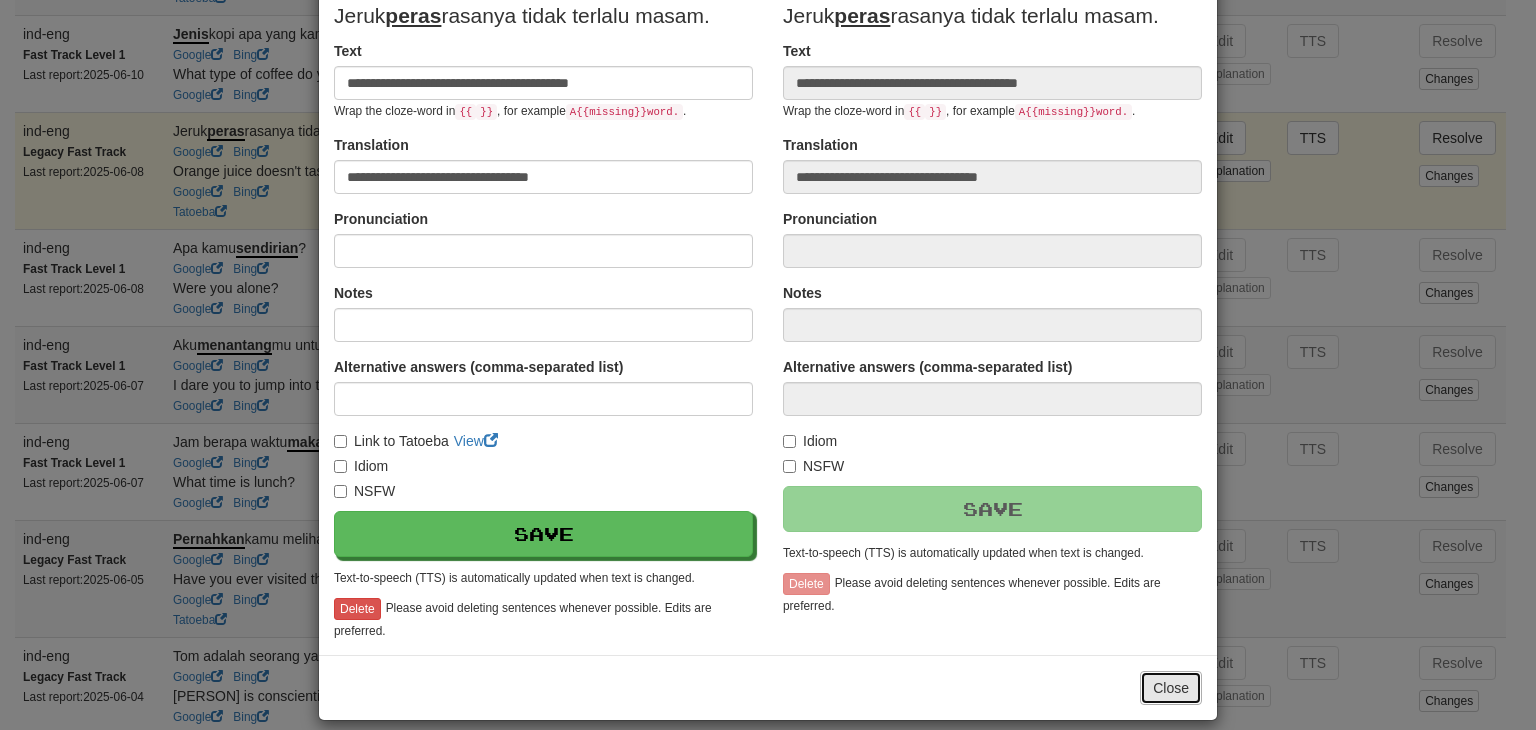 click on "Close" at bounding box center [1171, 688] 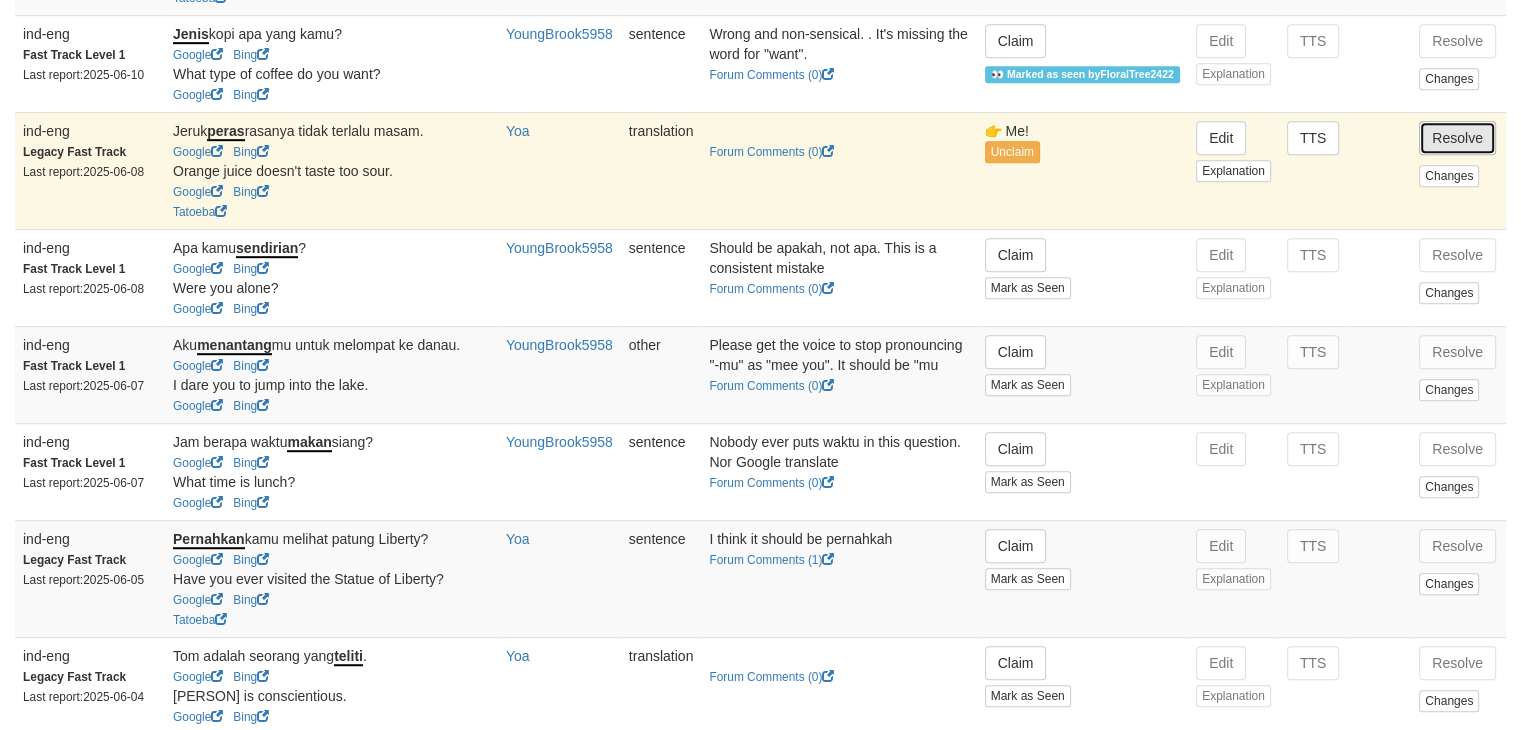 click on "Resolve" at bounding box center (1457, 138) 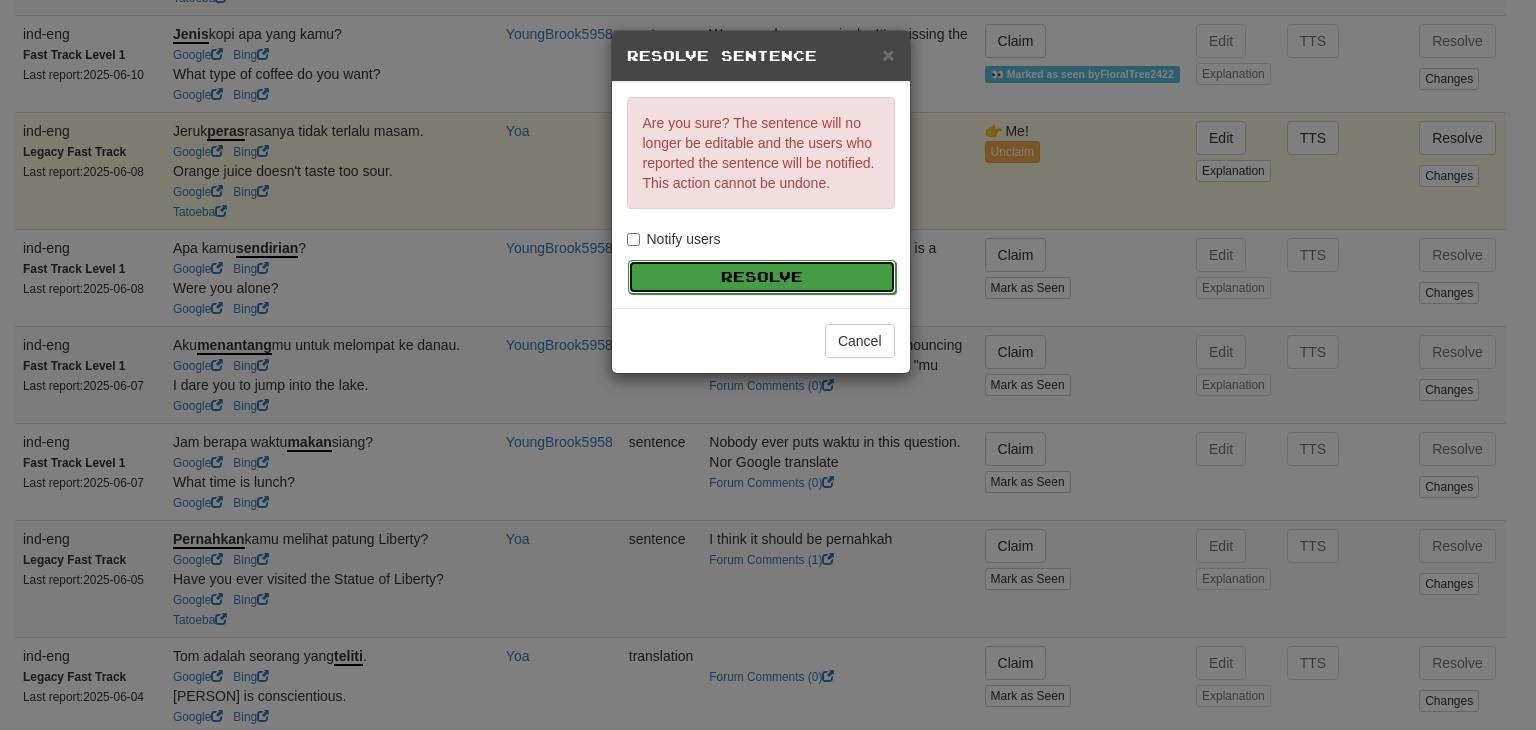 click on "Resolve" at bounding box center [762, 277] 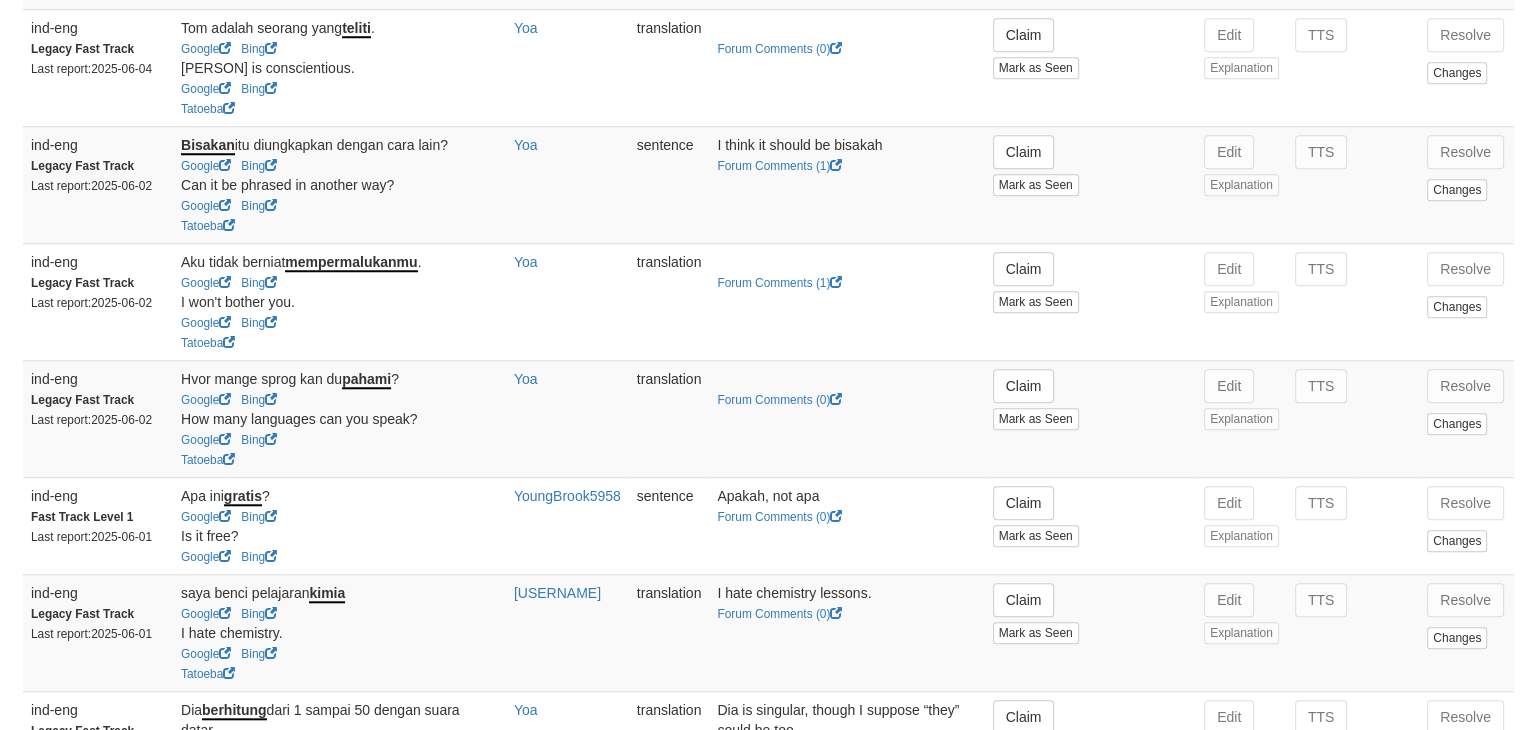 scroll, scrollTop: 1724, scrollLeft: 0, axis: vertical 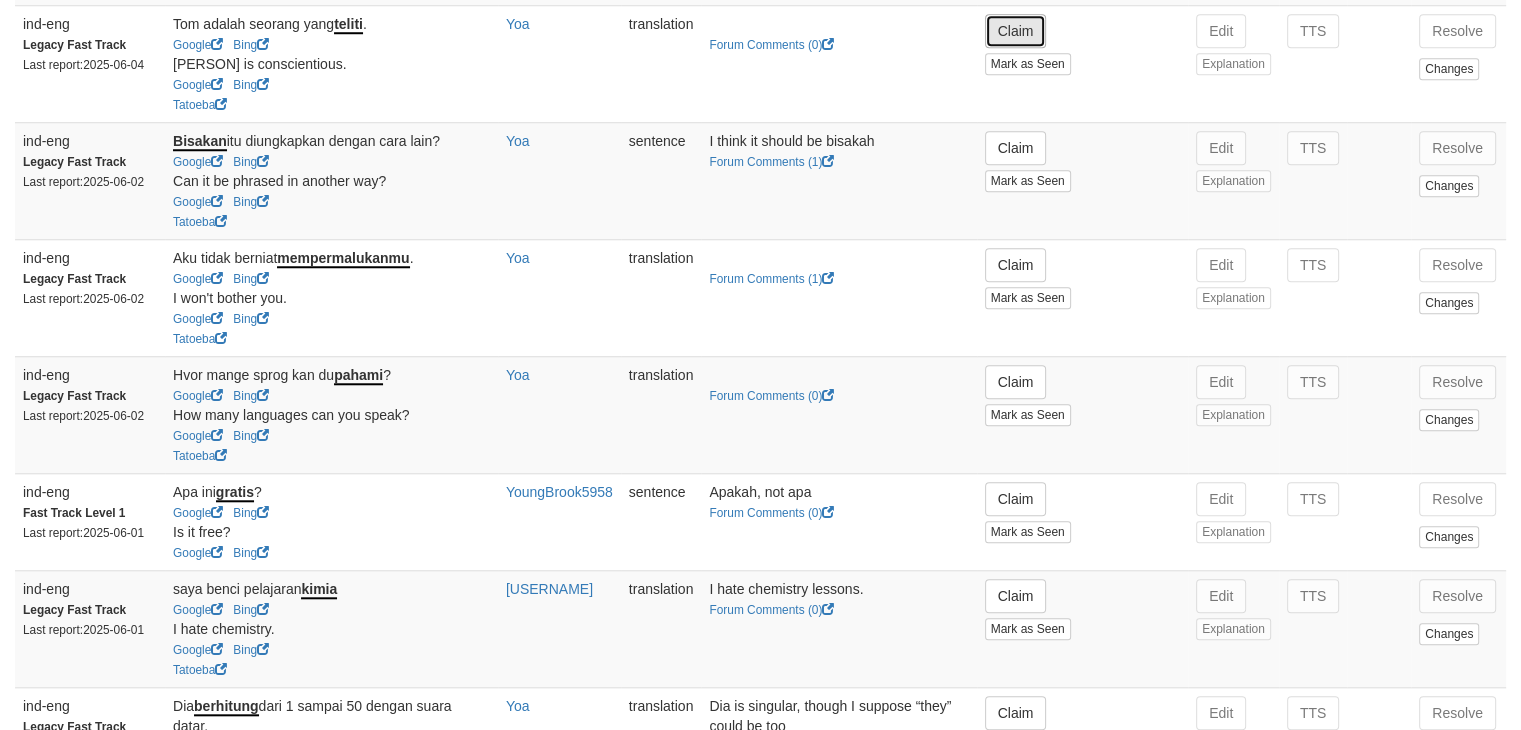 click on "Claim" at bounding box center (1016, 31) 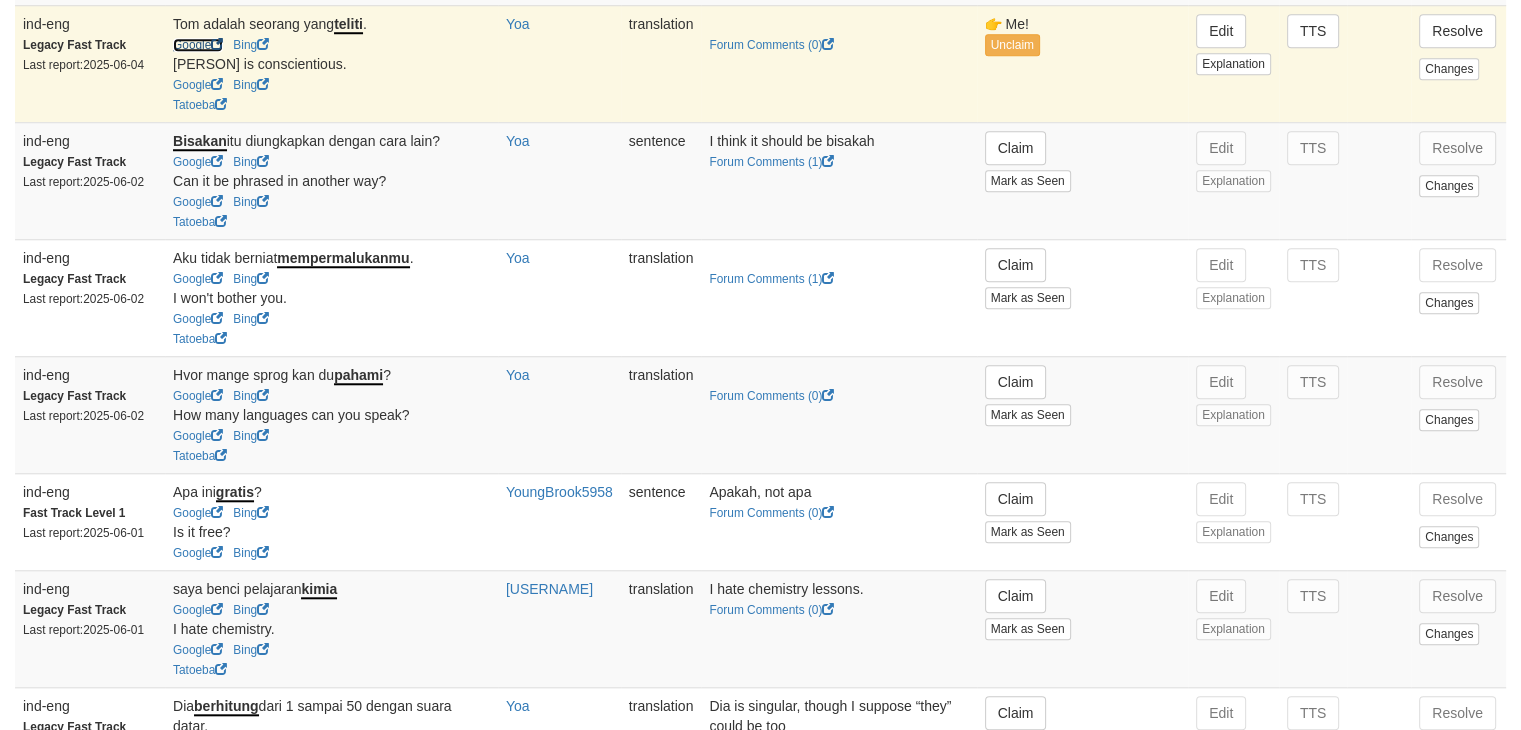 click on "Google" at bounding box center (198, 45) 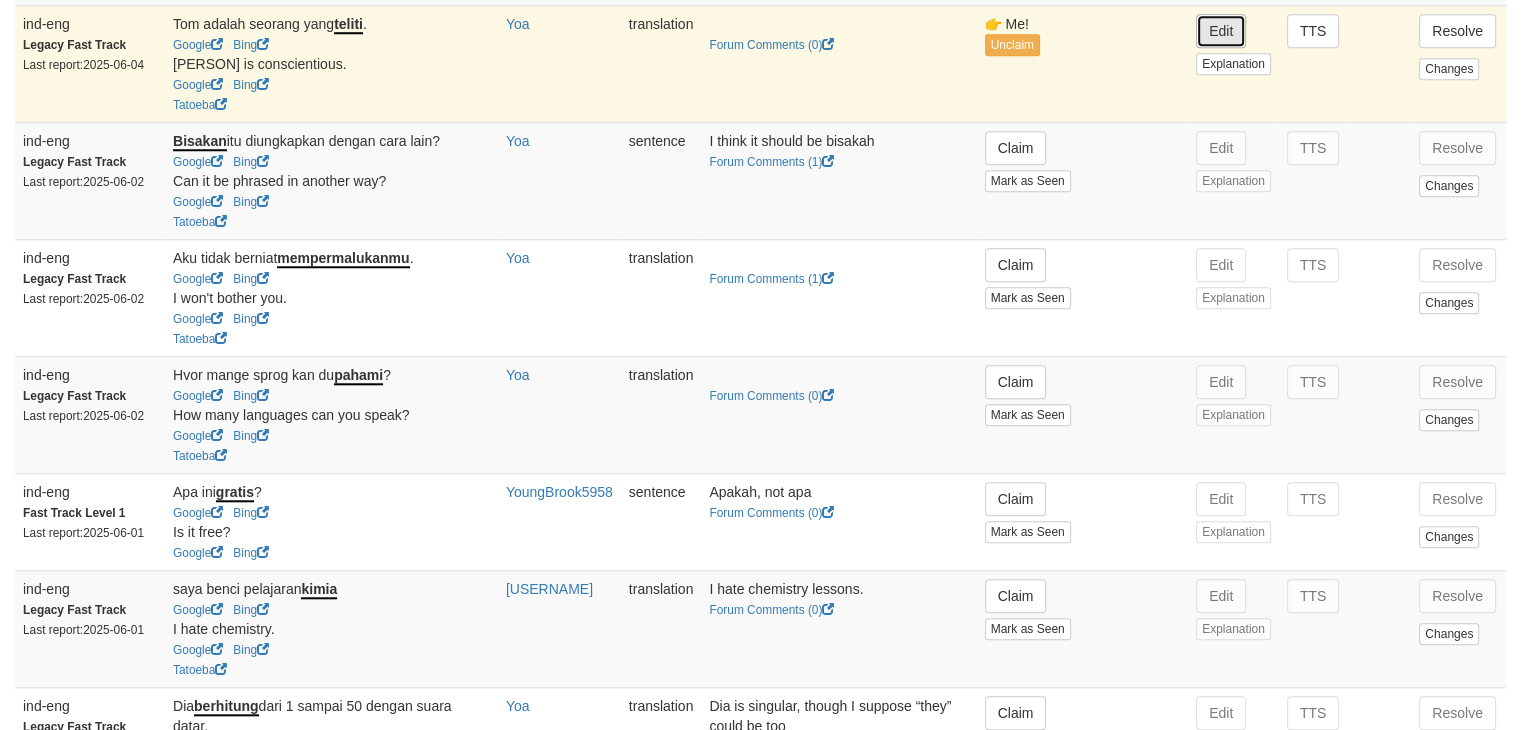 click on "Edit" at bounding box center (1221, 31) 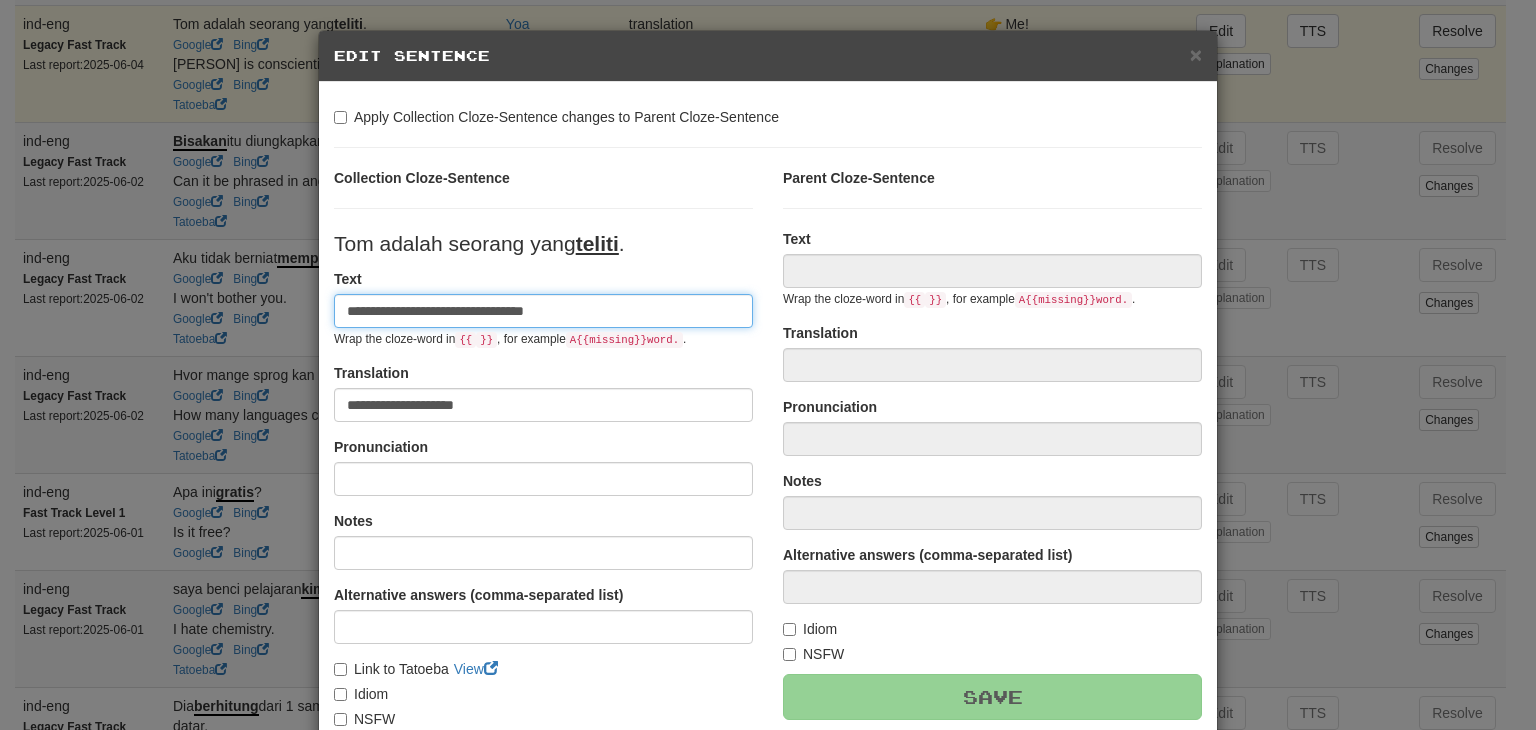 type on "**********" 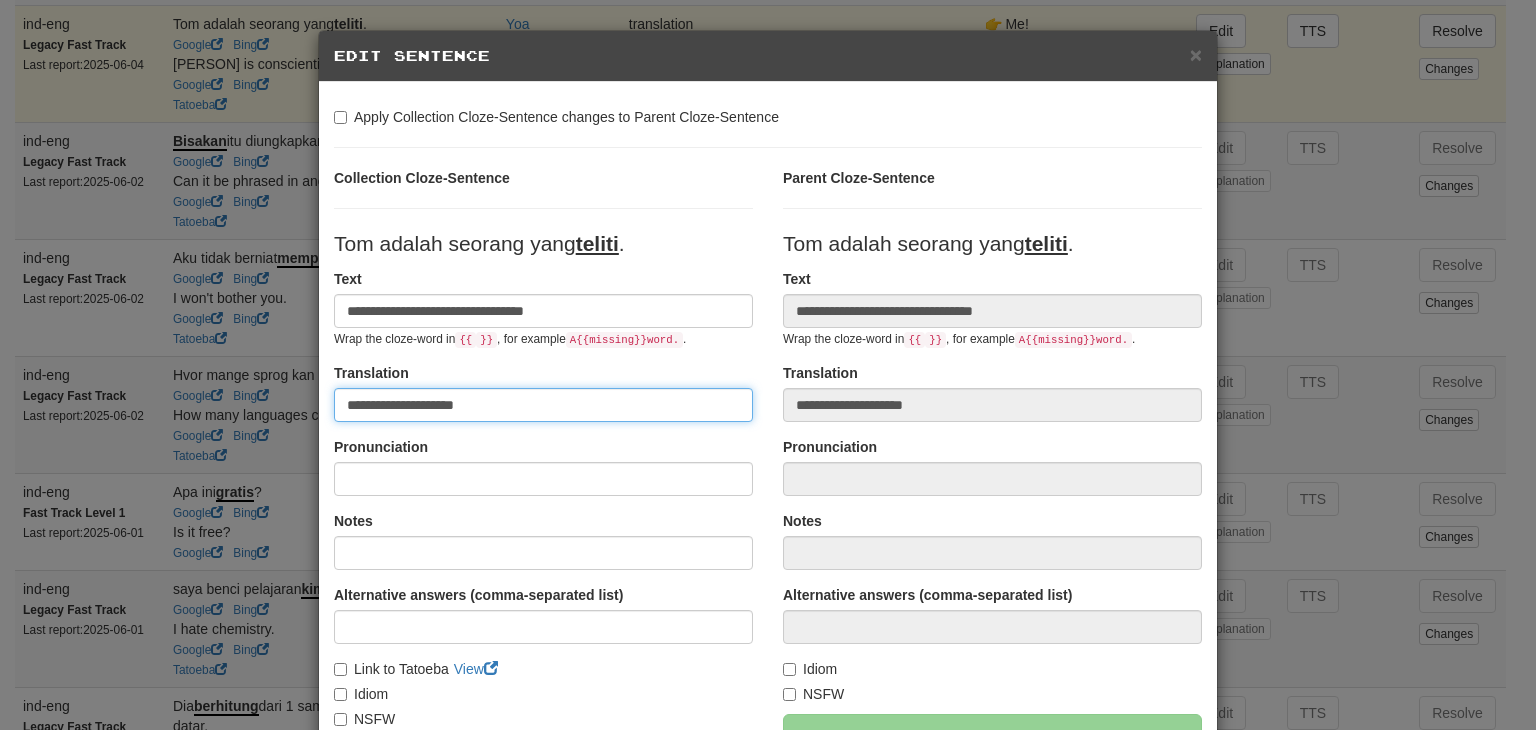 click on "**********" at bounding box center (543, 405) 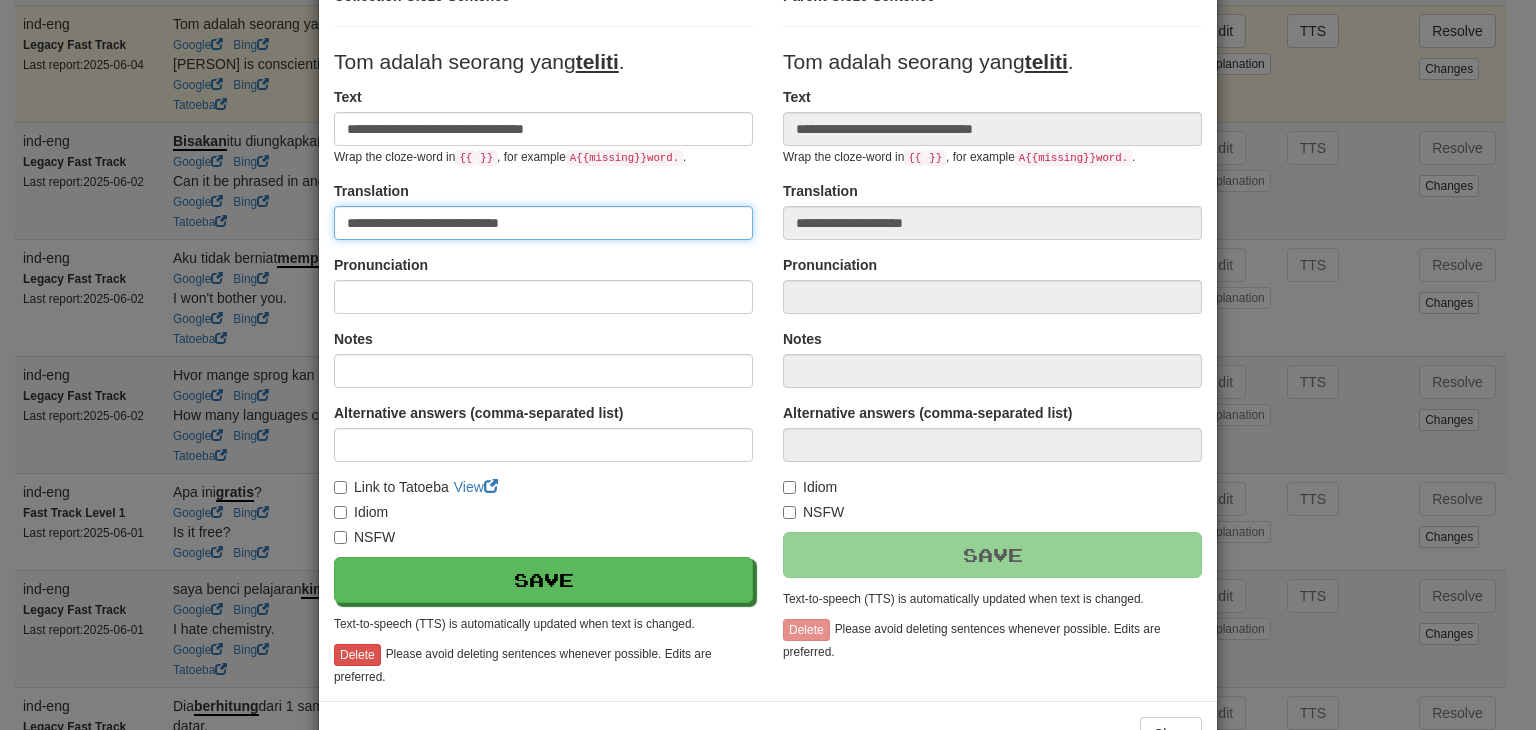 scroll, scrollTop: 186, scrollLeft: 0, axis: vertical 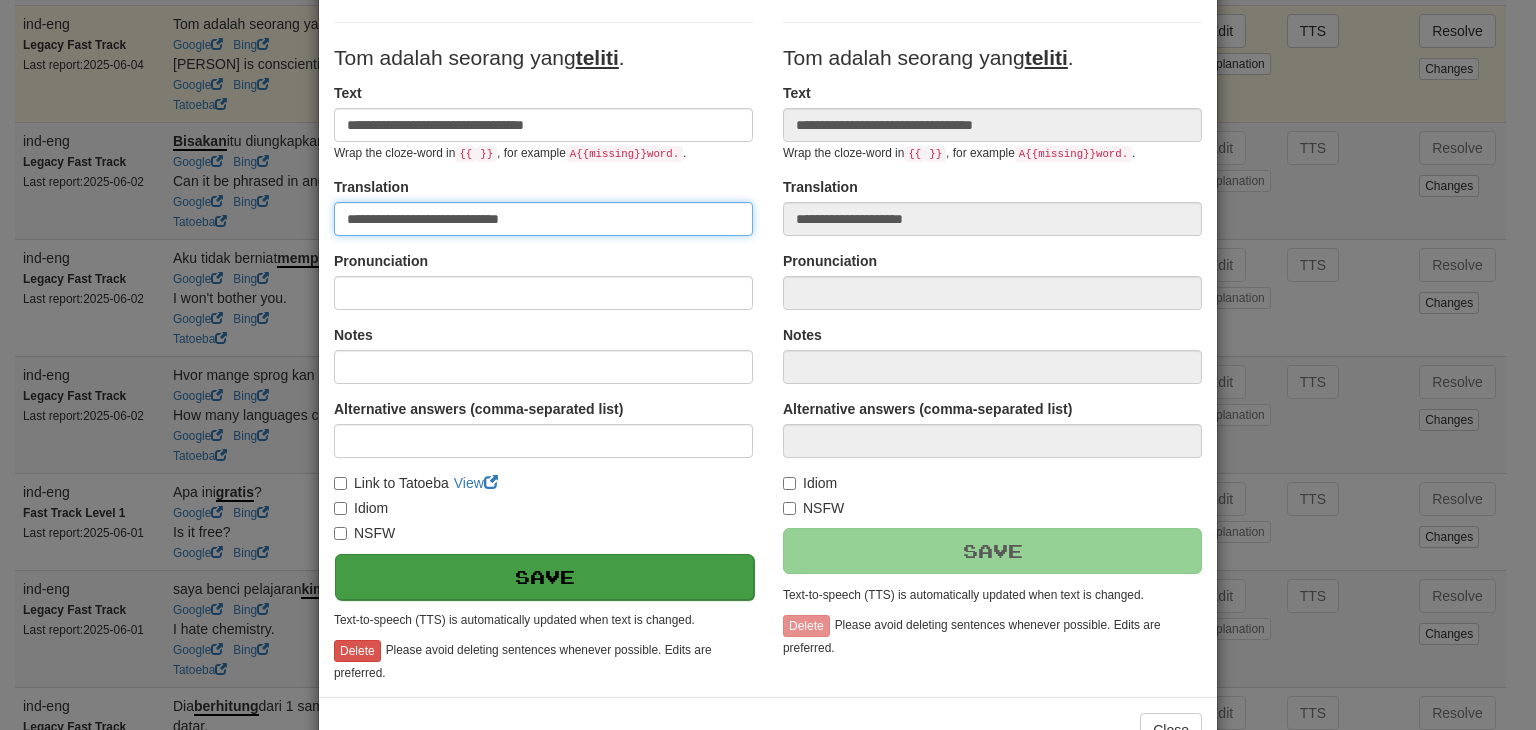 type on "**********" 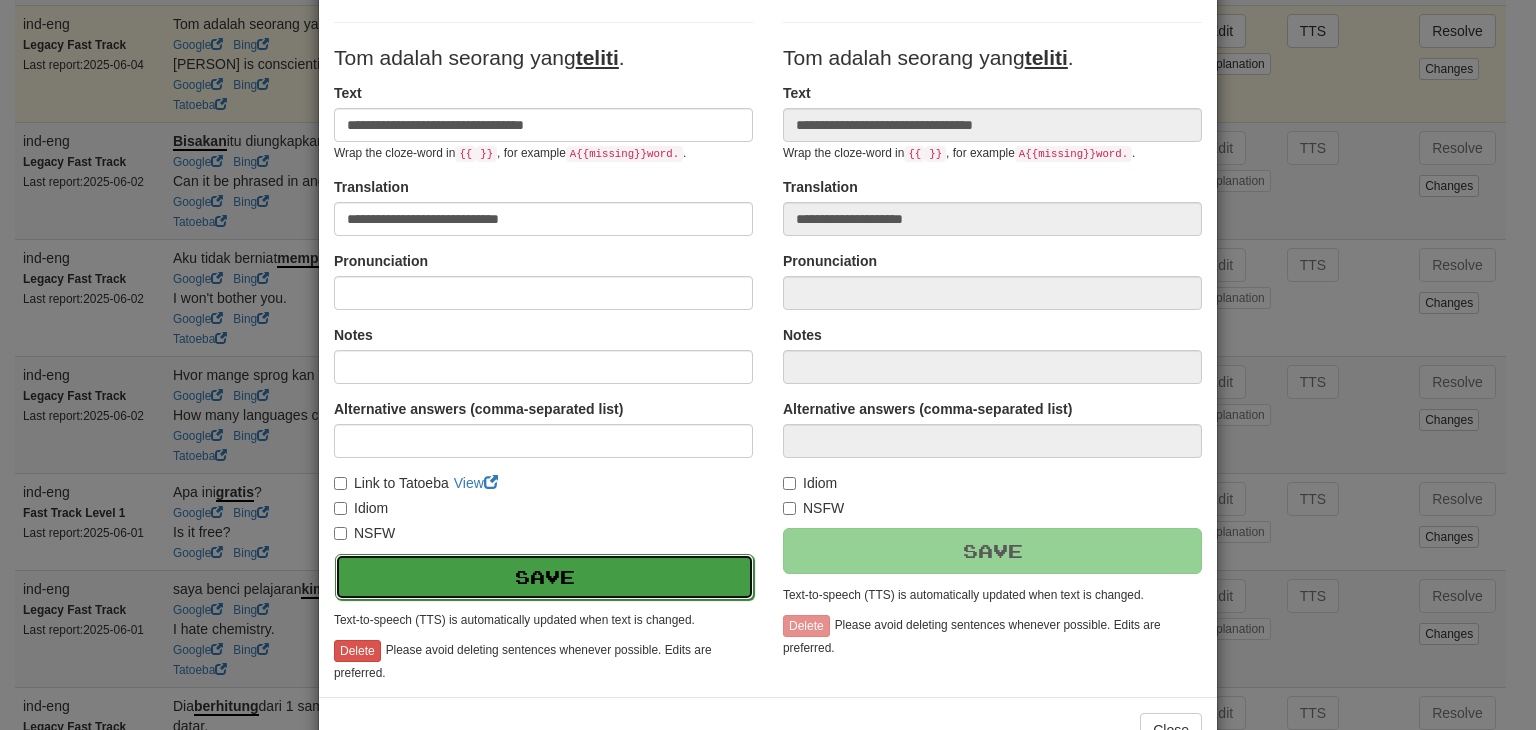 click on "Save" at bounding box center (544, 577) 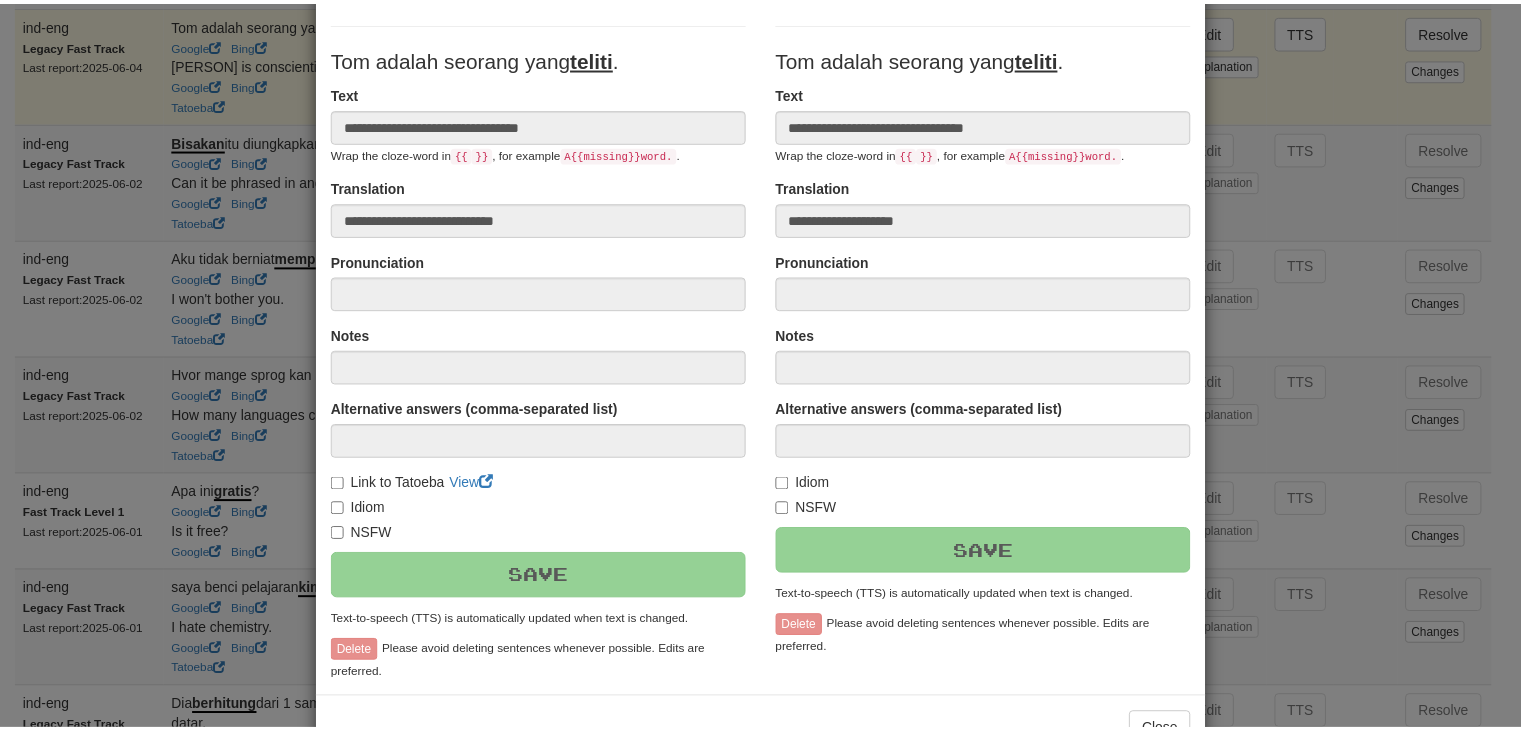 scroll, scrollTop: 246, scrollLeft: 0, axis: vertical 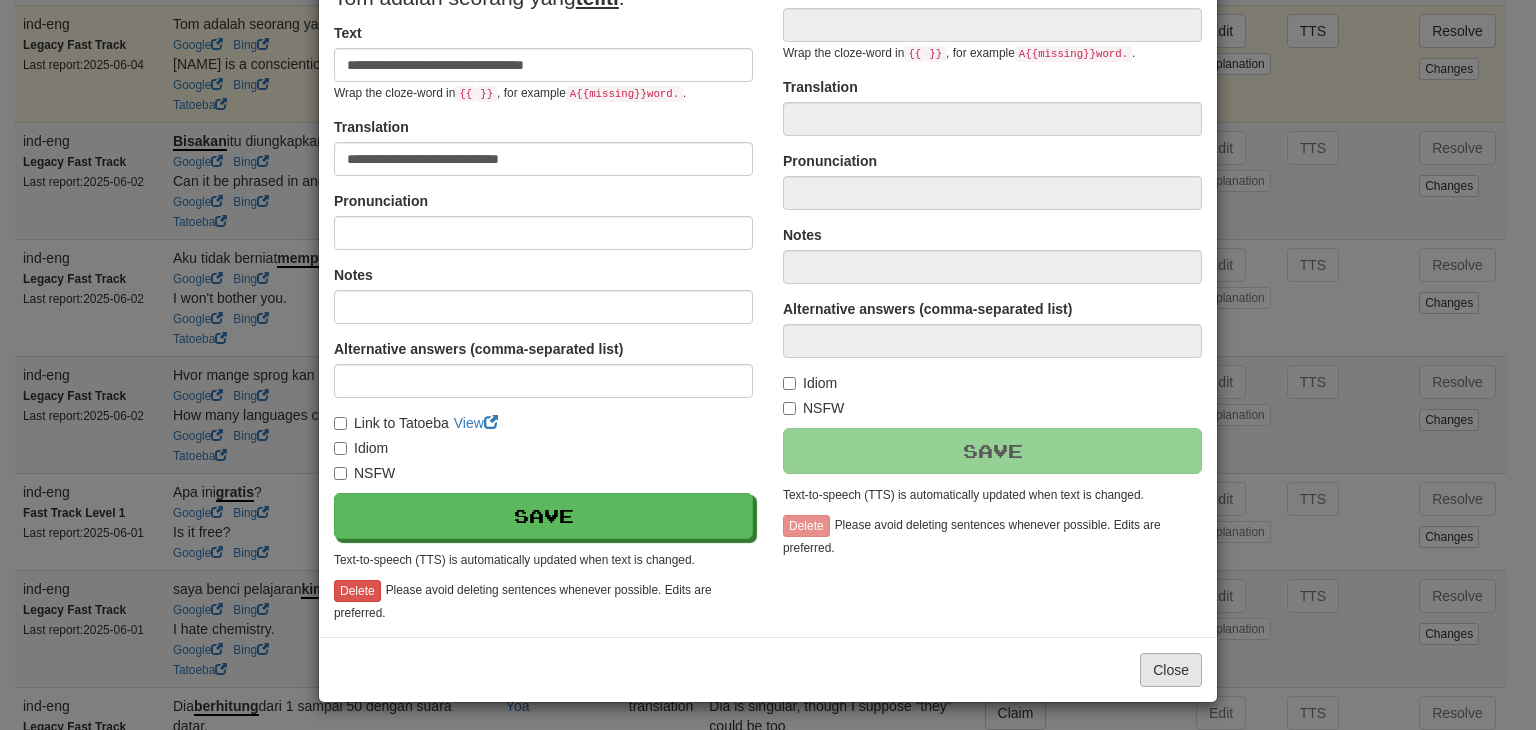 type on "**********" 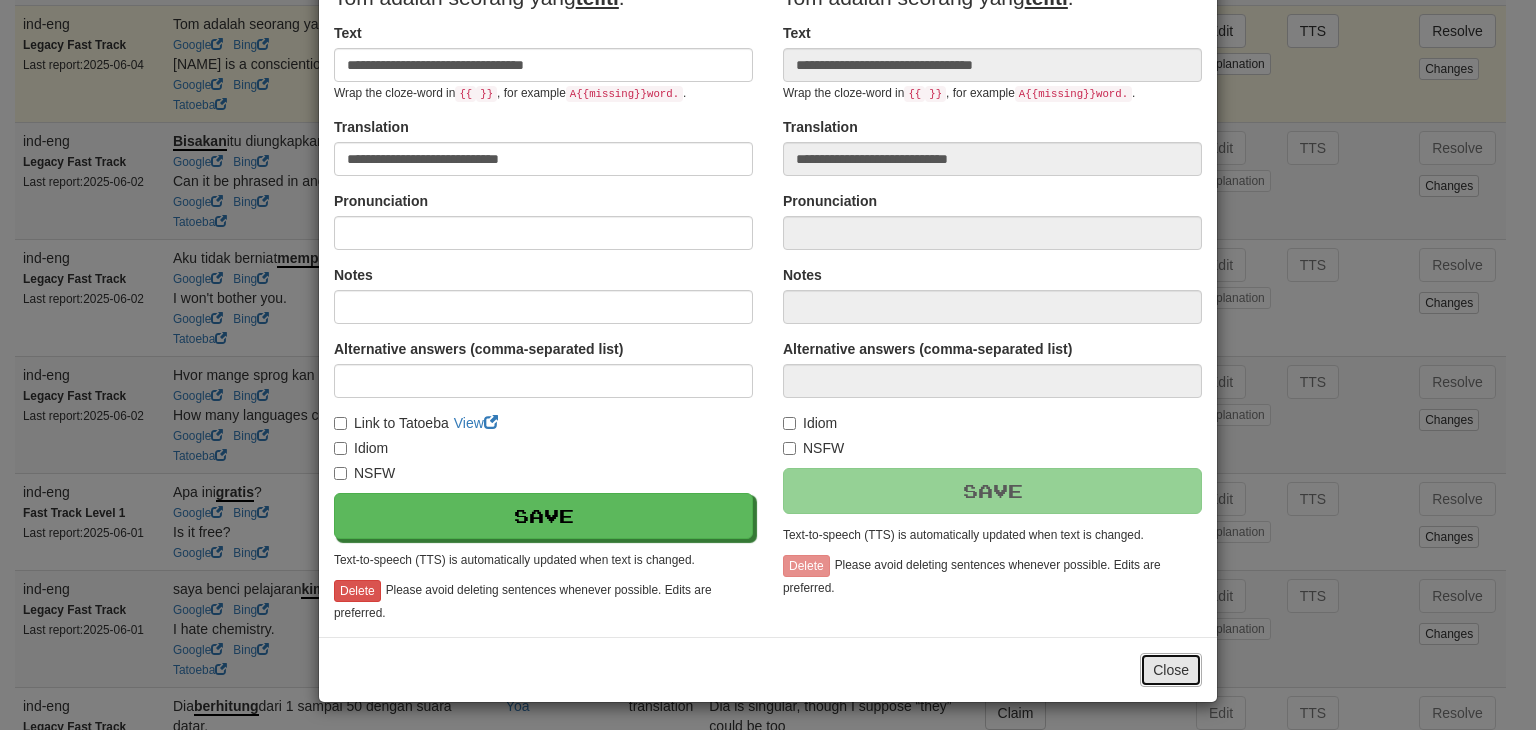 click on "Close" at bounding box center (1171, 670) 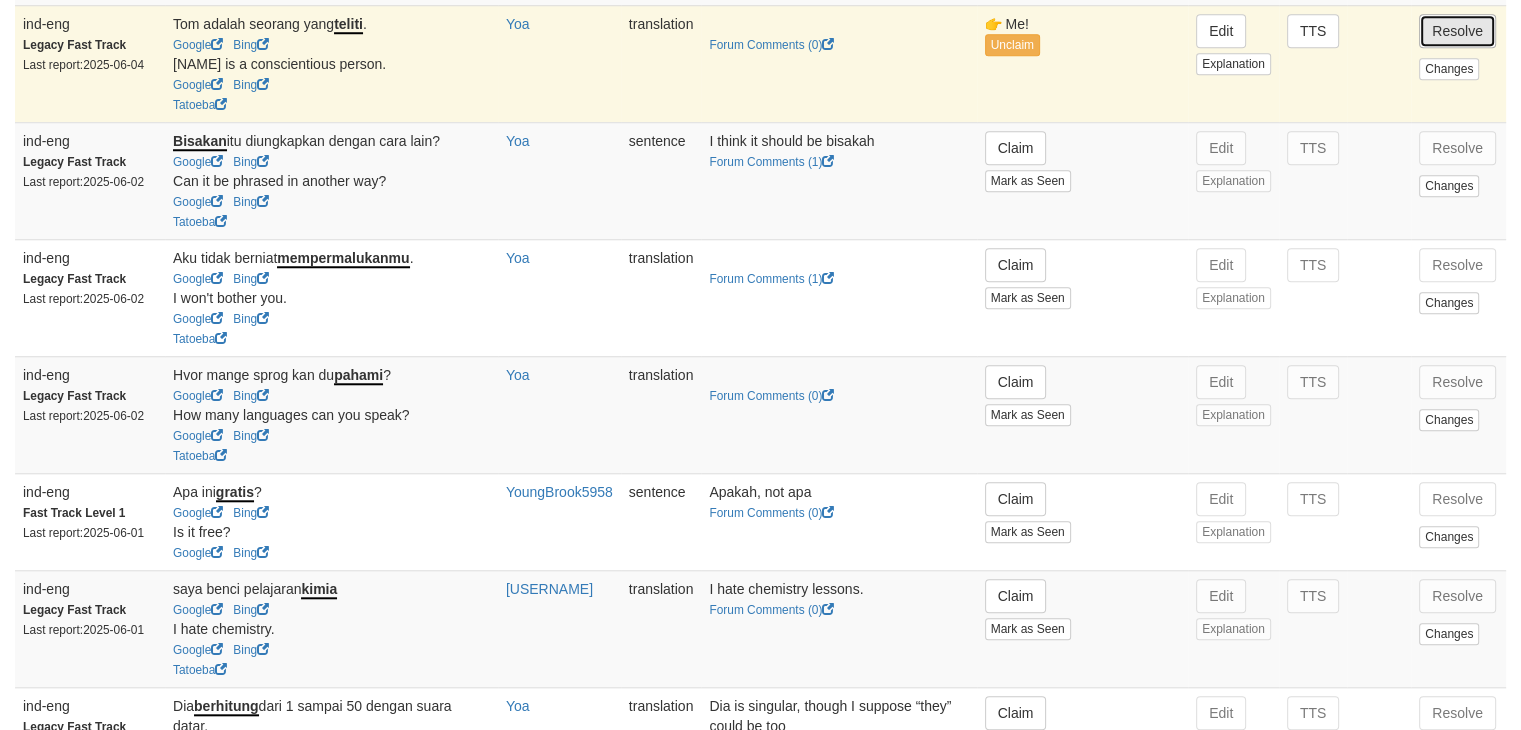 click on "Resolve" at bounding box center (1457, 31) 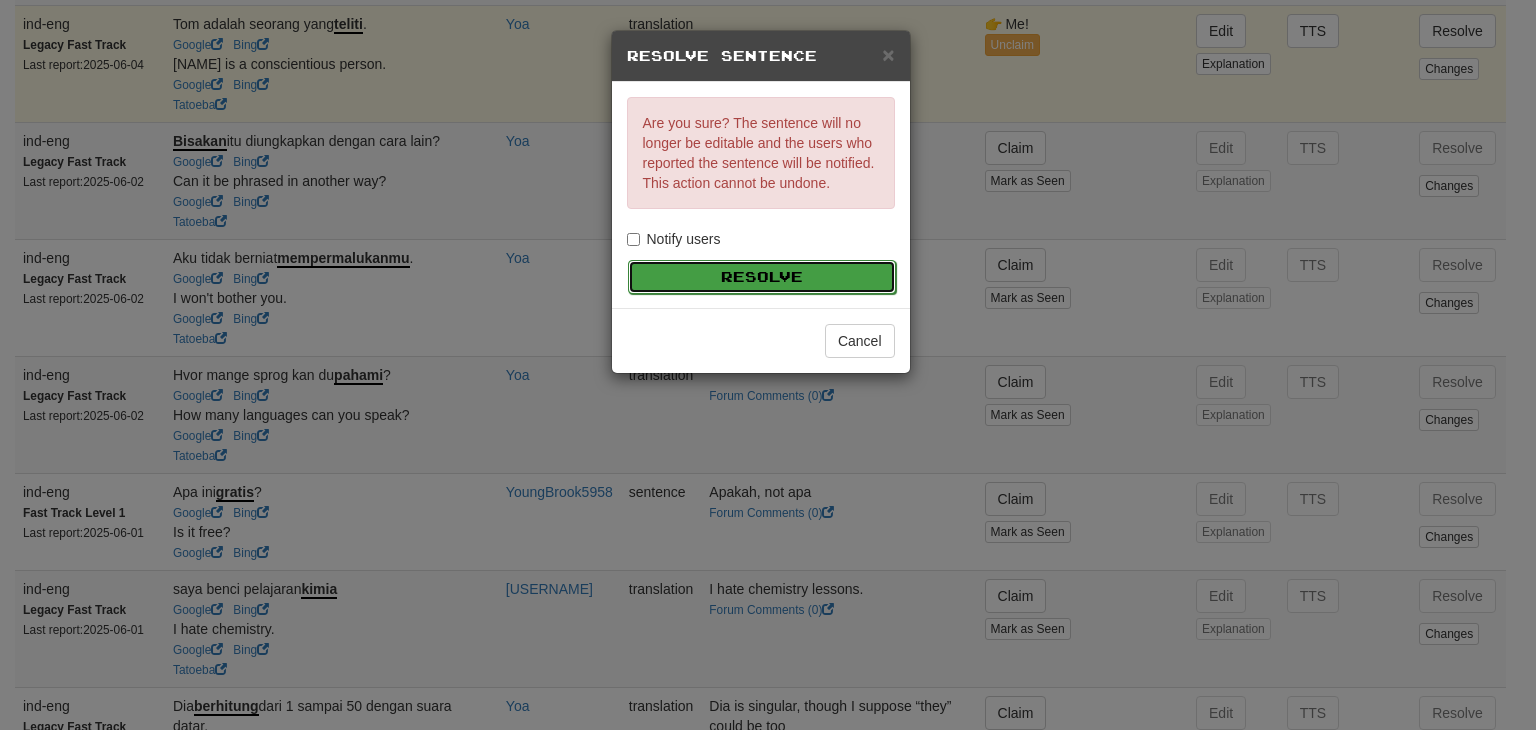 click on "Resolve" at bounding box center (762, 277) 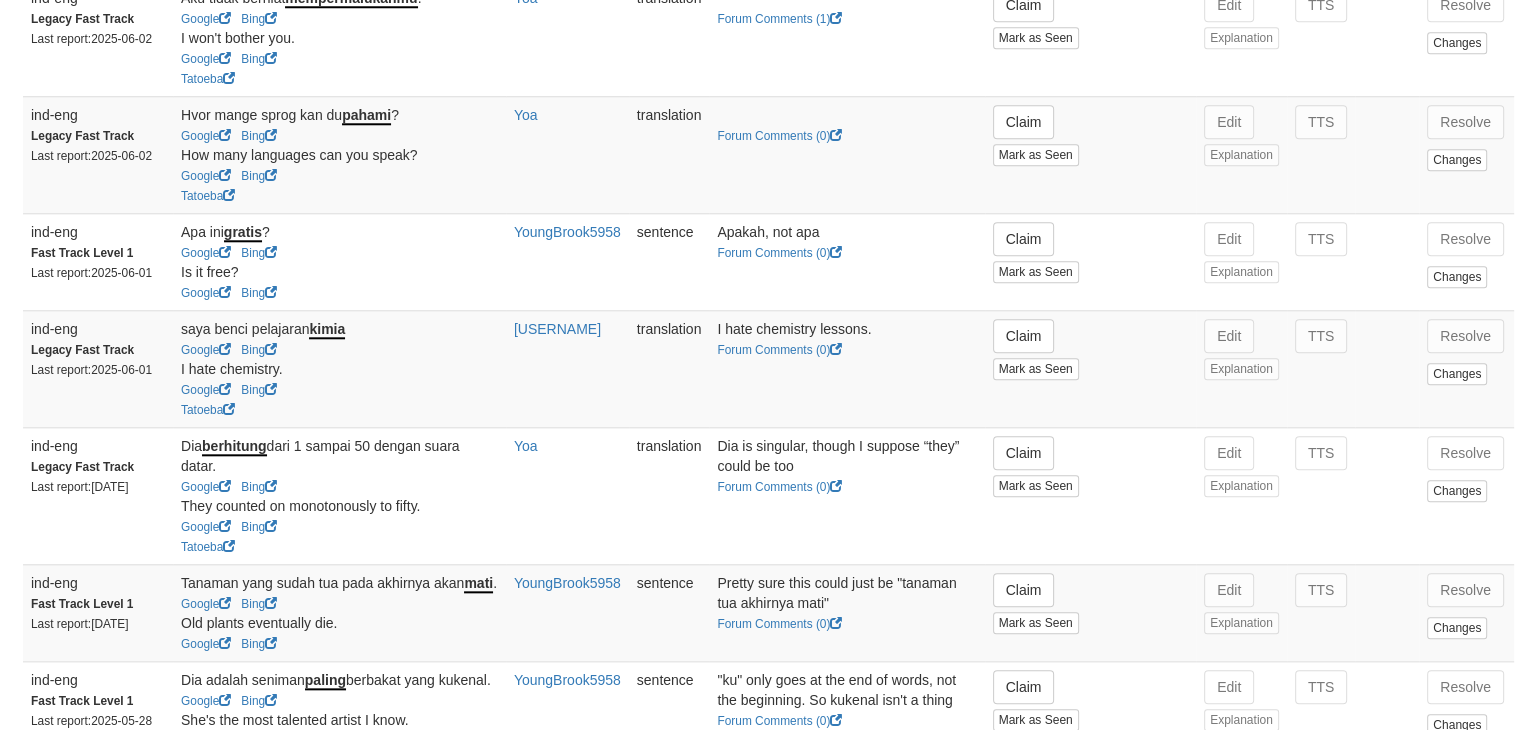 scroll, scrollTop: 1984, scrollLeft: 0, axis: vertical 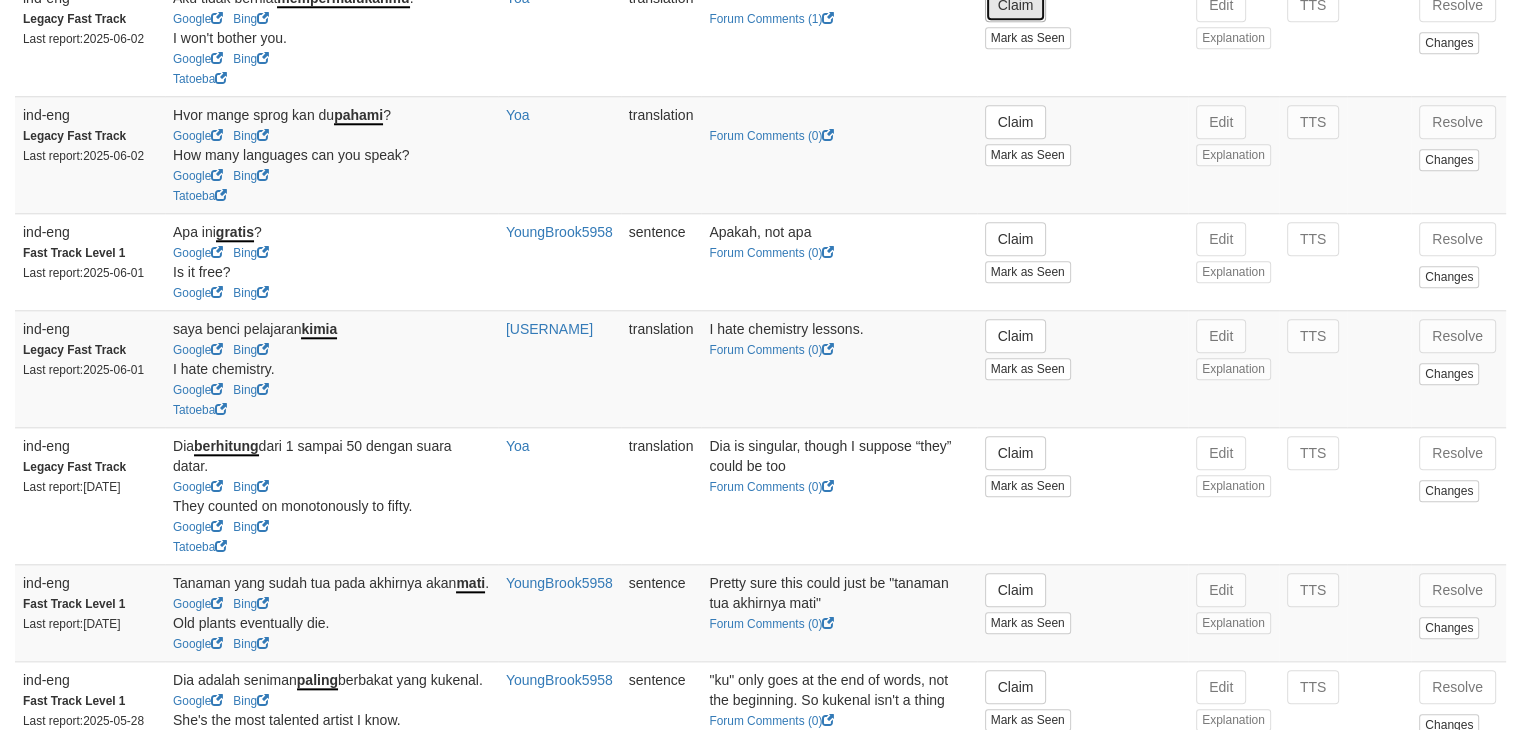 click on "Claim" at bounding box center (1016, 5) 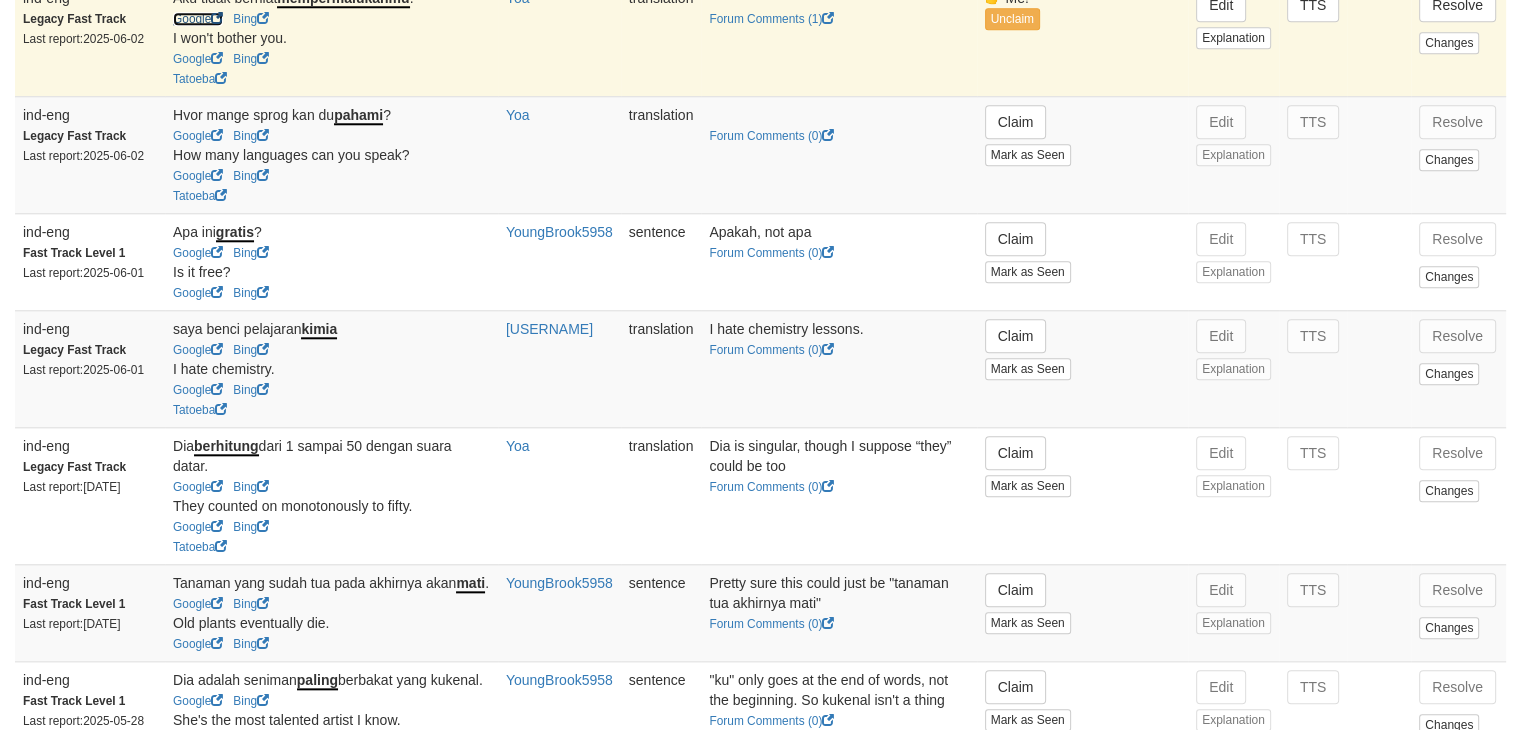 click on "Google" at bounding box center [198, 19] 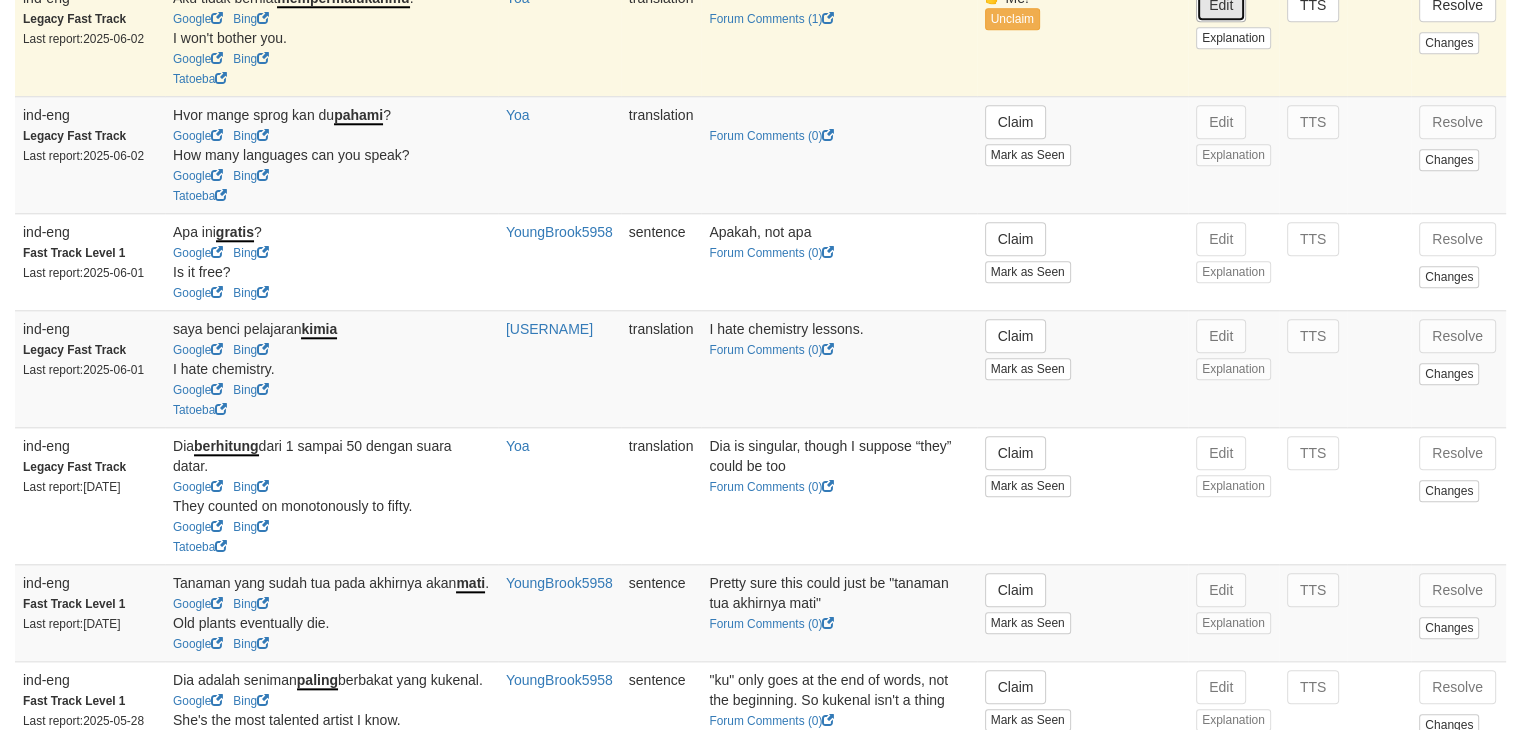 click on "Edit" at bounding box center (1221, 5) 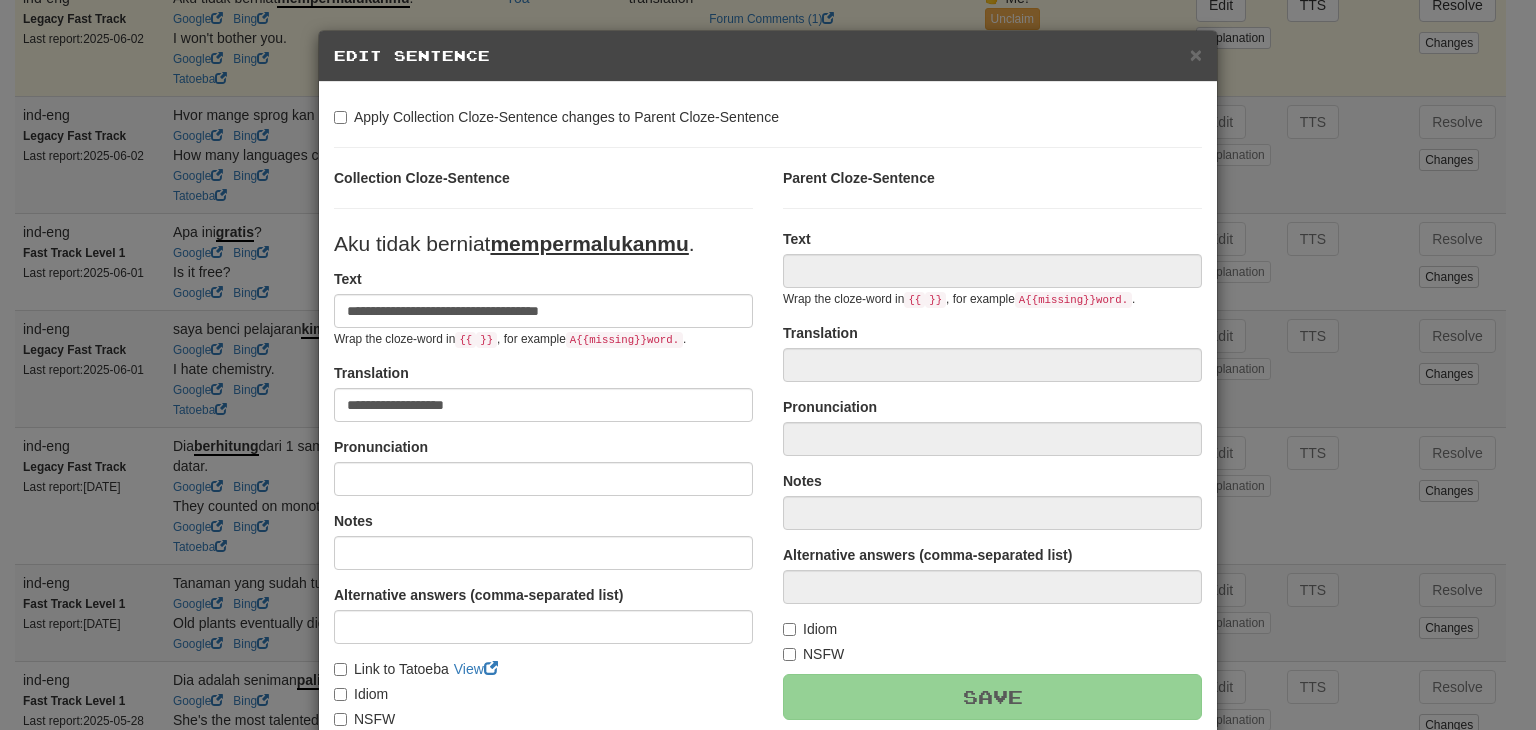 type on "**********" 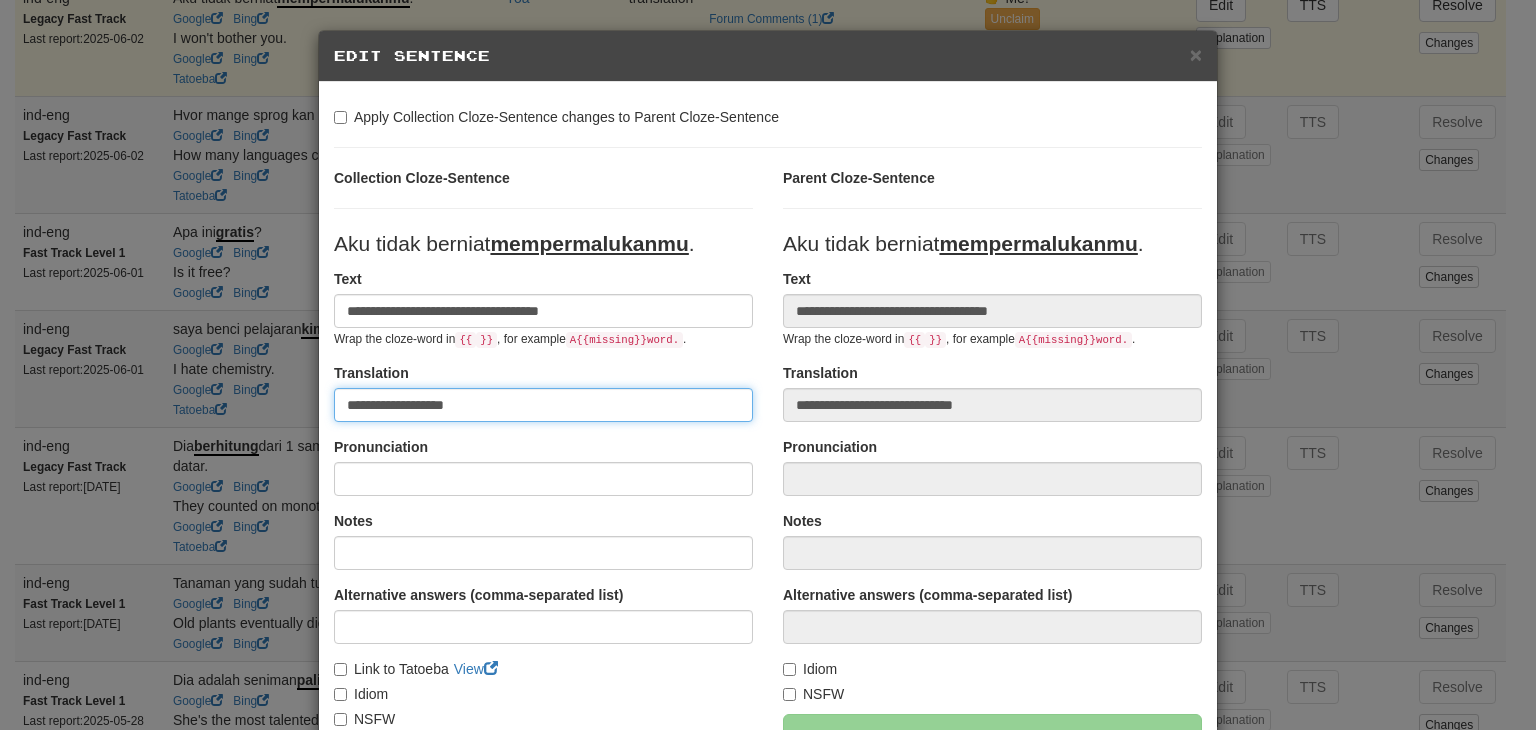 click on "**********" at bounding box center [543, 405] 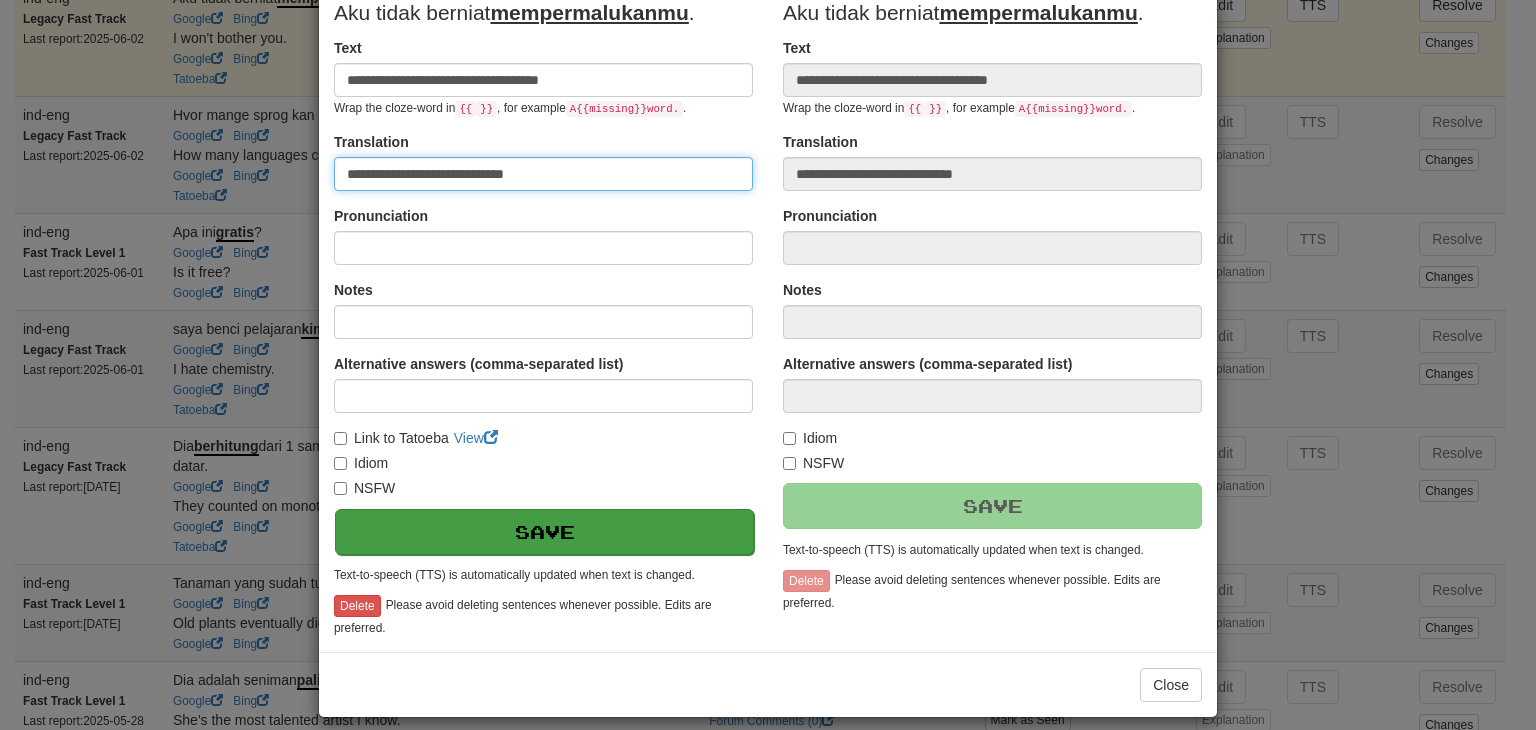 scroll, scrollTop: 232, scrollLeft: 0, axis: vertical 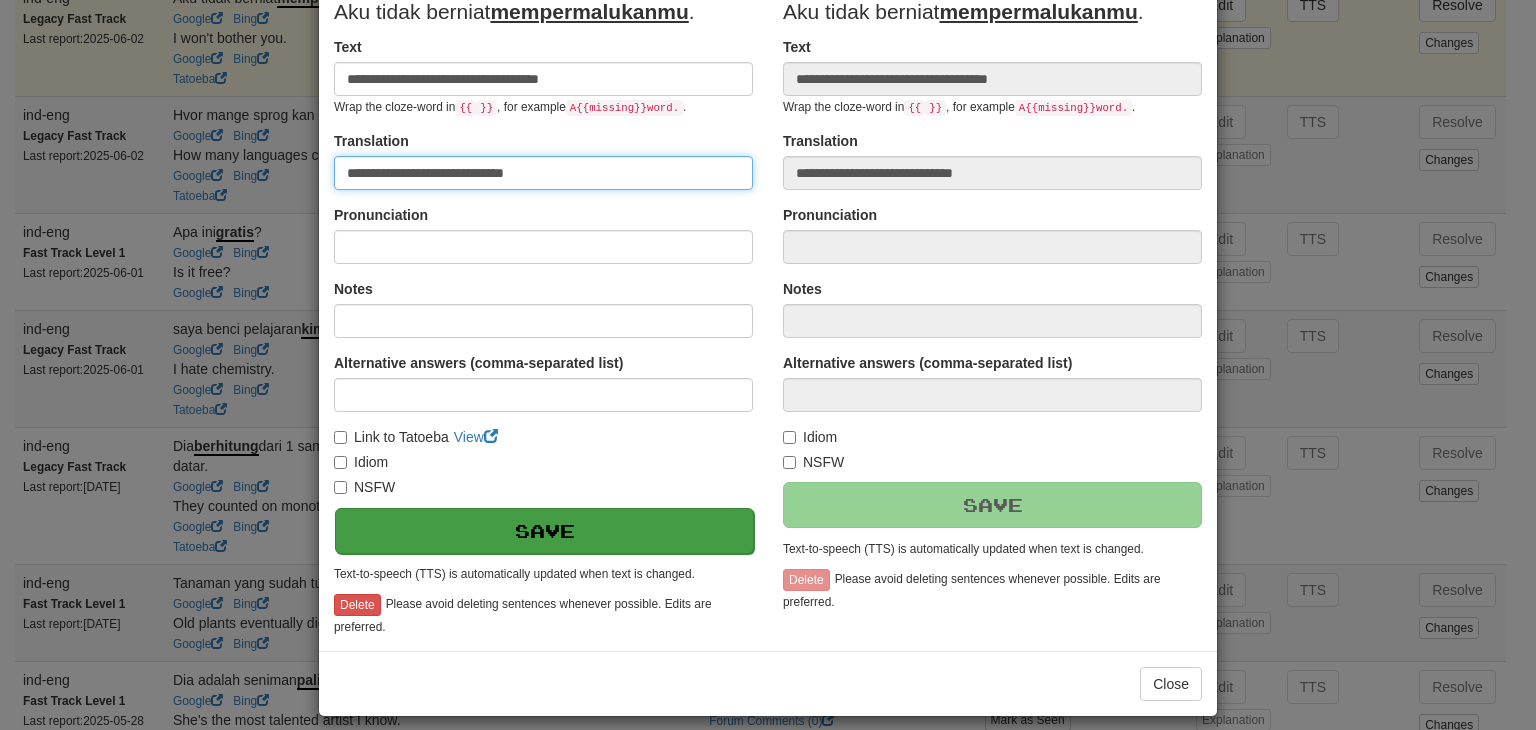 type on "**********" 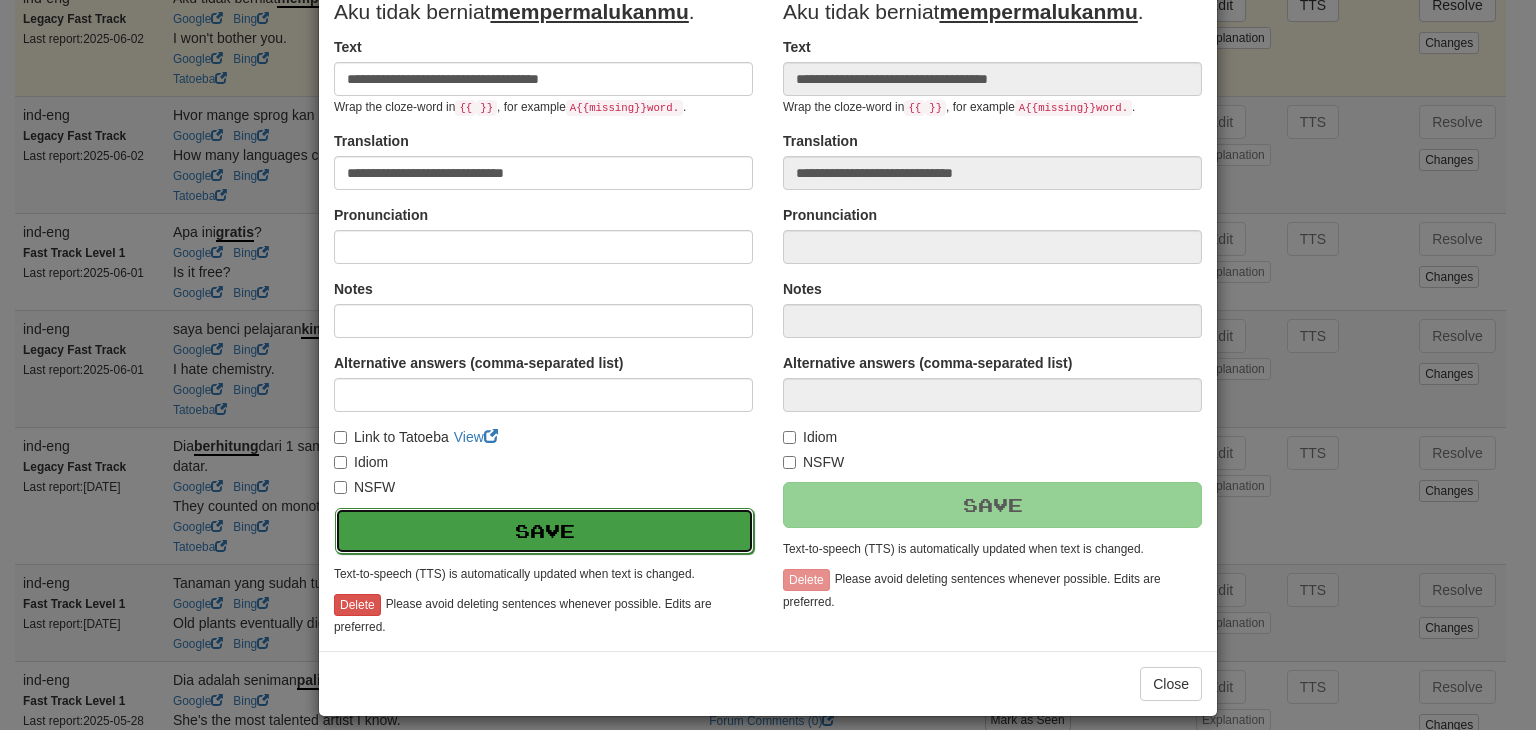 click on "Save" at bounding box center (544, 531) 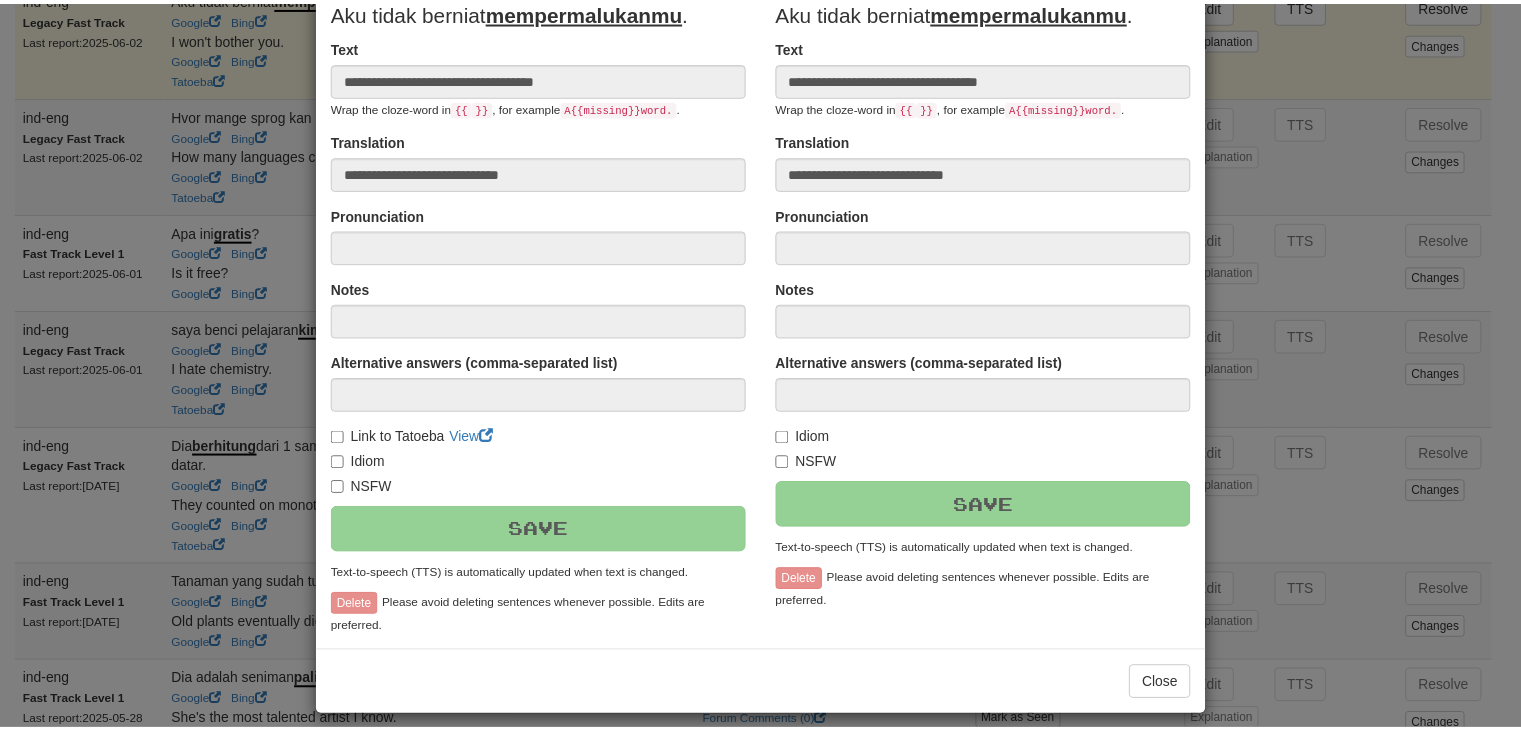 scroll, scrollTop: 246, scrollLeft: 0, axis: vertical 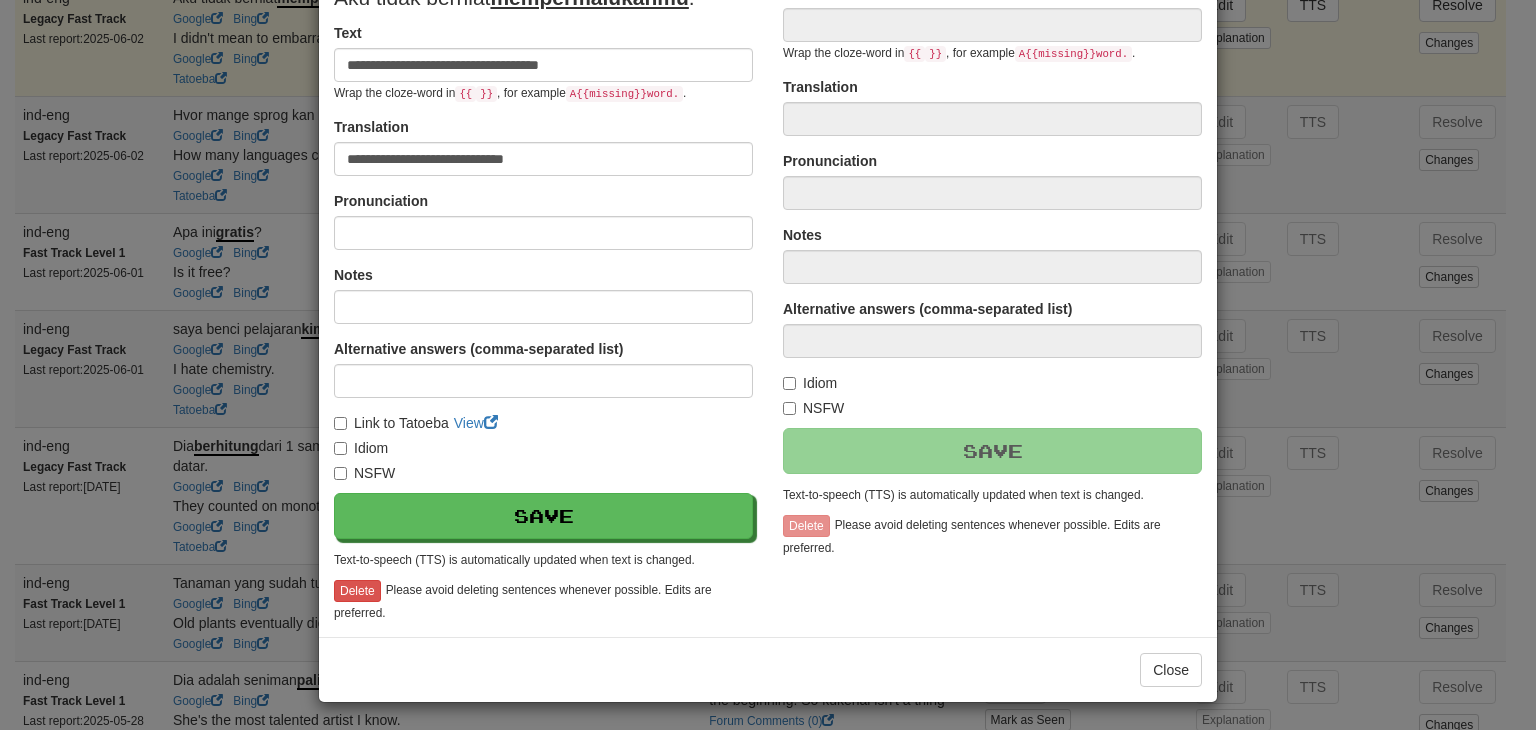 type on "**********" 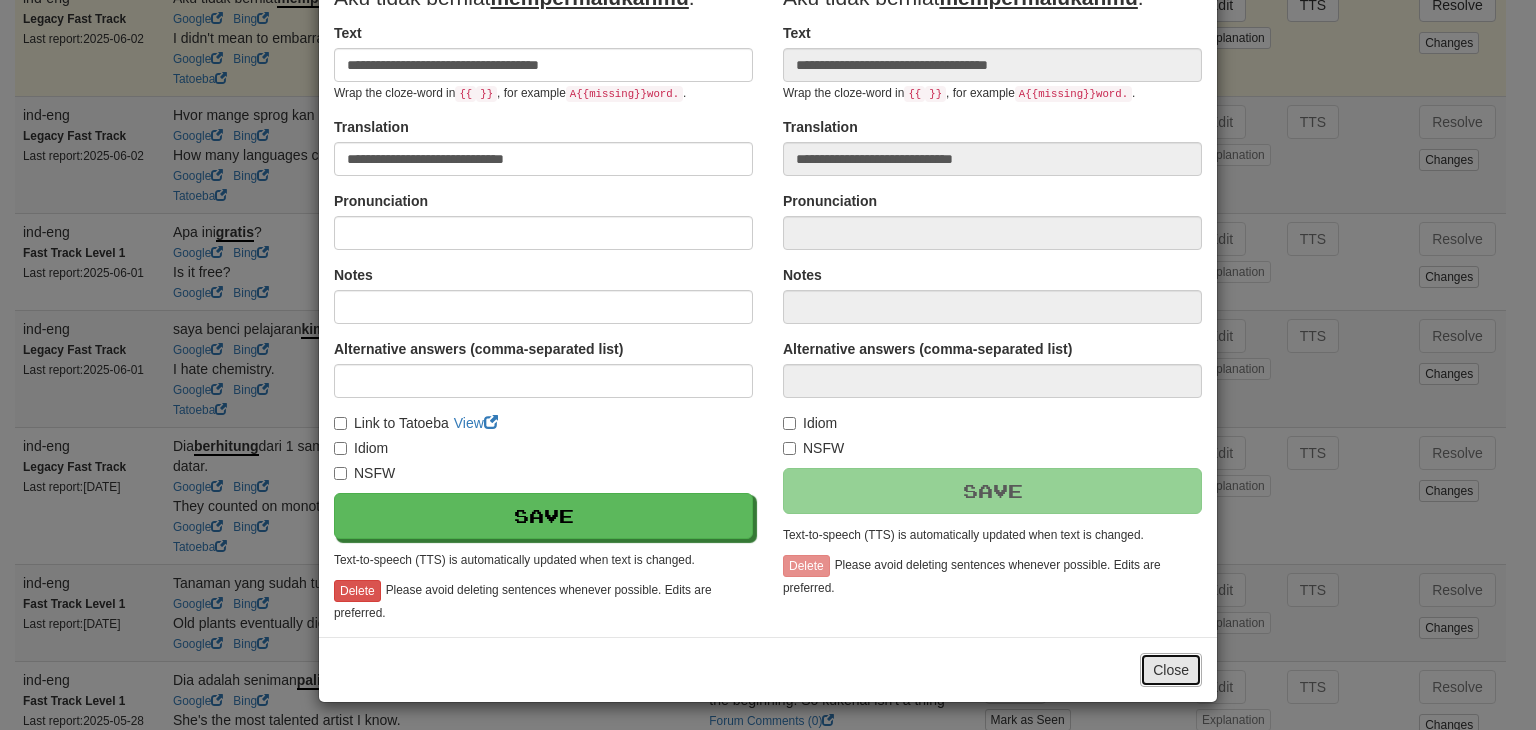 click on "Close" at bounding box center [1171, 670] 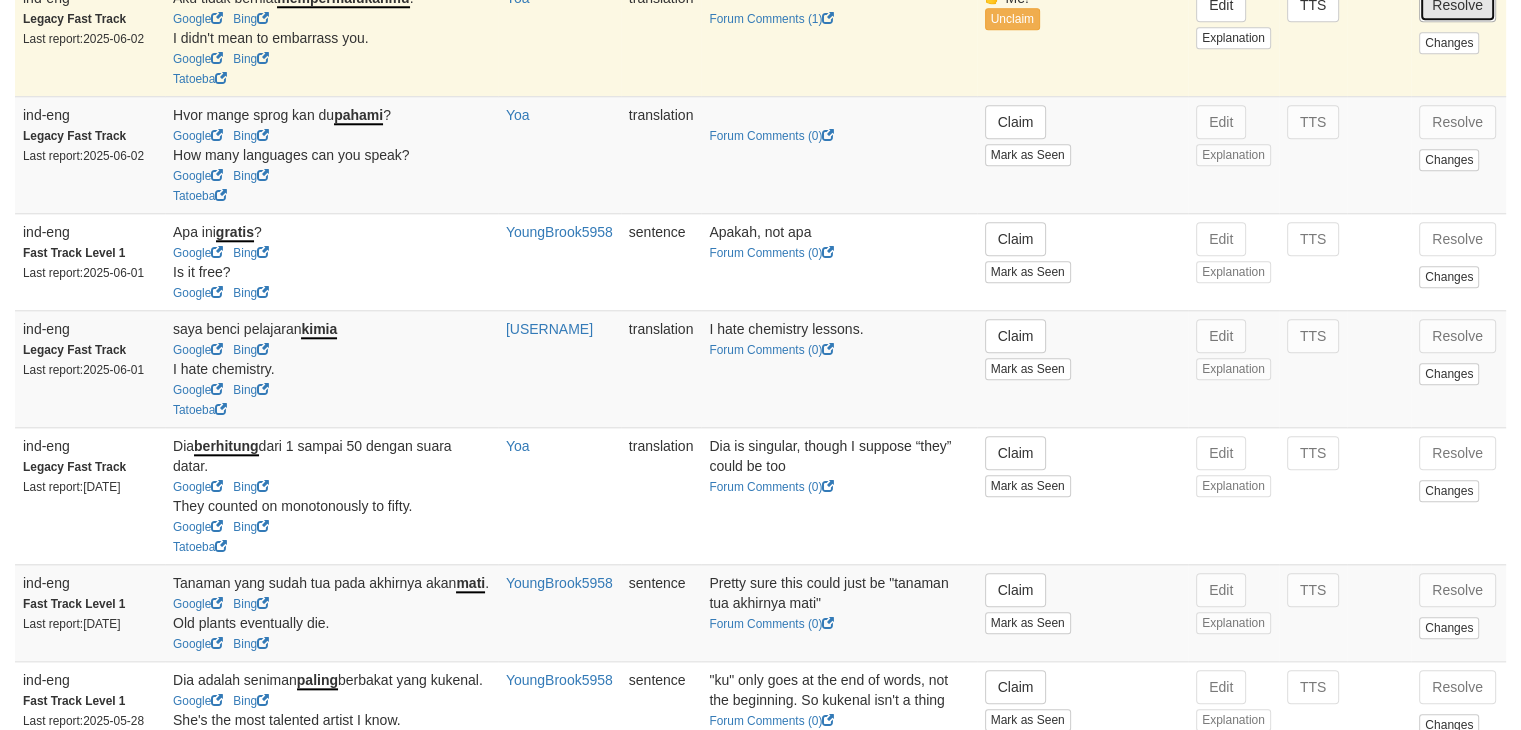 click on "Resolve" at bounding box center (1457, 5) 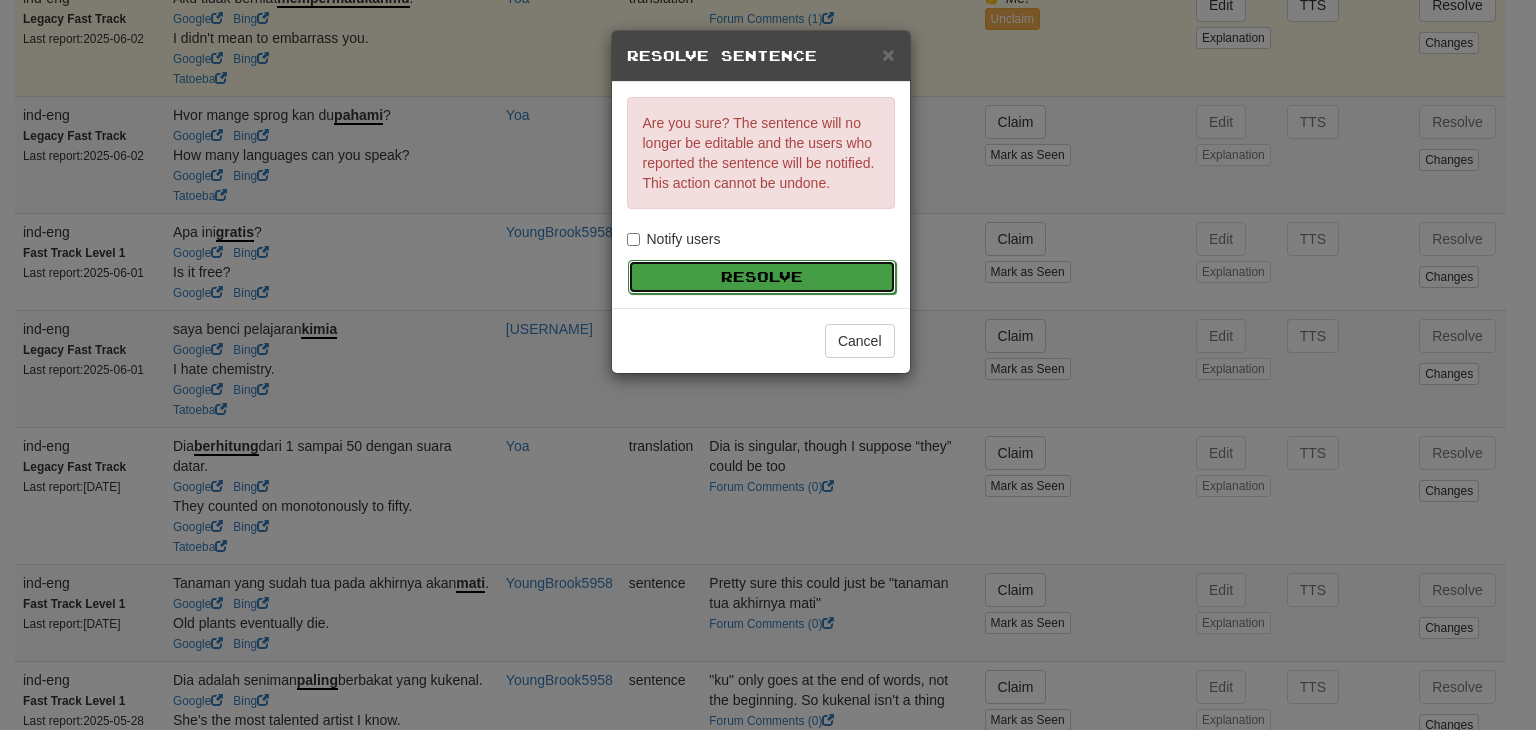 click on "Resolve" at bounding box center [762, 277] 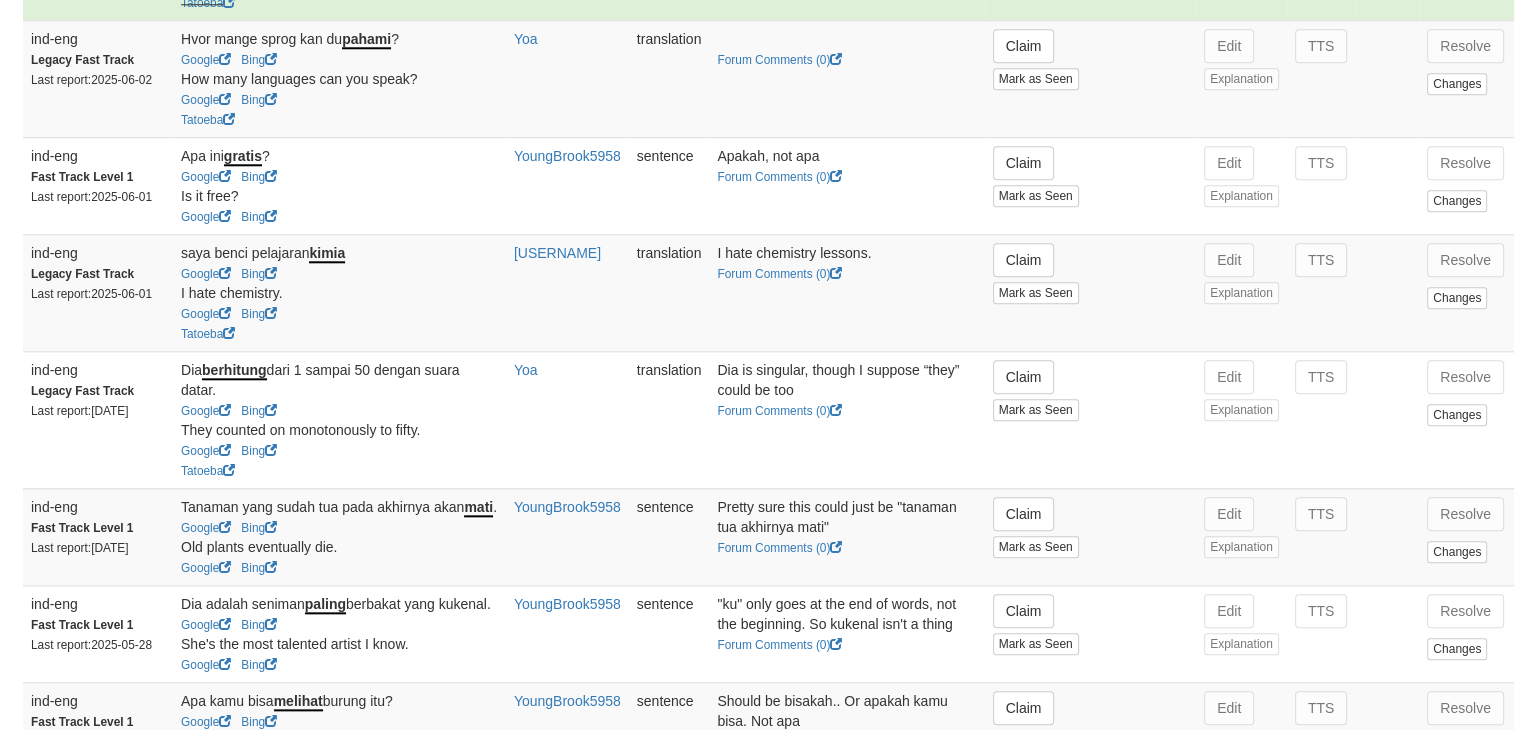 scroll, scrollTop: 2078, scrollLeft: 0, axis: vertical 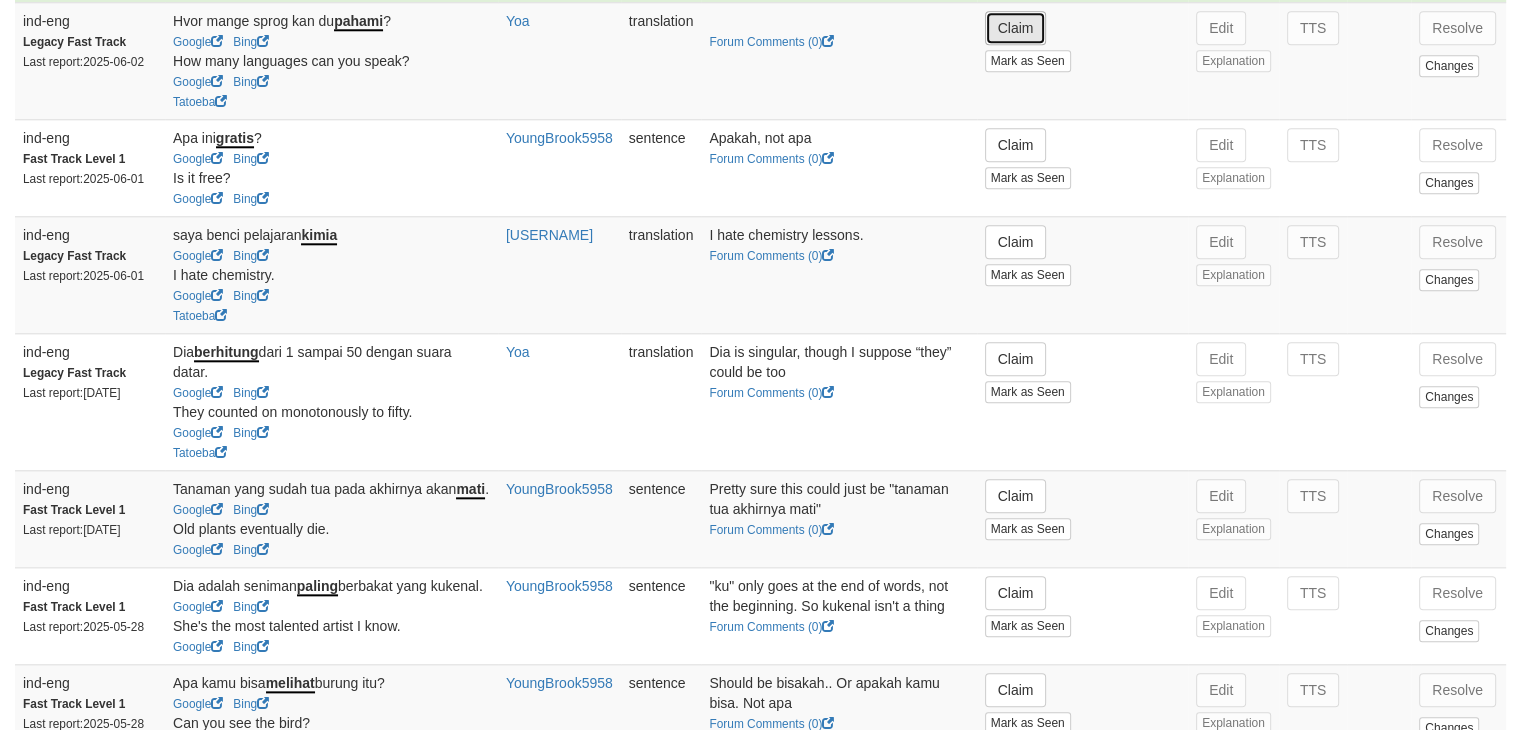 click on "Claim" at bounding box center (1016, 28) 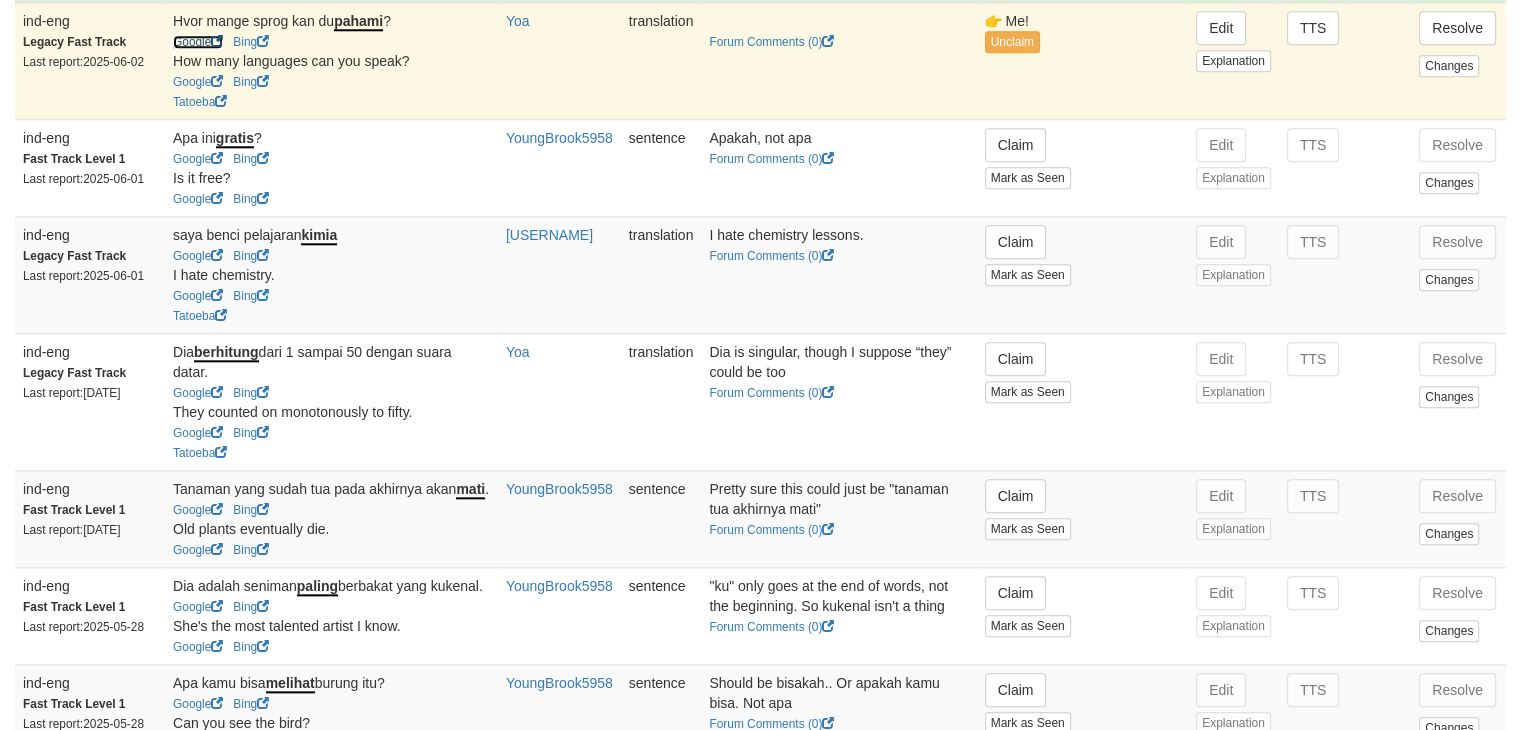 click on "Google" at bounding box center [198, 42] 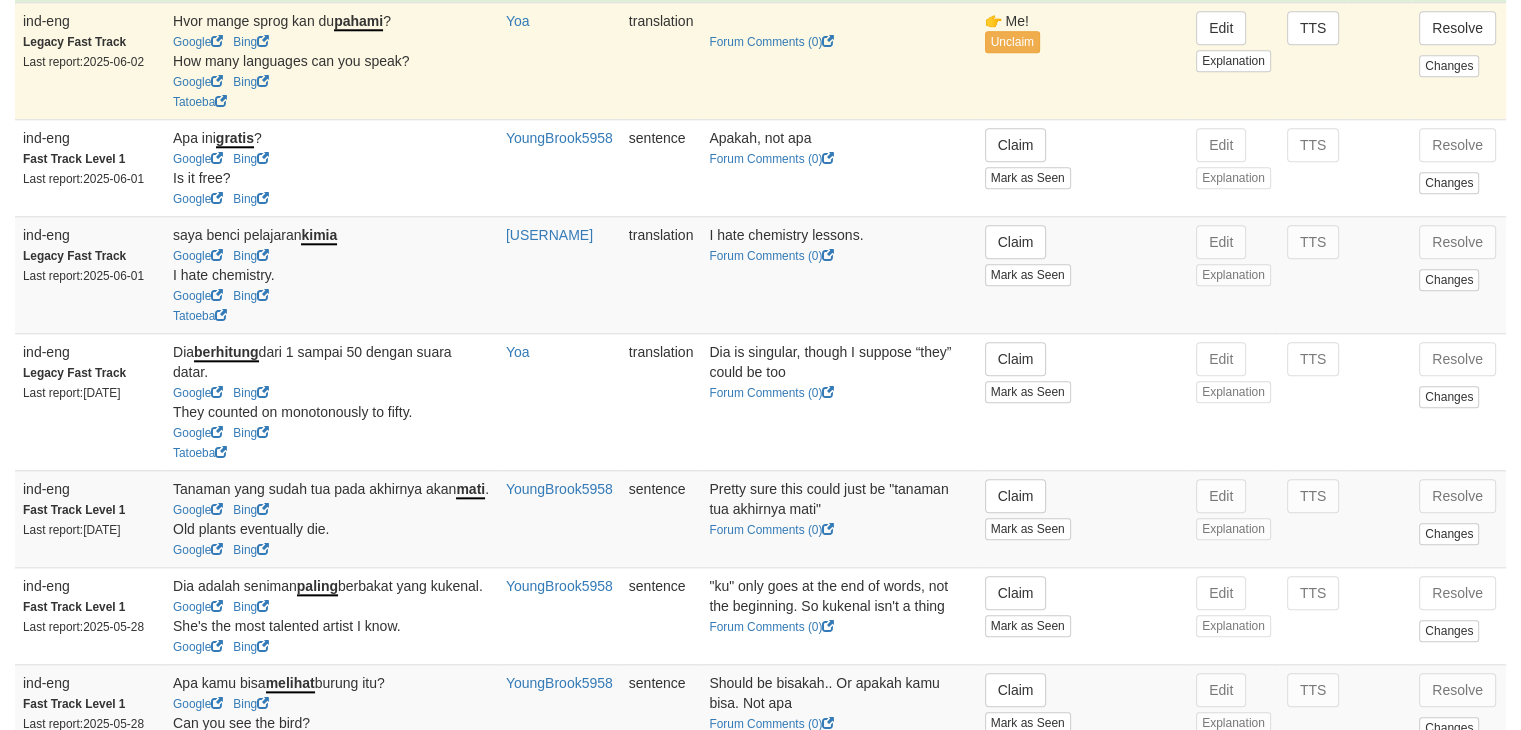 click on "Edit Explanation" at bounding box center [1233, 60] 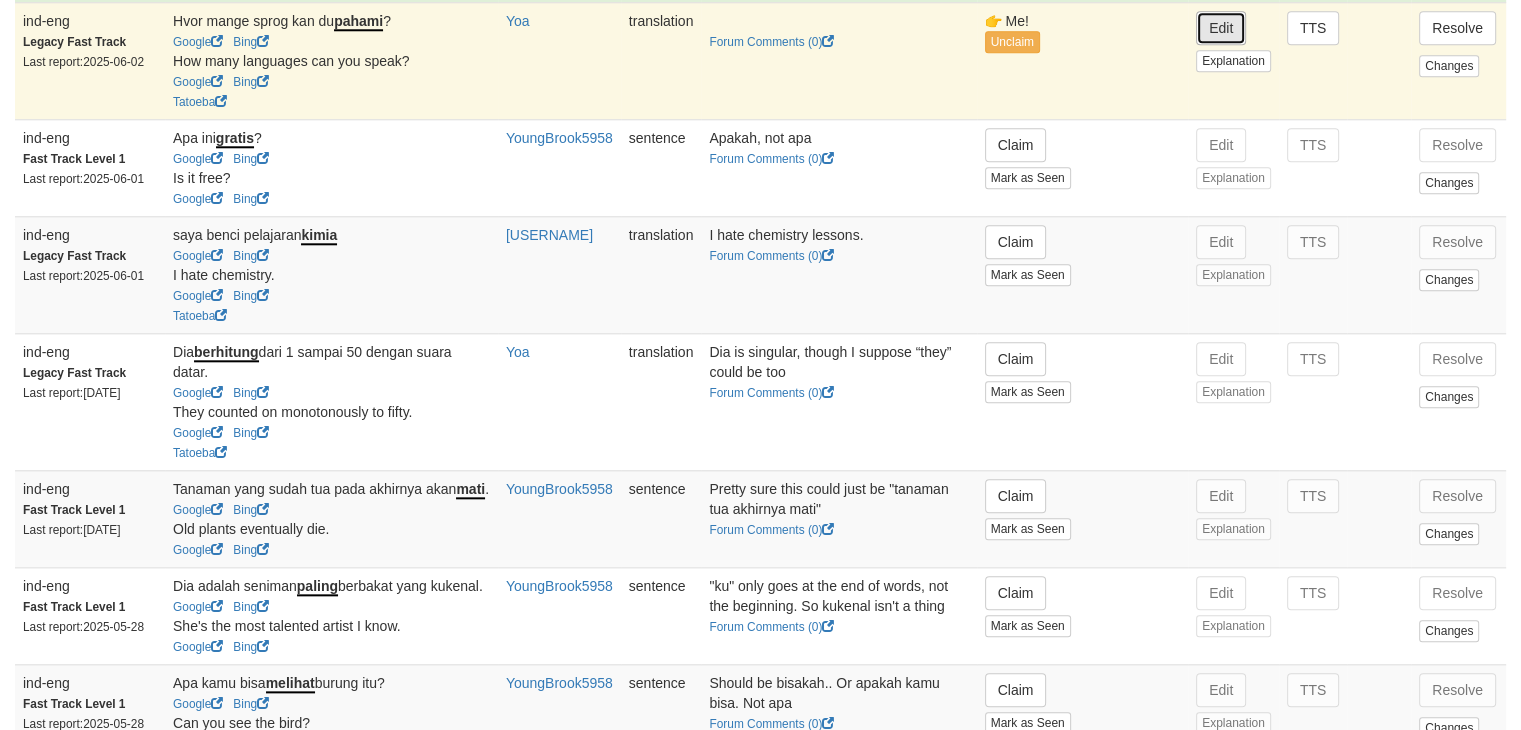 click on "Edit" at bounding box center (1221, 28) 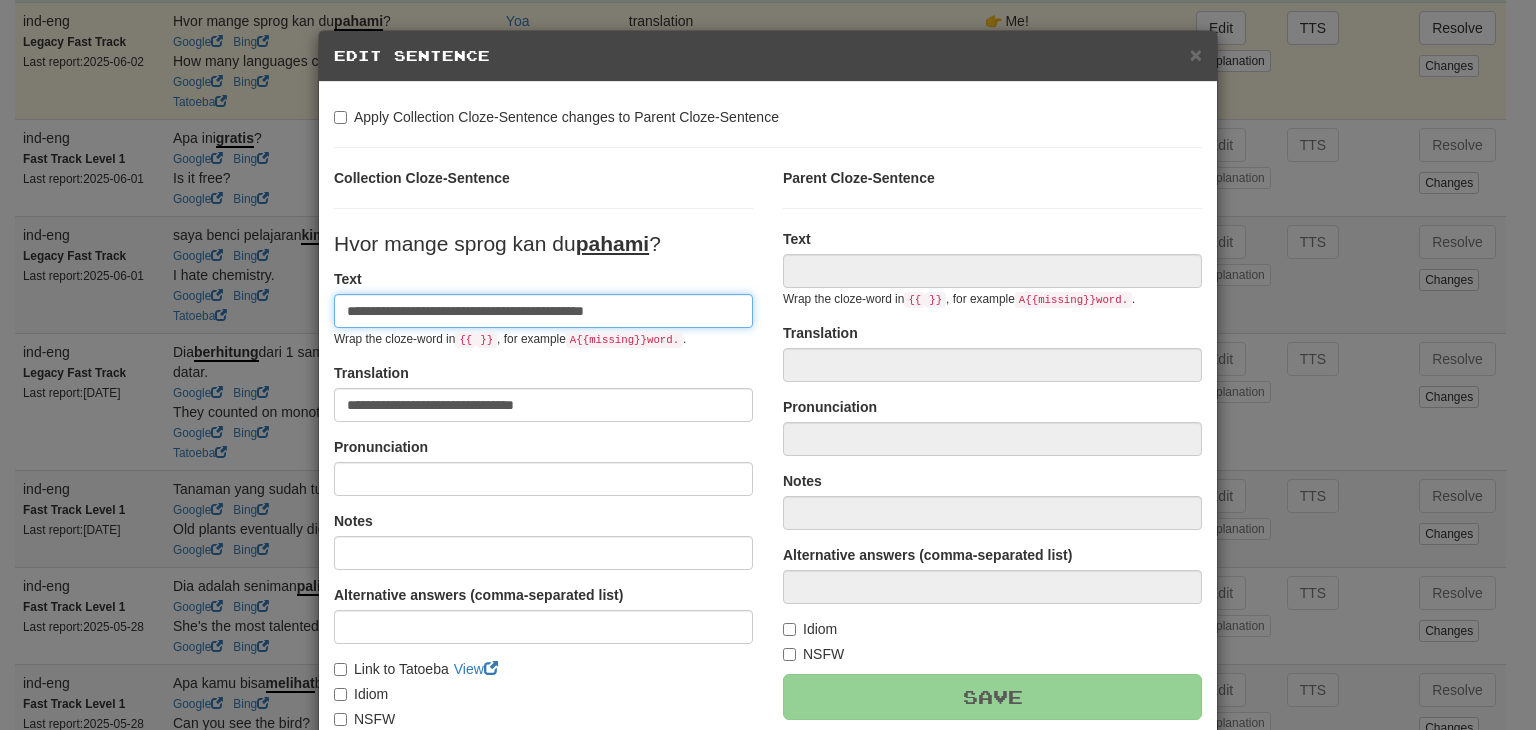 type on "**********" 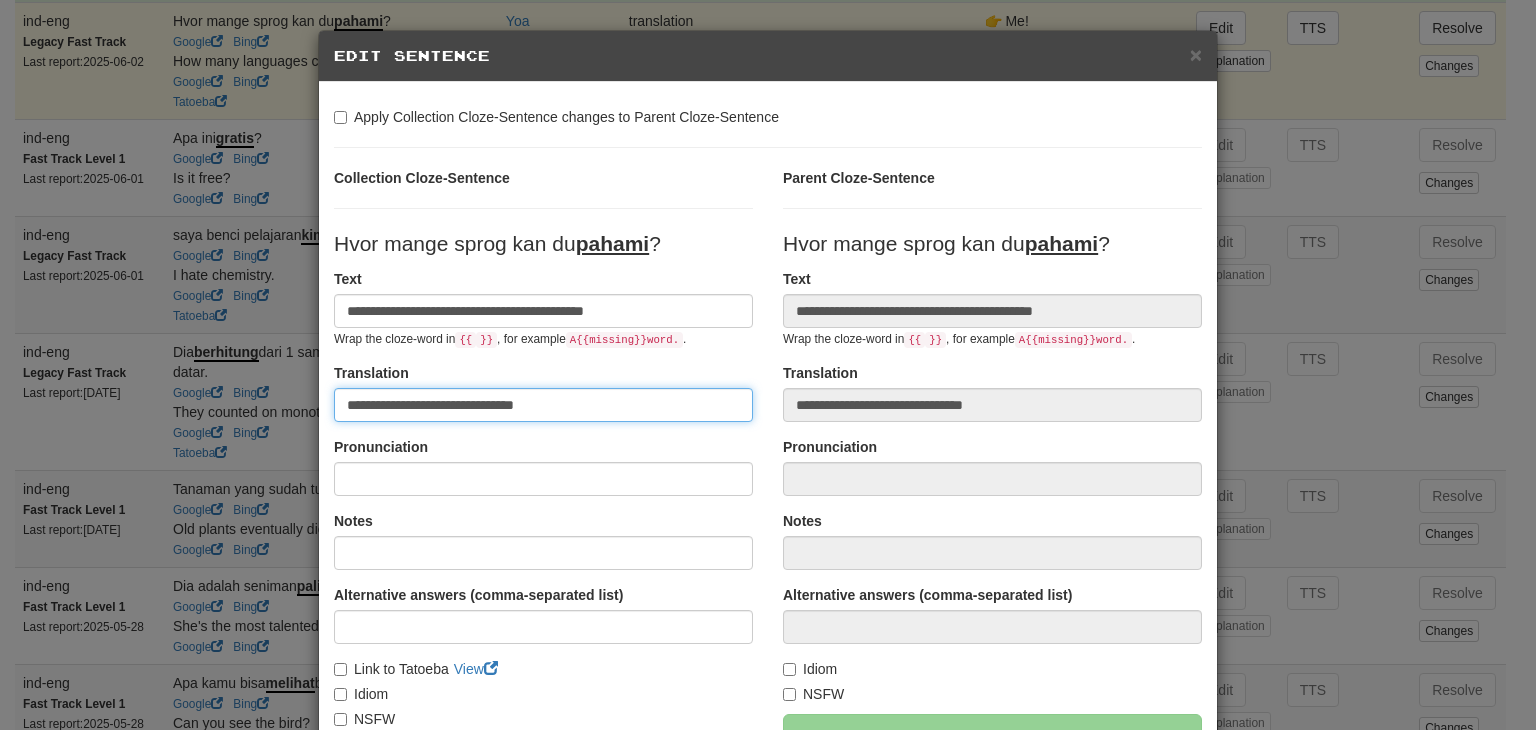 click on "**********" at bounding box center (543, 405) 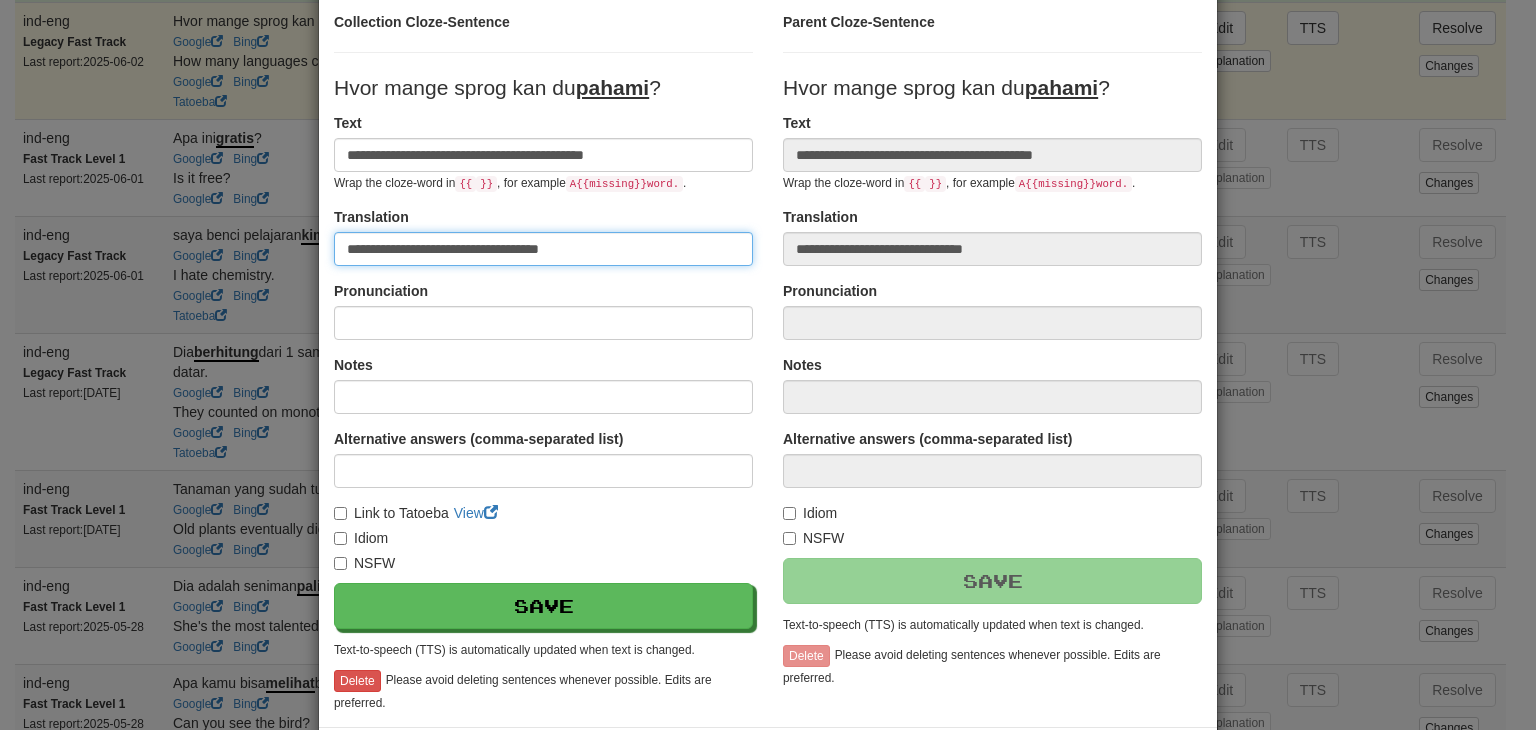 scroll, scrollTop: 276, scrollLeft: 0, axis: vertical 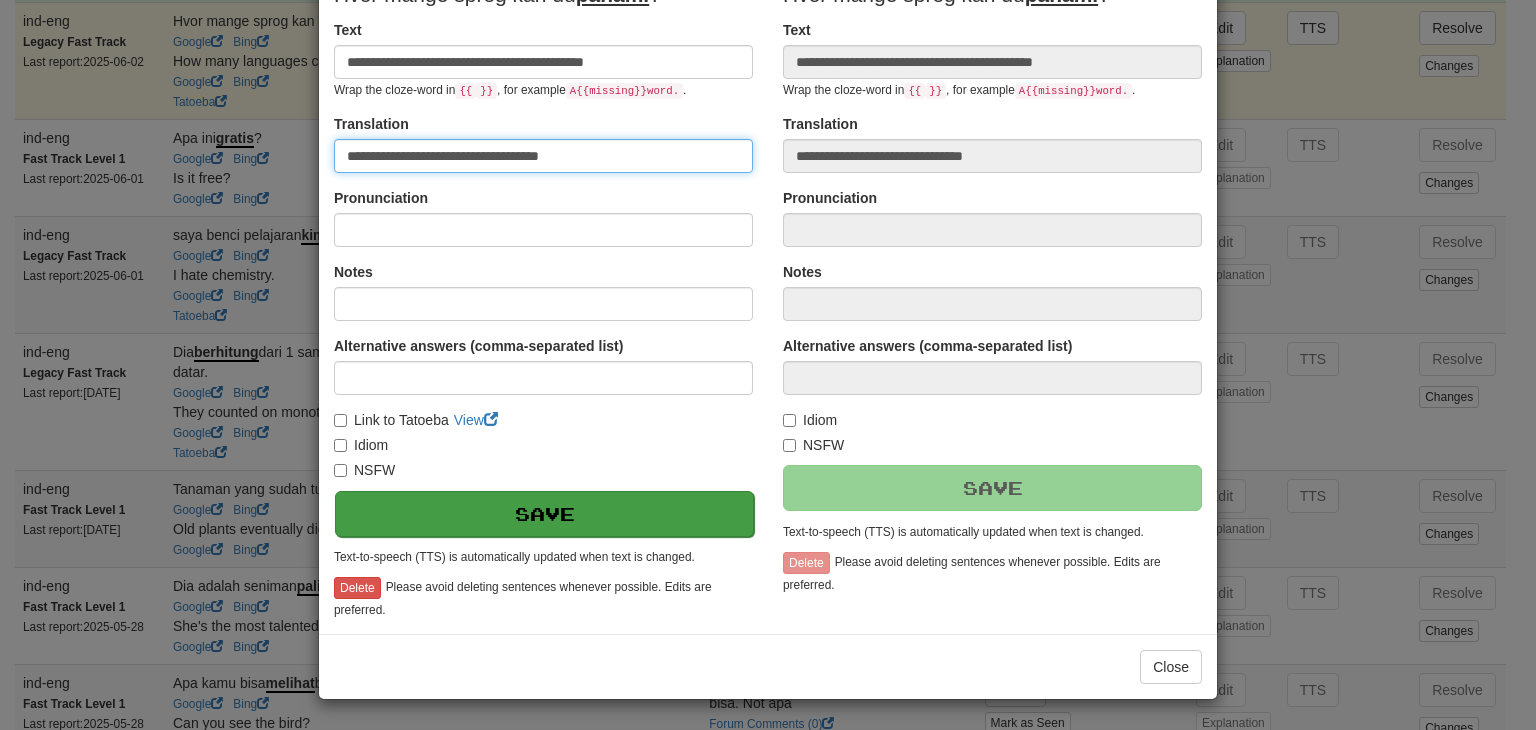 type on "**********" 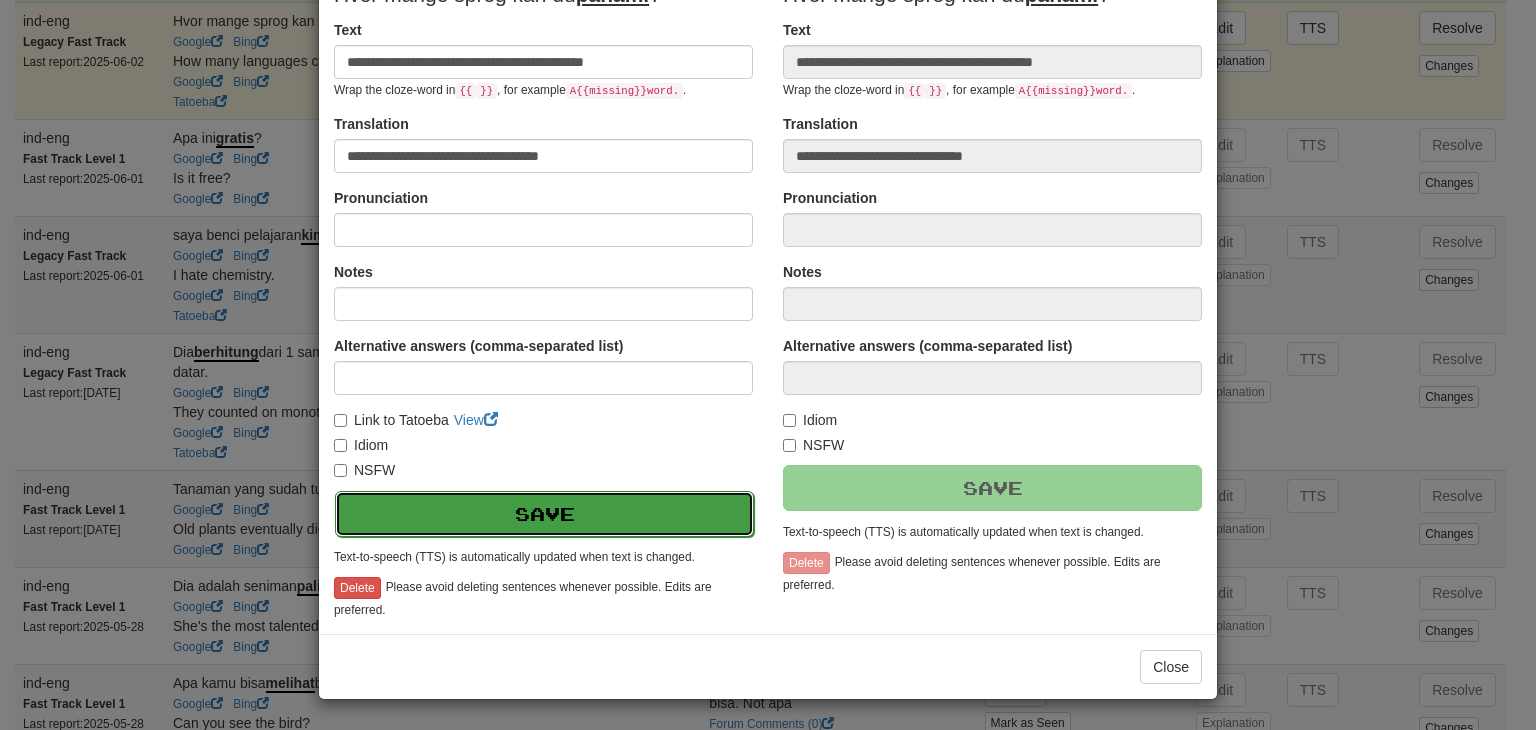 click on "Save" at bounding box center [544, 514] 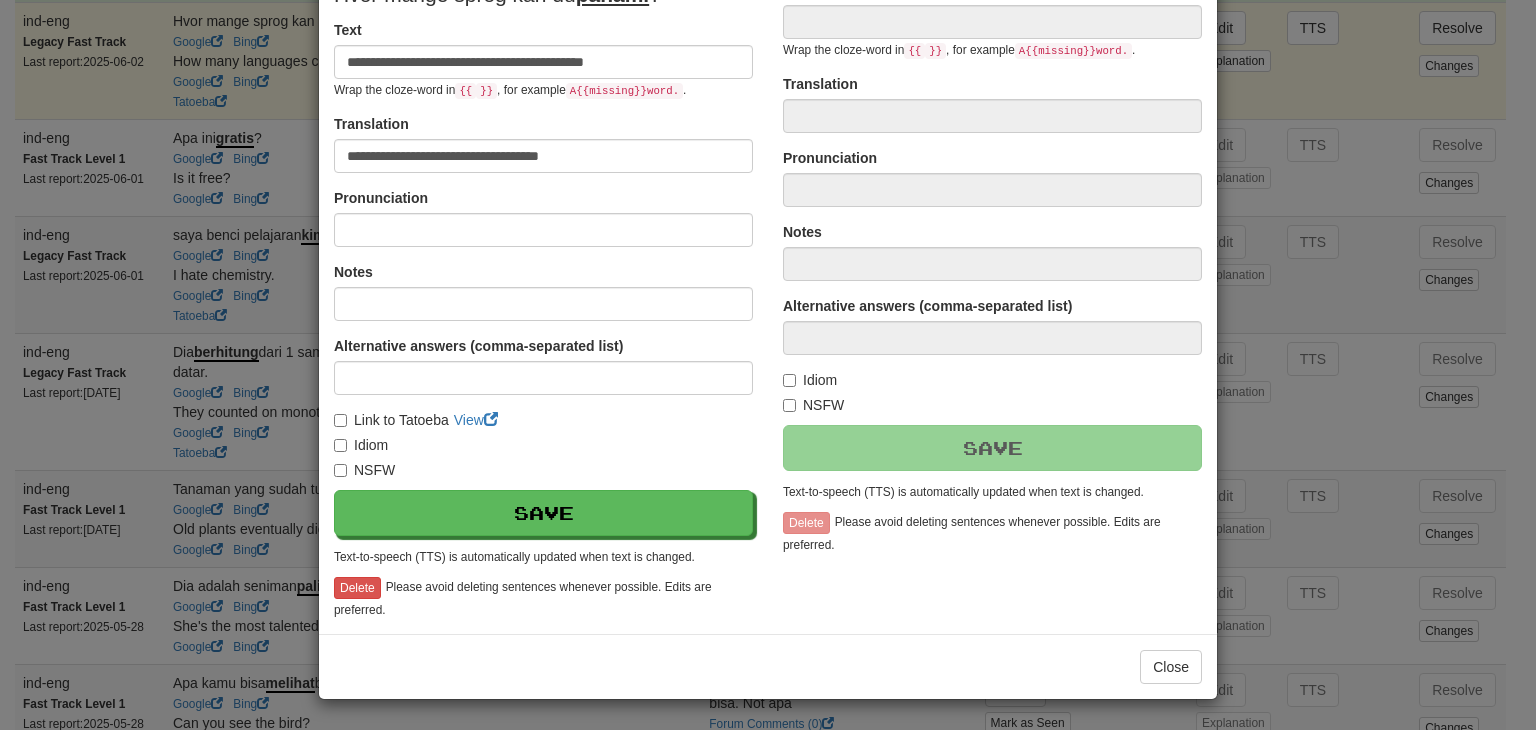 type on "**********" 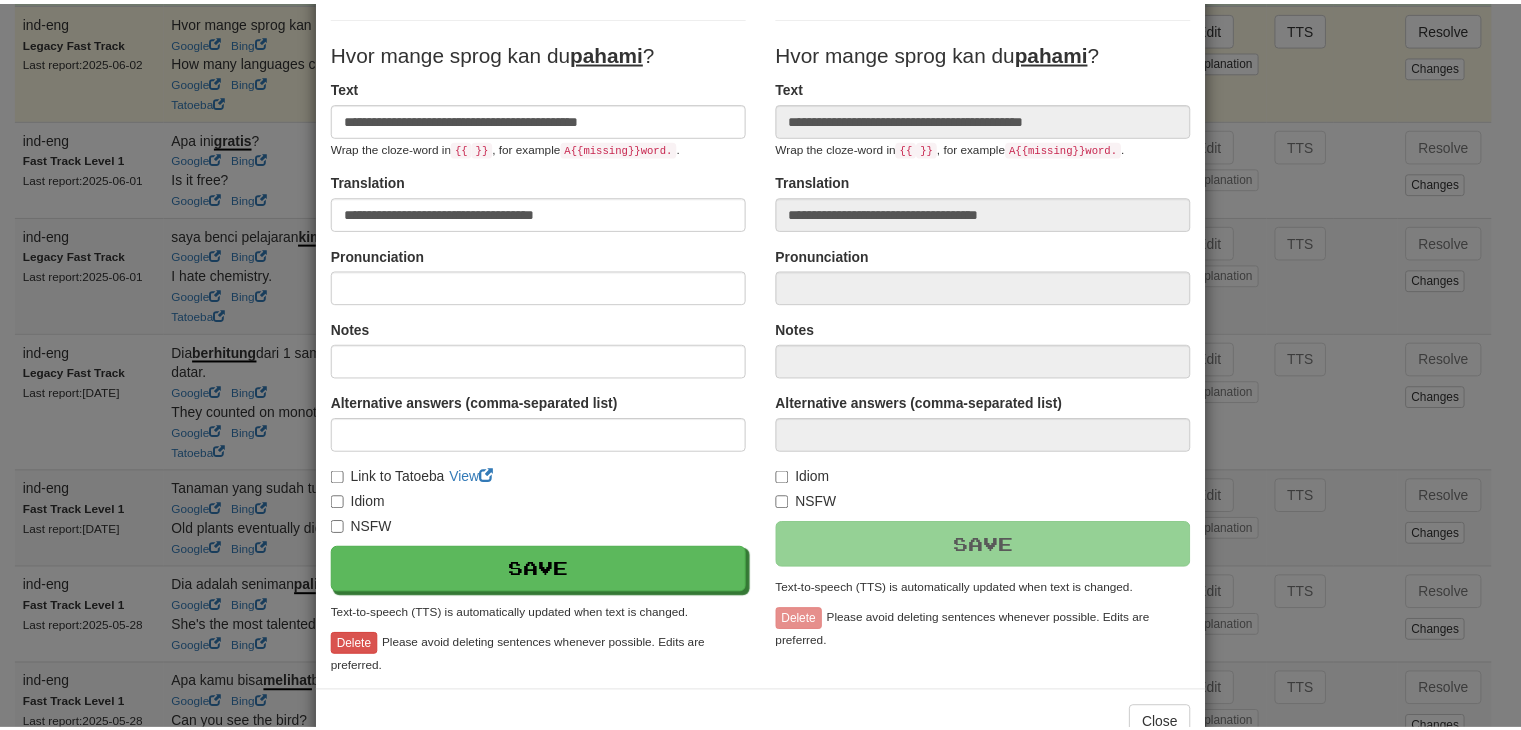 scroll, scrollTop: 276, scrollLeft: 0, axis: vertical 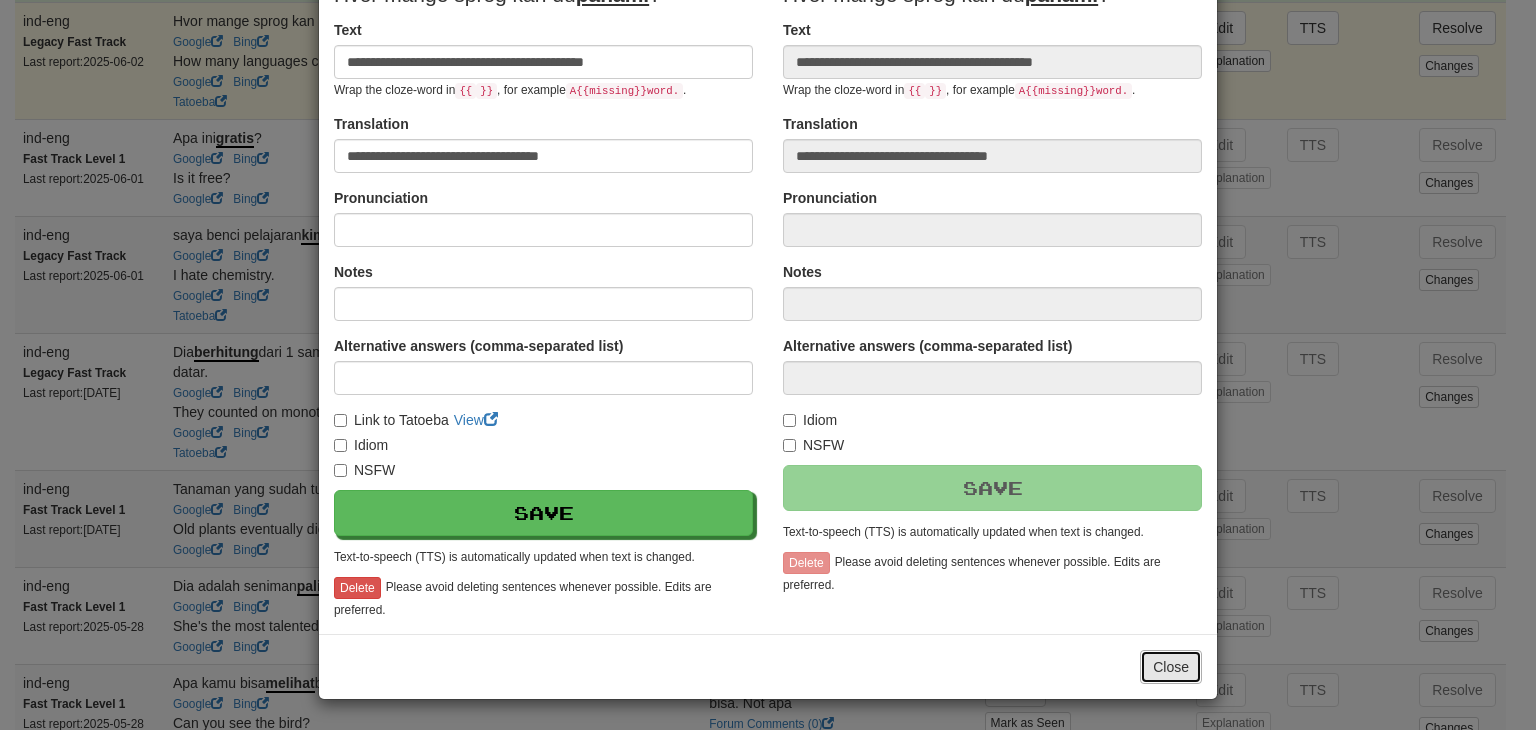 click on "Close" at bounding box center [1171, 667] 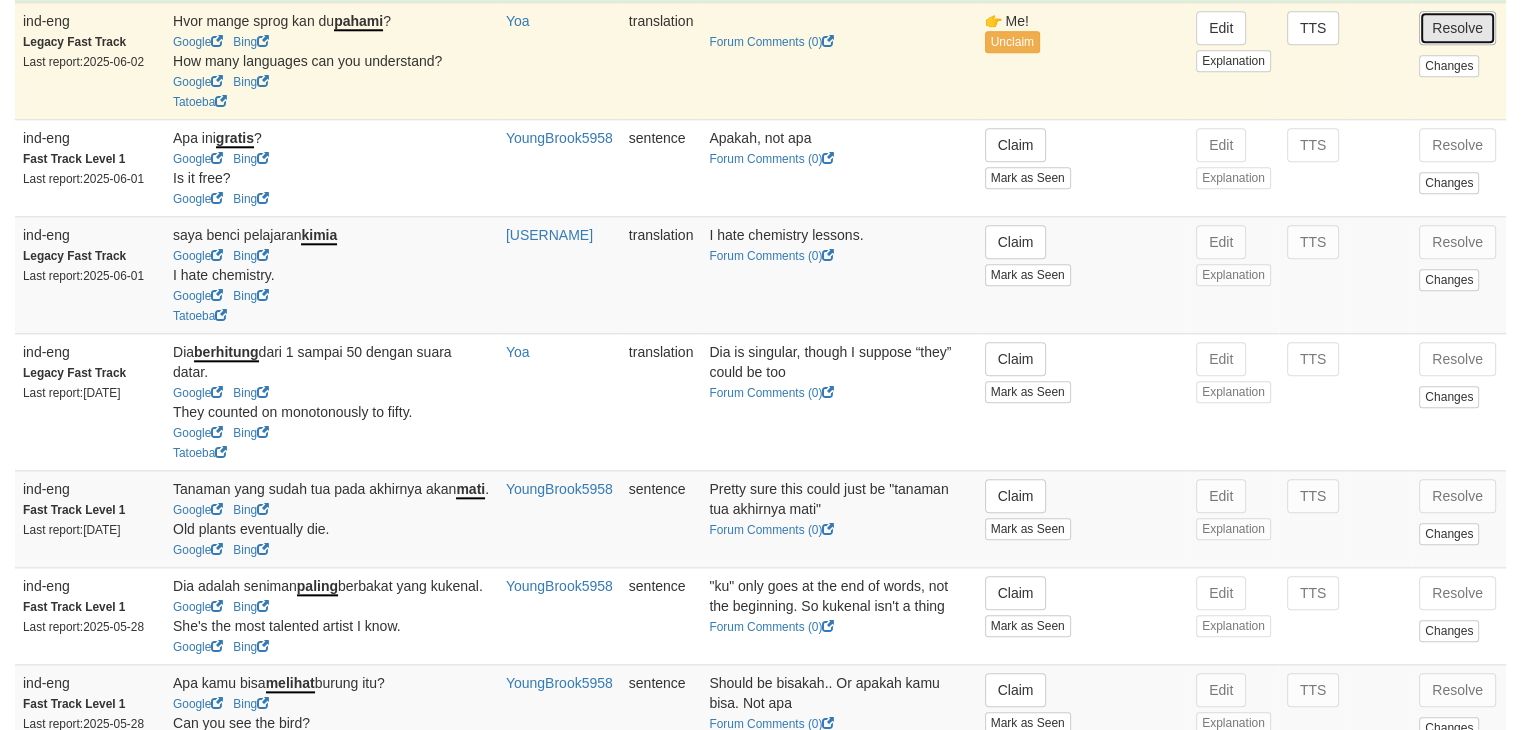 click on "Resolve" at bounding box center (1457, 28) 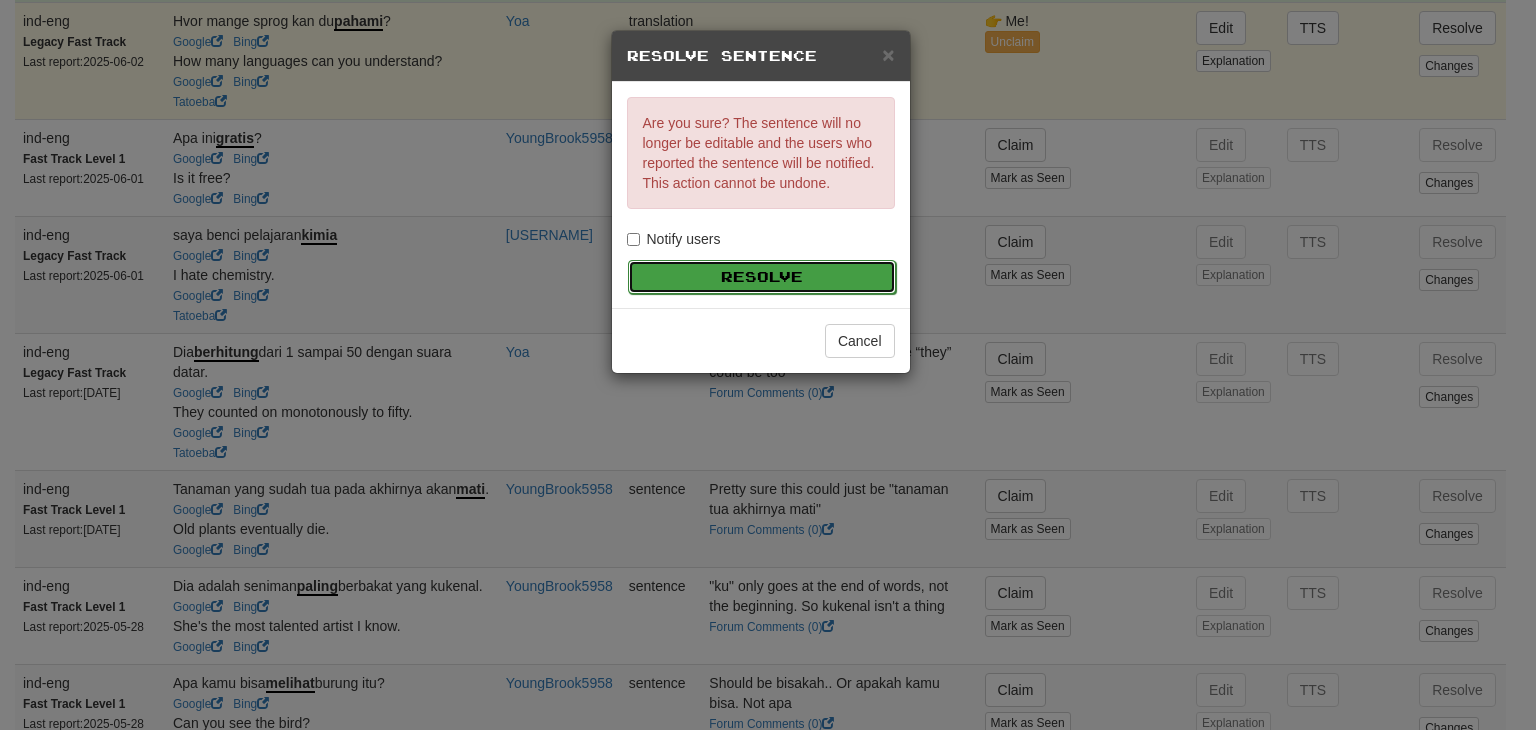 click on "Resolve" at bounding box center [762, 277] 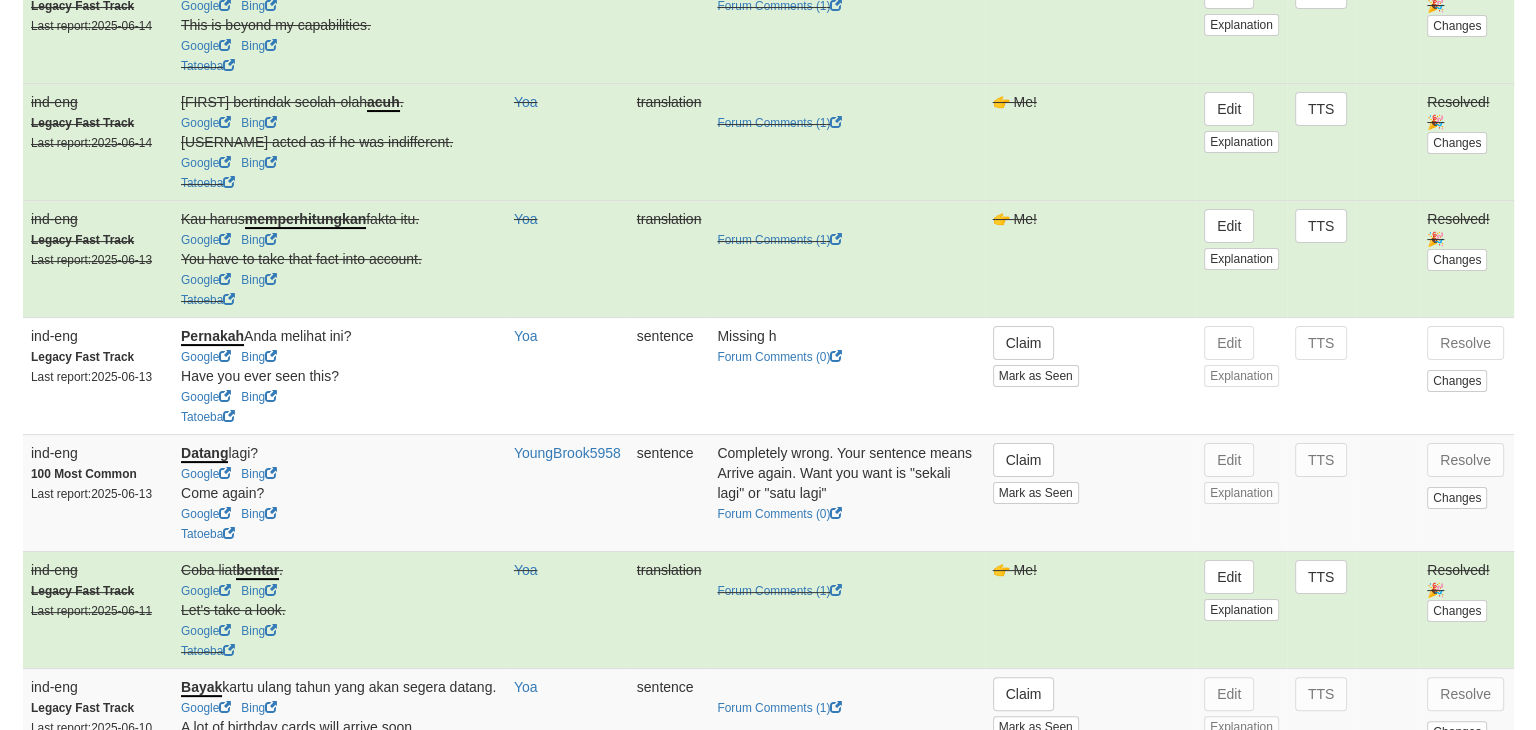 scroll, scrollTop: 0, scrollLeft: 0, axis: both 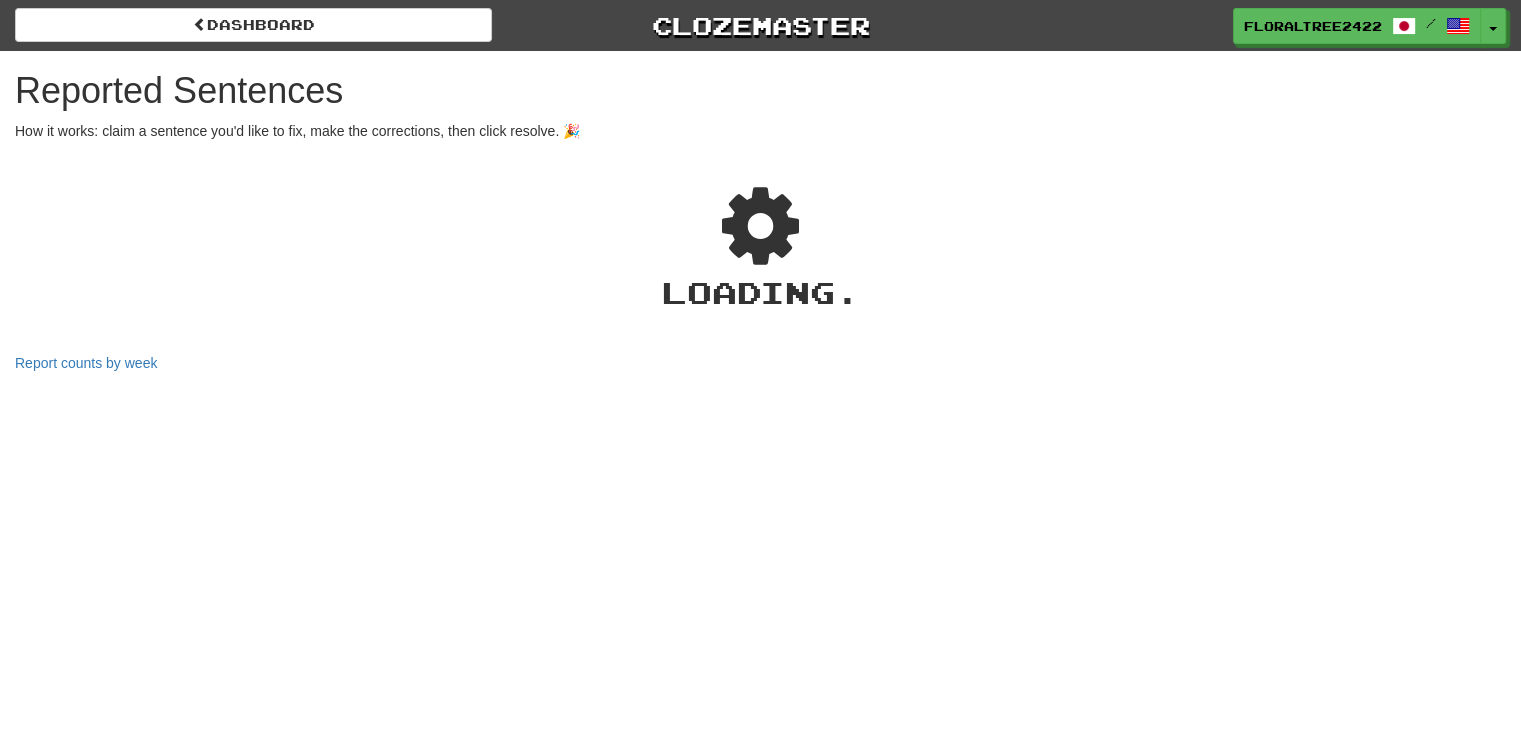 select on "***" 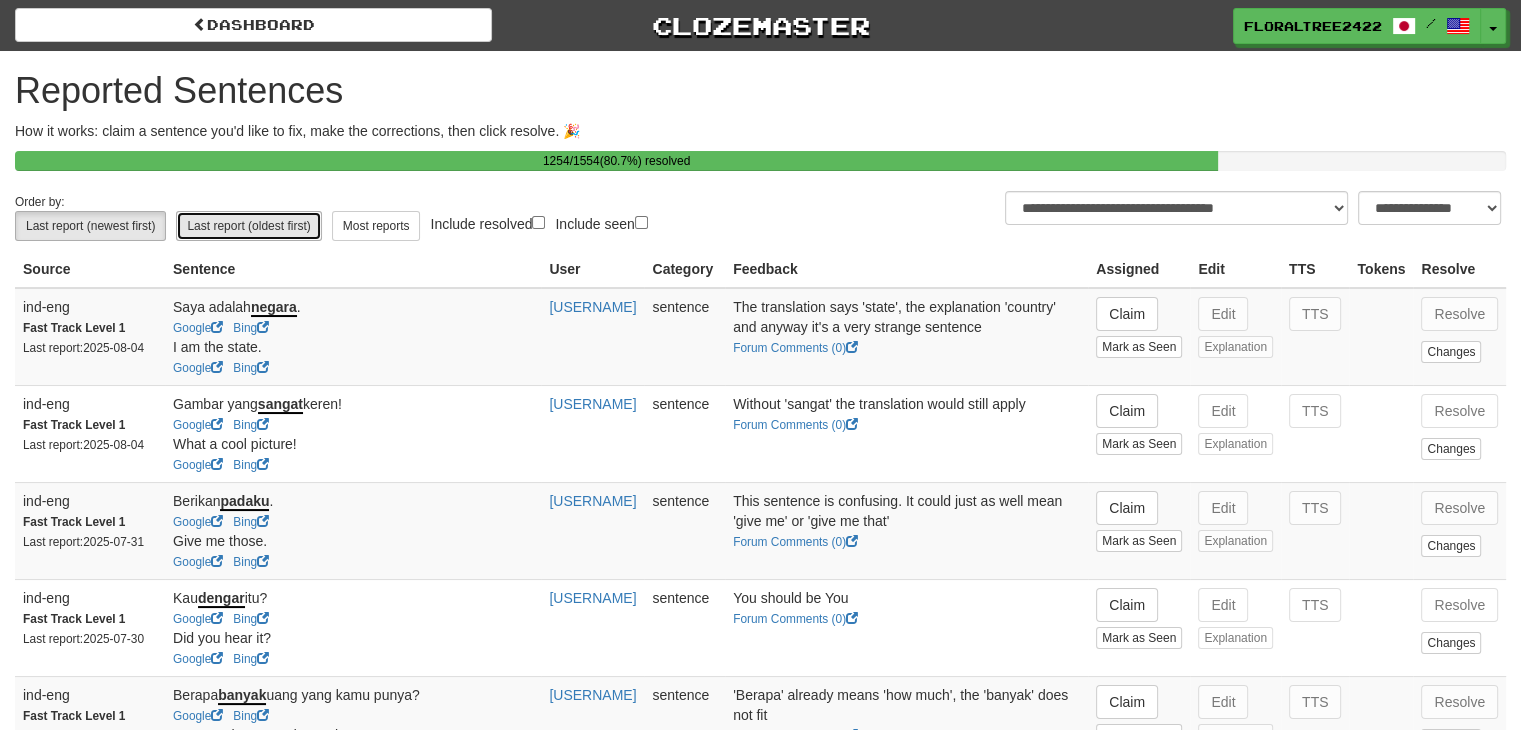 click on "Last report (oldest first)" at bounding box center (248, 226) 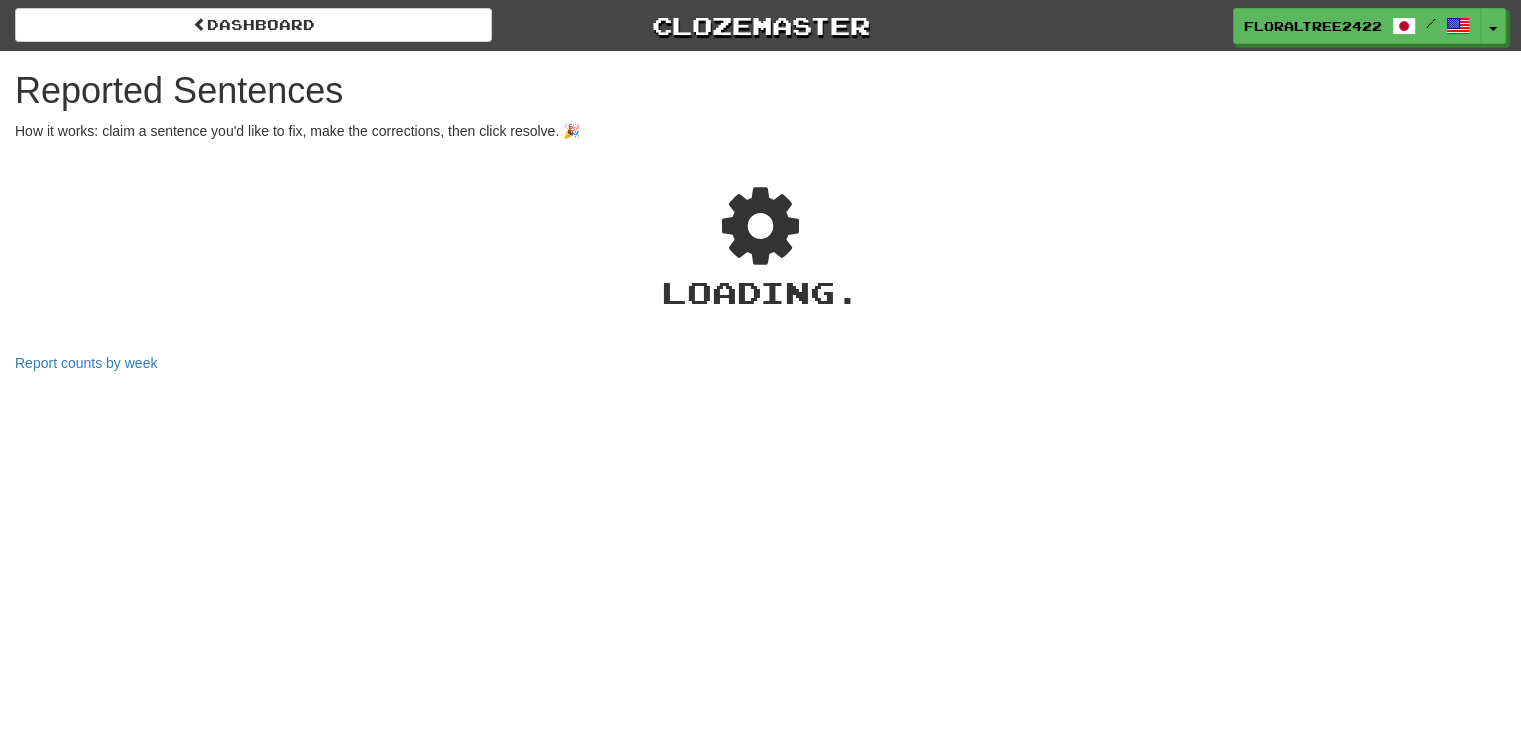 select on "***" 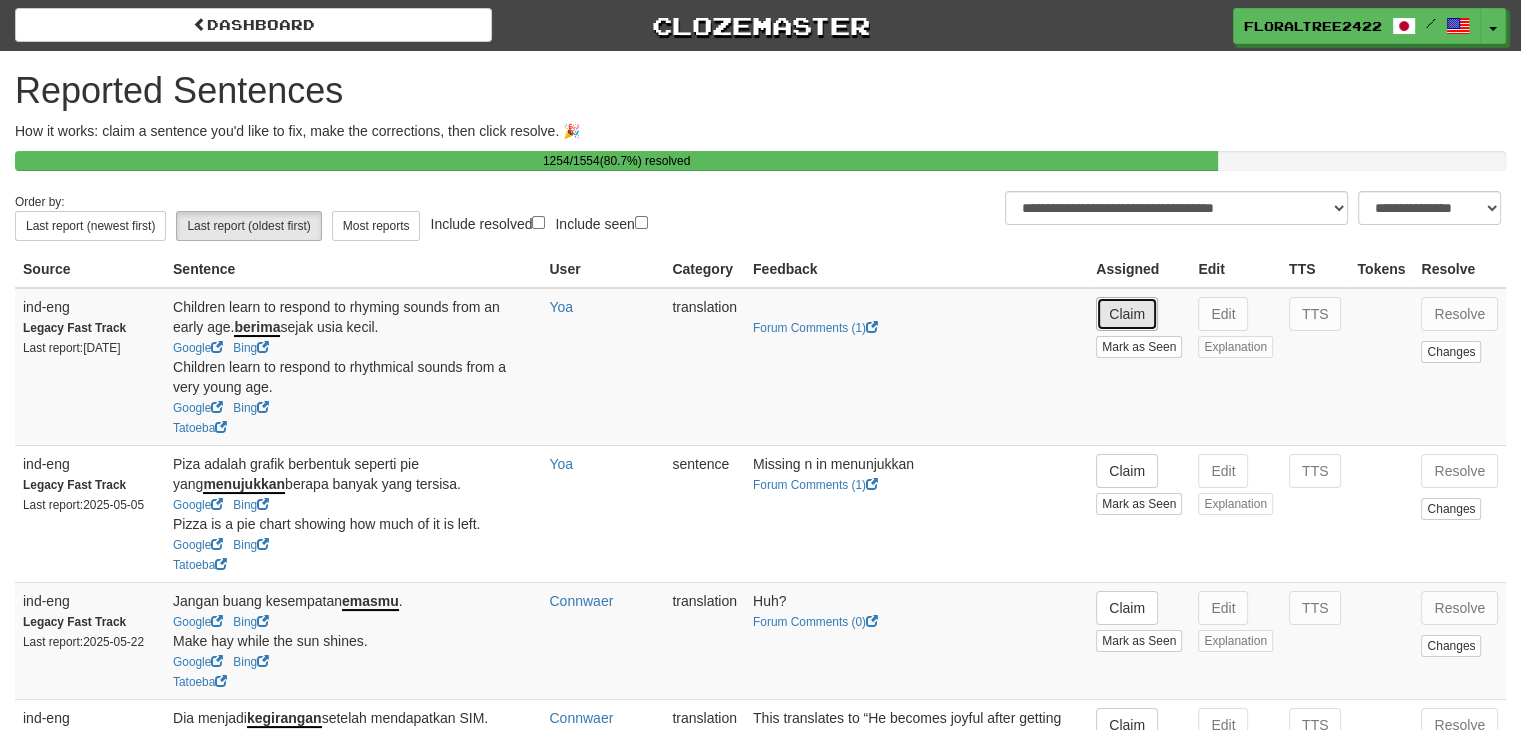 click on "Claim" at bounding box center [1127, 314] 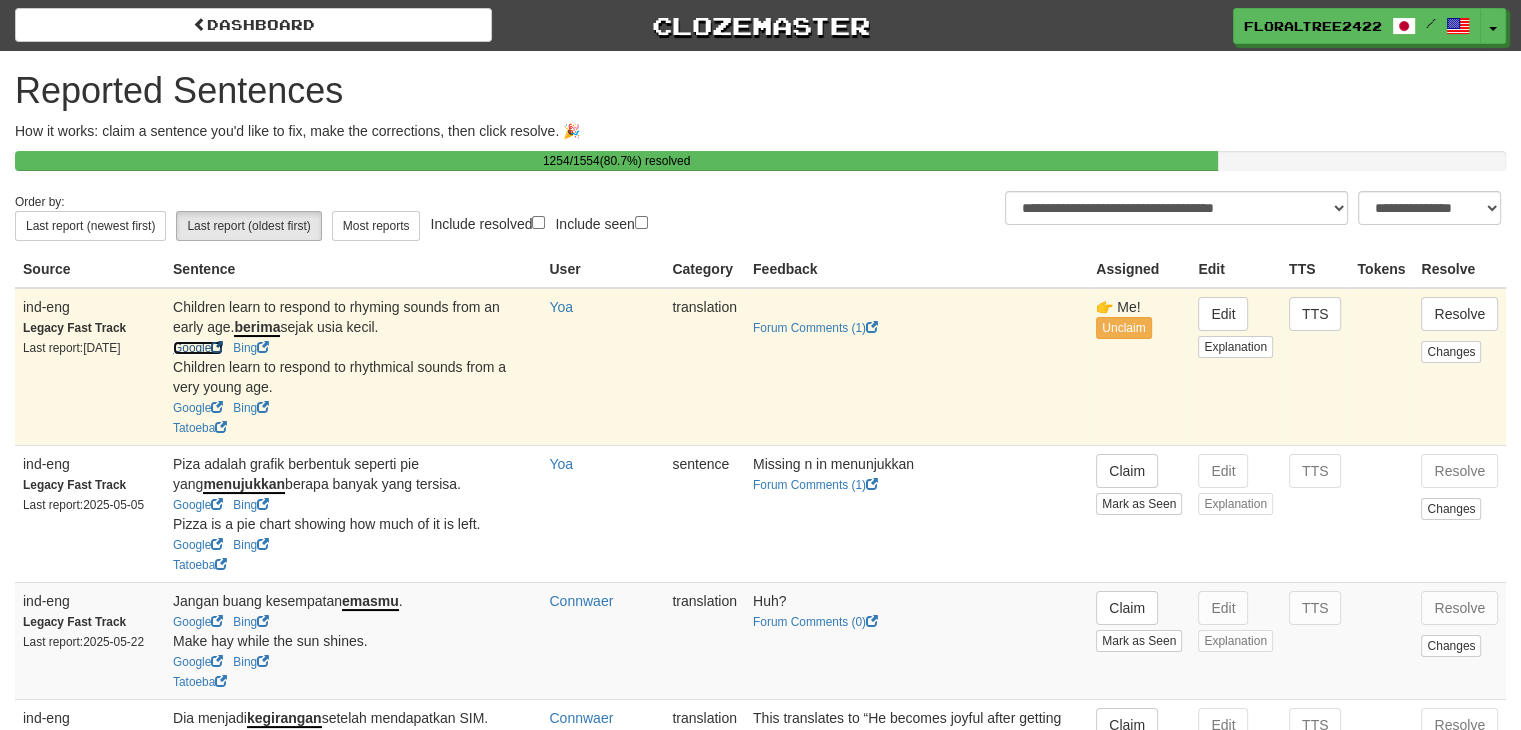 click on "Google" at bounding box center [198, 348] 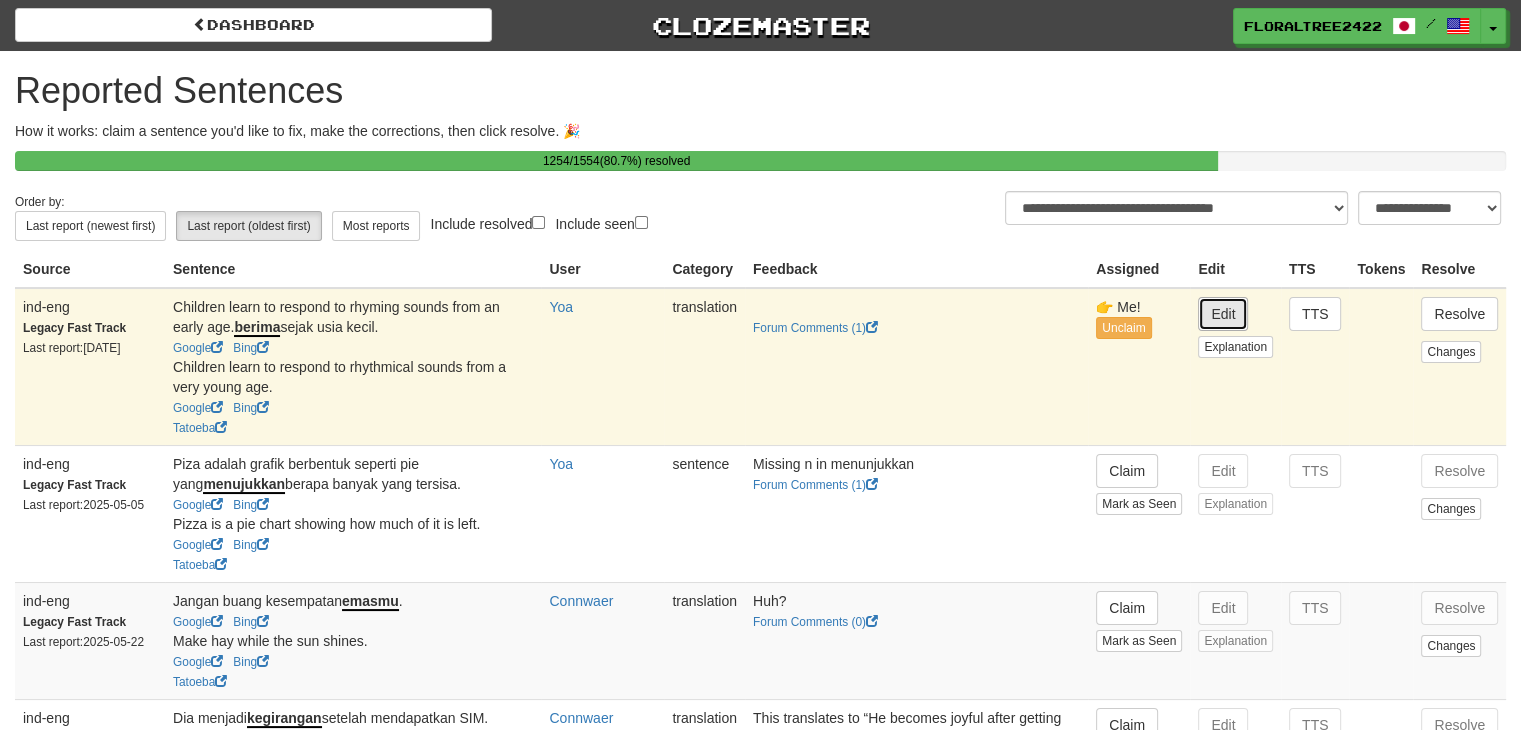 click on "Edit" at bounding box center (1223, 314) 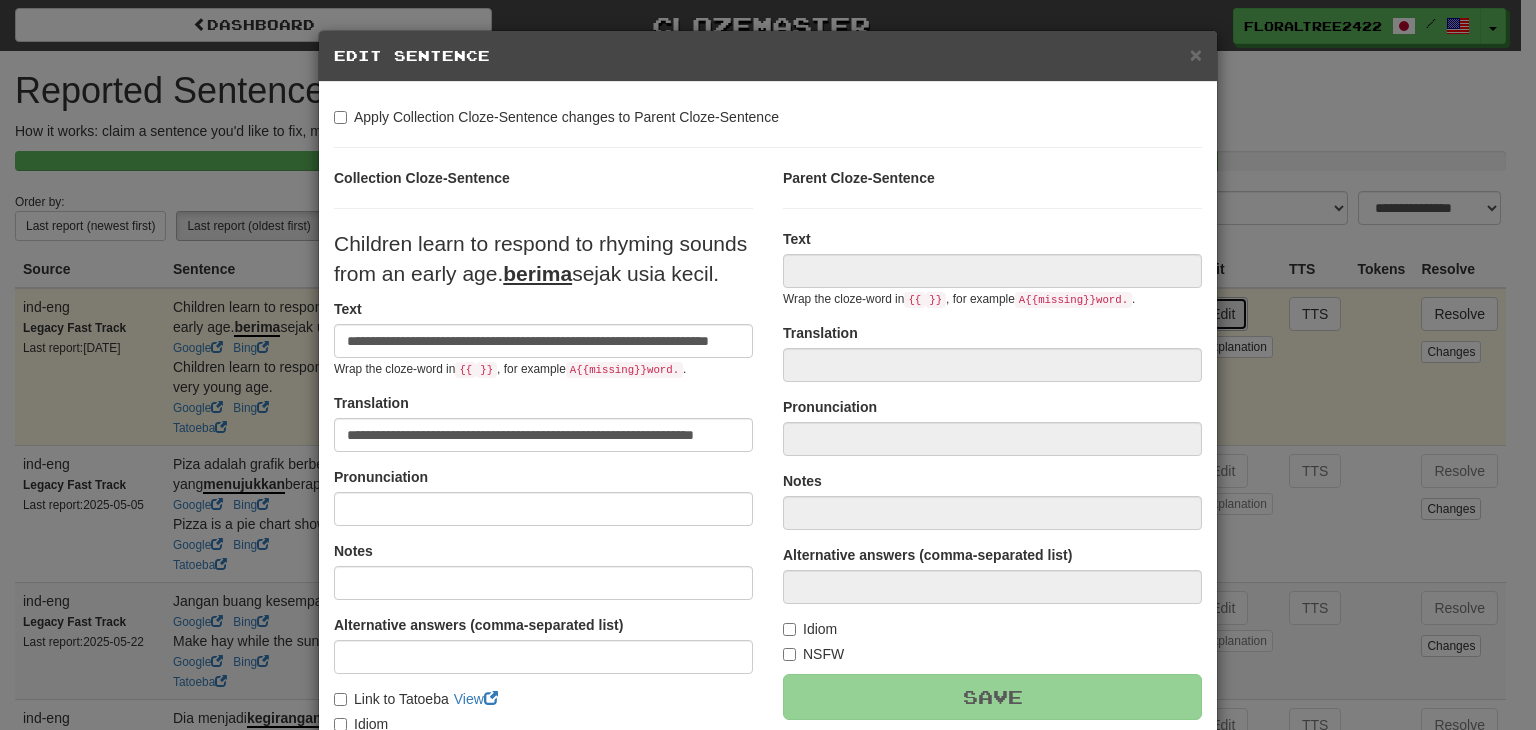 type on "**********" 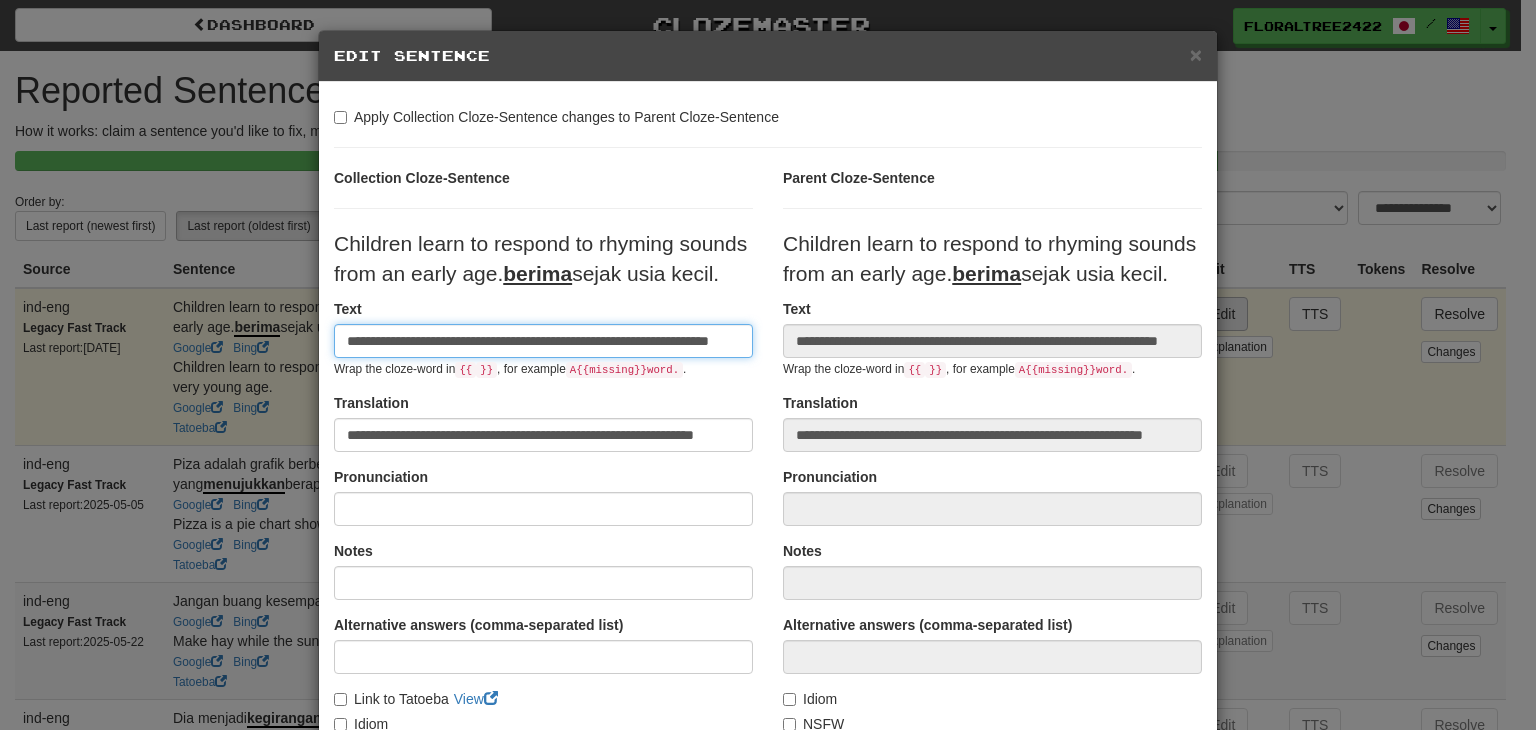 scroll, scrollTop: 0, scrollLeft: 64, axis: horizontal 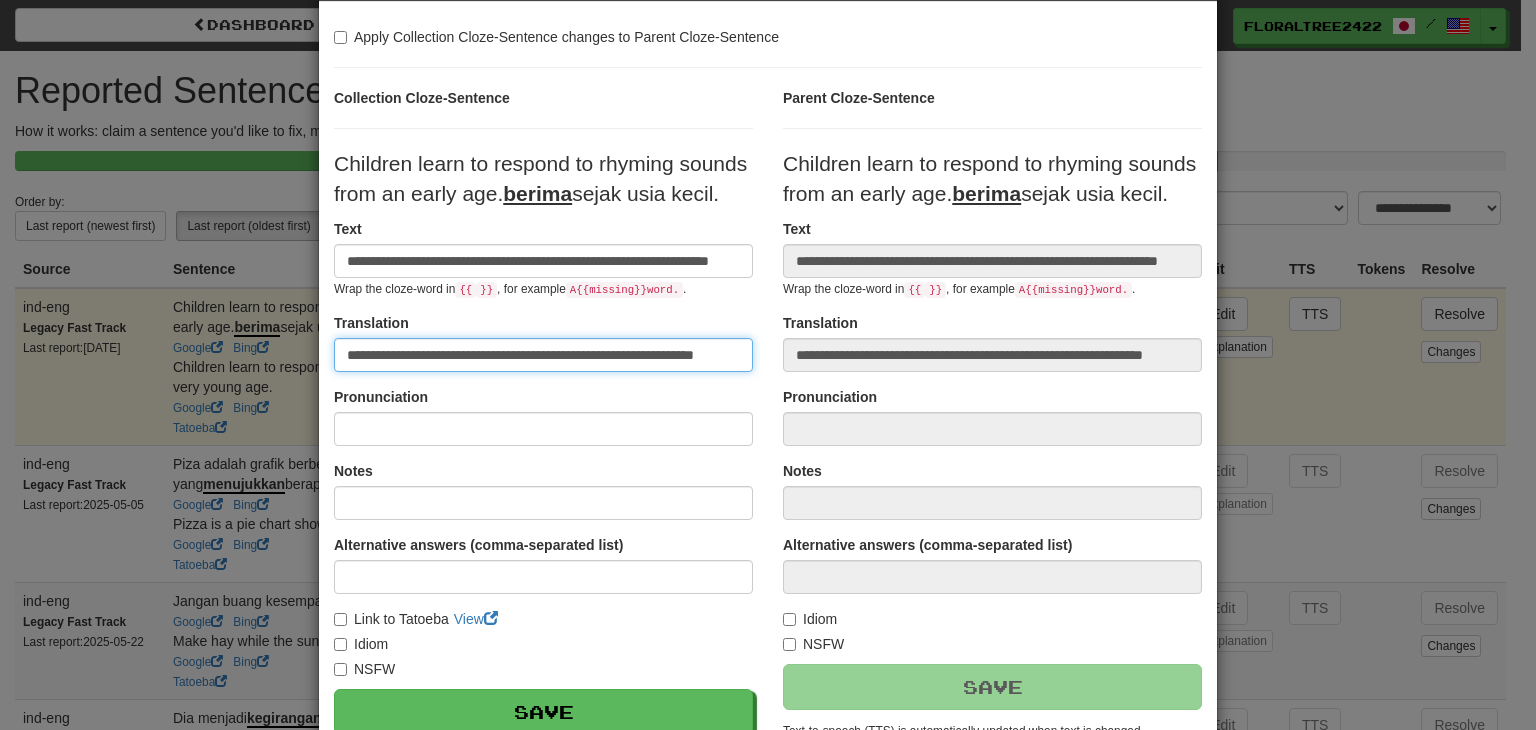 click on "**********" at bounding box center [543, 355] 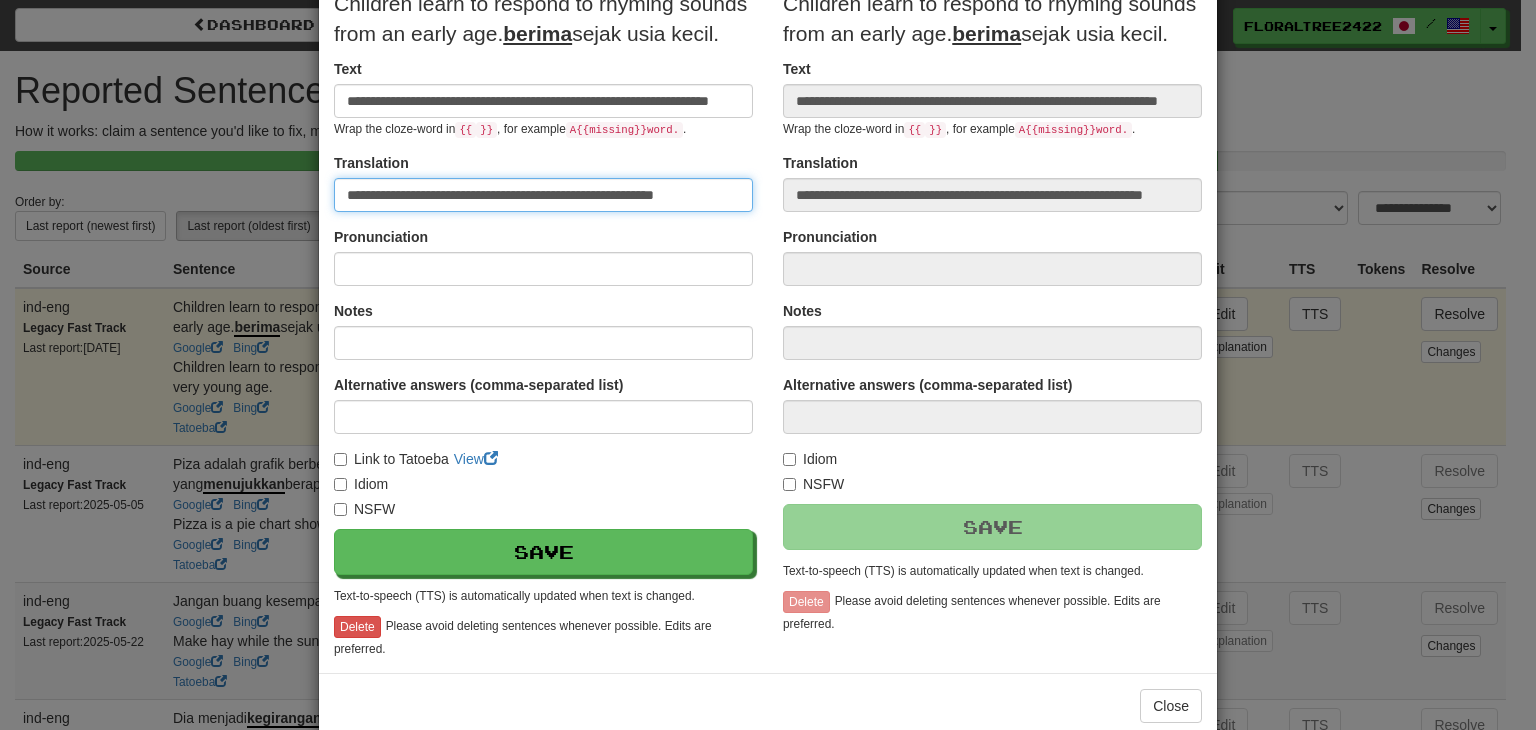 scroll, scrollTop: 244, scrollLeft: 0, axis: vertical 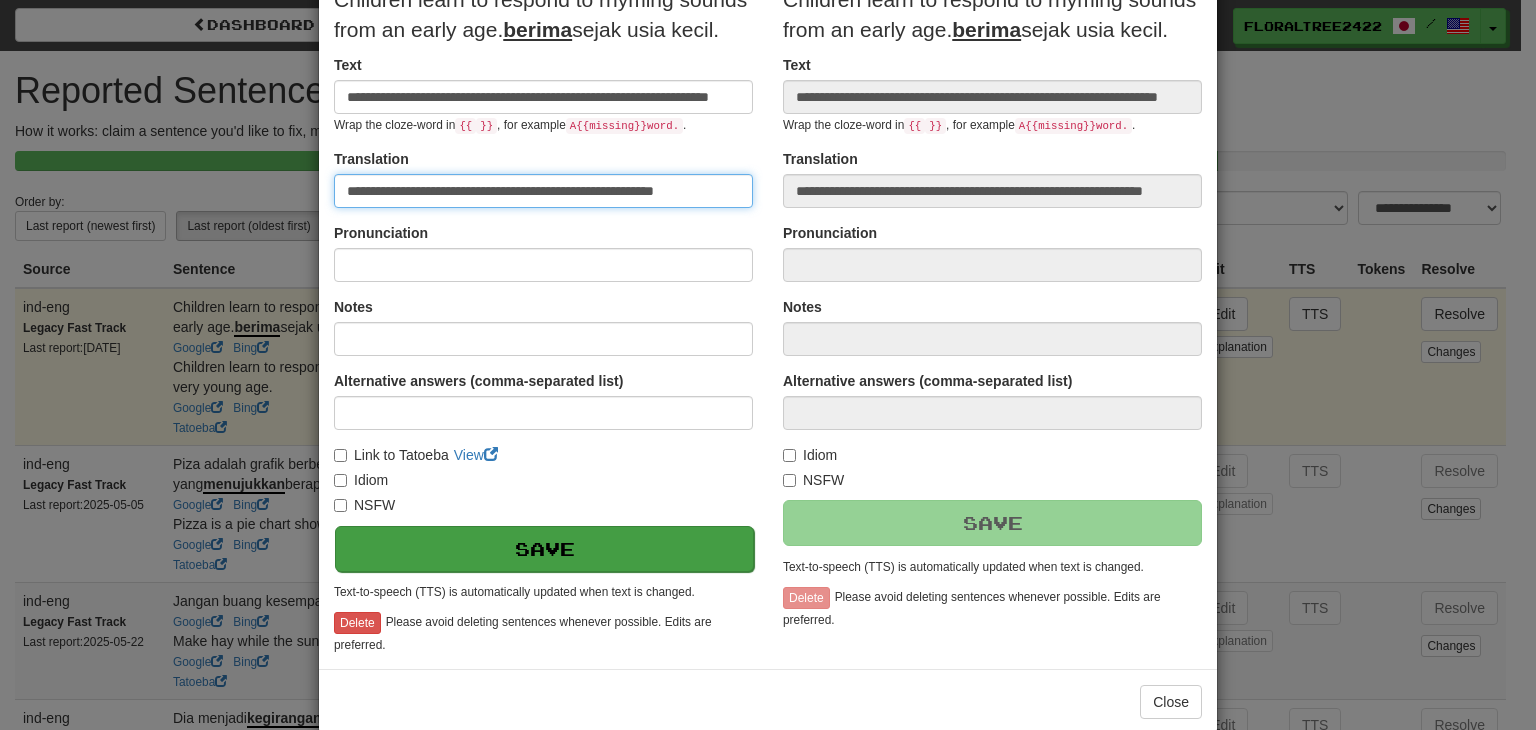 type on "**********" 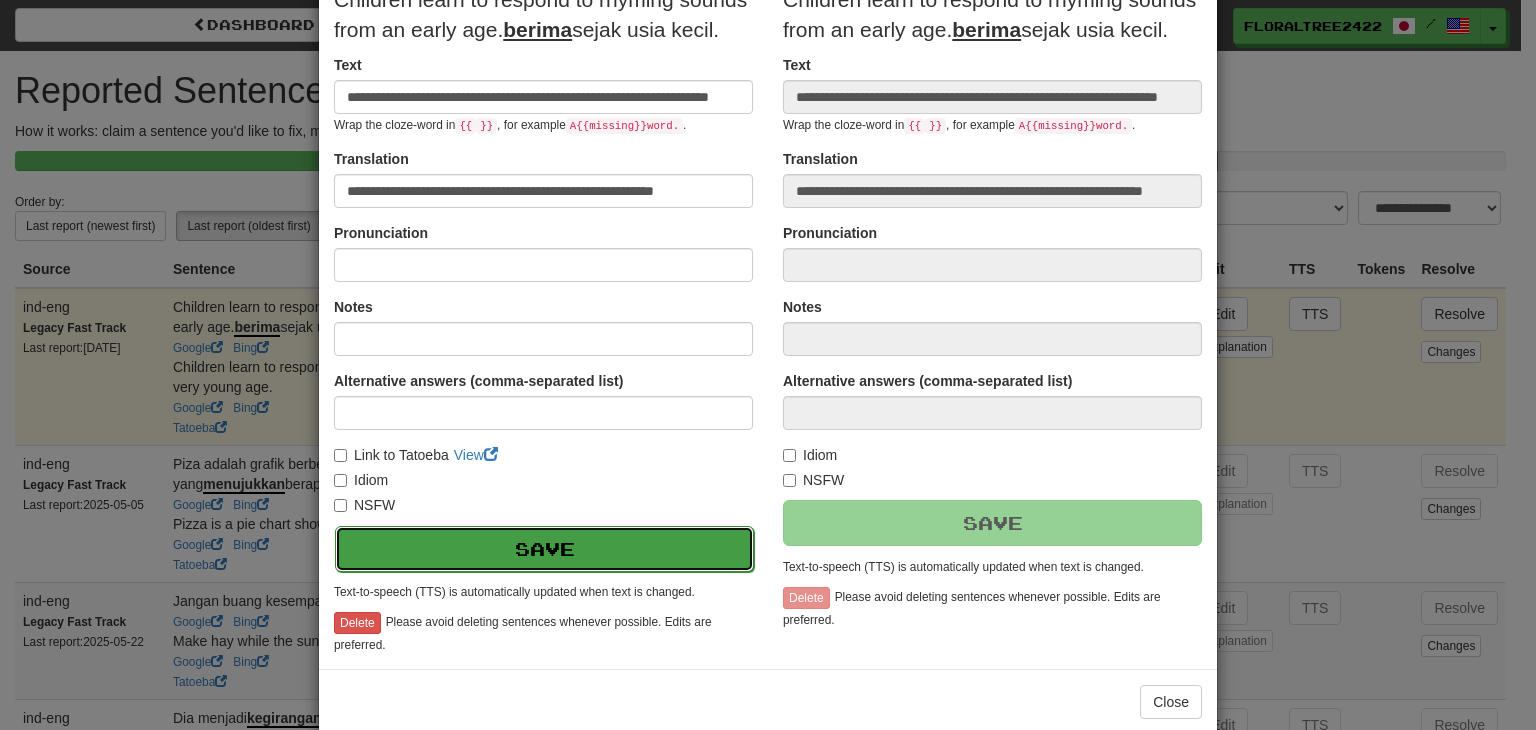 click on "Save" at bounding box center (544, 549) 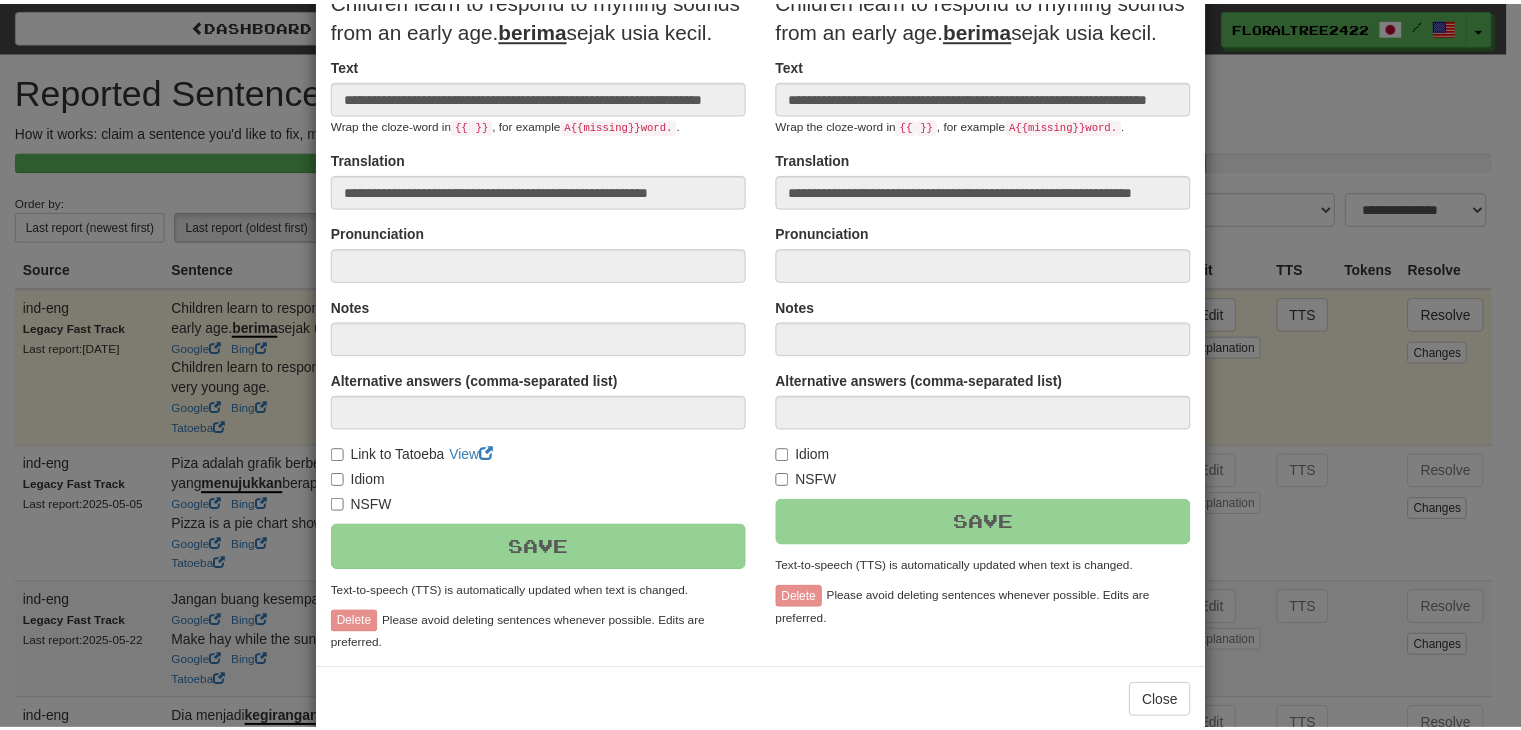 scroll, scrollTop: 276, scrollLeft: 0, axis: vertical 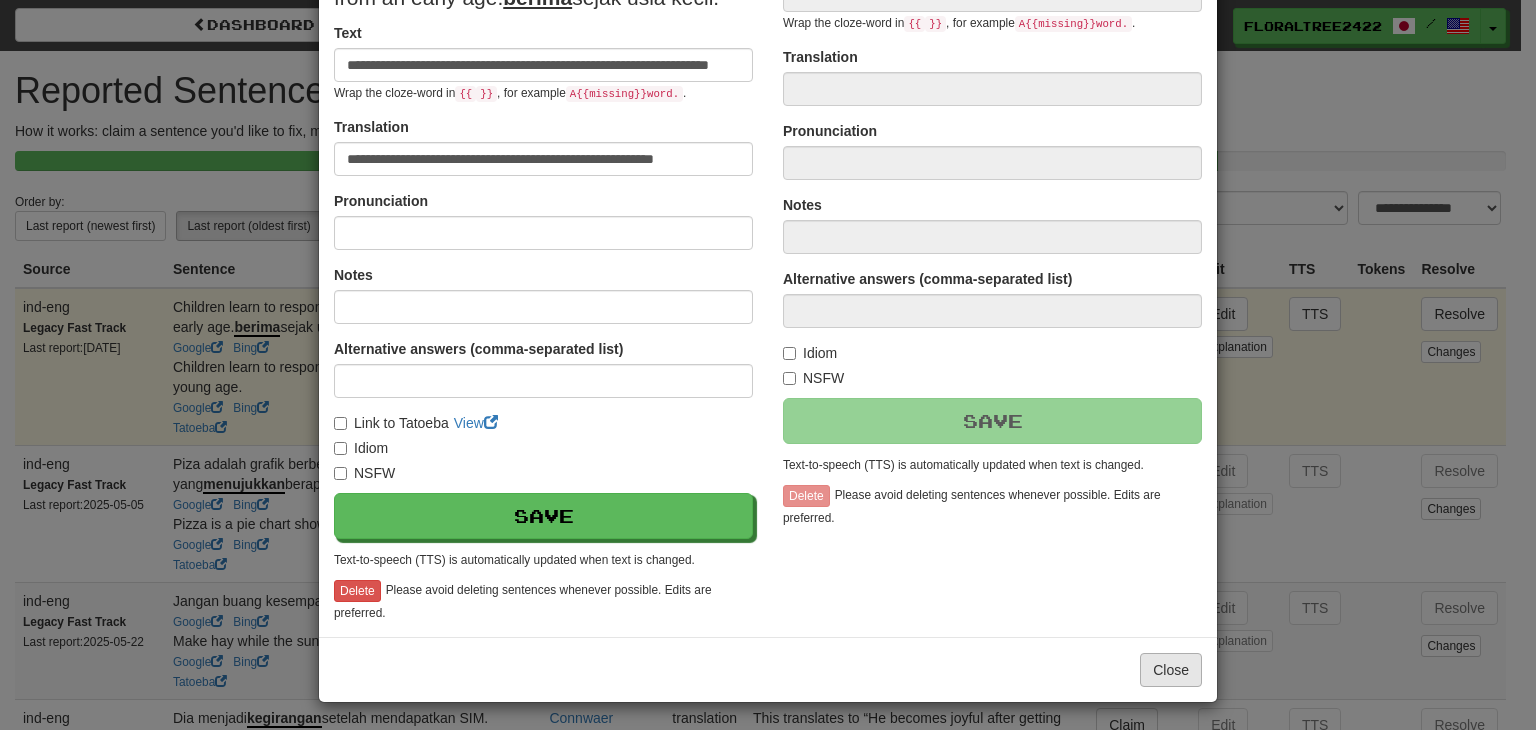 type on "**********" 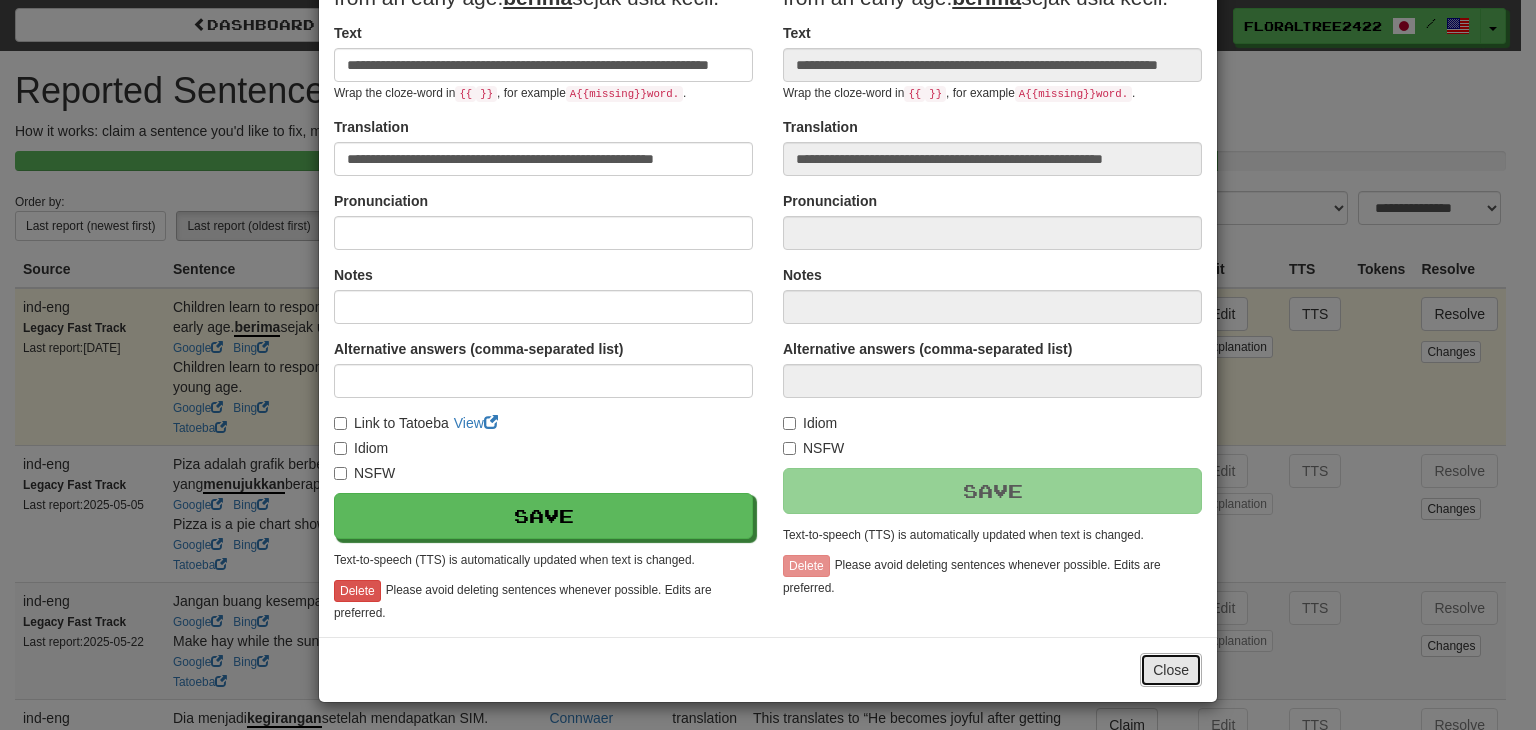 click on "Close" at bounding box center (1171, 670) 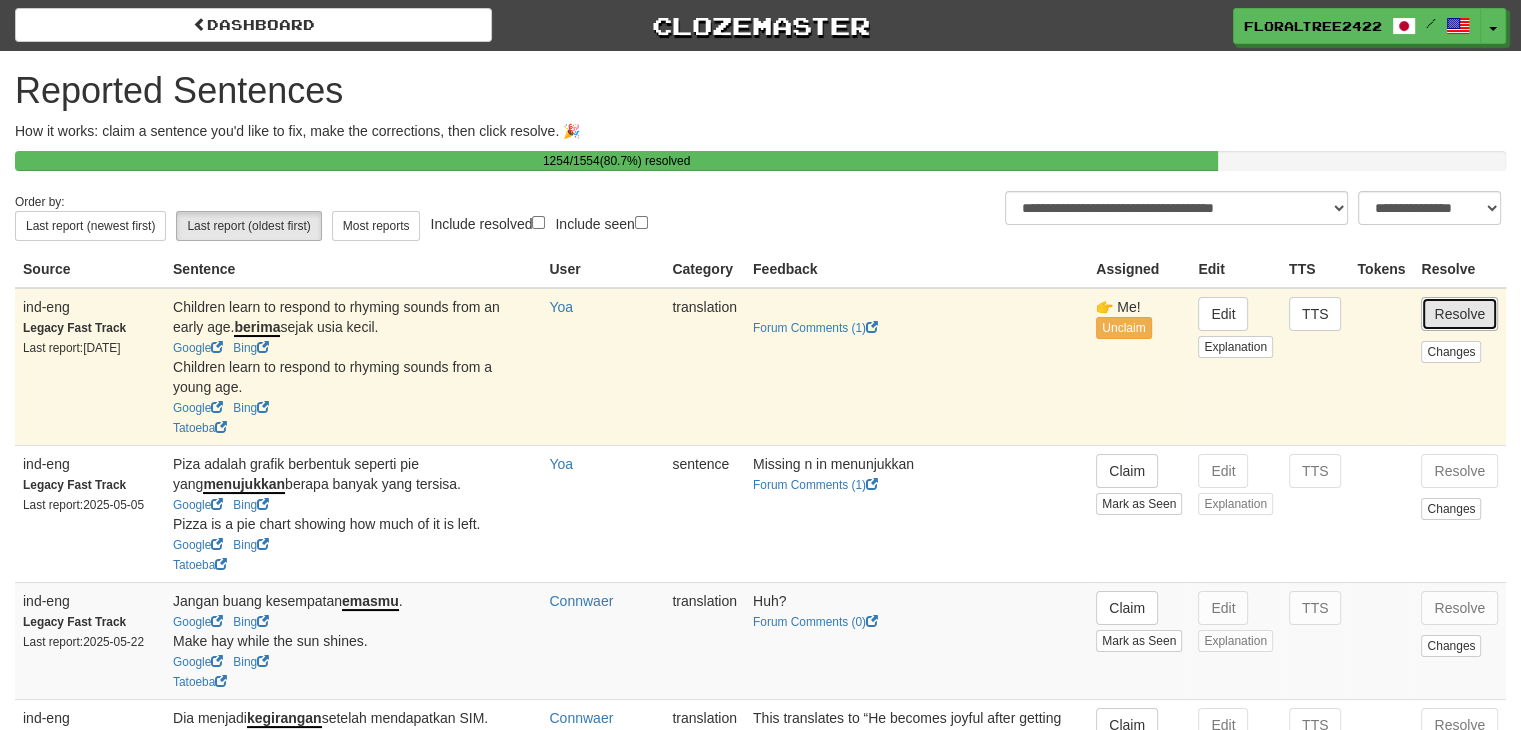 click on "Resolve" at bounding box center (1459, 314) 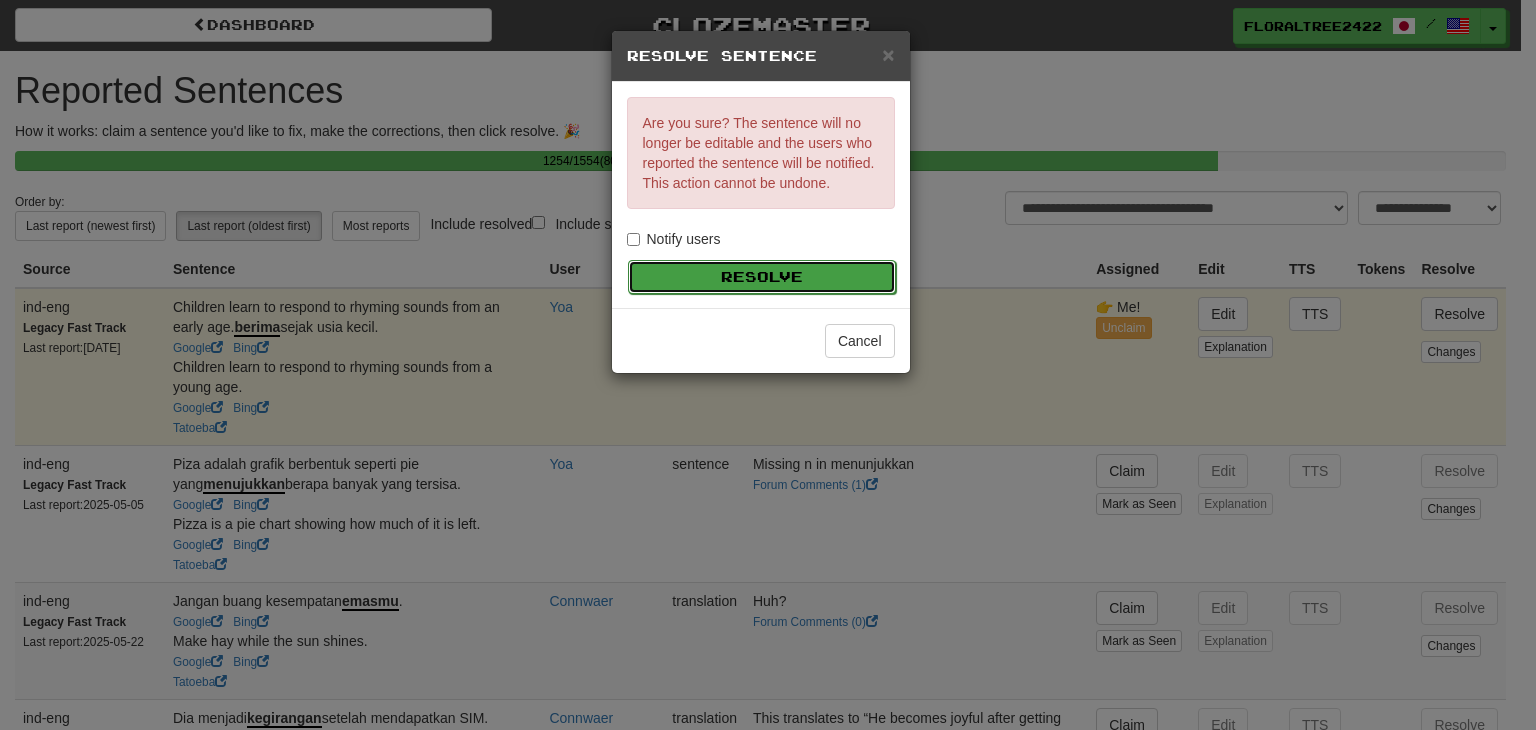 click on "Resolve" at bounding box center (762, 277) 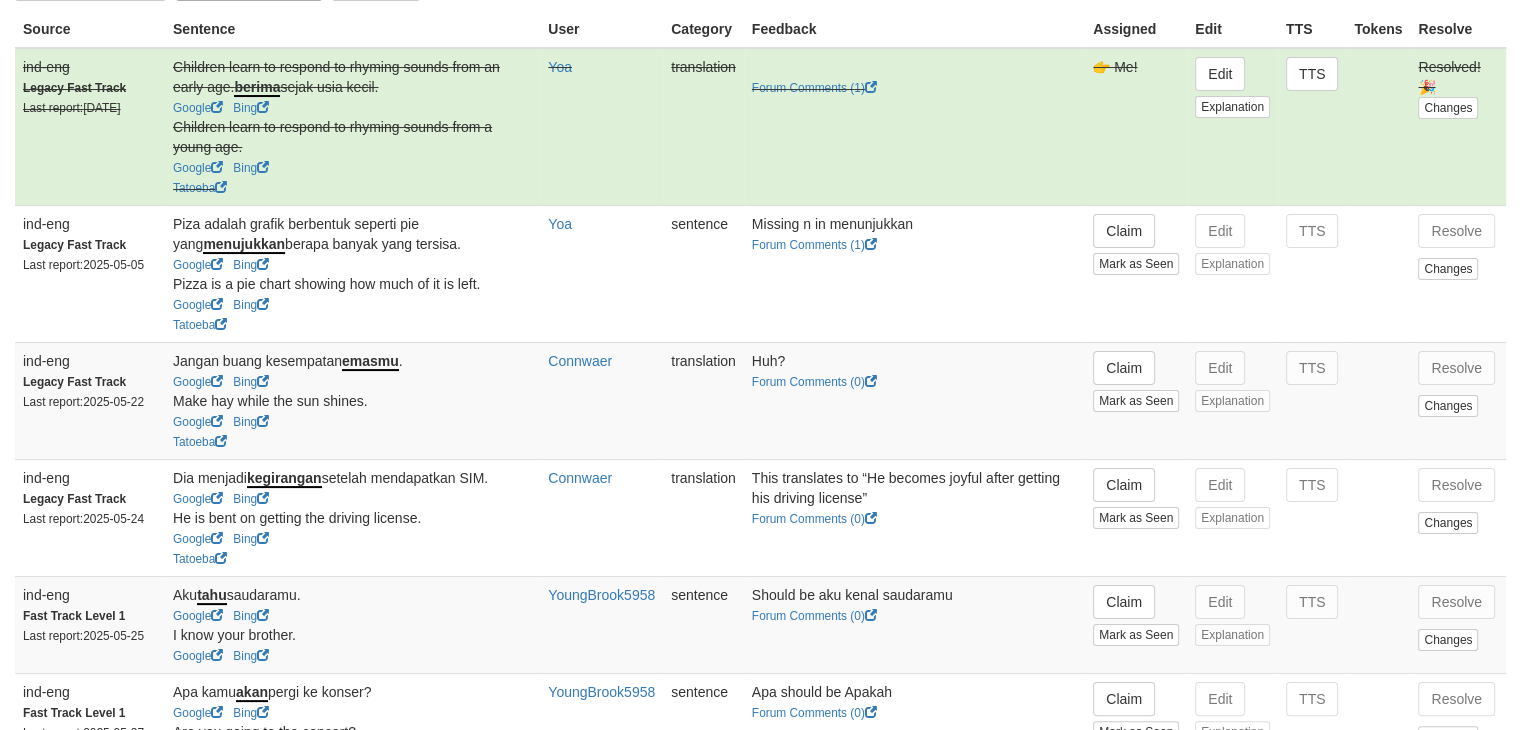 scroll, scrollTop: 243, scrollLeft: 0, axis: vertical 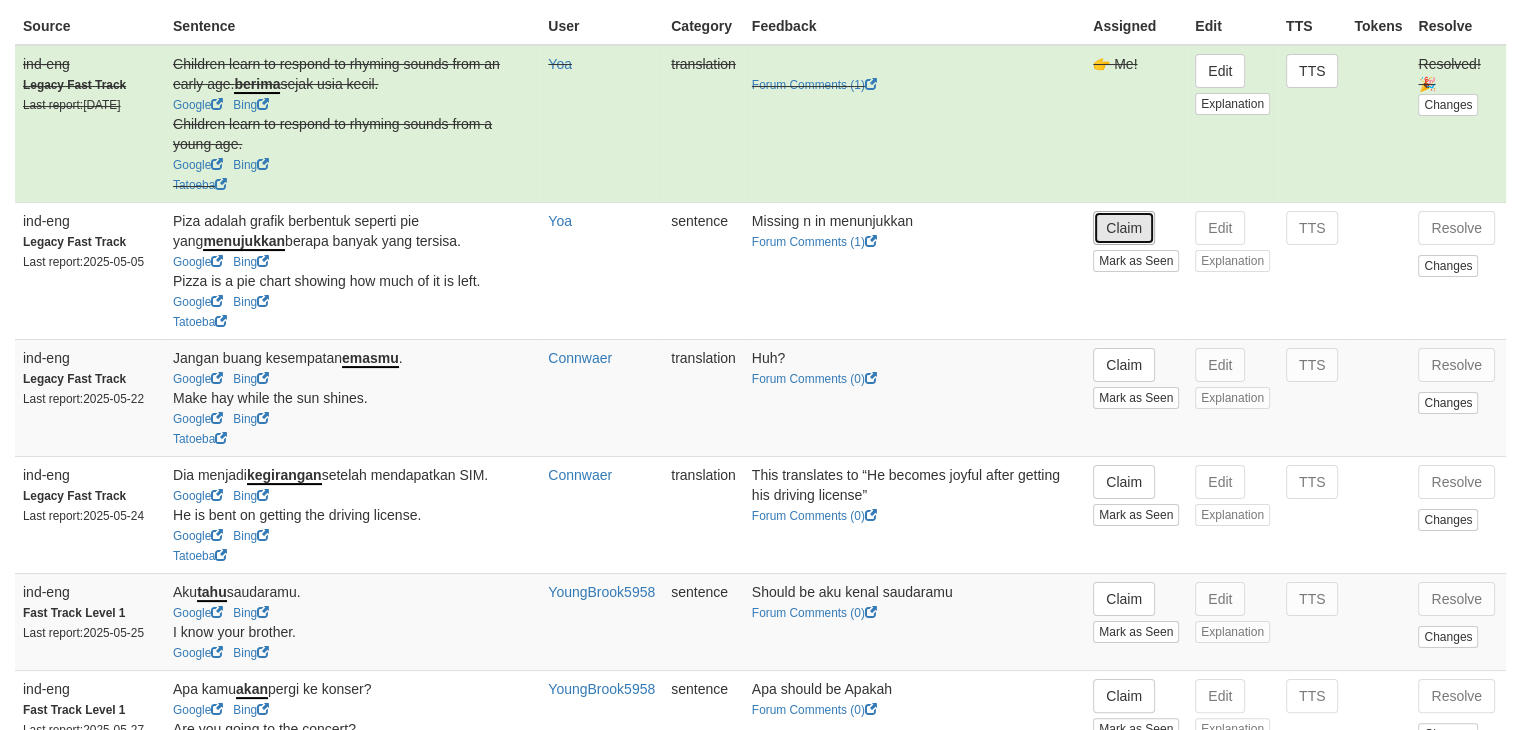 click on "Claim" at bounding box center [1124, 228] 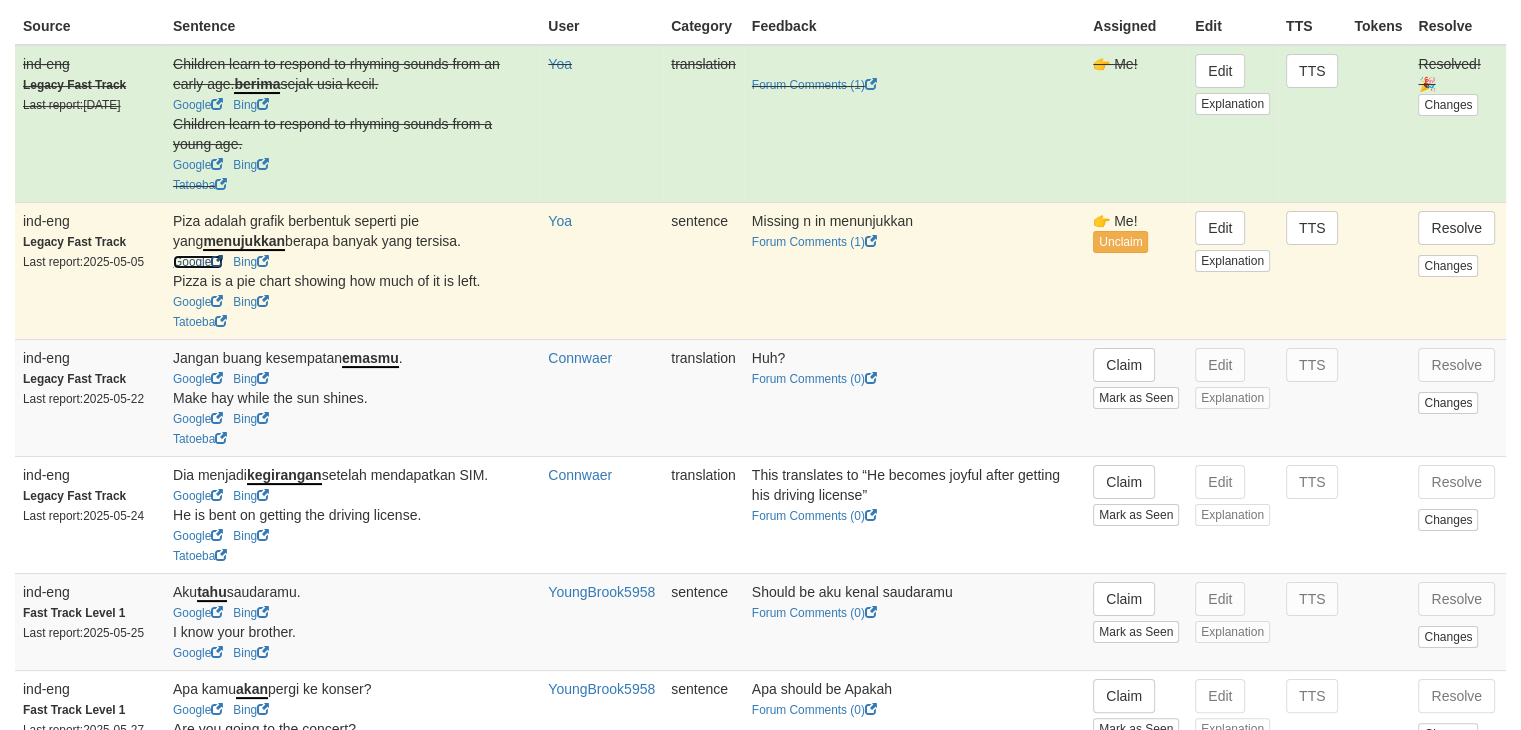 click on "Google" at bounding box center [198, 262] 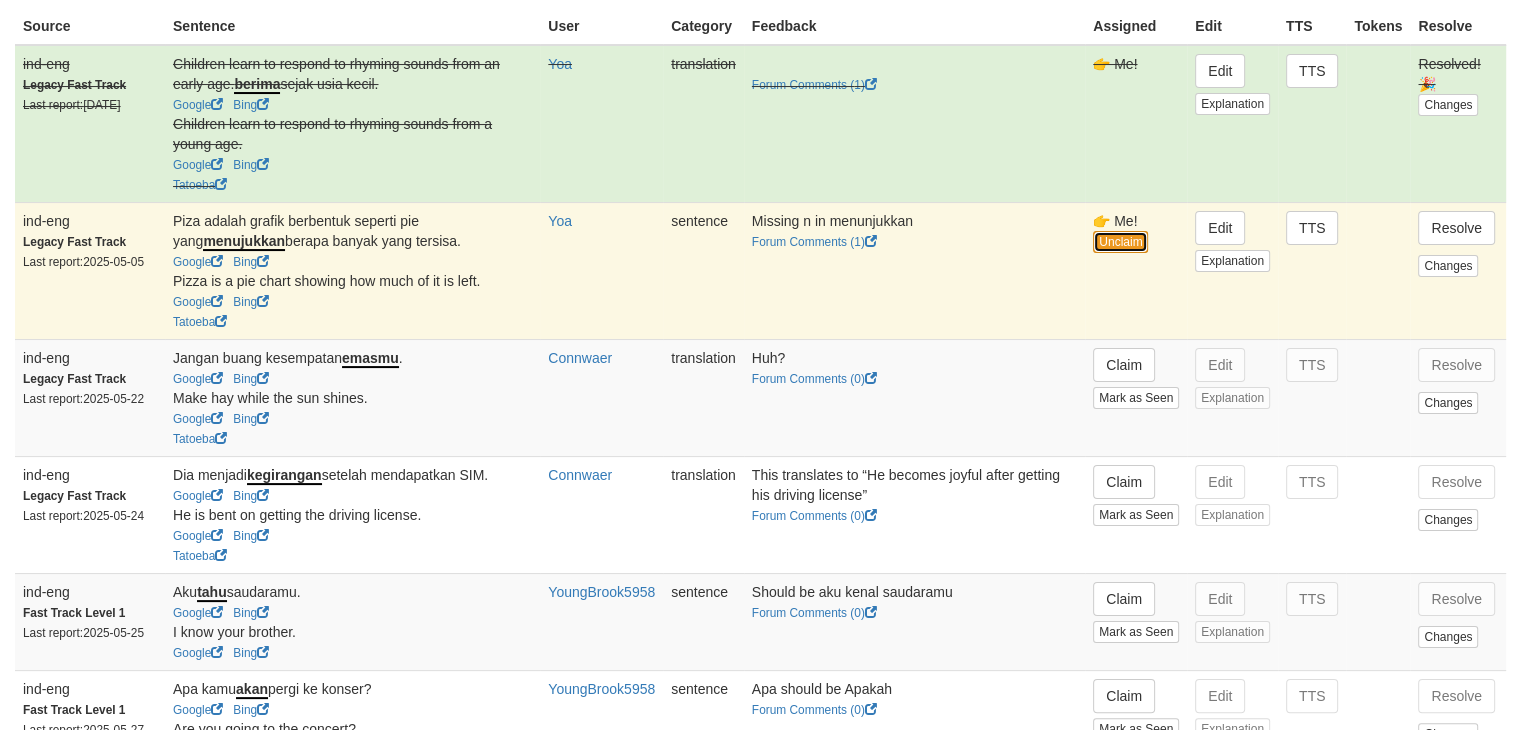 click on "Unclaim" at bounding box center (1120, 242) 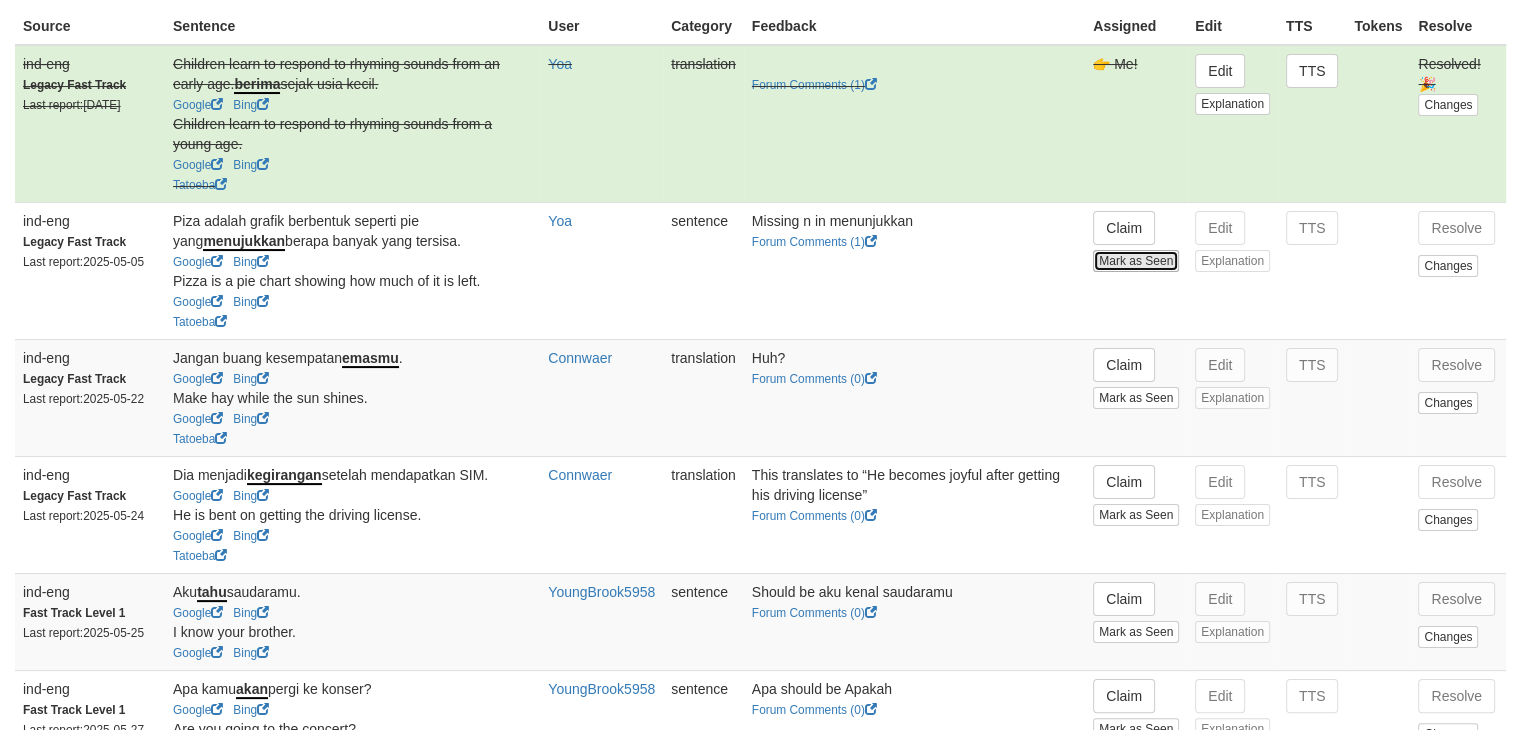 click on "Mark as Seen" at bounding box center (1136, 261) 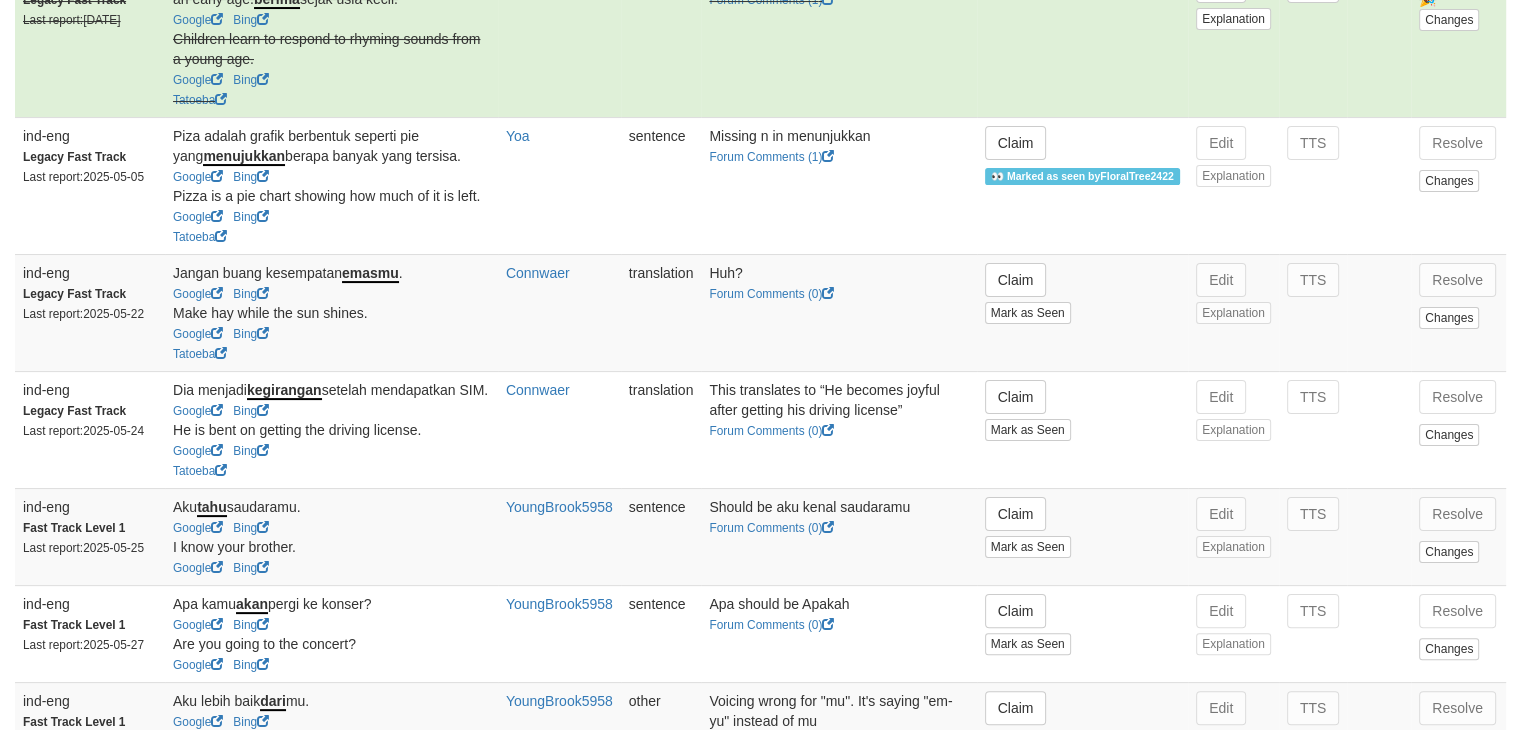 scroll, scrollTop: 331, scrollLeft: 0, axis: vertical 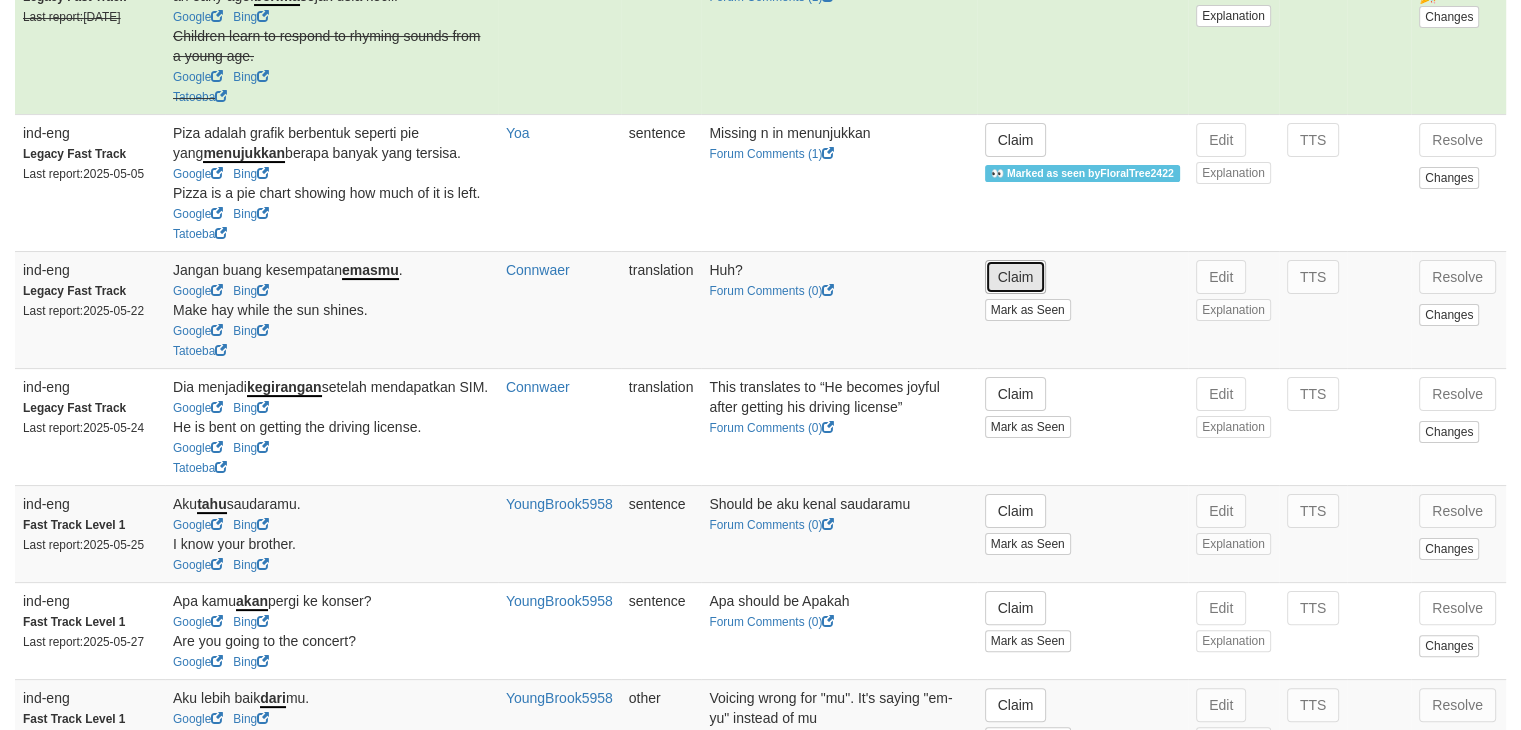 click on "Claim" at bounding box center (1016, 277) 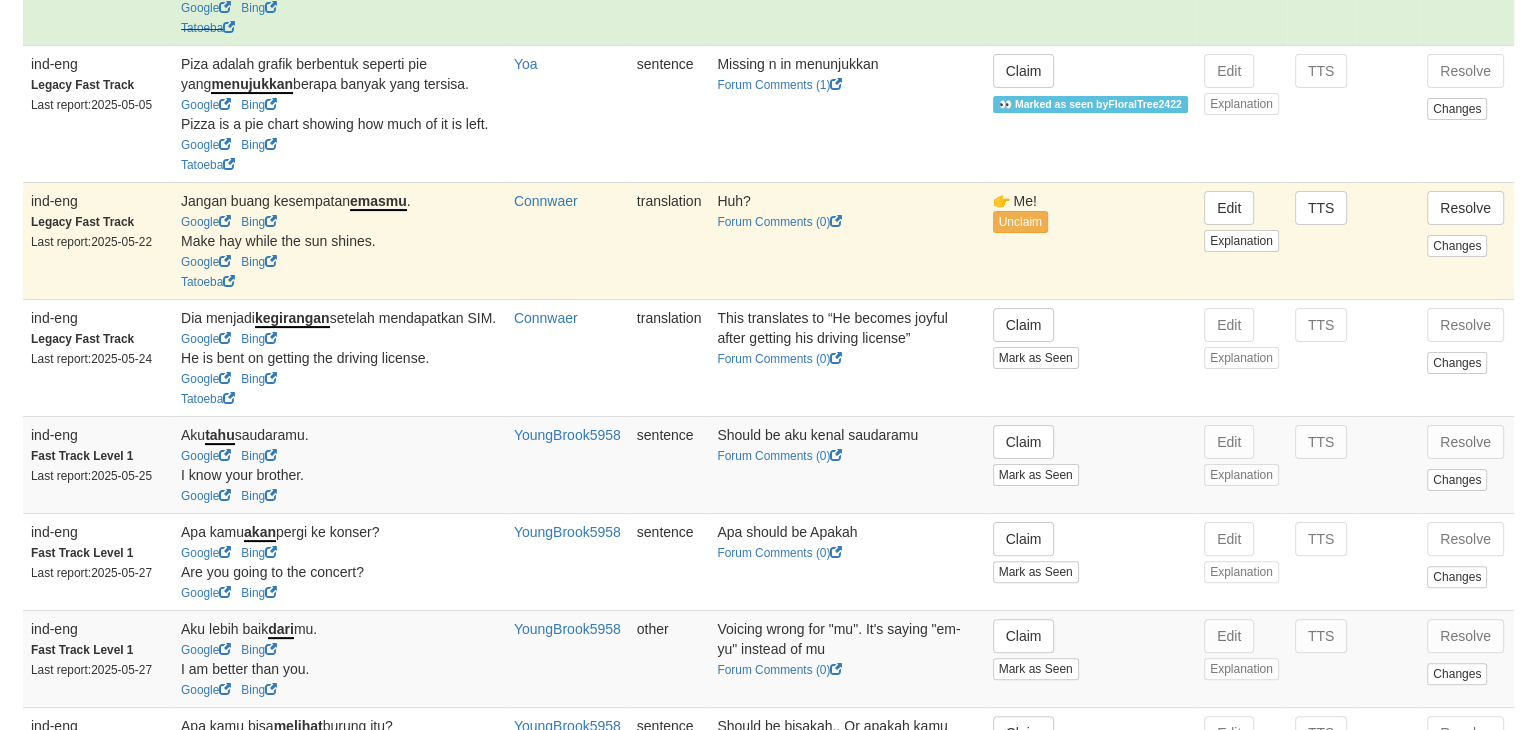 scroll, scrollTop: 410, scrollLeft: 0, axis: vertical 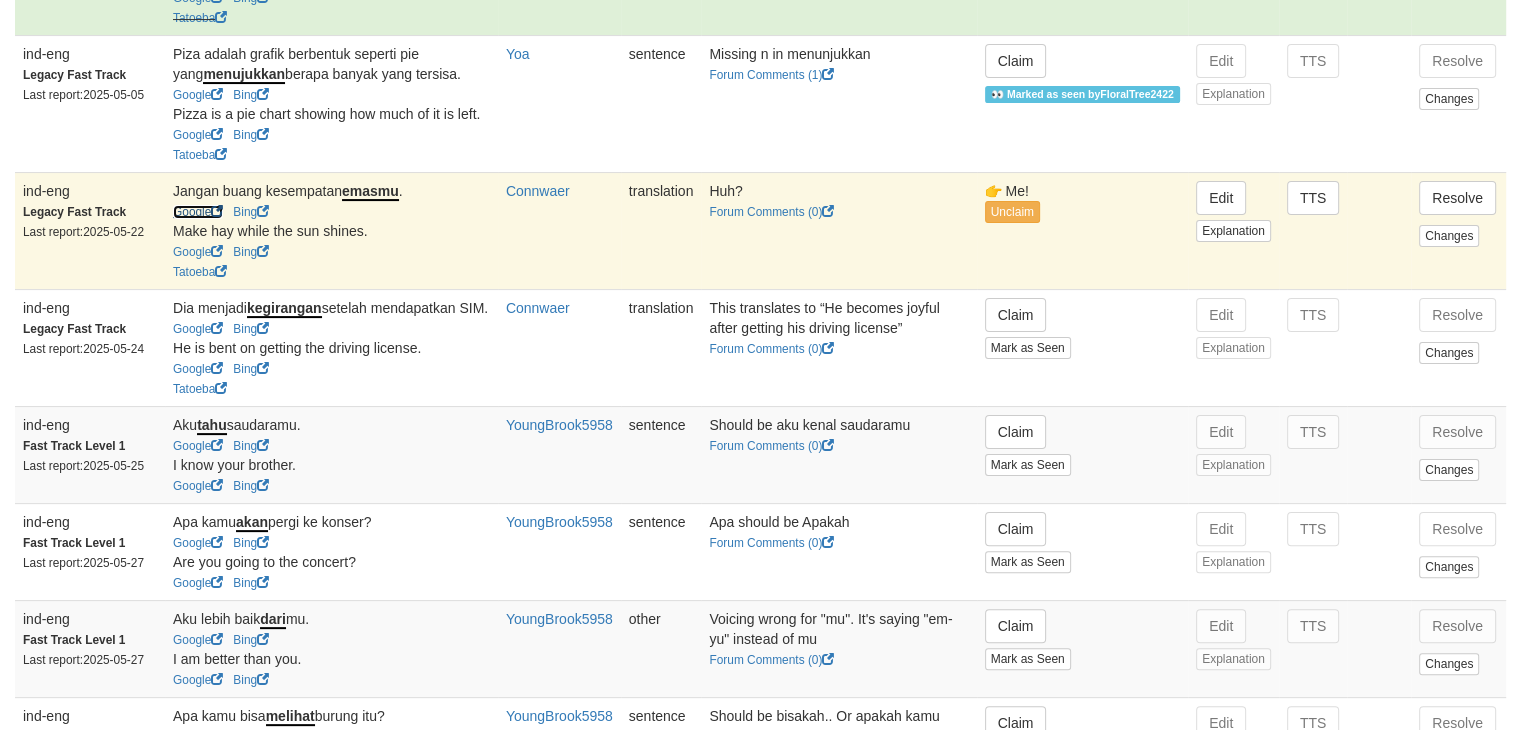click on "Google" at bounding box center (198, 212) 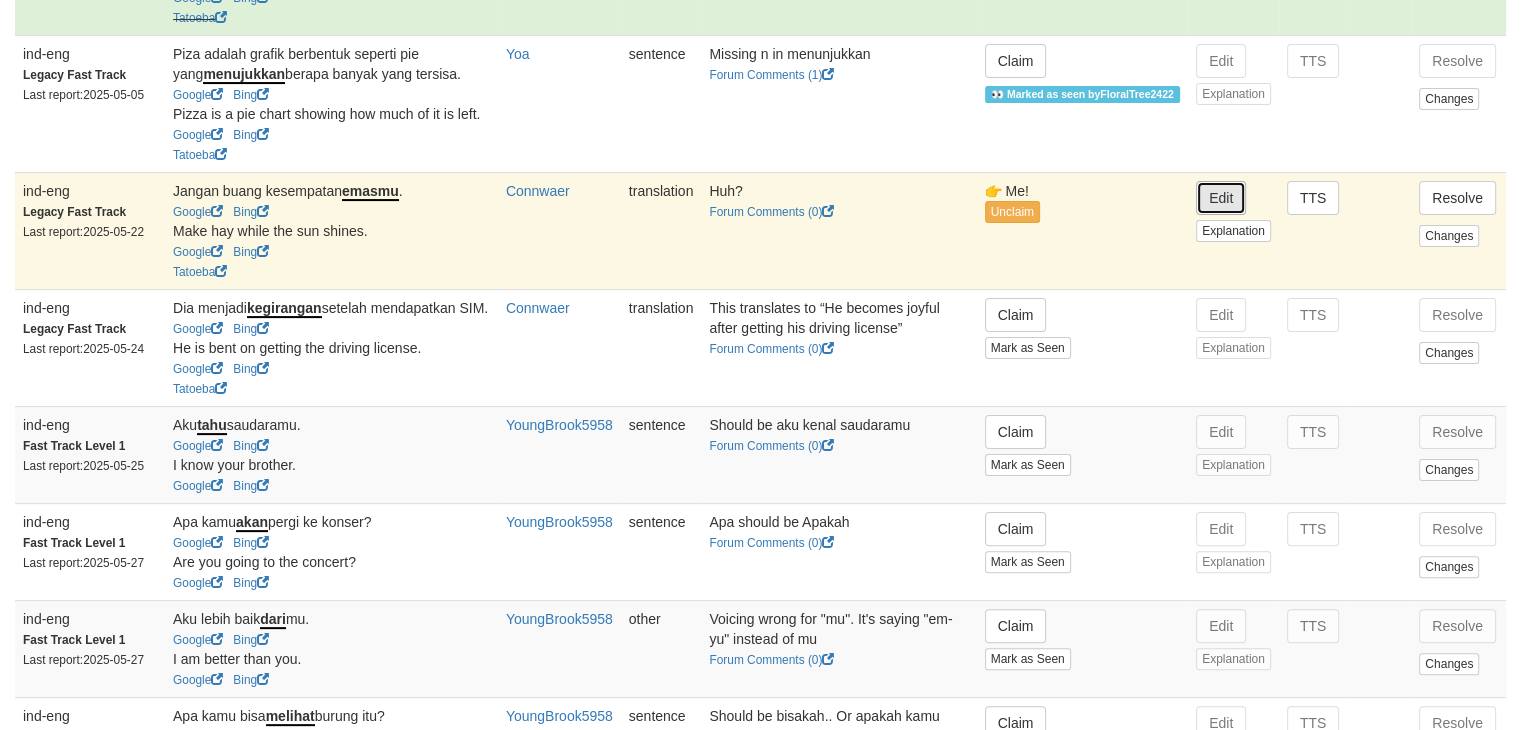 click on "Edit" at bounding box center (1221, 198) 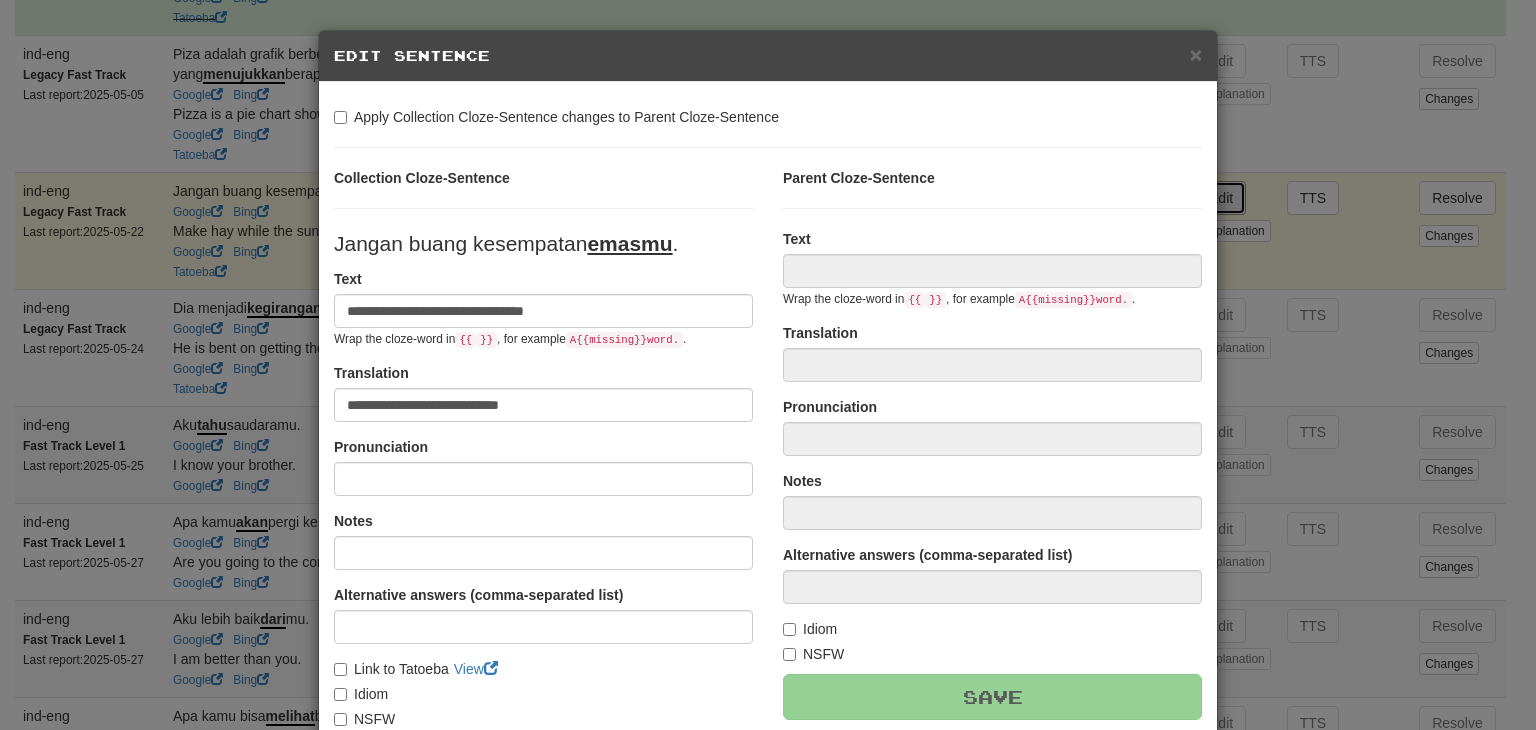 type on "**********" 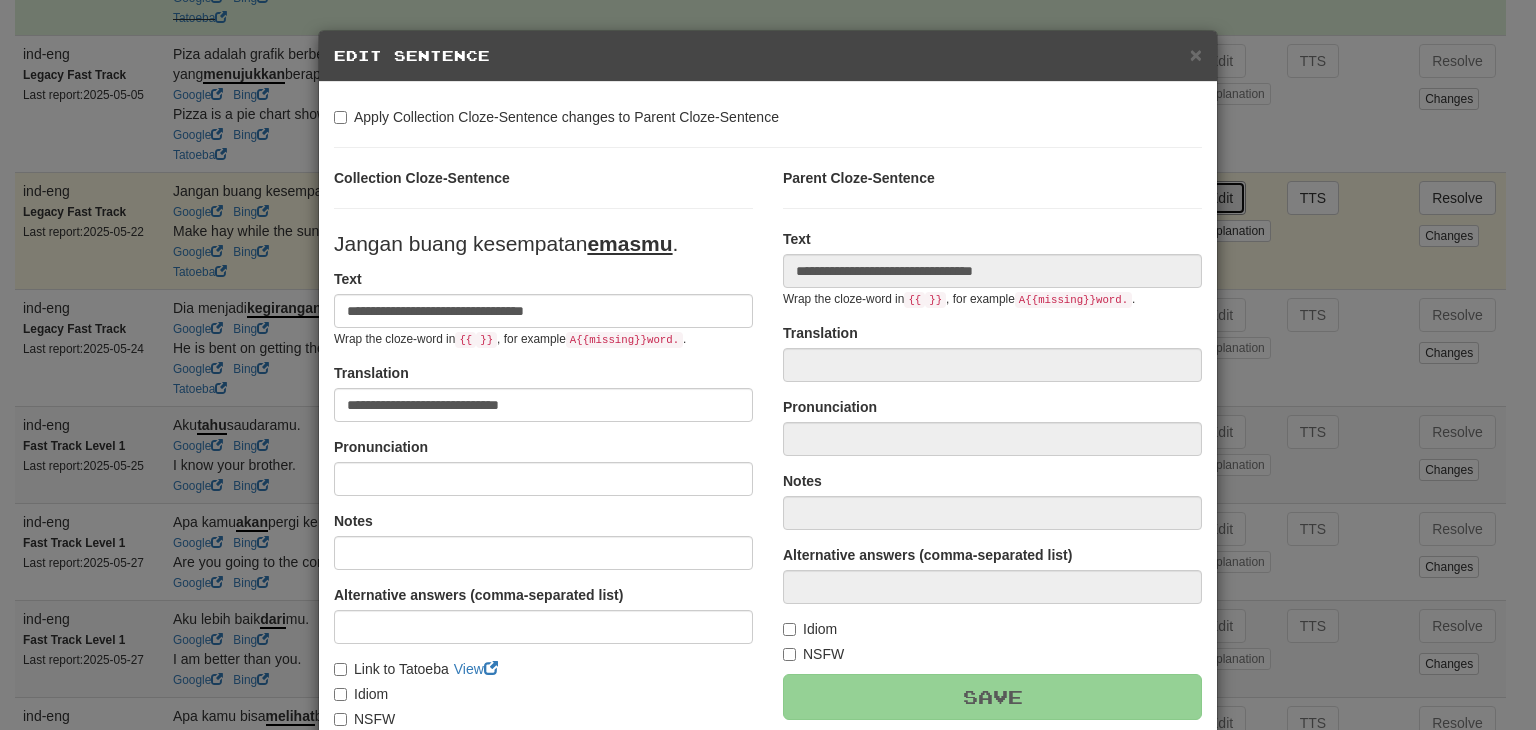 type on "**********" 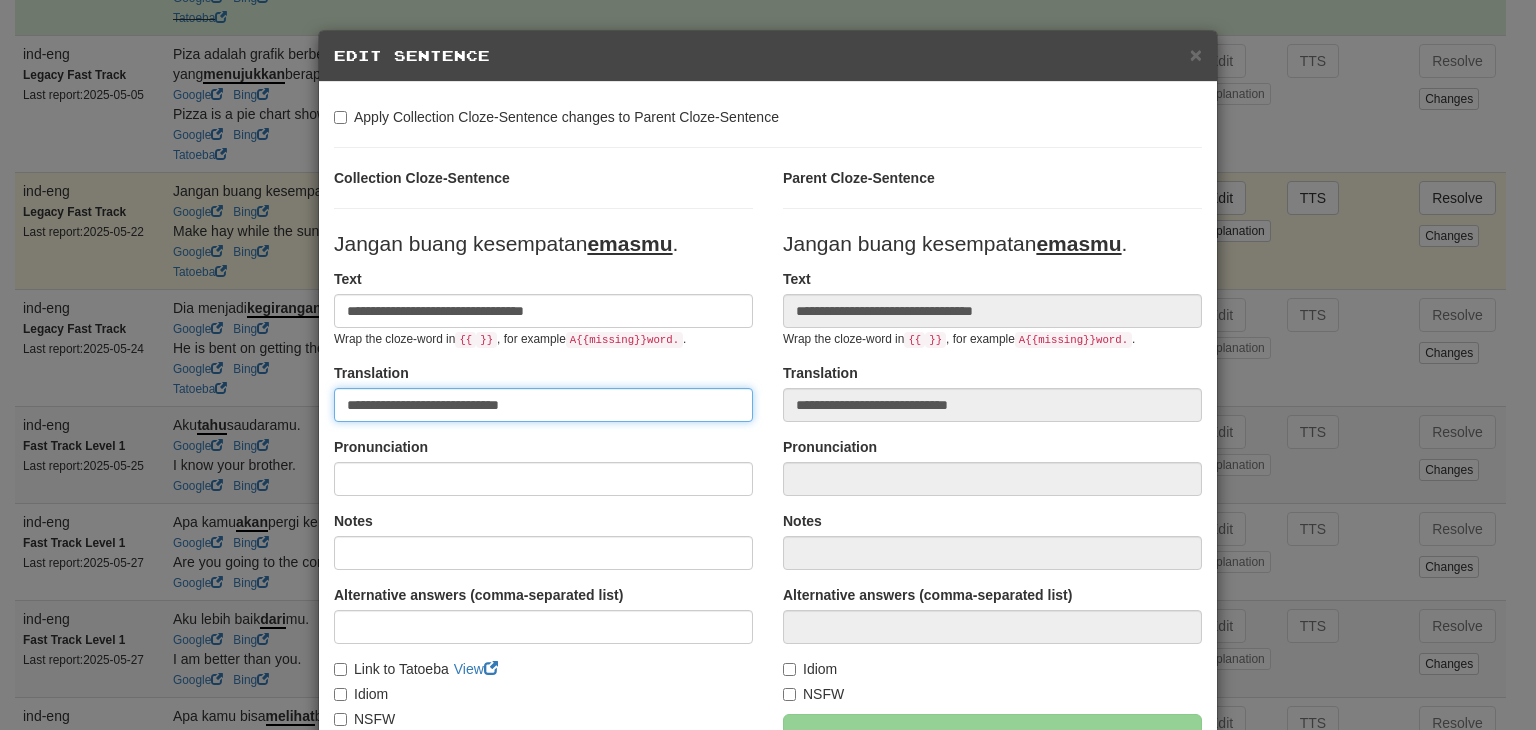 click on "**********" at bounding box center [543, 405] 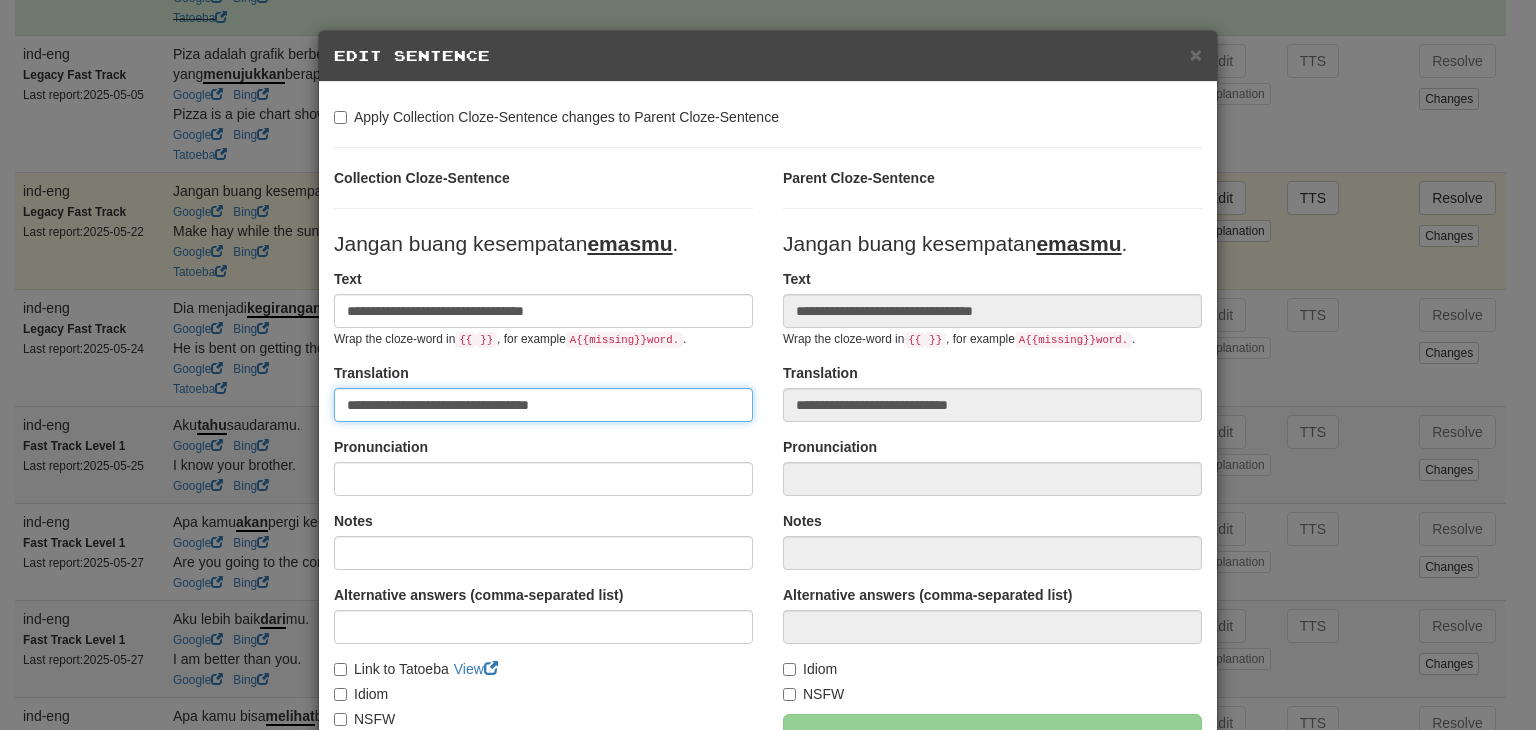 type on "**********" 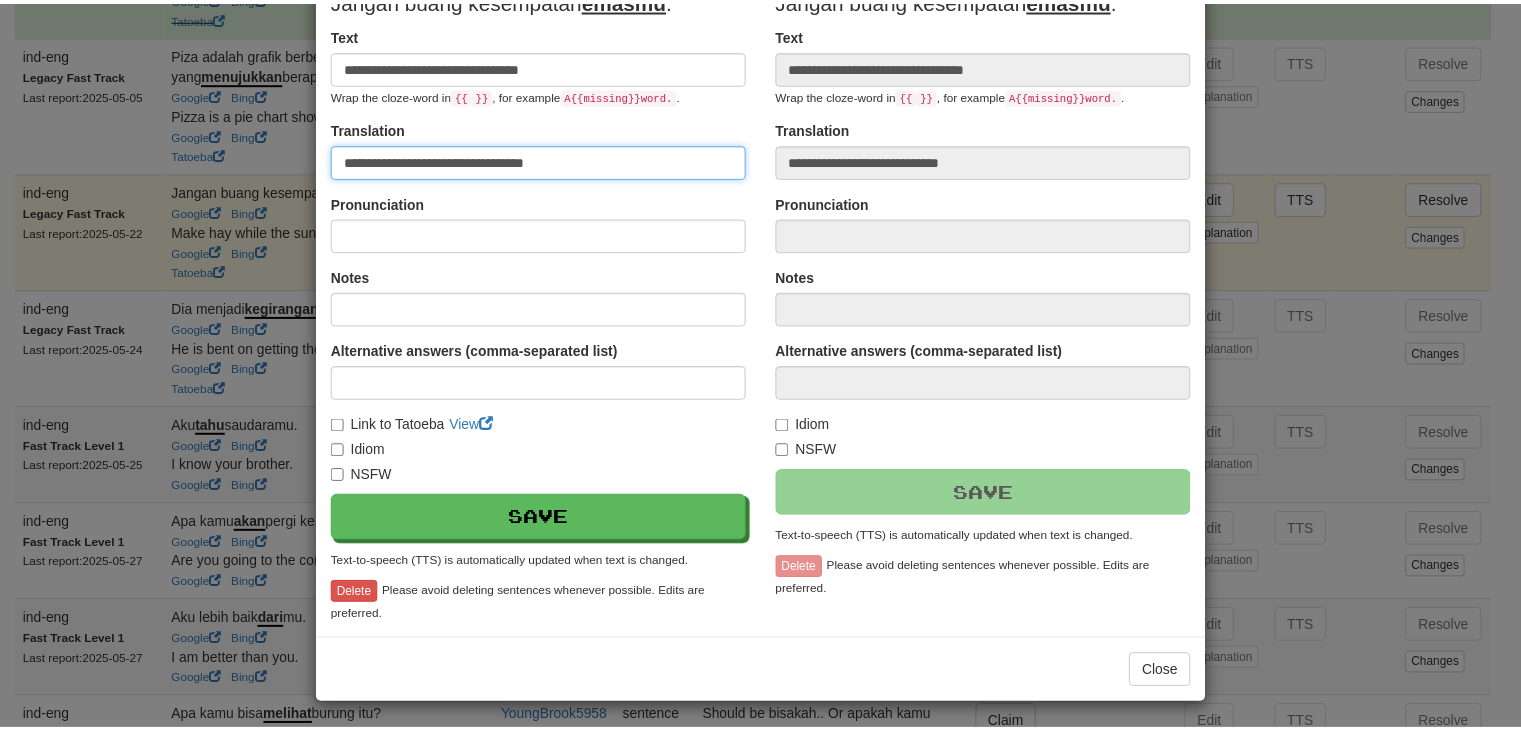 scroll, scrollTop: 246, scrollLeft: 0, axis: vertical 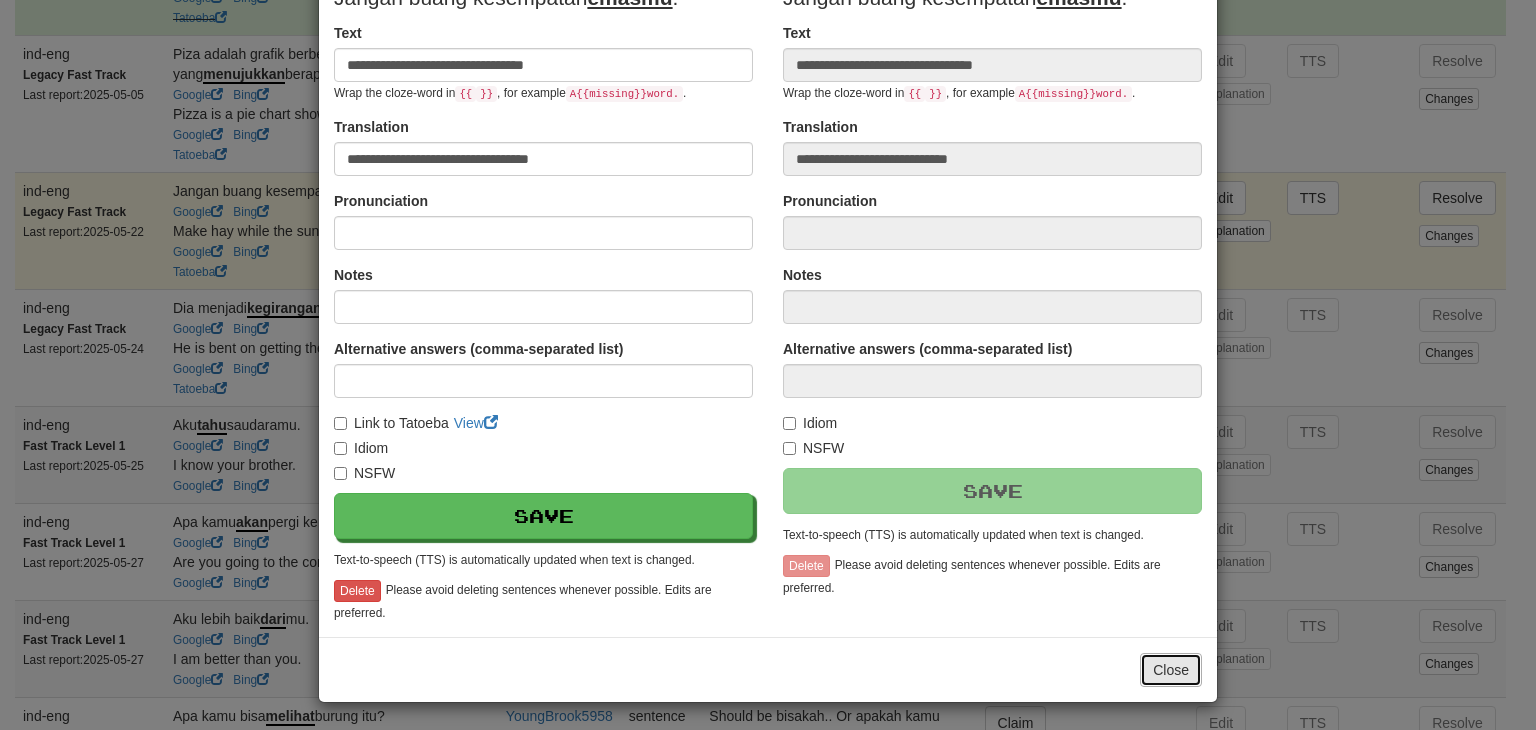 click on "Close" at bounding box center (1171, 670) 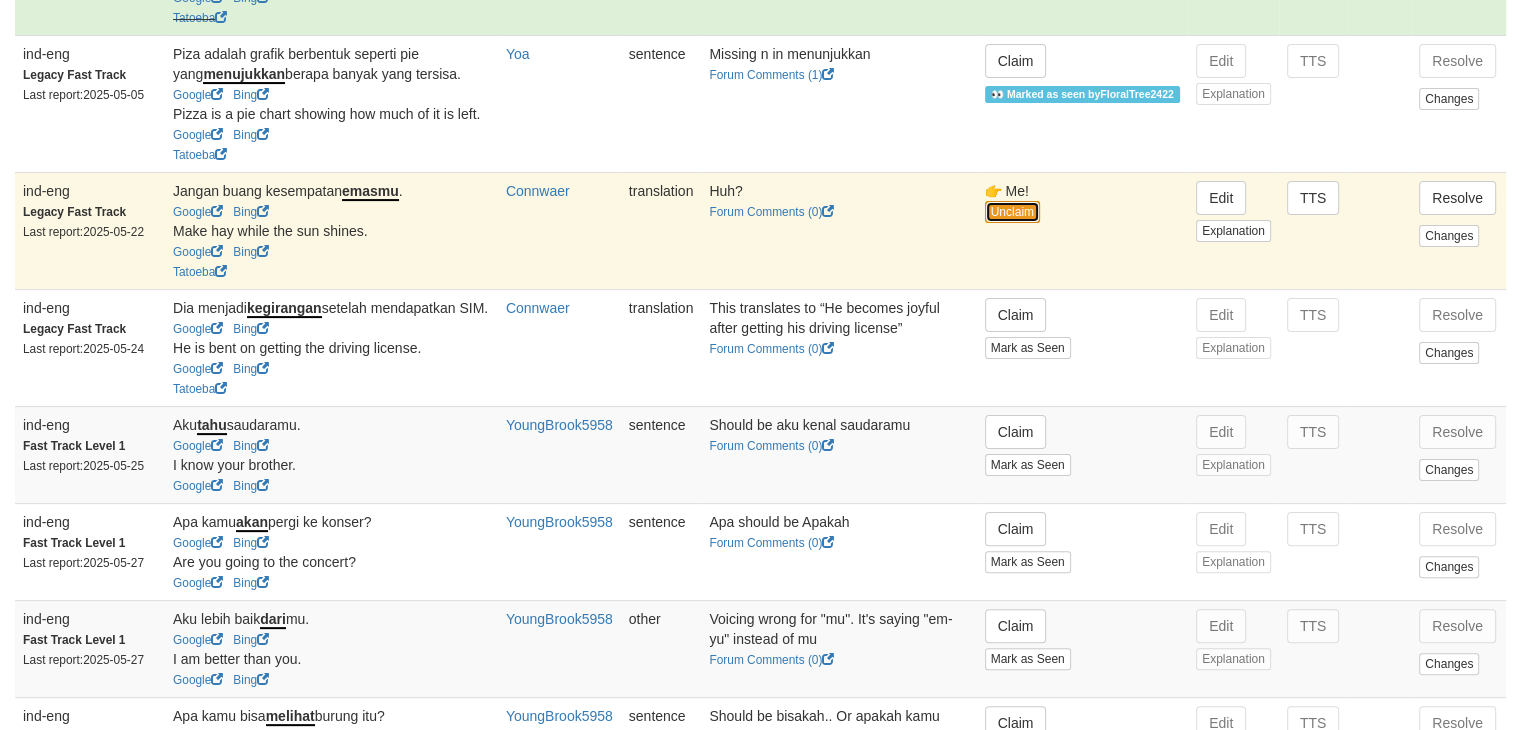 click on "Unclaim" at bounding box center [1012, 212] 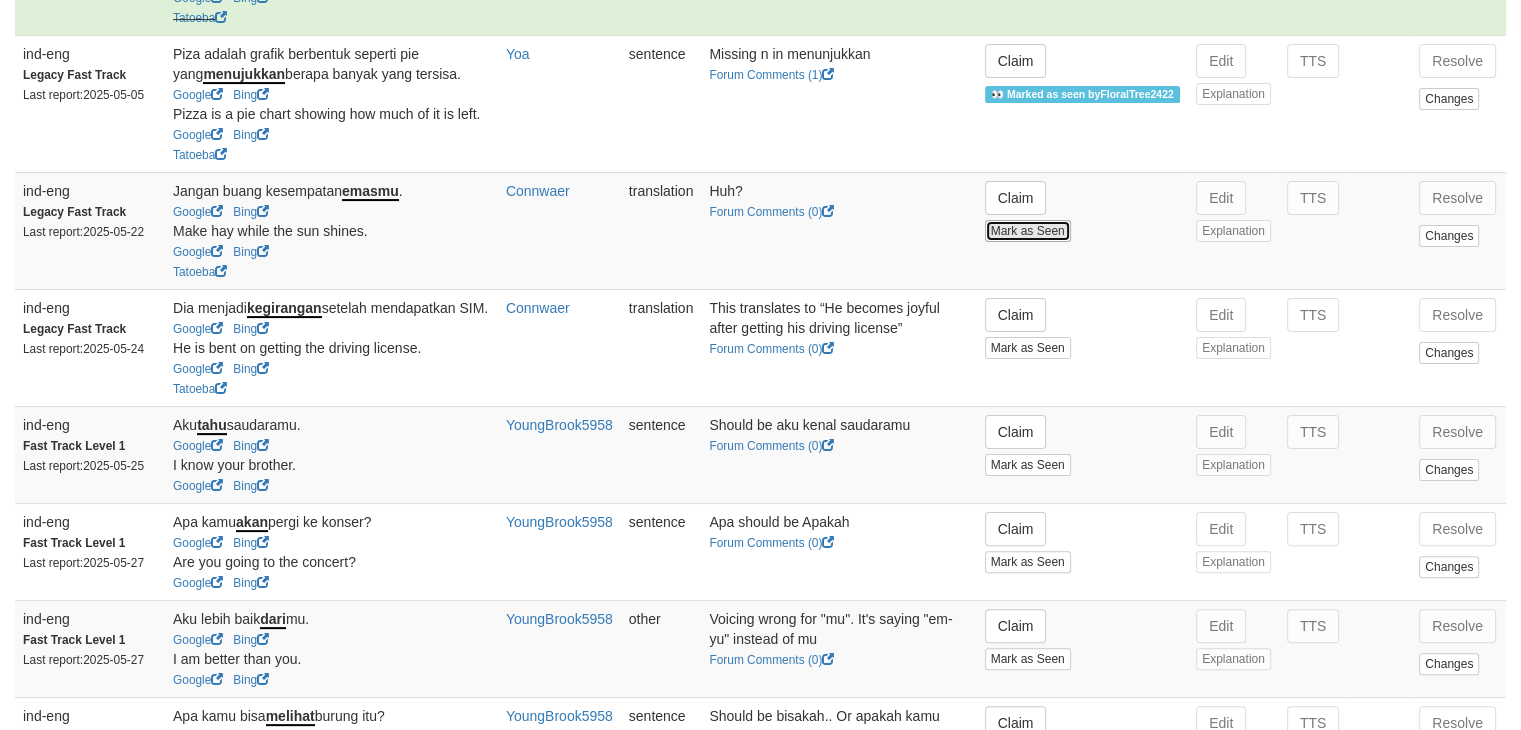 click on "Mark as Seen" at bounding box center (1028, 231) 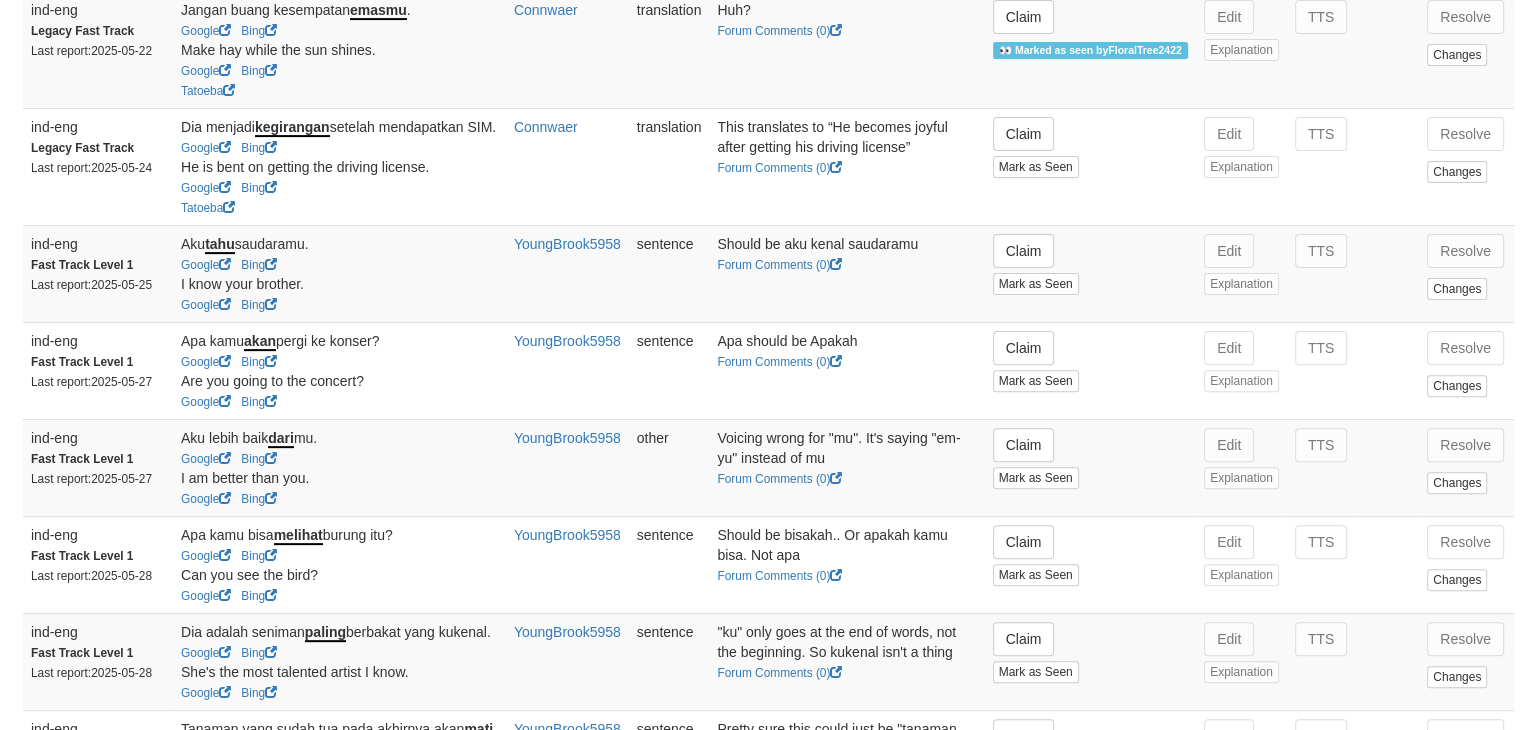 scroll, scrollTop: 592, scrollLeft: 0, axis: vertical 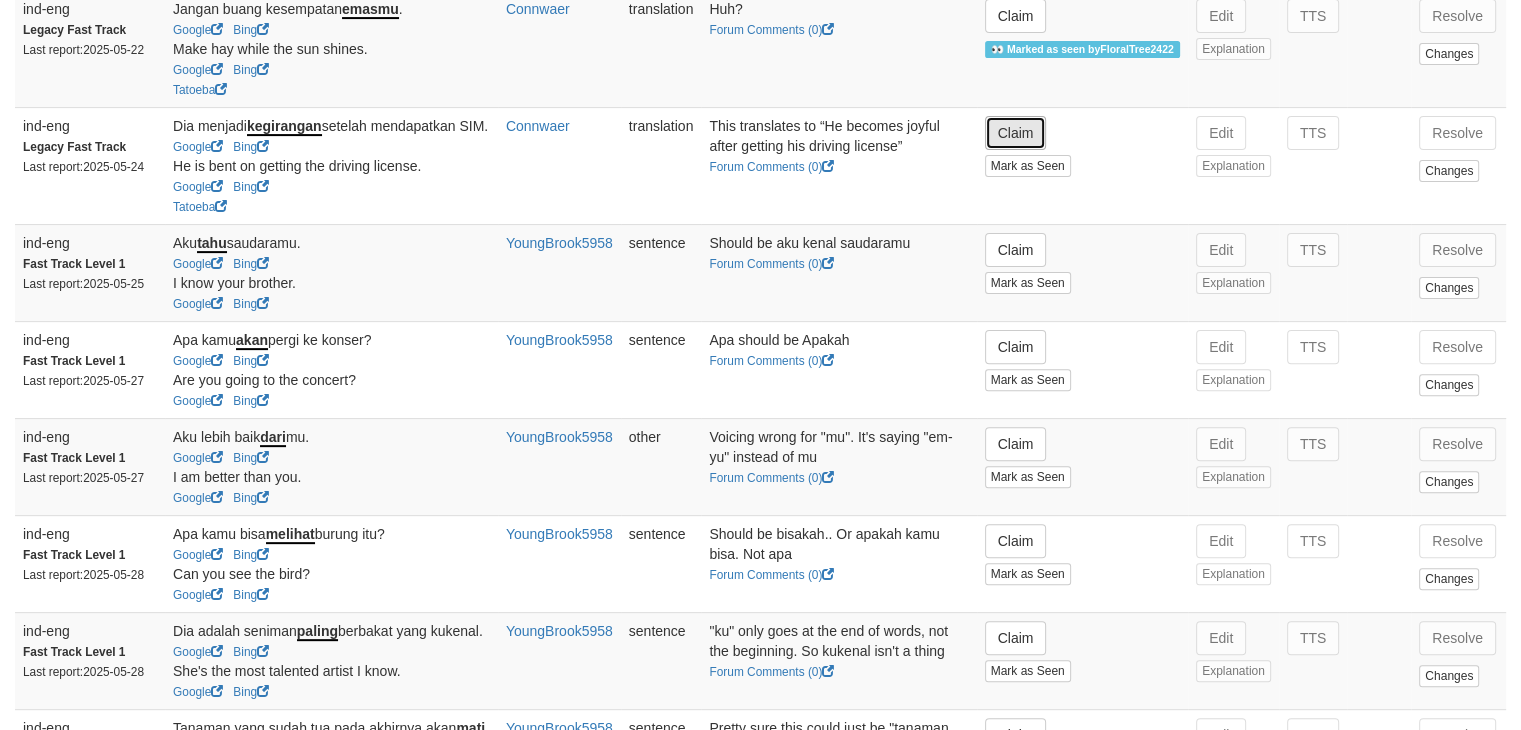 click on "Claim" at bounding box center [1016, 133] 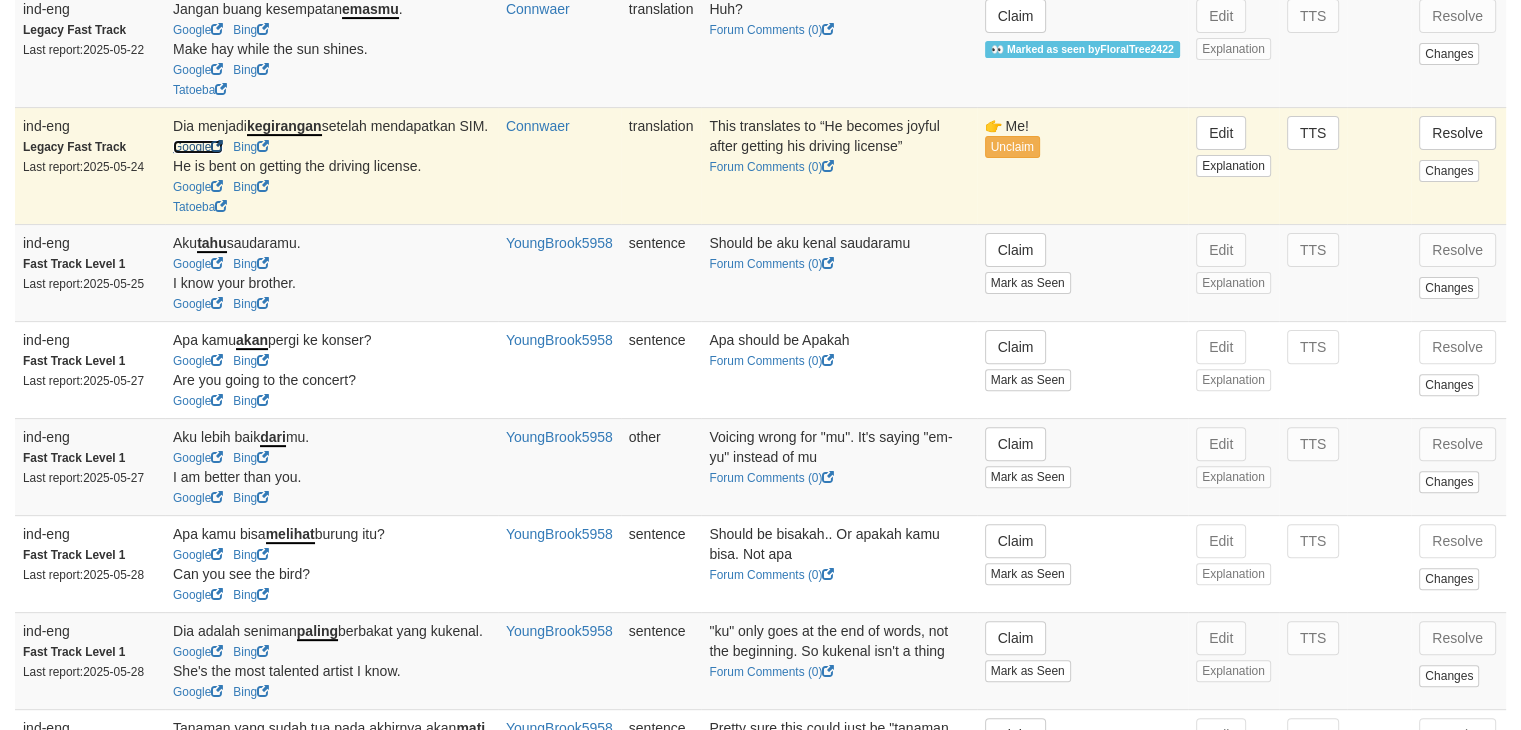 click on "Google" at bounding box center [198, 147] 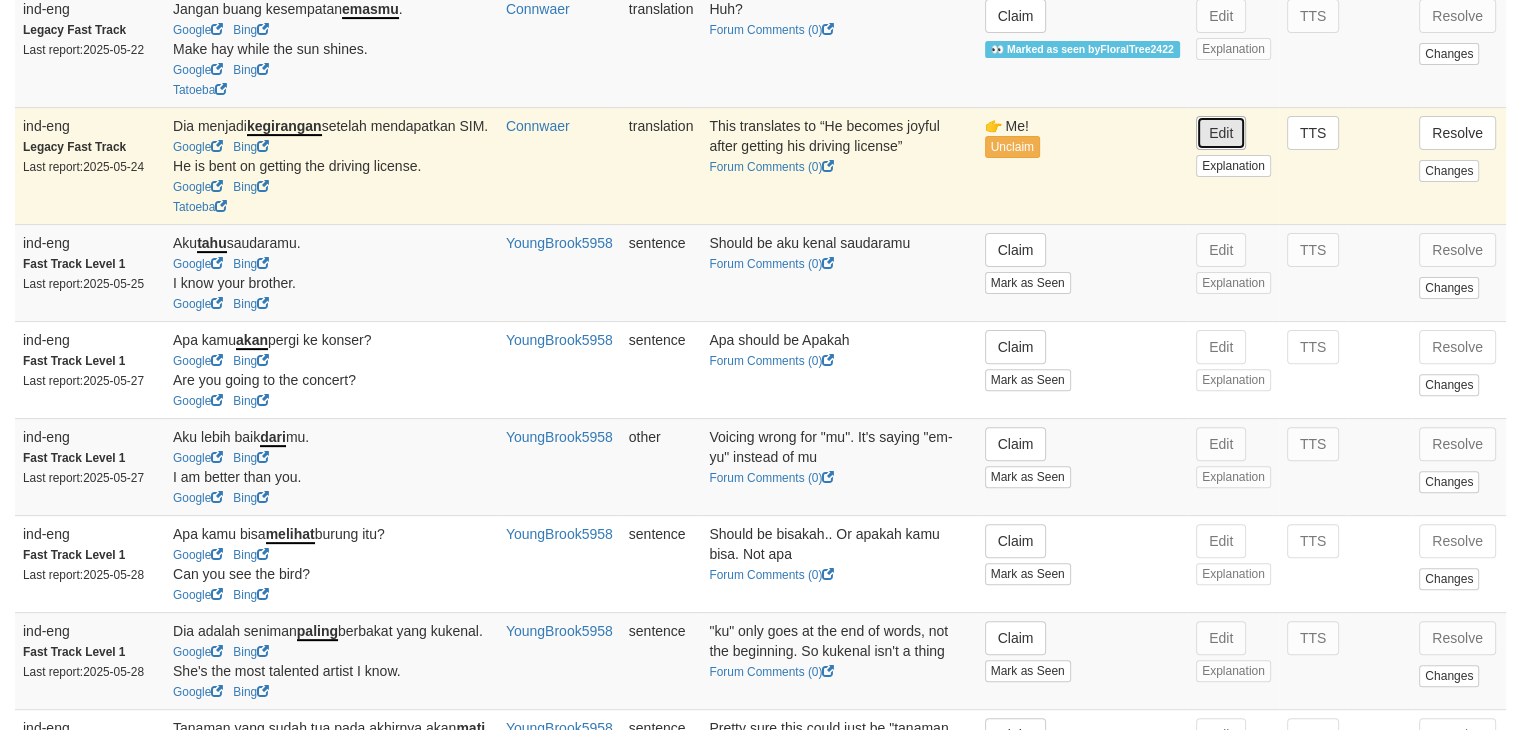 click on "Edit" at bounding box center (1221, 133) 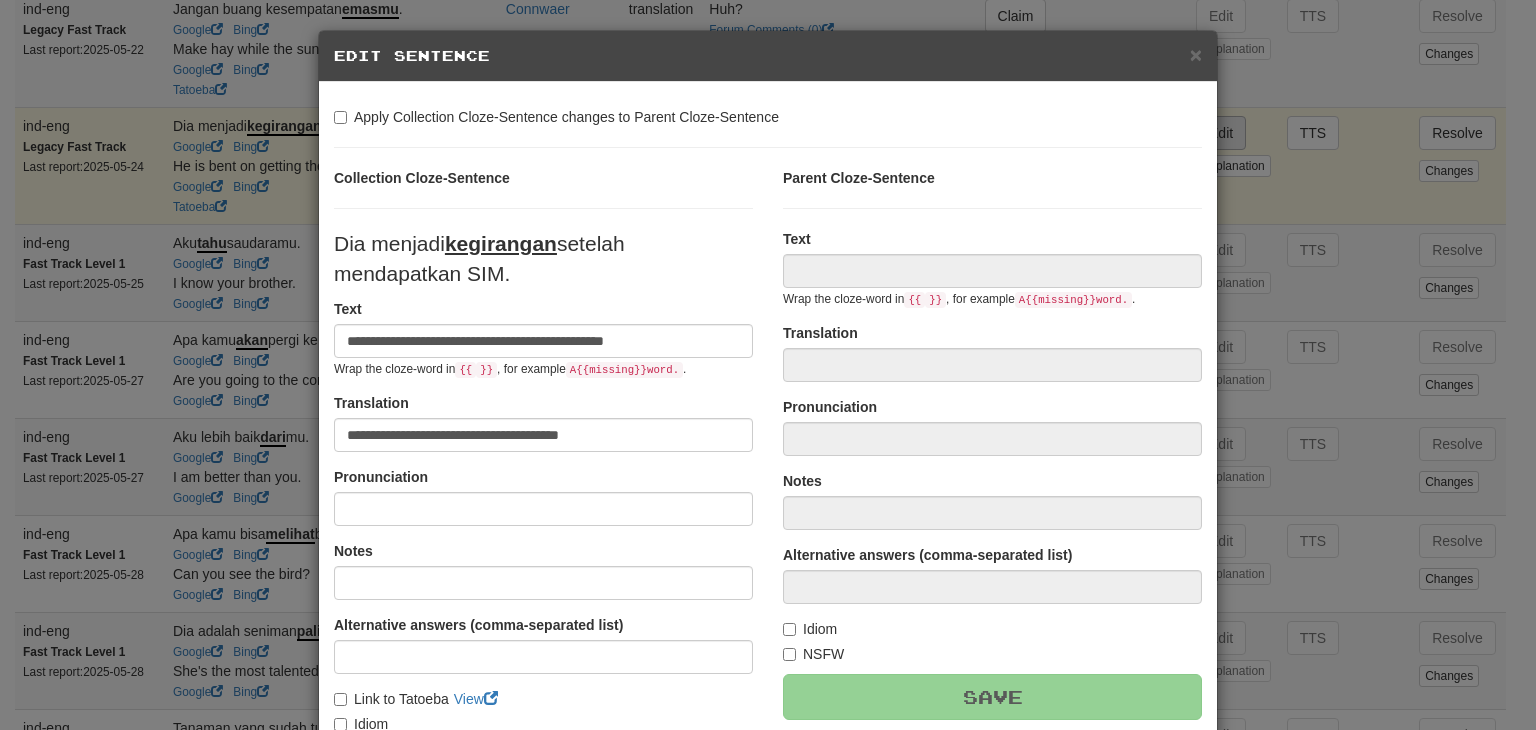 type on "**********" 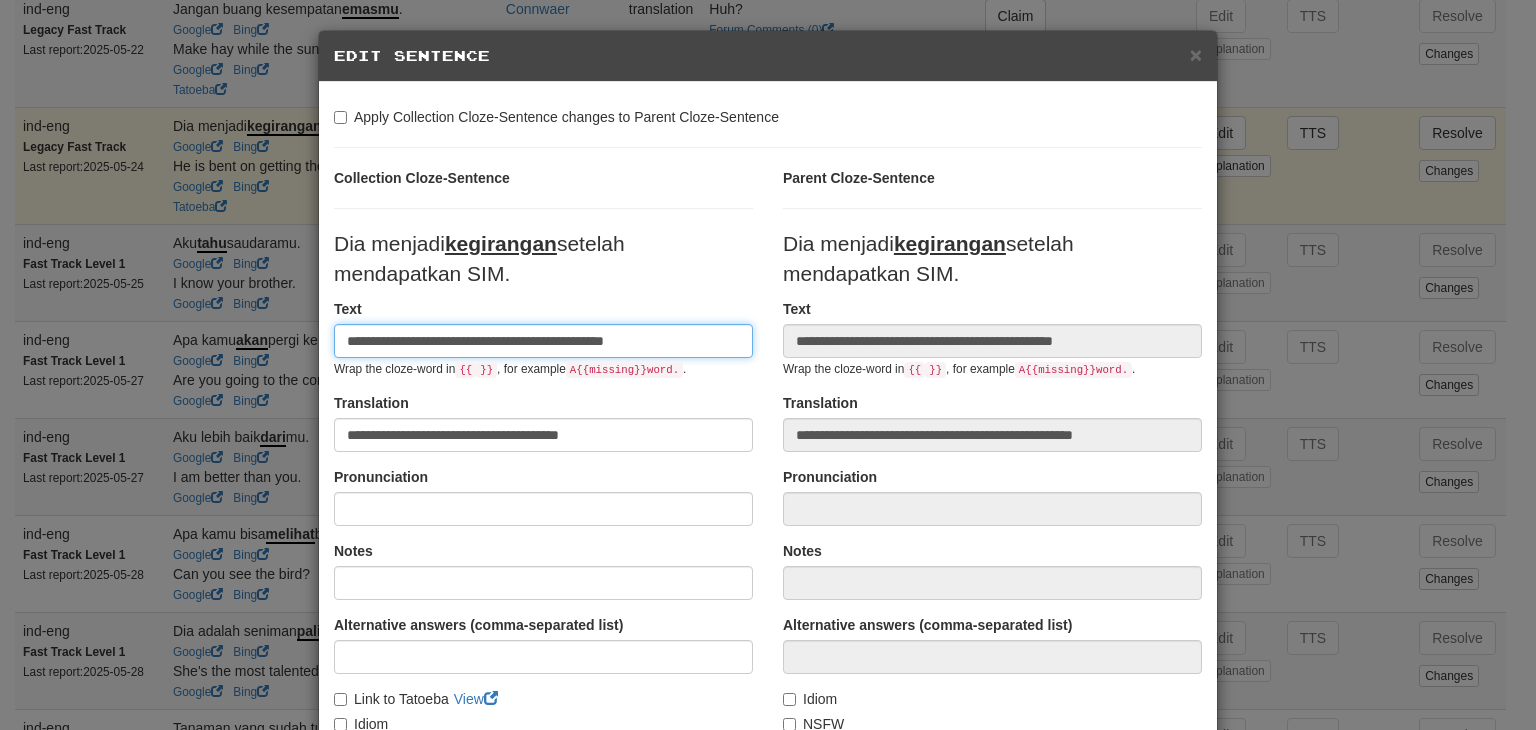 scroll, scrollTop: 76, scrollLeft: 0, axis: vertical 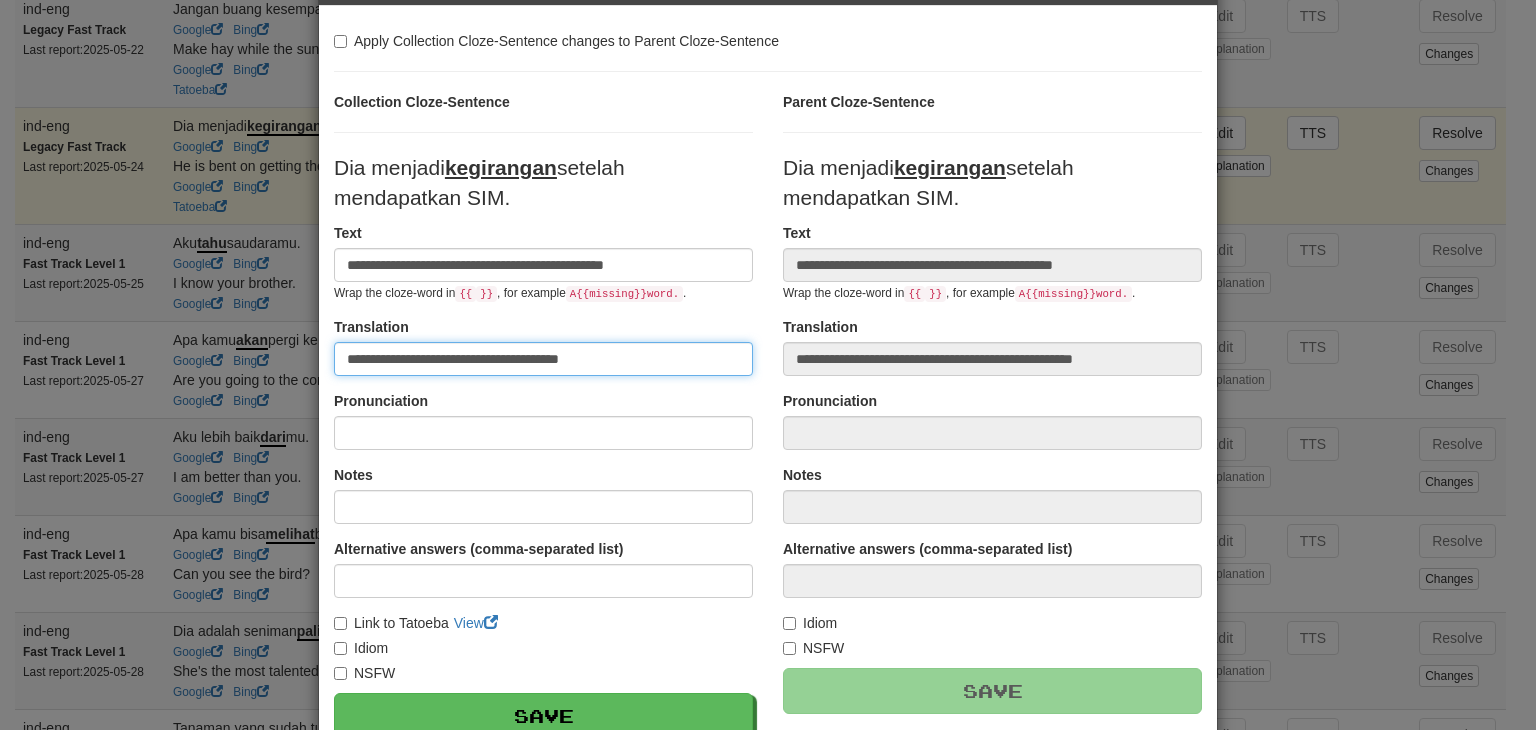 click on "**********" at bounding box center (543, 359) 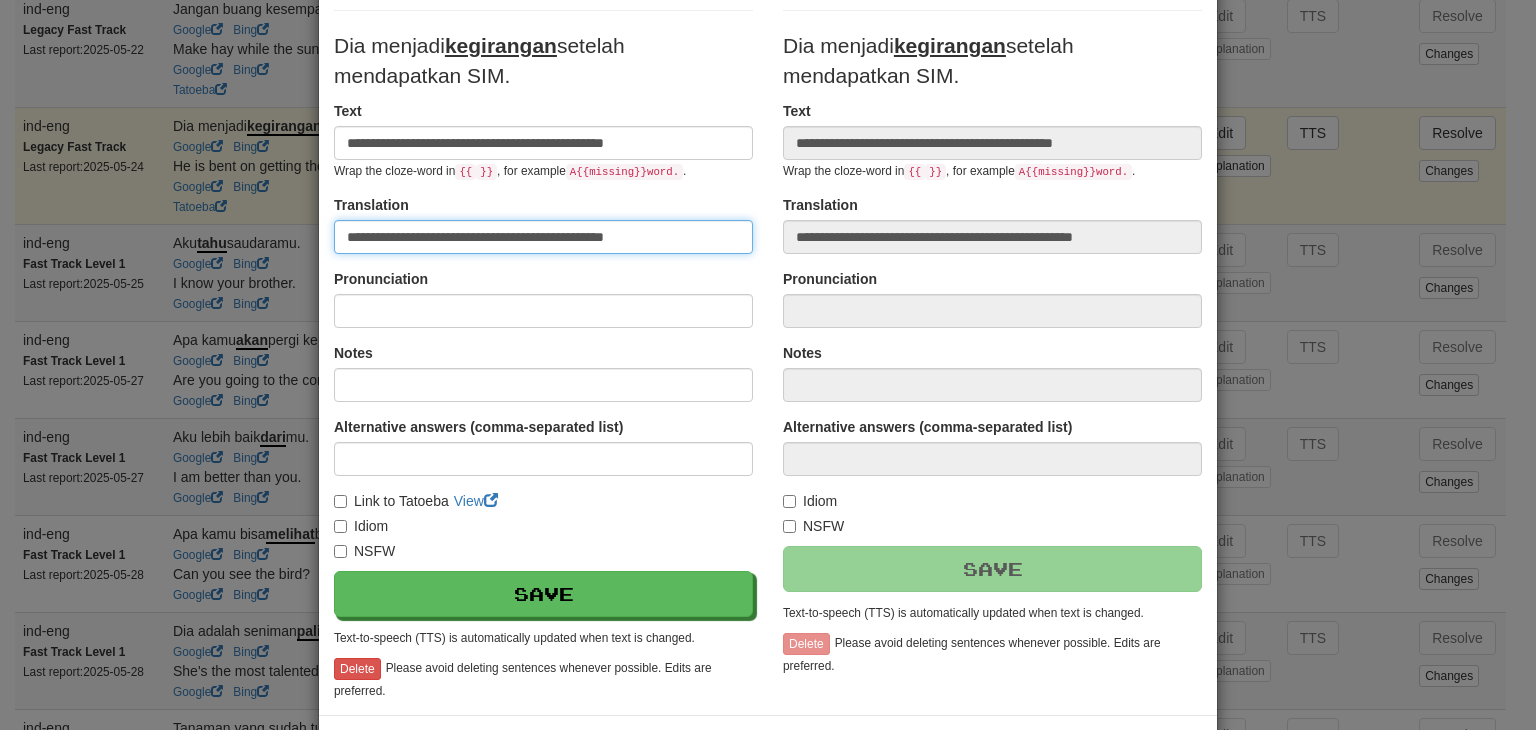 scroll, scrollTop: 203, scrollLeft: 0, axis: vertical 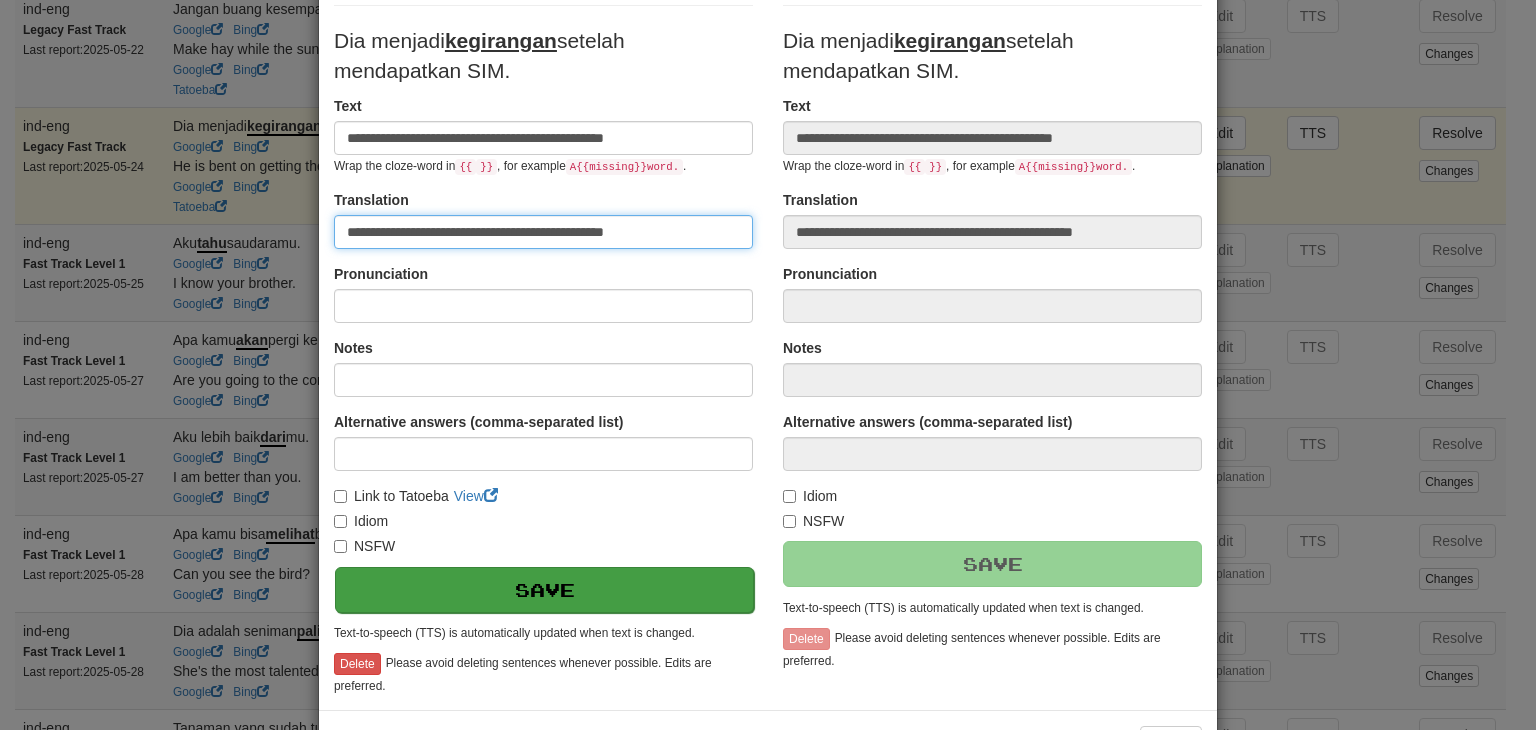 type on "**********" 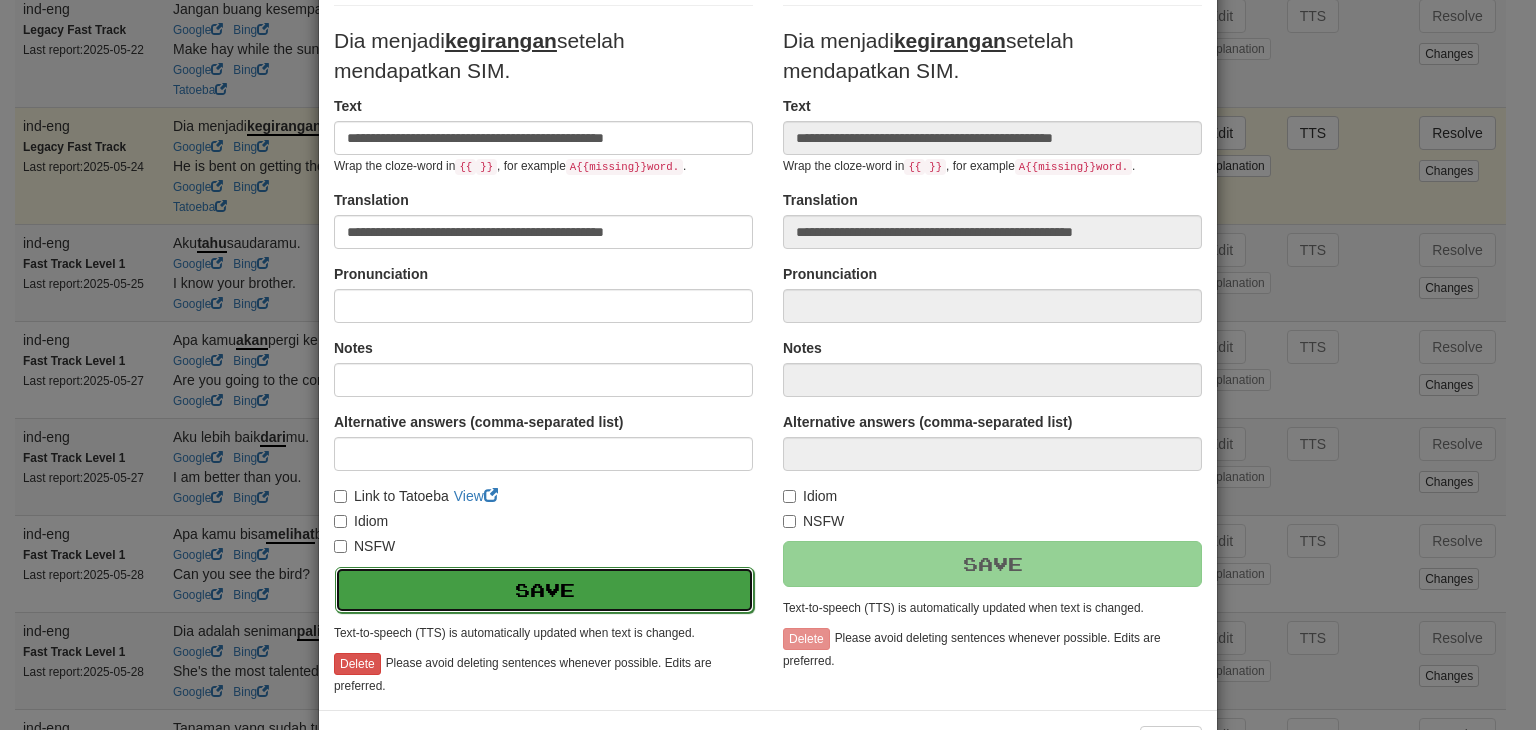 click on "Save" at bounding box center (544, 590) 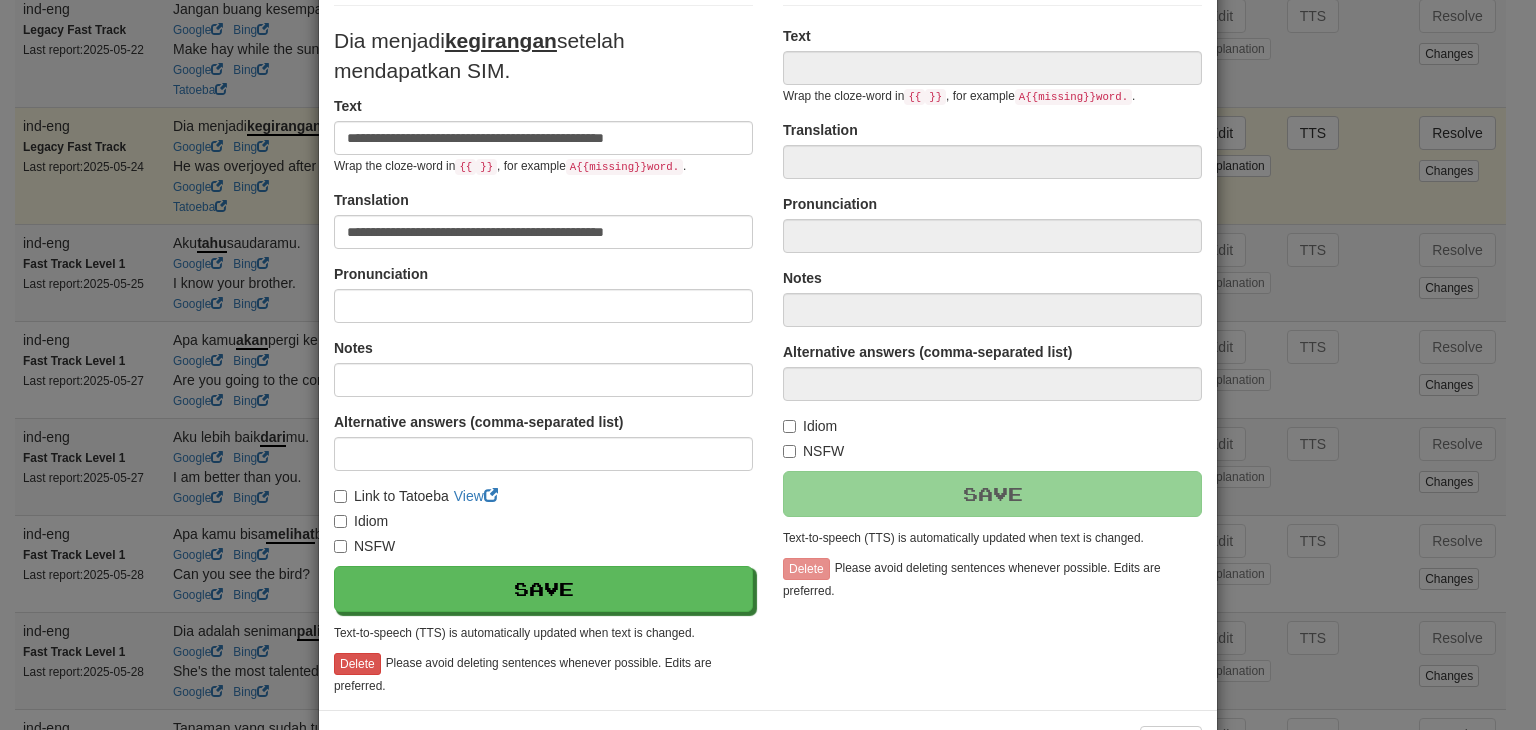 type on "**********" 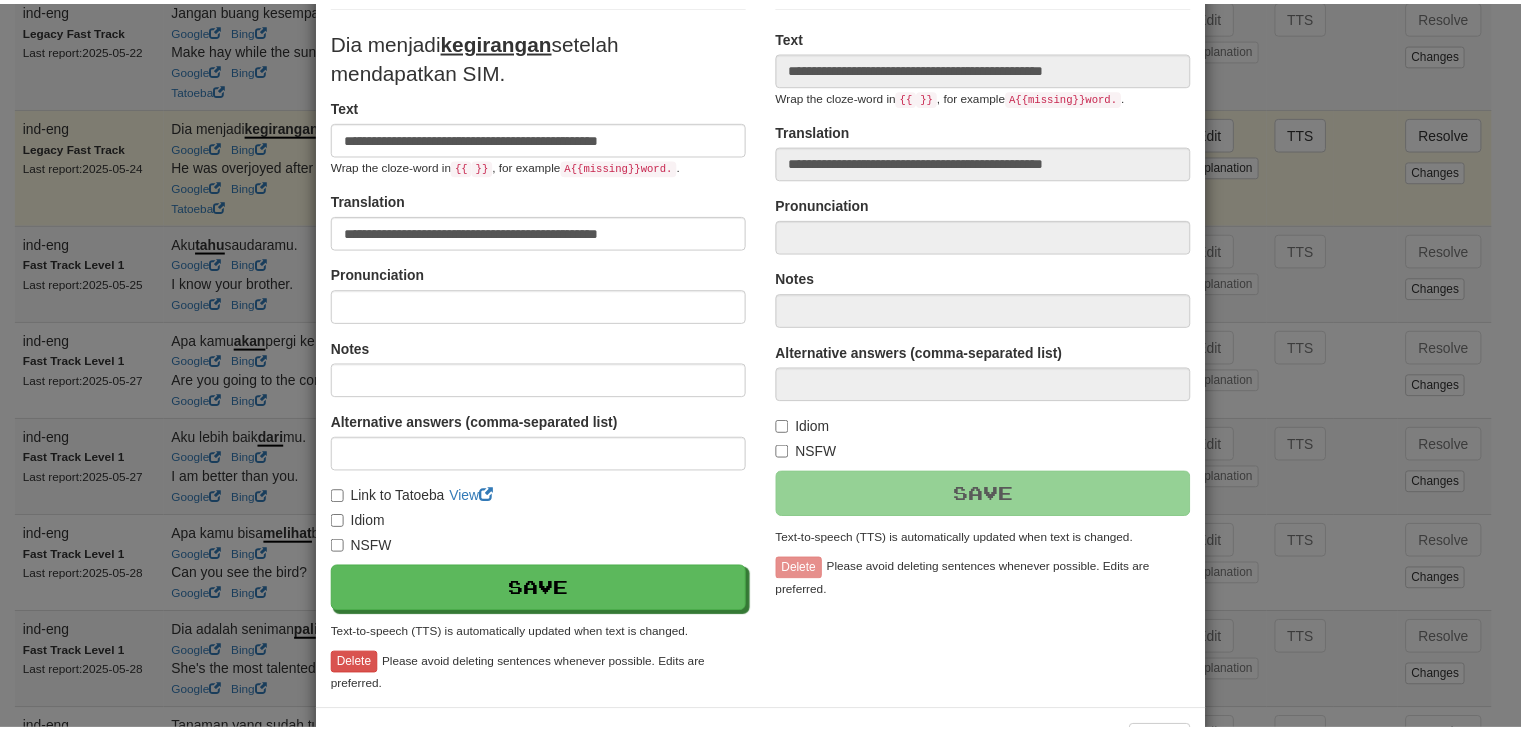 scroll, scrollTop: 276, scrollLeft: 0, axis: vertical 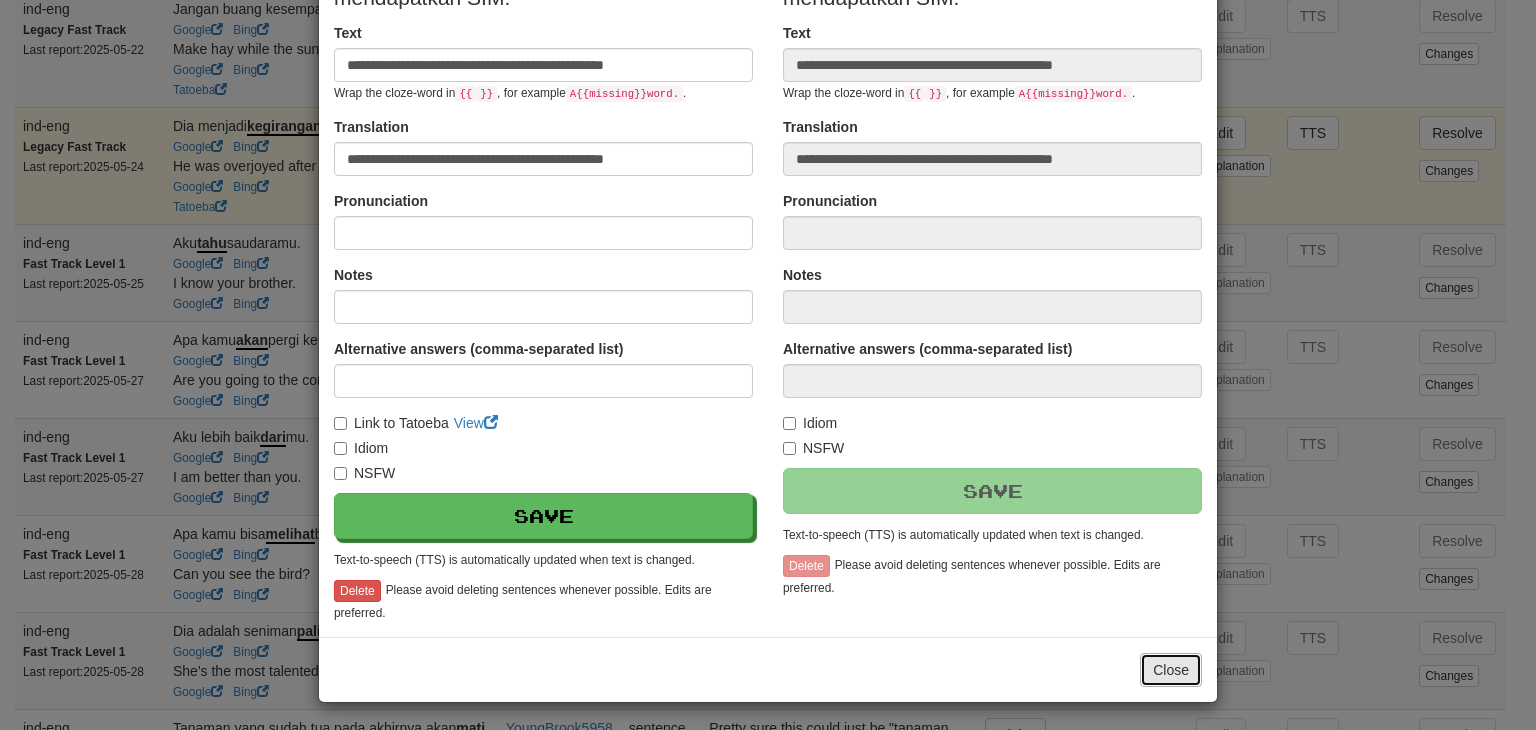 click on "Close" at bounding box center (1171, 670) 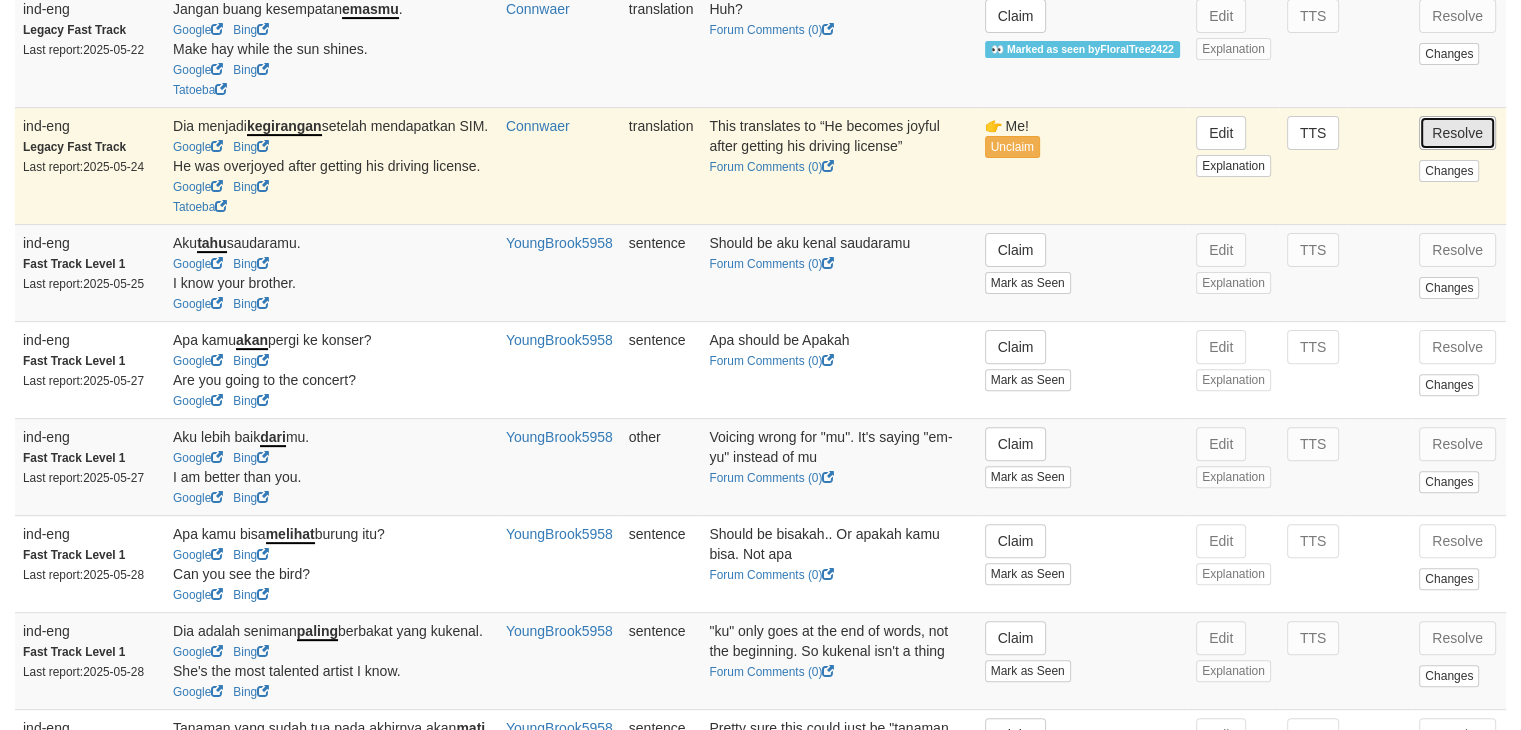 click on "Resolve" at bounding box center (1457, 133) 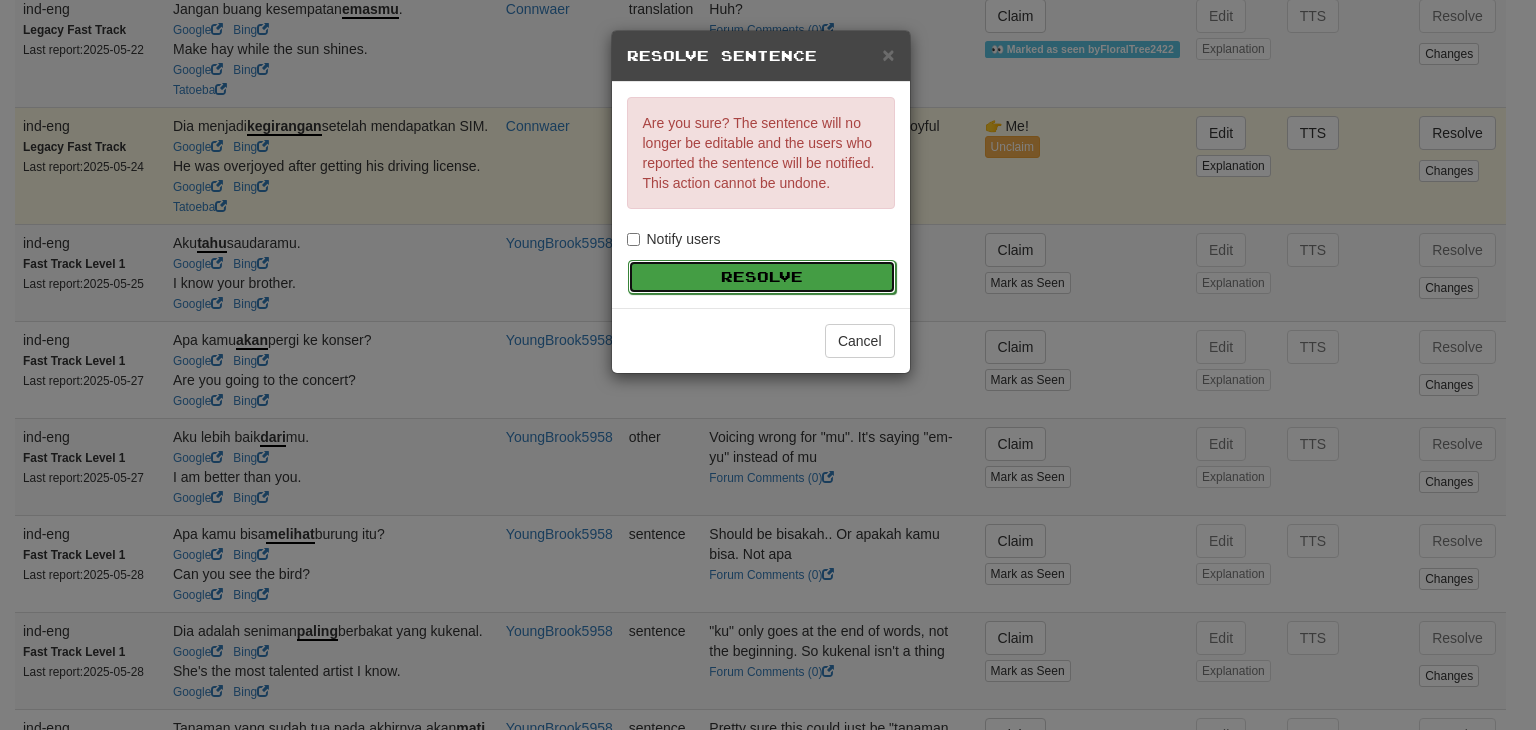 click on "Resolve" at bounding box center [762, 277] 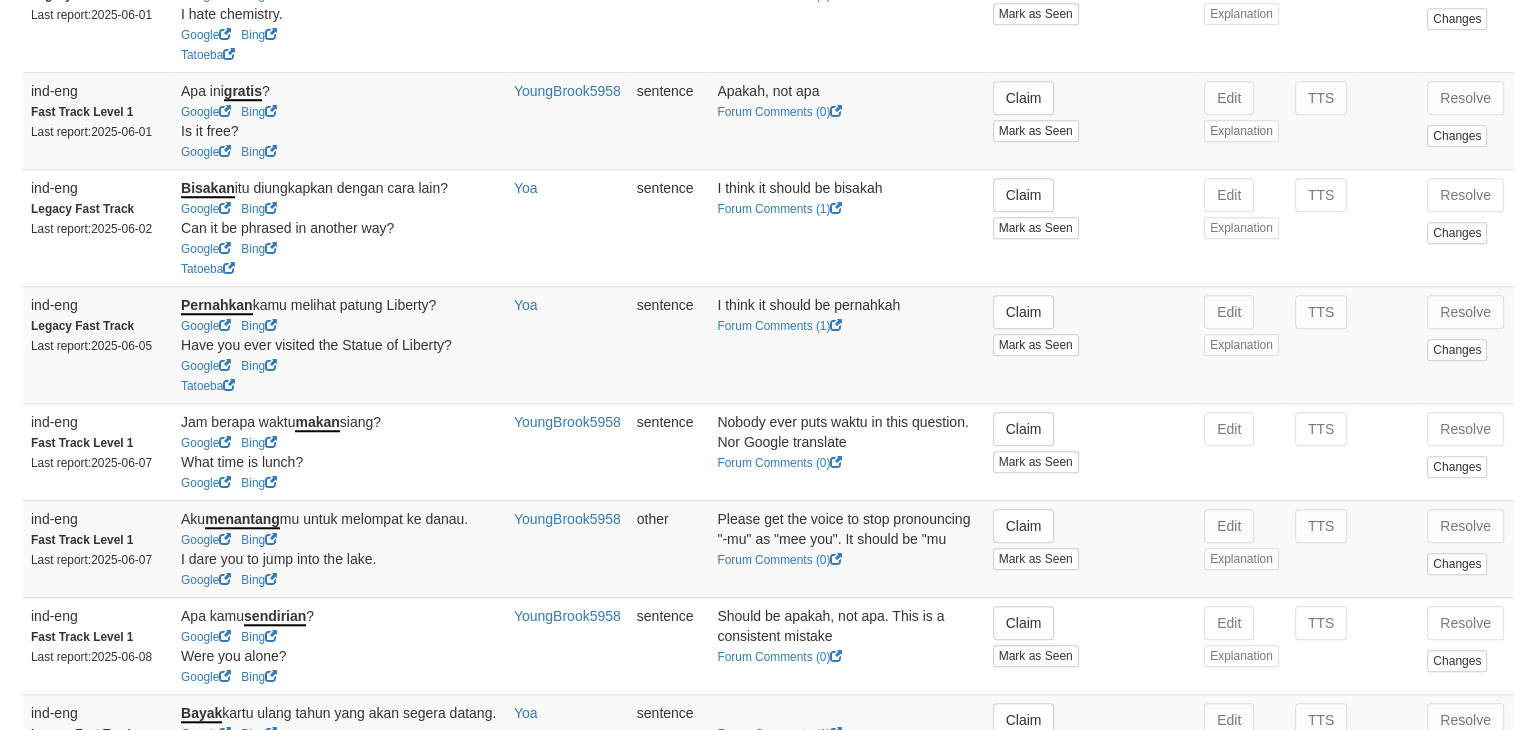 scroll, scrollTop: 1595, scrollLeft: 0, axis: vertical 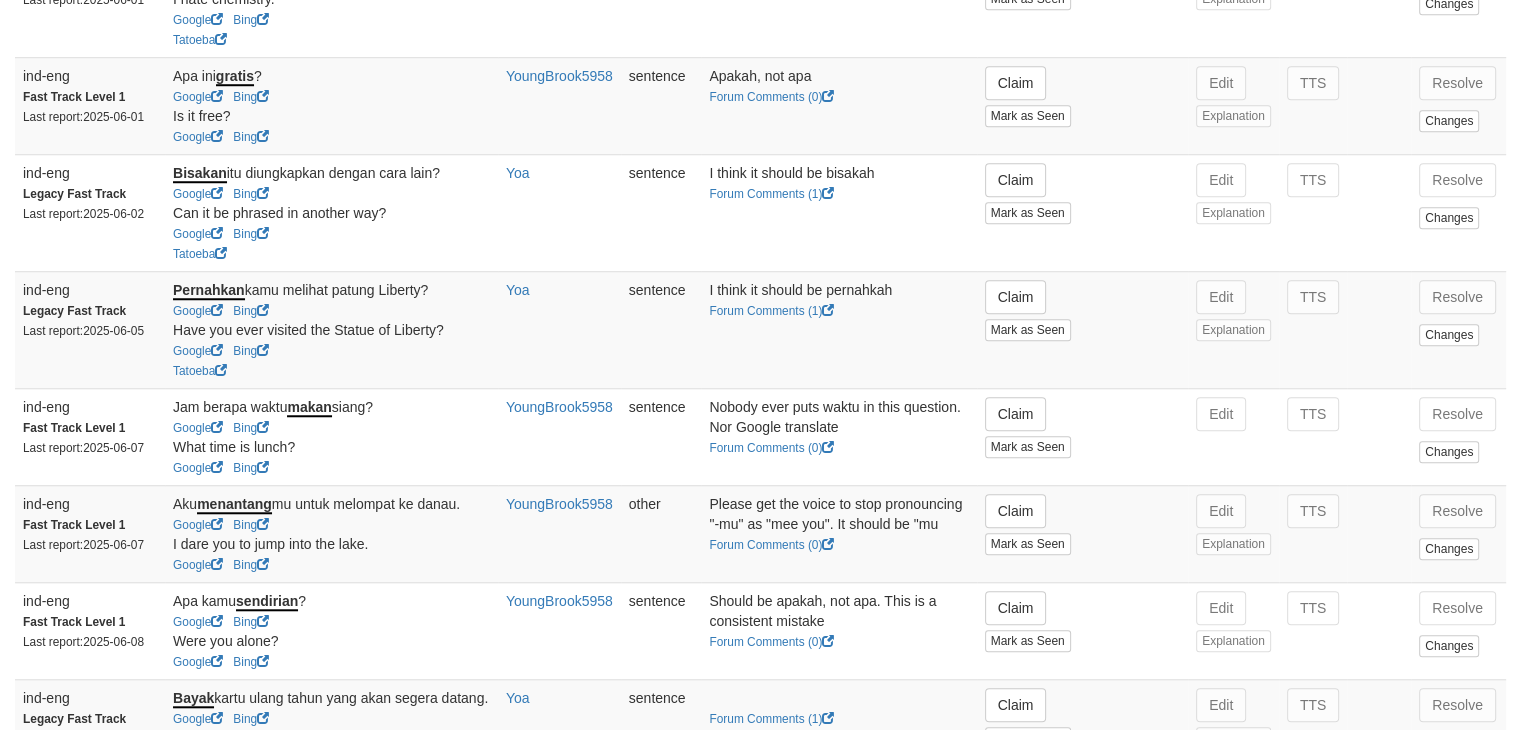 click on "Claim" at bounding box center (1016, -34) 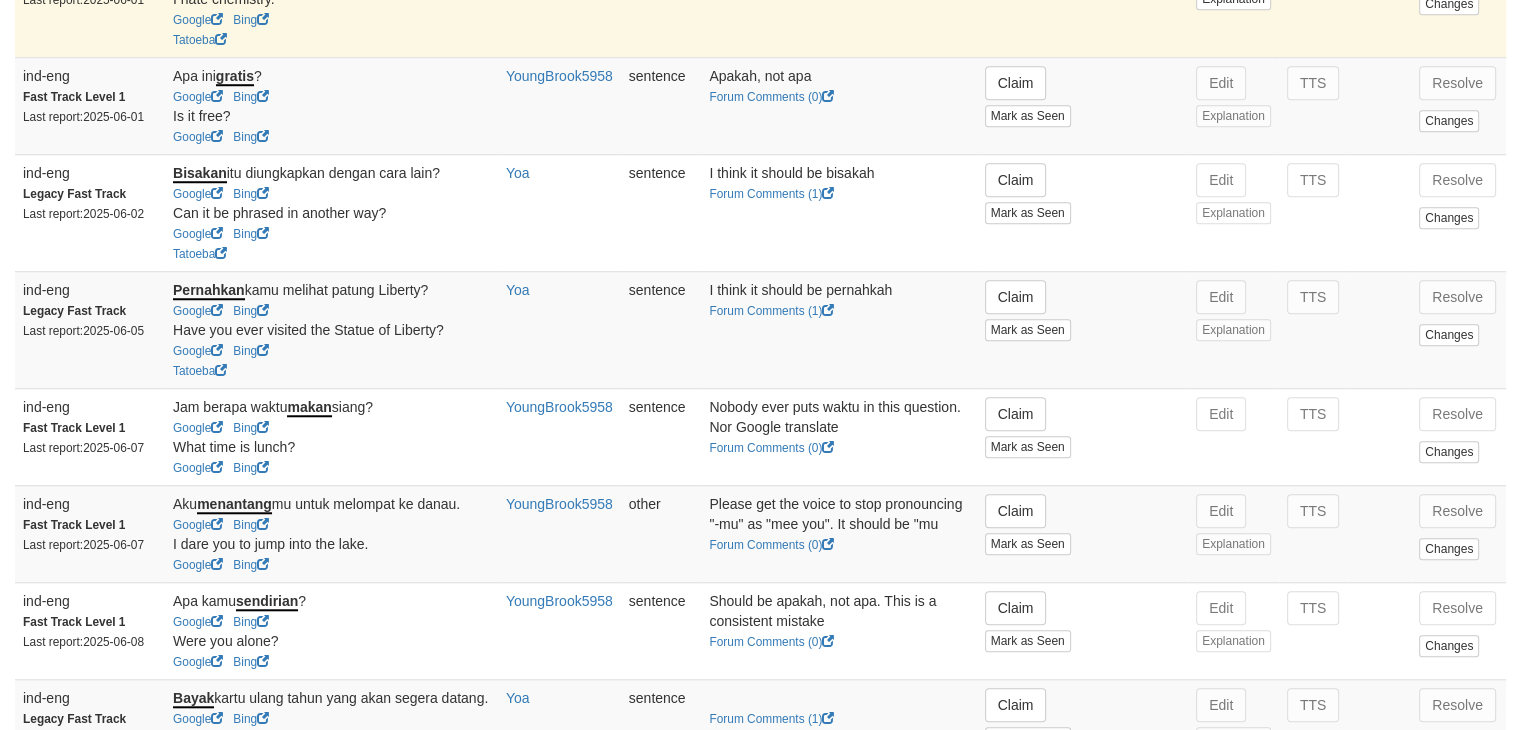 click on "Google" at bounding box center [198, -20] 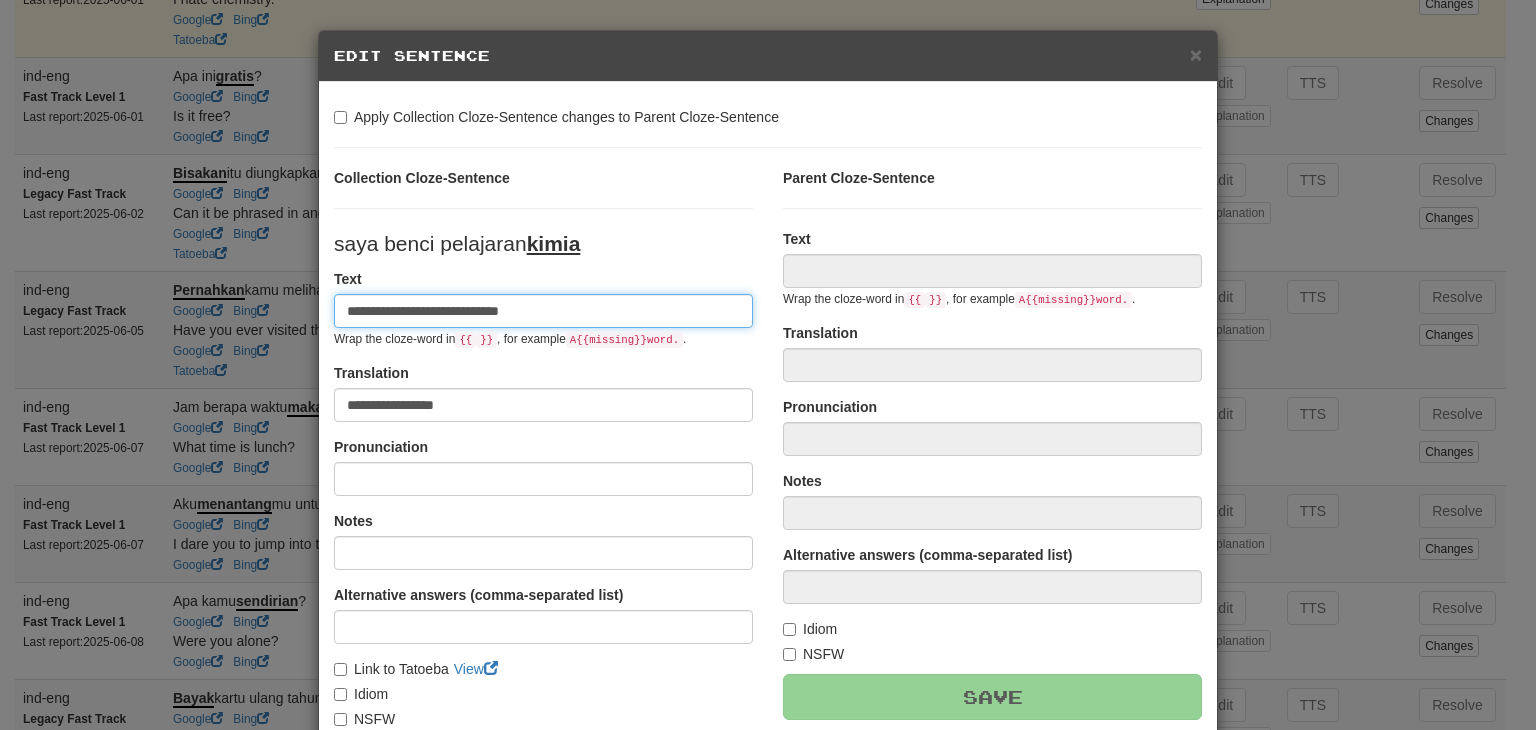 type on "**********" 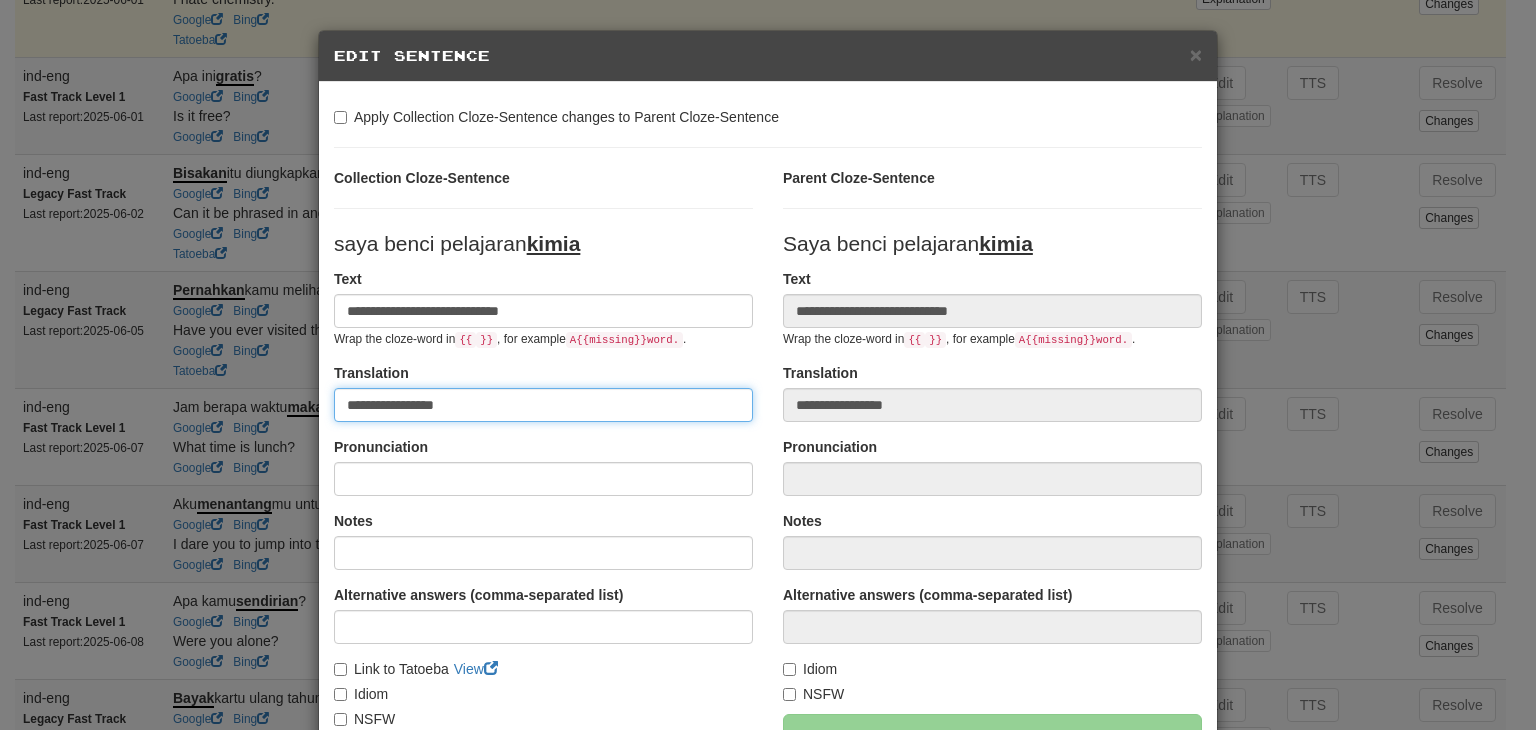 click on "**********" at bounding box center [543, 405] 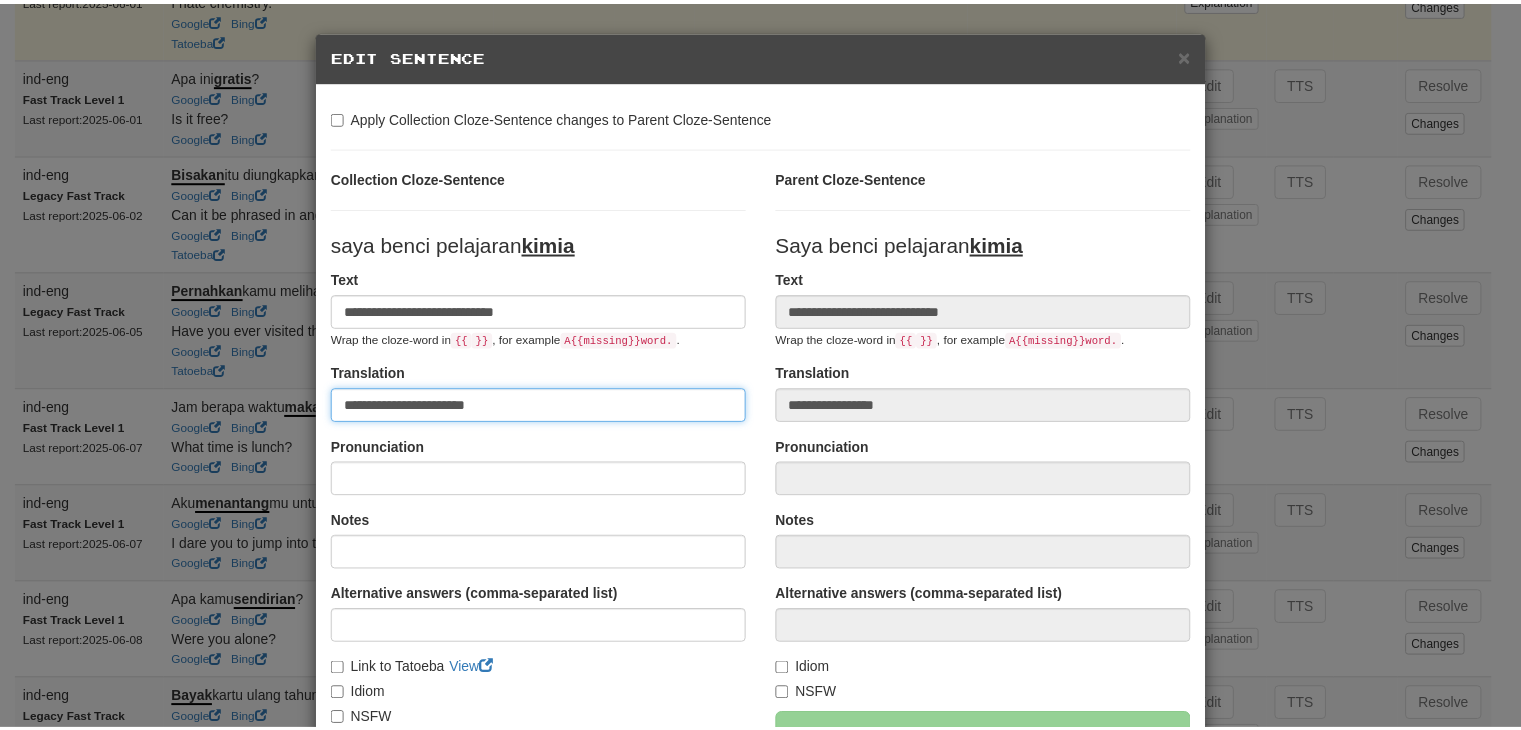 scroll, scrollTop: 246, scrollLeft: 0, axis: vertical 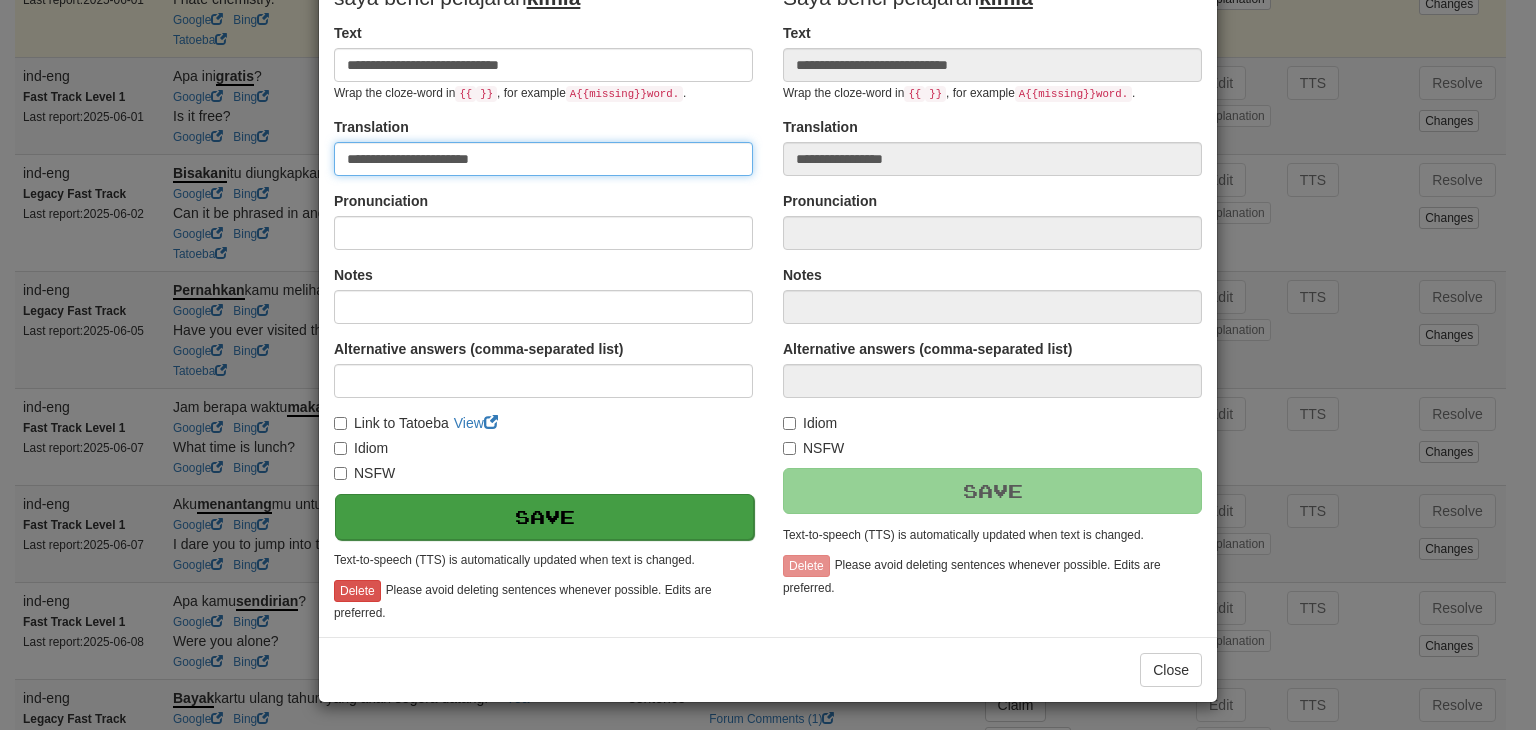 type on "**********" 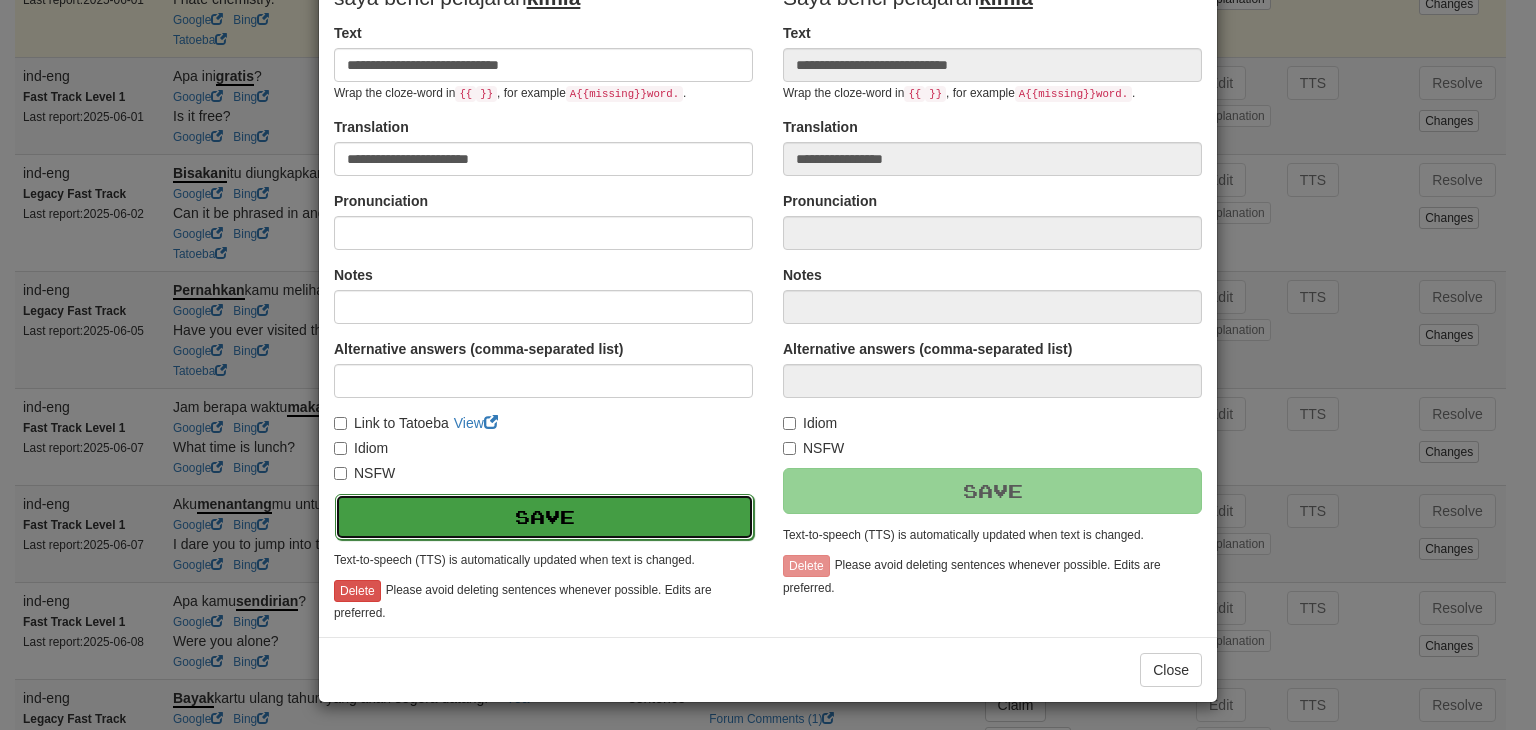 click on "Save" at bounding box center [544, 517] 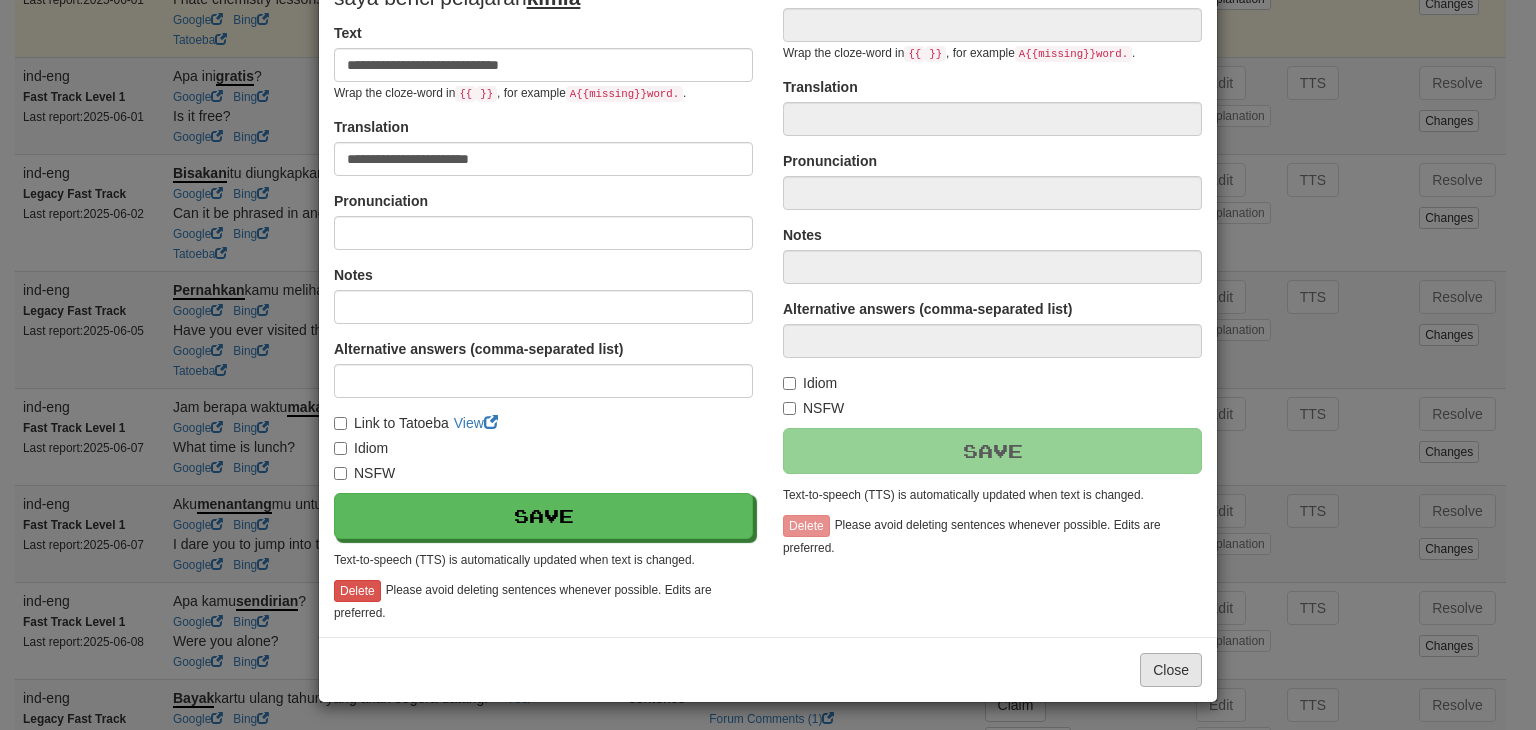 type on "**********" 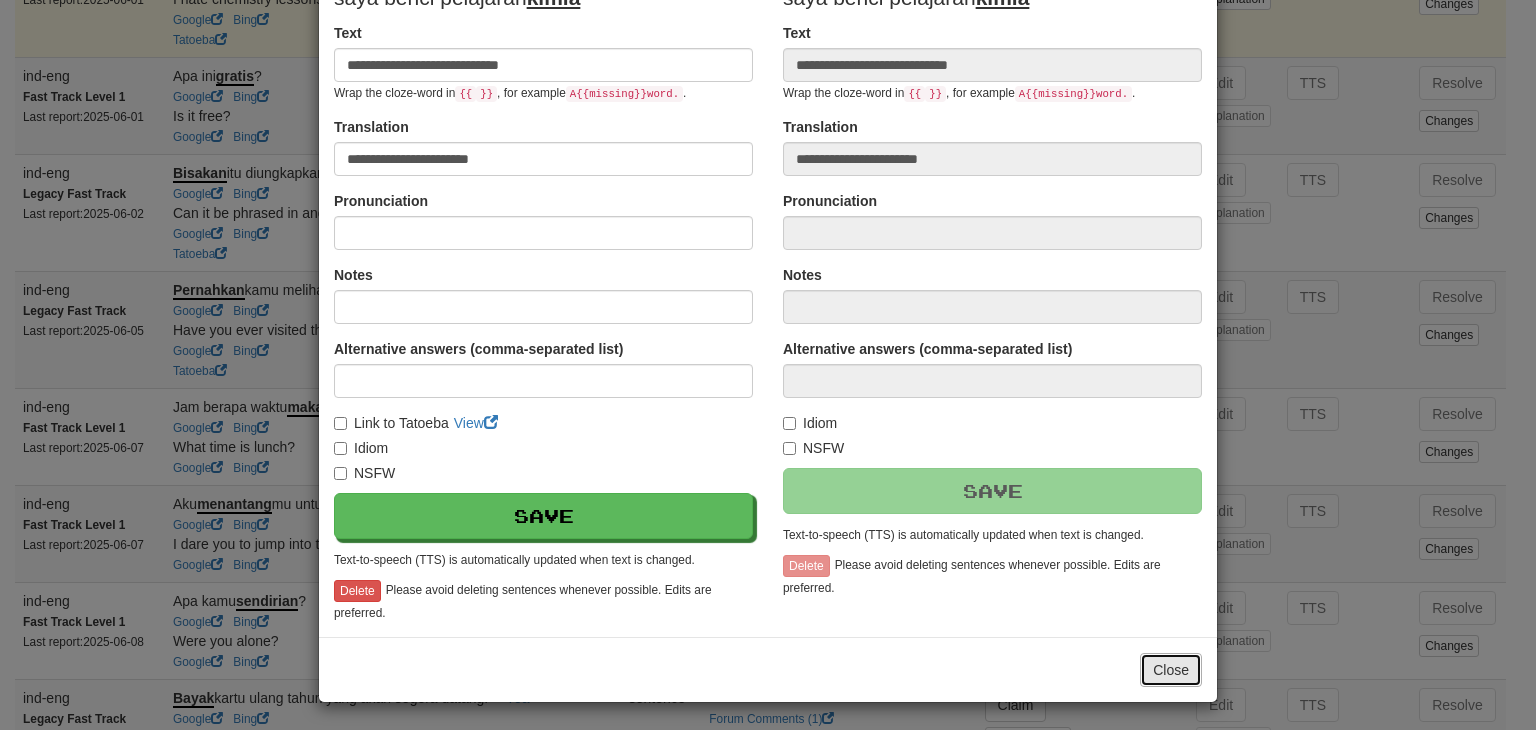 click on "Close" at bounding box center (1171, 670) 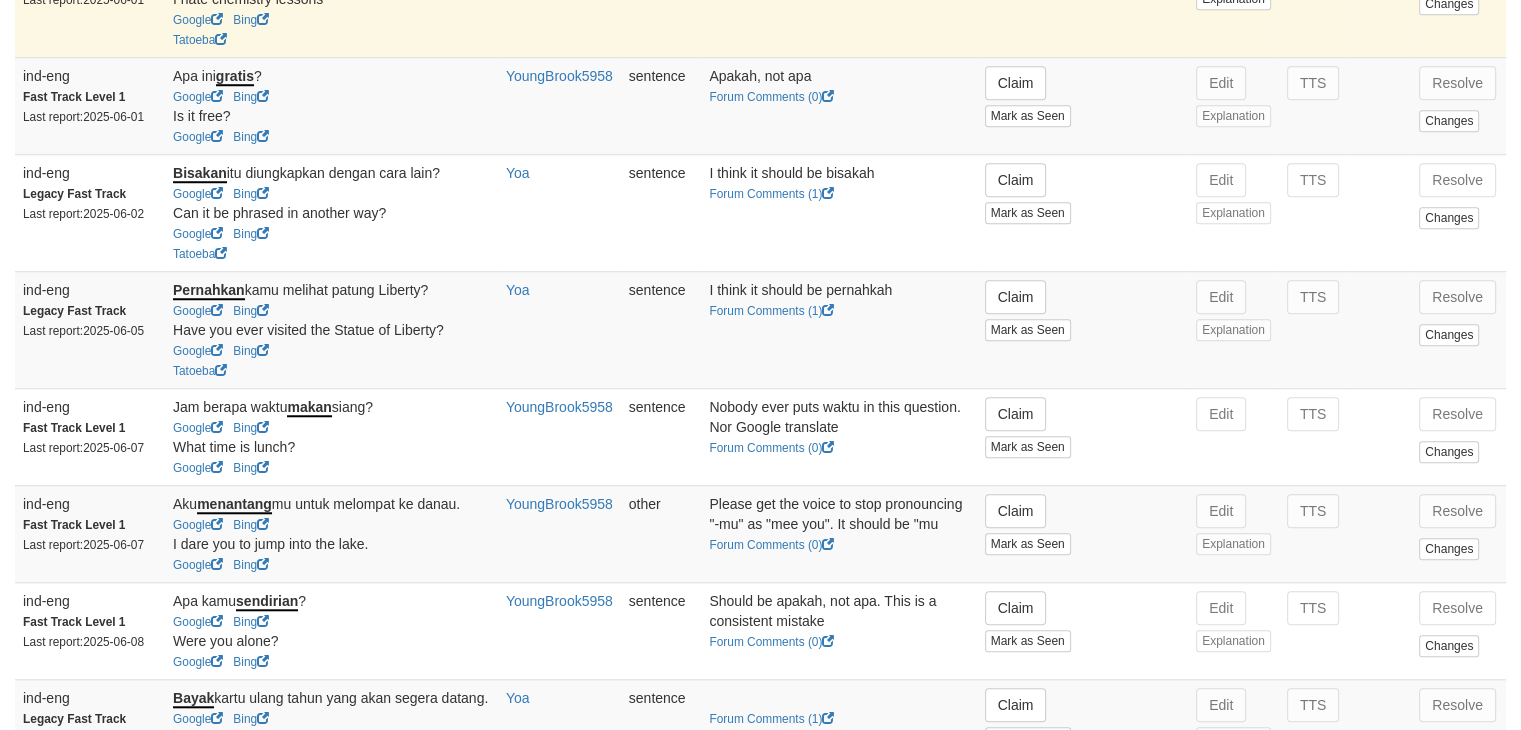 click on "Resolve" at bounding box center [1457, -34] 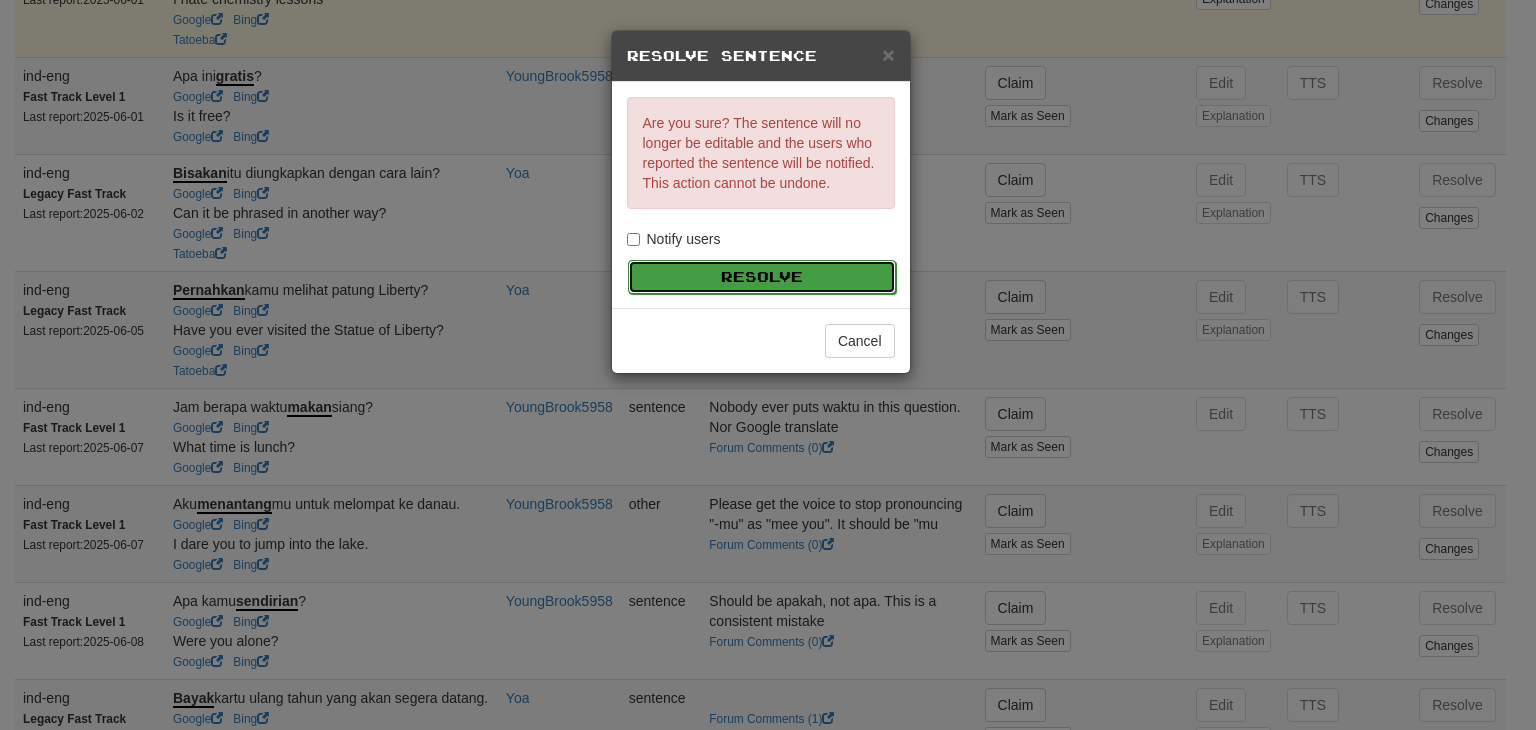 click on "Resolve" at bounding box center (762, 277) 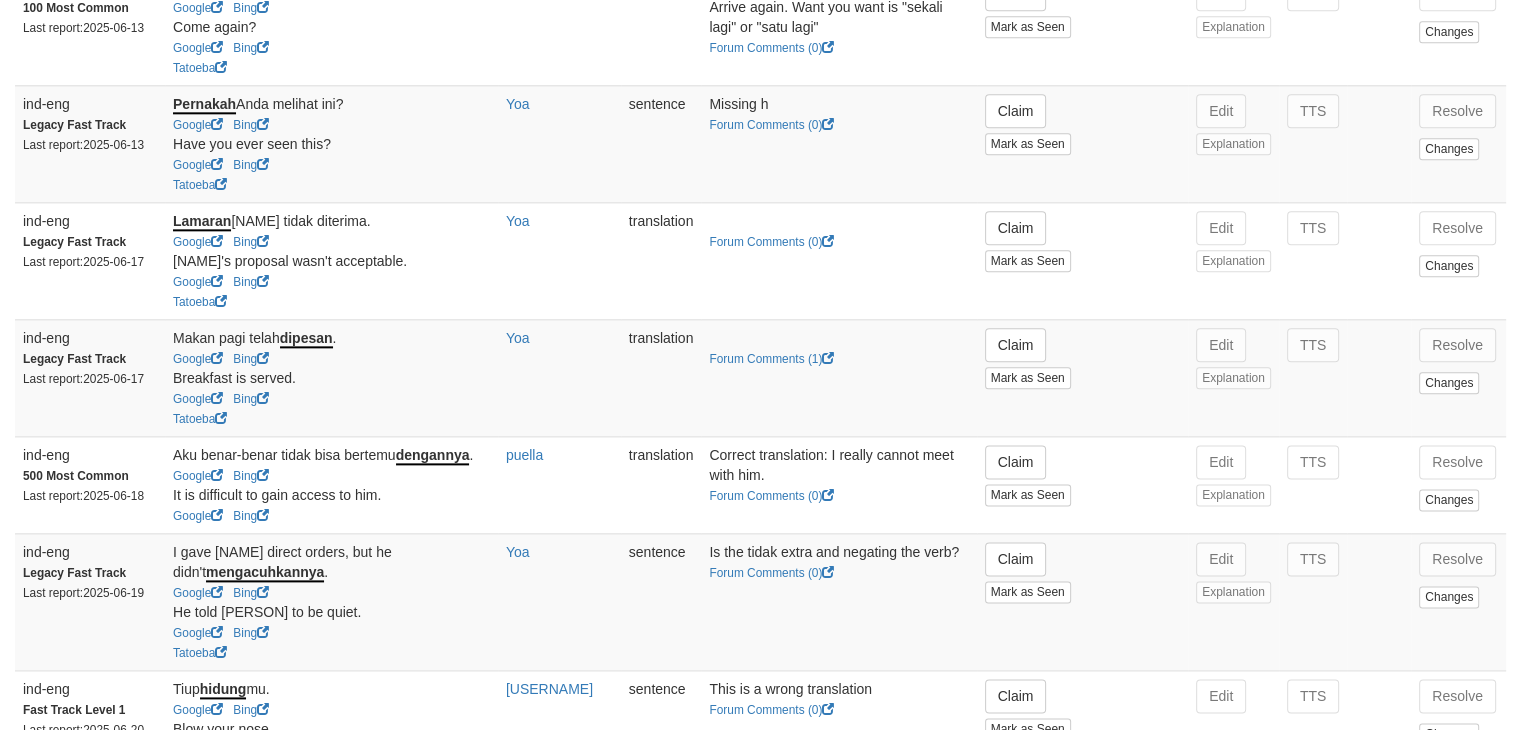 scroll, scrollTop: 2424, scrollLeft: 0, axis: vertical 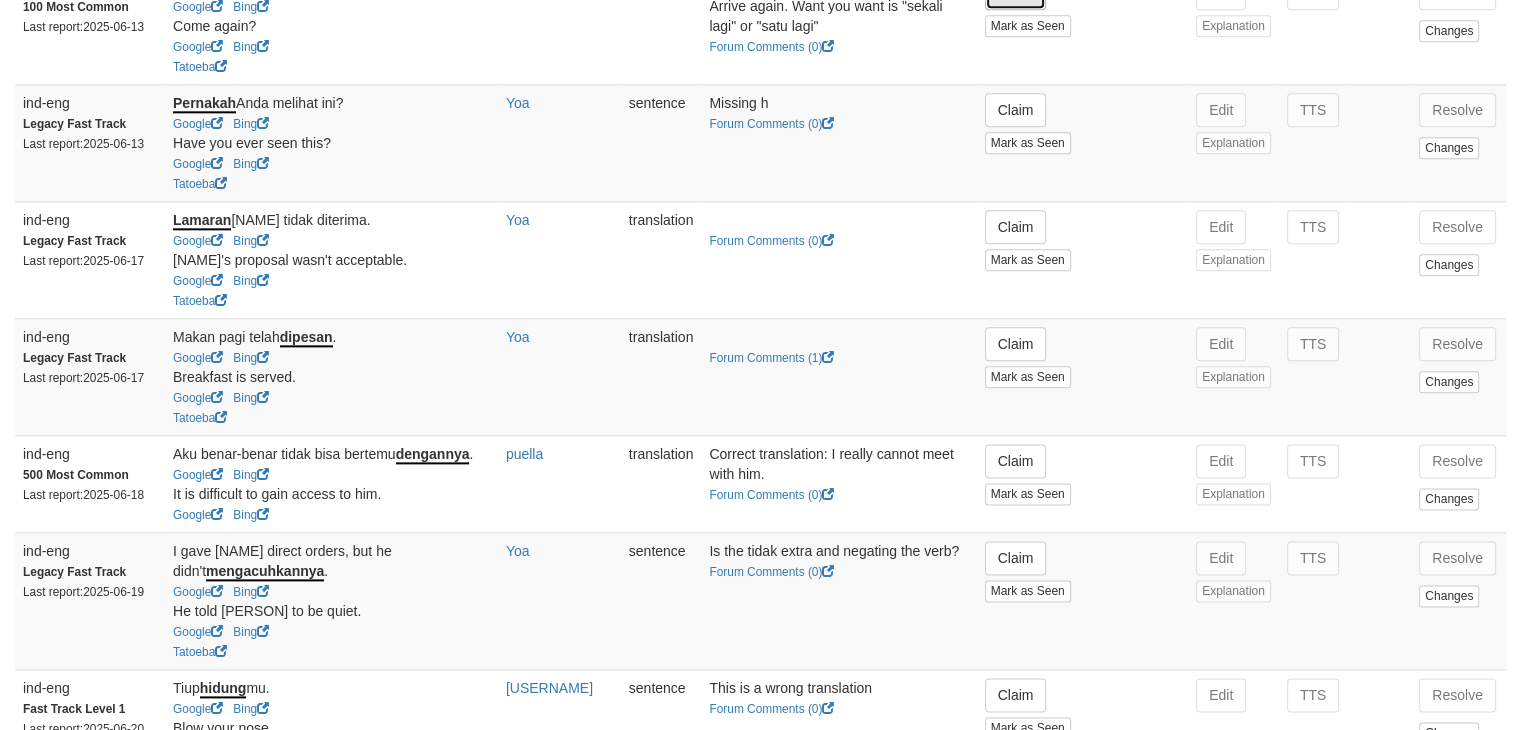 click on "Claim" at bounding box center [1016, -7] 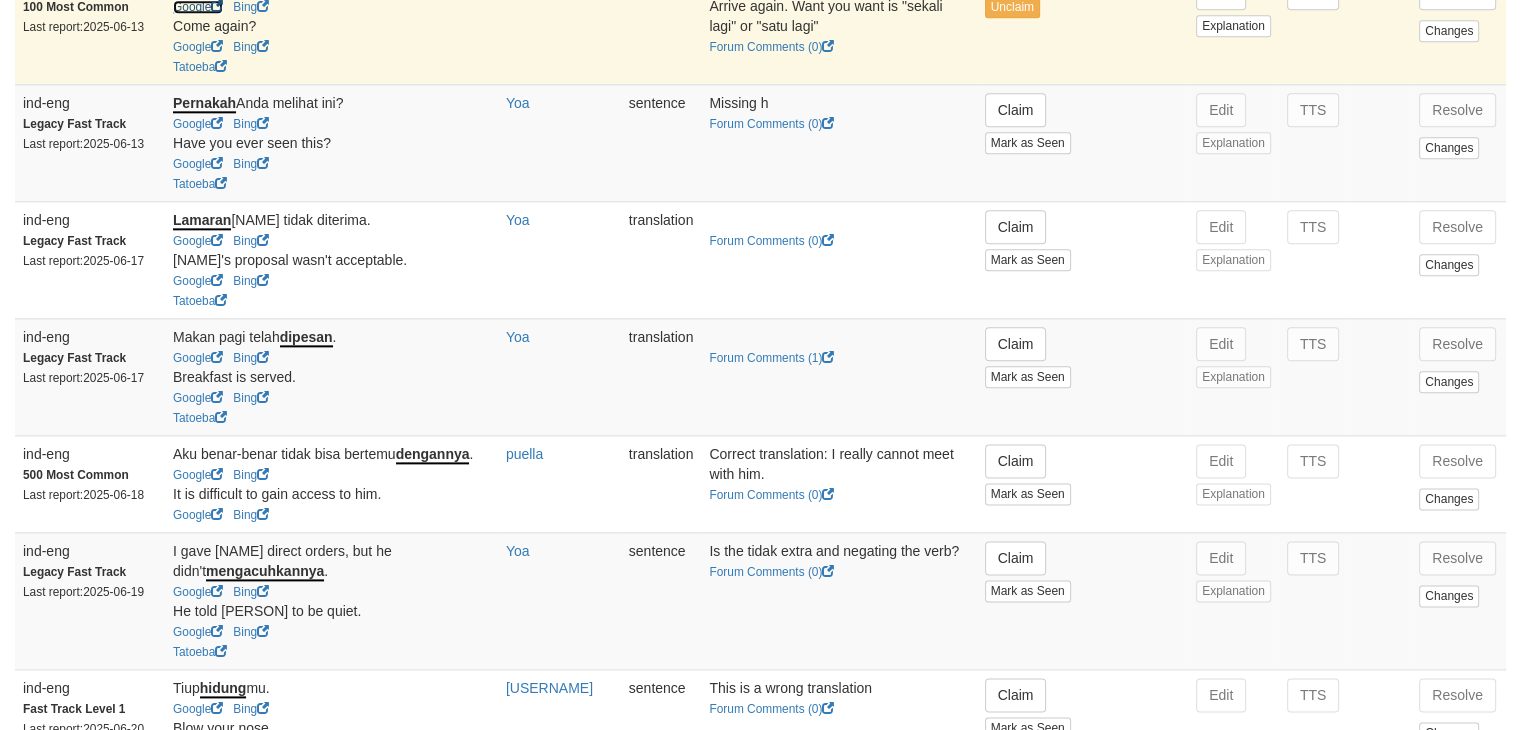 click on "Google" at bounding box center (198, 7) 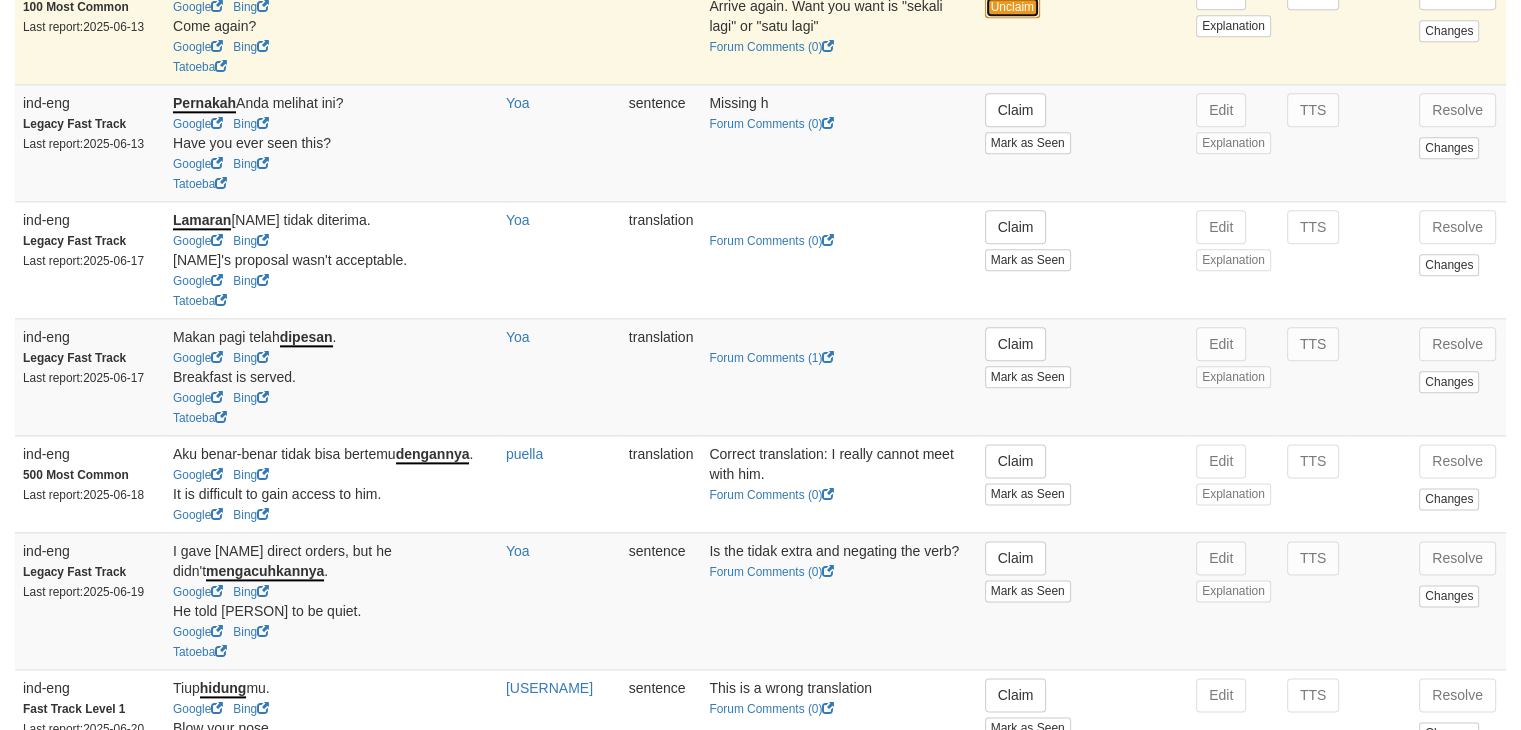 click on "Unclaim" at bounding box center (1012, 7) 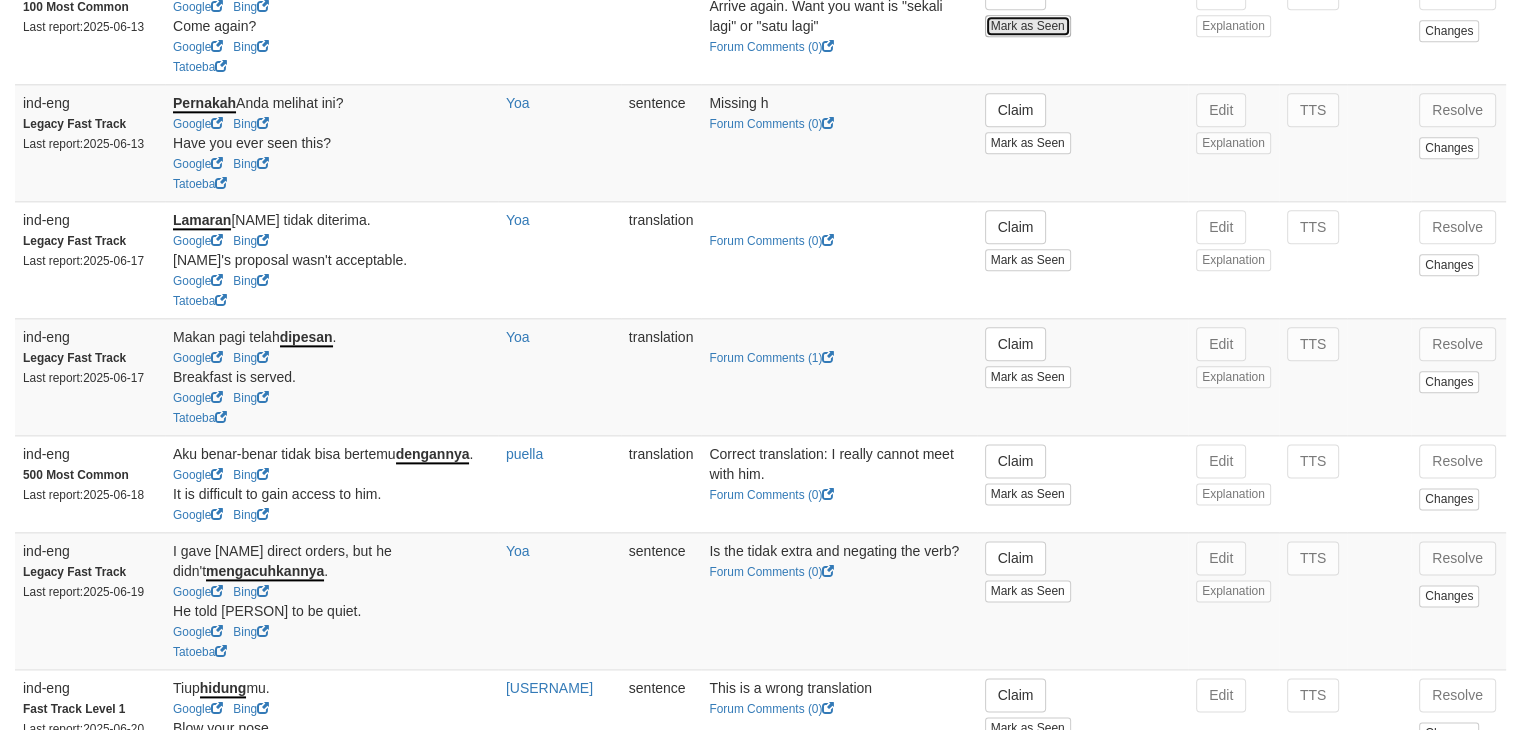 click on "Mark as Seen" at bounding box center (1028, 26) 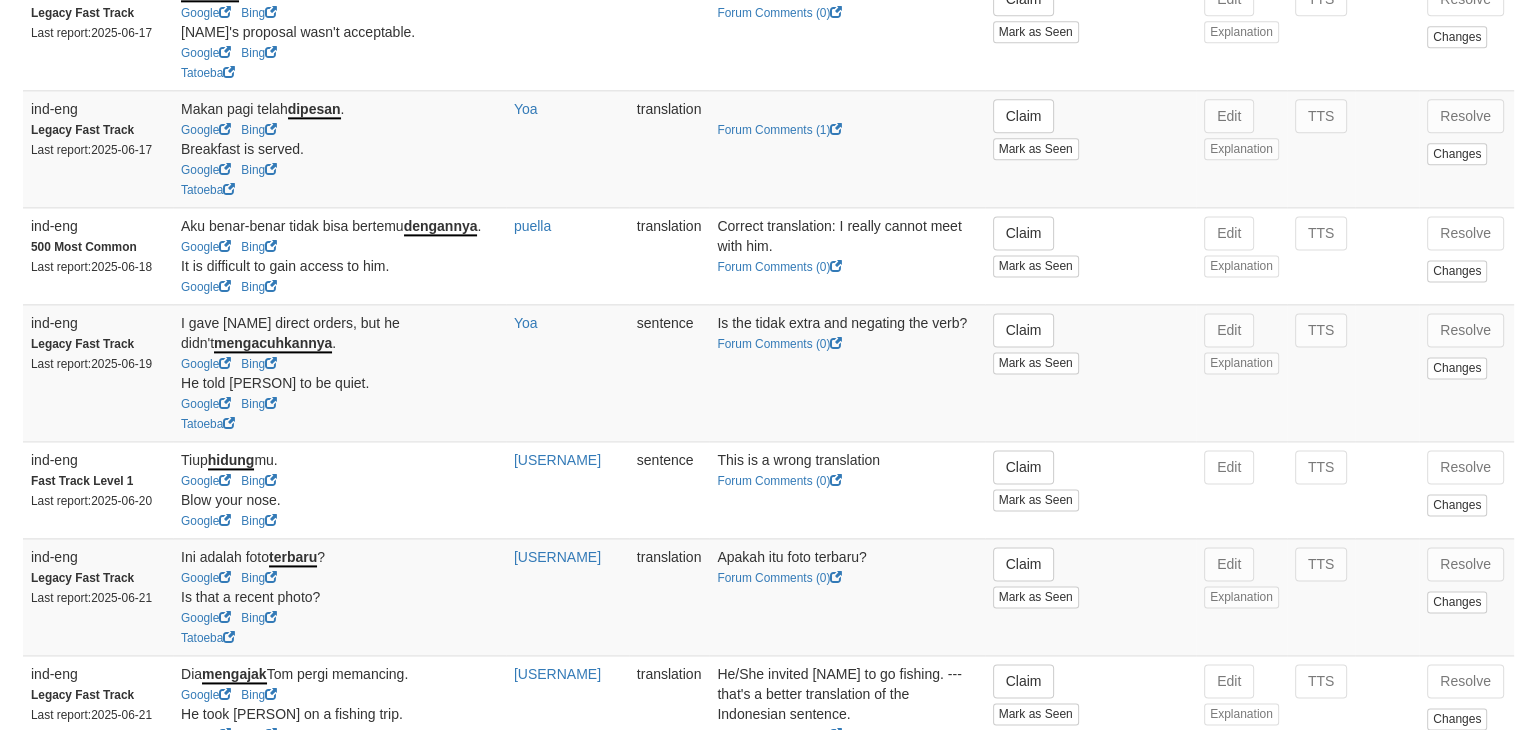 scroll, scrollTop: 2655, scrollLeft: 0, axis: vertical 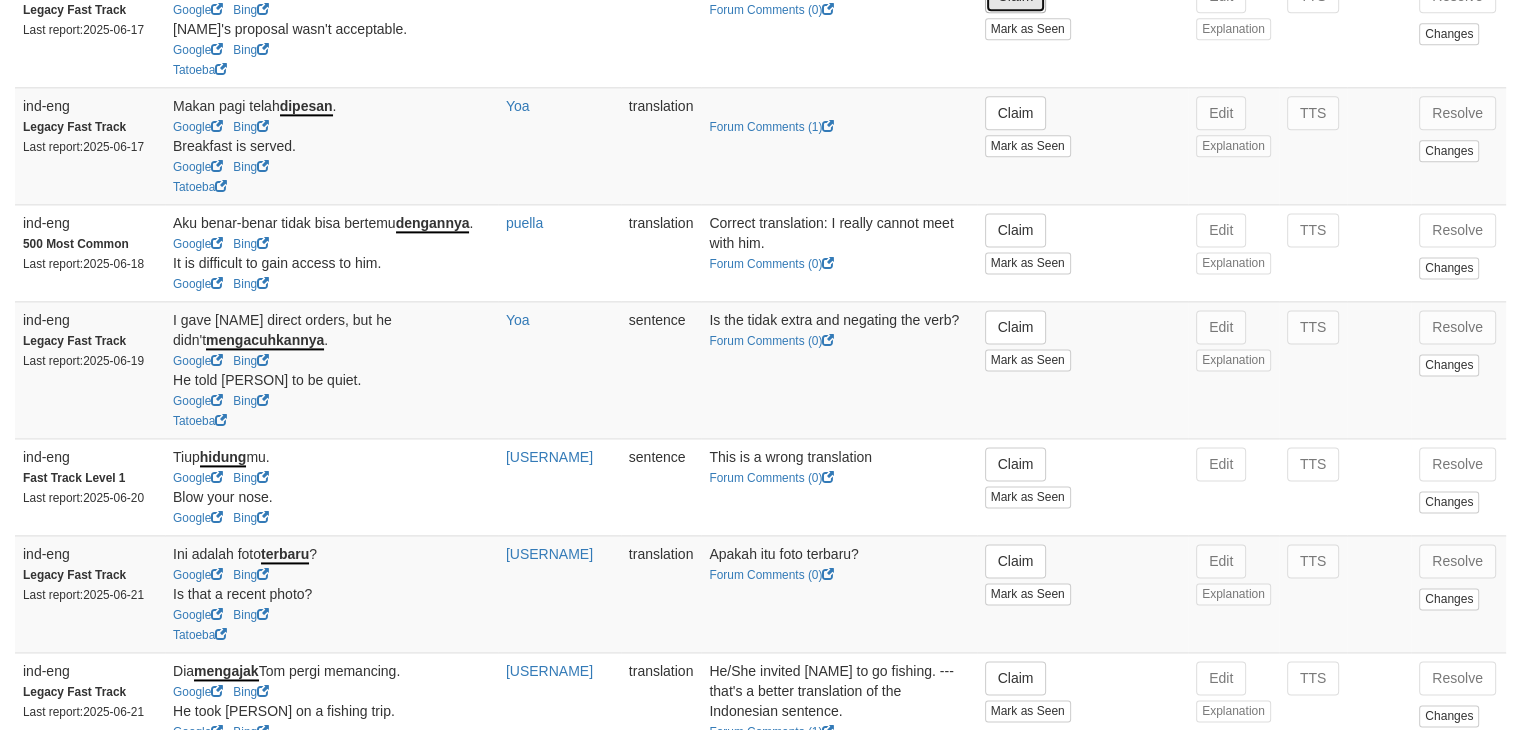 click on "Claim" at bounding box center (1016, -4) 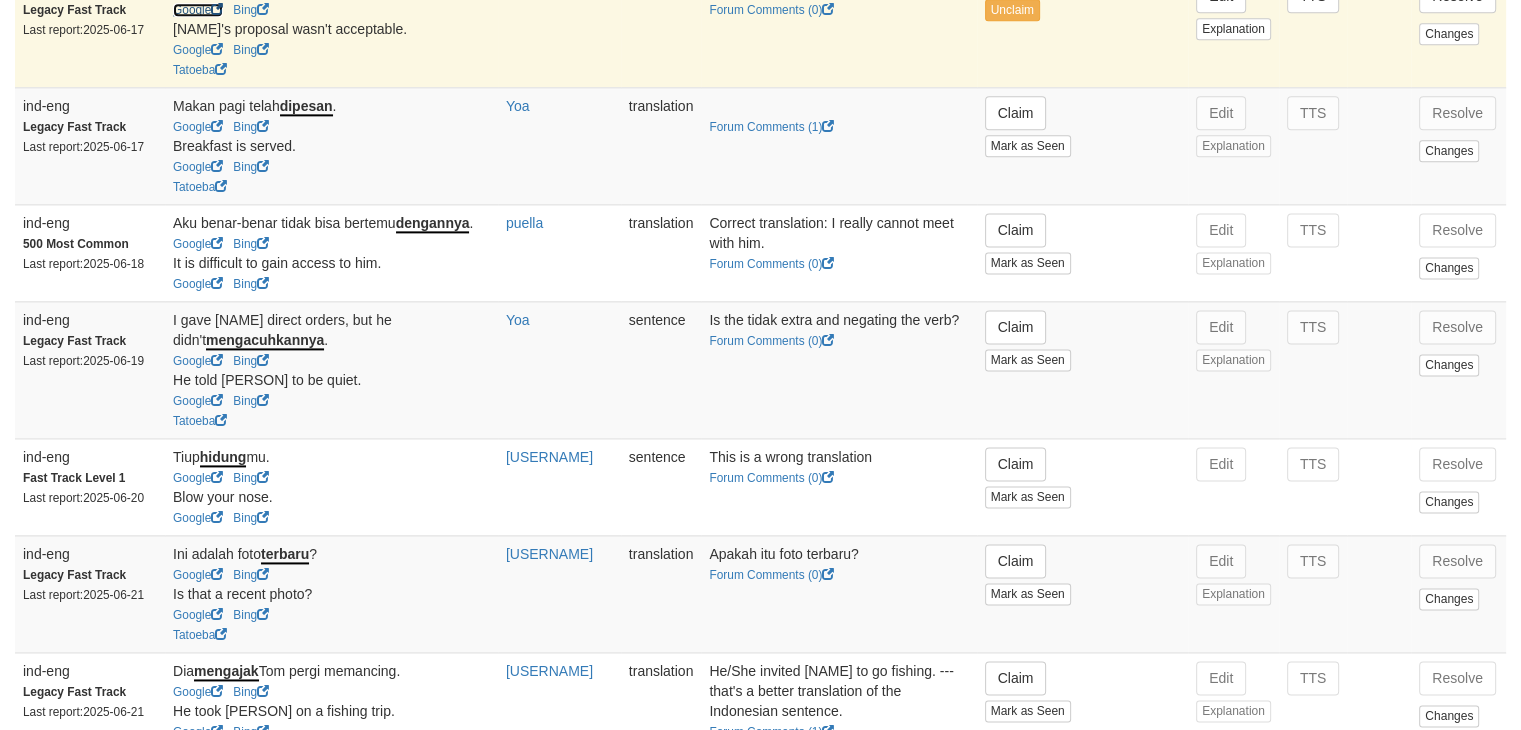click on "Google" at bounding box center (198, 10) 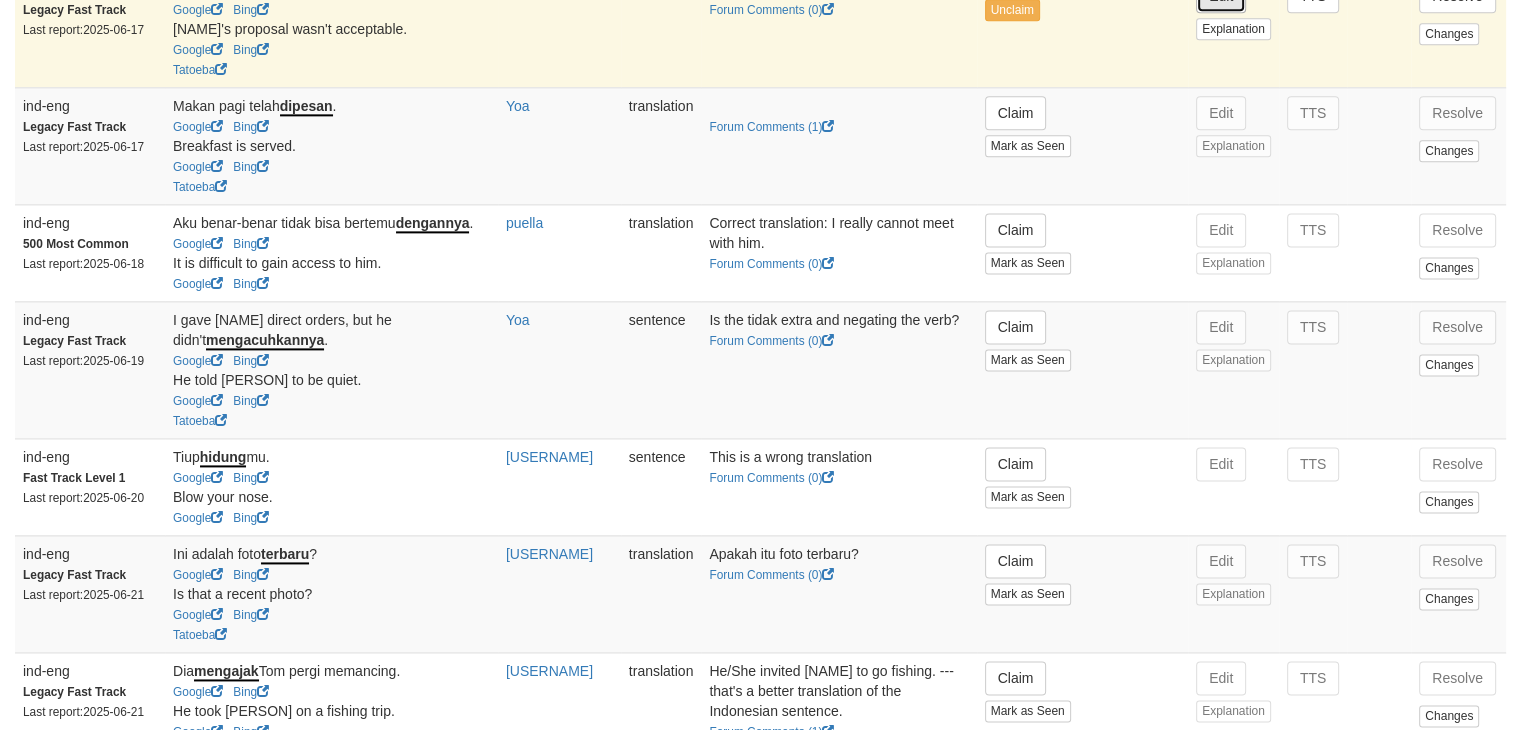 click on "Edit" at bounding box center [1221, -4] 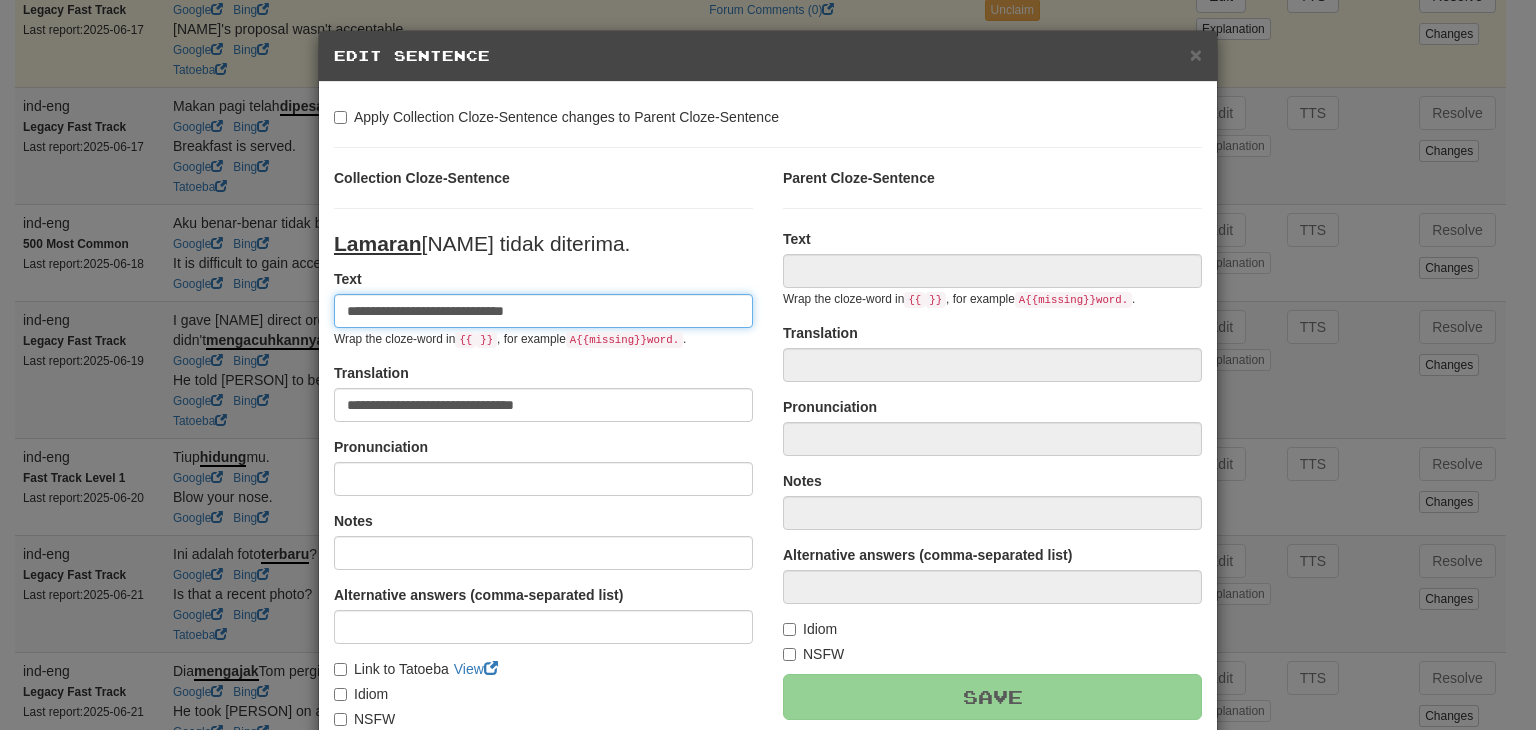 type on "**********" 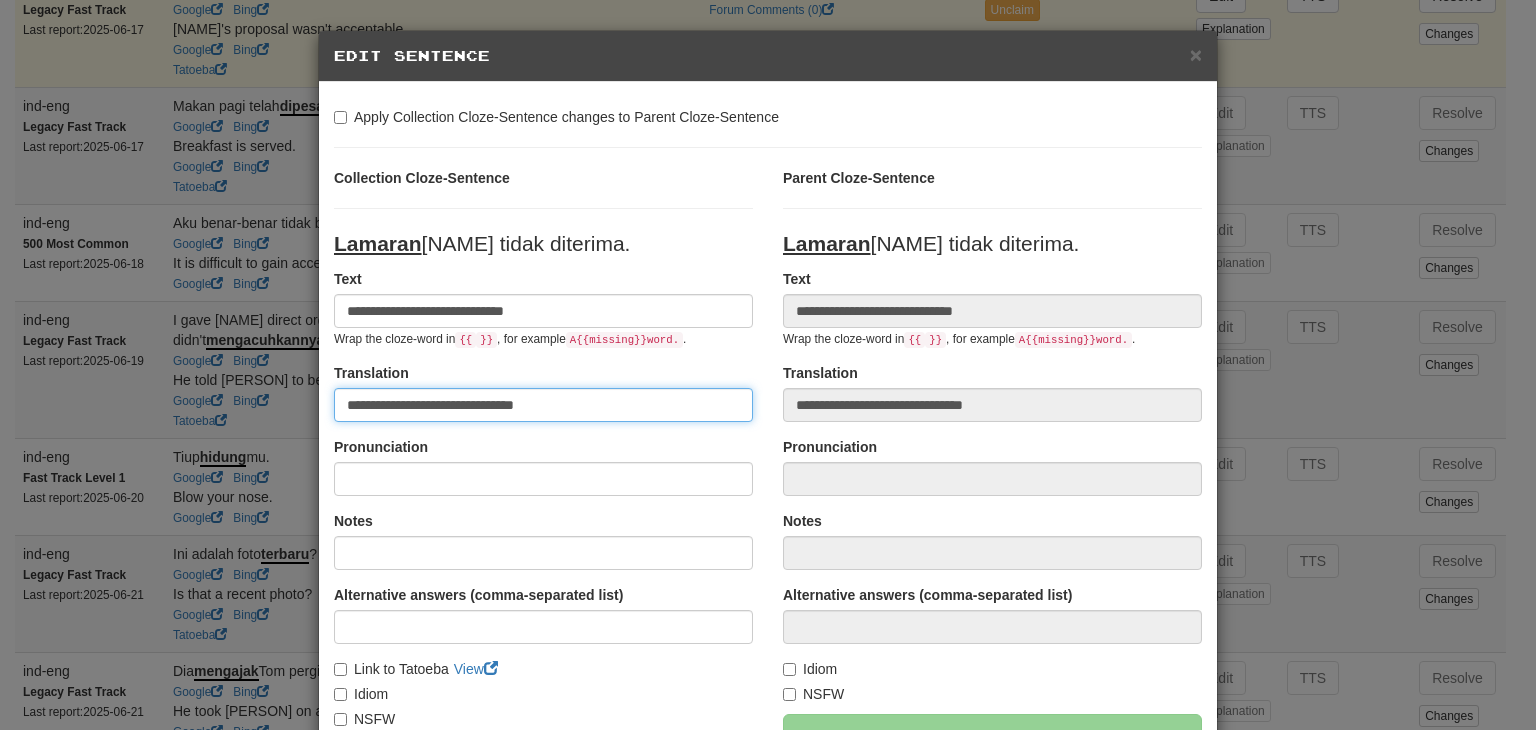 click on "**********" at bounding box center [543, 405] 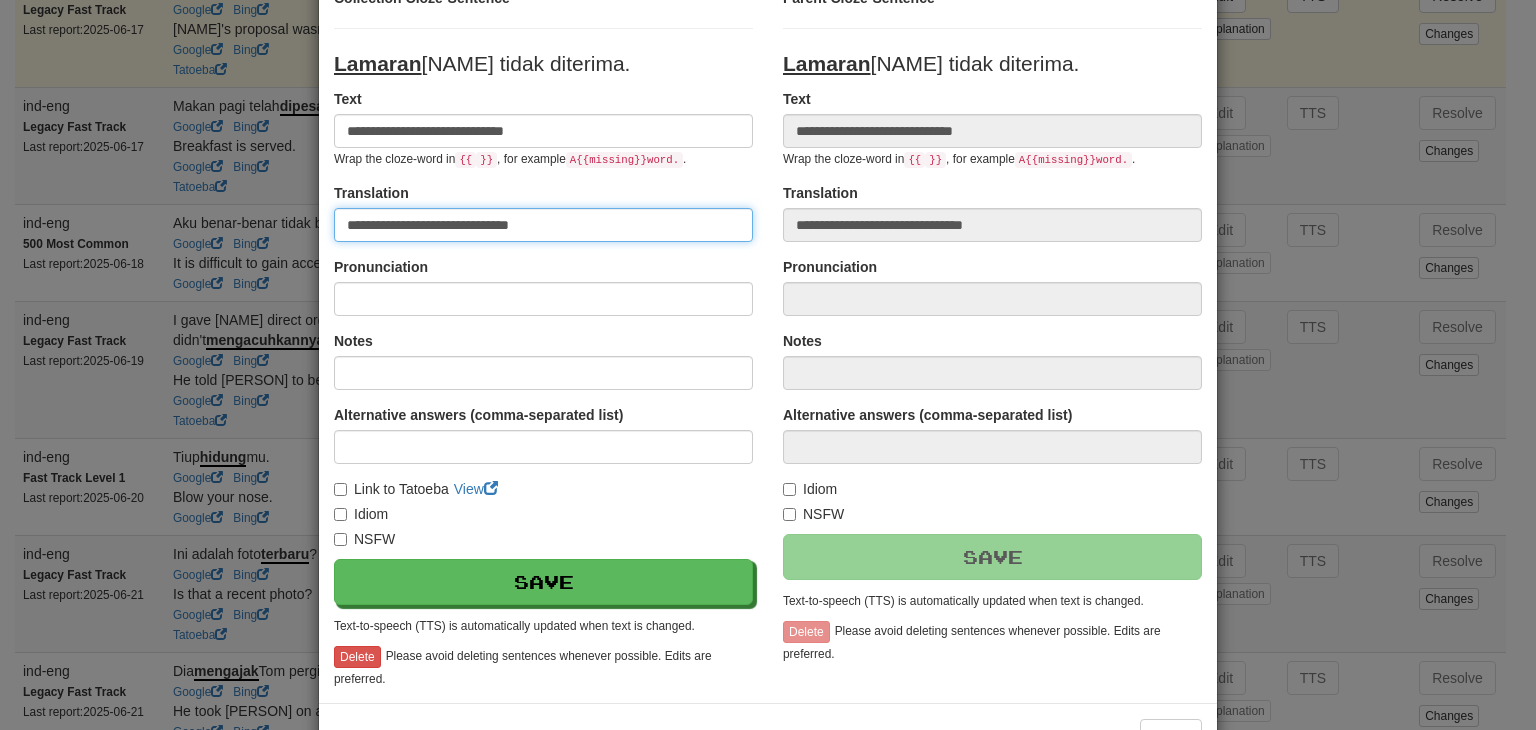 scroll, scrollTop: 182, scrollLeft: 0, axis: vertical 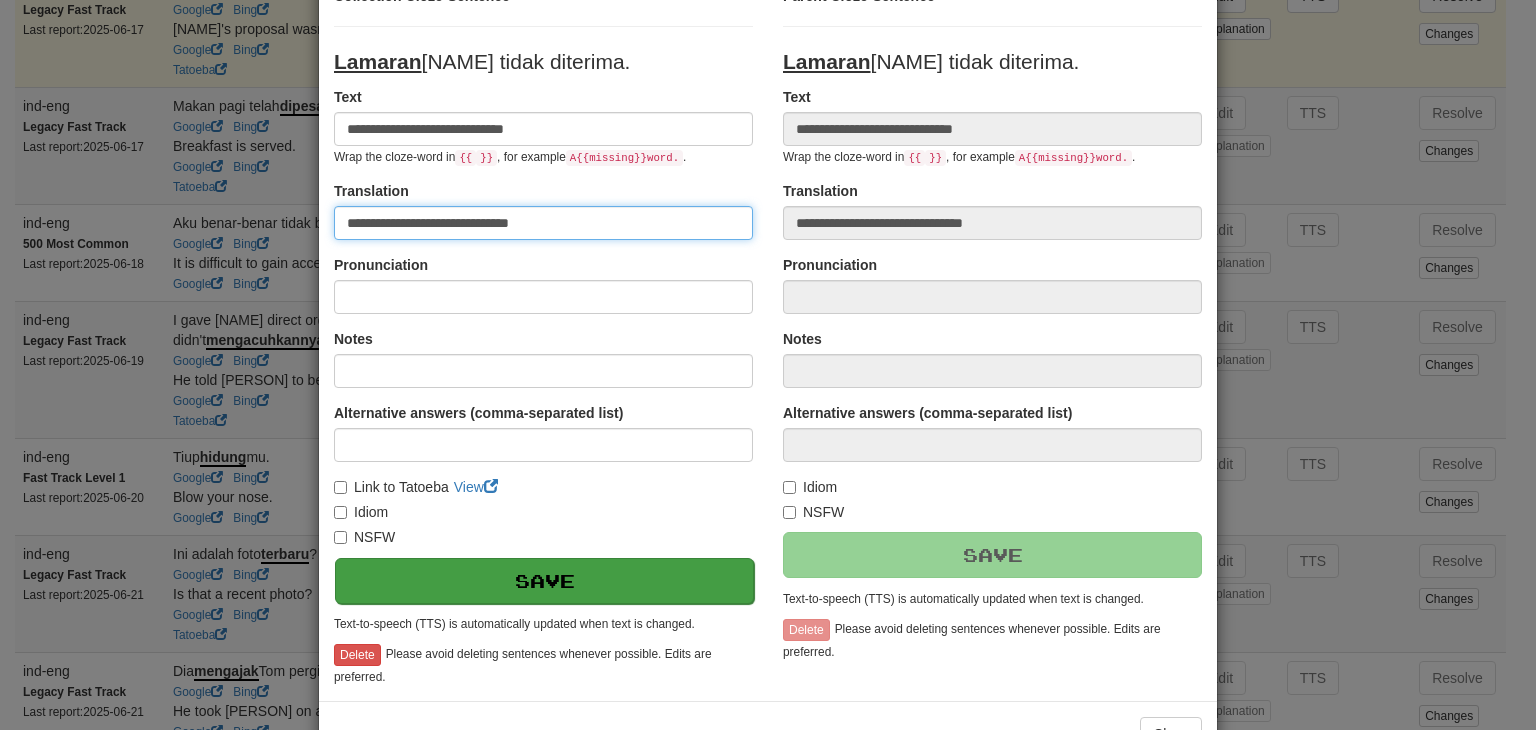 type on "**********" 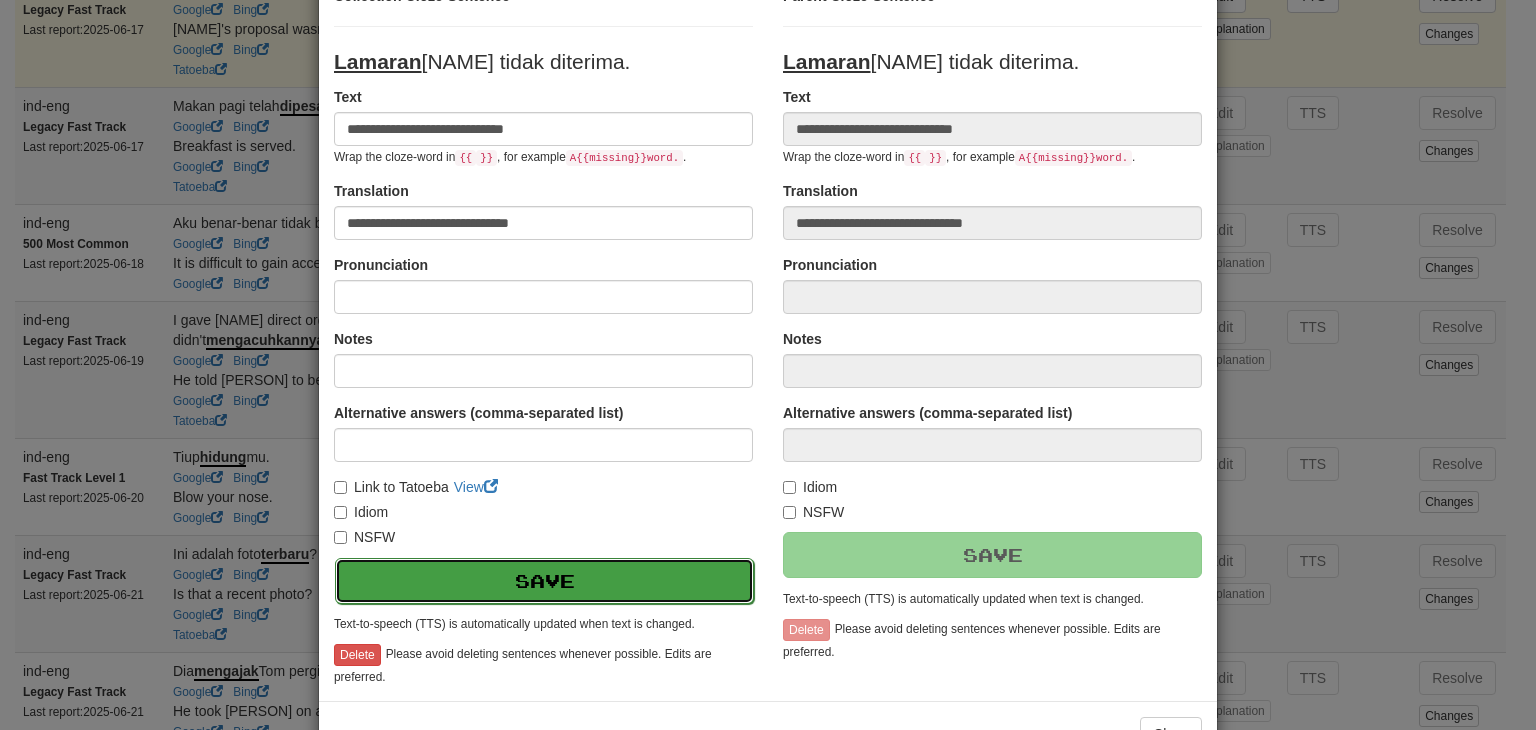 click on "Save" at bounding box center [544, 581] 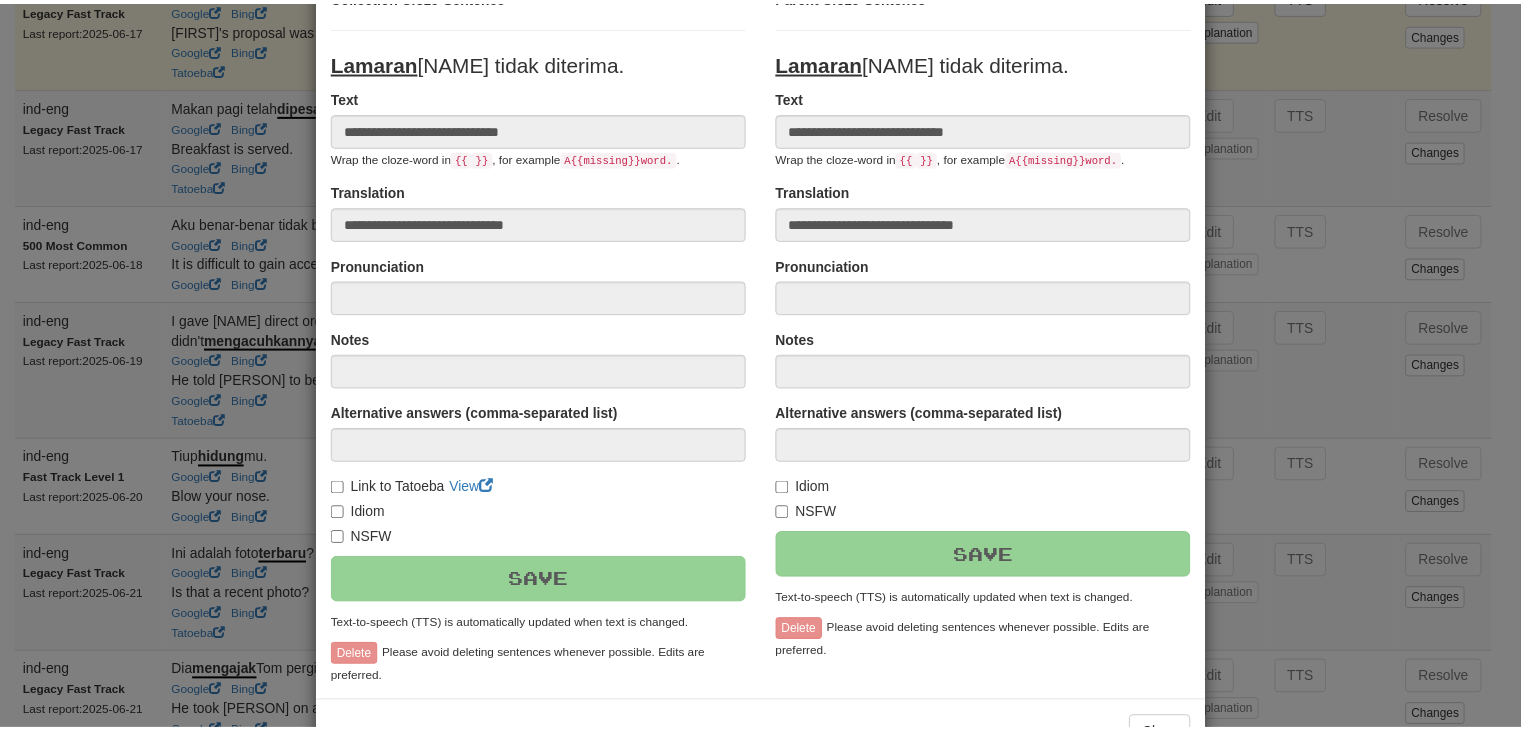 scroll, scrollTop: 246, scrollLeft: 0, axis: vertical 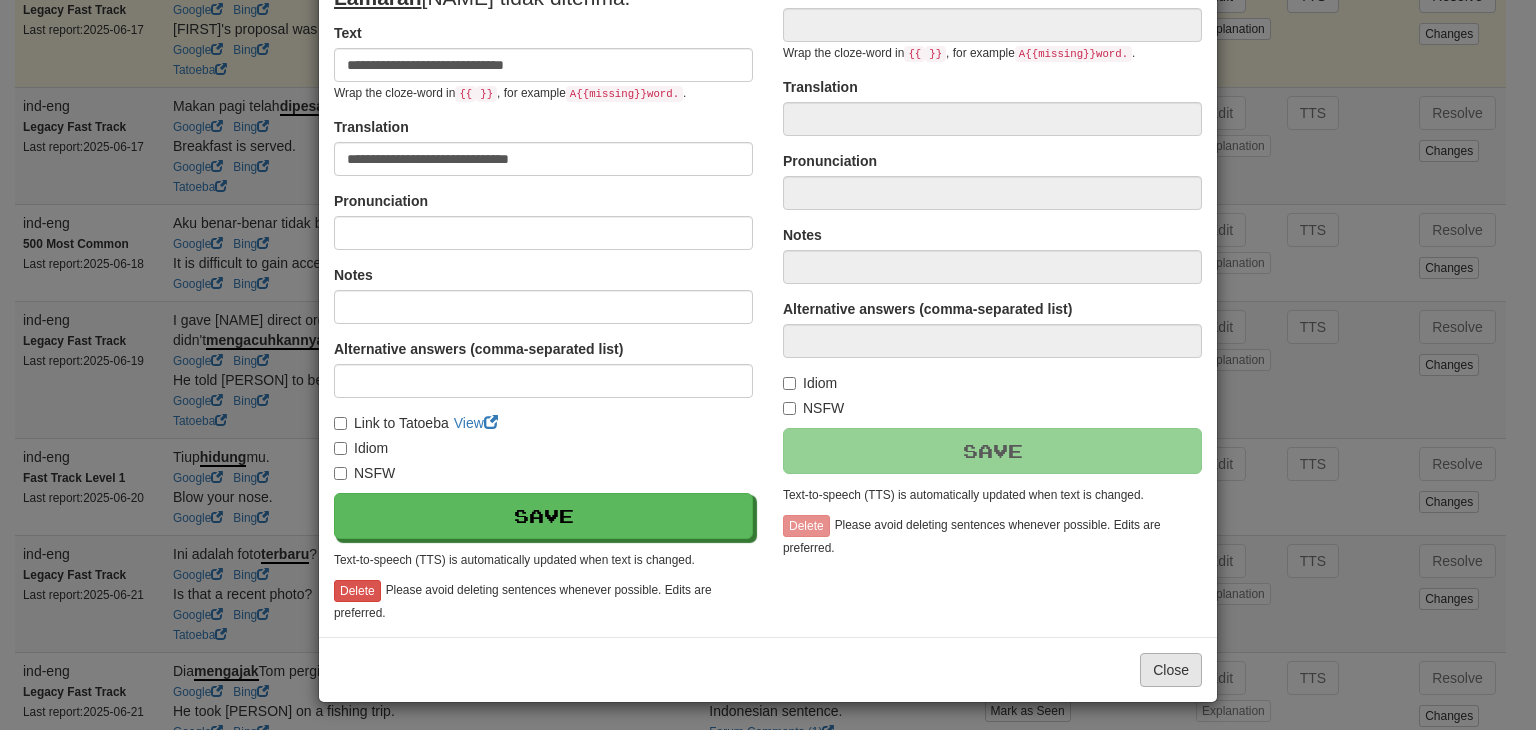 type on "**********" 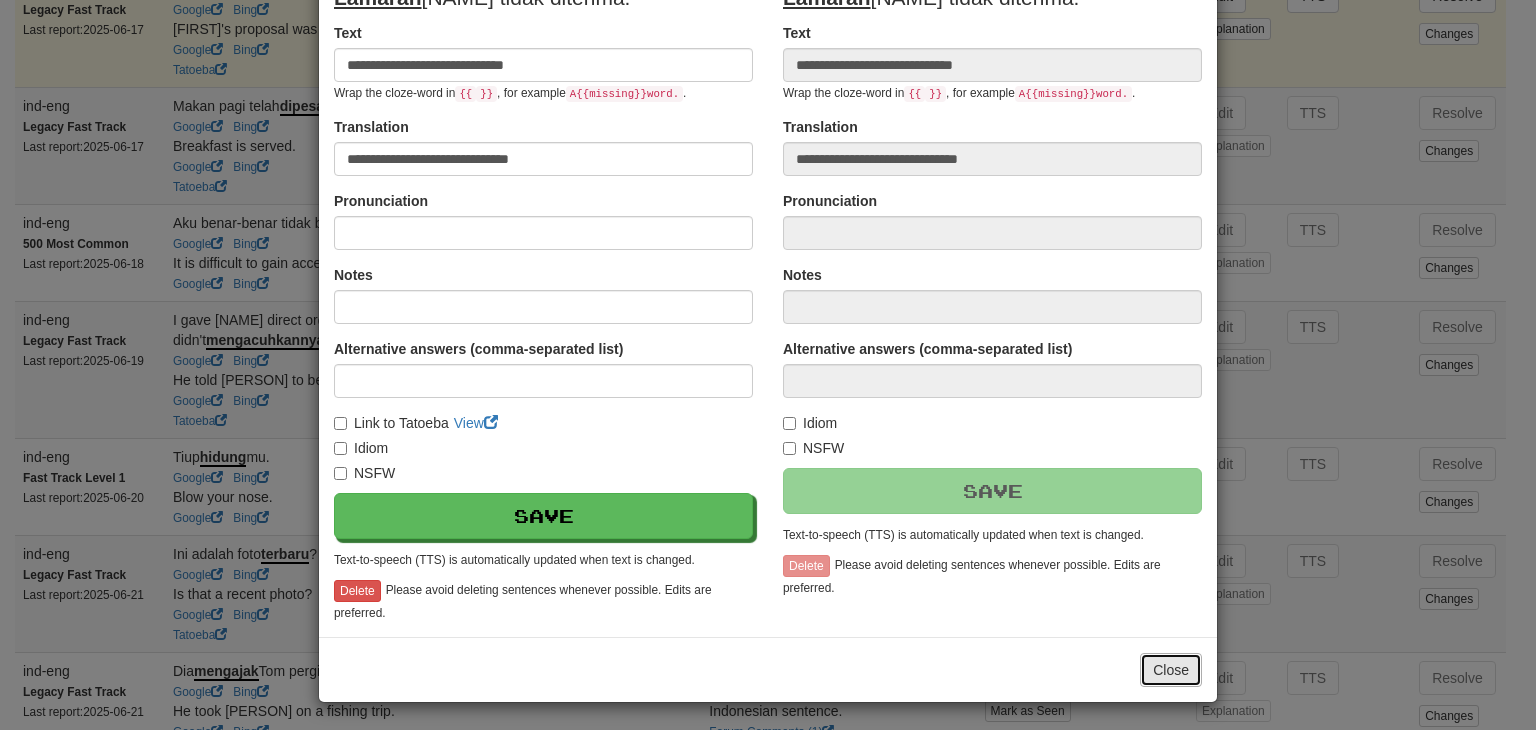 click on "Close" at bounding box center [1171, 670] 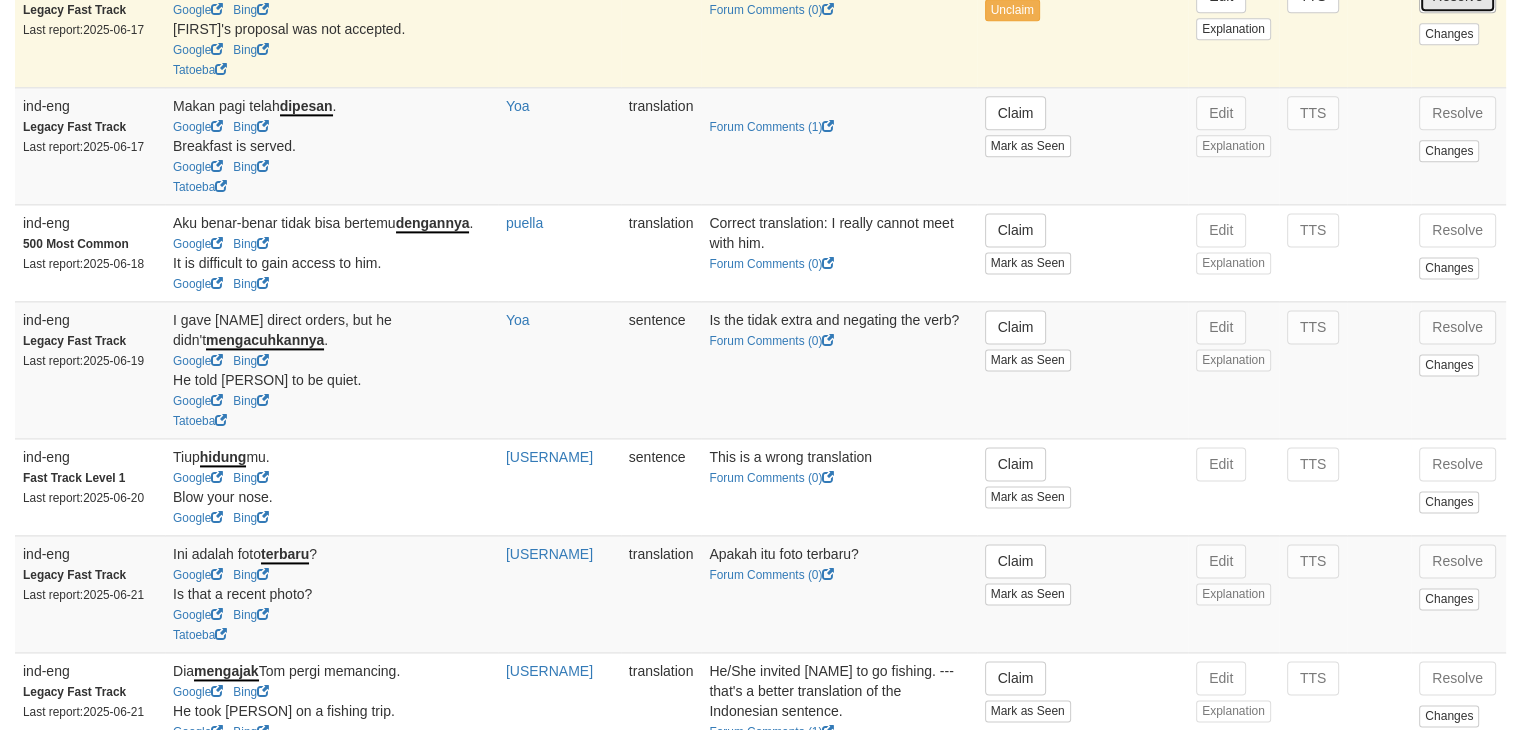 click on "Resolve" at bounding box center (1457, -4) 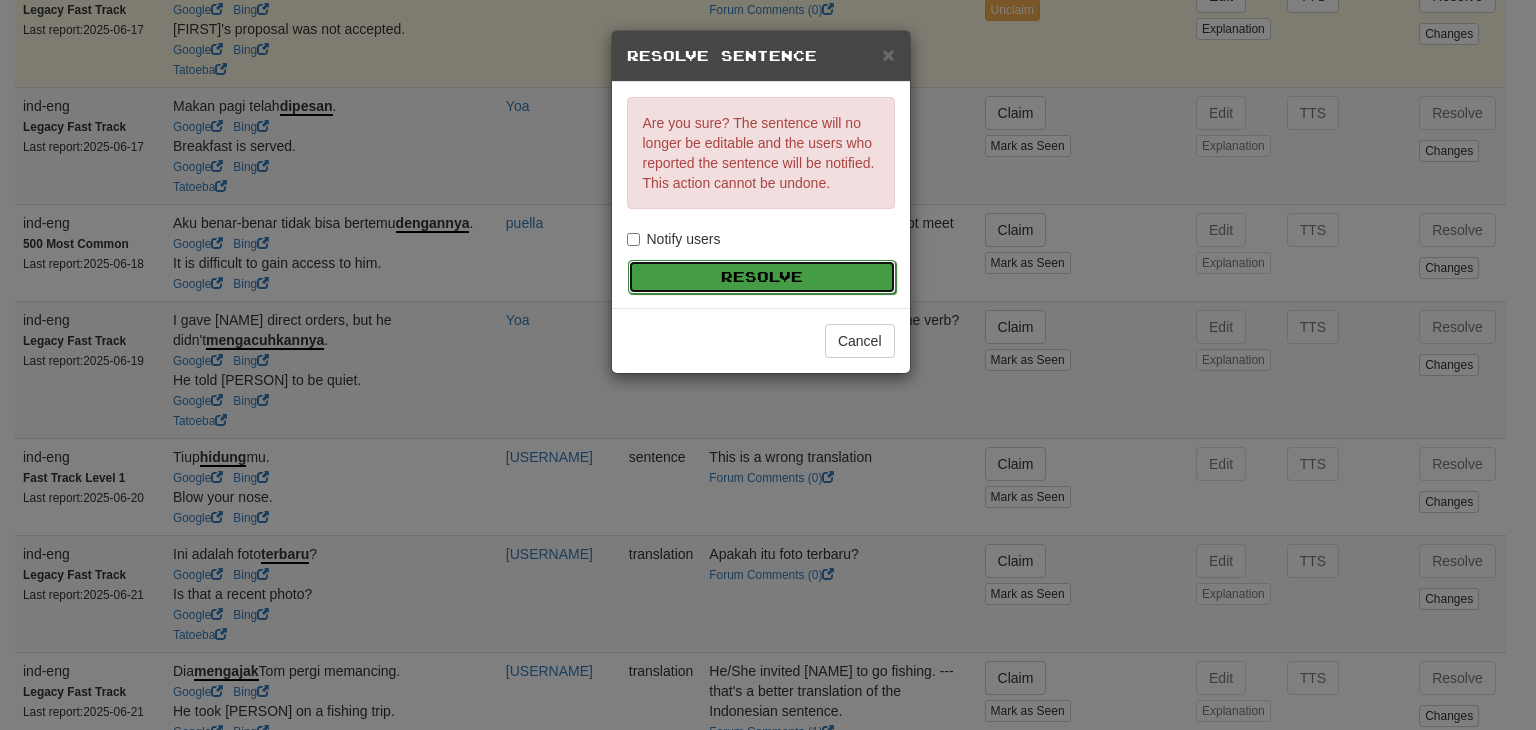 click on "Resolve" at bounding box center [762, 277] 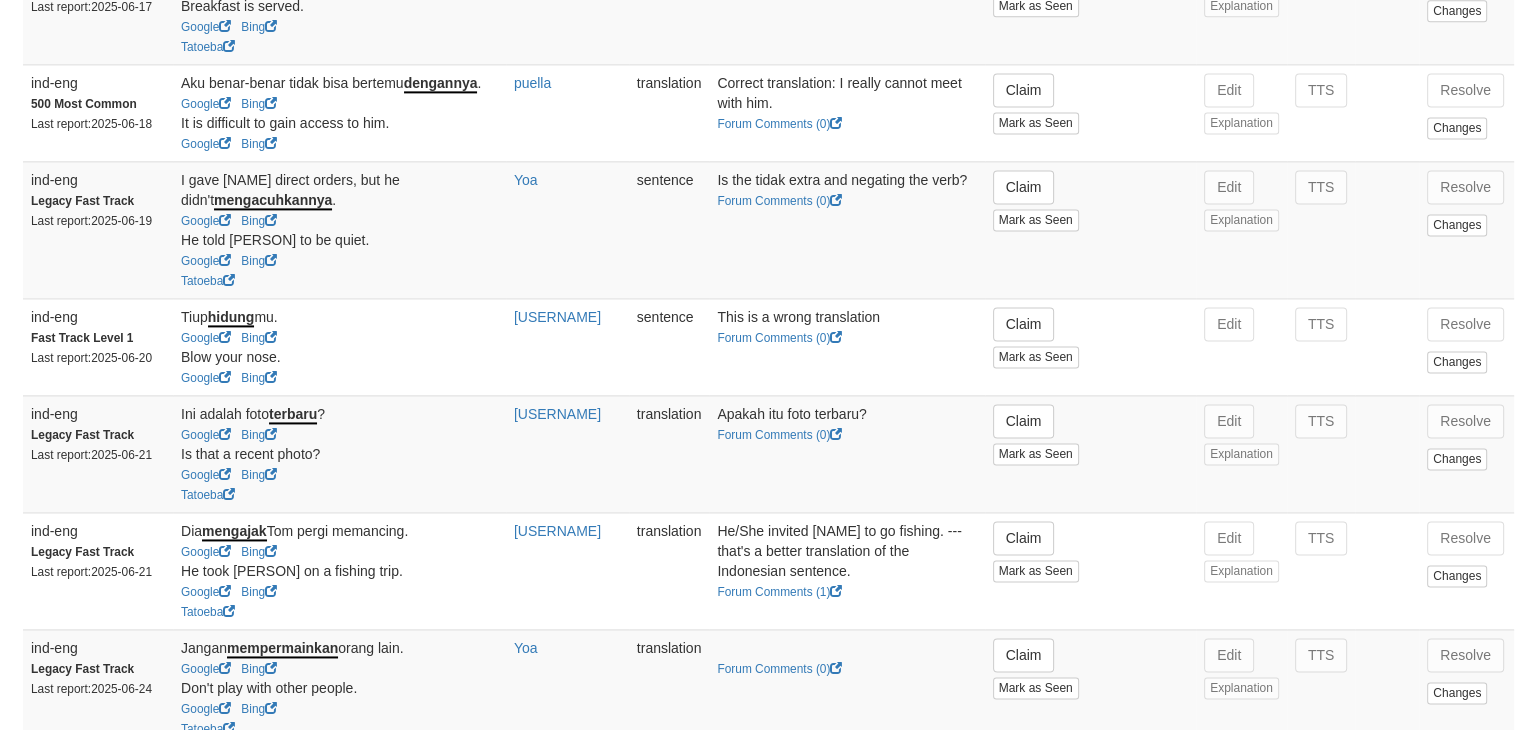 scroll, scrollTop: 2798, scrollLeft: 0, axis: vertical 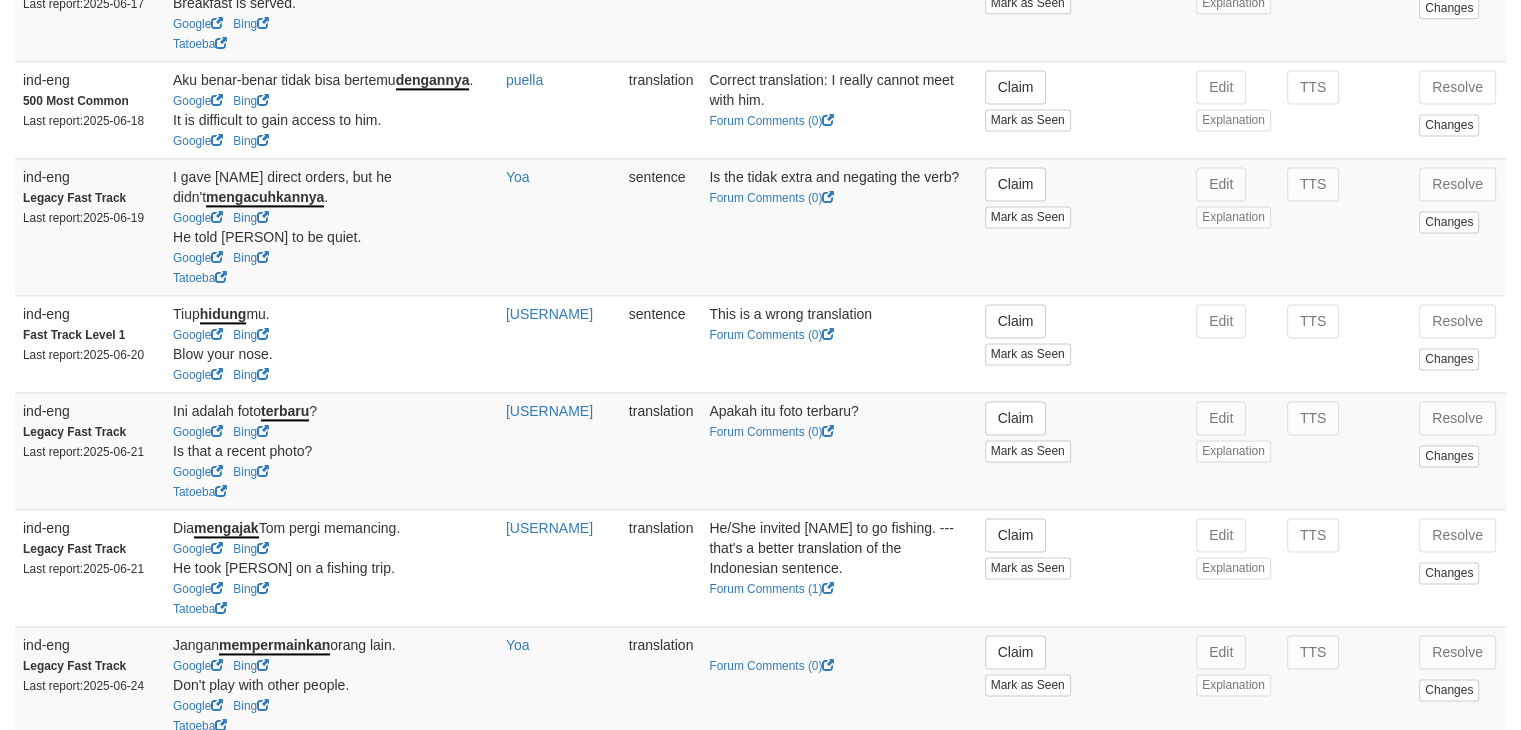 click on "Claim" at bounding box center [1016, -30] 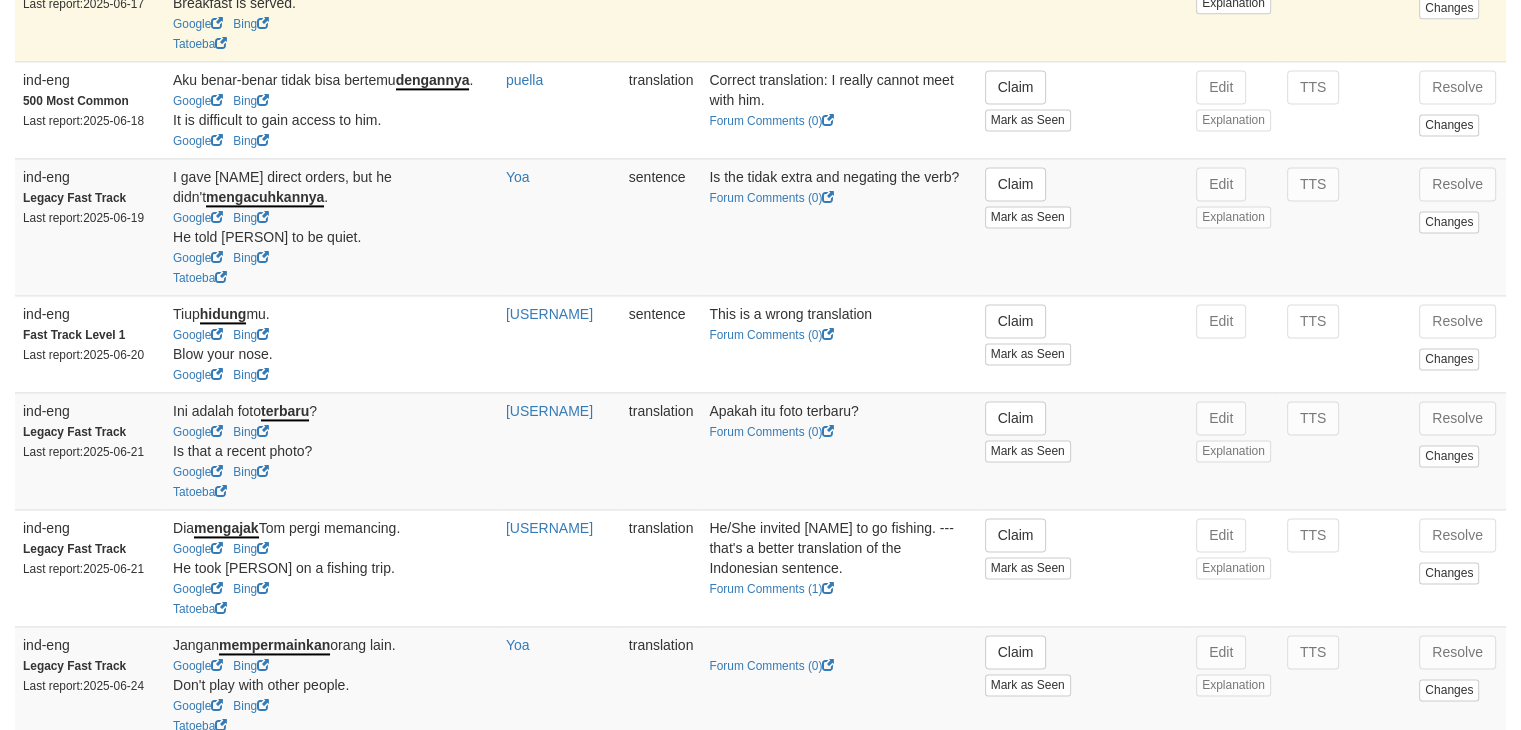 click on "Google" at bounding box center [198, -17] 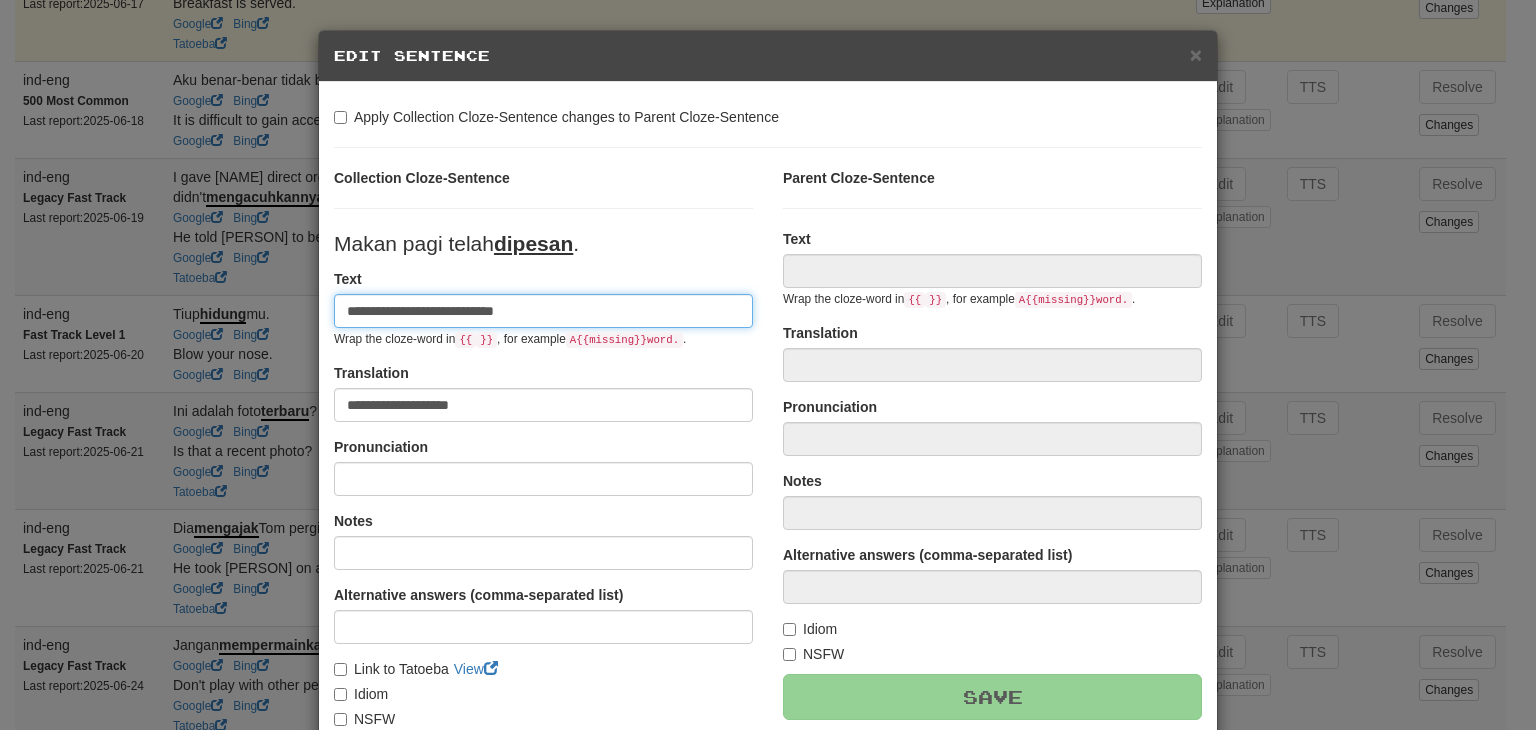 type on "**********" 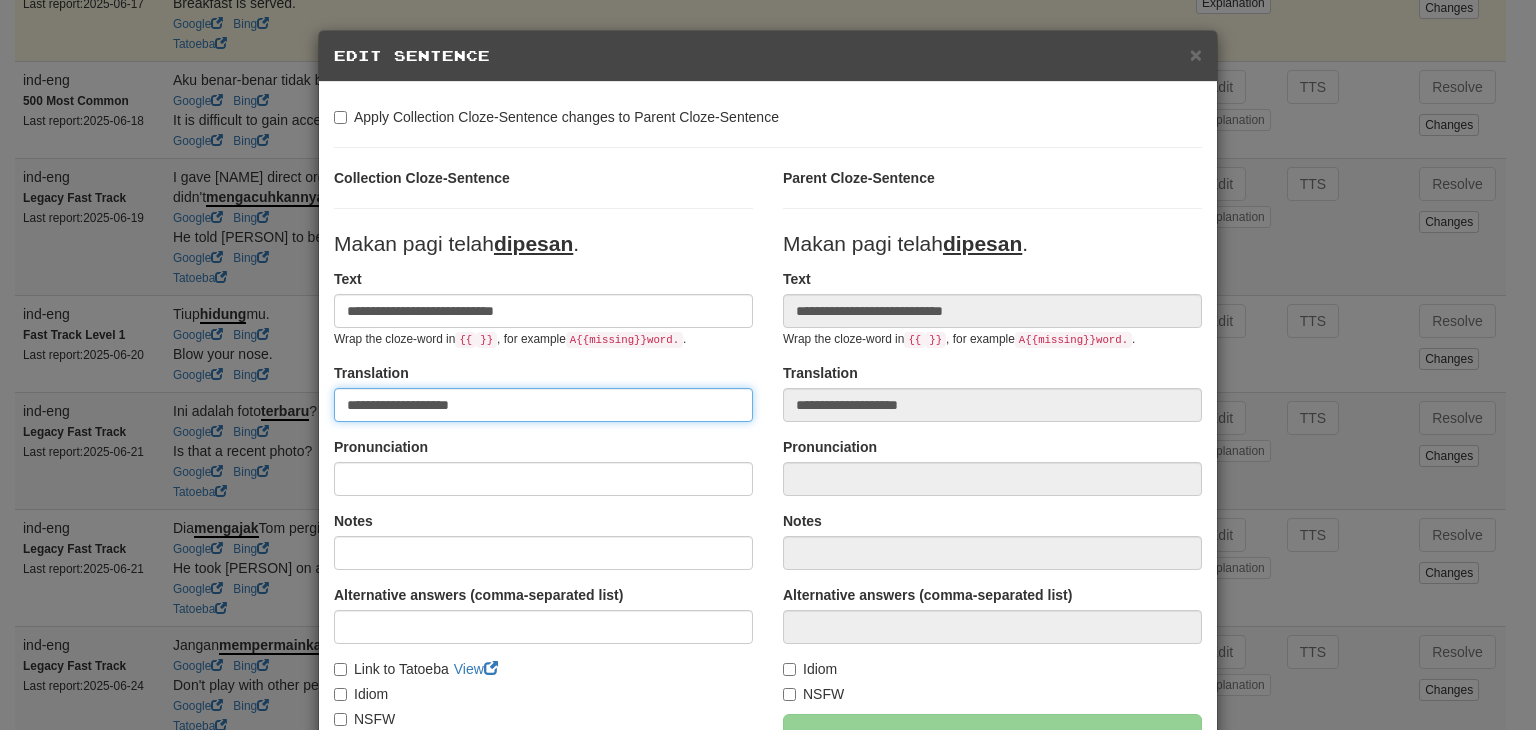 click on "**********" at bounding box center (543, 405) 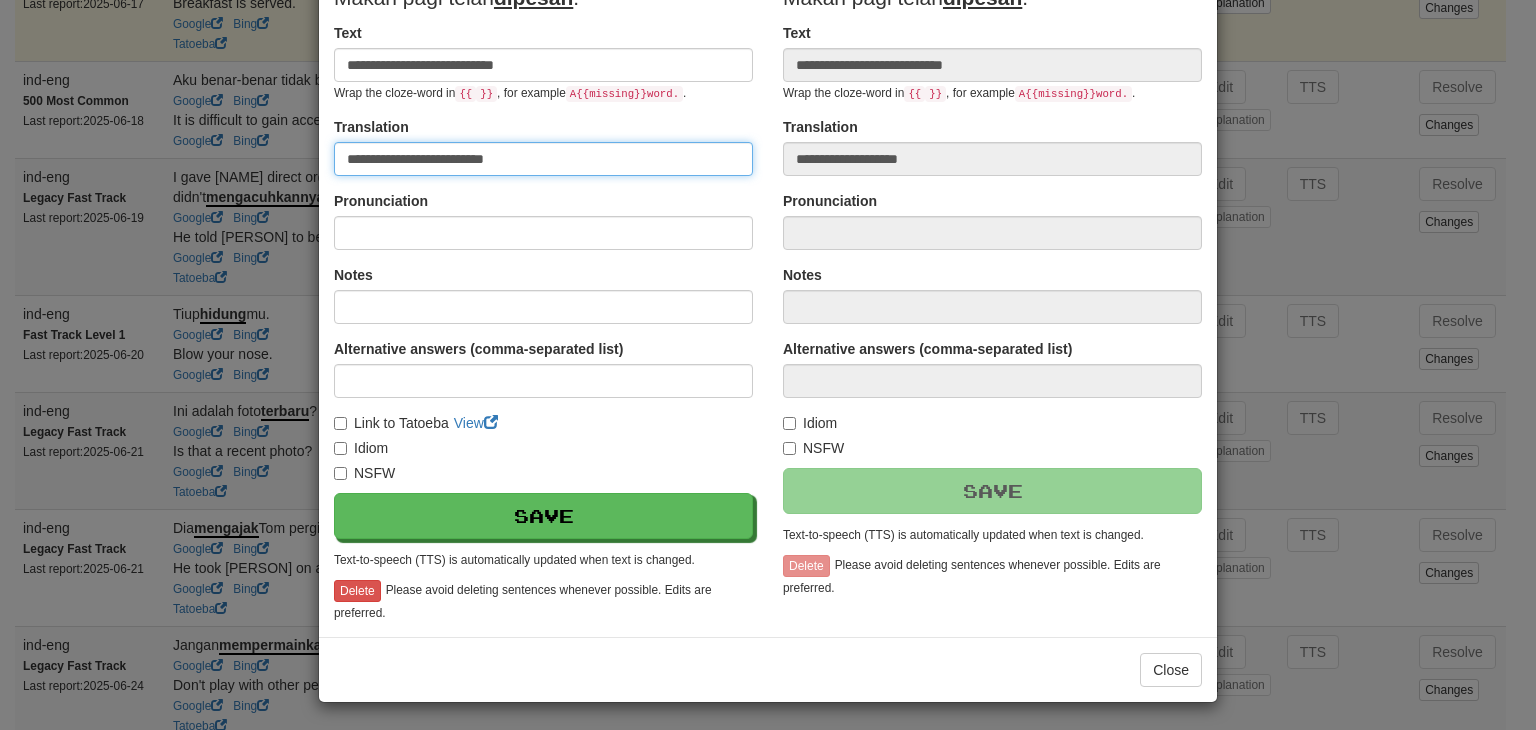 scroll, scrollTop: 172, scrollLeft: 0, axis: vertical 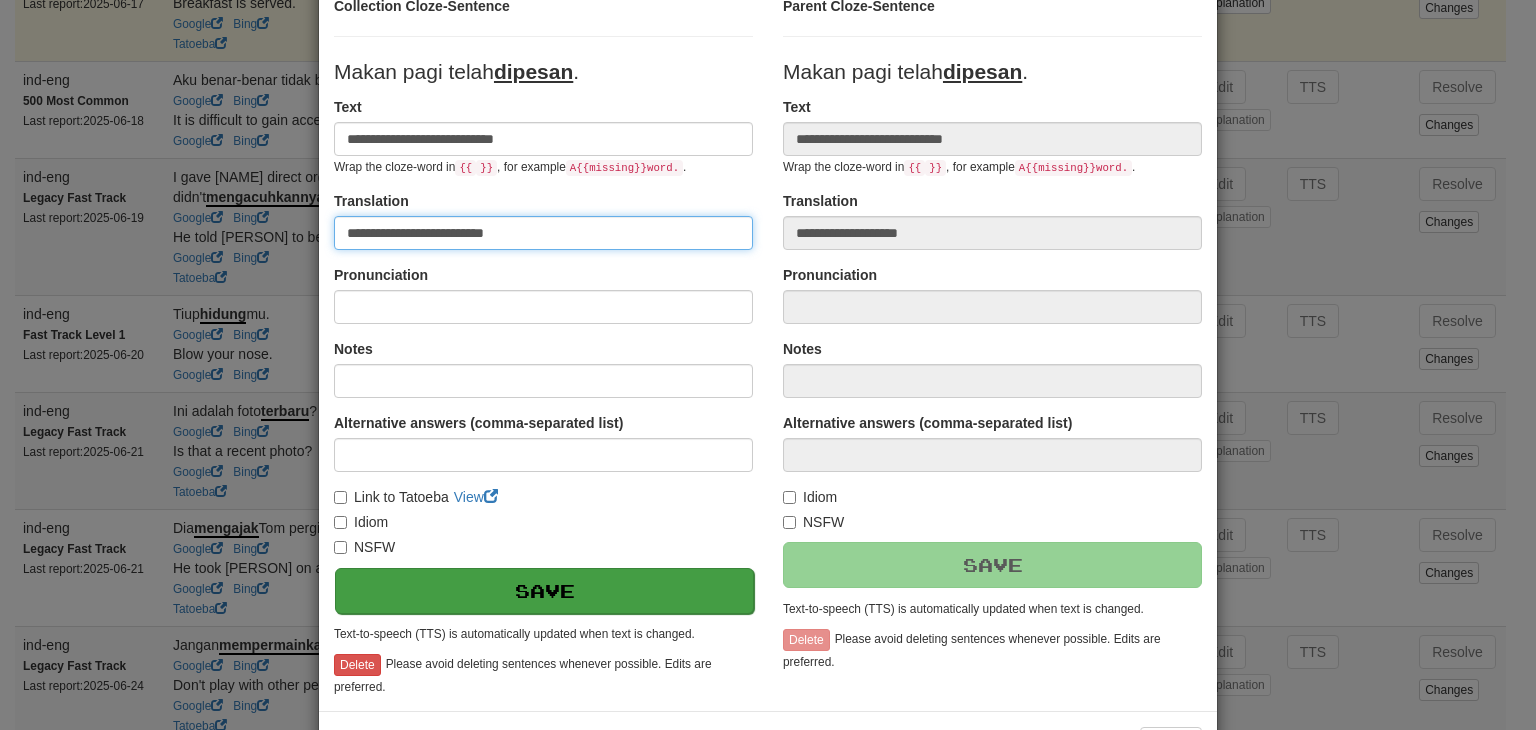 type on "**********" 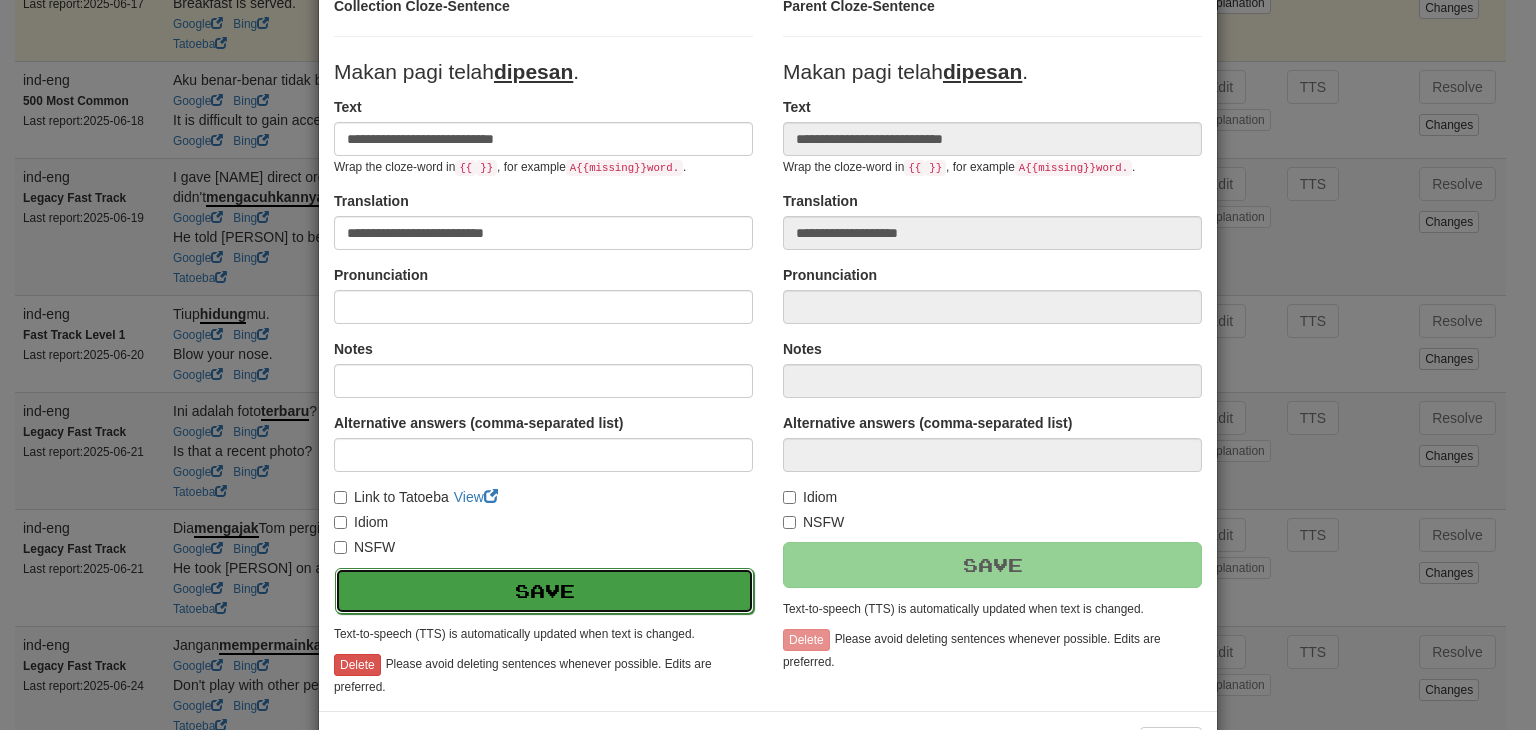 click on "Save" at bounding box center [544, 591] 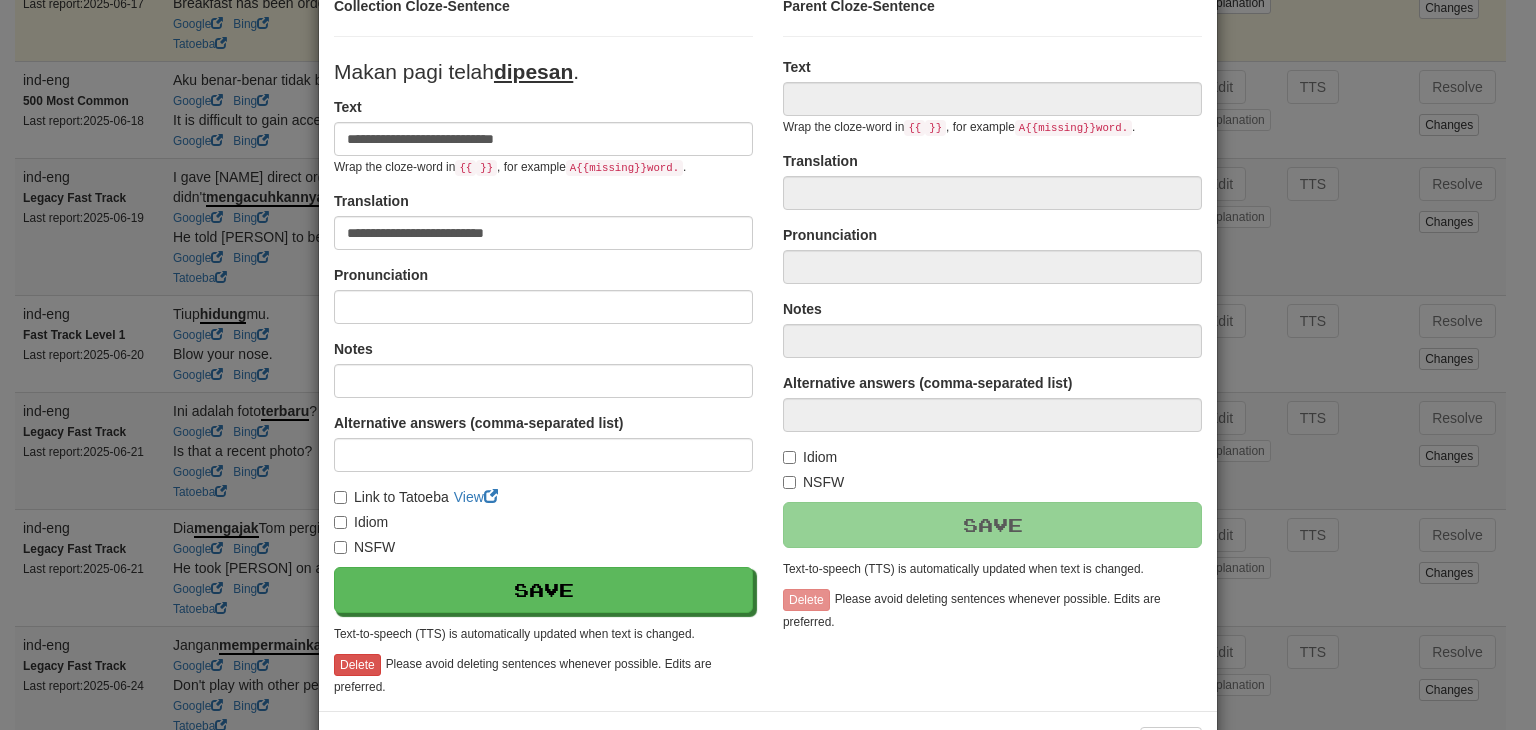 type on "**********" 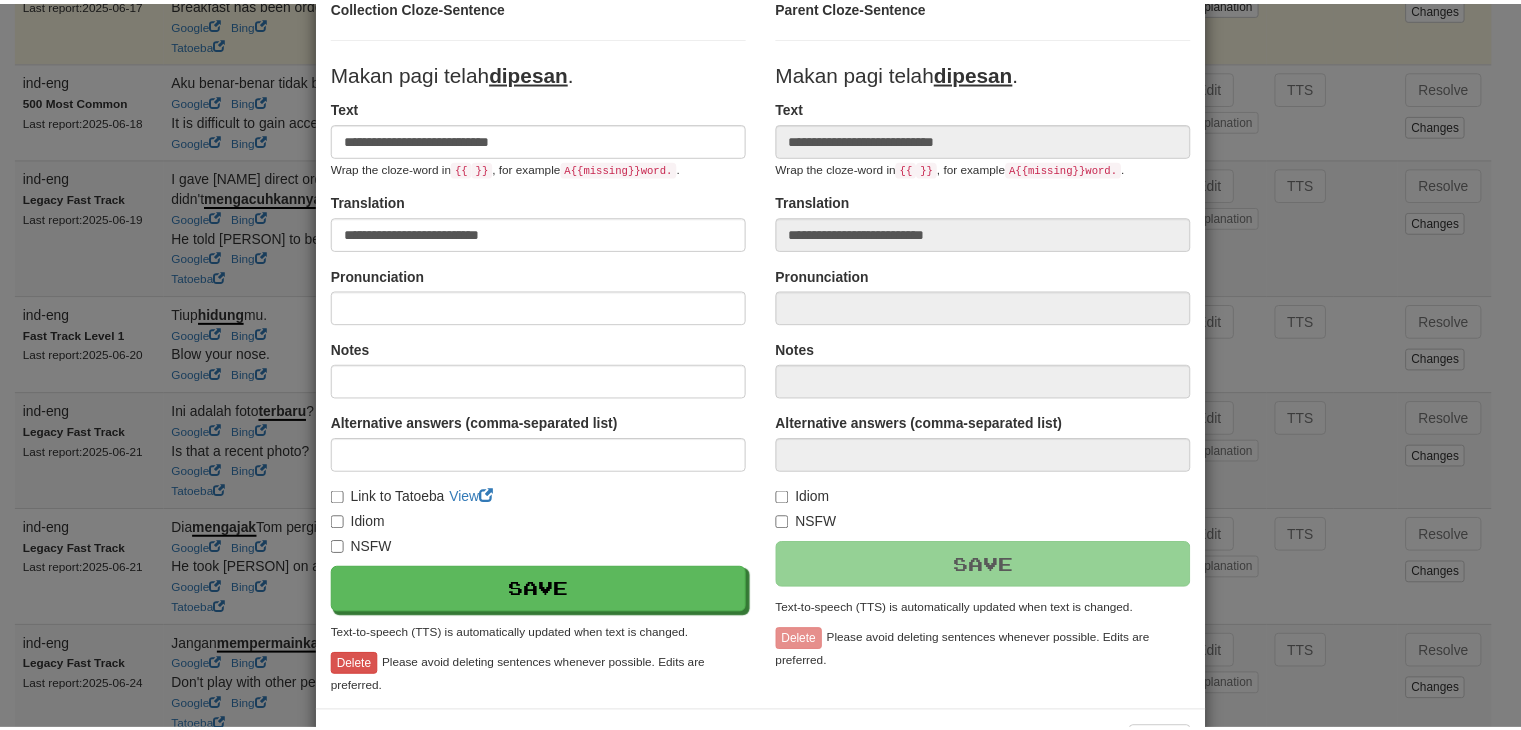 scroll, scrollTop: 246, scrollLeft: 0, axis: vertical 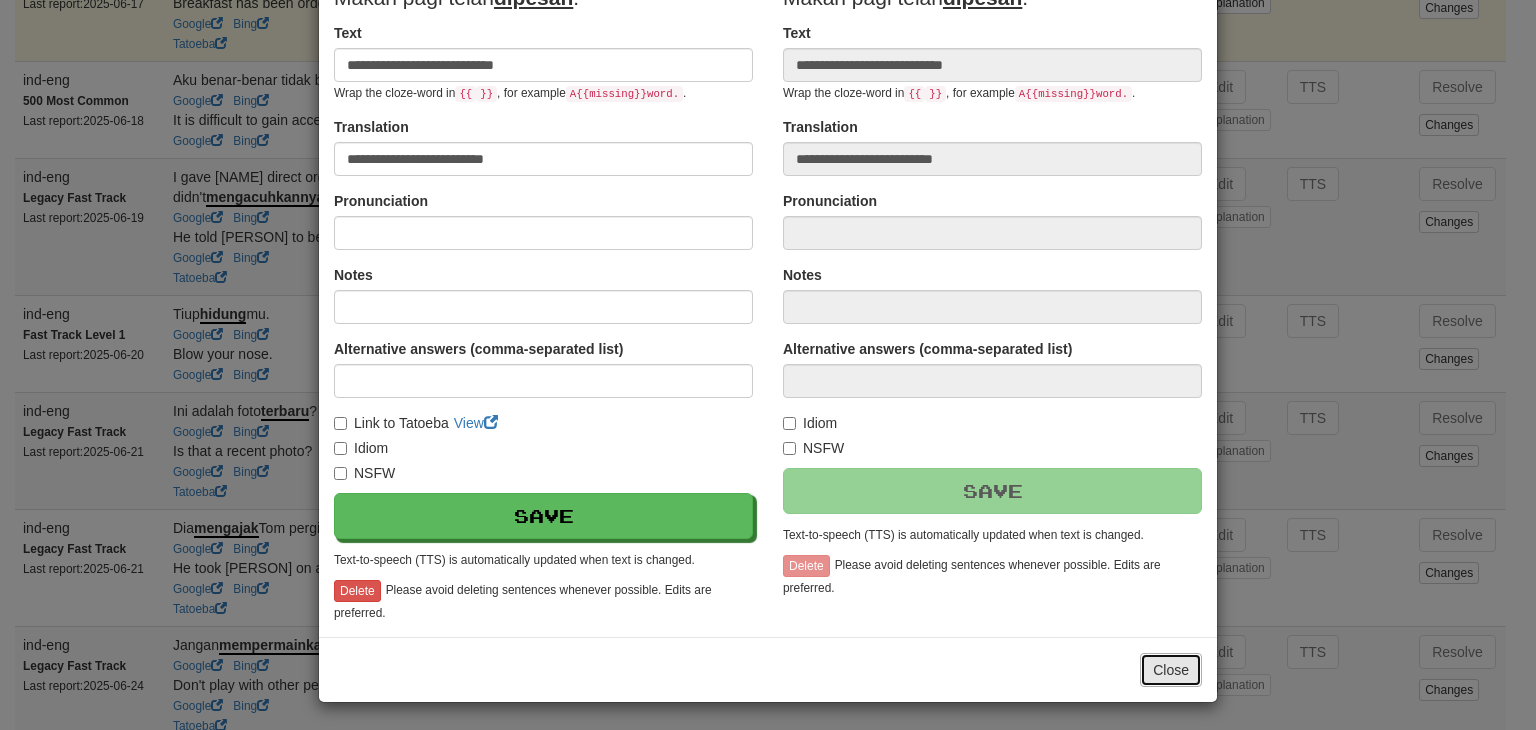 click on "Close" at bounding box center [1171, 670] 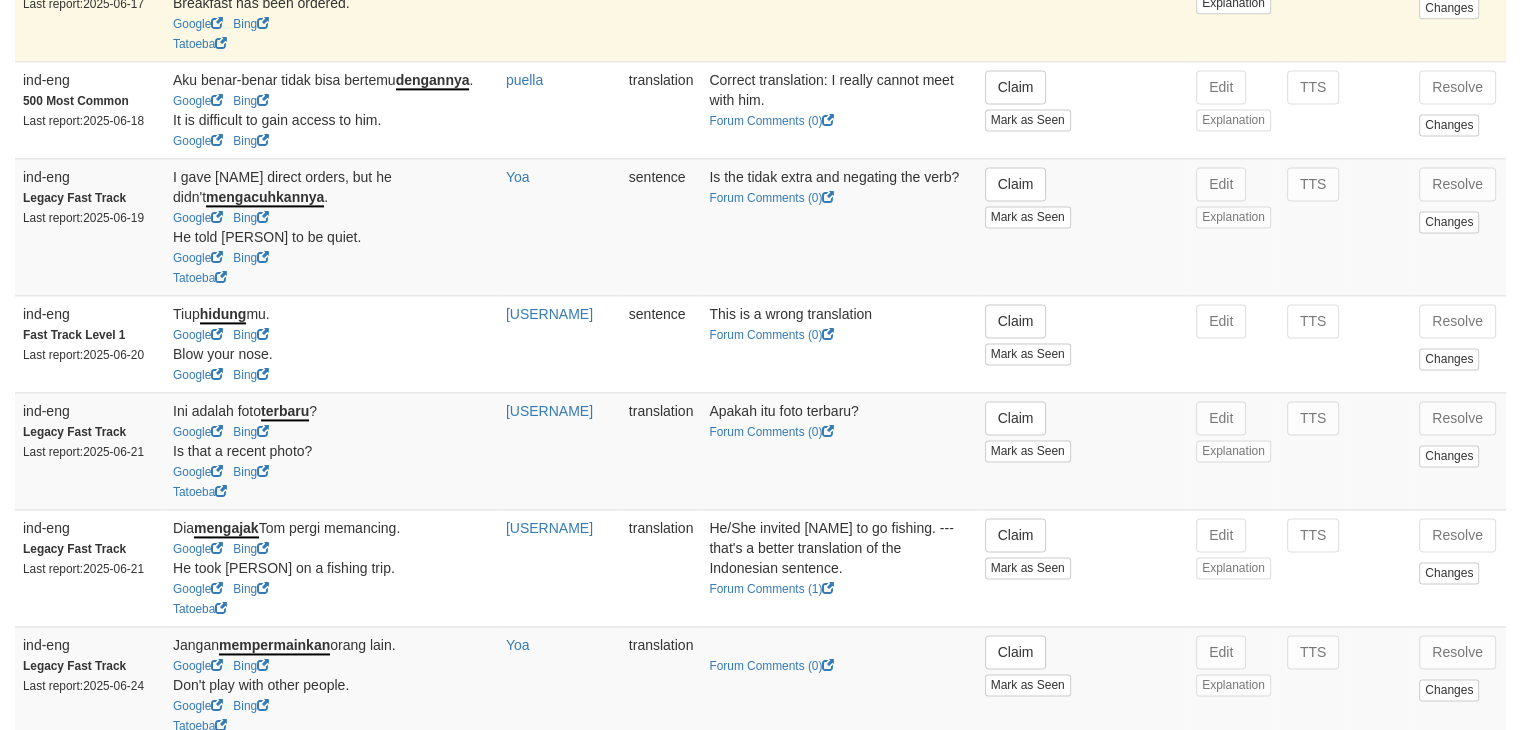 click on "Resolve" at bounding box center (1457, -30) 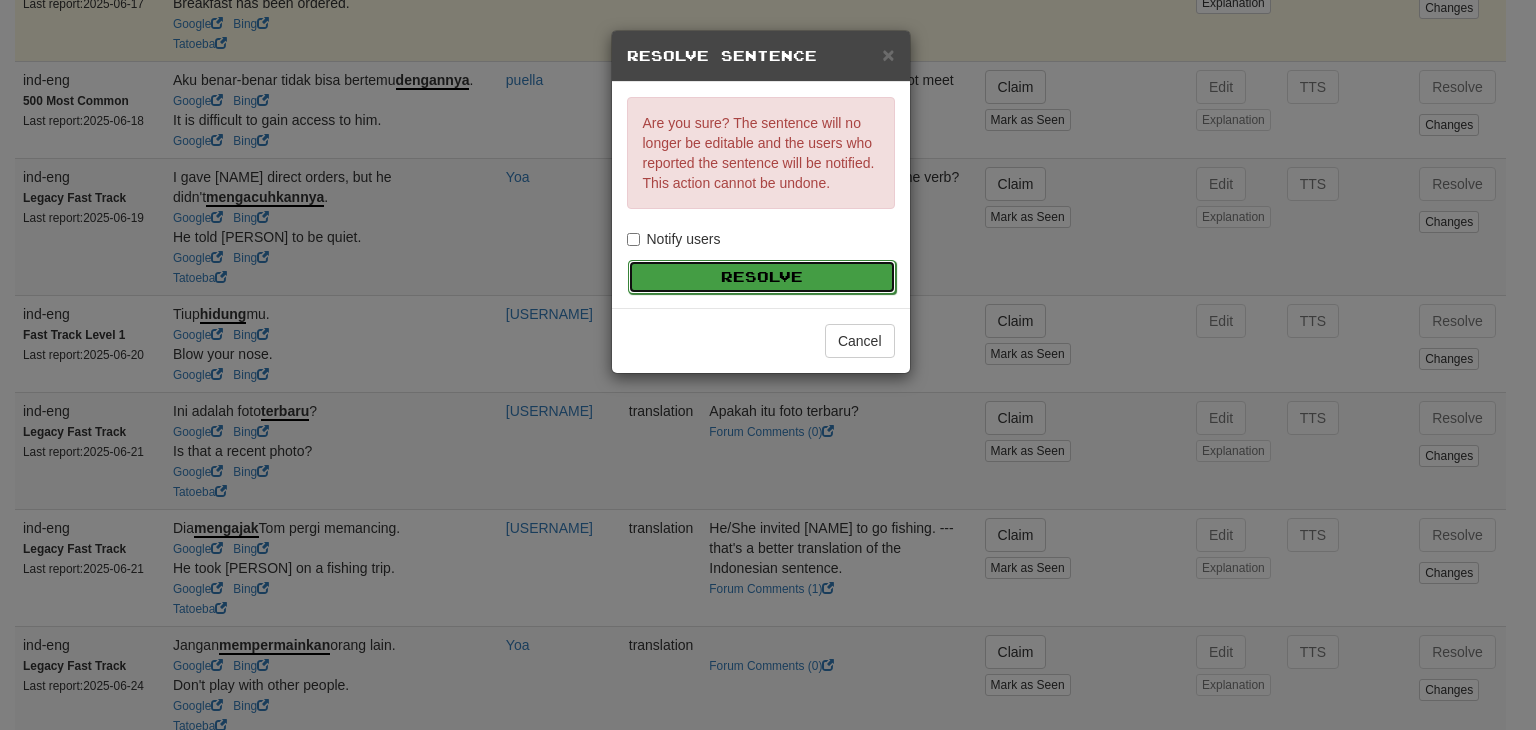 click on "Resolve" at bounding box center (762, 277) 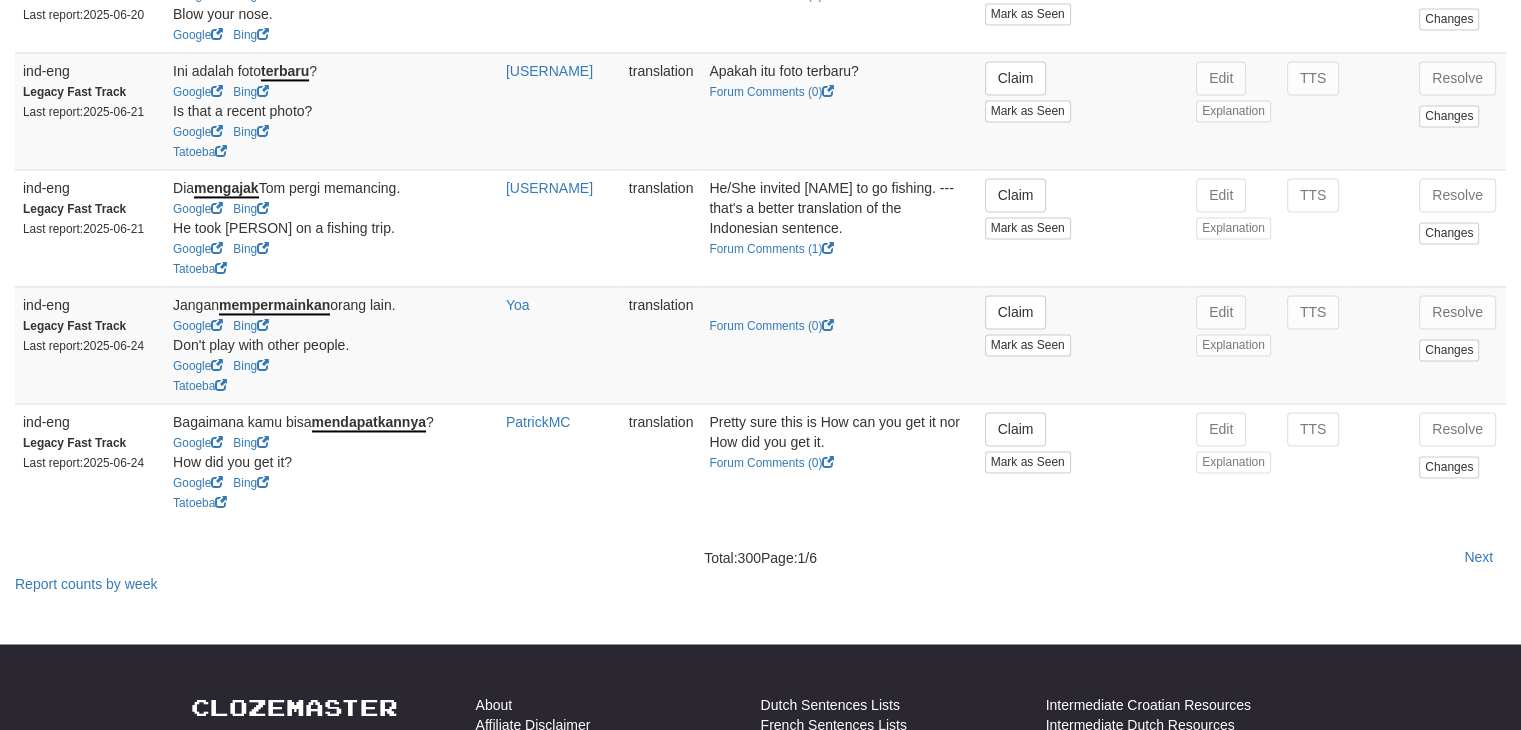 scroll, scrollTop: 3139, scrollLeft: 0, axis: vertical 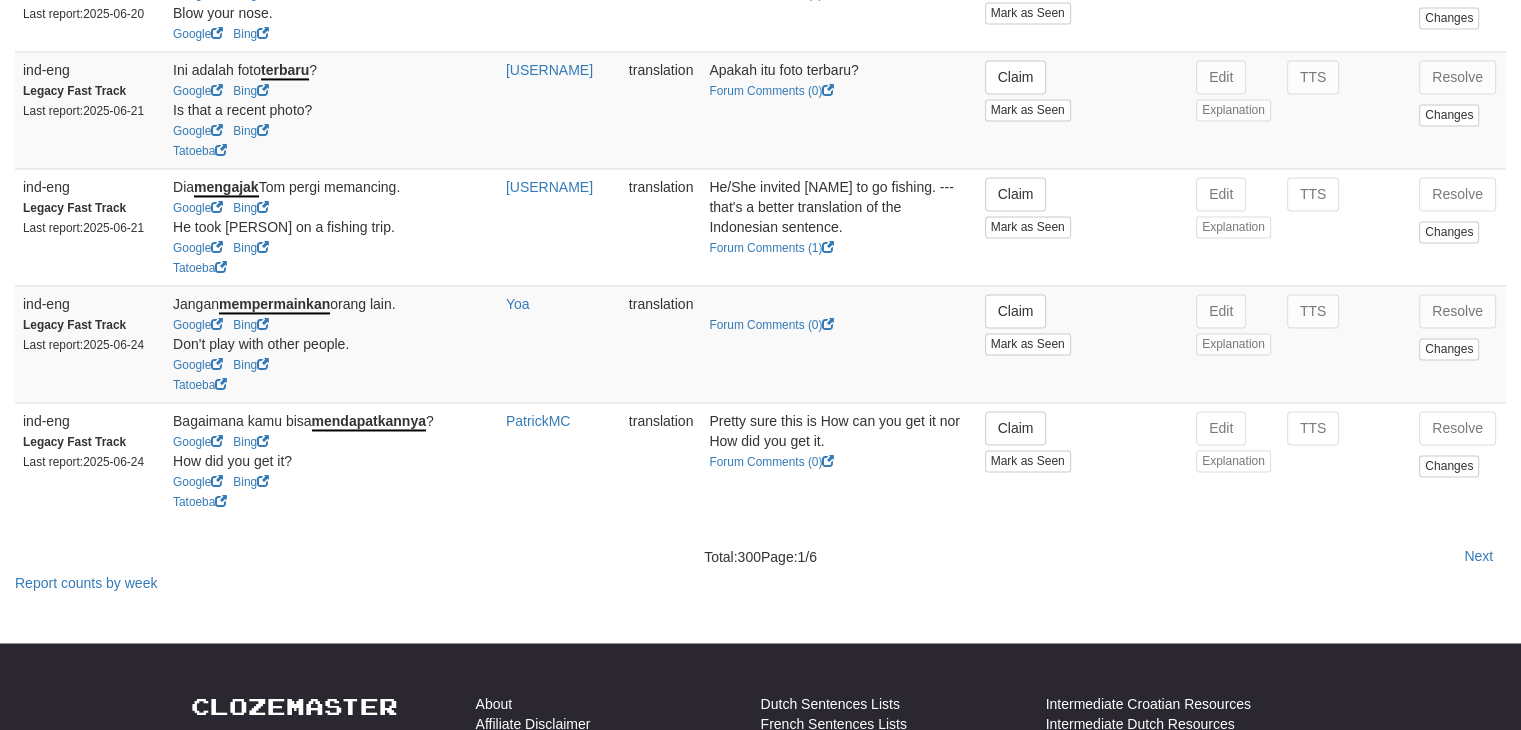 click on "Claim" at bounding box center (1016, -20) 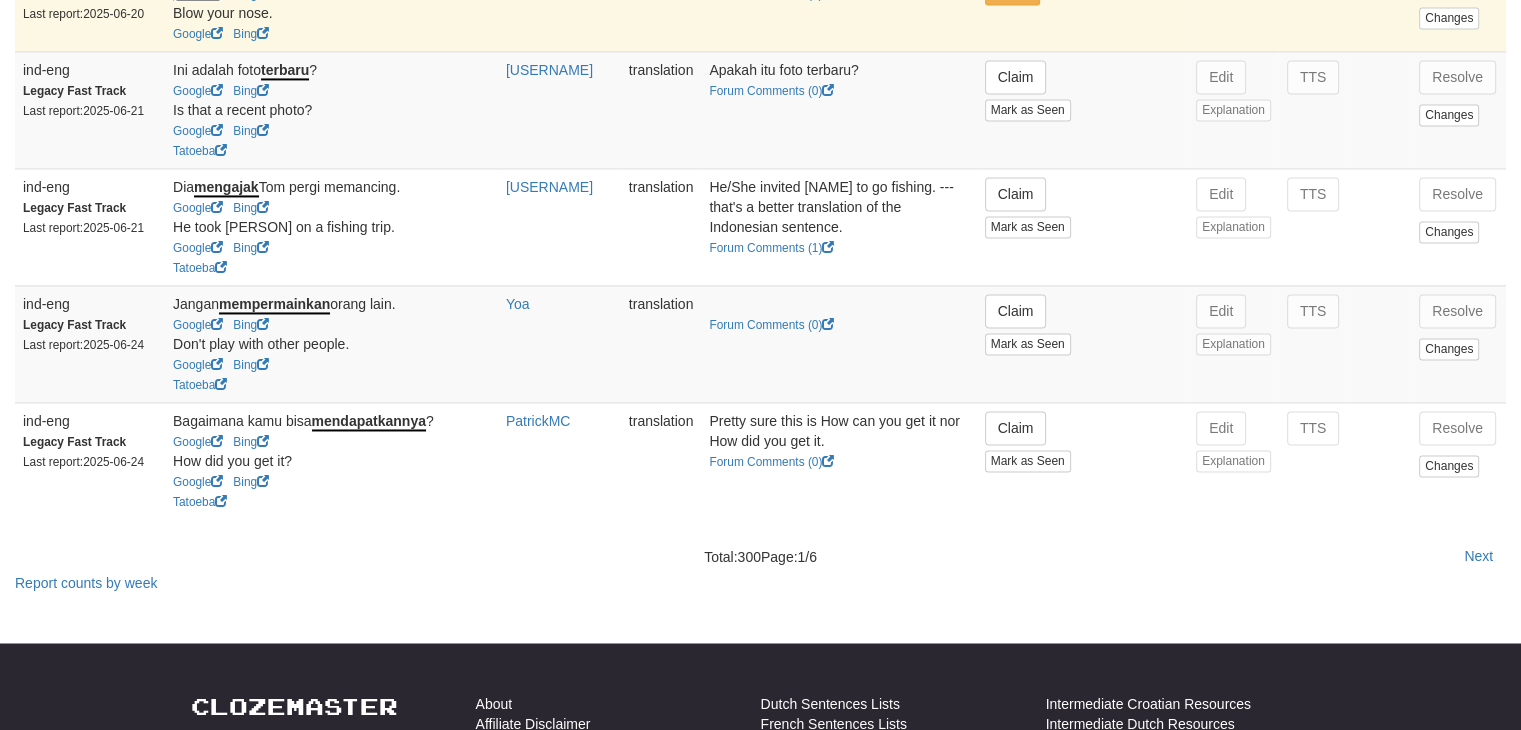 click on "Google" at bounding box center (198, -6) 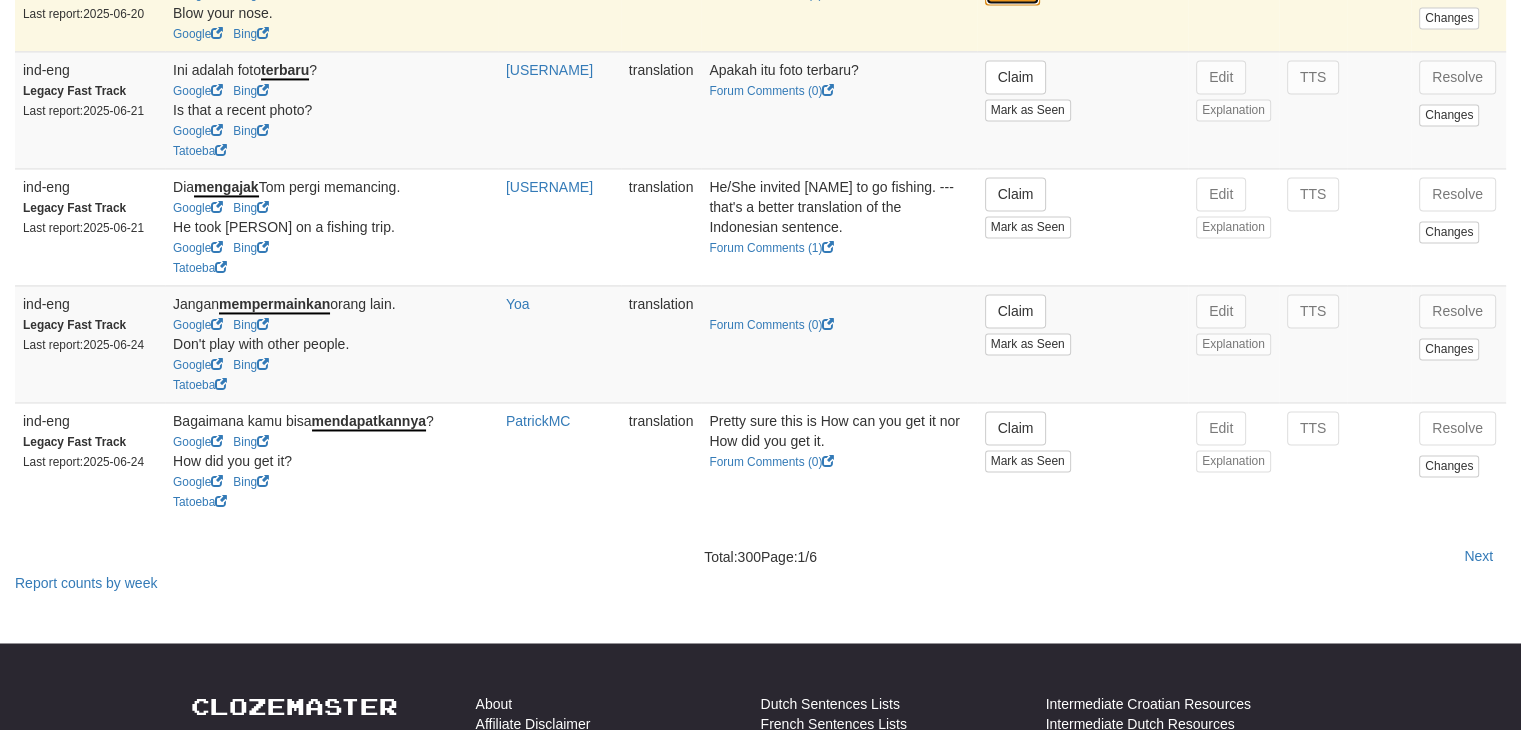 click on "Unclaim" at bounding box center [1012, -6] 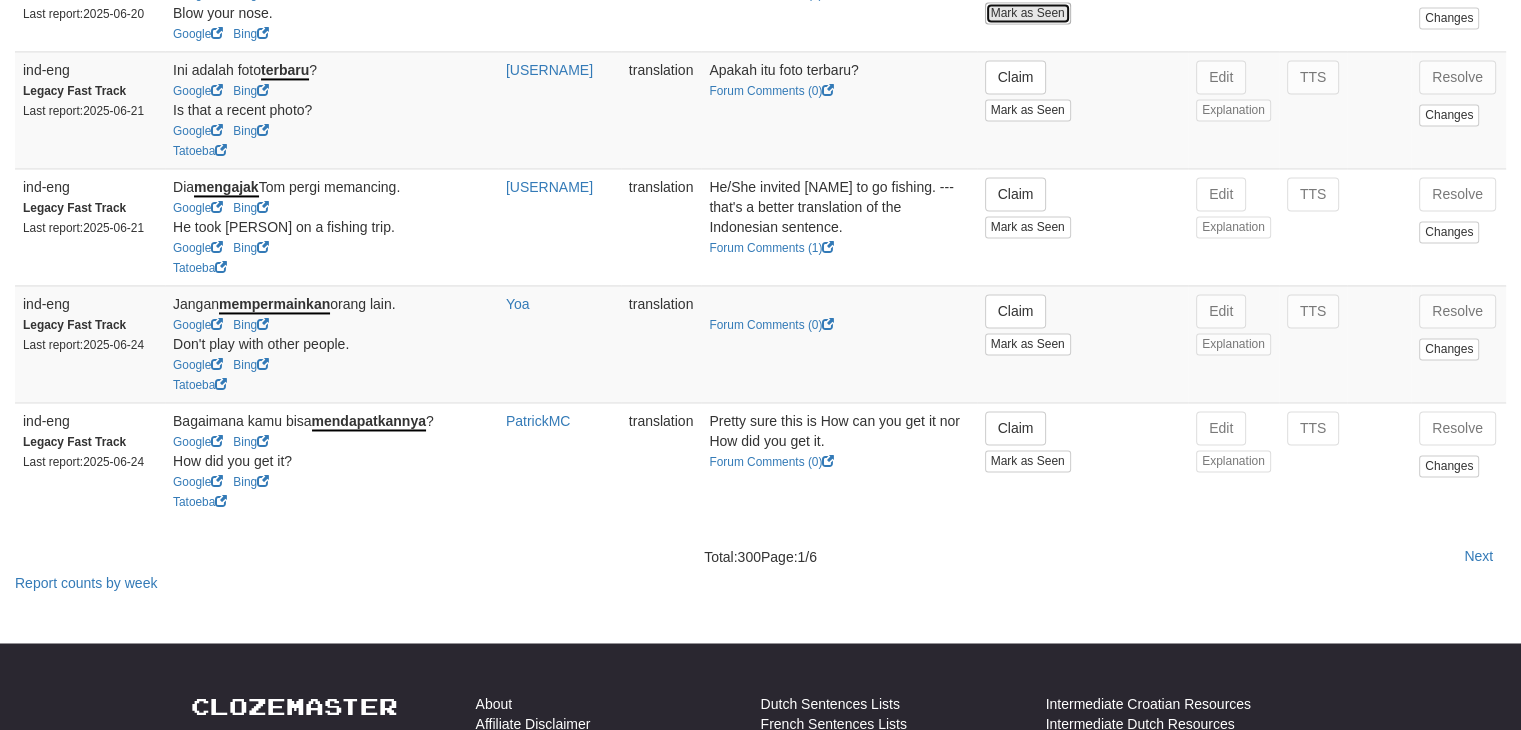 click on "Mark as Seen" at bounding box center (1028, 13) 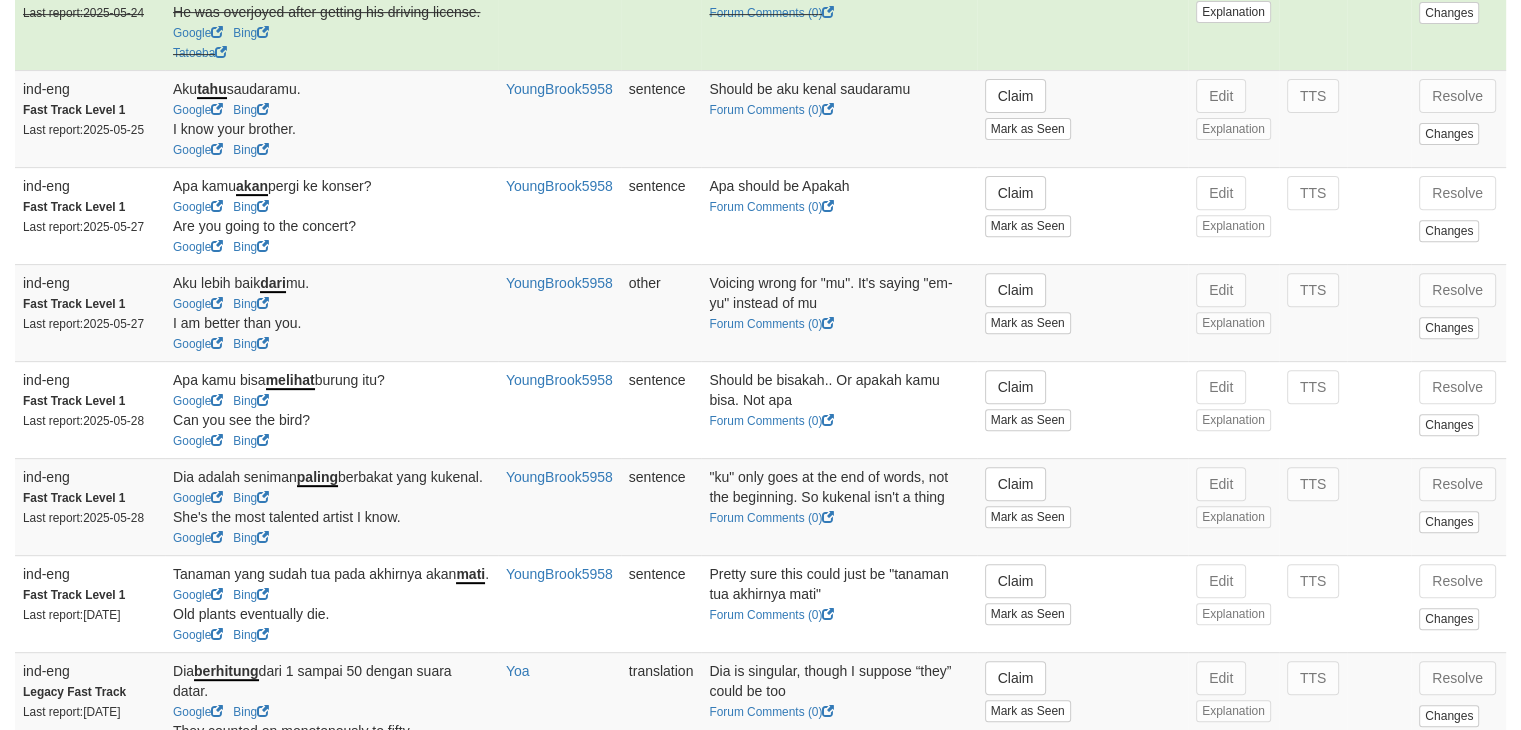 scroll, scrollTop: 752, scrollLeft: 0, axis: vertical 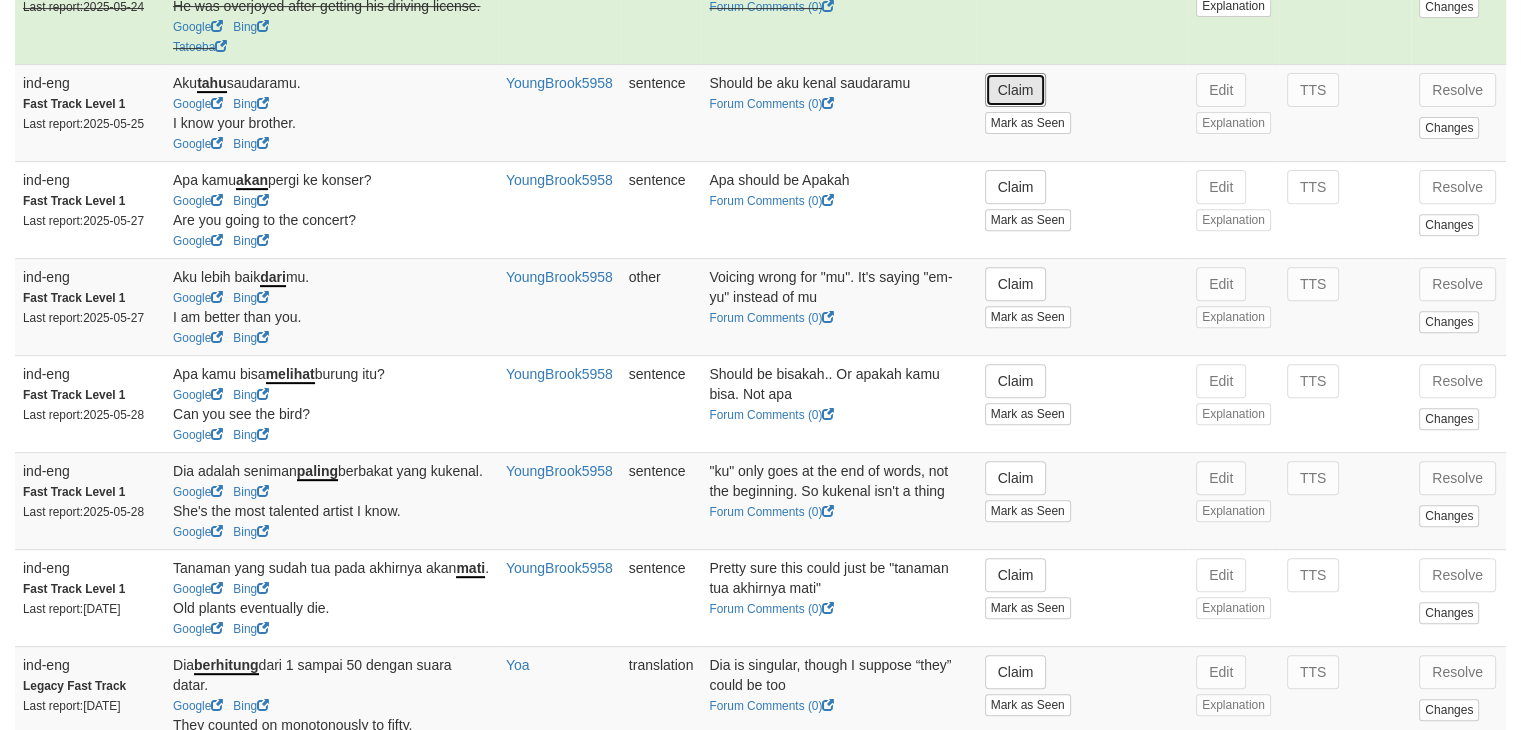 click on "Claim" at bounding box center [1016, 90] 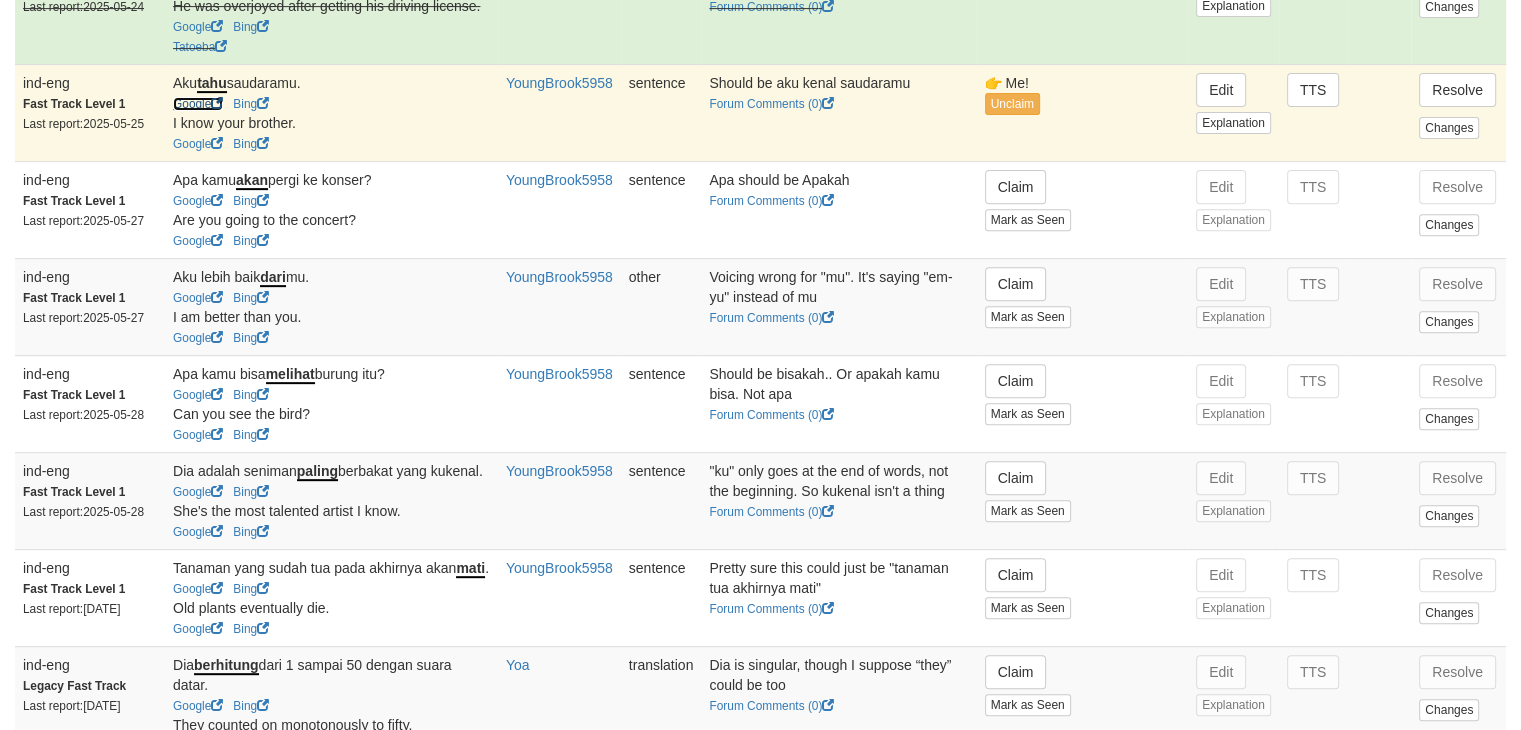 click on "Google" at bounding box center [198, 104] 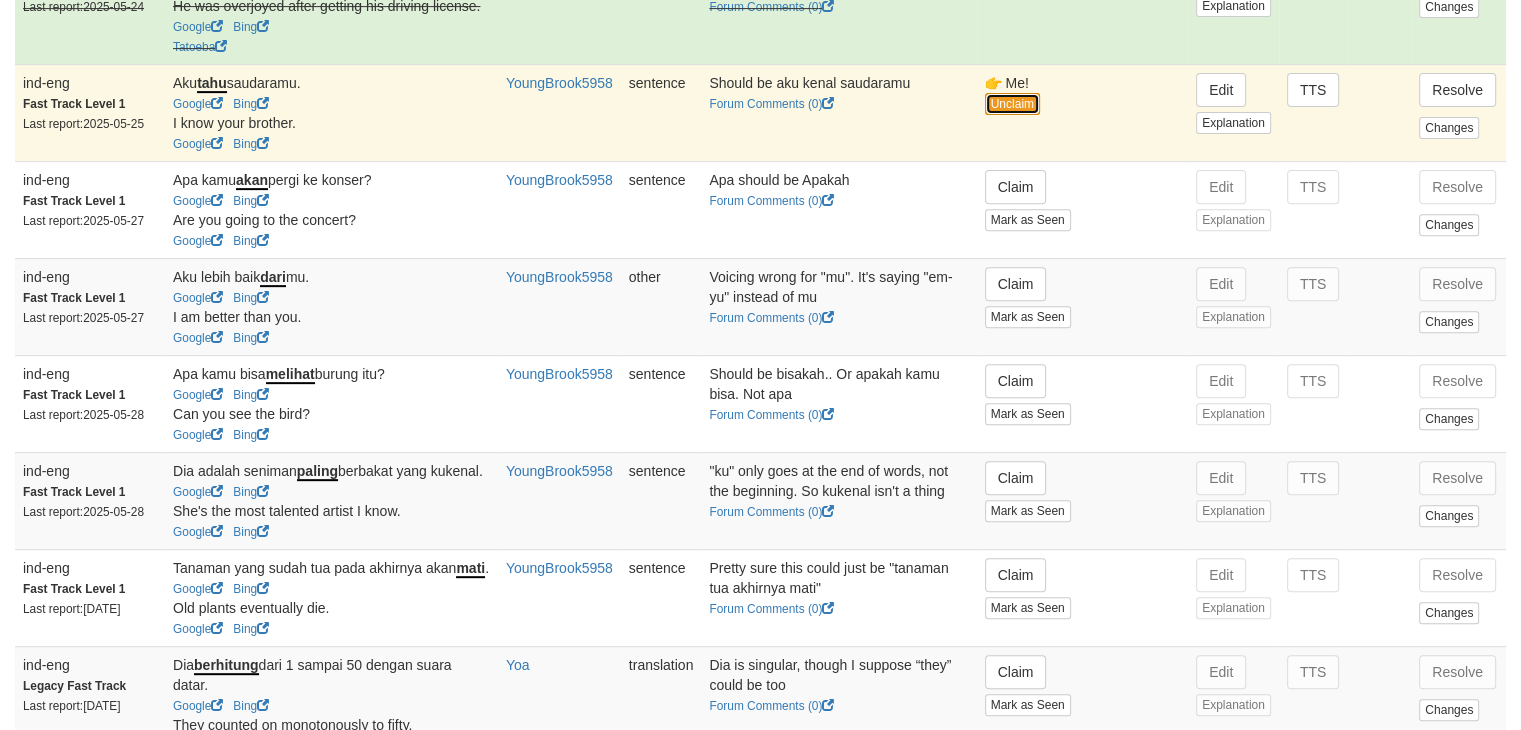 click on "Unclaim" at bounding box center (1012, 104) 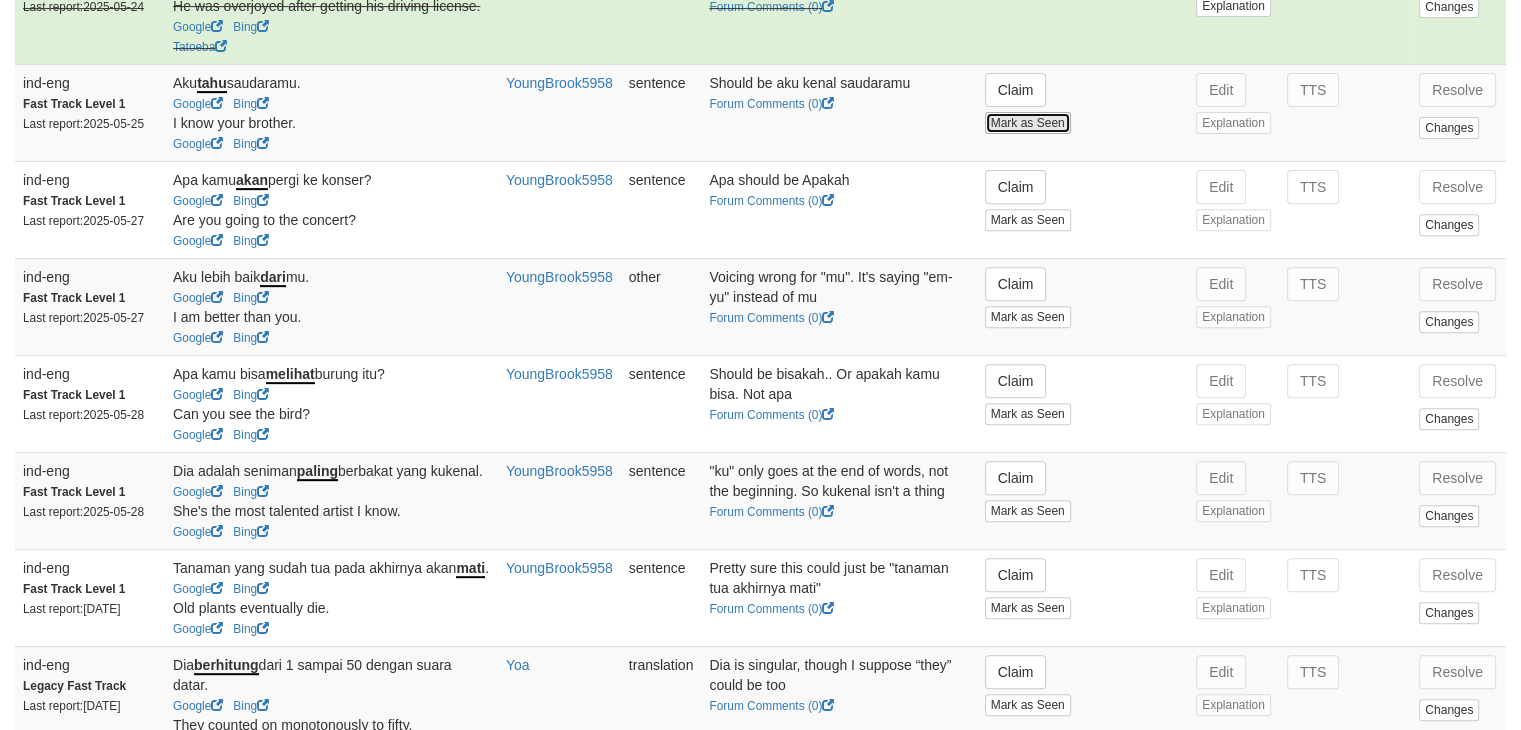 click on "Mark as Seen" at bounding box center [1028, 123] 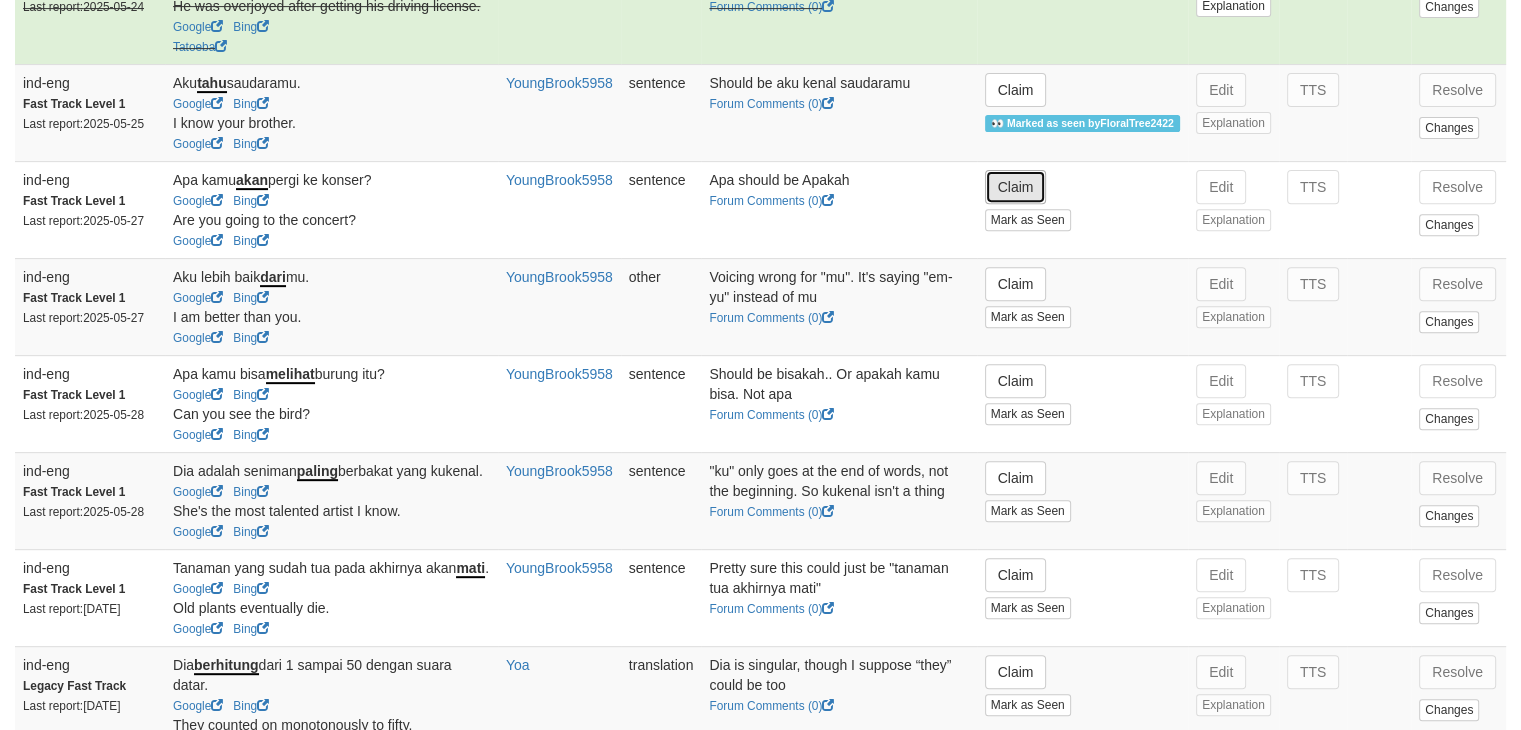 click on "Claim" at bounding box center (1016, 187) 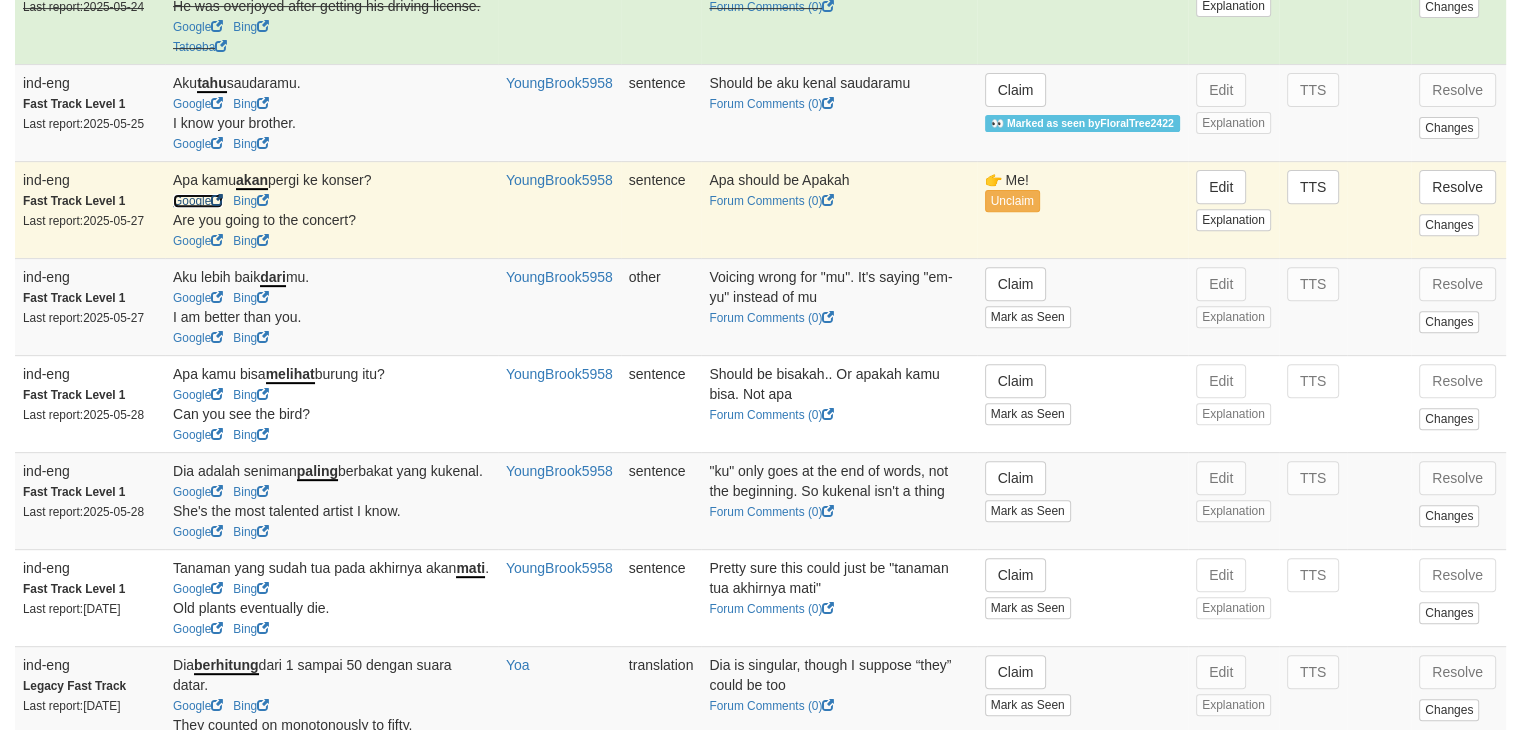 click on "Google" at bounding box center (198, 201) 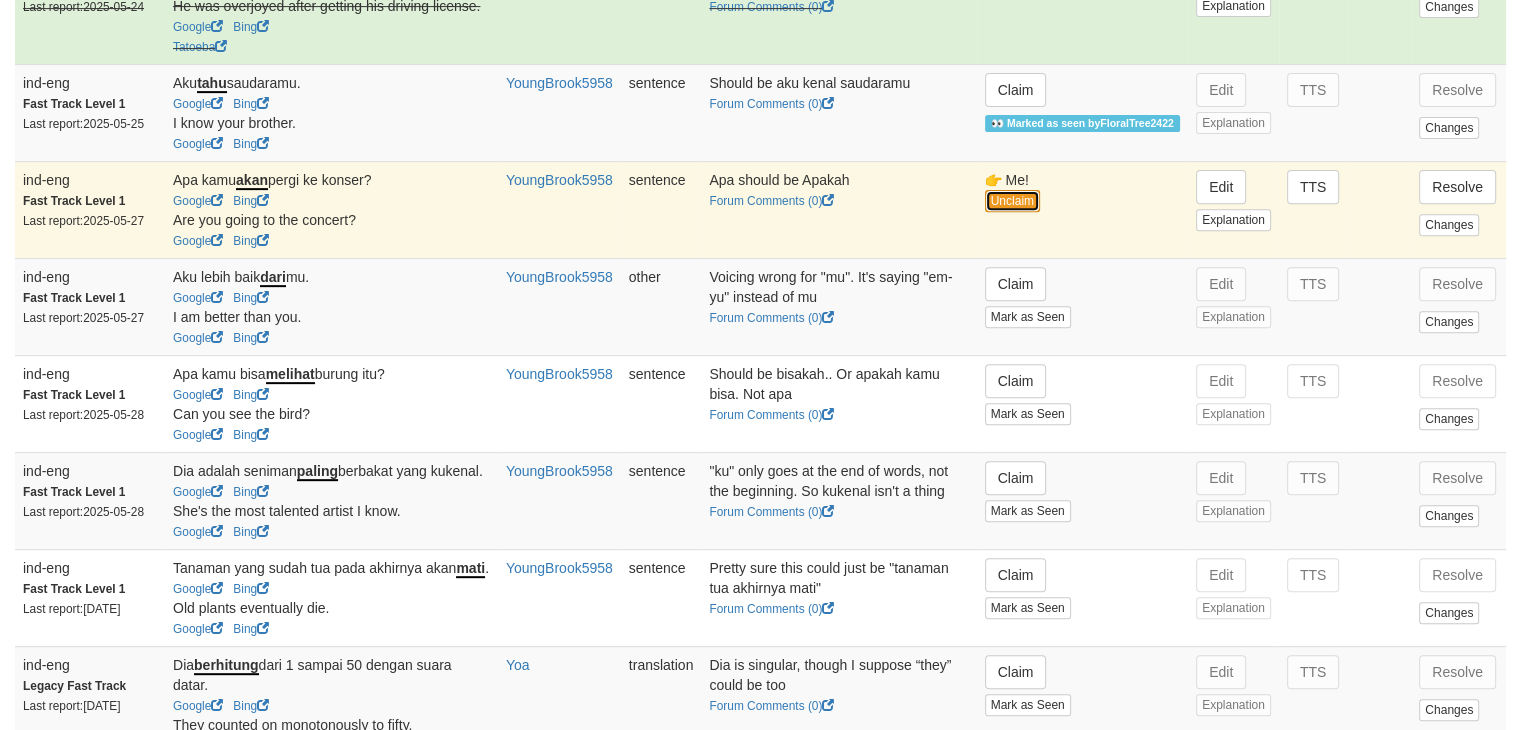 click on "Unclaim" at bounding box center (1012, 201) 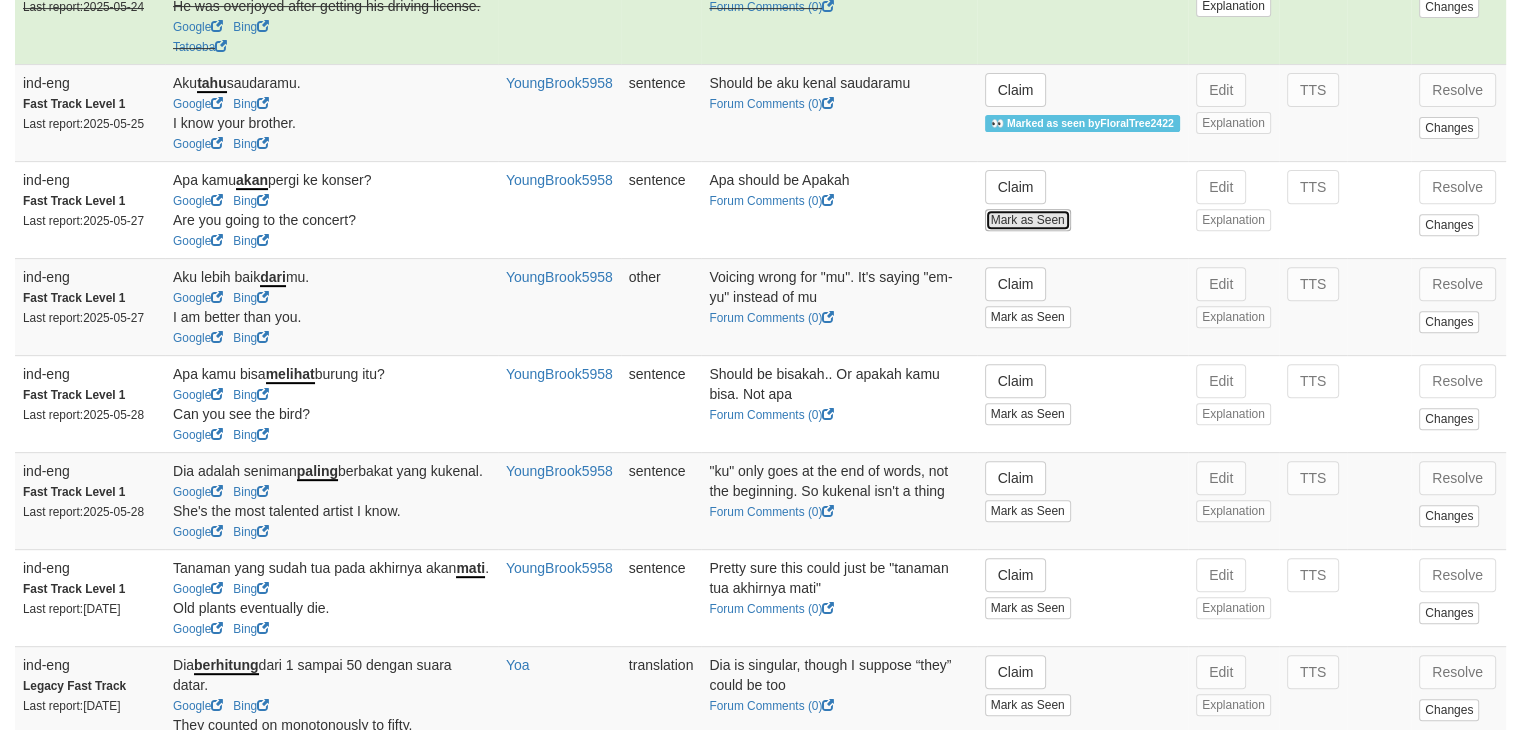 click on "Mark as Seen" at bounding box center [1028, 220] 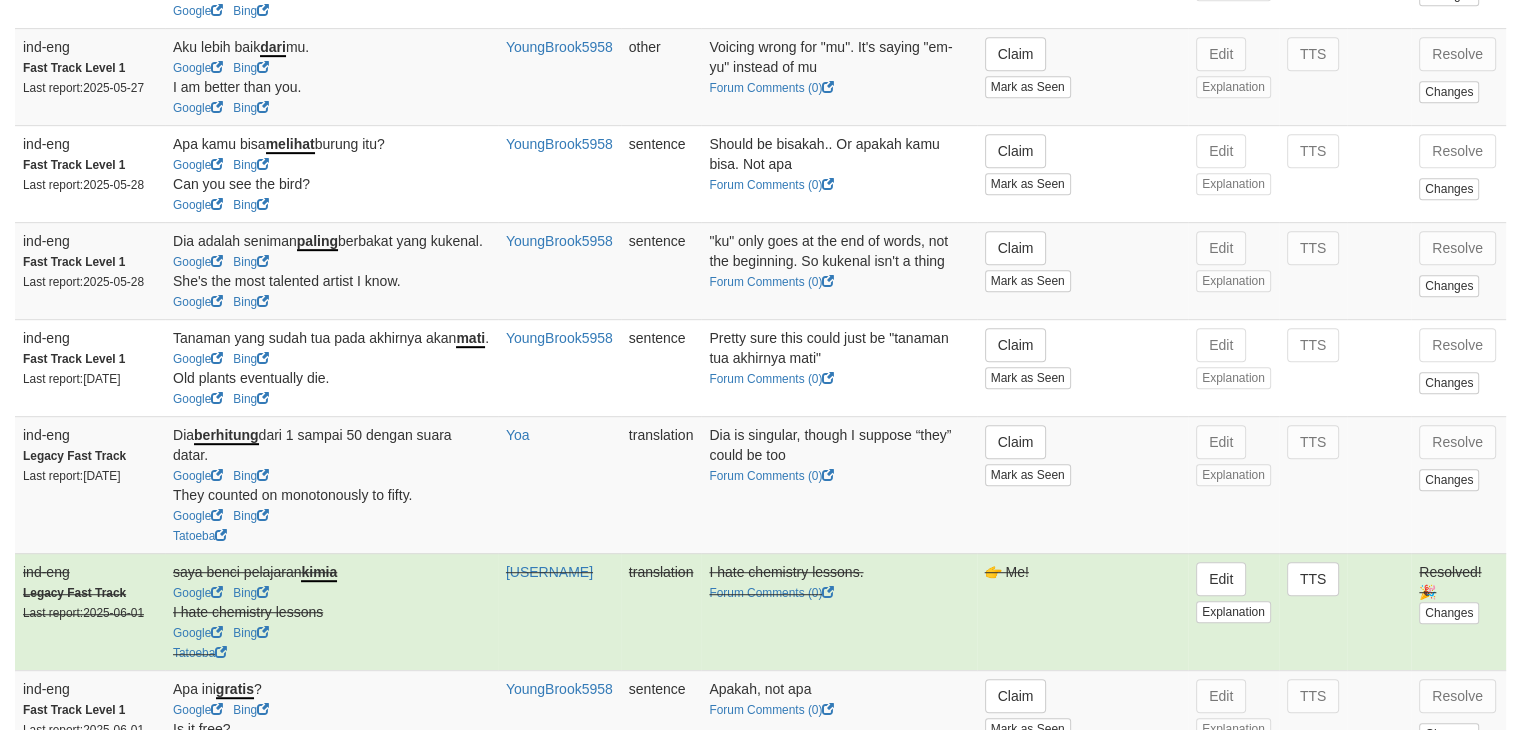 scroll, scrollTop: 986, scrollLeft: 0, axis: vertical 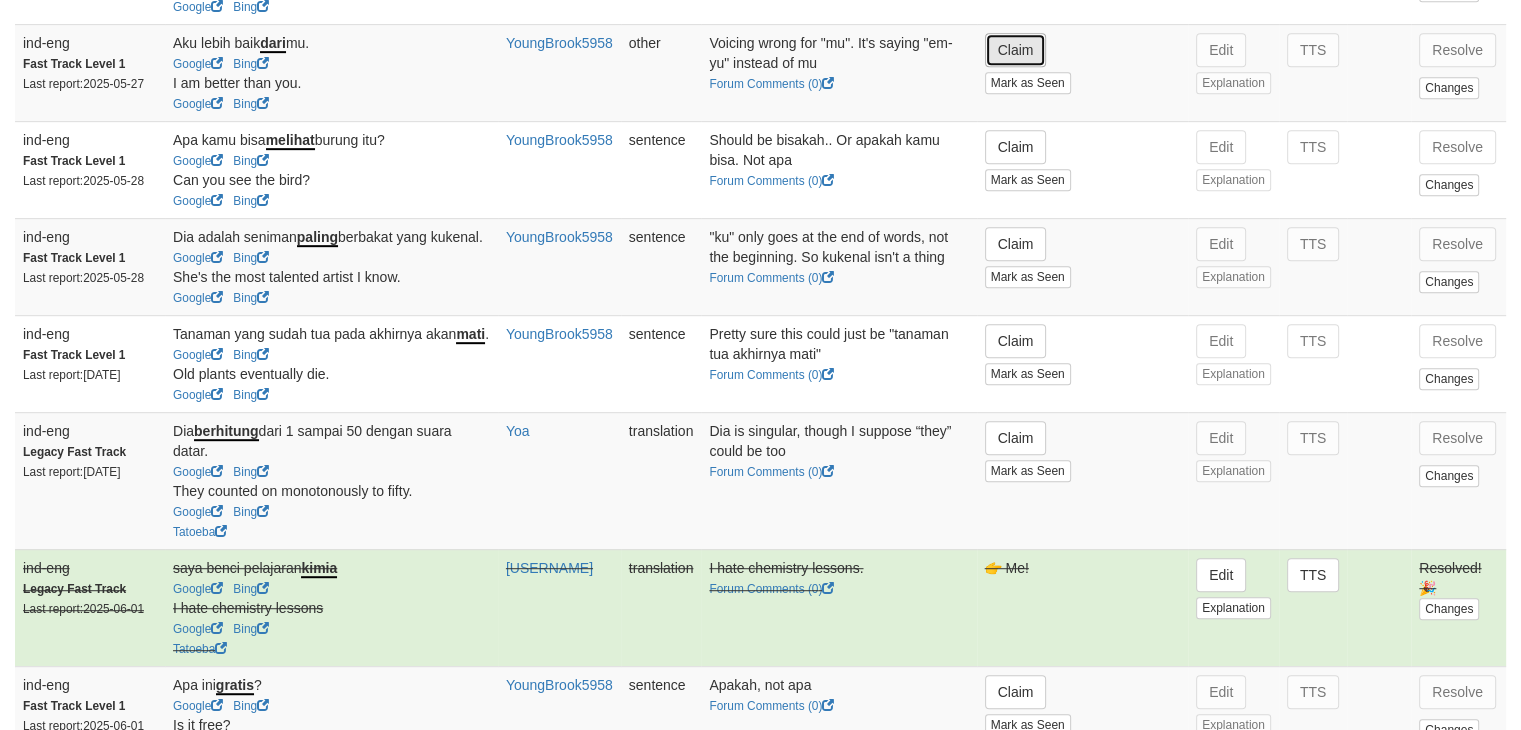 click on "Claim" at bounding box center (1016, 50) 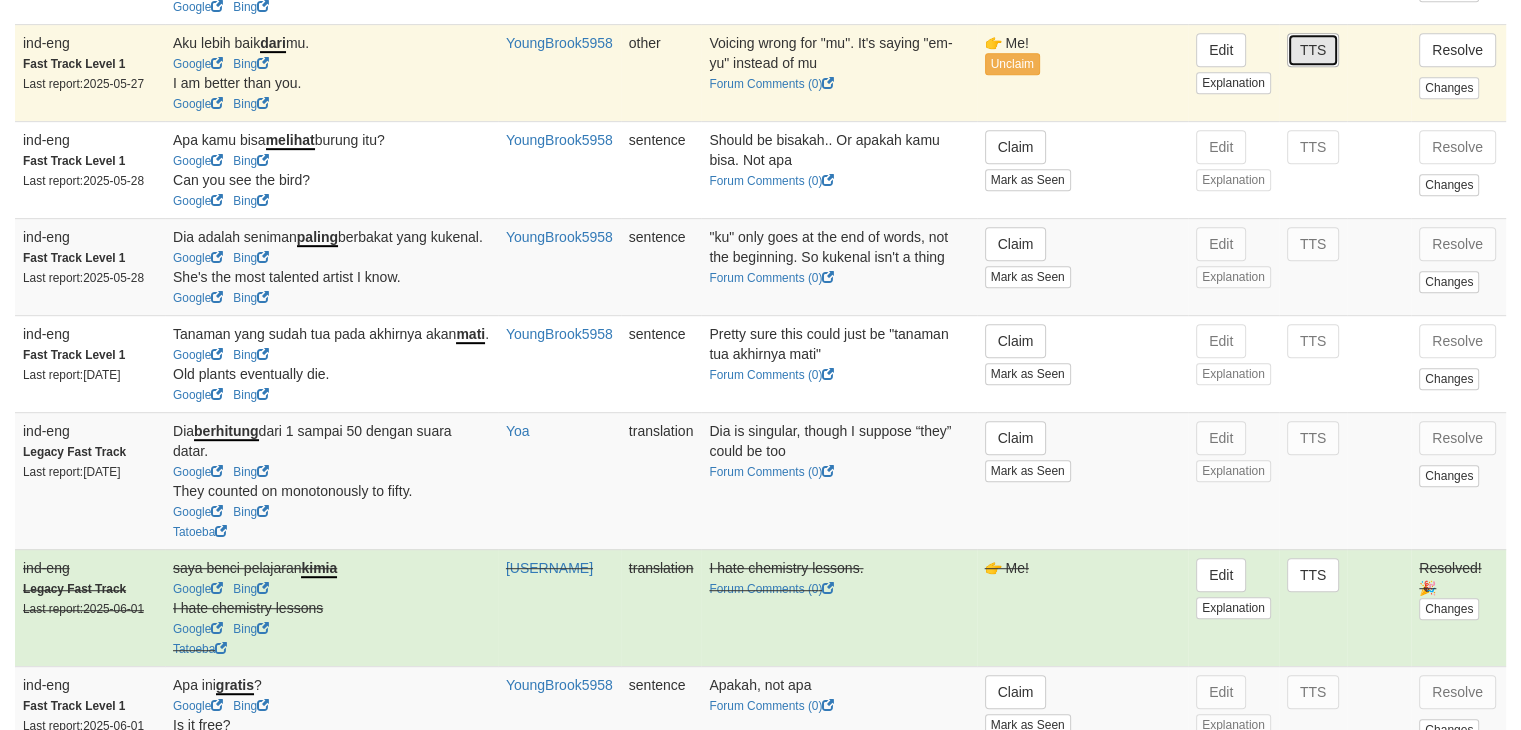 click on "TTS" at bounding box center [1313, 50] 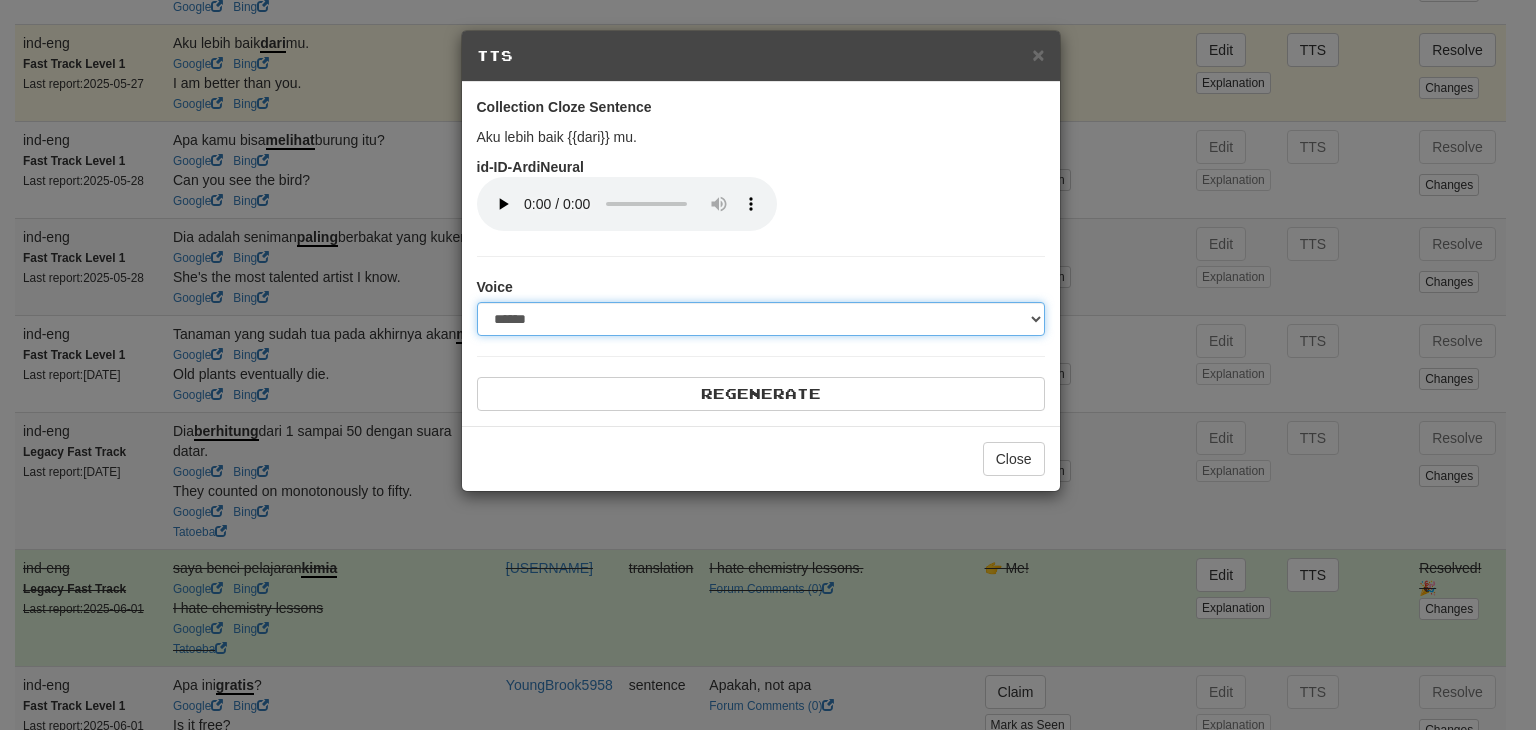 click on "**********" at bounding box center (761, 319) 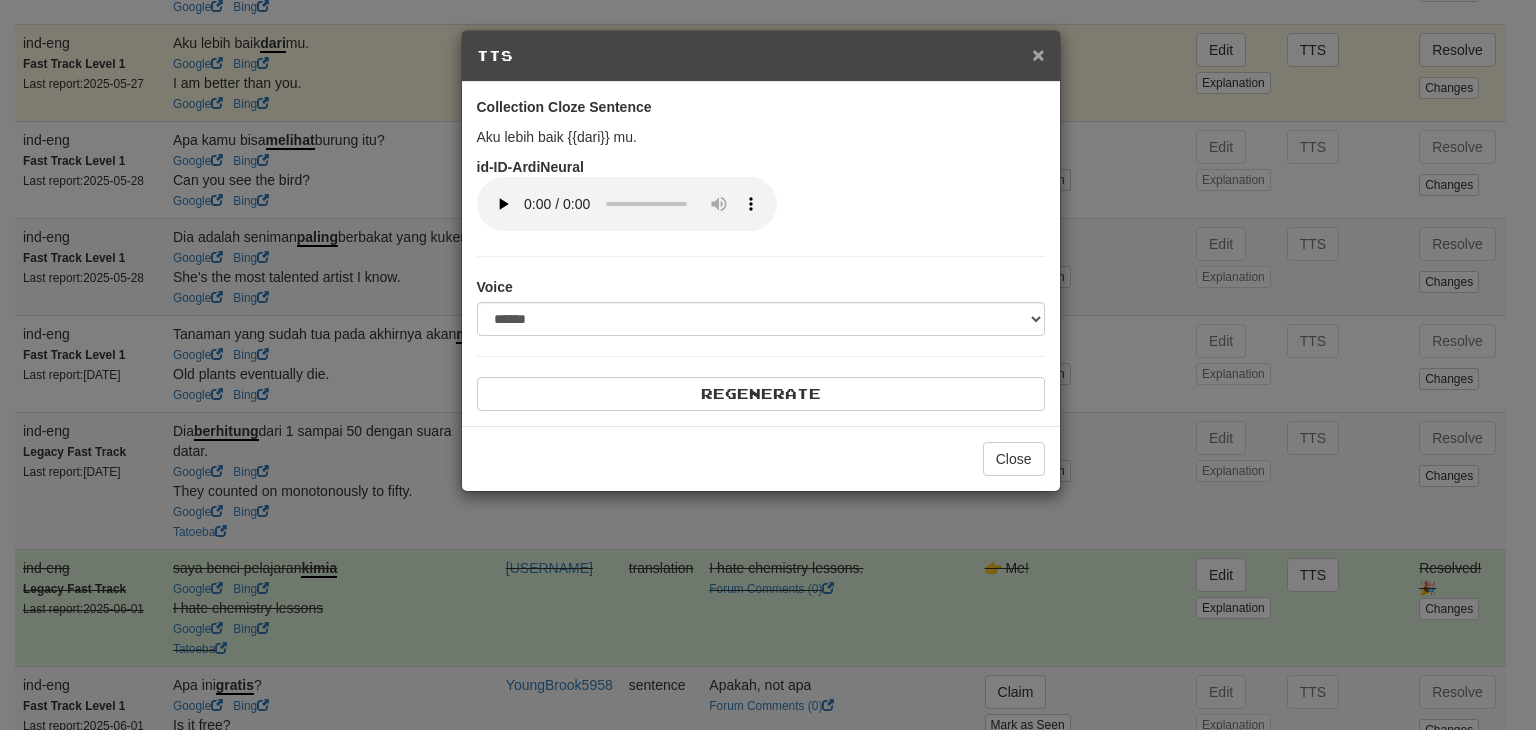 click on "×" at bounding box center [1038, 54] 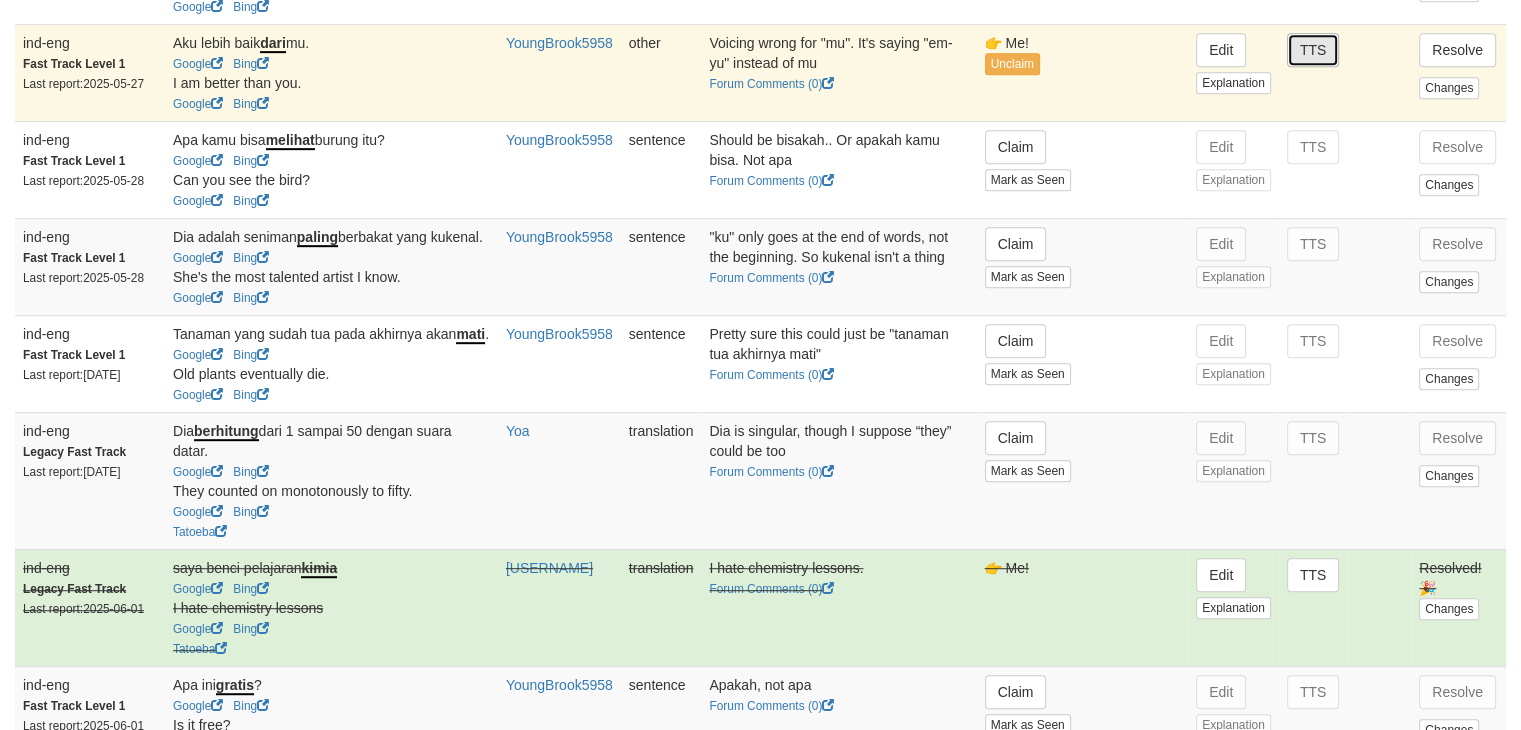 click on "TTS" at bounding box center (1313, 50) 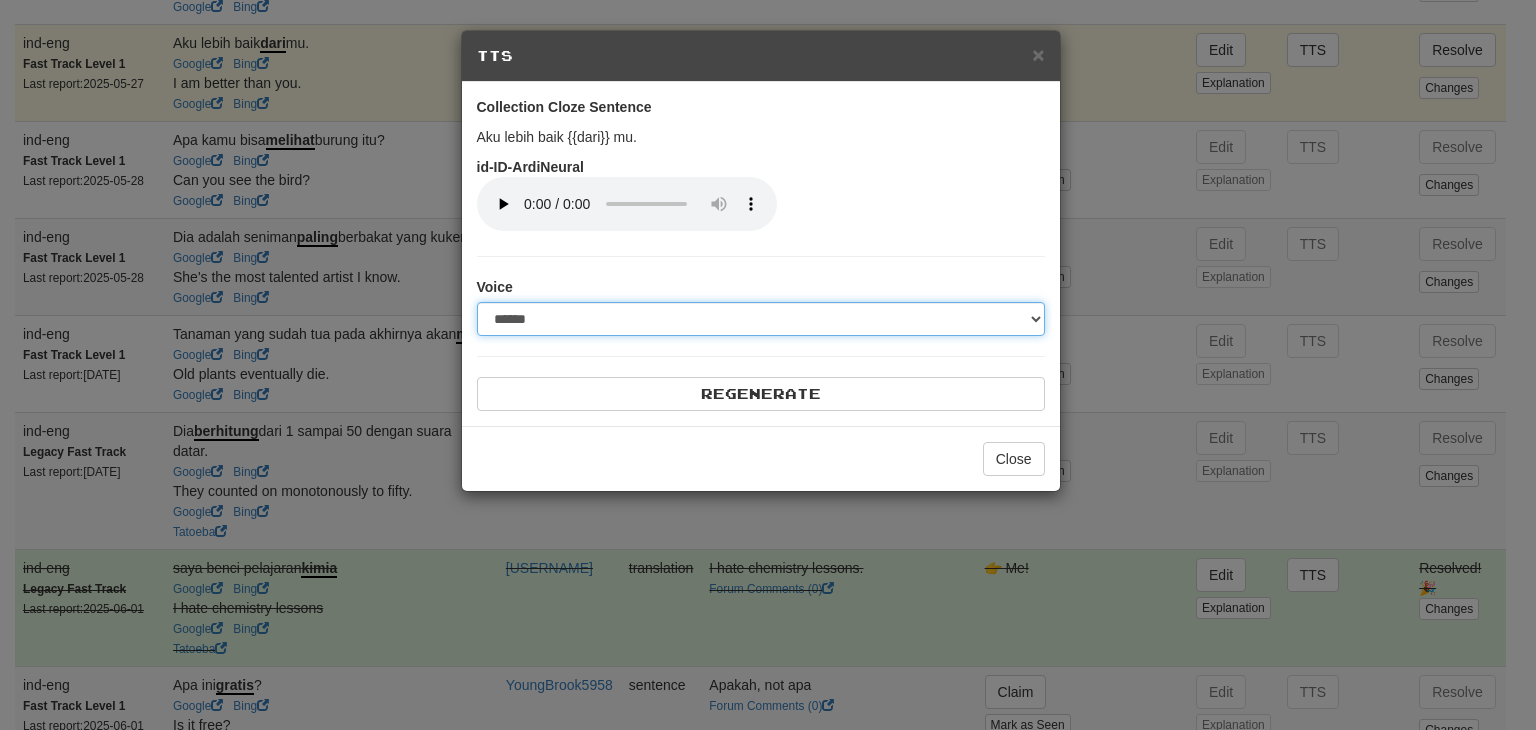 click on "**********" at bounding box center [761, 319] 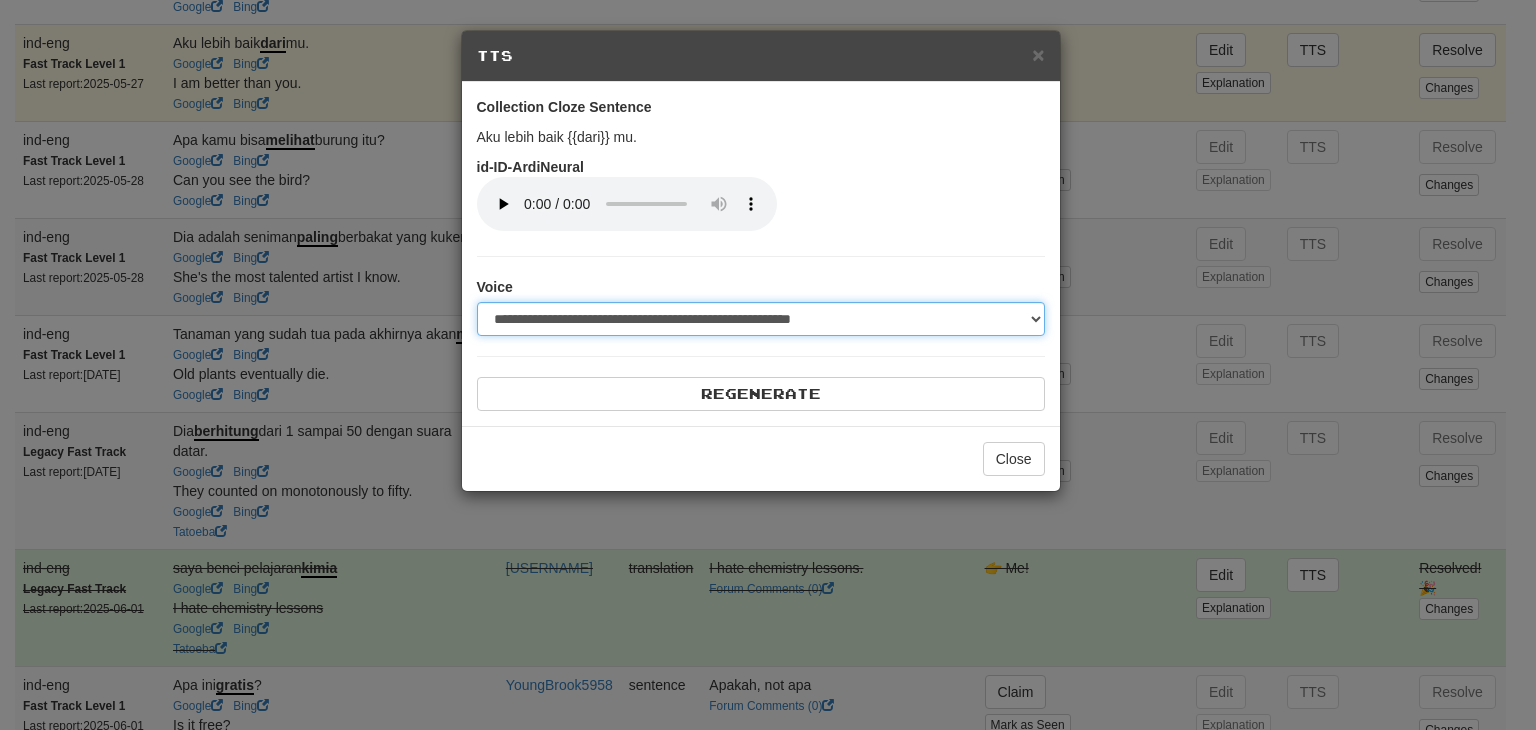 click on "**********" at bounding box center [761, 319] 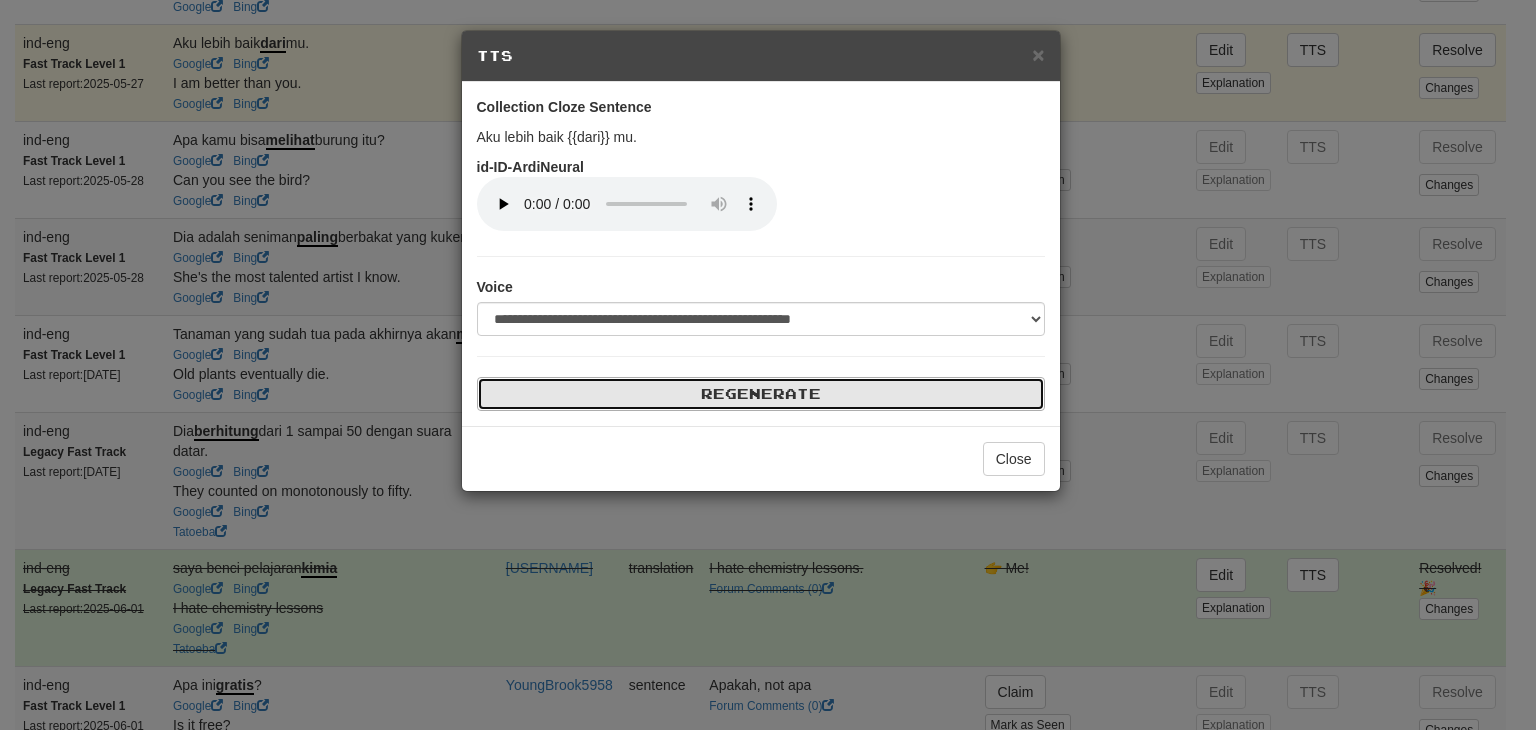 click on "Regenerate" at bounding box center (761, 394) 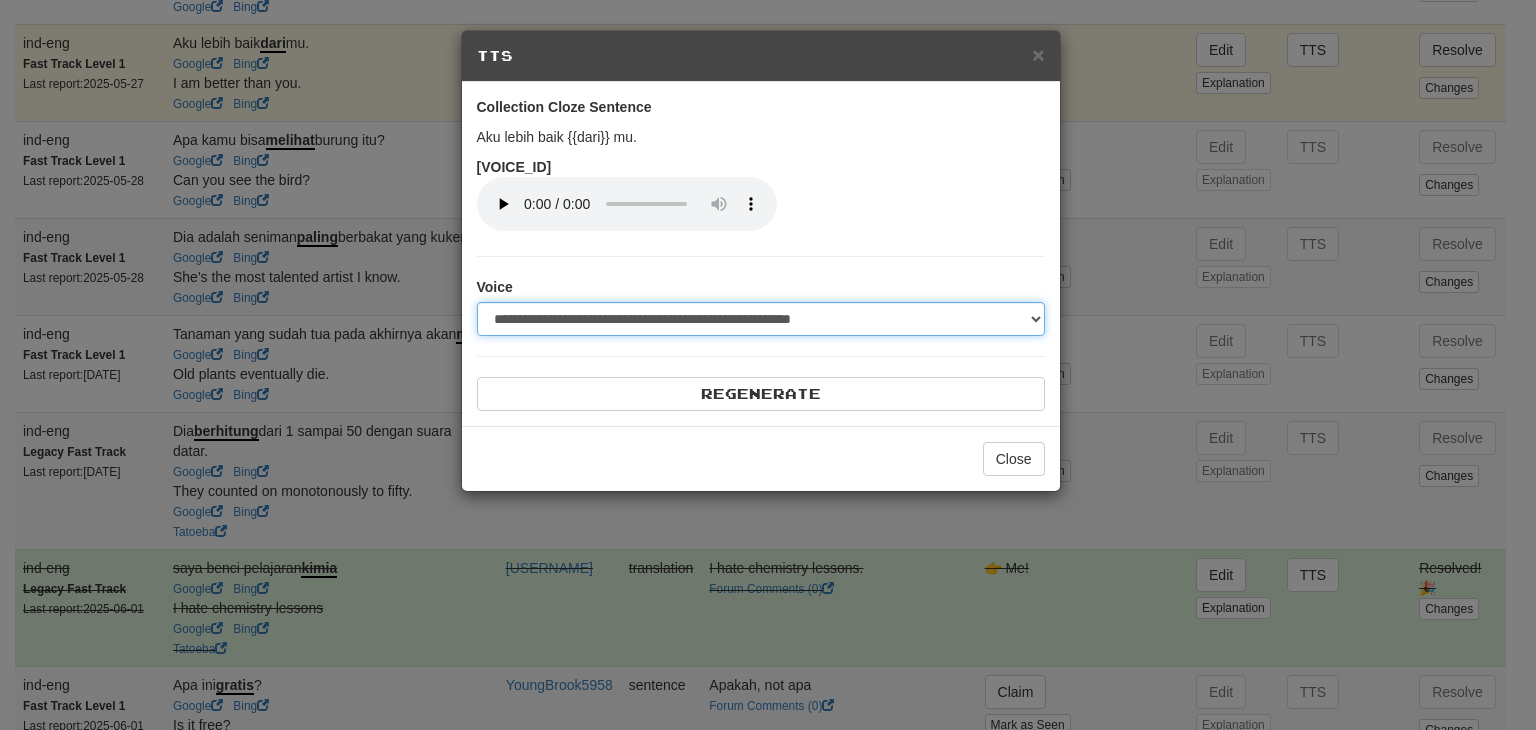 click on "**********" at bounding box center [761, 319] 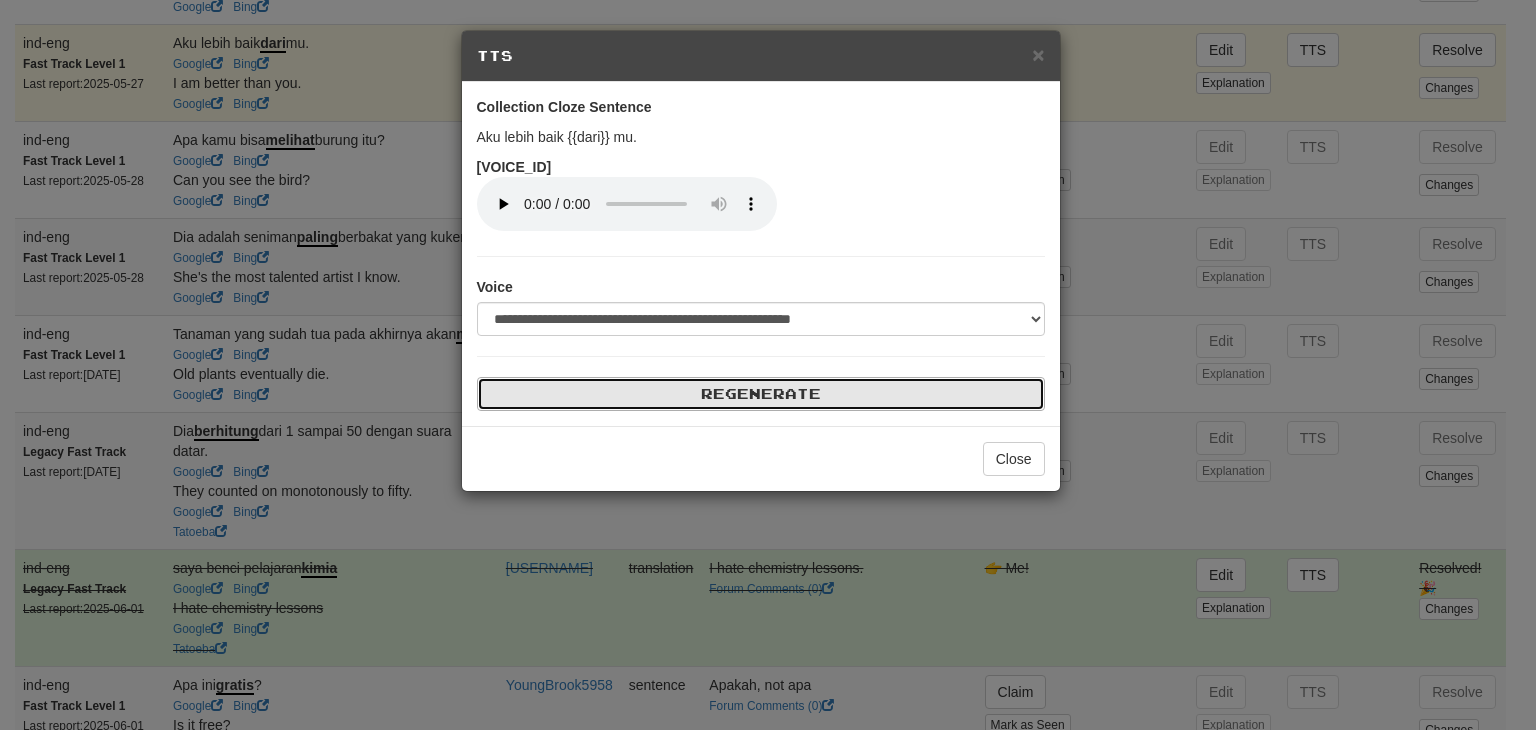 click on "Regenerate" at bounding box center (761, 394) 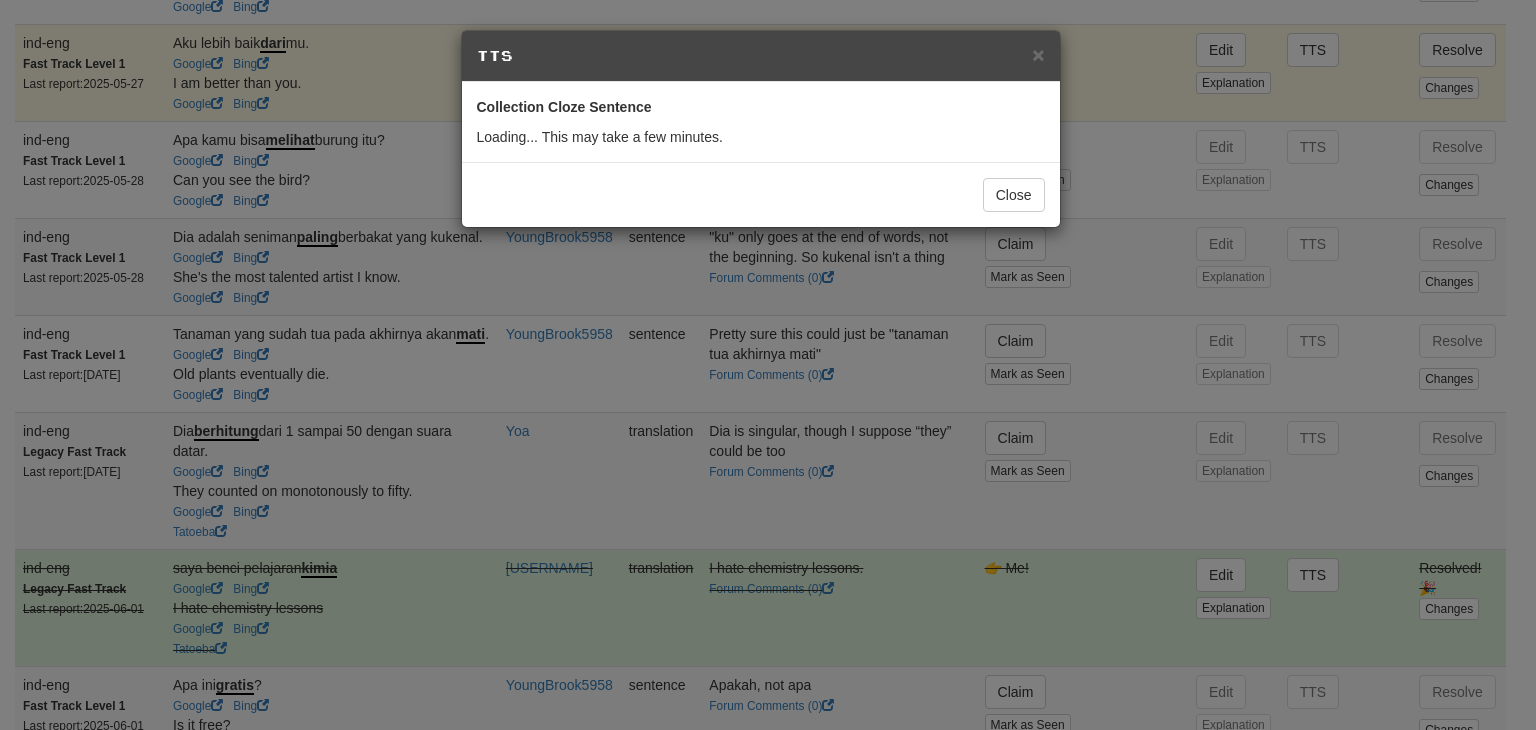 select on "***" 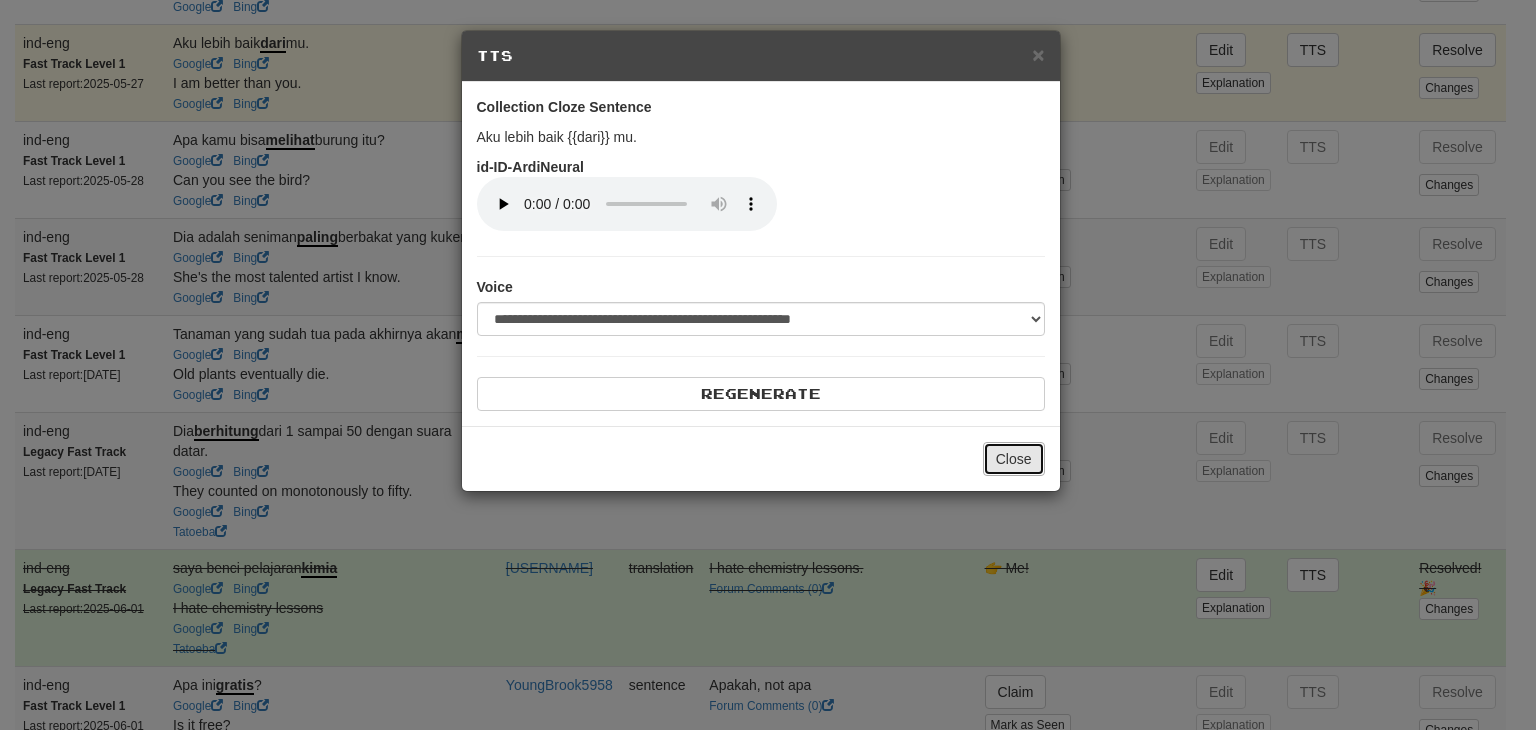 click on "Close" at bounding box center [1014, 459] 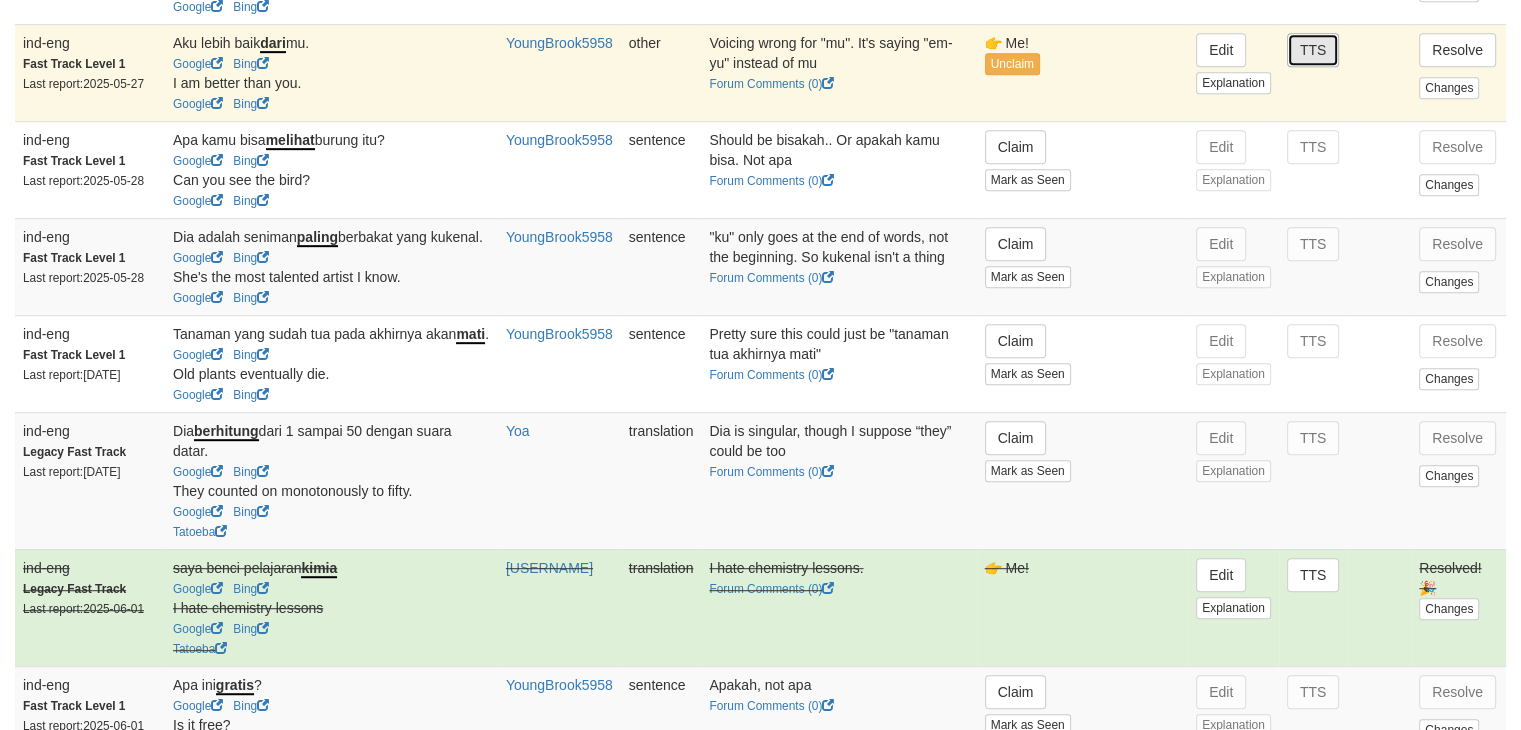 click on "TTS" at bounding box center [1313, 50] 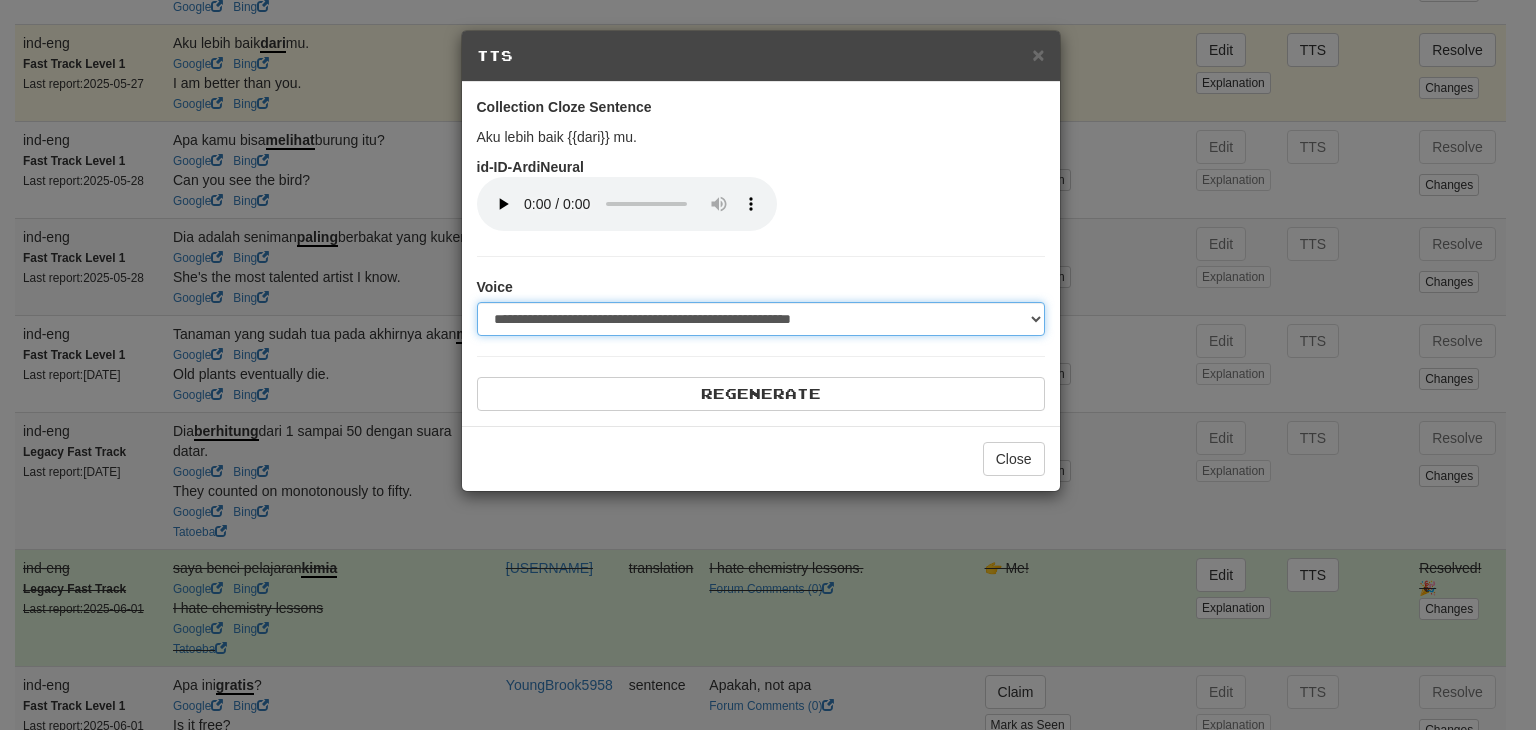 click on "**********" at bounding box center [761, 319] 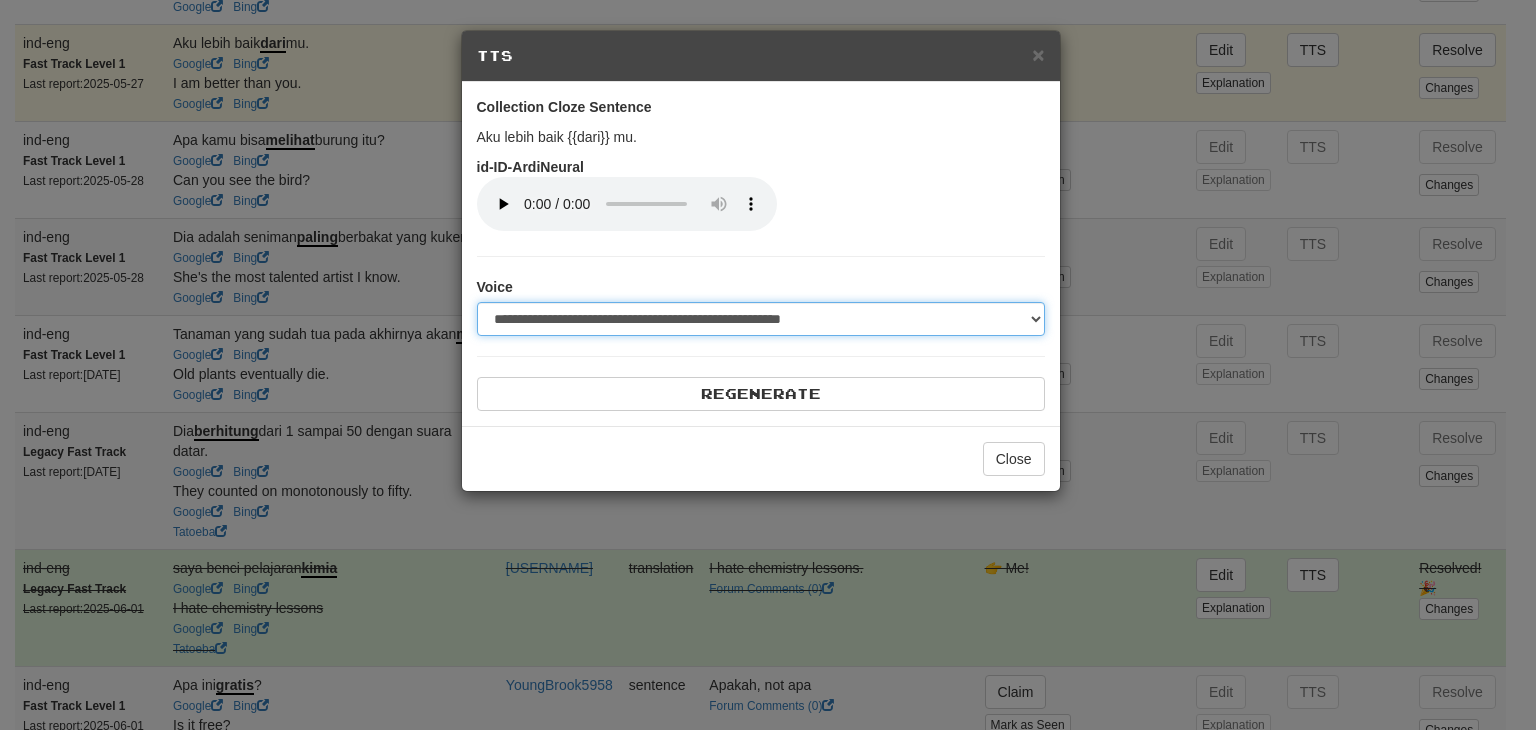 click on "**********" at bounding box center [761, 319] 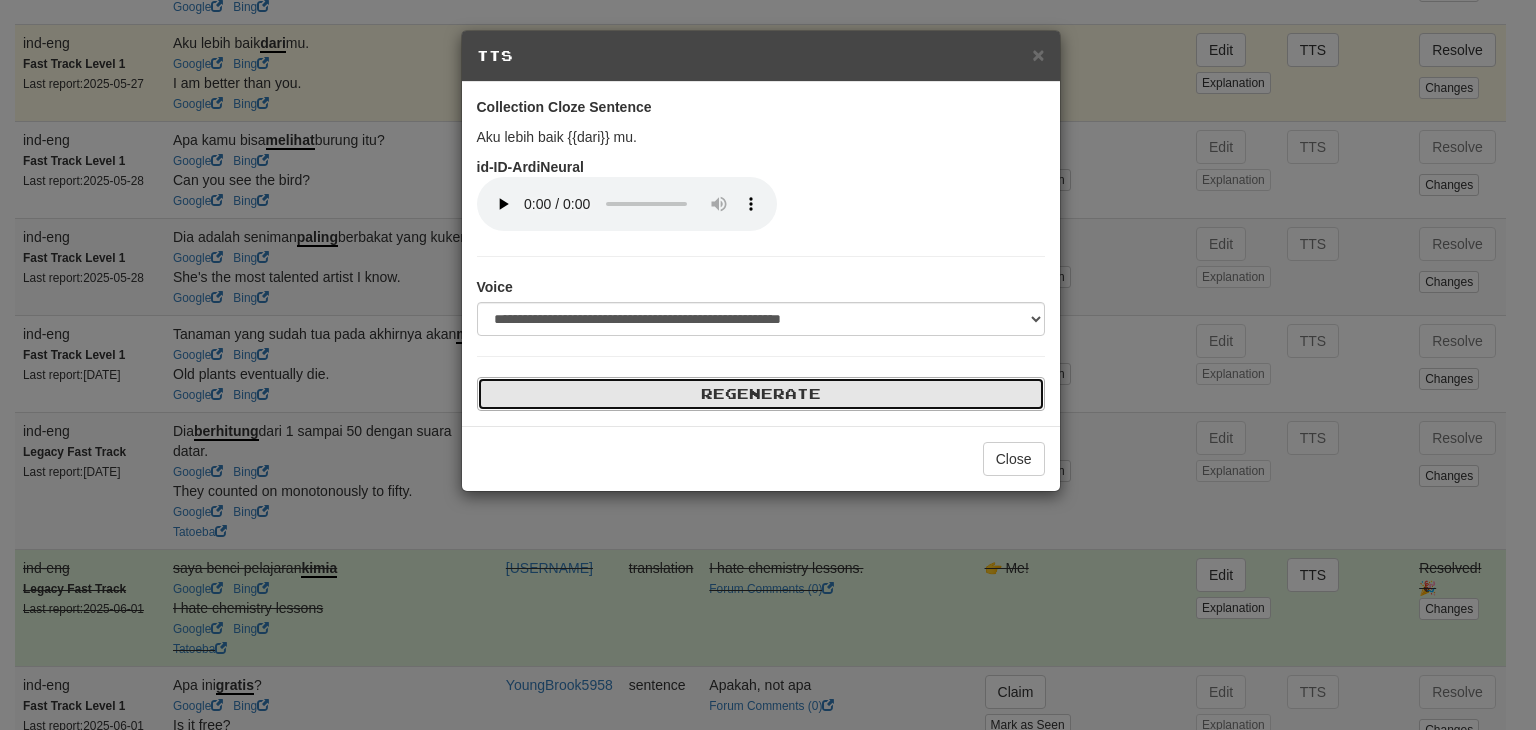 click on "Regenerate" at bounding box center (761, 394) 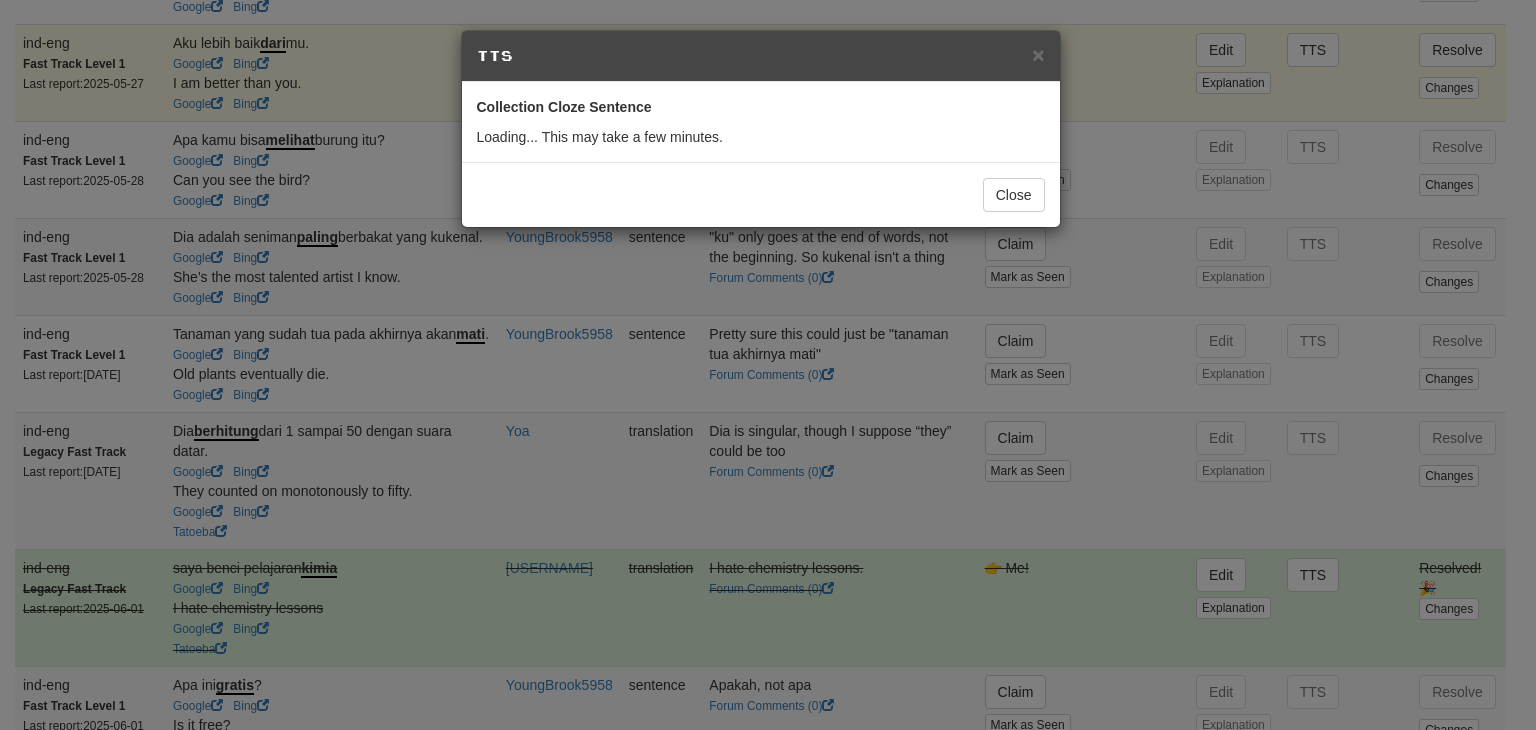 select on "**" 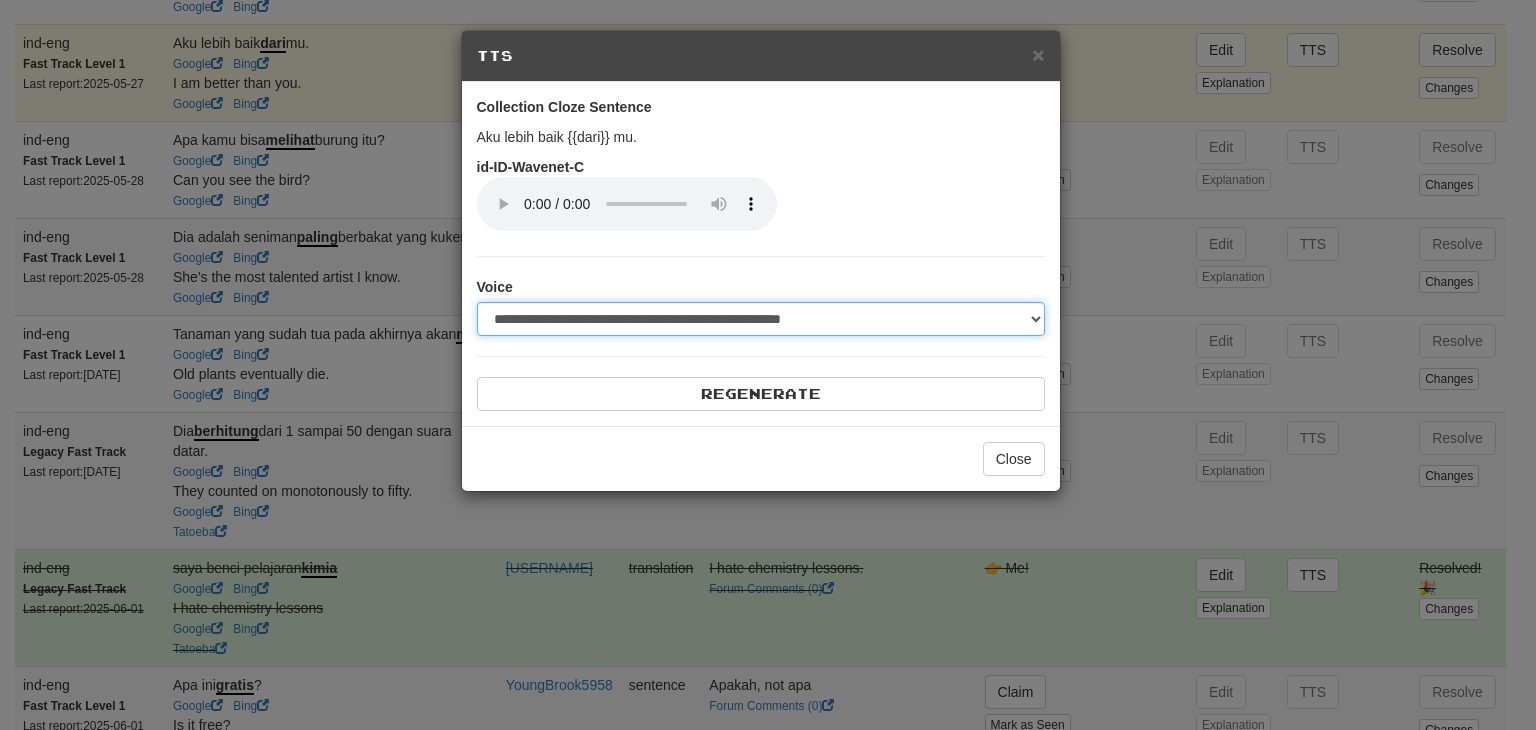 click on "**********" at bounding box center (761, 319) 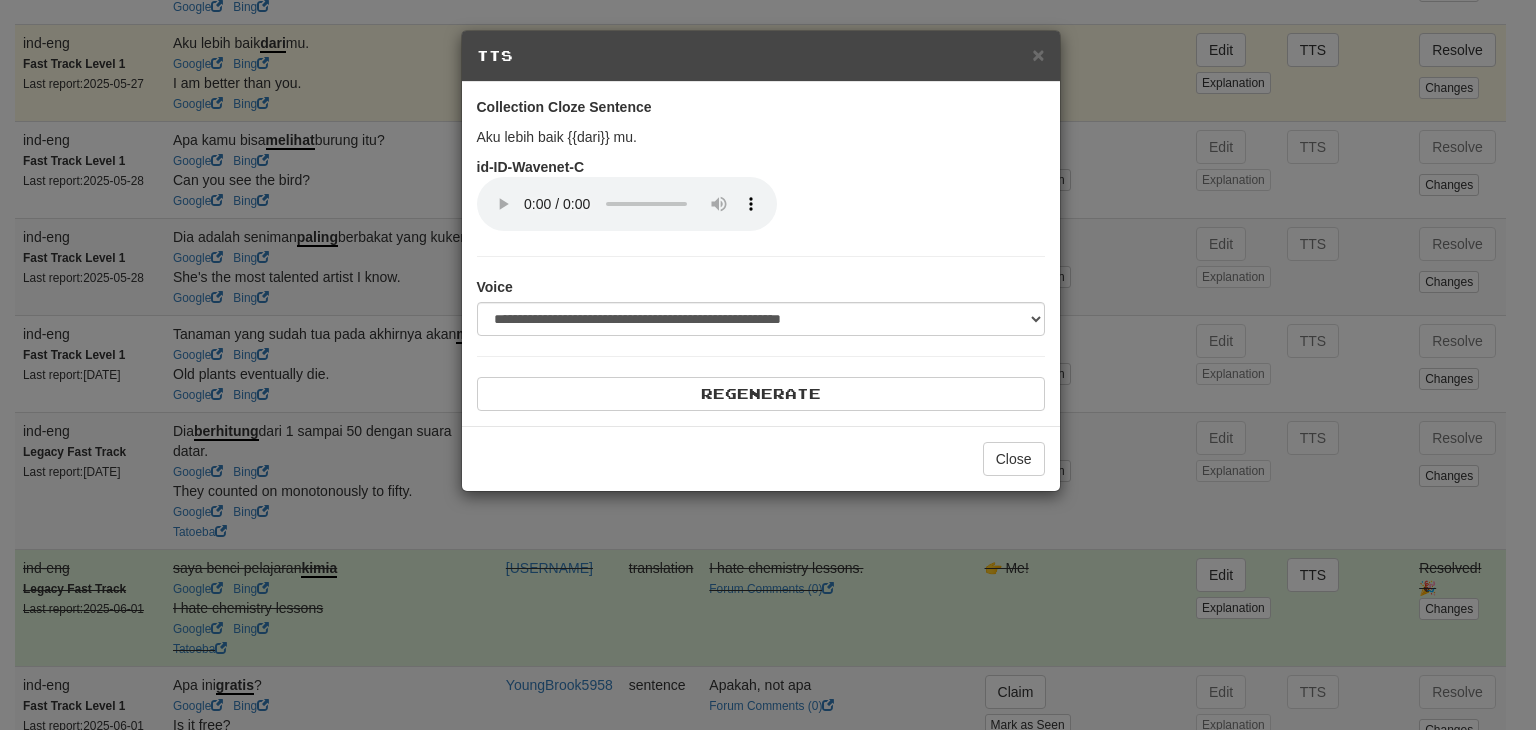 click on "id-ID-Wavenet-C" at bounding box center [761, 196] 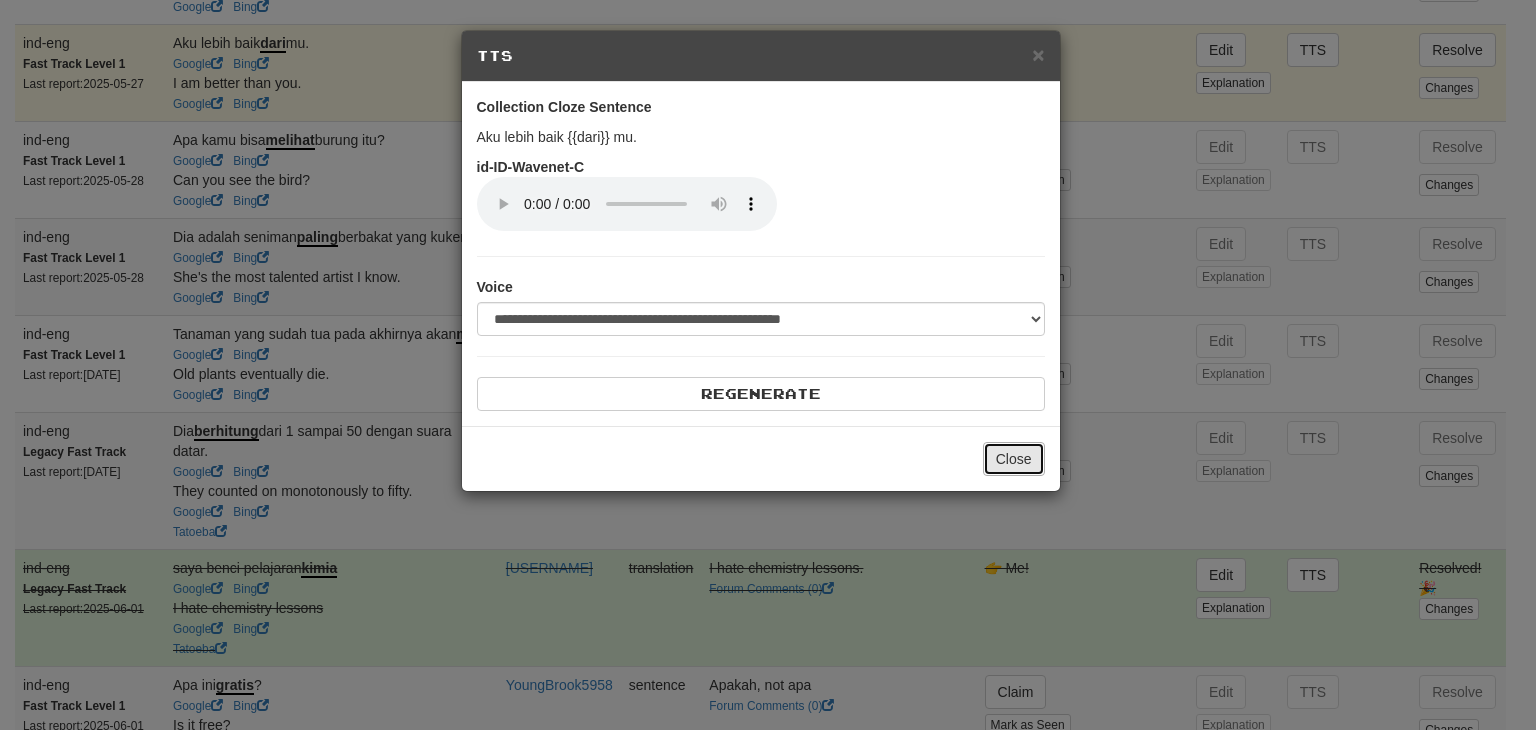 click on "Close" at bounding box center (1014, 459) 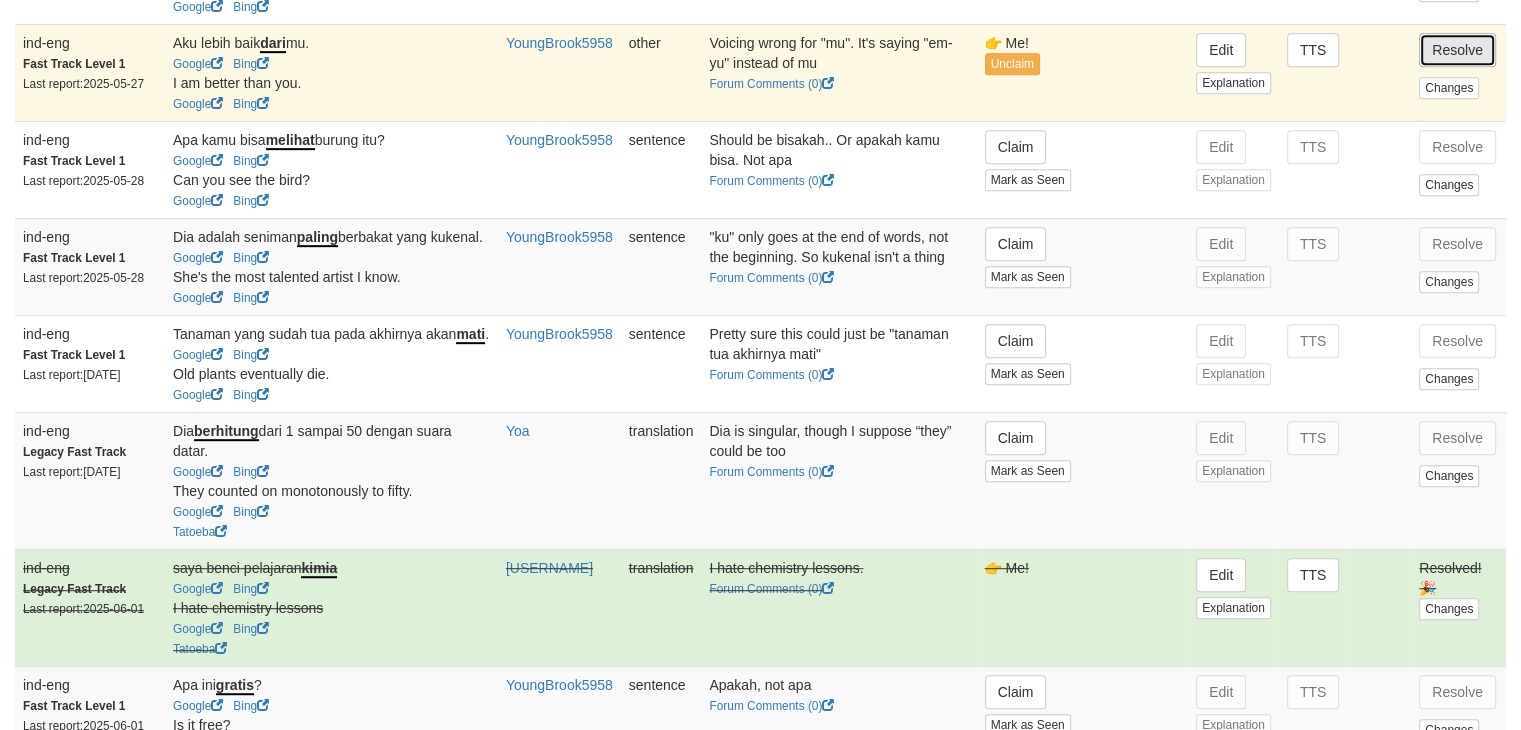 click on "Resolve" at bounding box center [1457, 50] 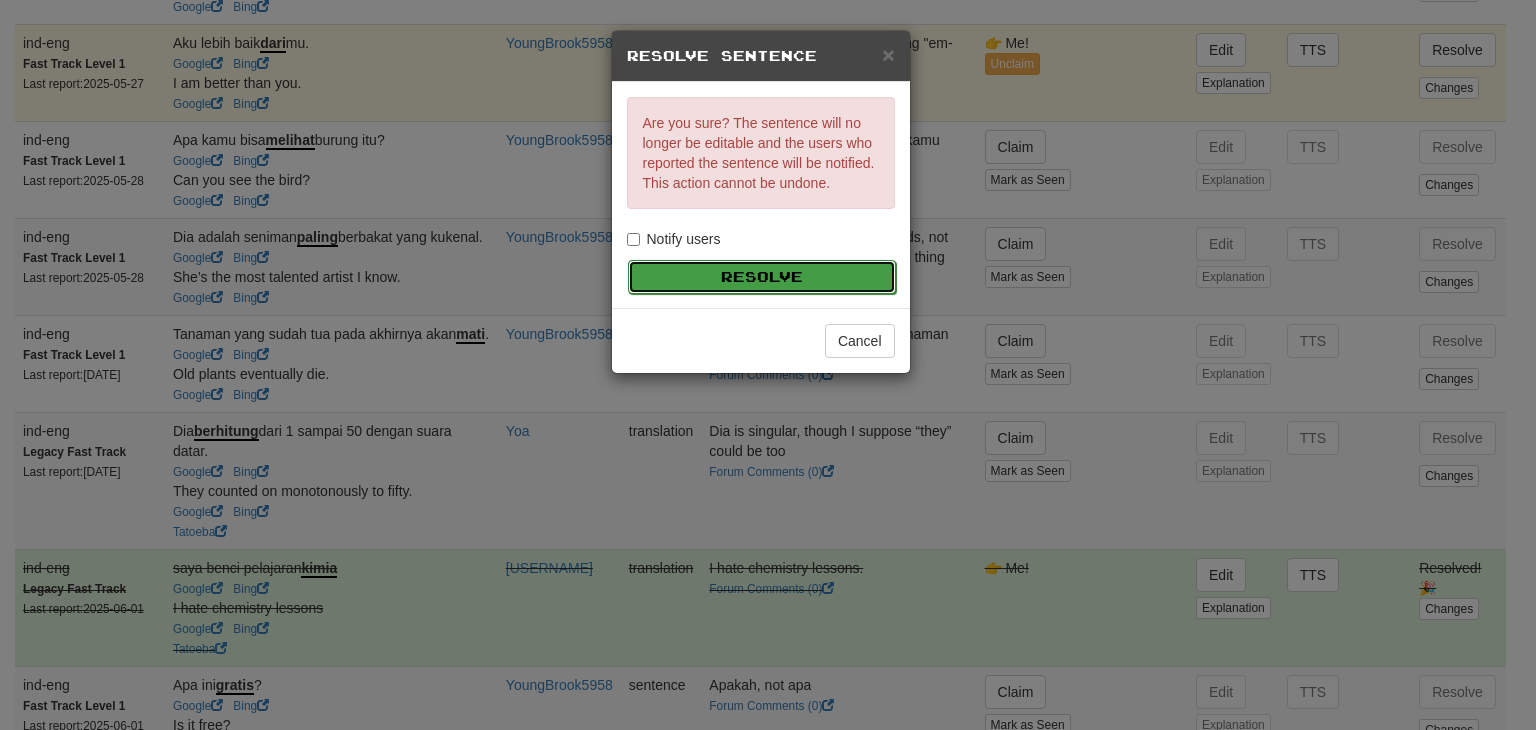 click on "Resolve" at bounding box center (762, 277) 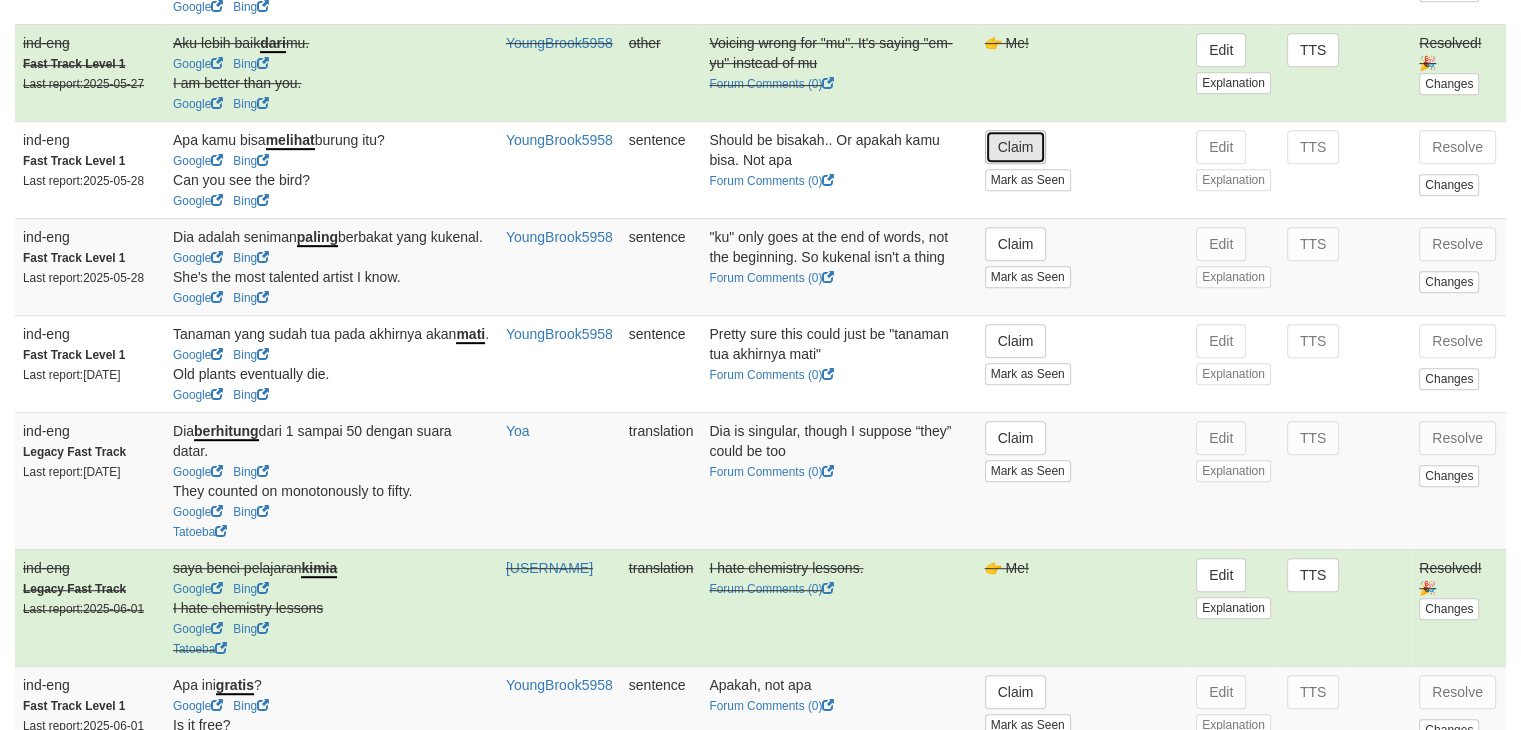 click on "Claim" at bounding box center [1016, 147] 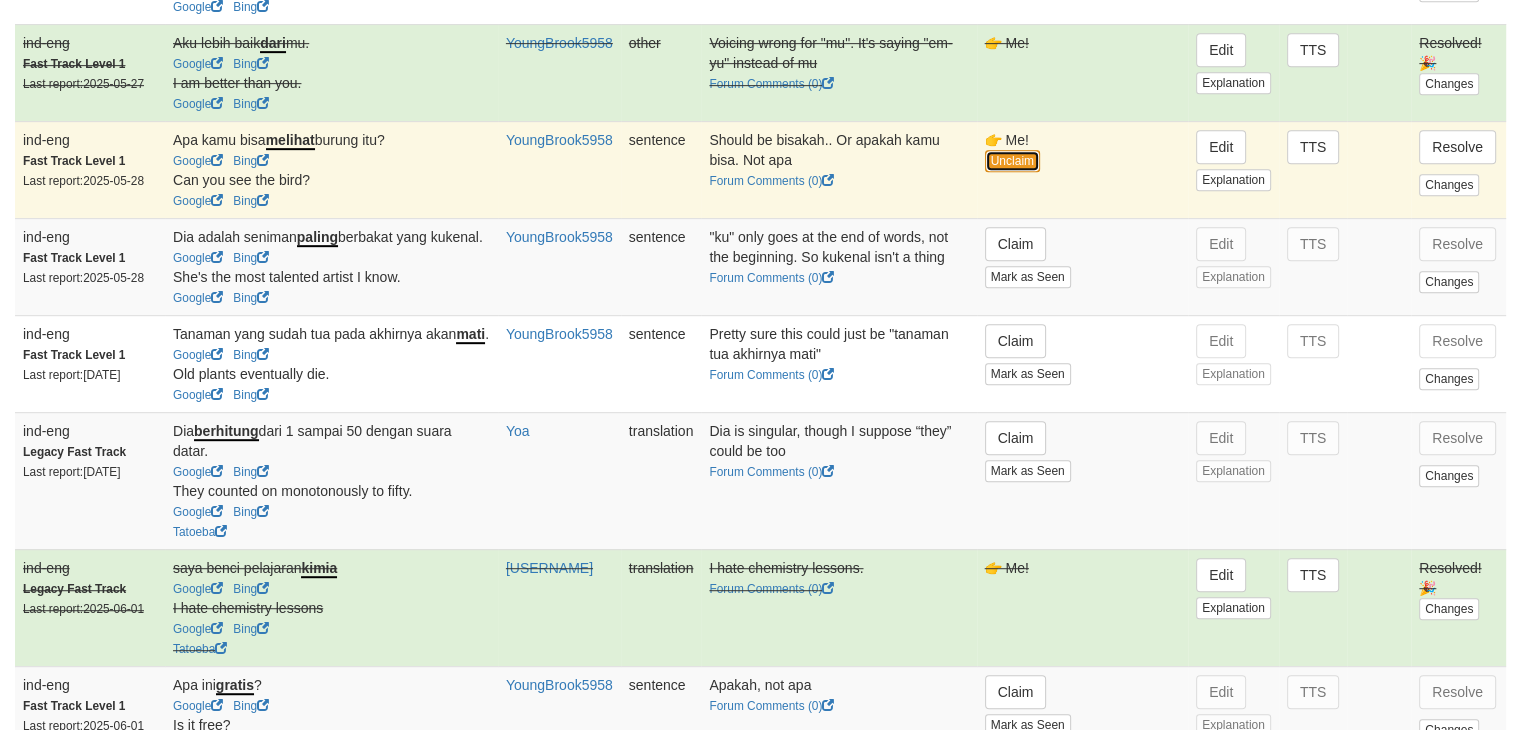 click on "Unclaim" at bounding box center (1012, 161) 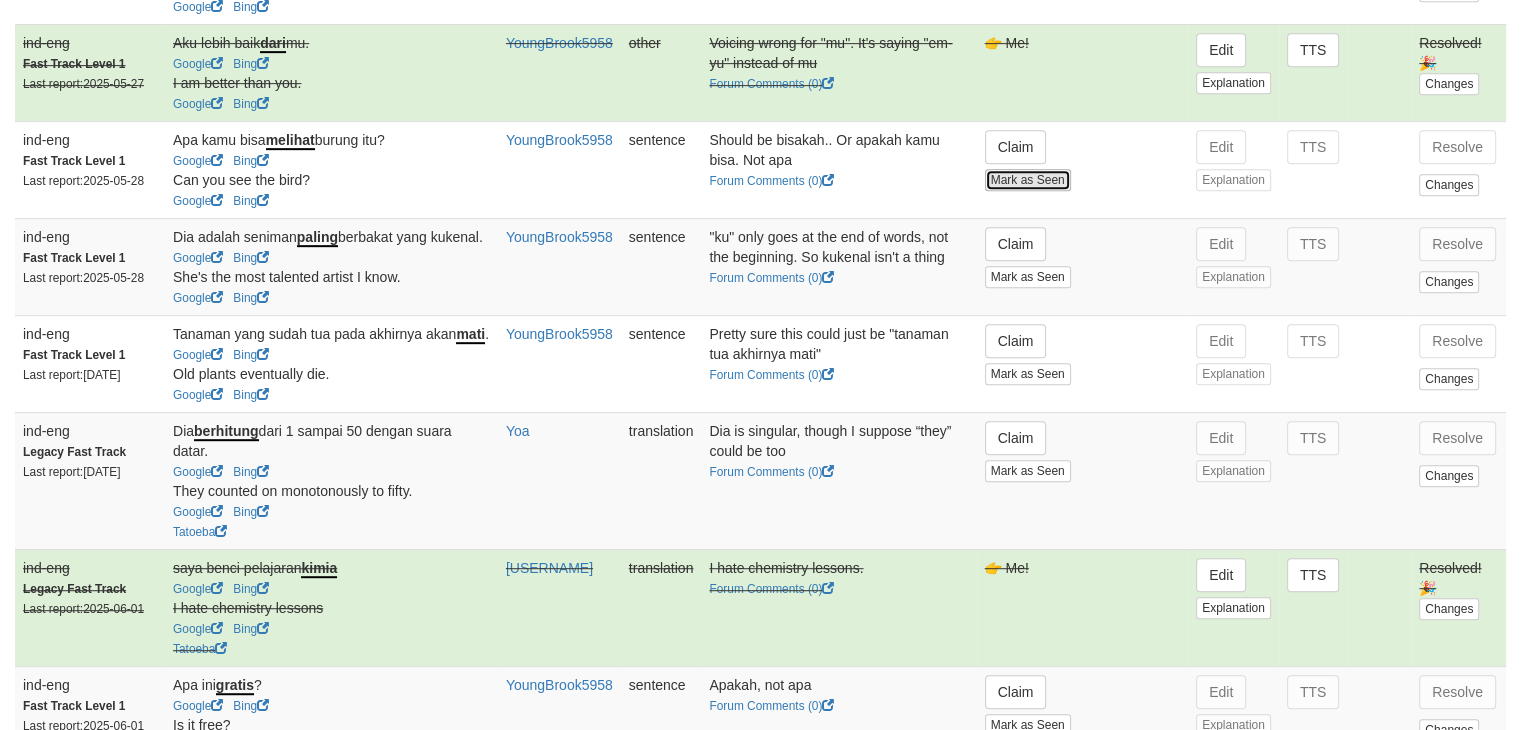 click on "Mark as Seen" at bounding box center (1028, 180) 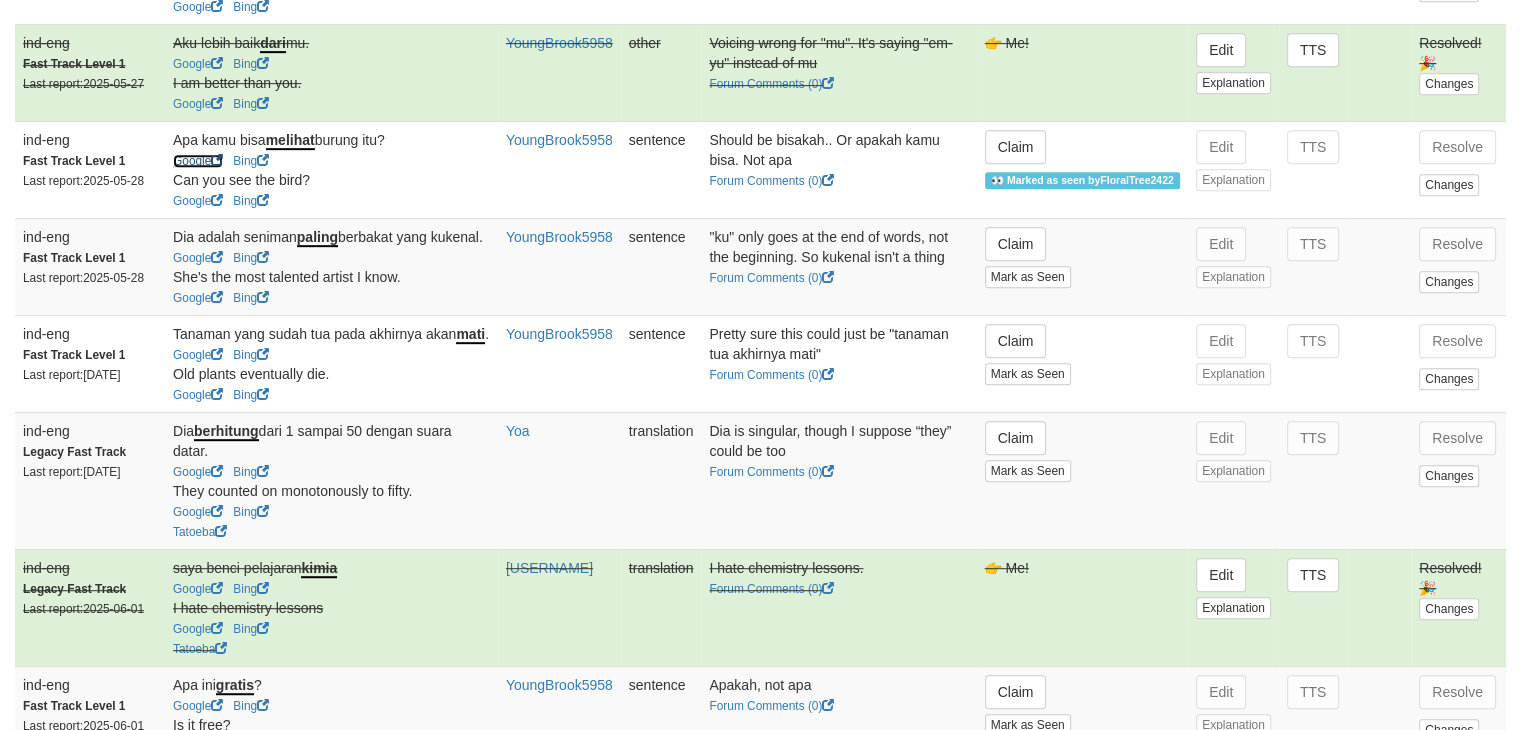 click on "Google" at bounding box center (198, 161) 